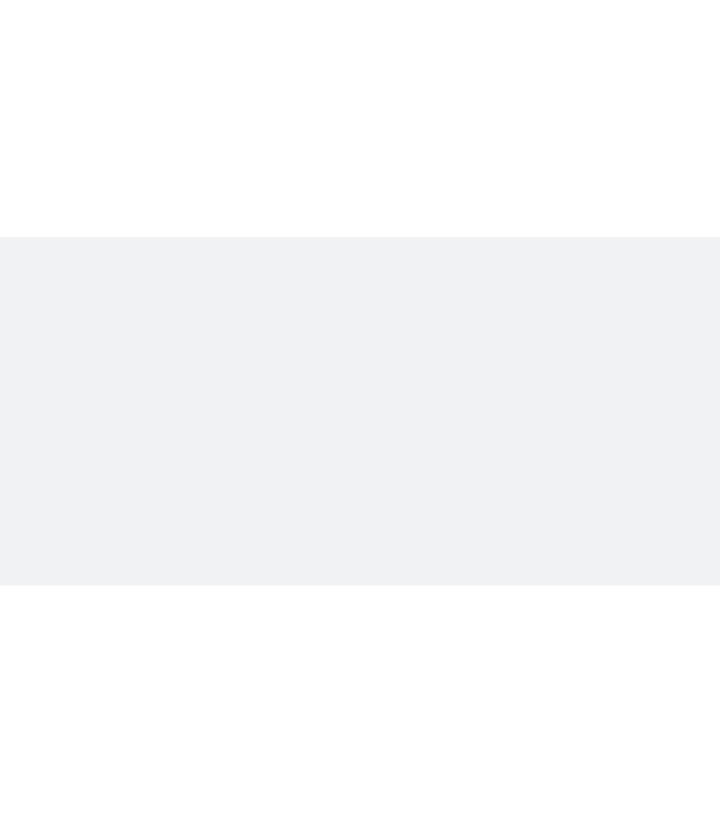 scroll, scrollTop: 0, scrollLeft: 0, axis: both 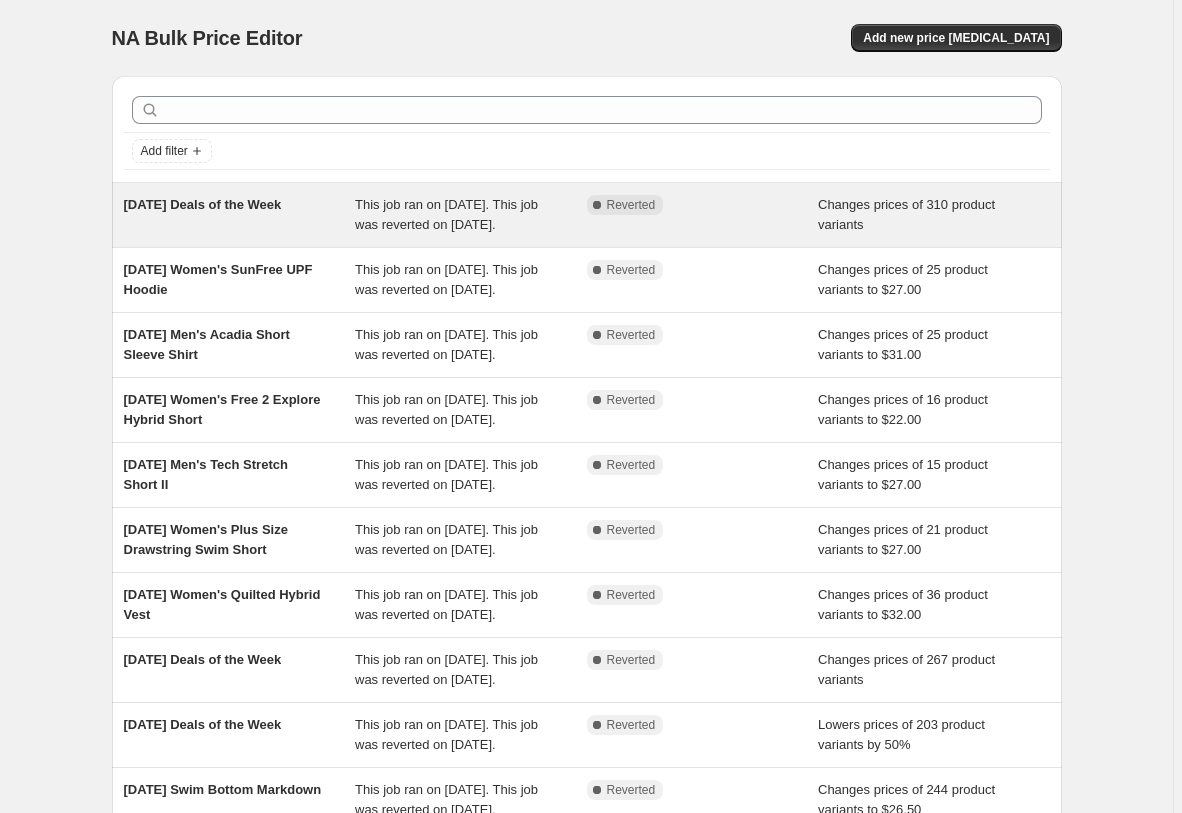 click on "This job ran on [DATE]. This job was reverted on [DATE]." at bounding box center (446, 214) 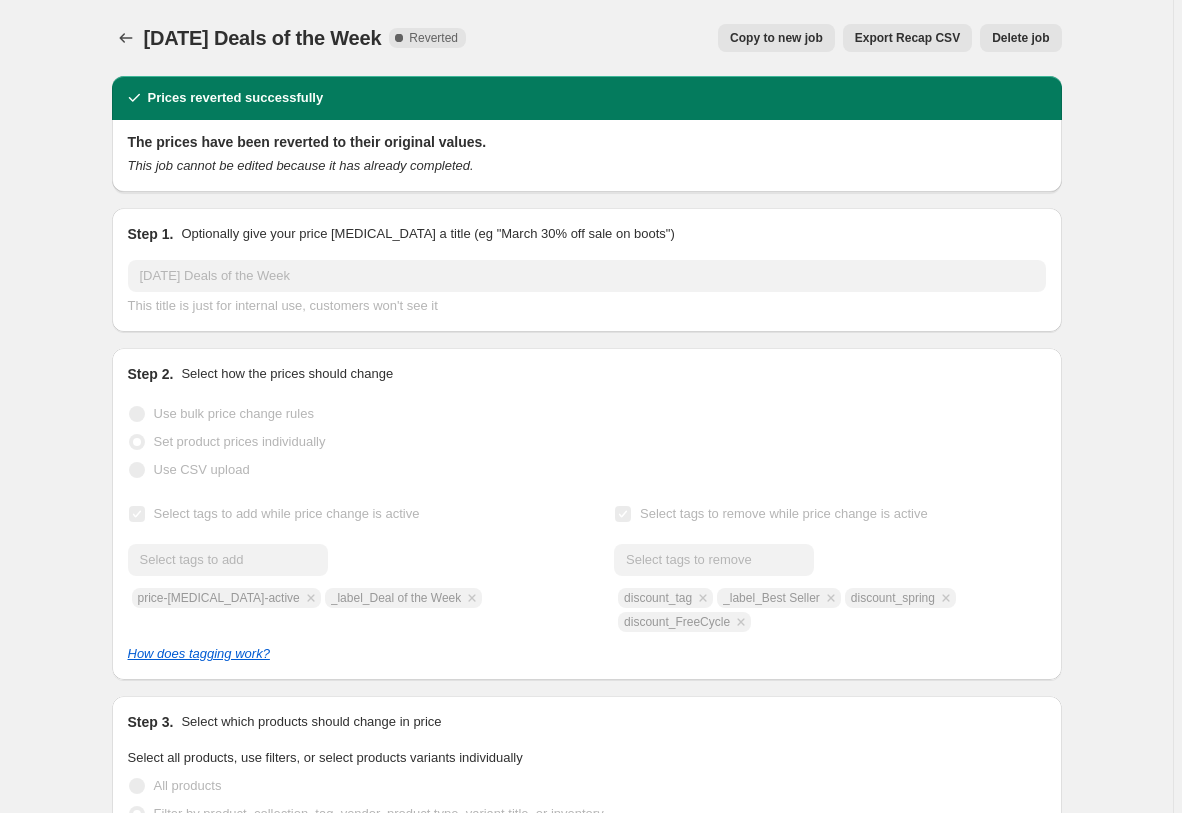 click on "Copy to new job" at bounding box center (776, 38) 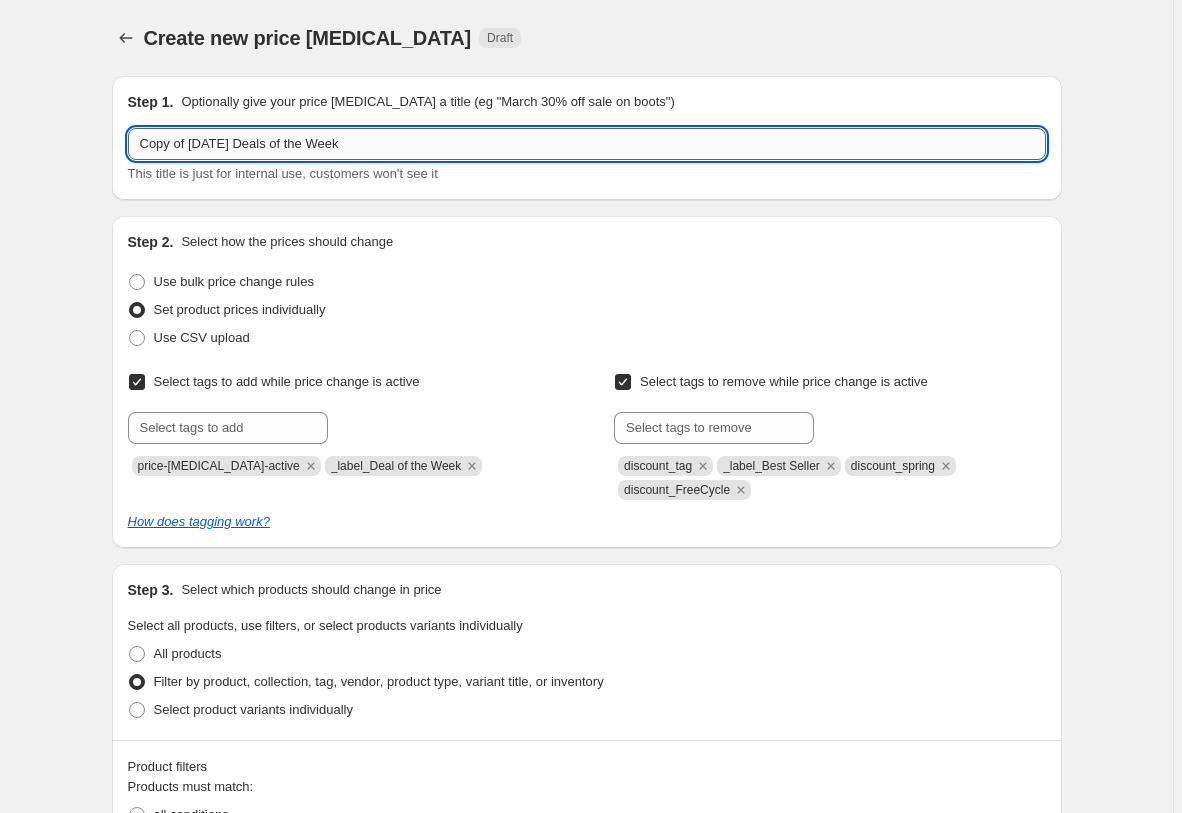 drag, startPoint x: 198, startPoint y: 142, endPoint x: 46, endPoint y: 128, distance: 152.64337 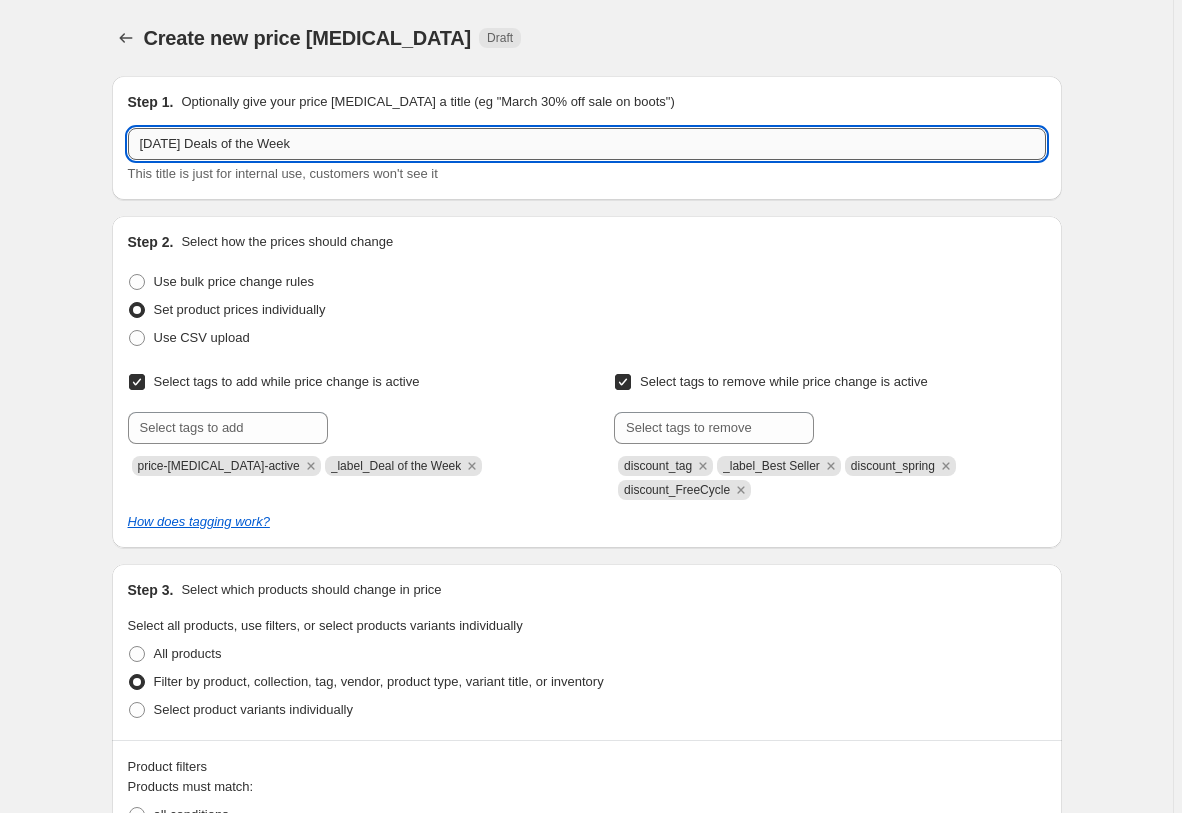 click on "[DATE] Deals of the Week" at bounding box center (587, 144) 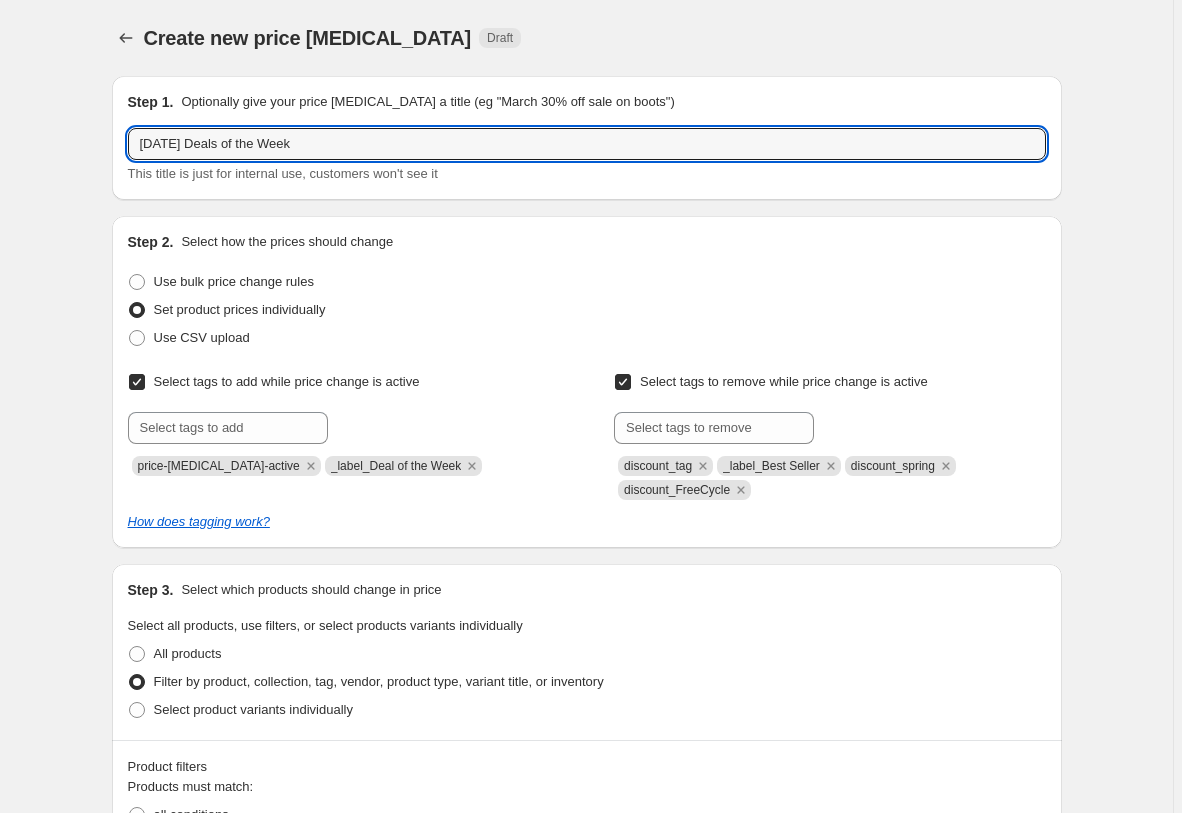 type on "[DATE] Deals of the Week" 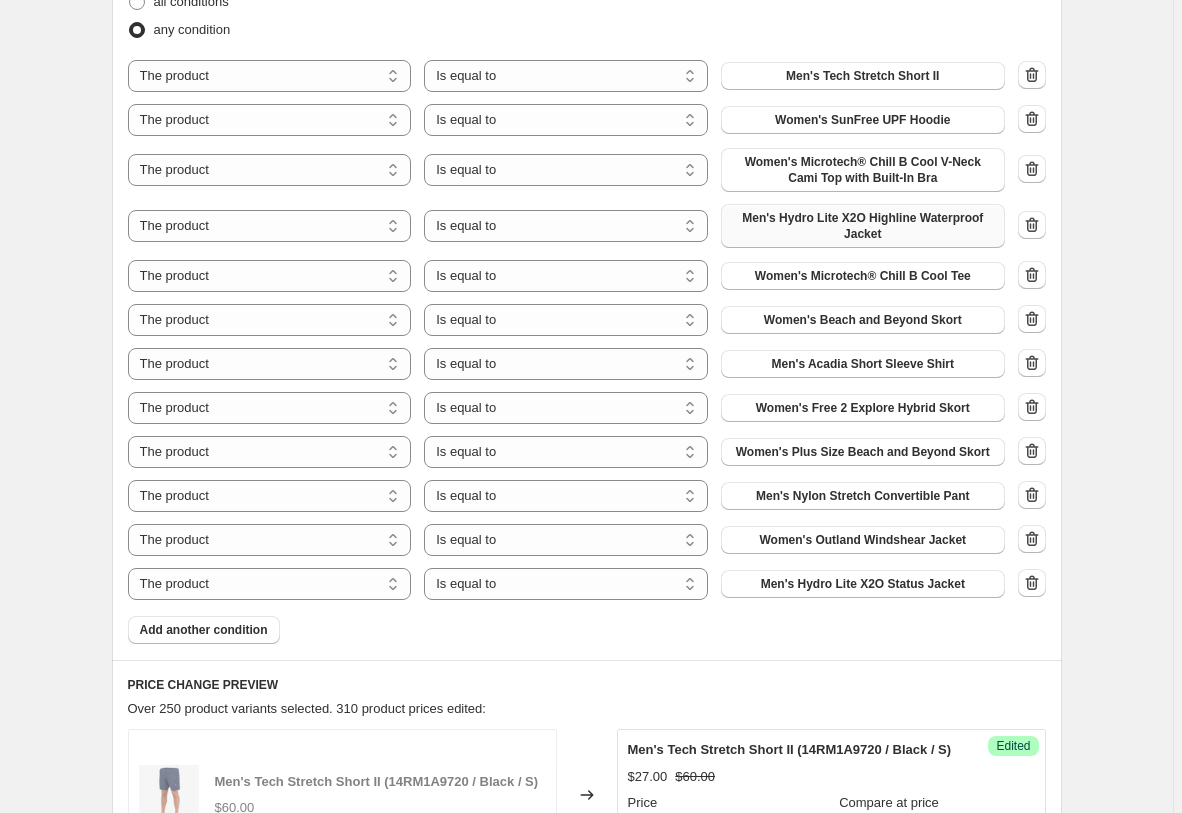 scroll, scrollTop: 816, scrollLeft: 0, axis: vertical 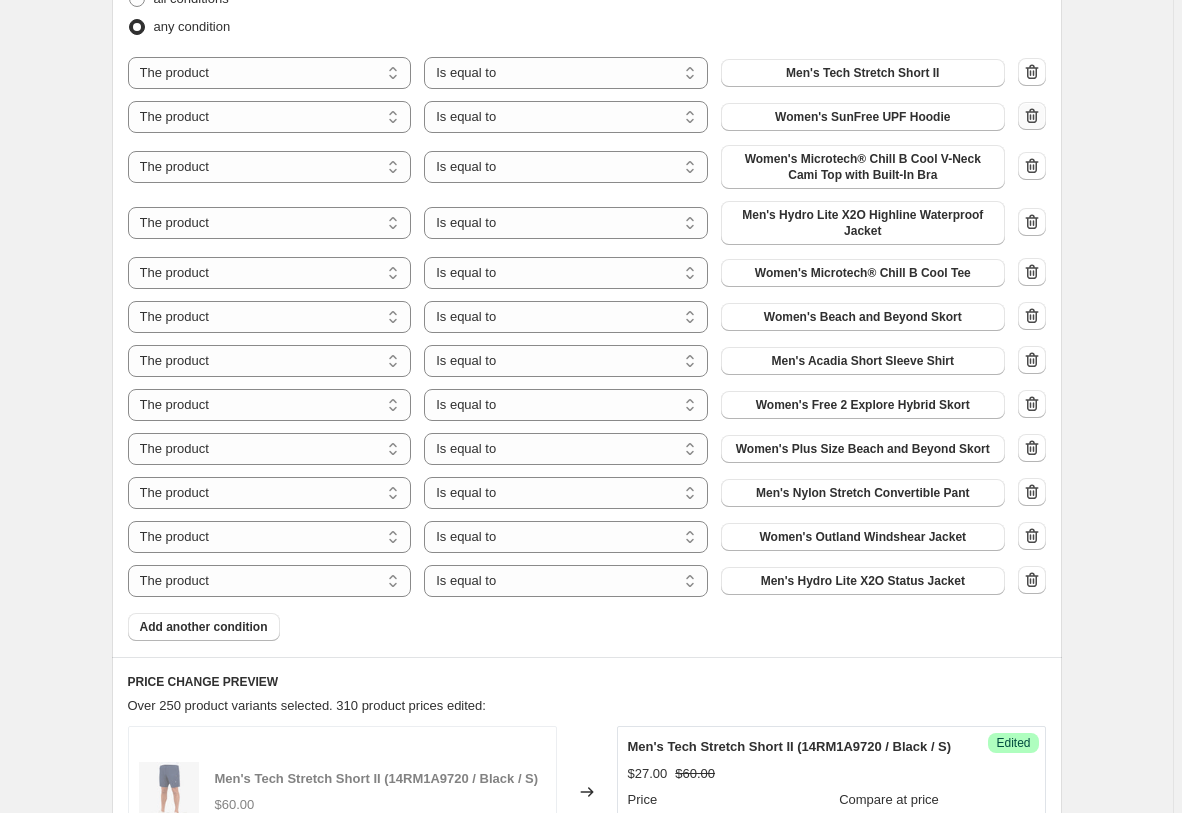 click 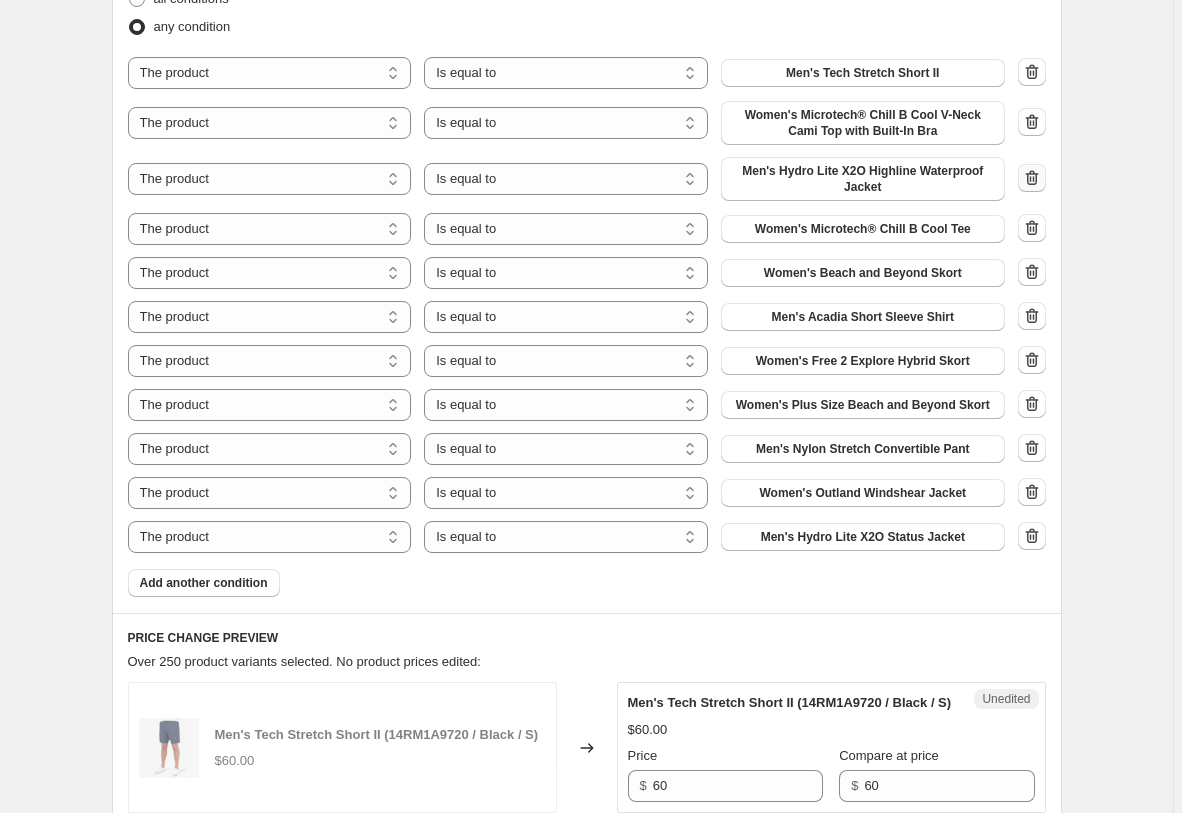 click 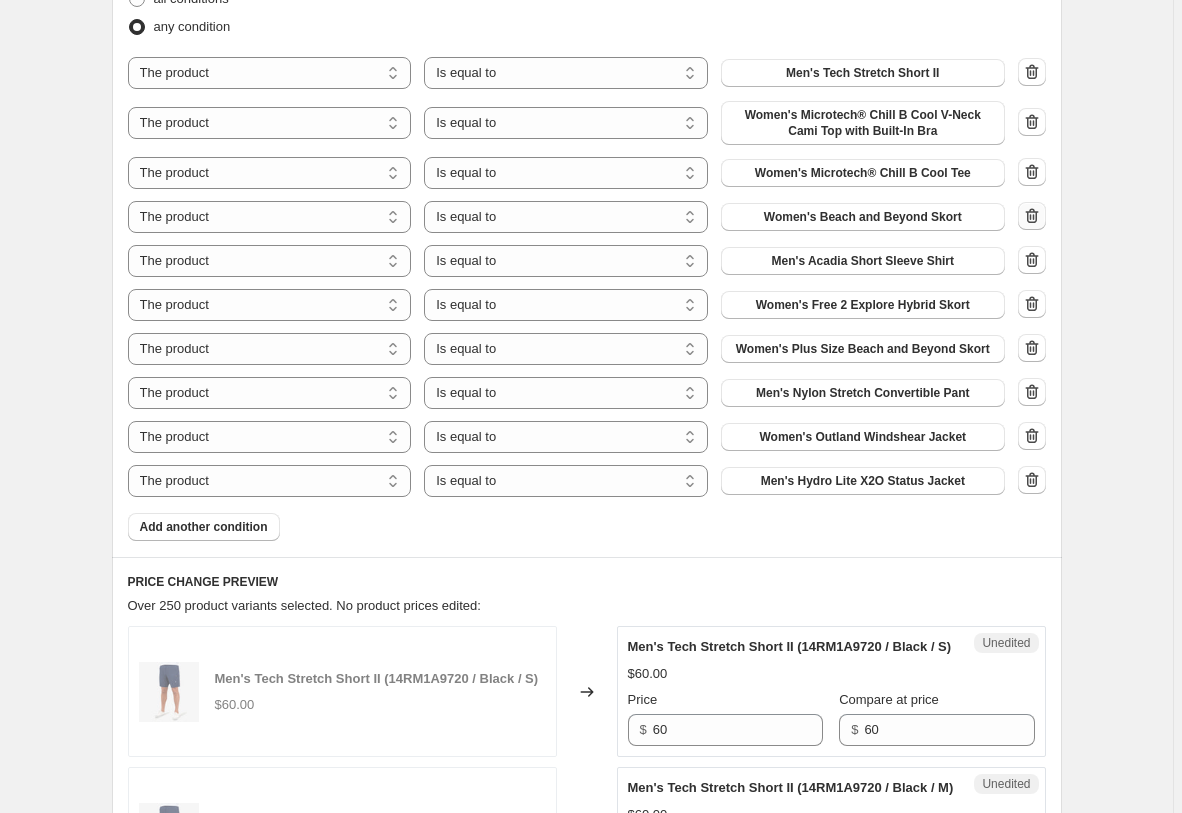 click 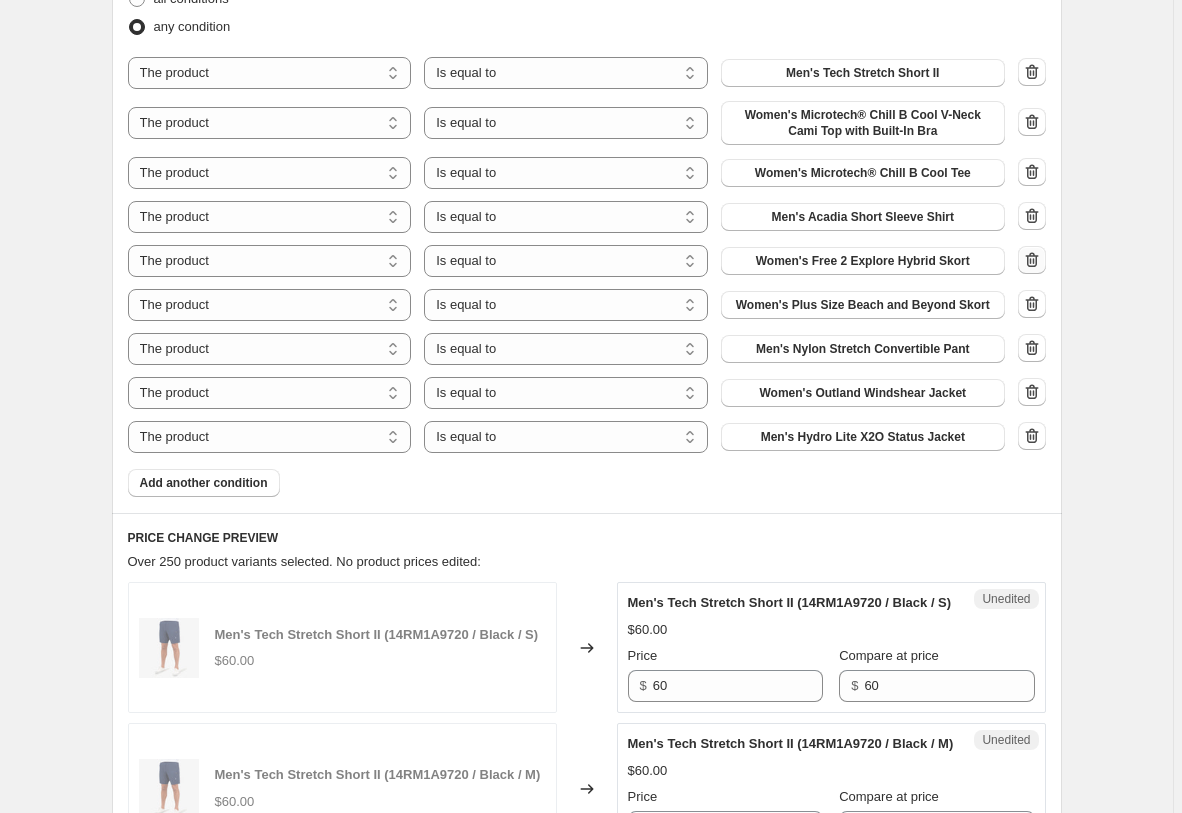 click 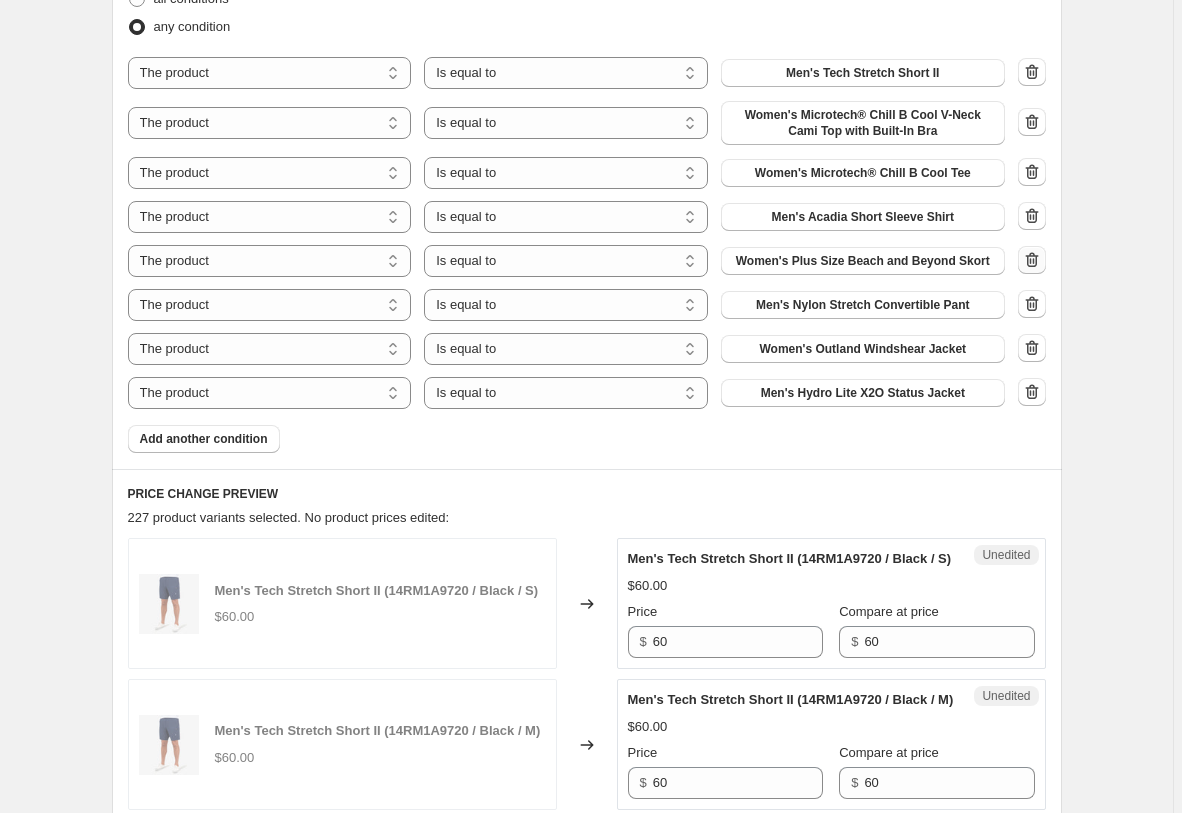 click 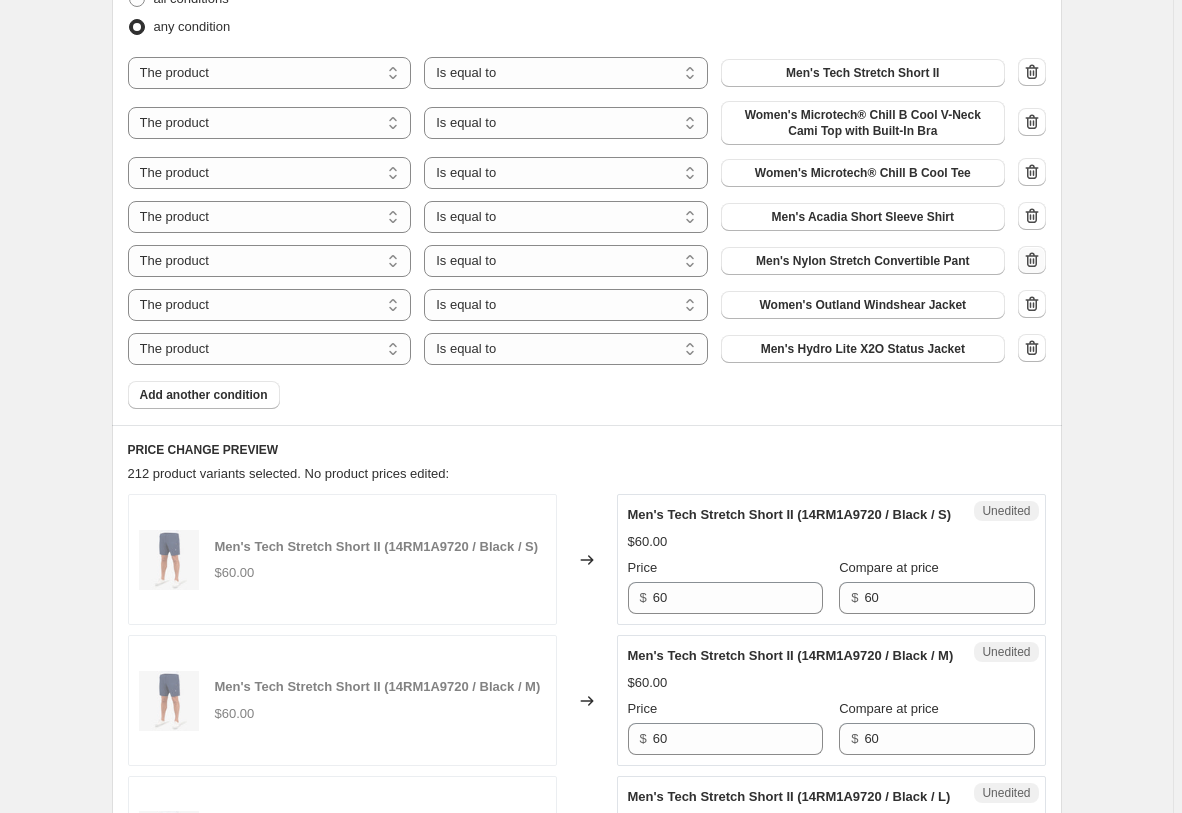 click 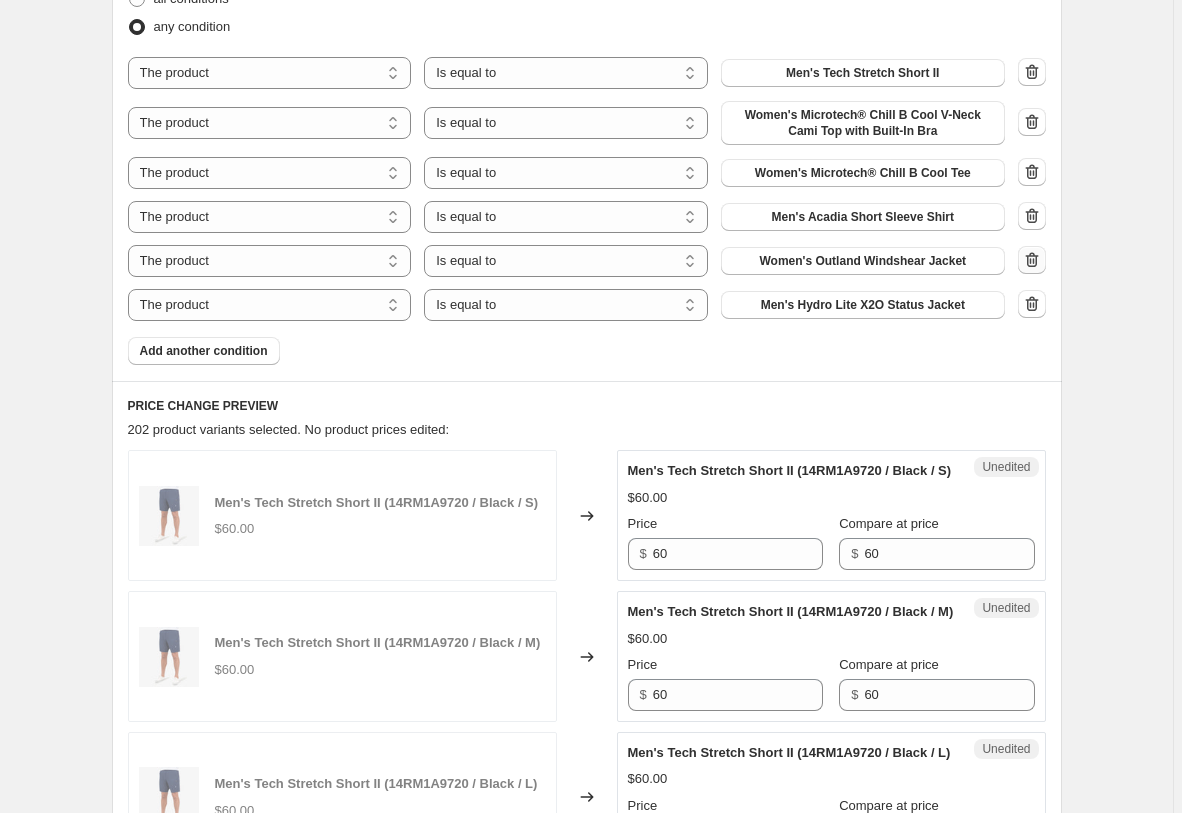 click 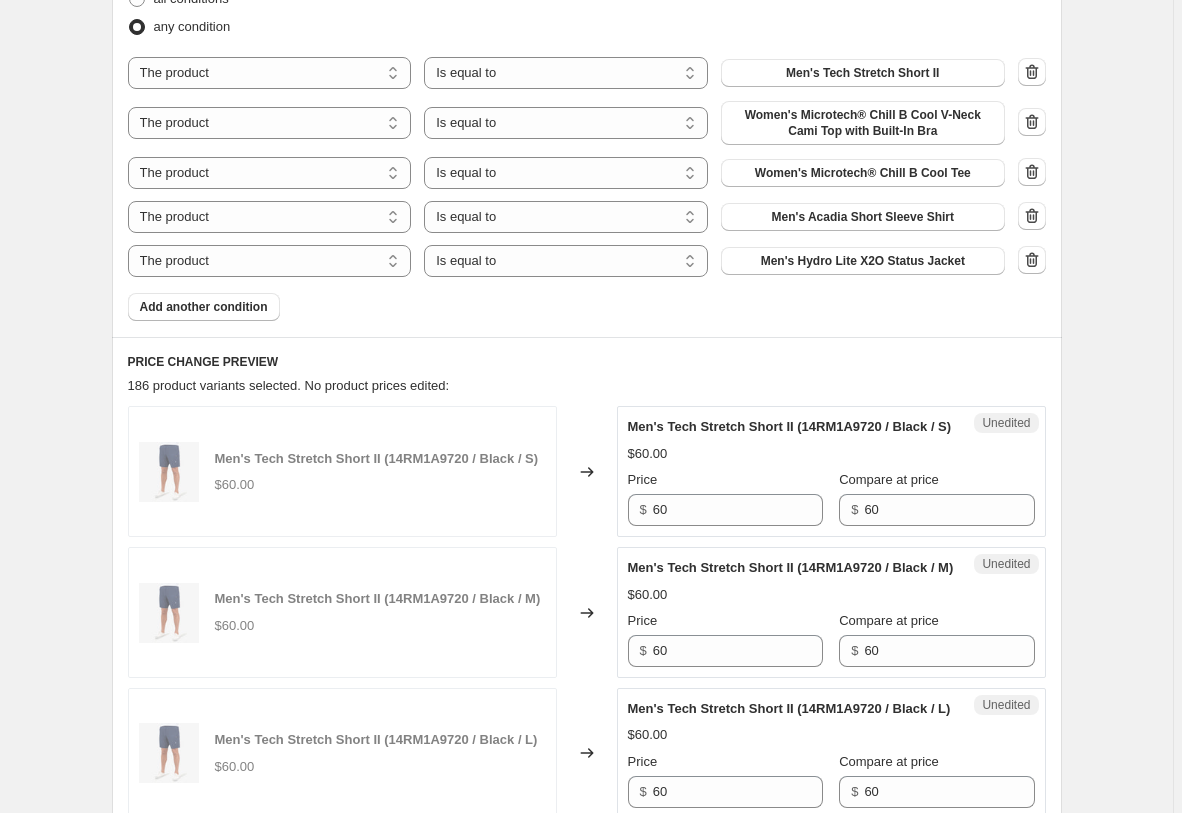 drag, startPoint x: 553, startPoint y: 321, endPoint x: 537, endPoint y: 304, distance: 23.345236 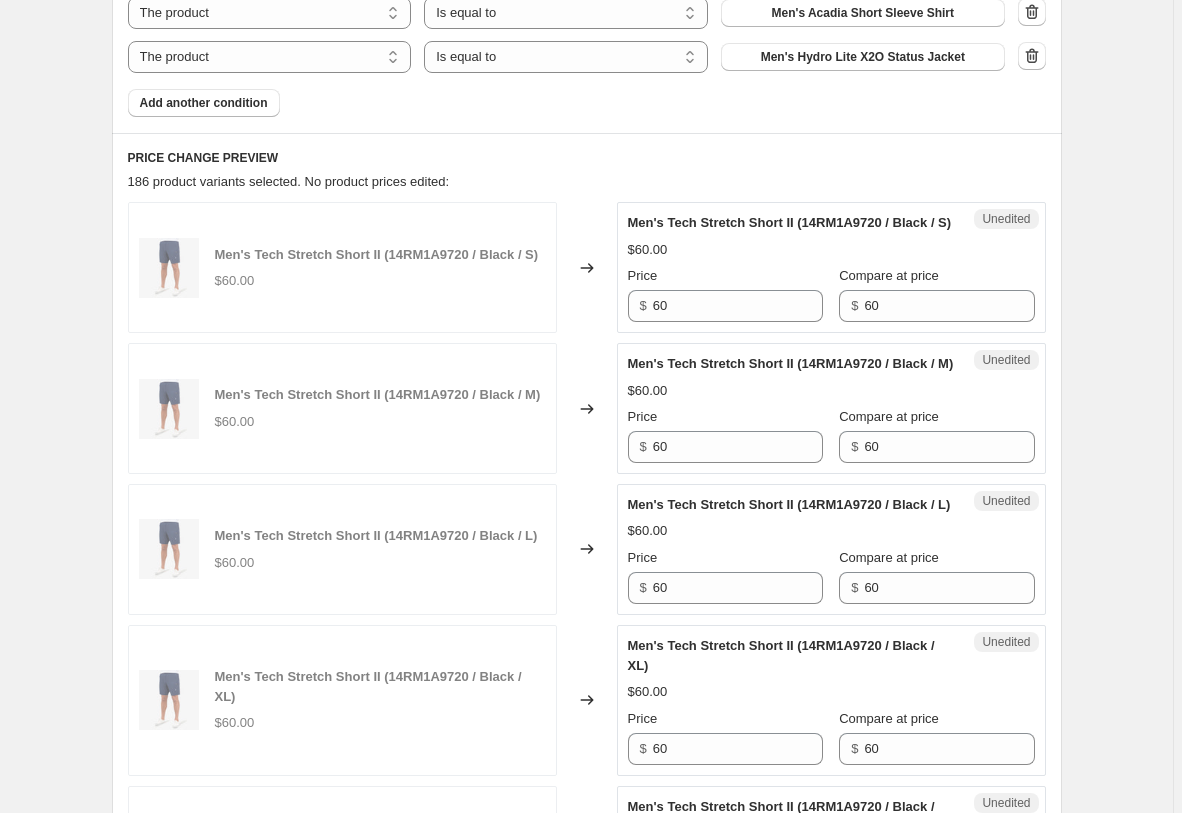 scroll, scrollTop: 918, scrollLeft: 0, axis: vertical 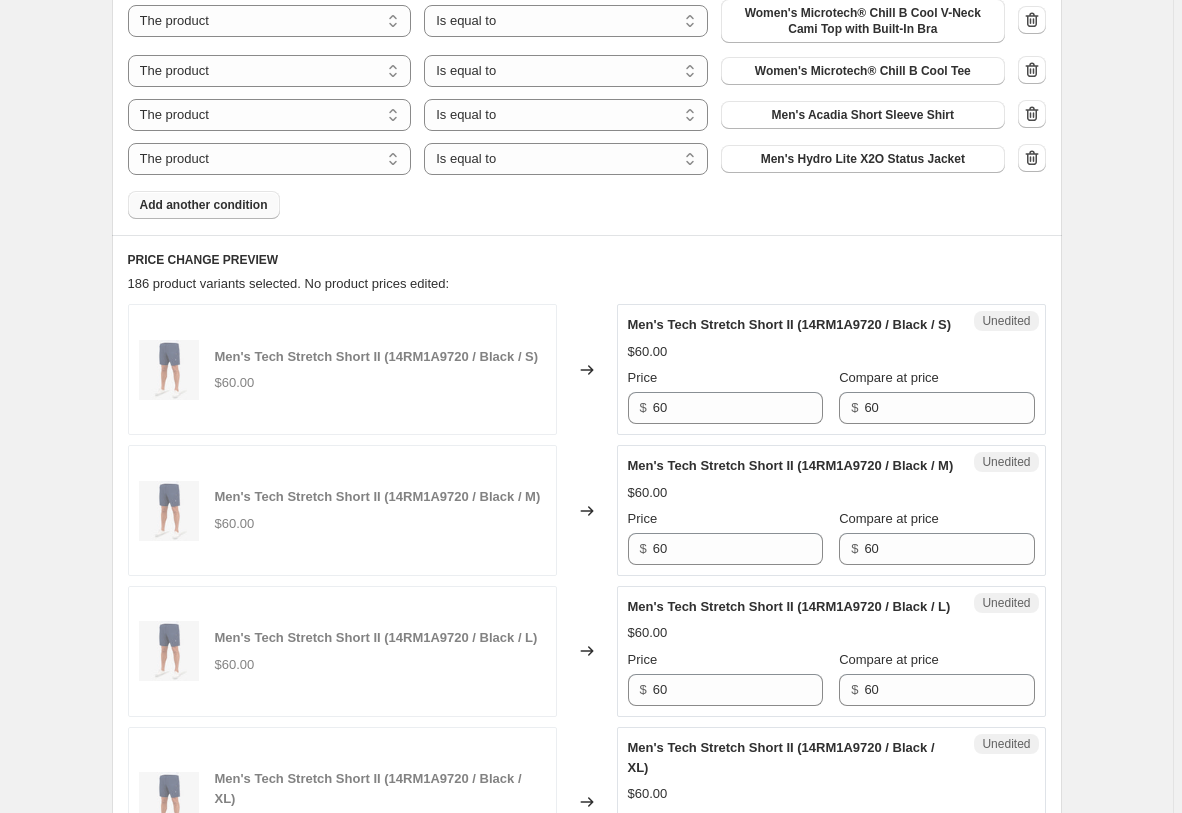click on "Add another condition" at bounding box center [204, 205] 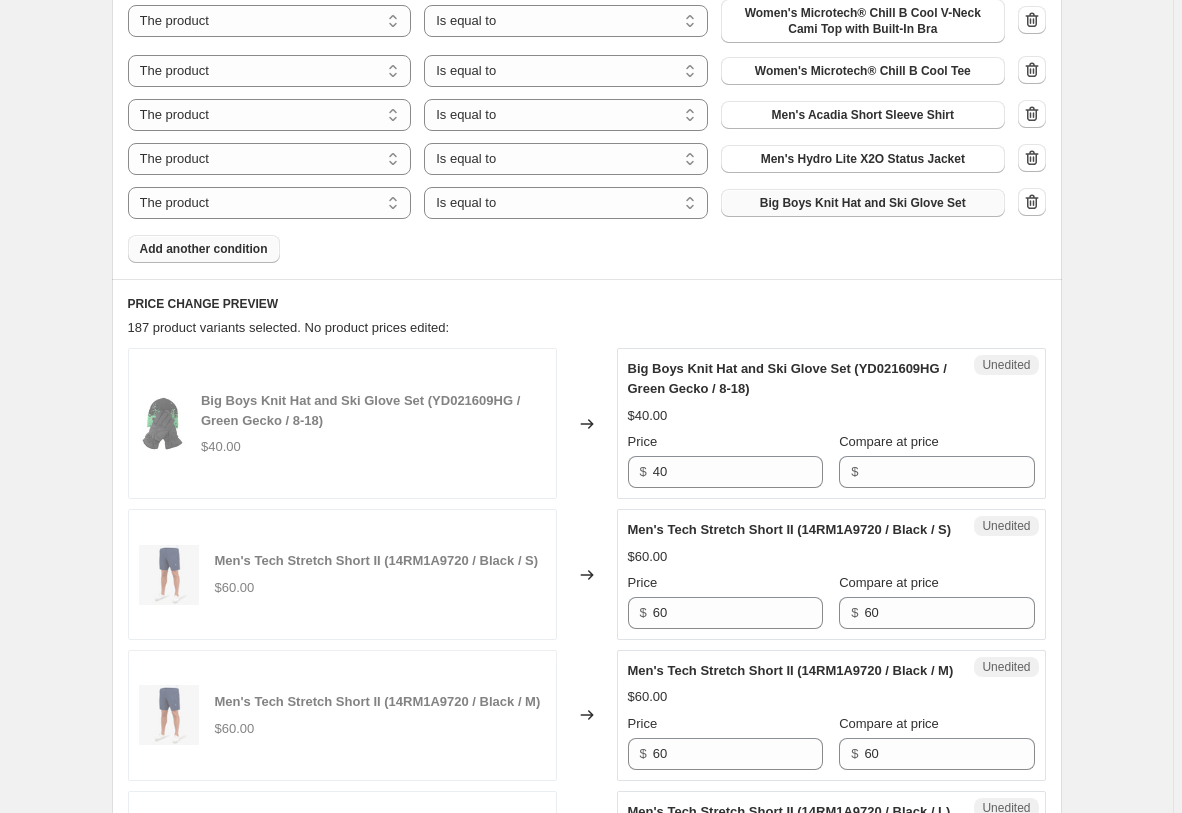 click on "Big Boys Knit Hat and Ski Glove Set" at bounding box center (863, 203) 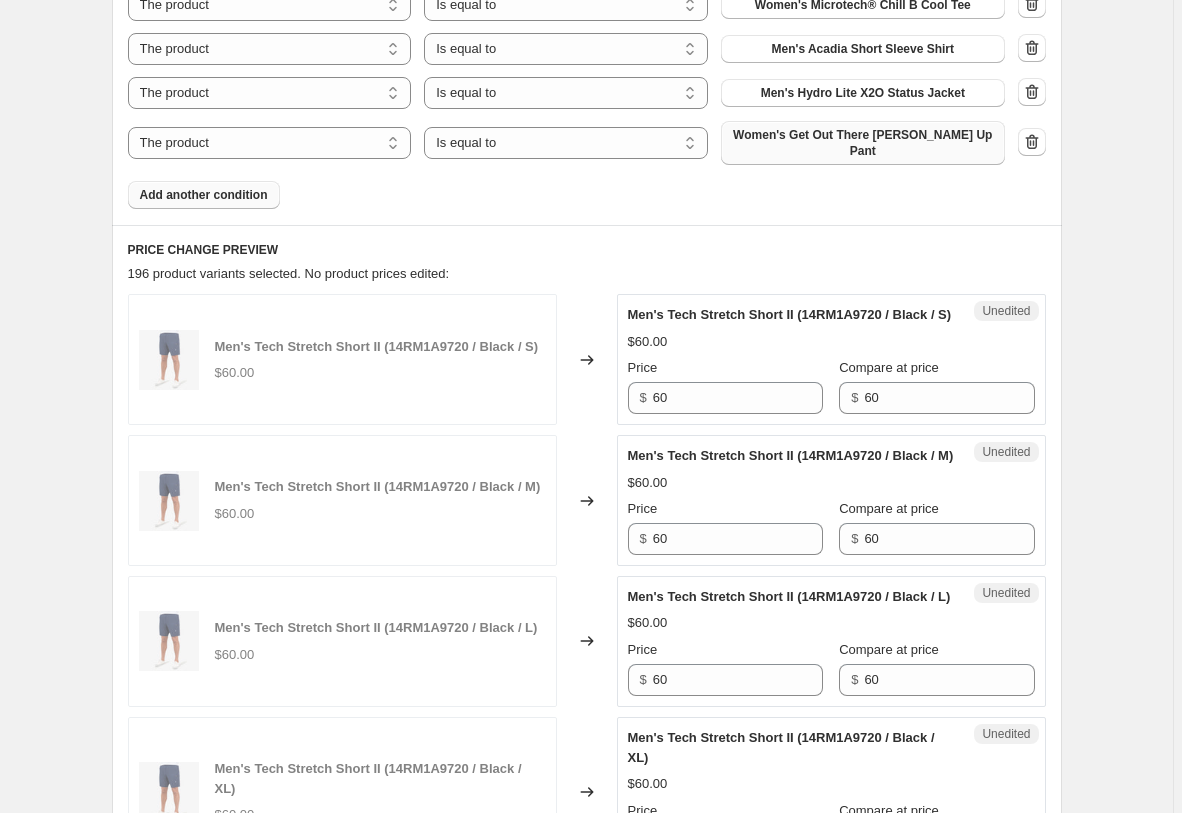 scroll, scrollTop: 1020, scrollLeft: 0, axis: vertical 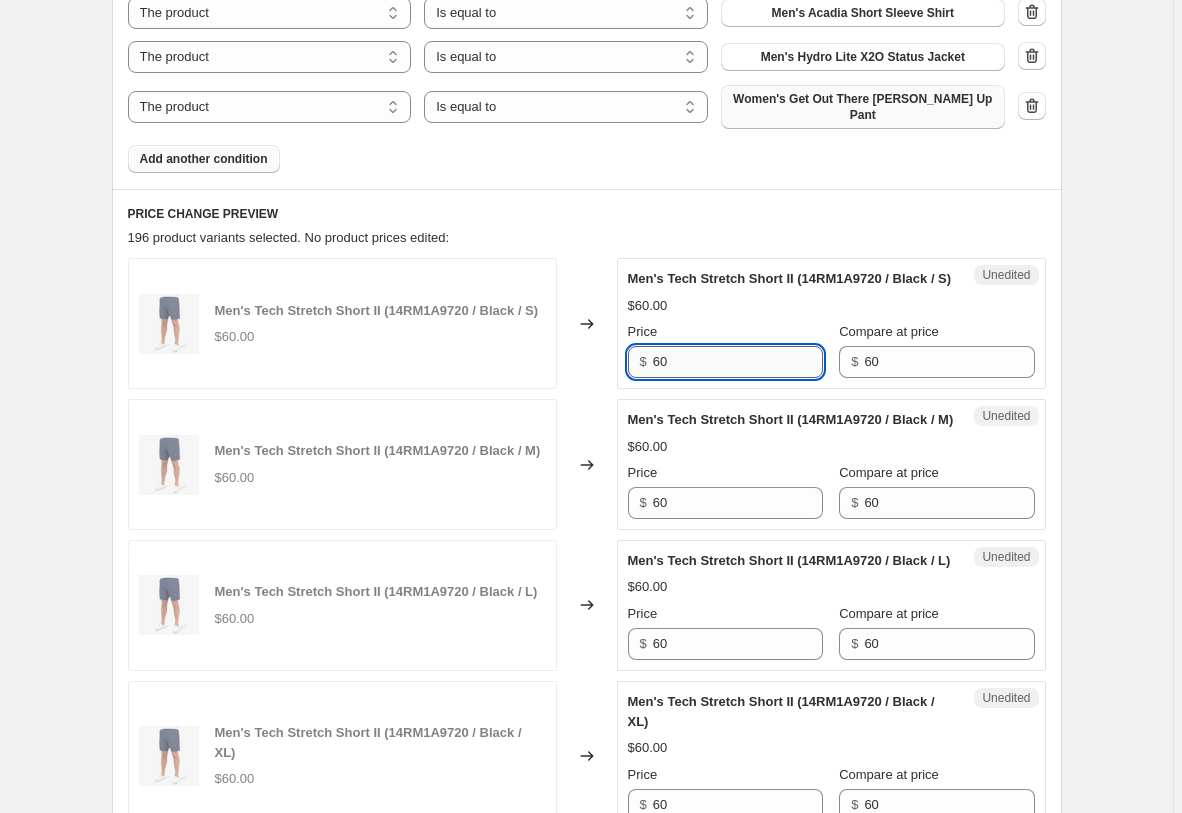 click on "60" at bounding box center [738, 362] 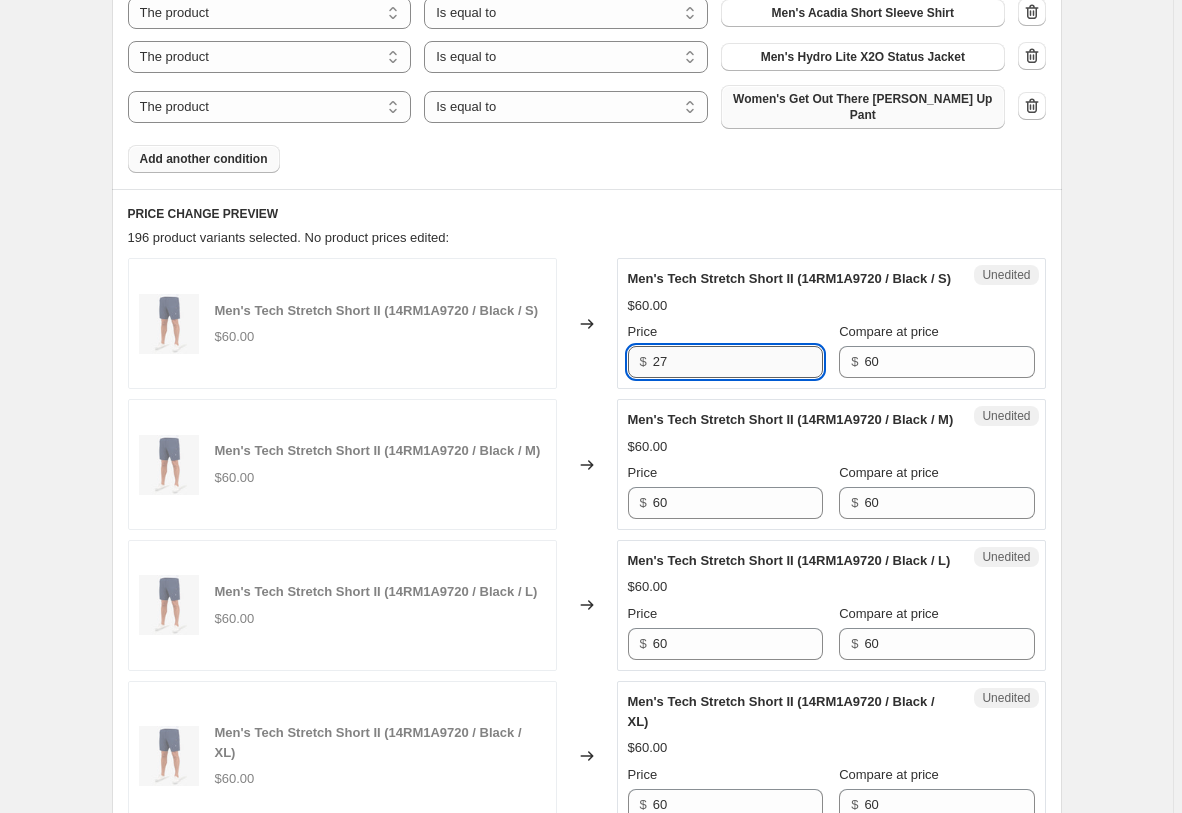click on "27" at bounding box center (738, 362) 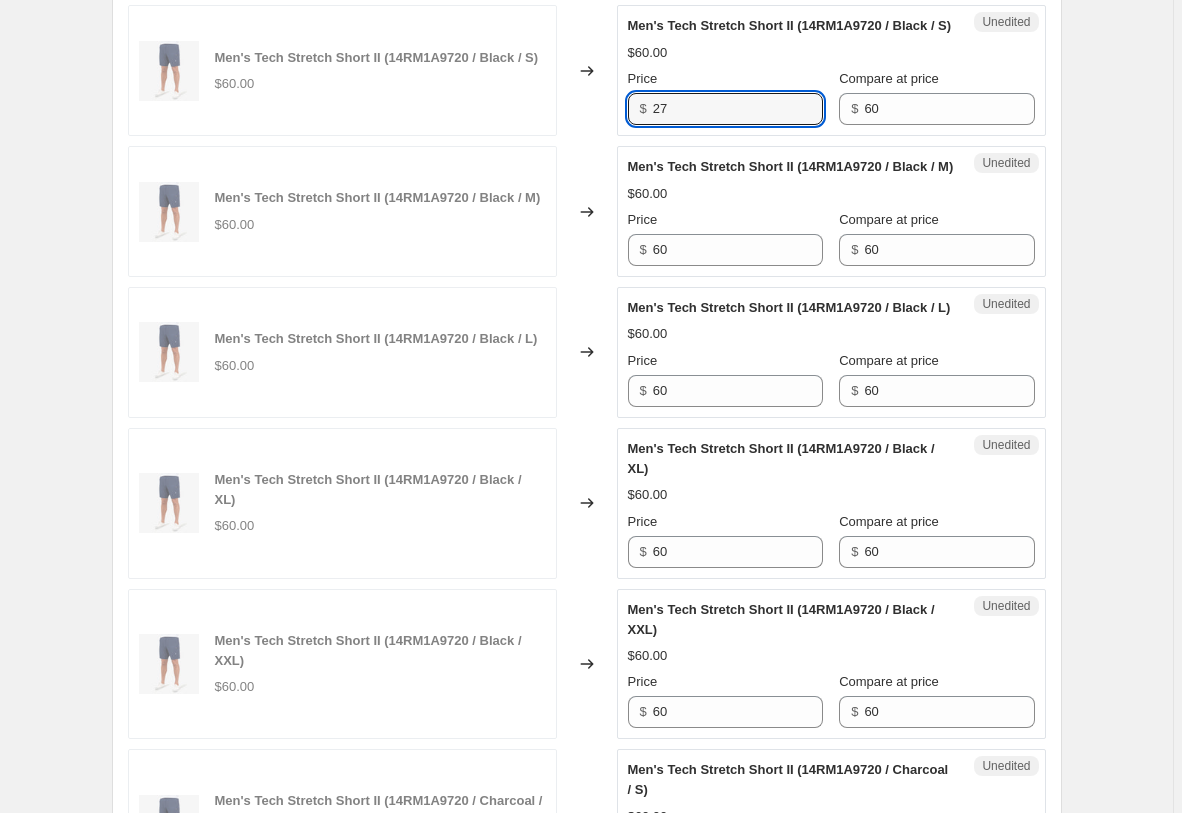 scroll, scrollTop: 1326, scrollLeft: 0, axis: vertical 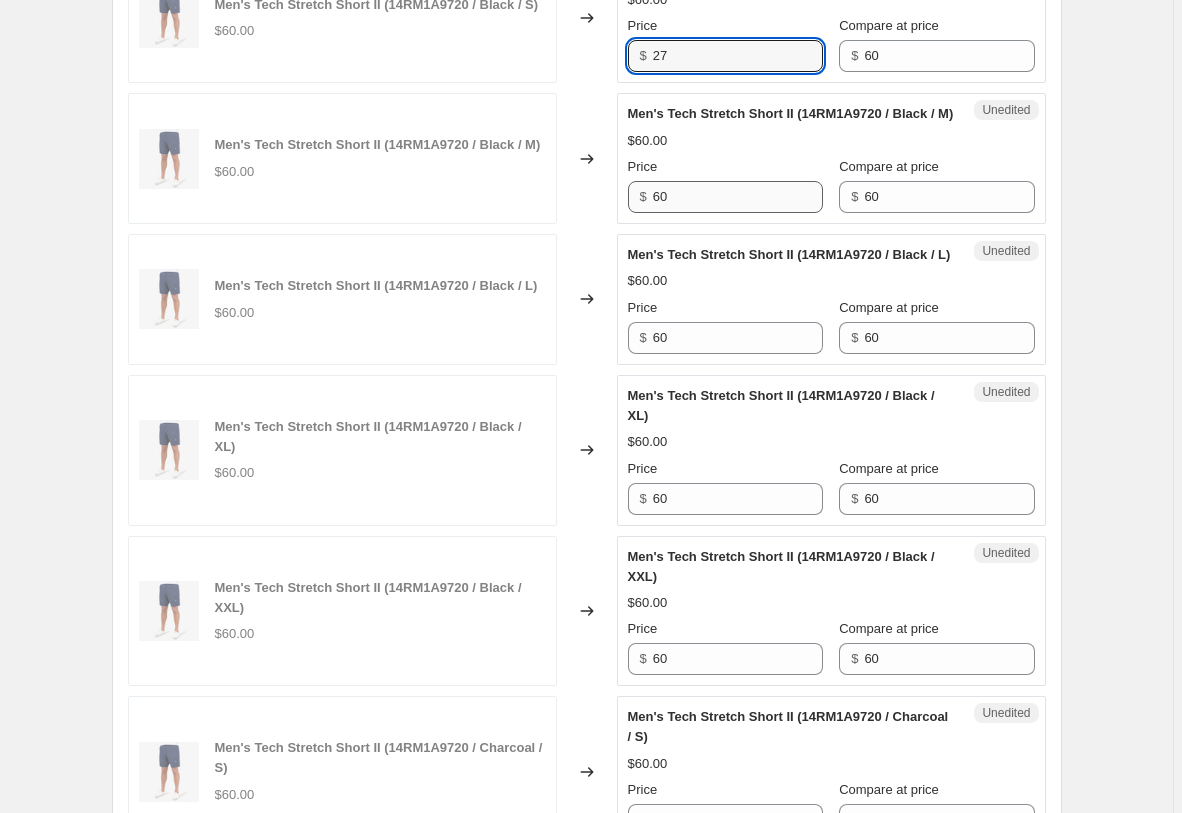 type on "27" 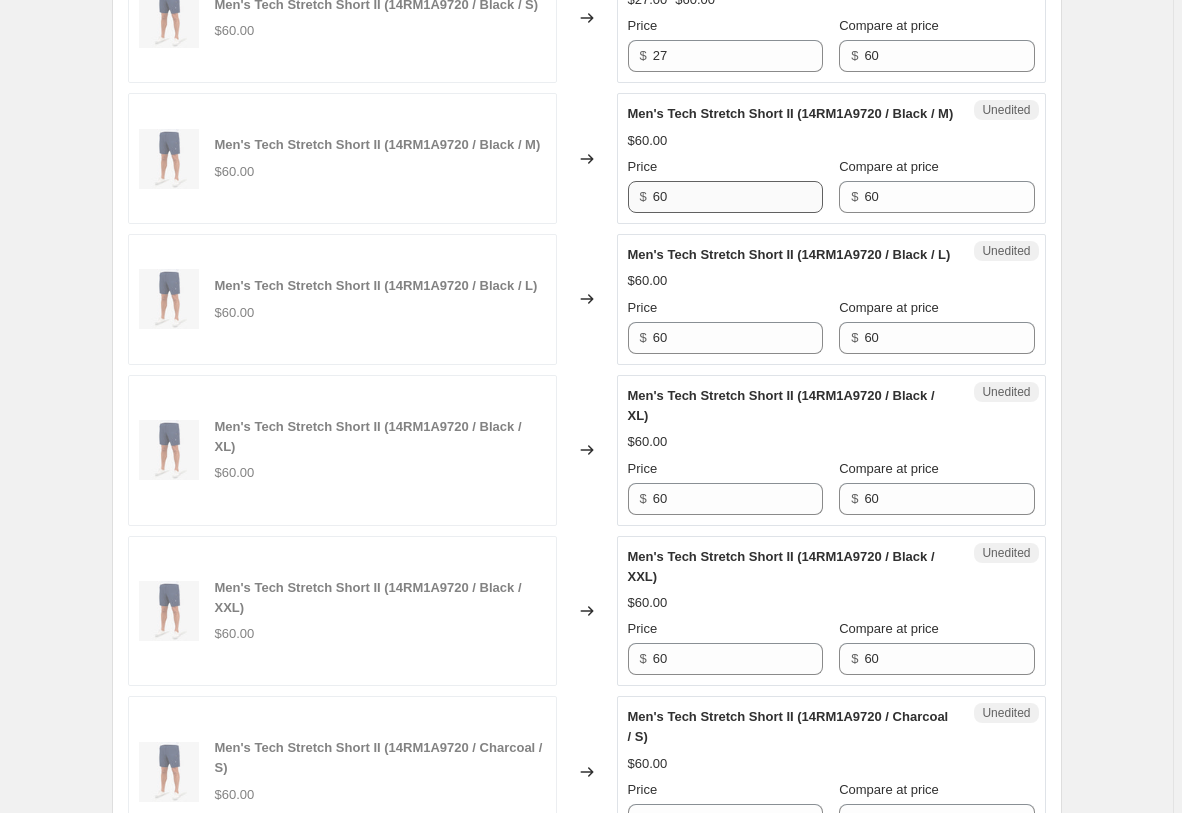 click on "Price $ 60" at bounding box center (725, 185) 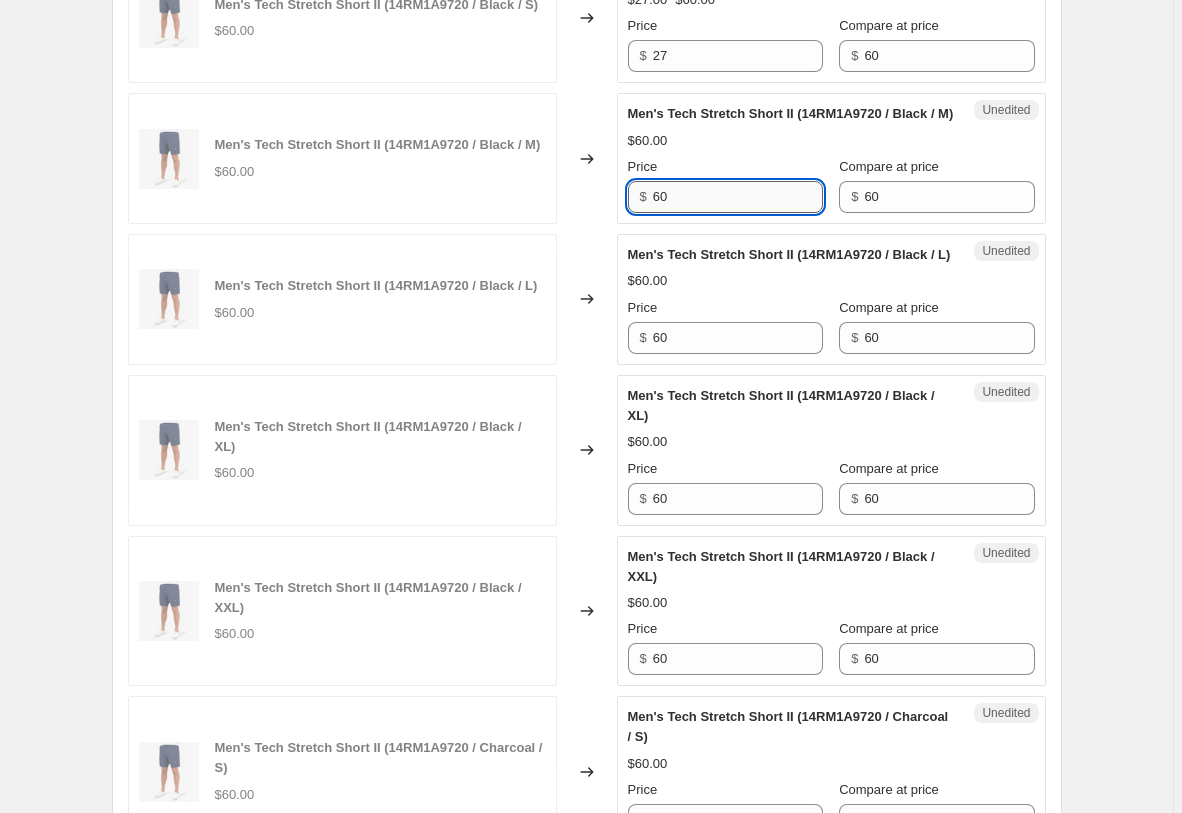 click on "60" at bounding box center [738, 197] 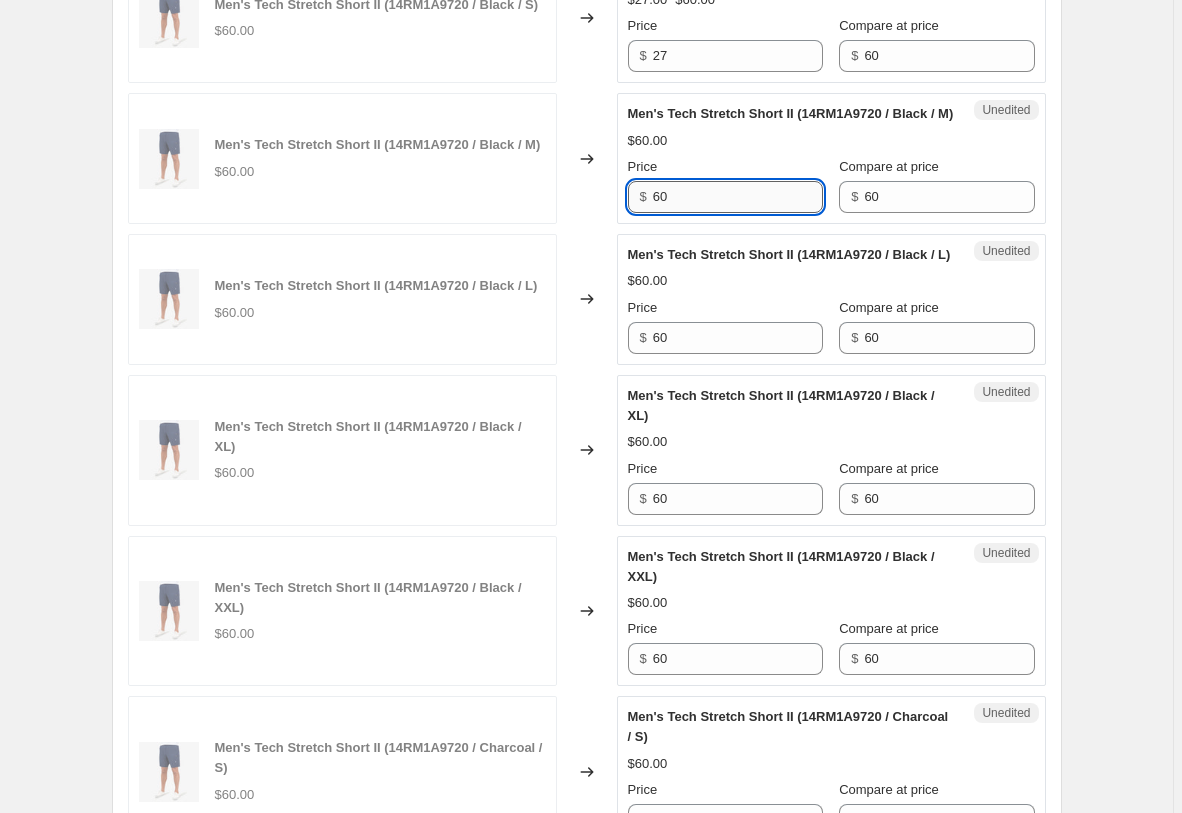 click on "60" at bounding box center (738, 197) 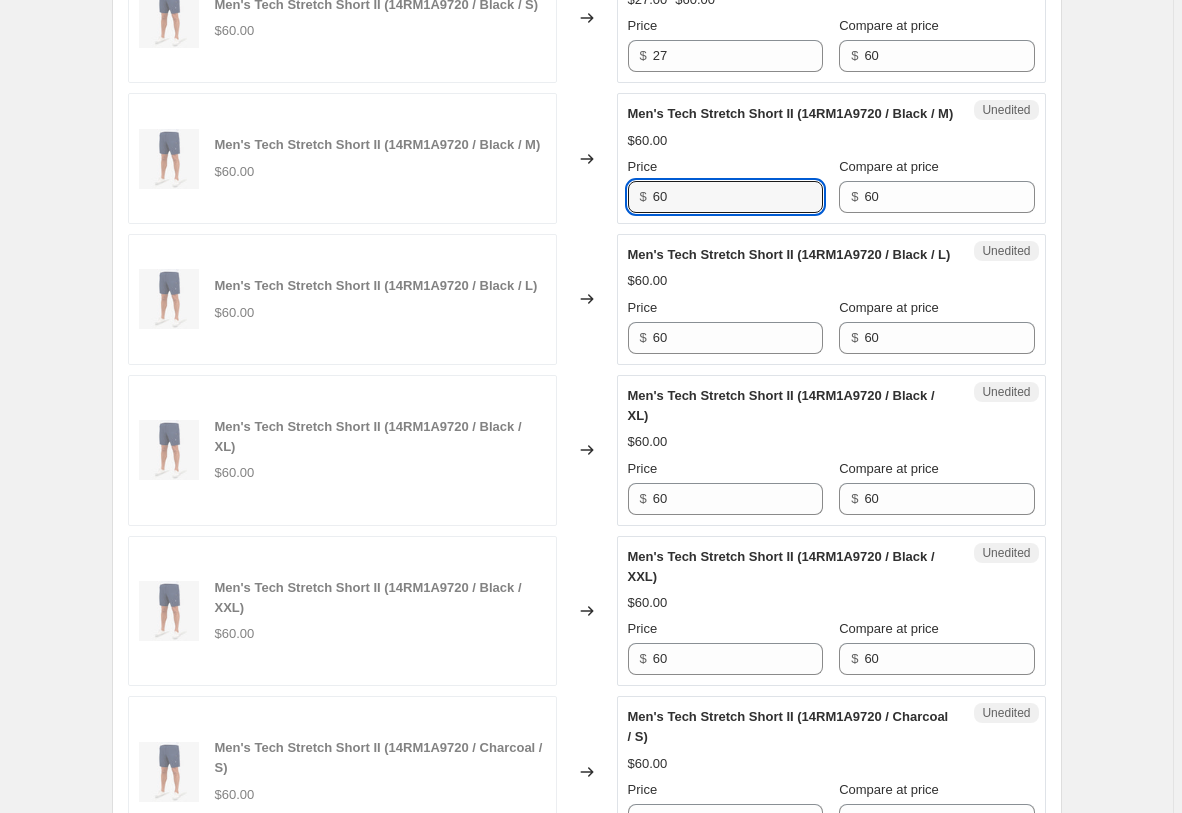 paste on "27" 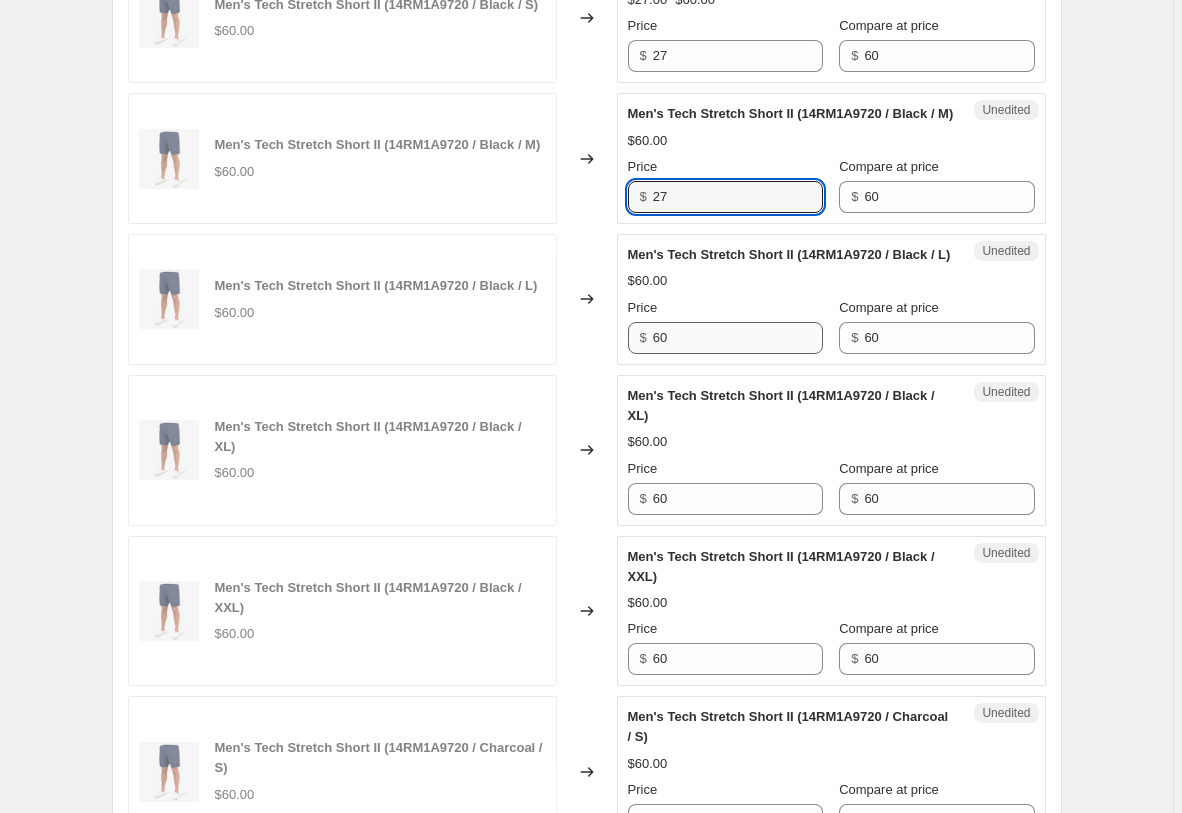 type on "27" 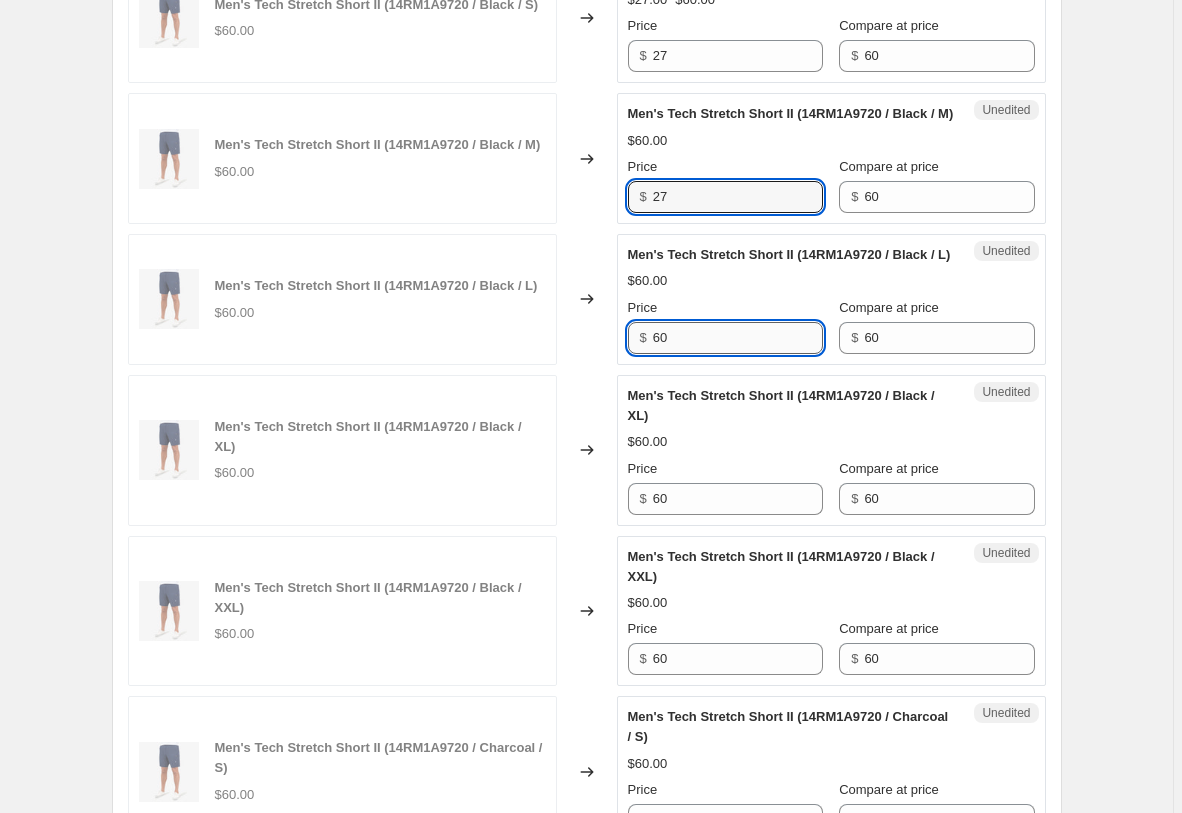 click on "60" at bounding box center [738, 338] 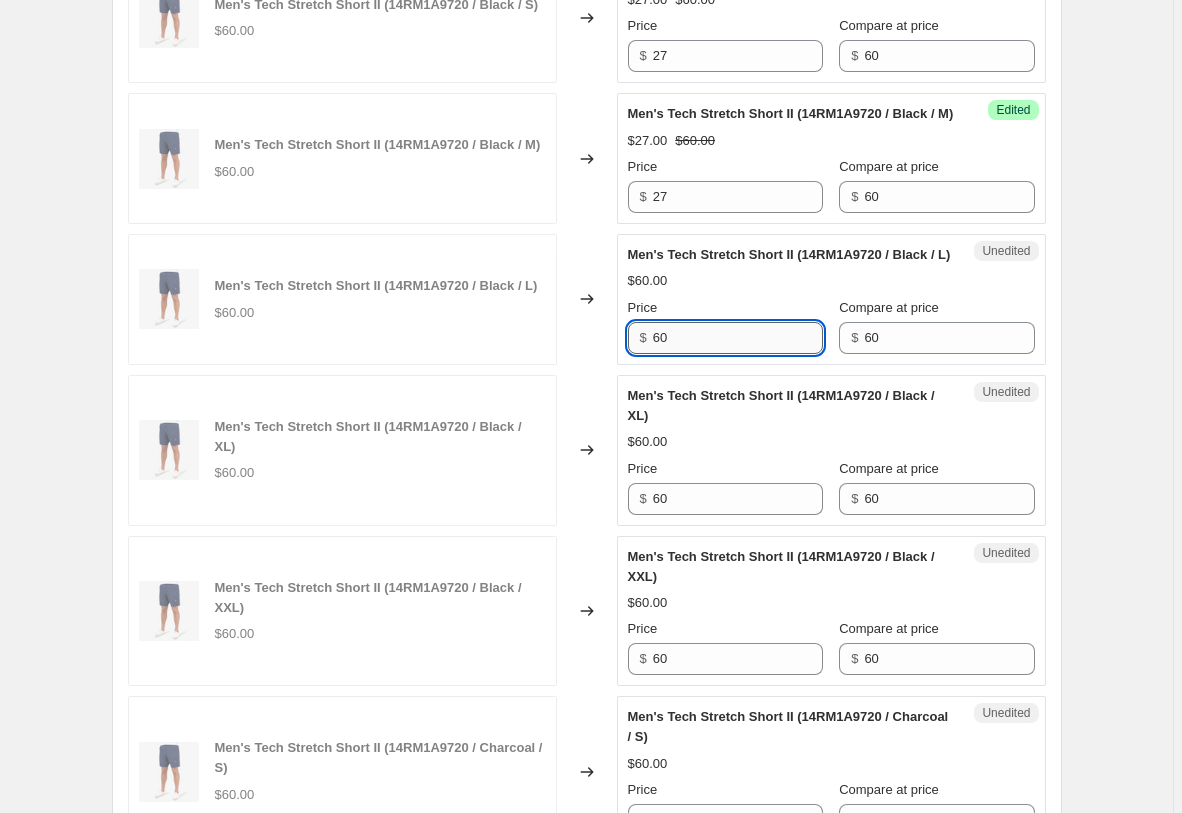 click on "60" at bounding box center [738, 338] 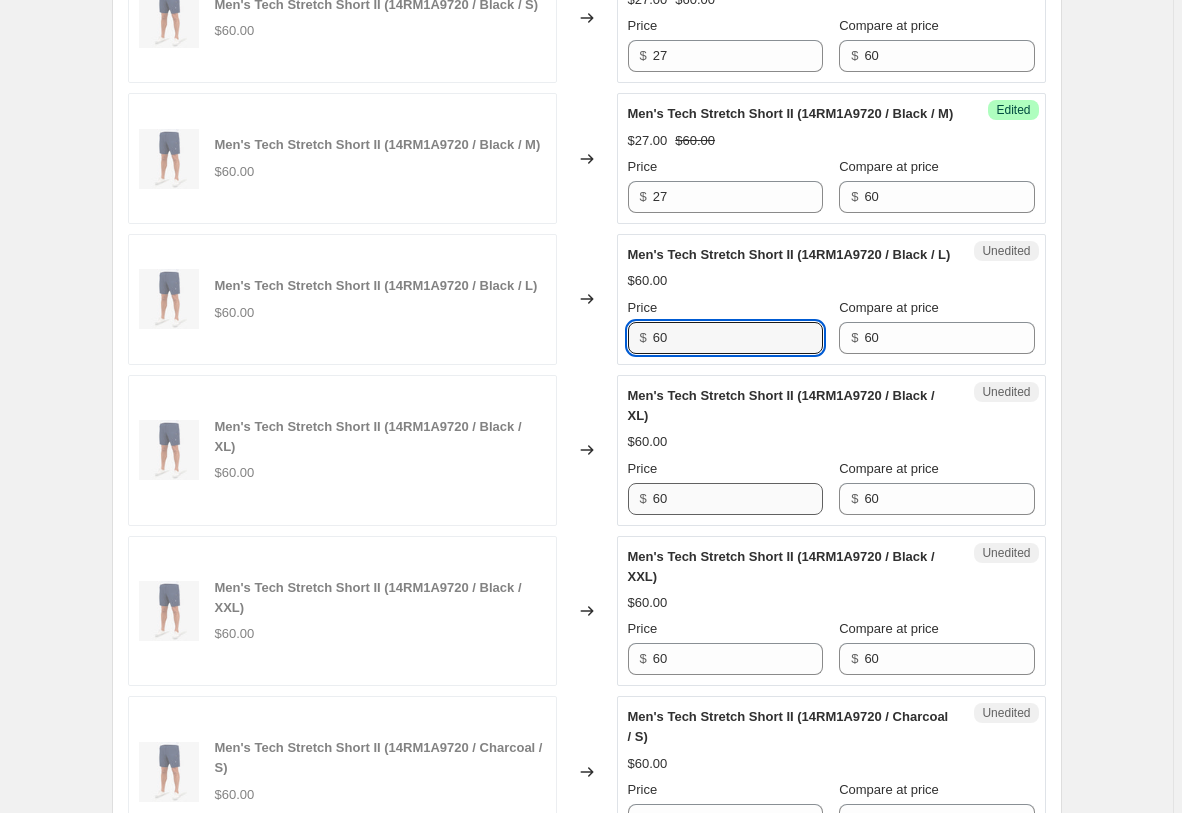 paste on "27" 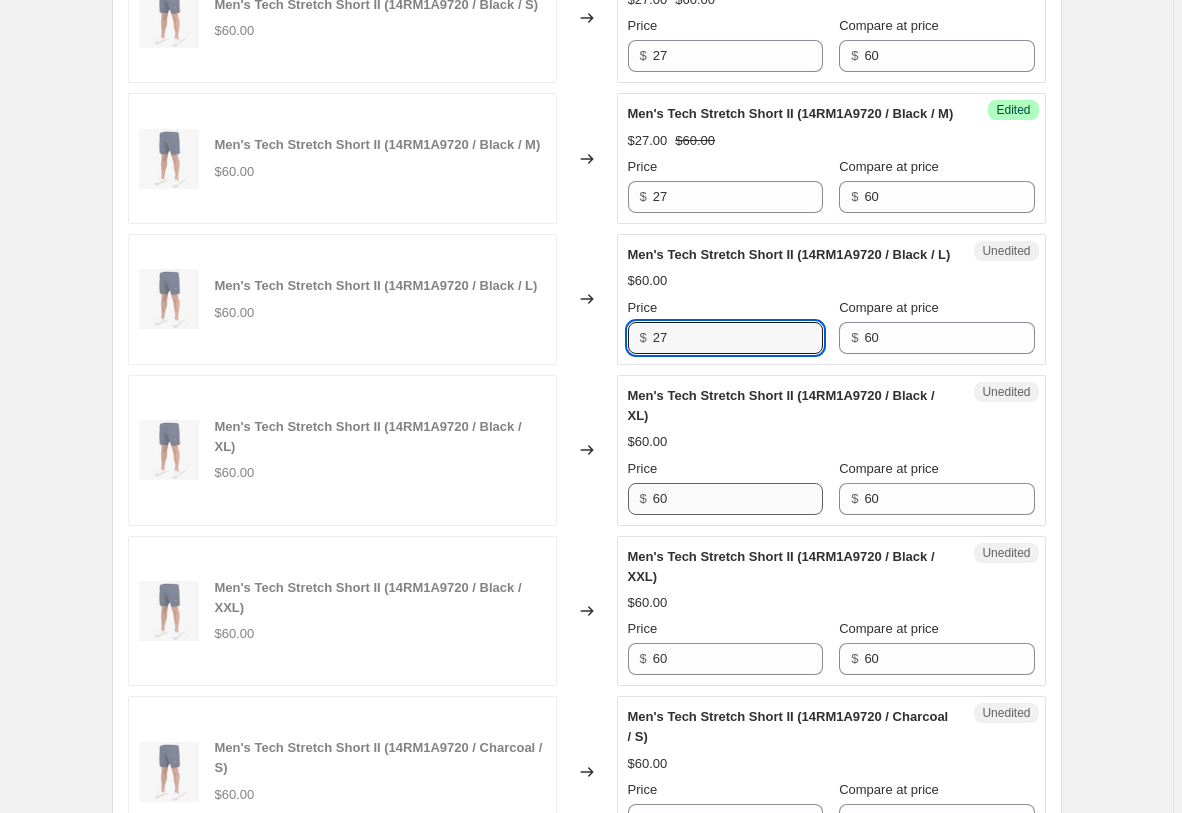 type on "27" 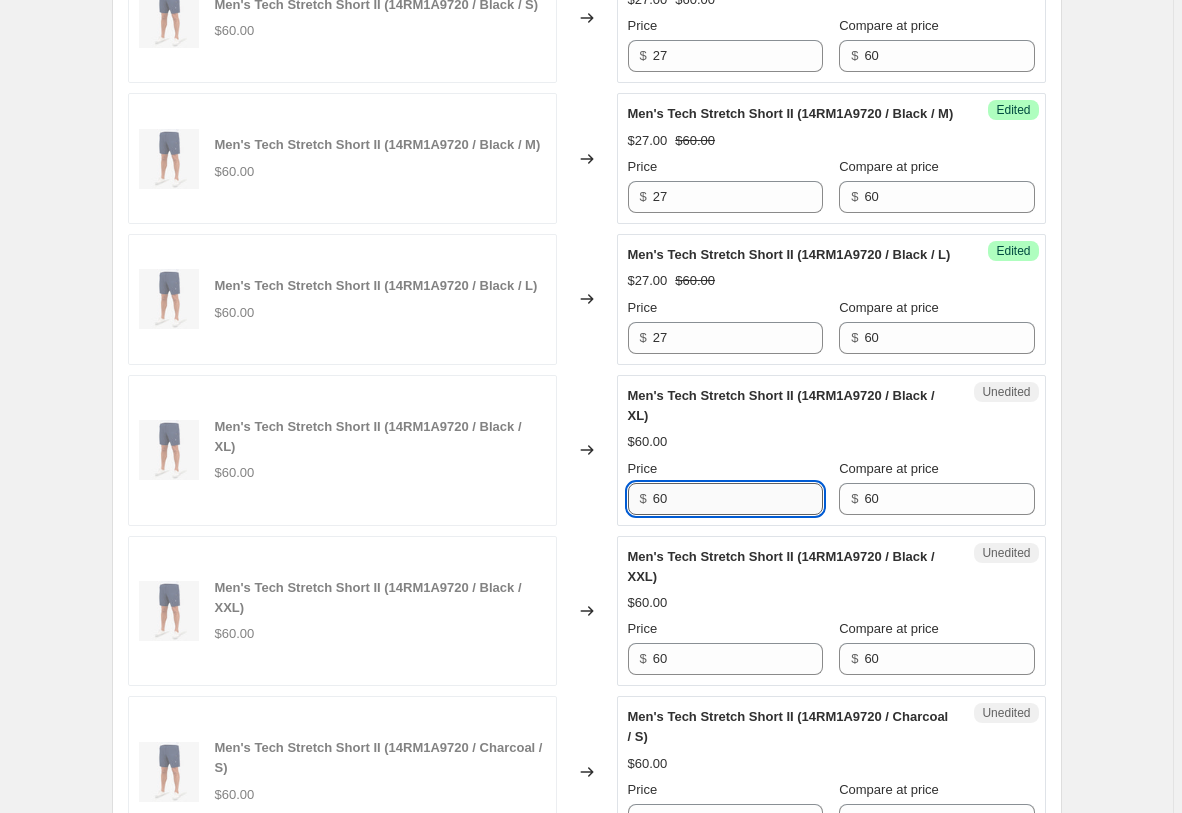 click on "60" at bounding box center [738, 499] 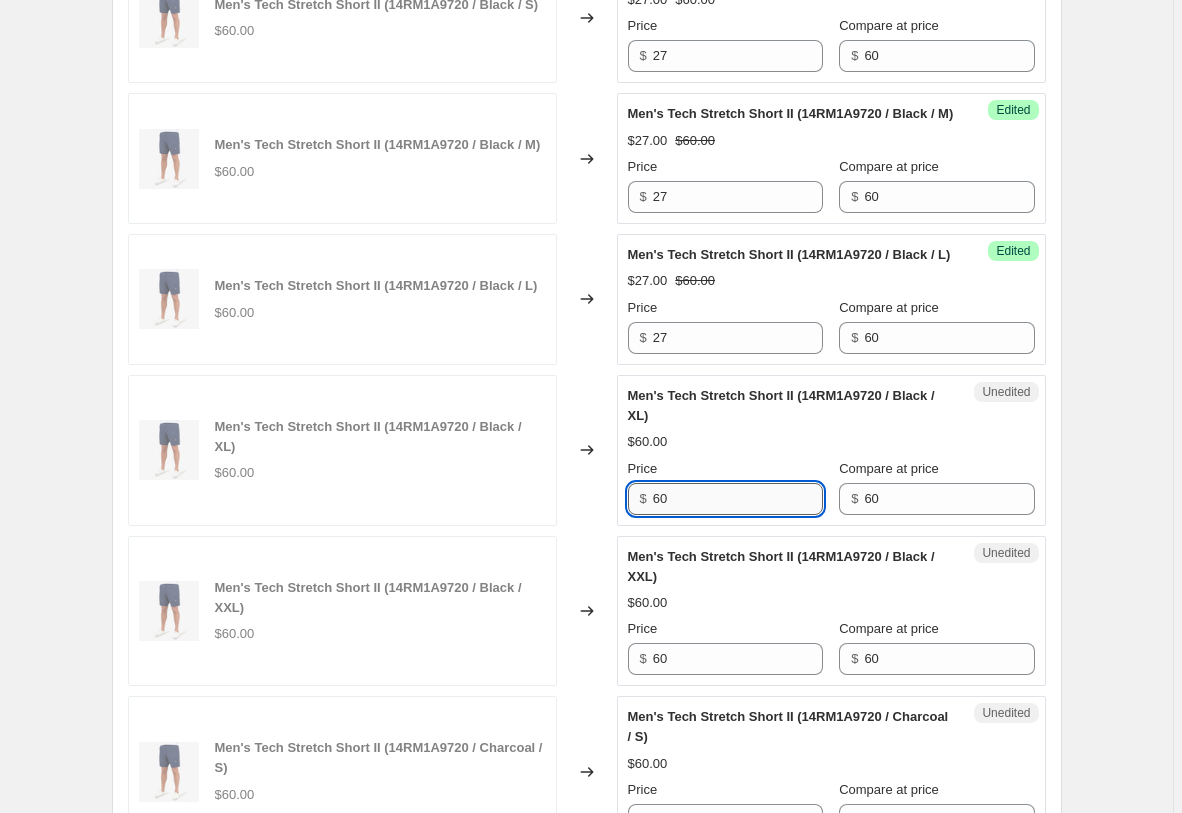 click on "60" at bounding box center (738, 499) 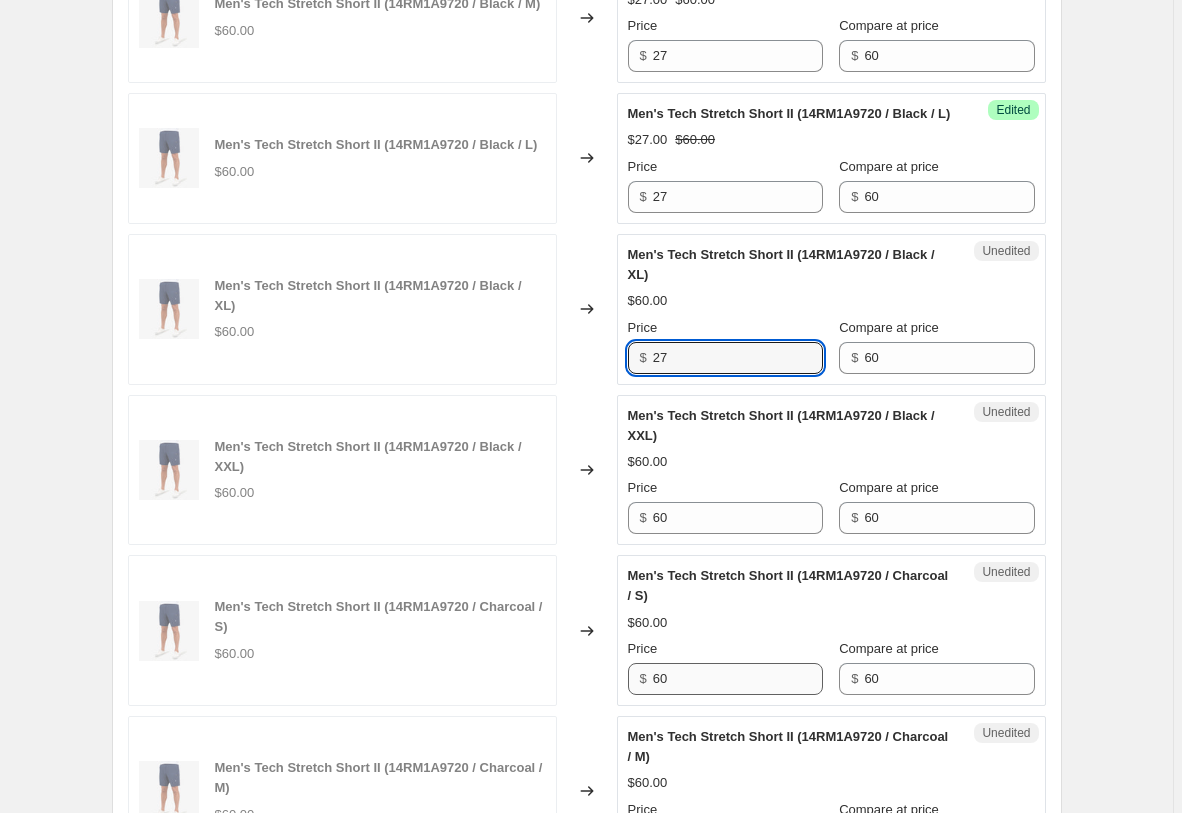 scroll, scrollTop: 1734, scrollLeft: 0, axis: vertical 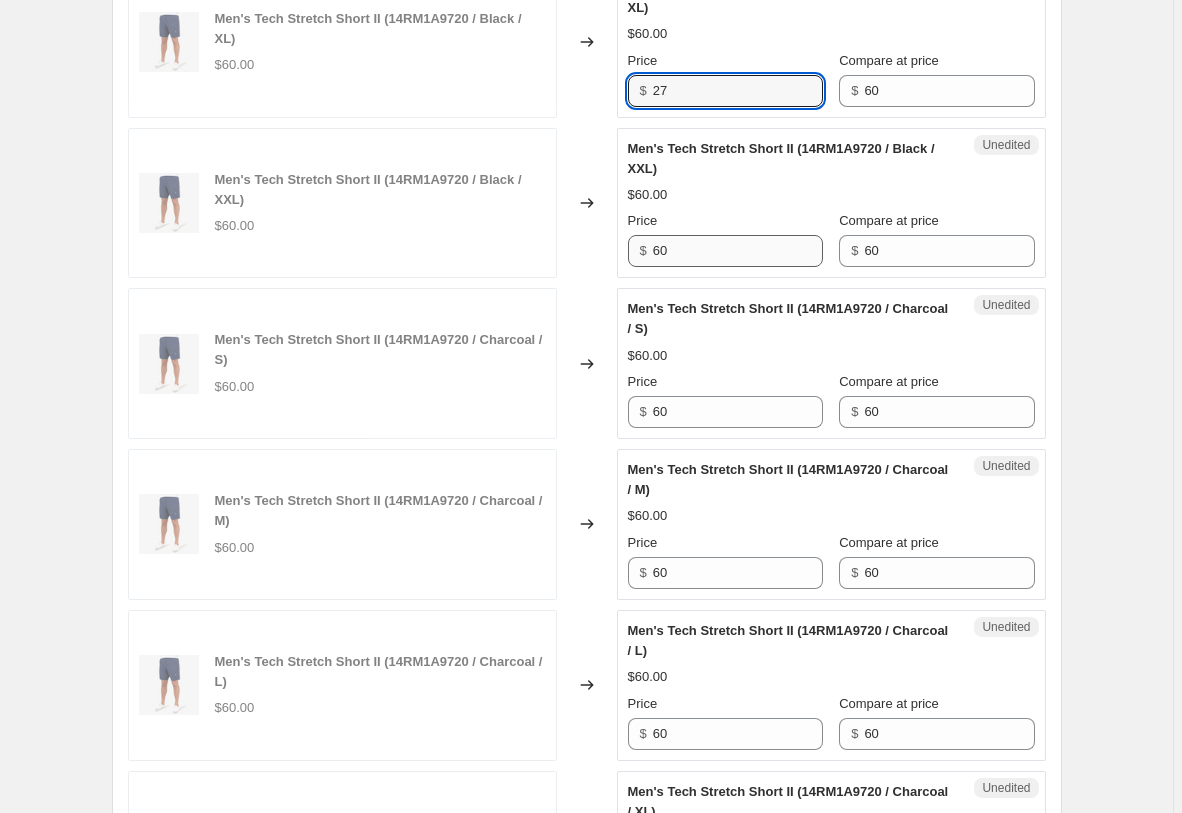 type on "27" 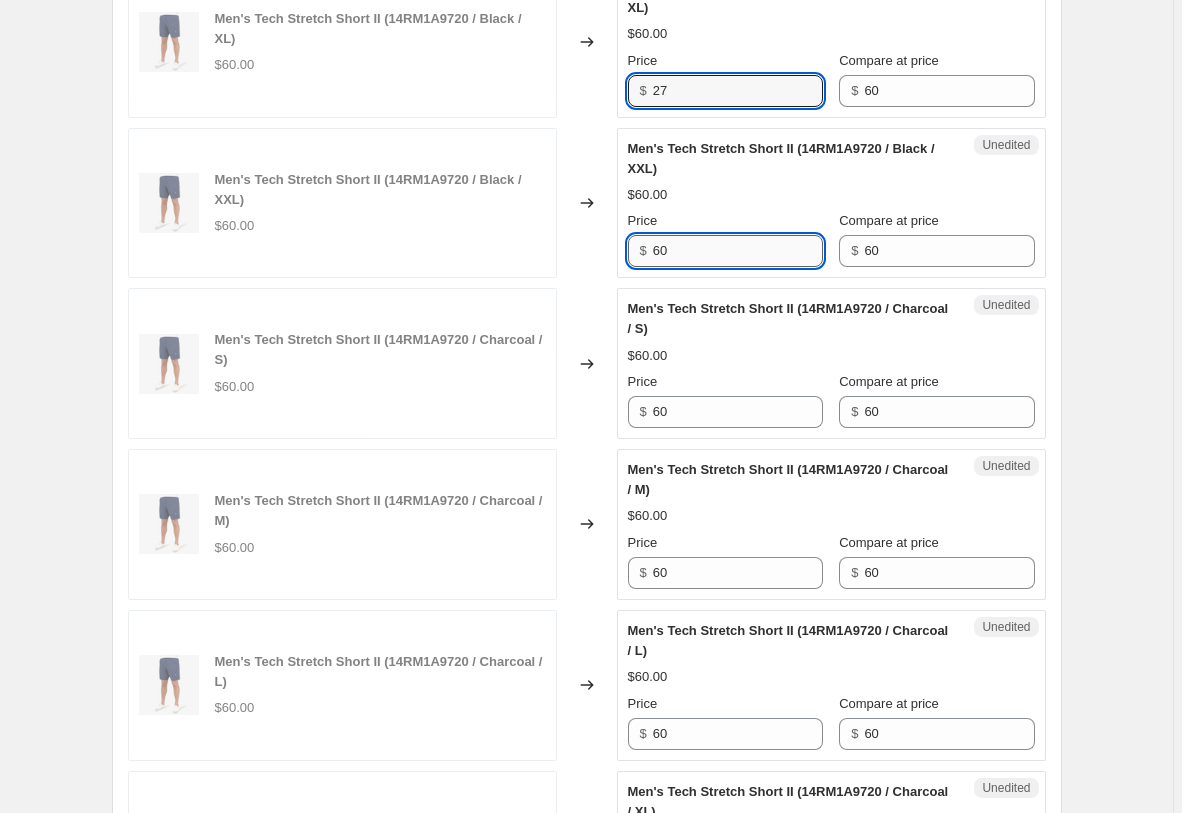 click on "60" at bounding box center (738, 251) 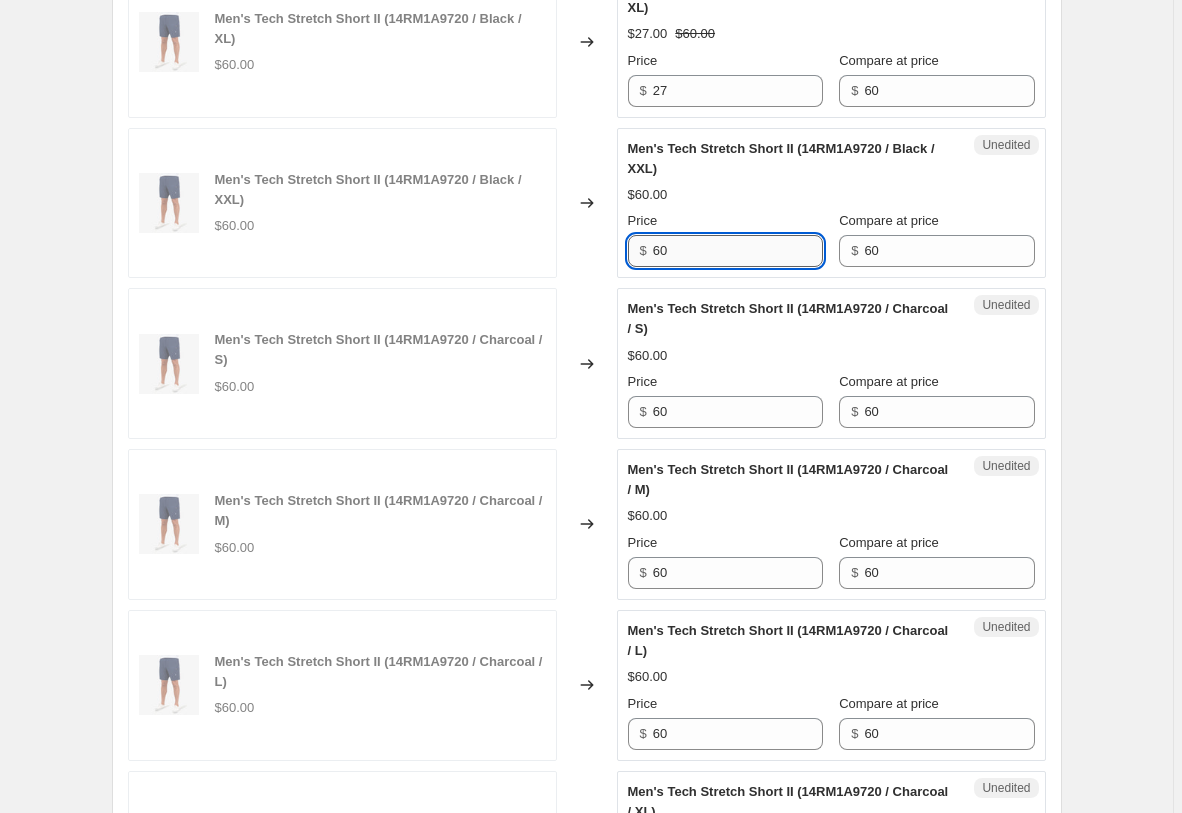click on "60" at bounding box center (738, 251) 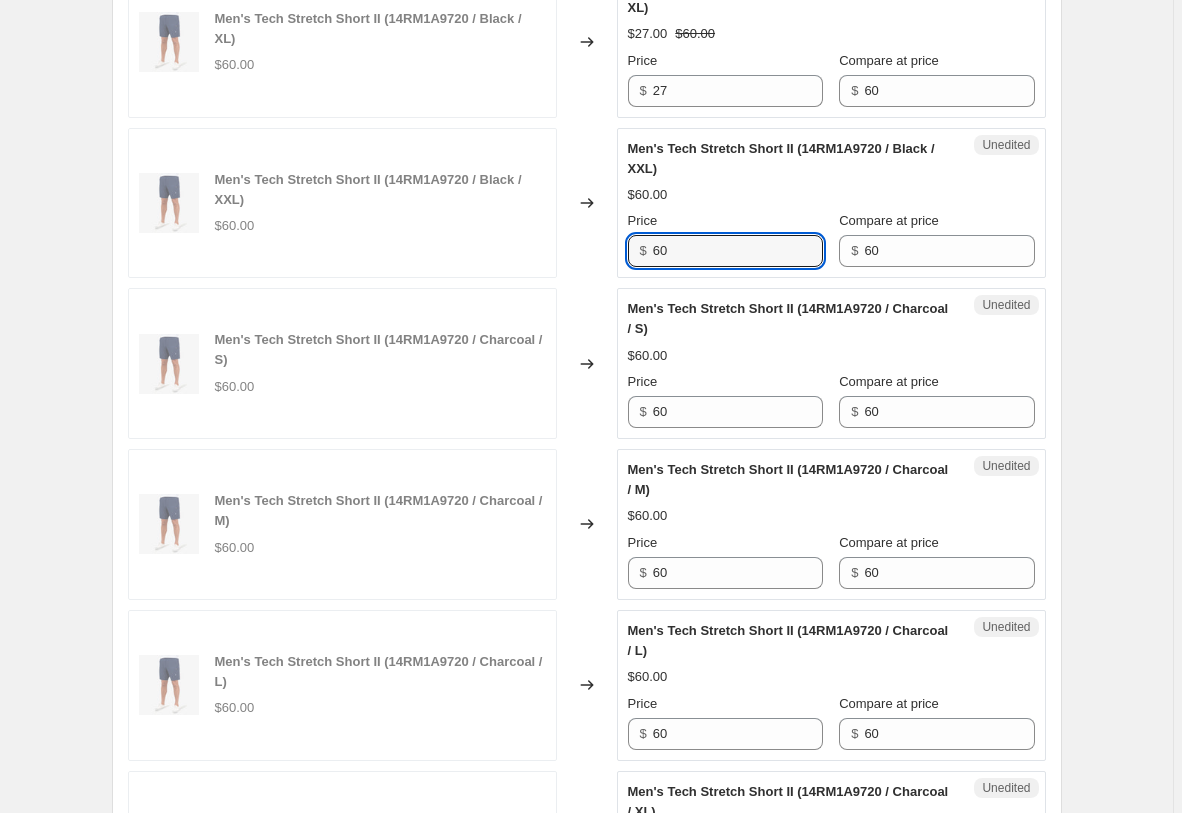 paste on "27" 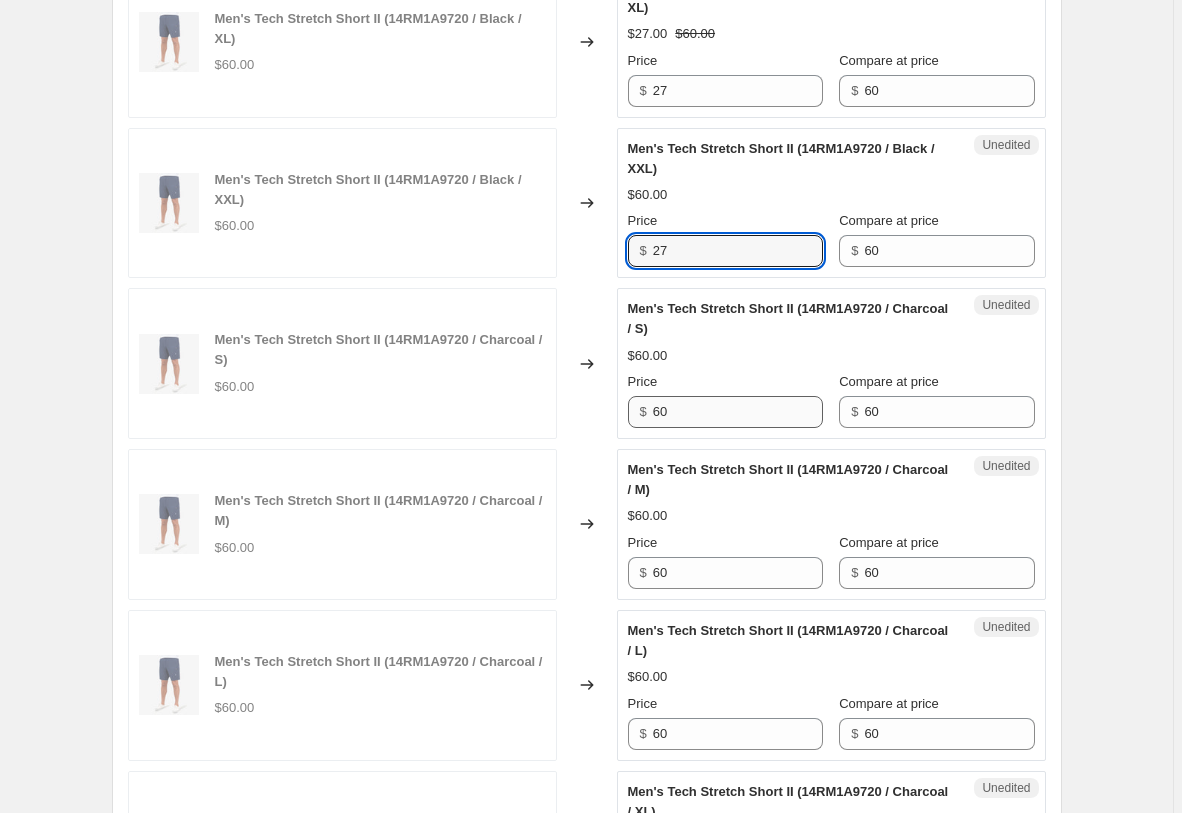 type on "27" 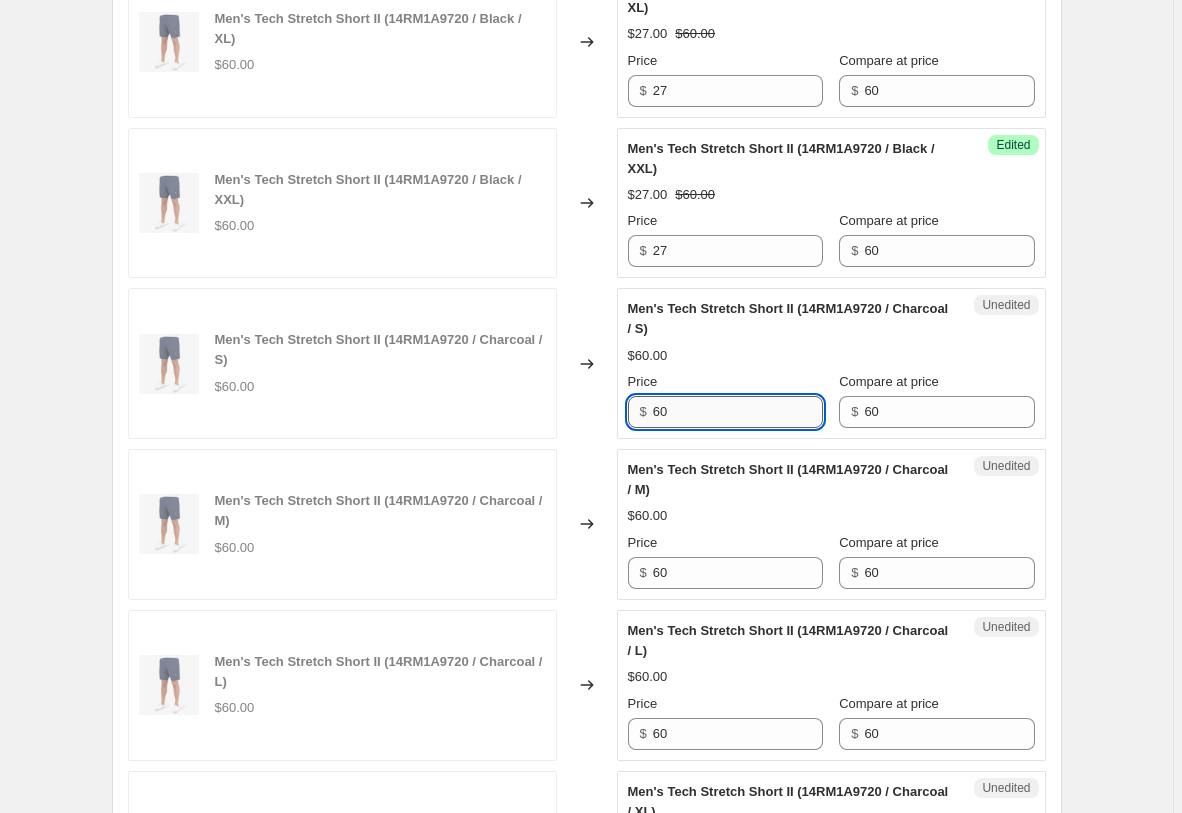 click on "60" at bounding box center [738, 412] 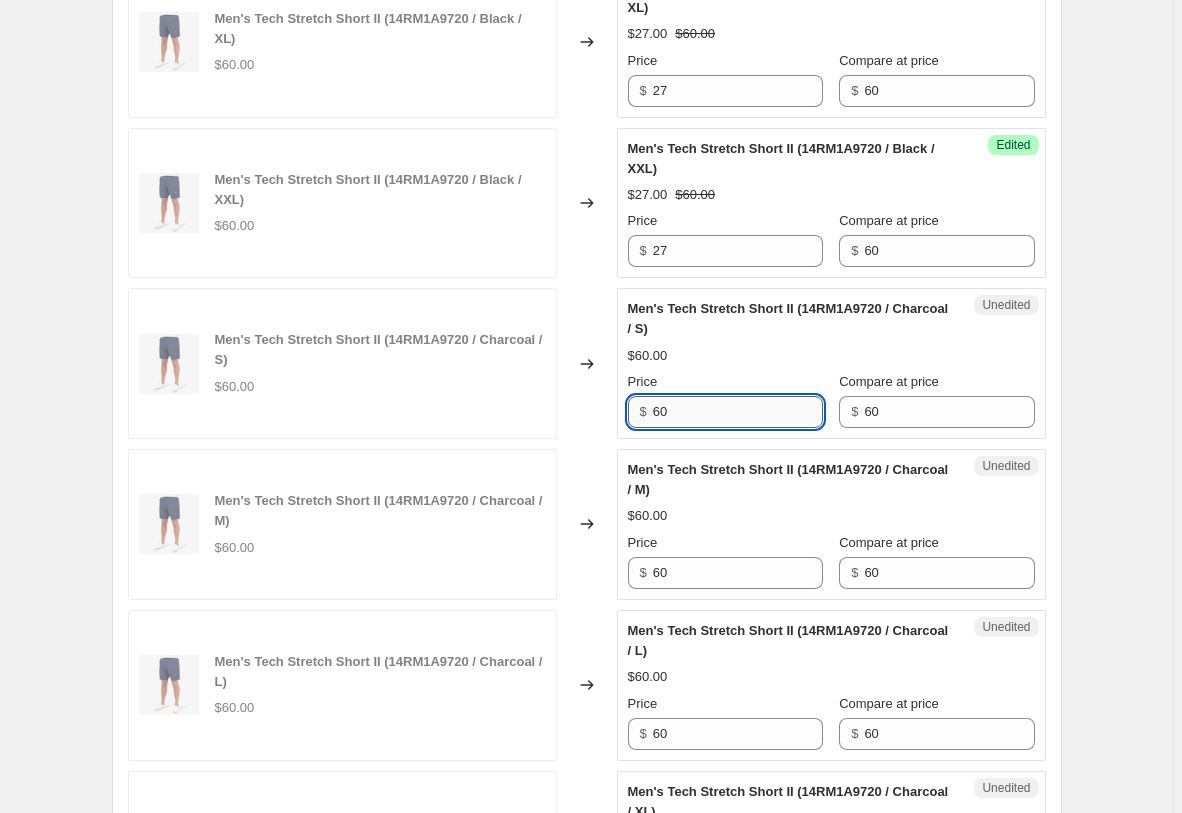 click on "60" at bounding box center (738, 412) 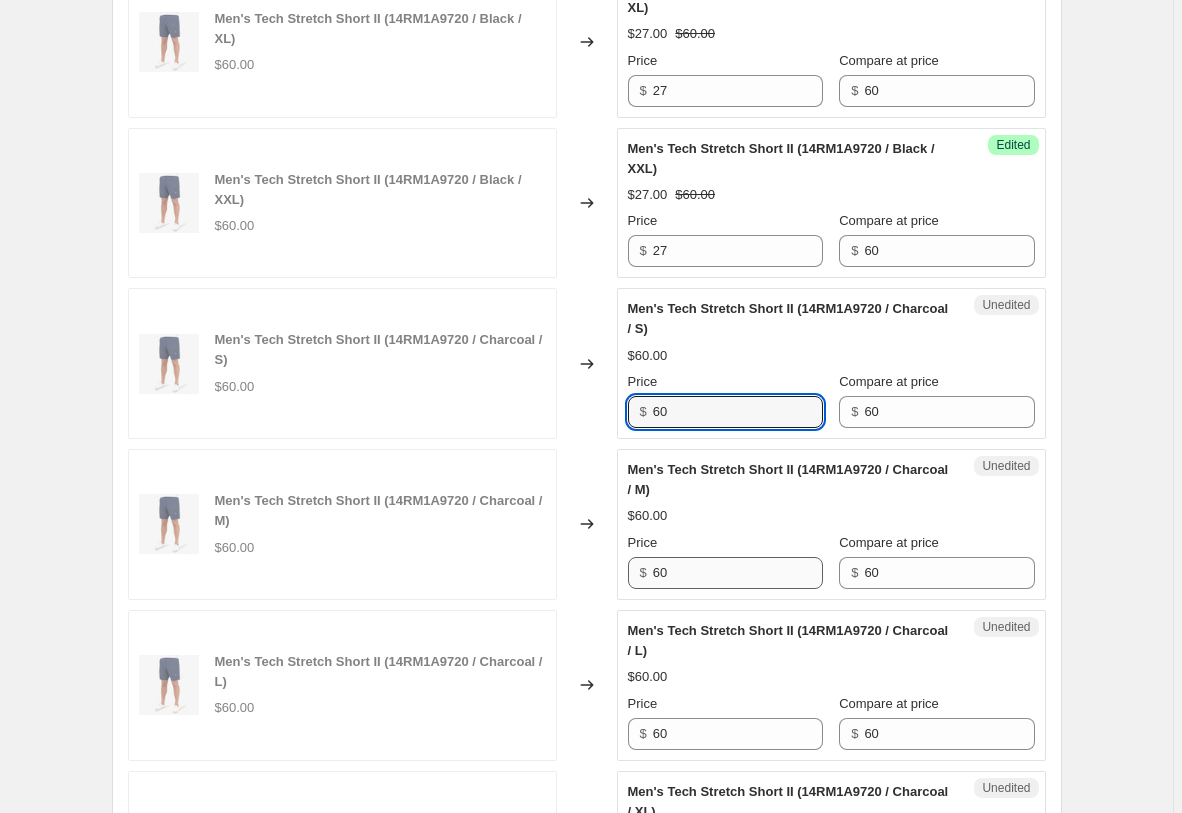 paste on "27" 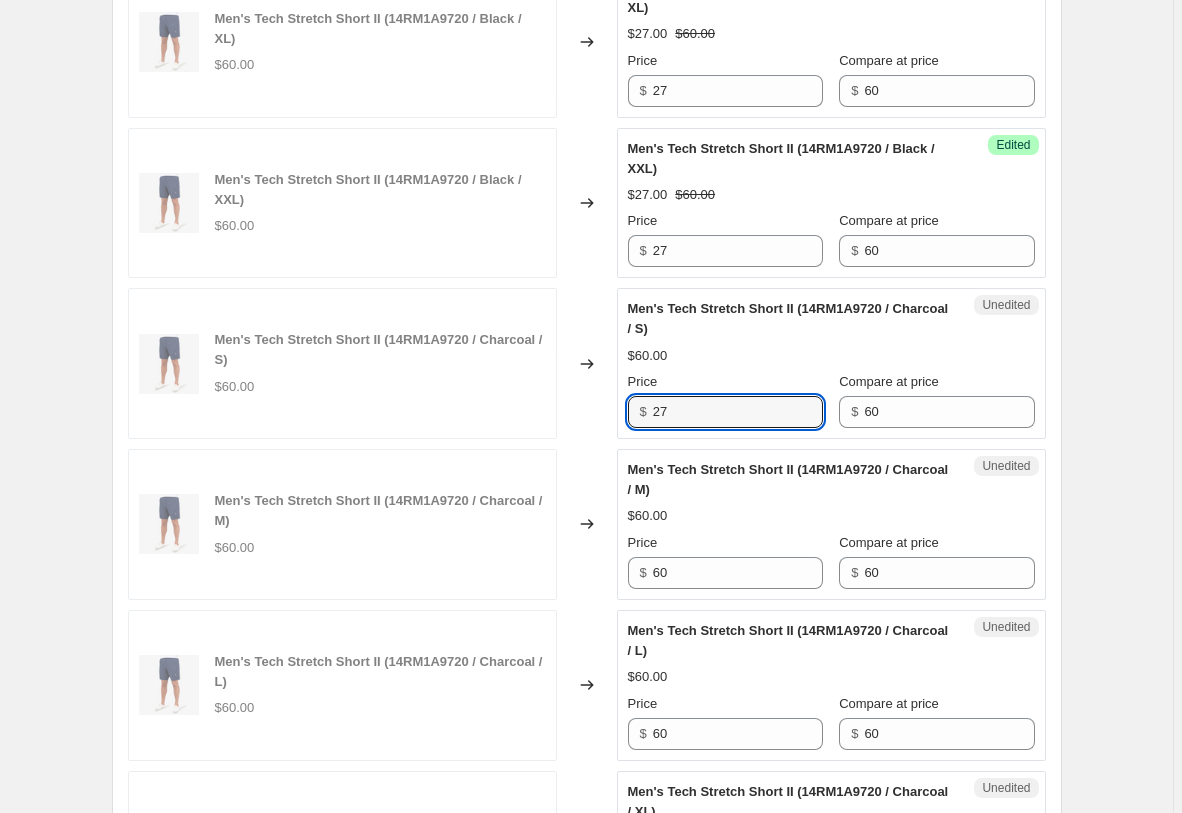 type on "27" 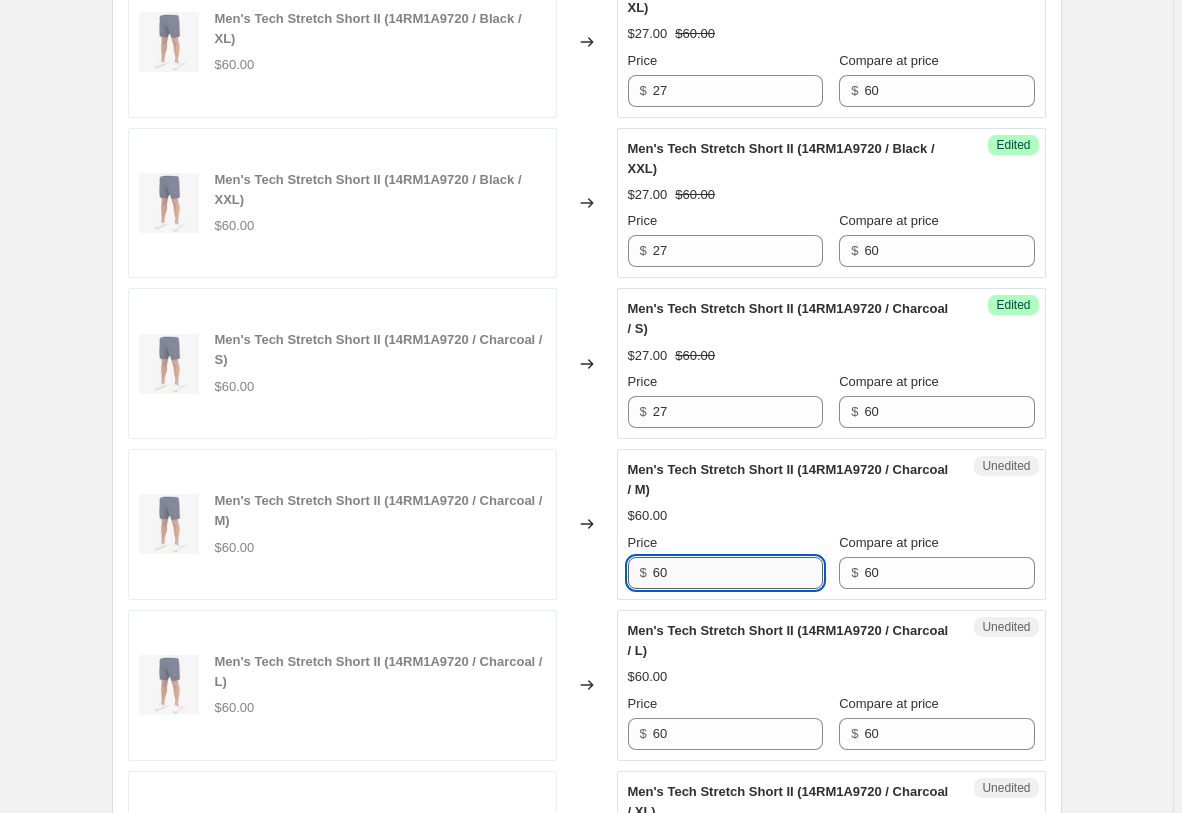 click on "60" at bounding box center [738, 573] 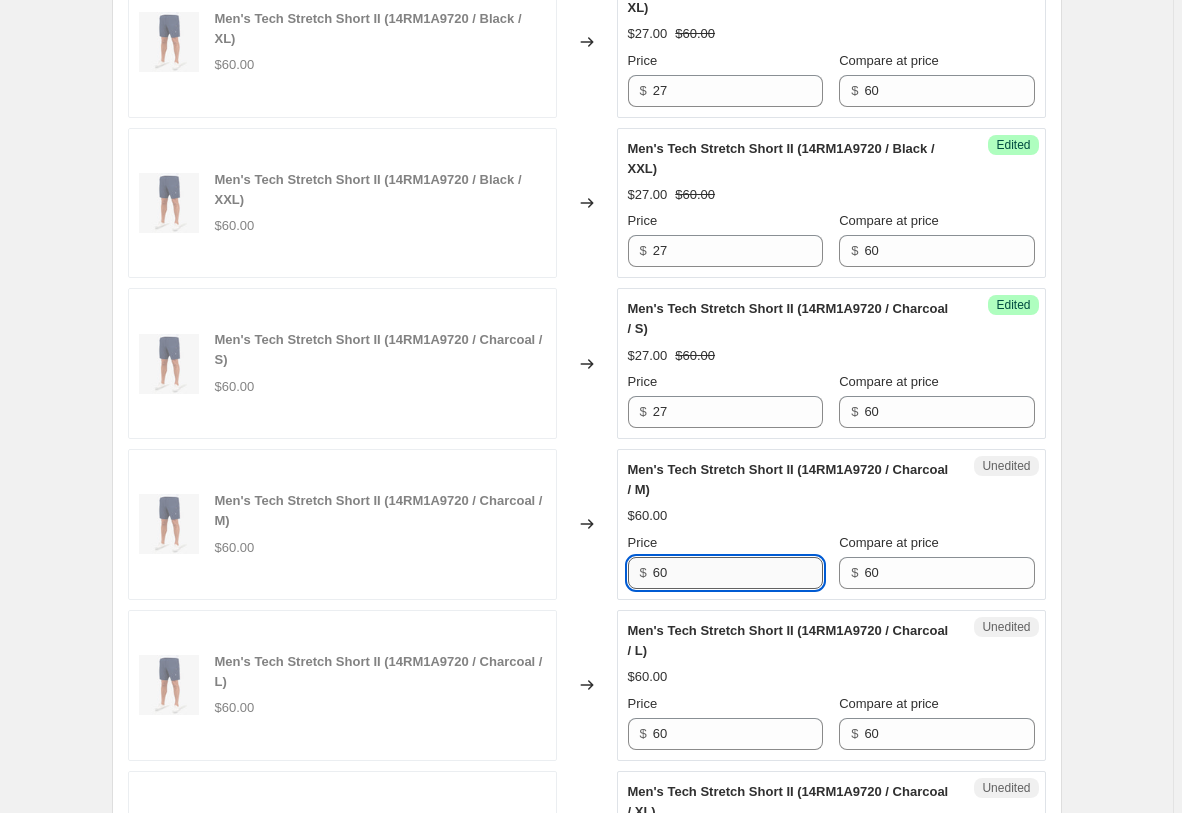 paste on "27" 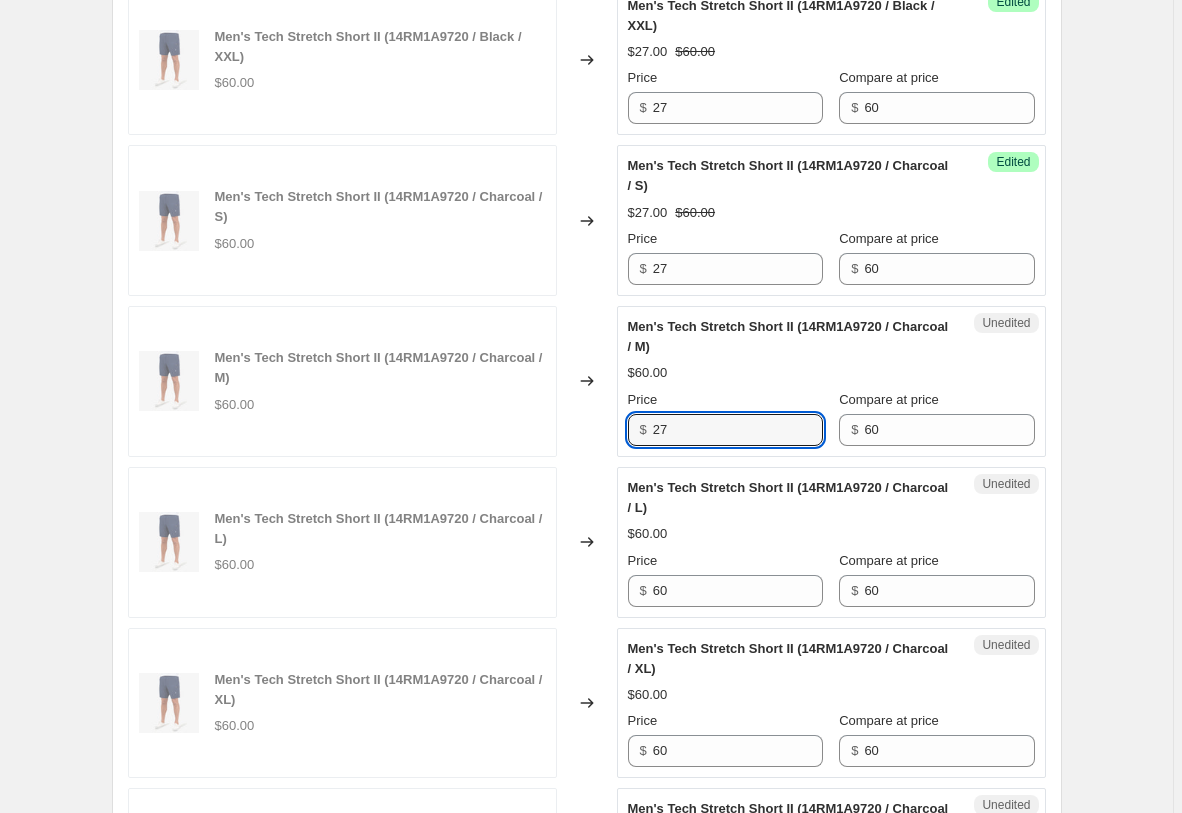 scroll, scrollTop: 2142, scrollLeft: 0, axis: vertical 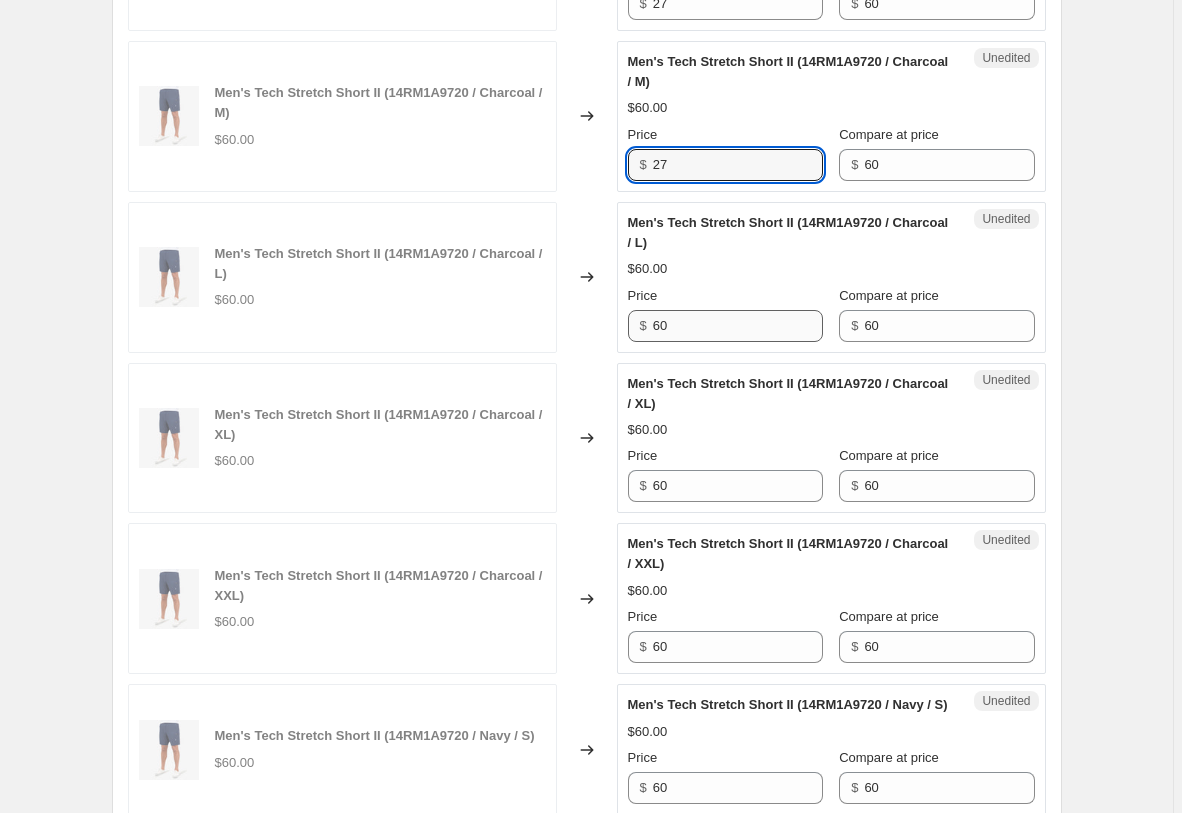 type on "27" 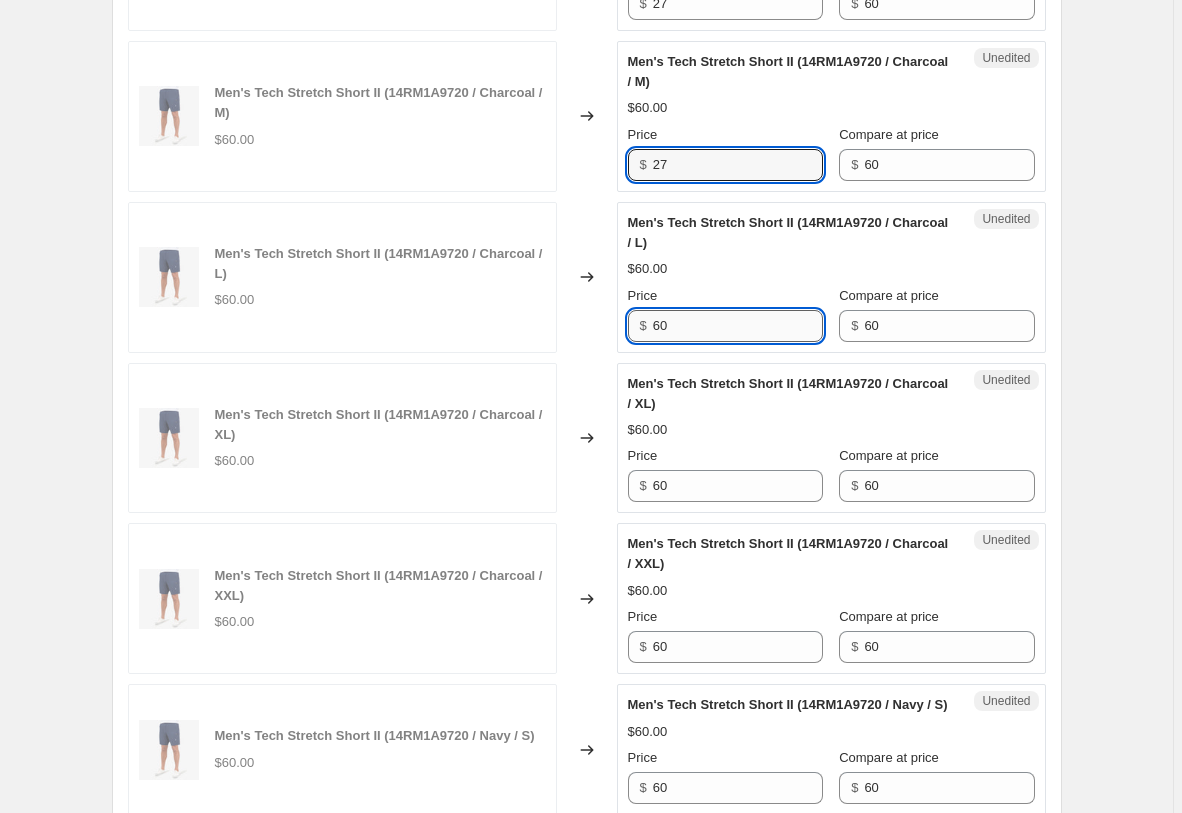 click on "60" at bounding box center [738, 326] 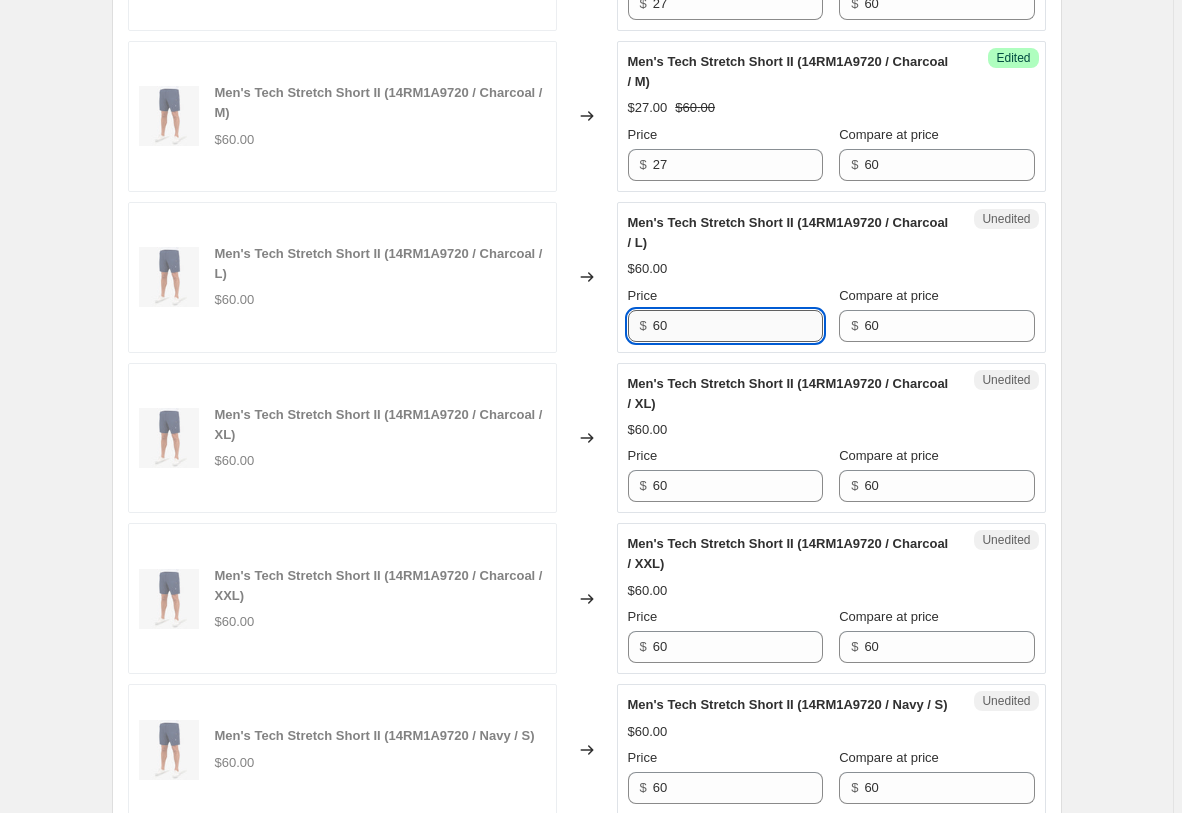 click on "60" at bounding box center [738, 326] 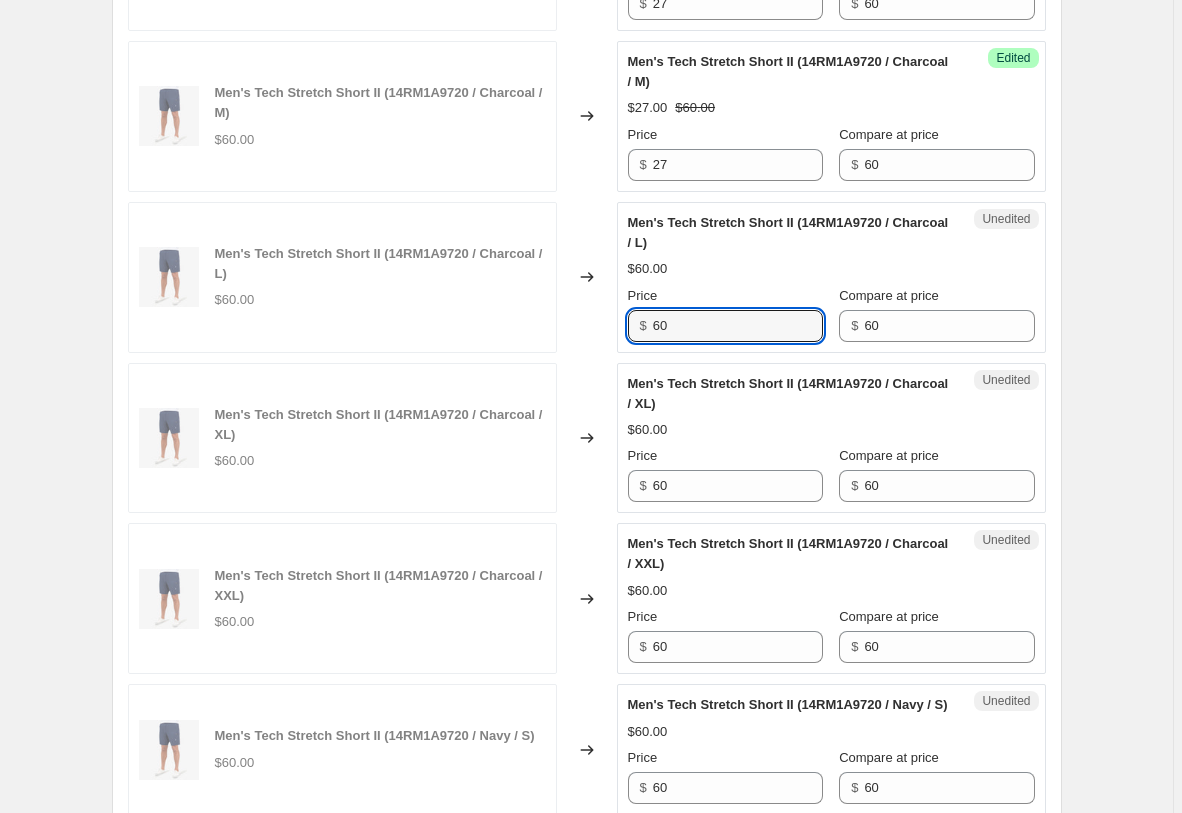 paste on "27" 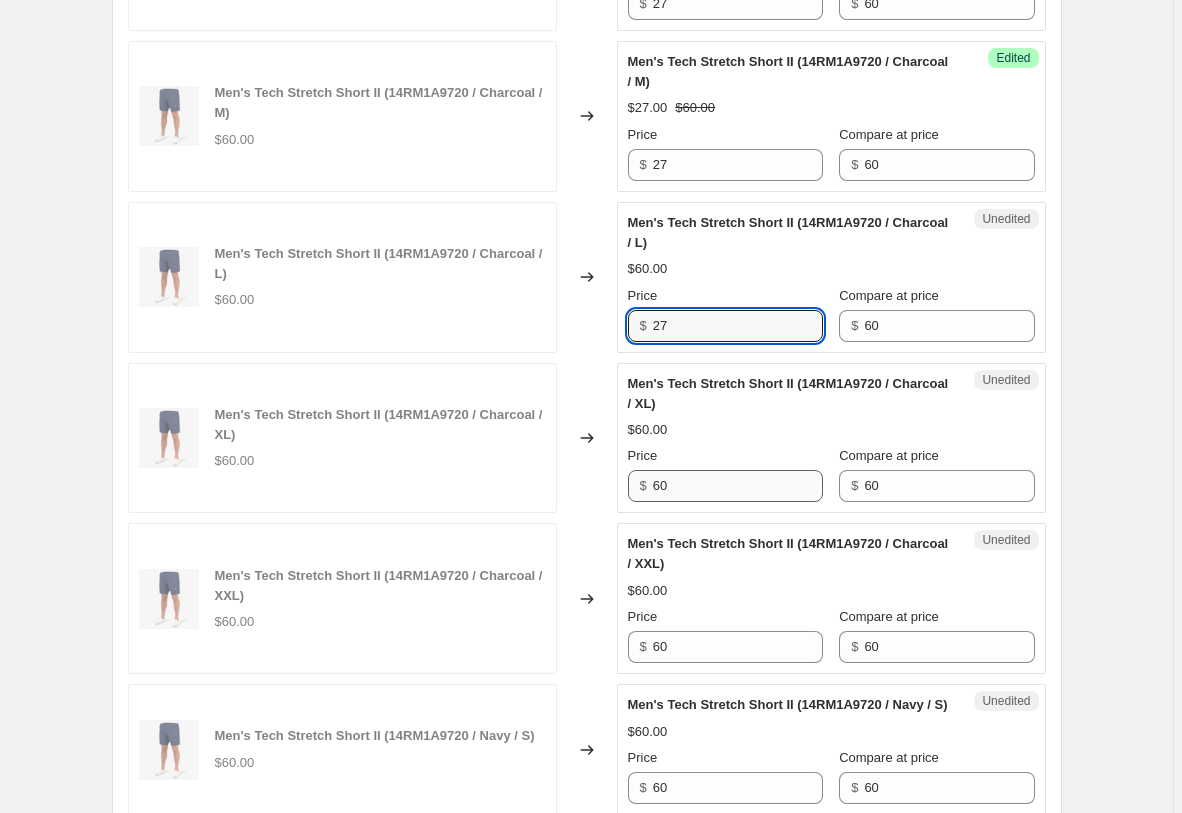 type on "27" 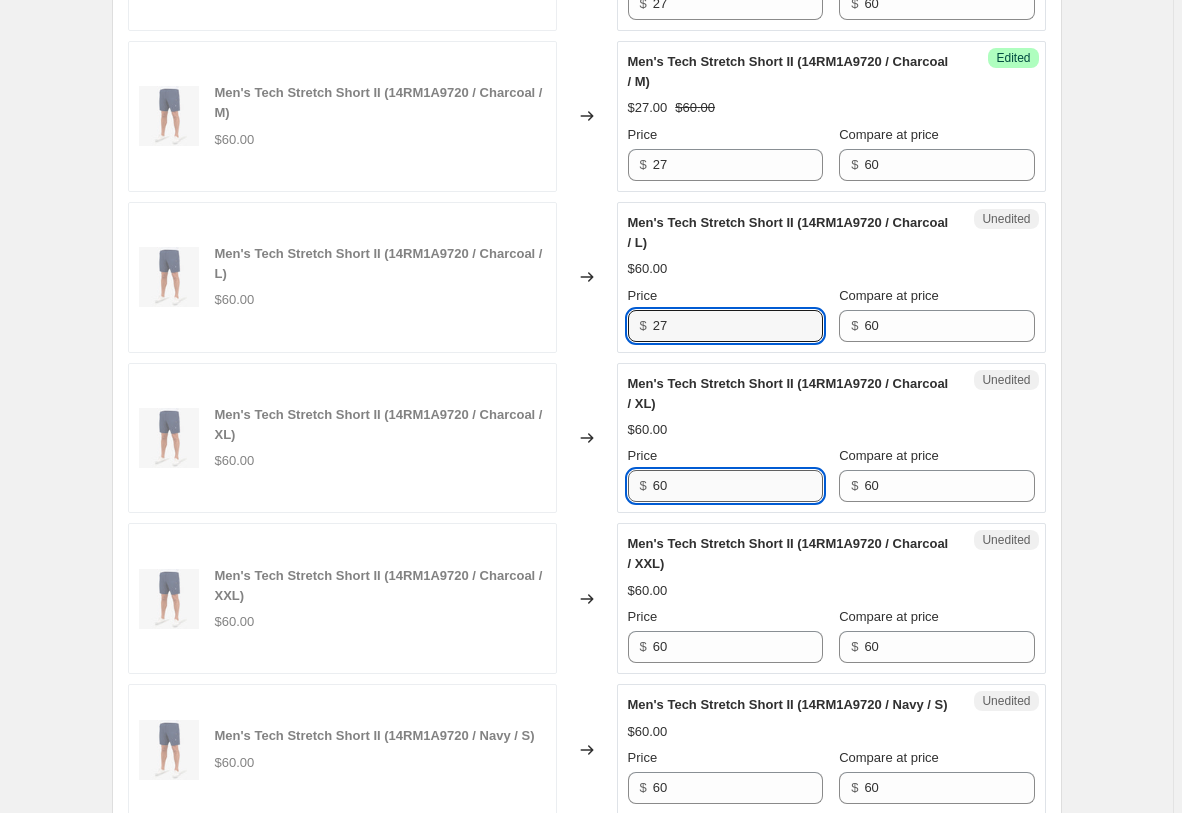 click on "60" at bounding box center (738, 486) 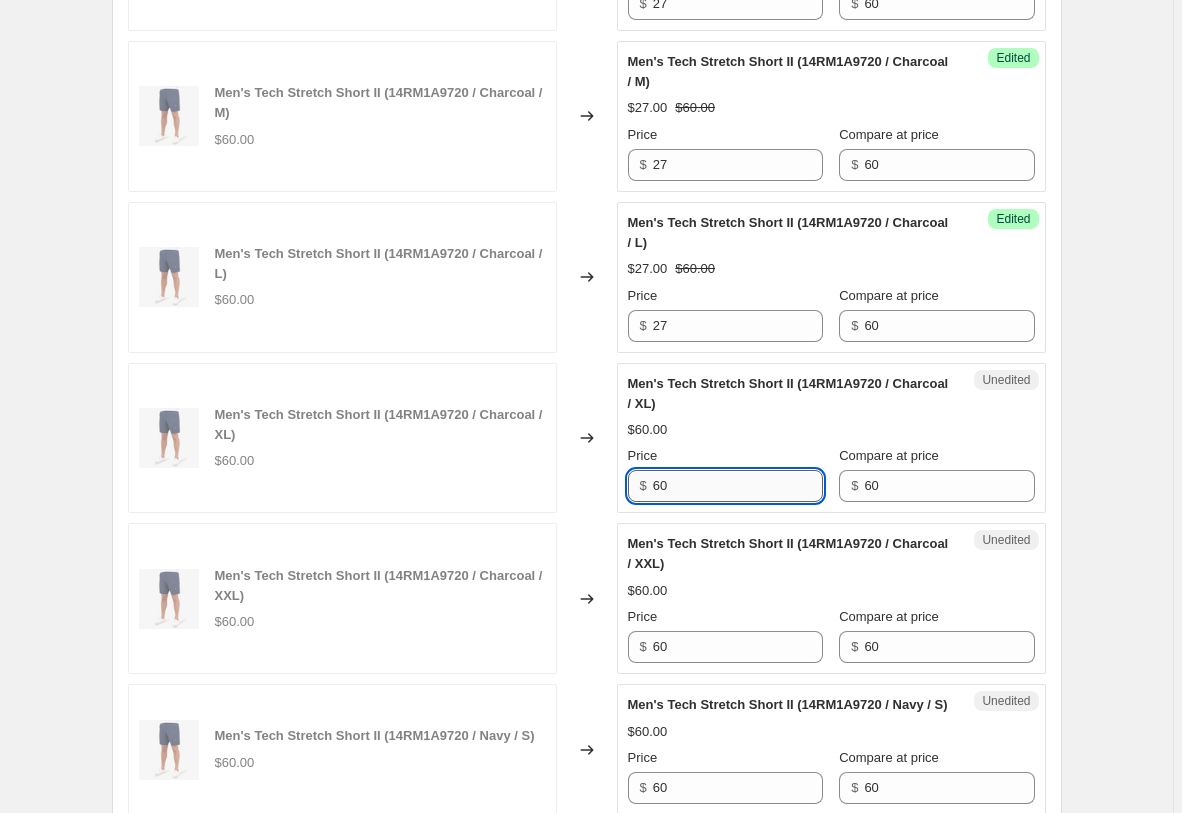 click on "60" at bounding box center (738, 486) 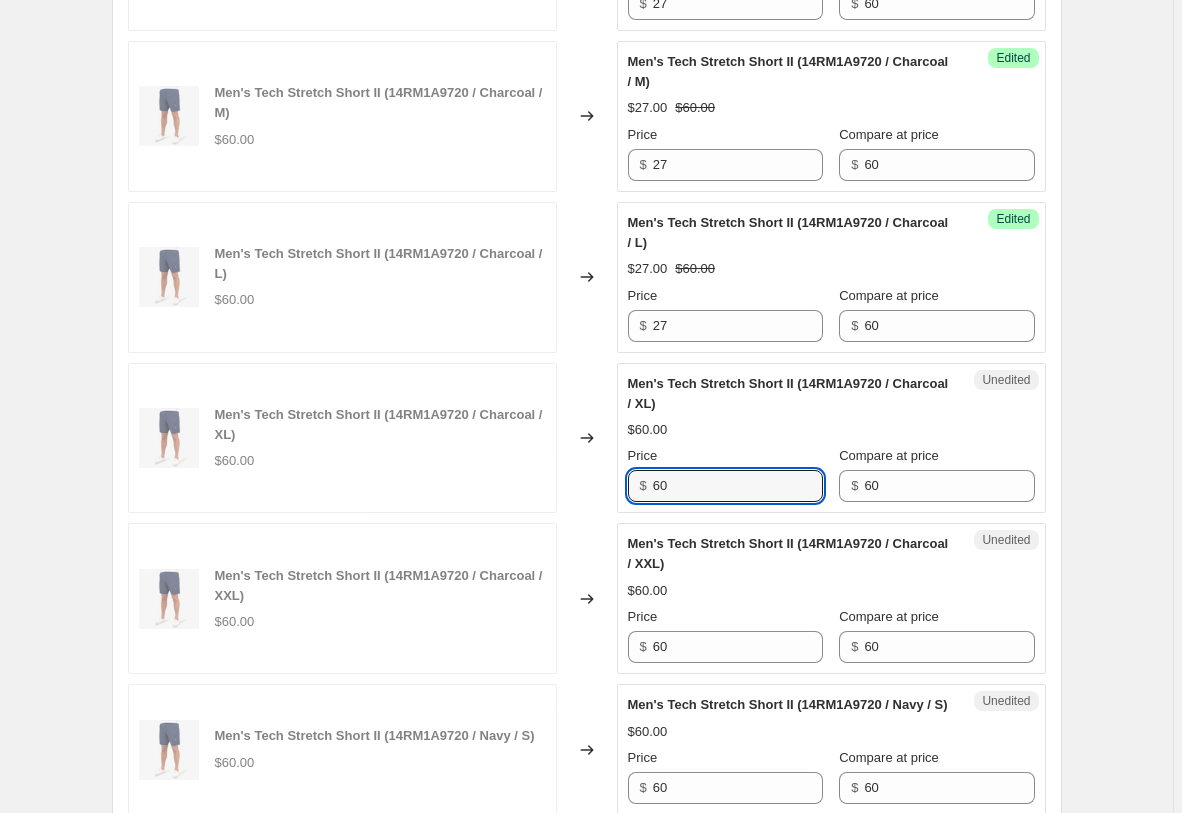 paste on "27" 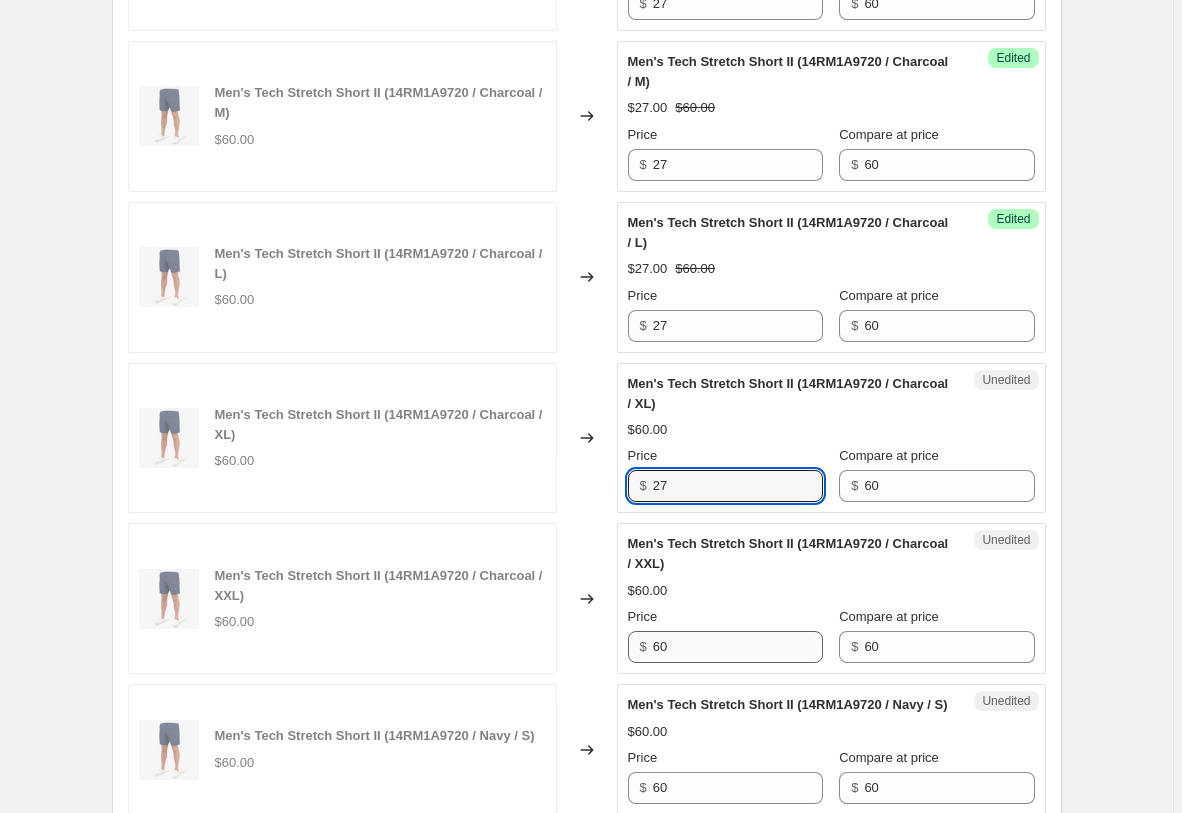 type on "27" 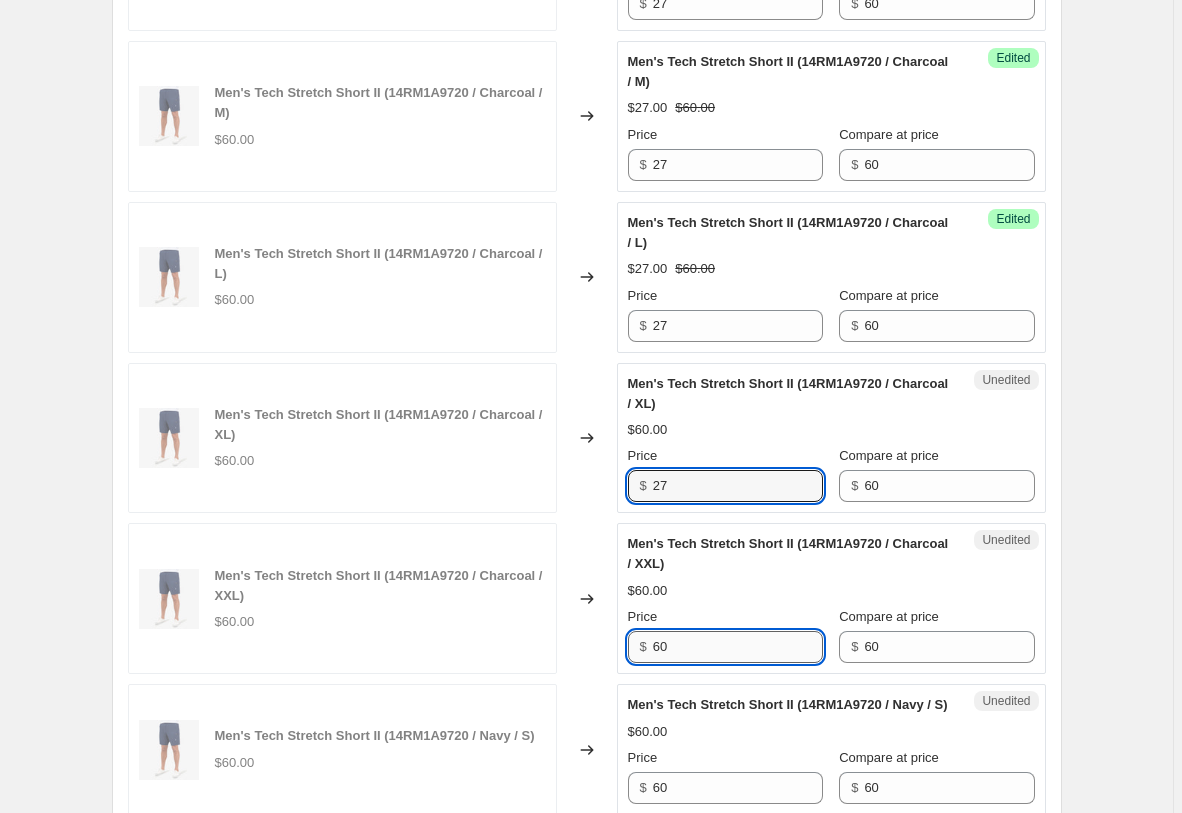 click on "60" at bounding box center (738, 647) 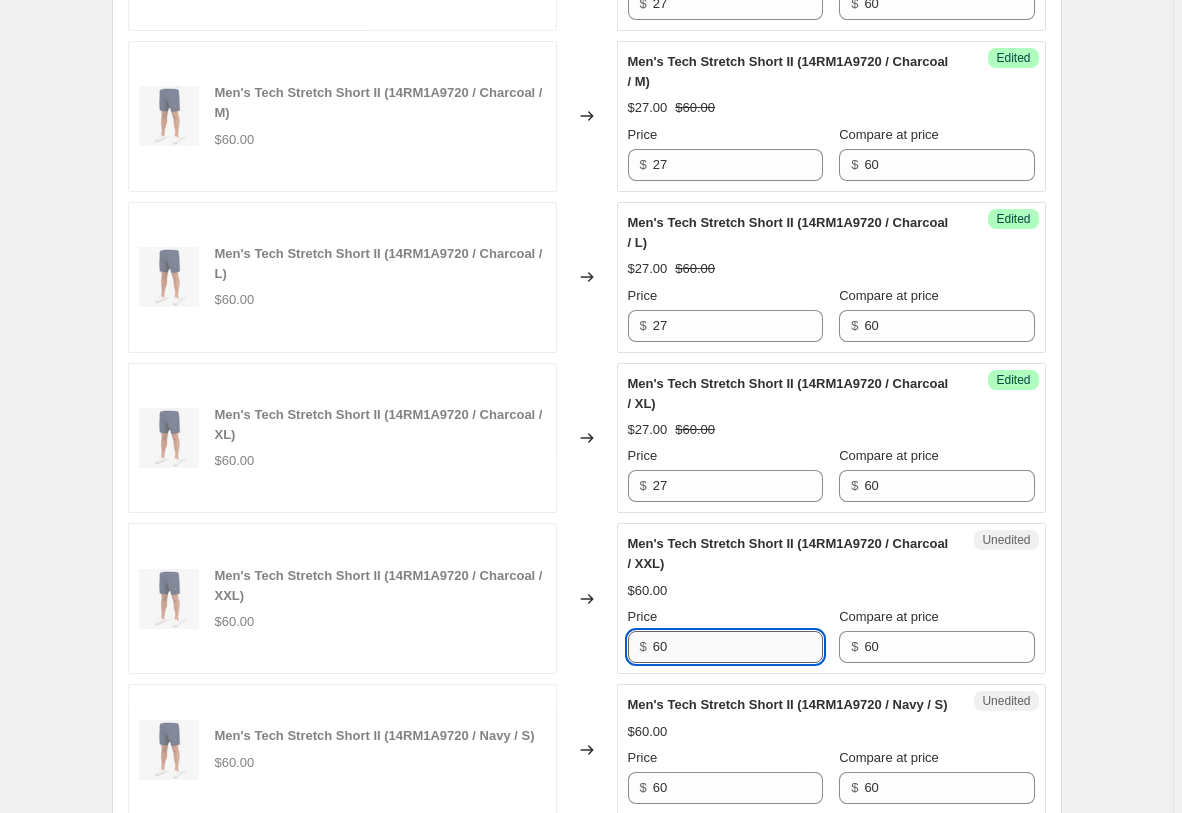 click on "60" at bounding box center [738, 647] 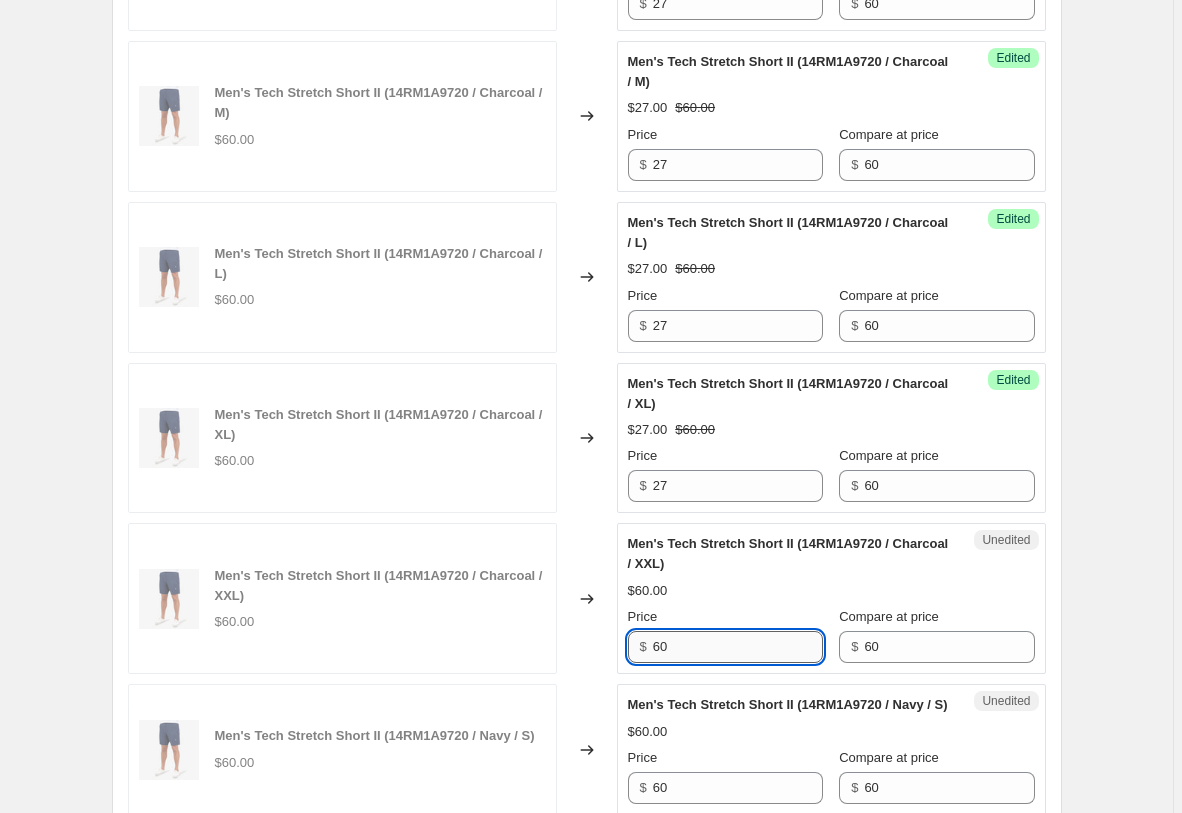 paste on "27" 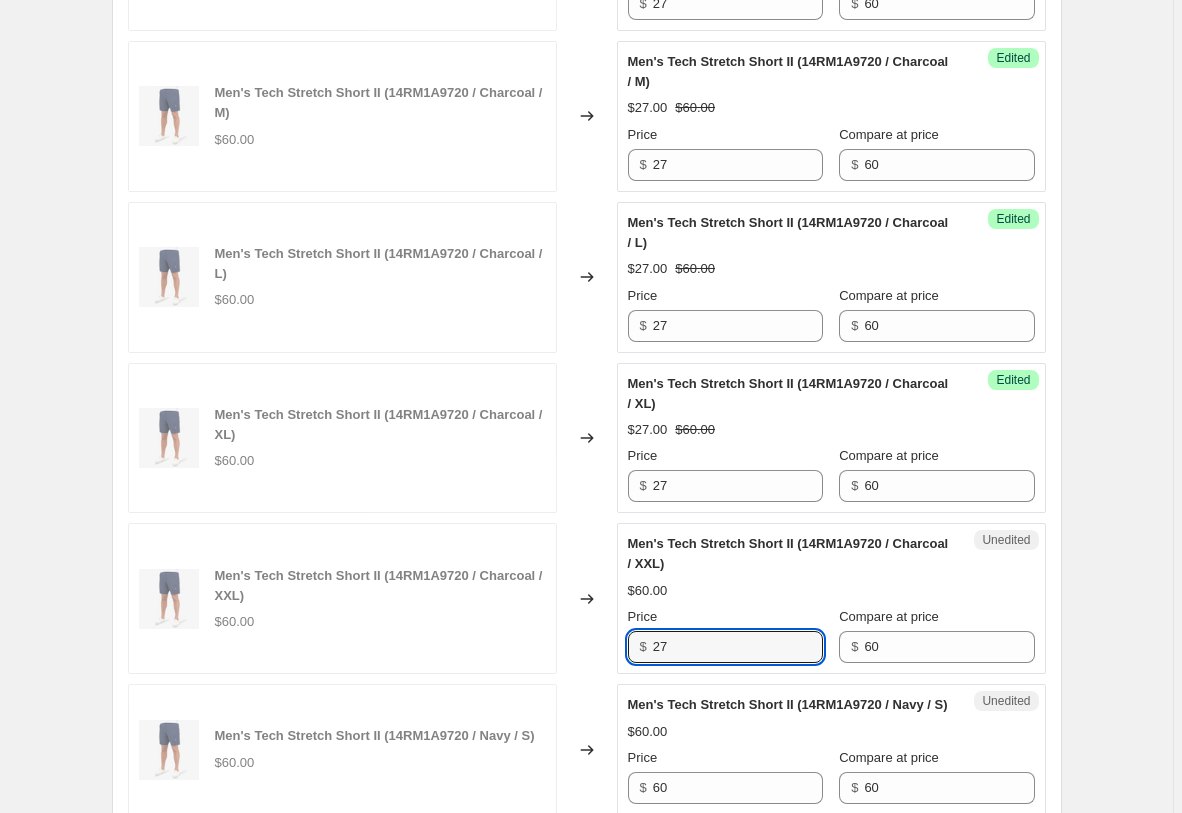 scroll, scrollTop: 2550, scrollLeft: 0, axis: vertical 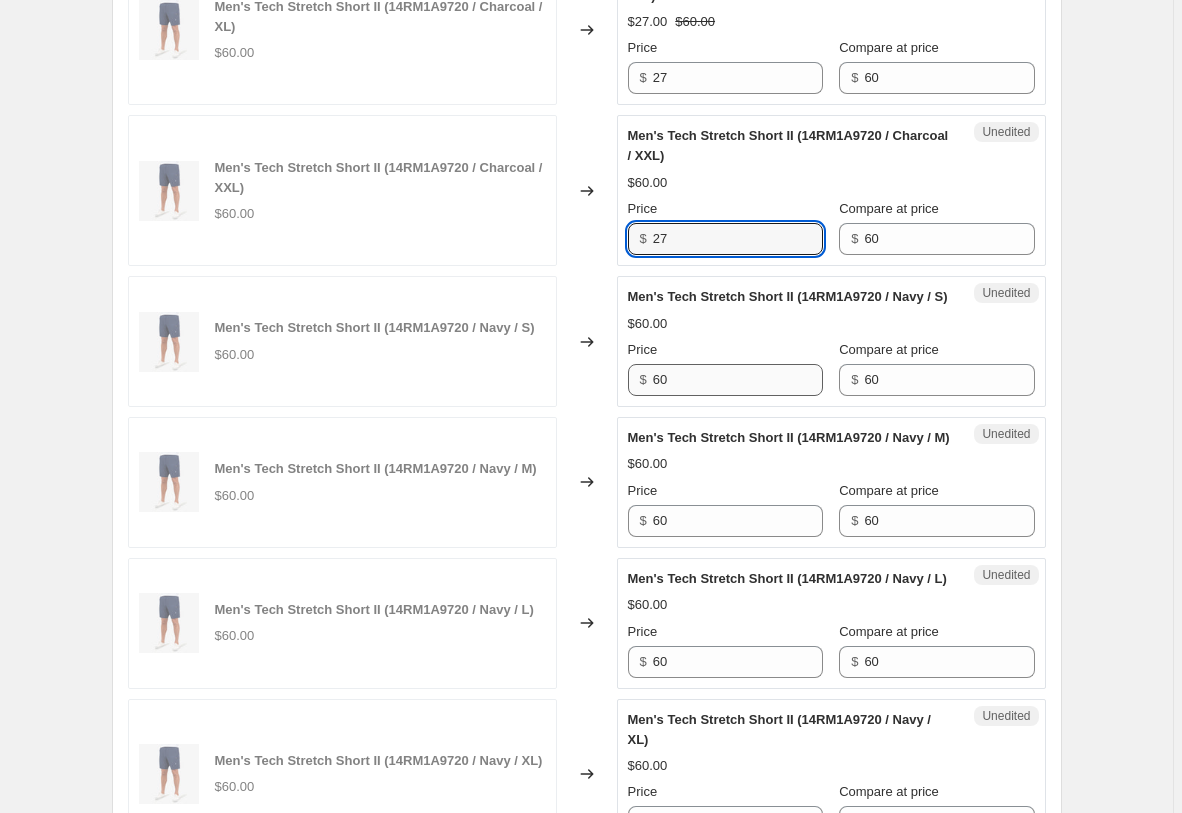 type on "27" 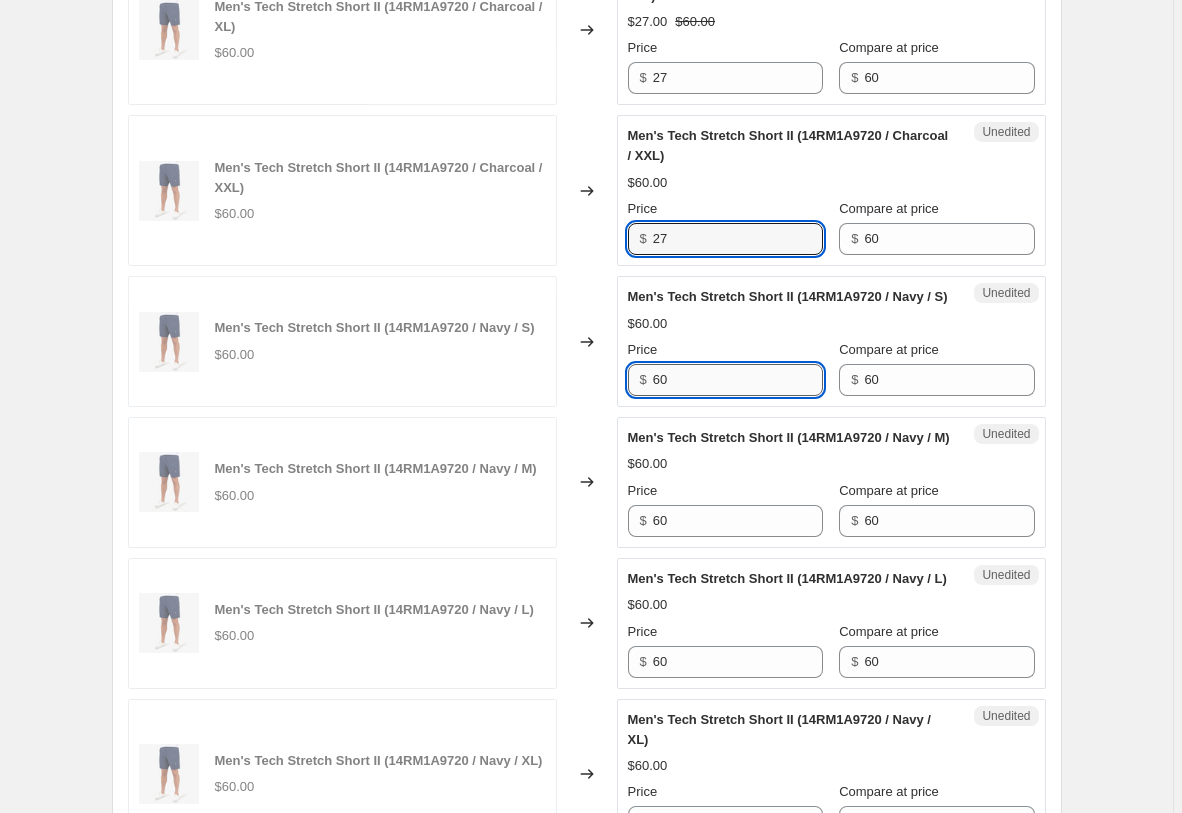 click on "60" at bounding box center [738, 380] 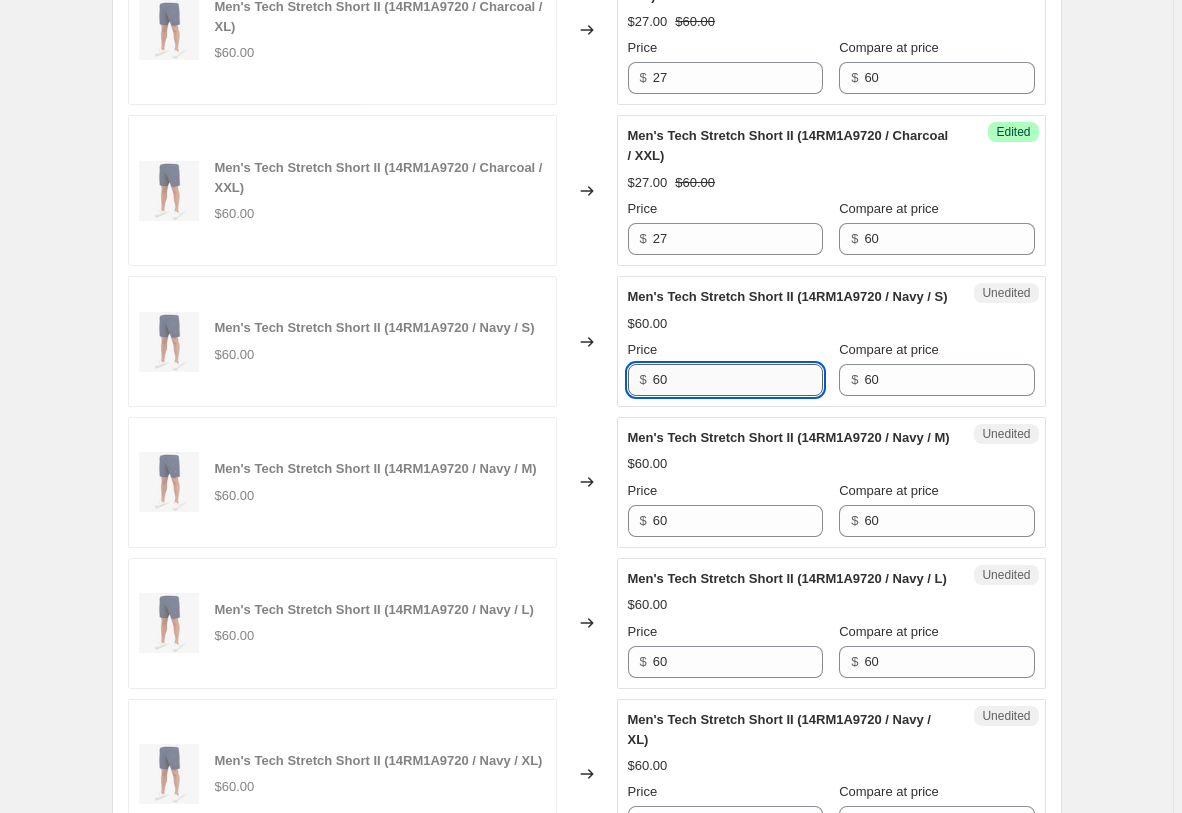click on "60" at bounding box center (738, 380) 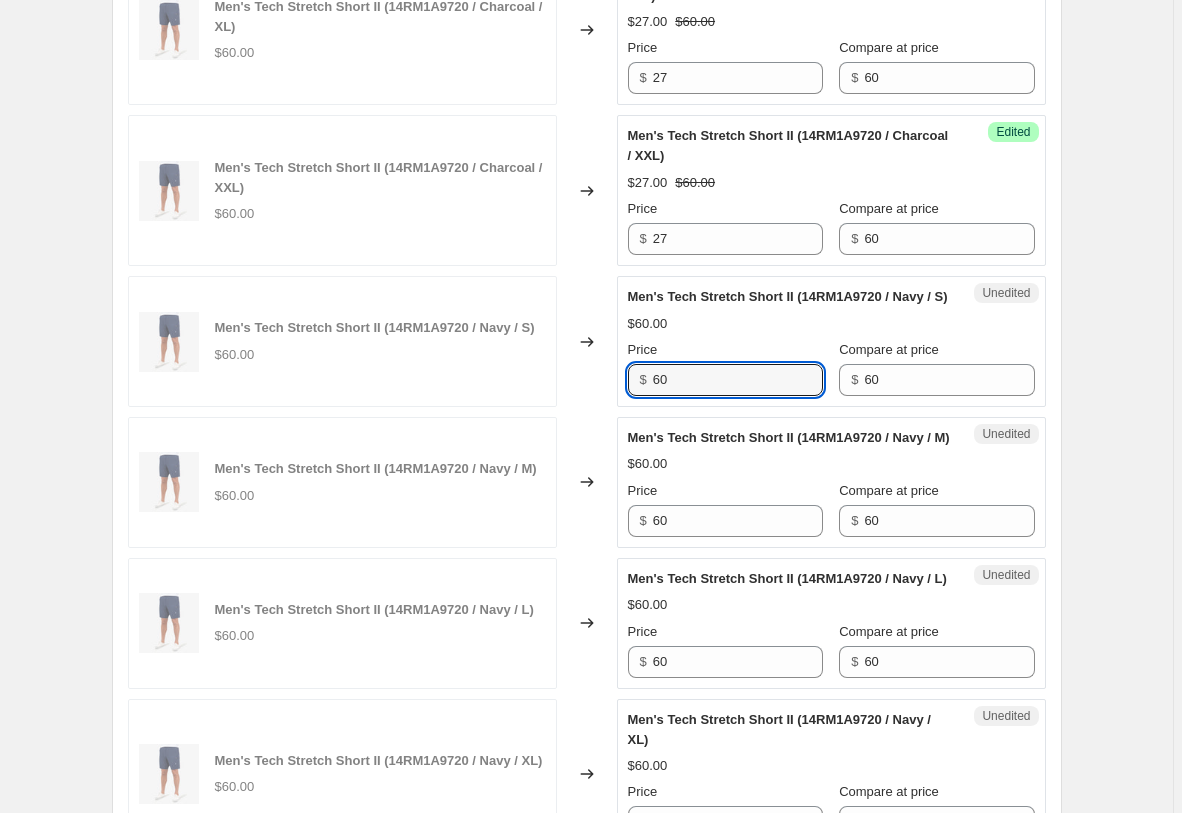 paste on "27" 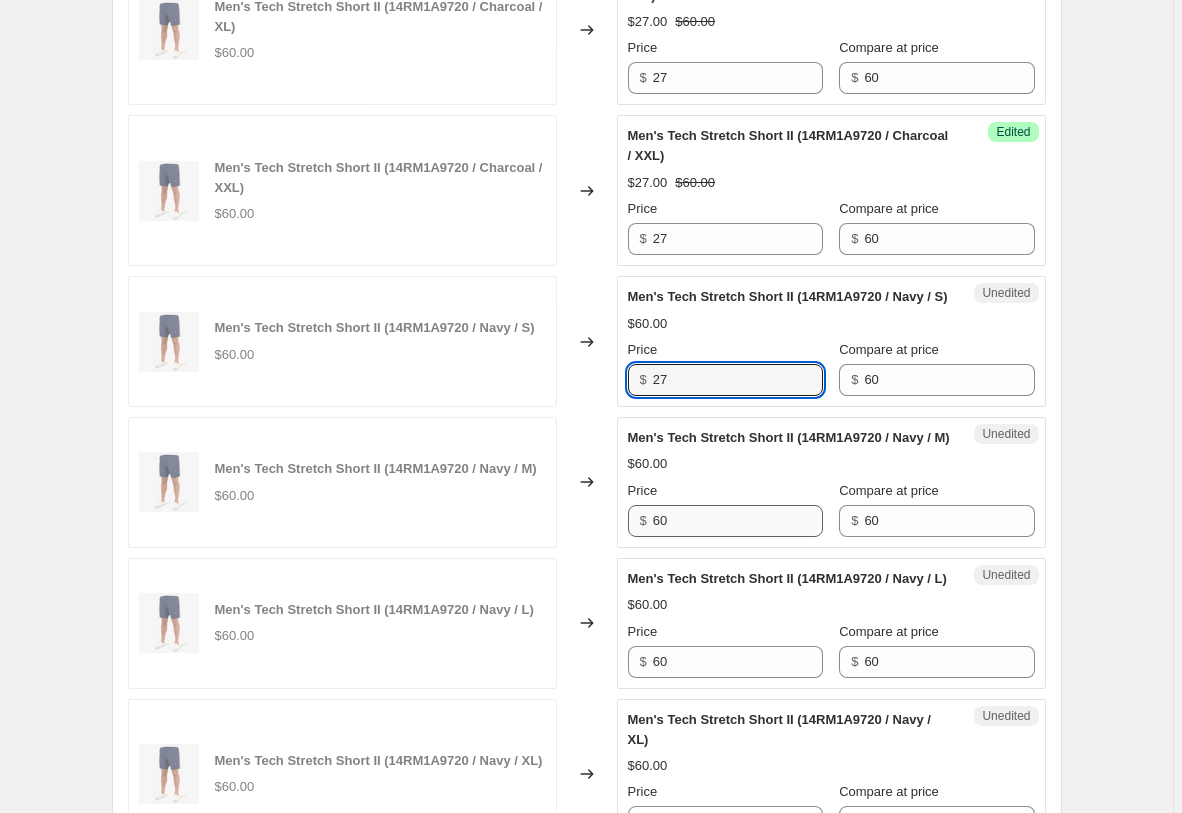 type on "27" 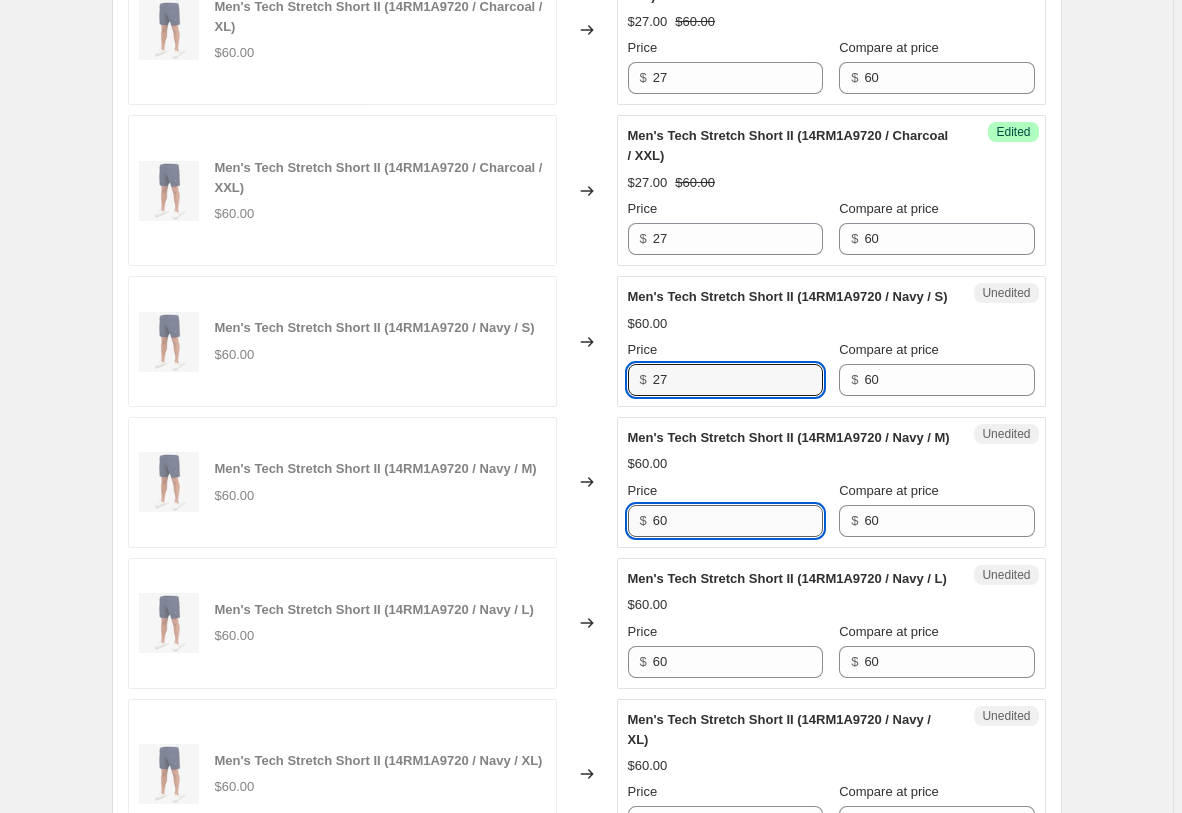 click on "60" at bounding box center [738, 521] 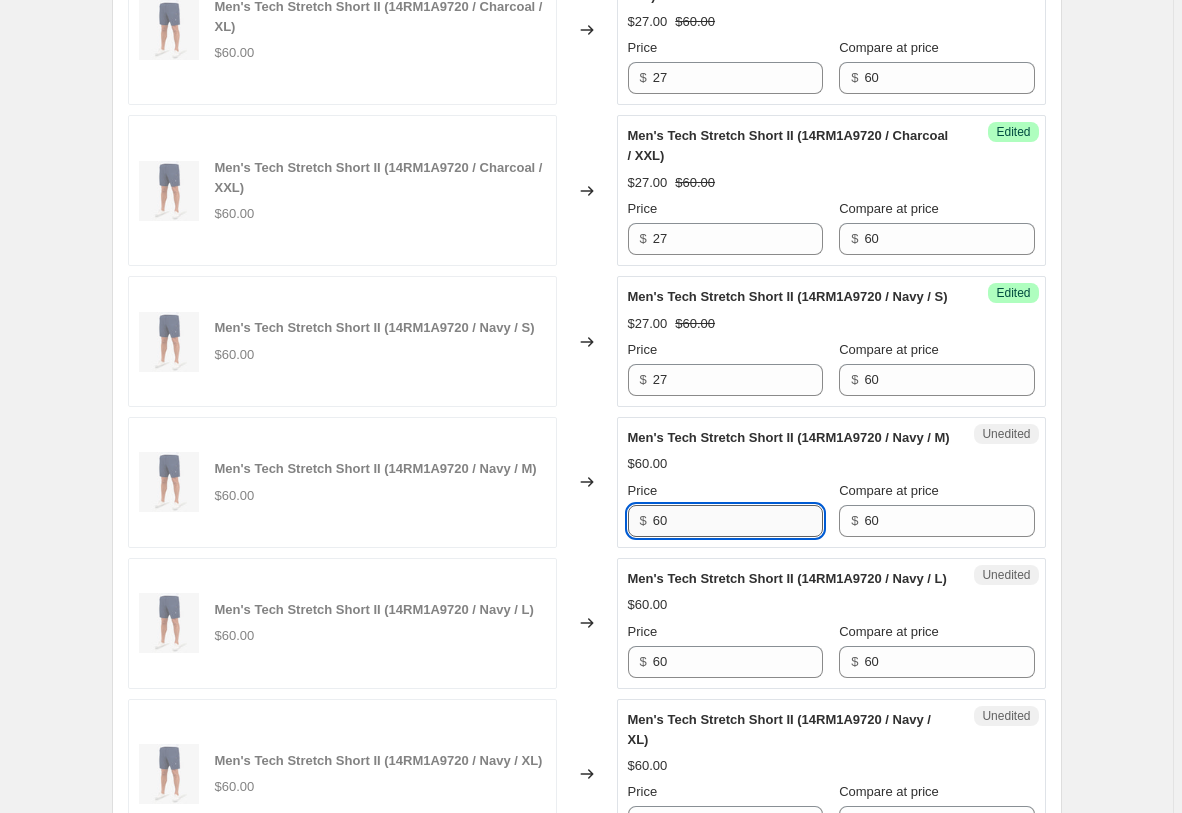 click on "60" at bounding box center [738, 521] 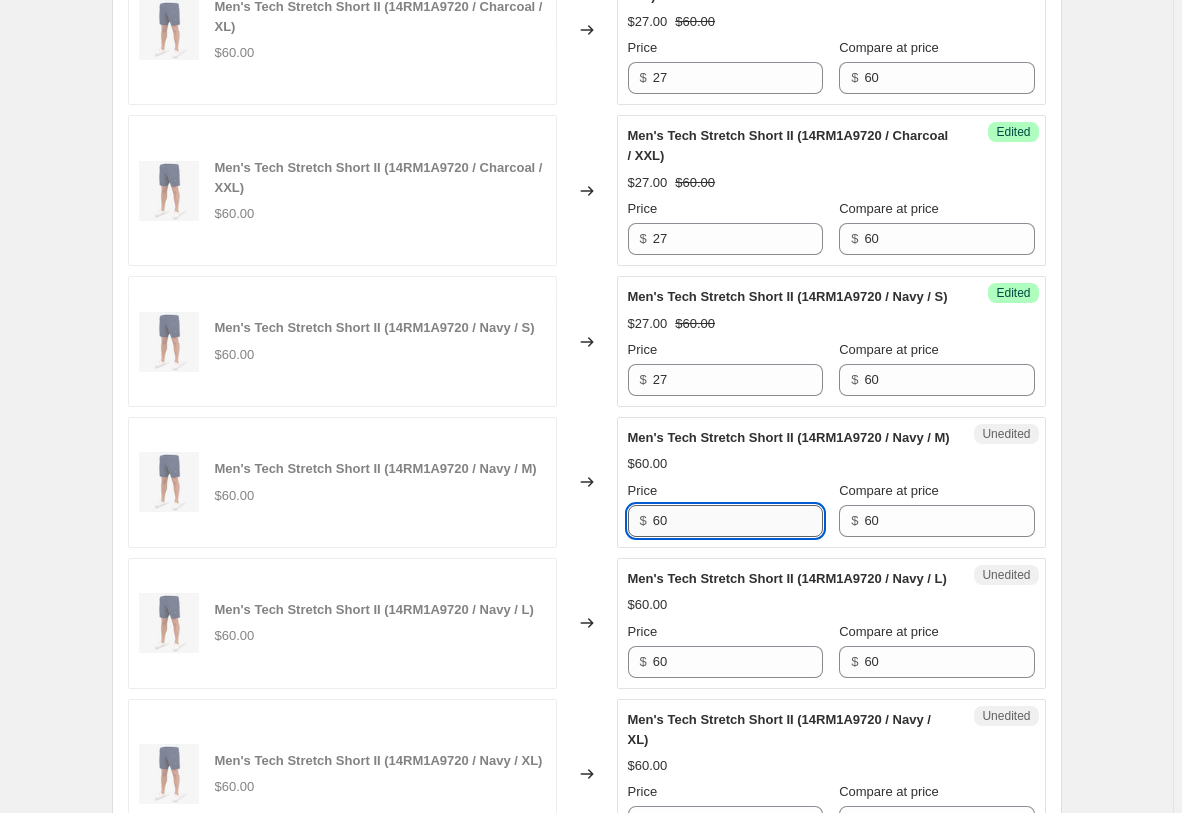 paste on "27" 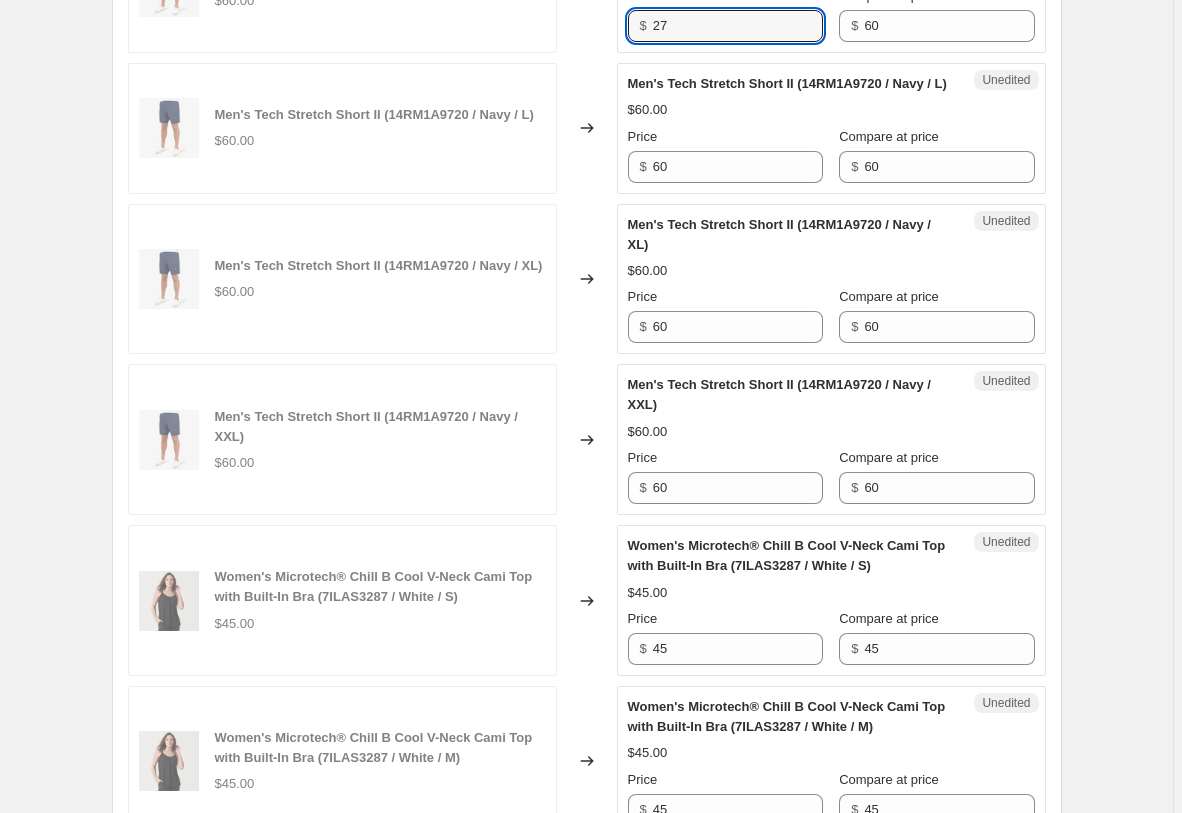 scroll, scrollTop: 3060, scrollLeft: 0, axis: vertical 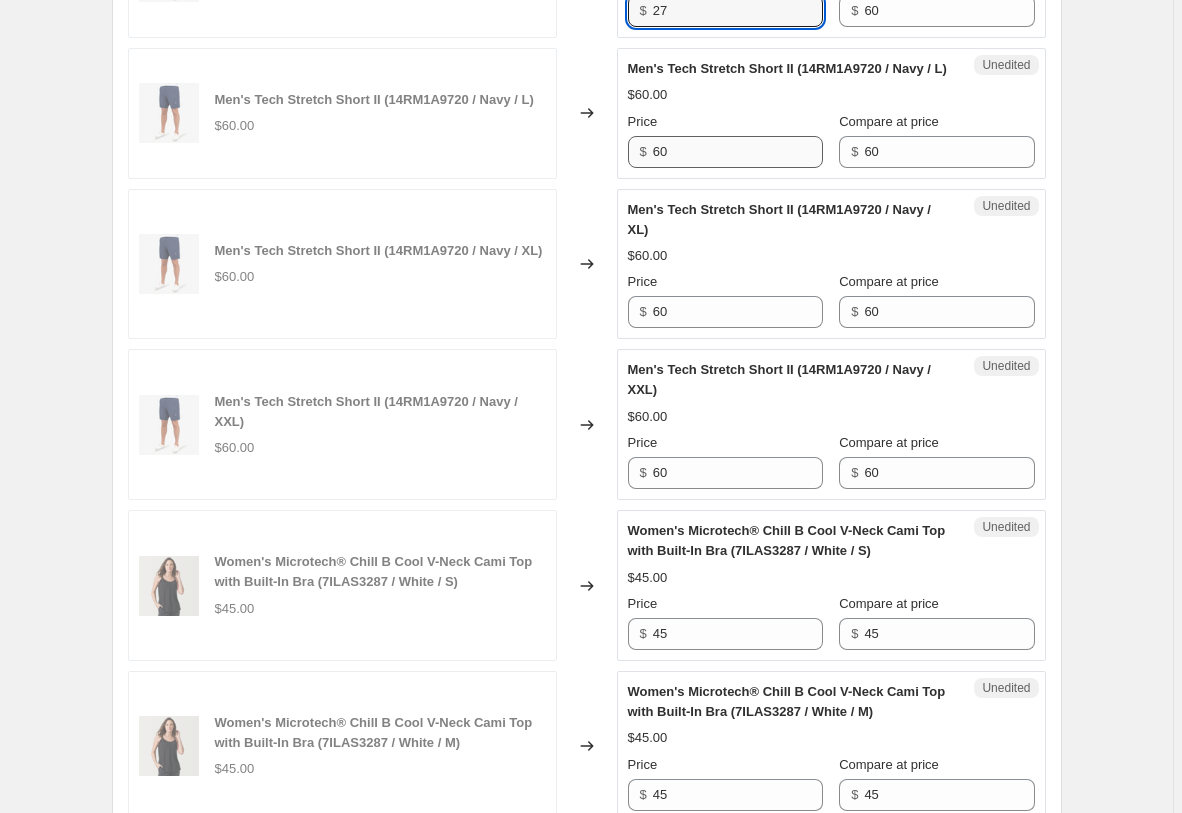type on "27" 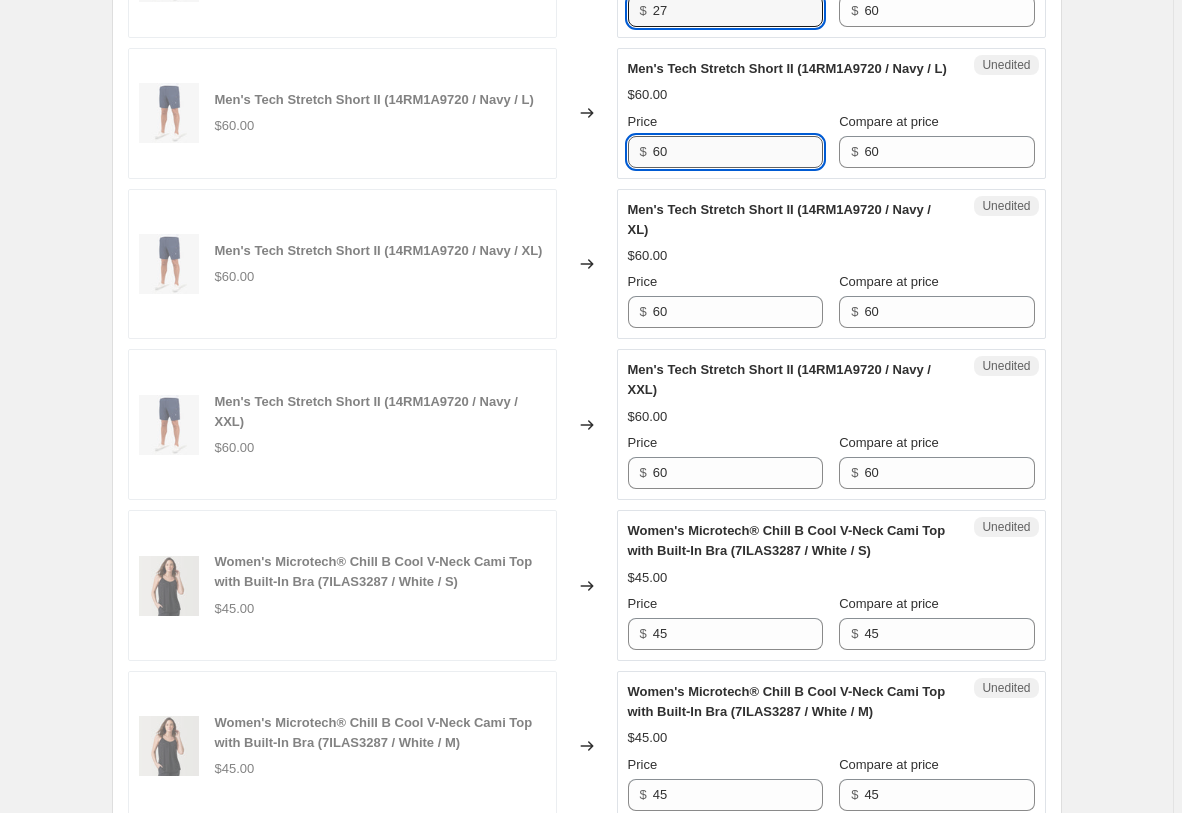 click on "60" at bounding box center [738, 152] 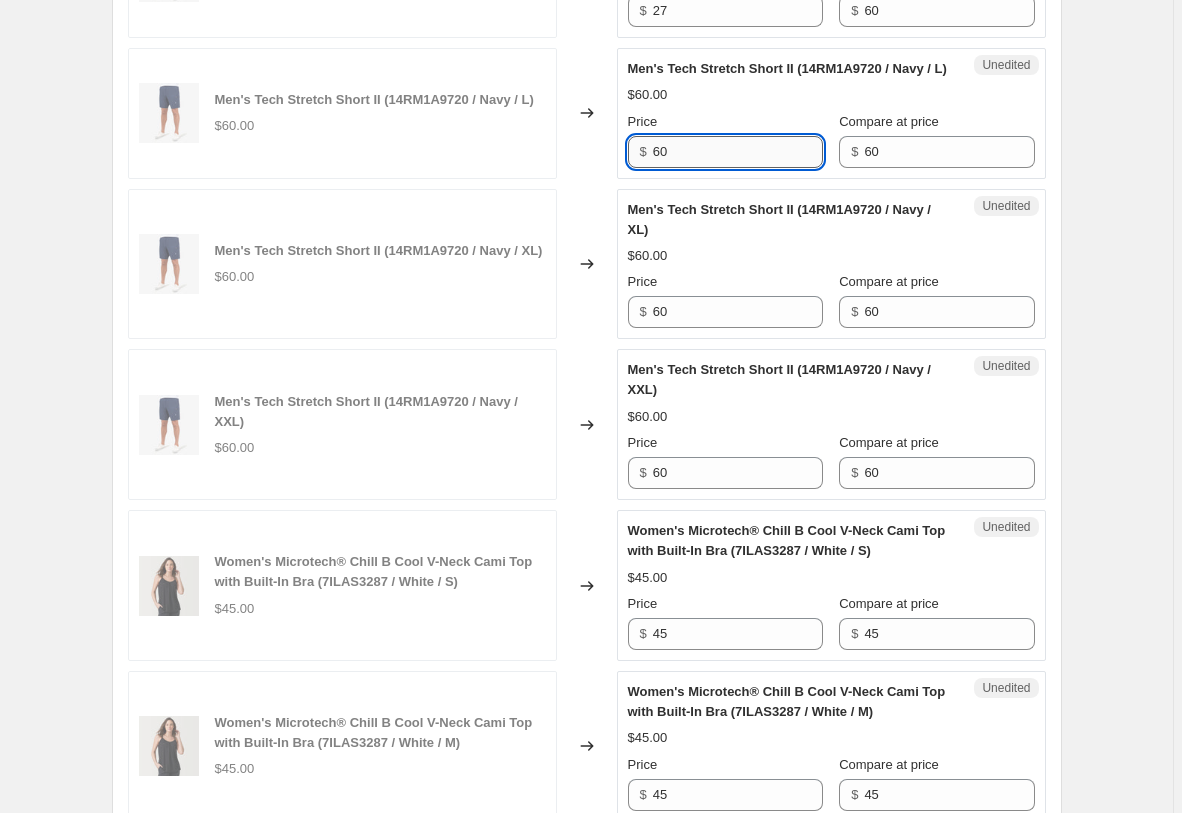 click on "60" at bounding box center (738, 152) 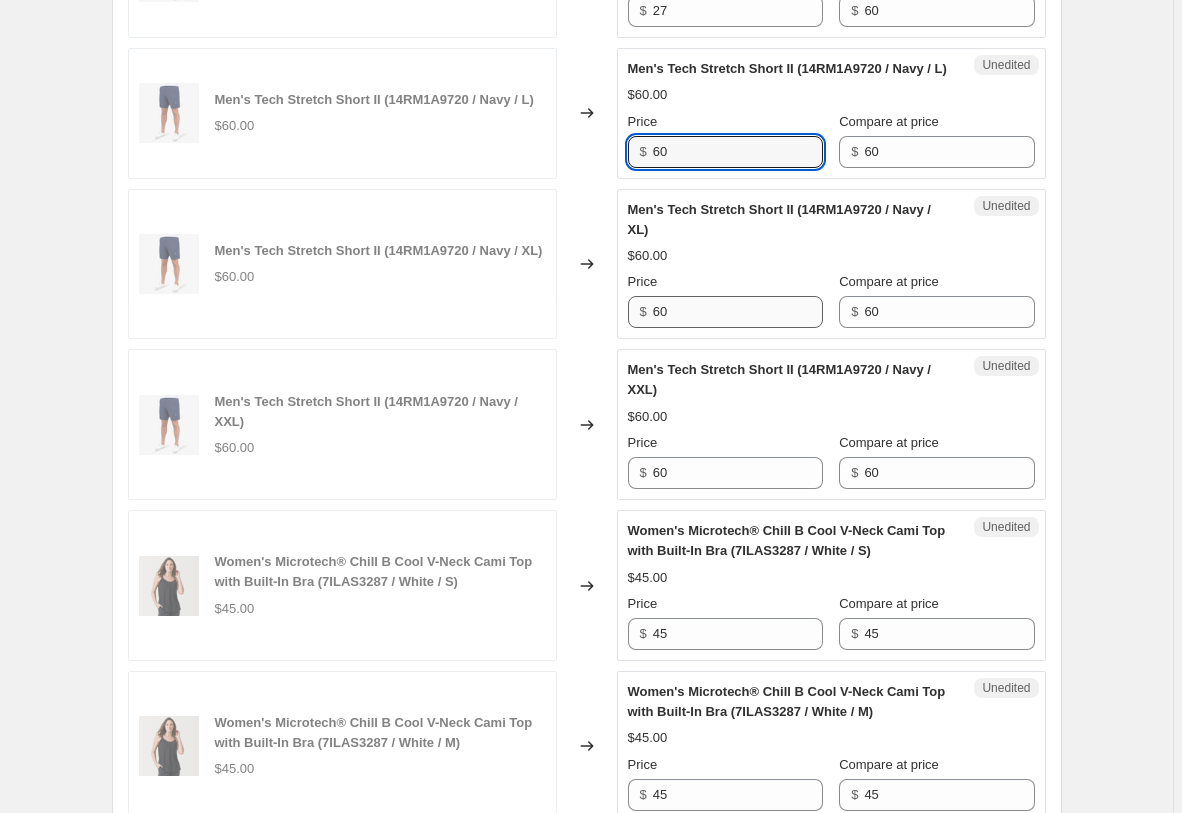 paste on "27" 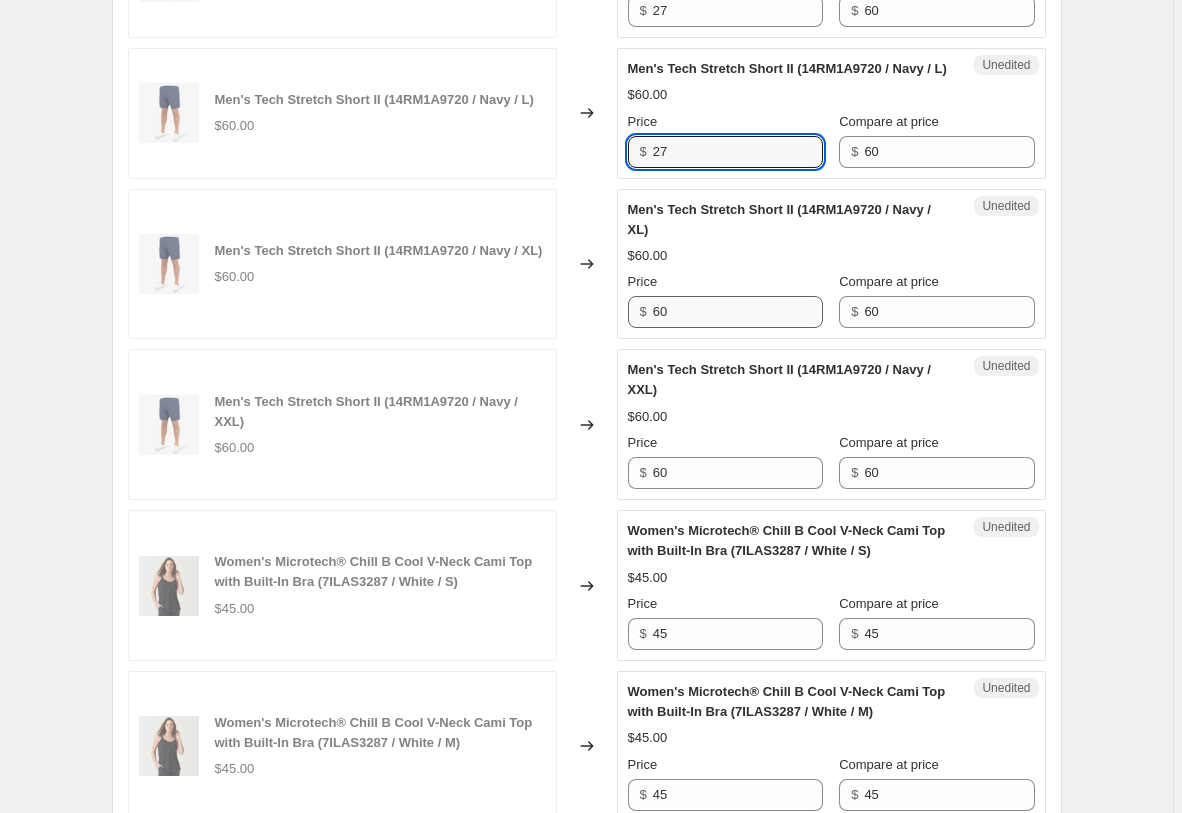 type on "27" 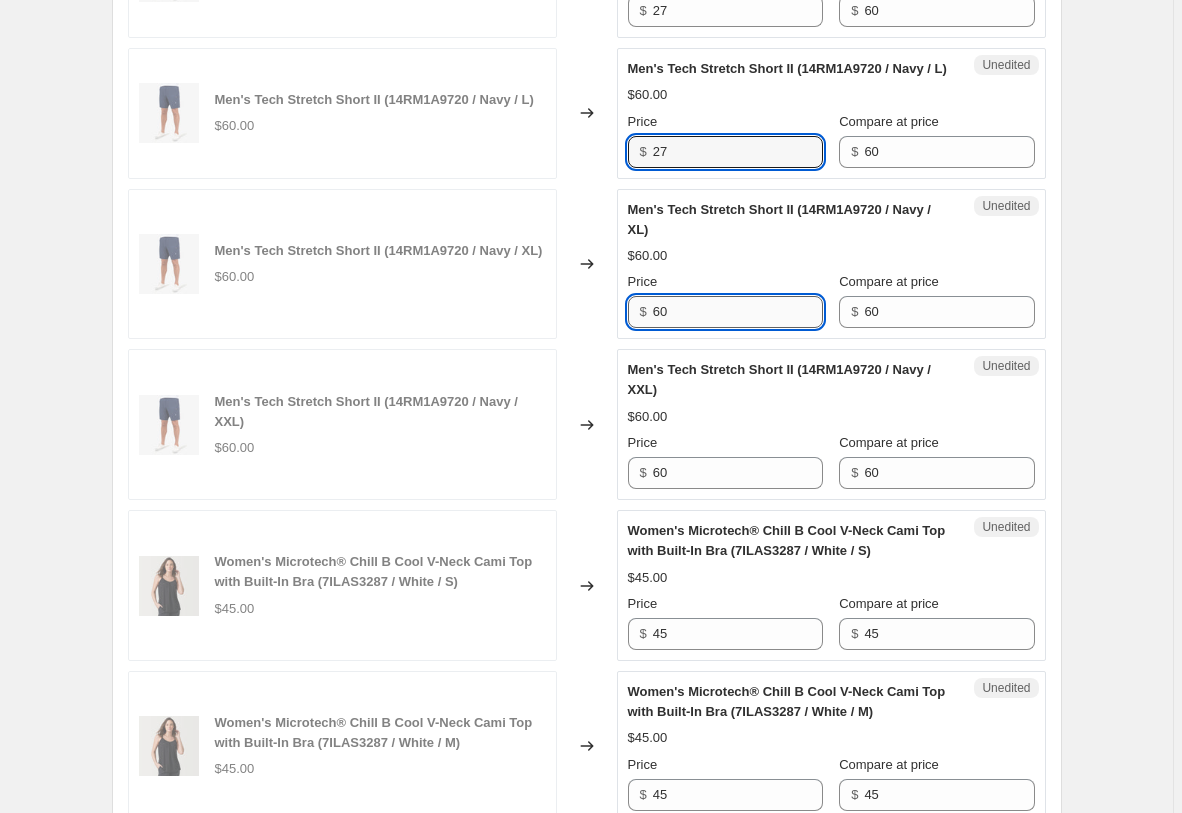 click on "60" at bounding box center [738, 312] 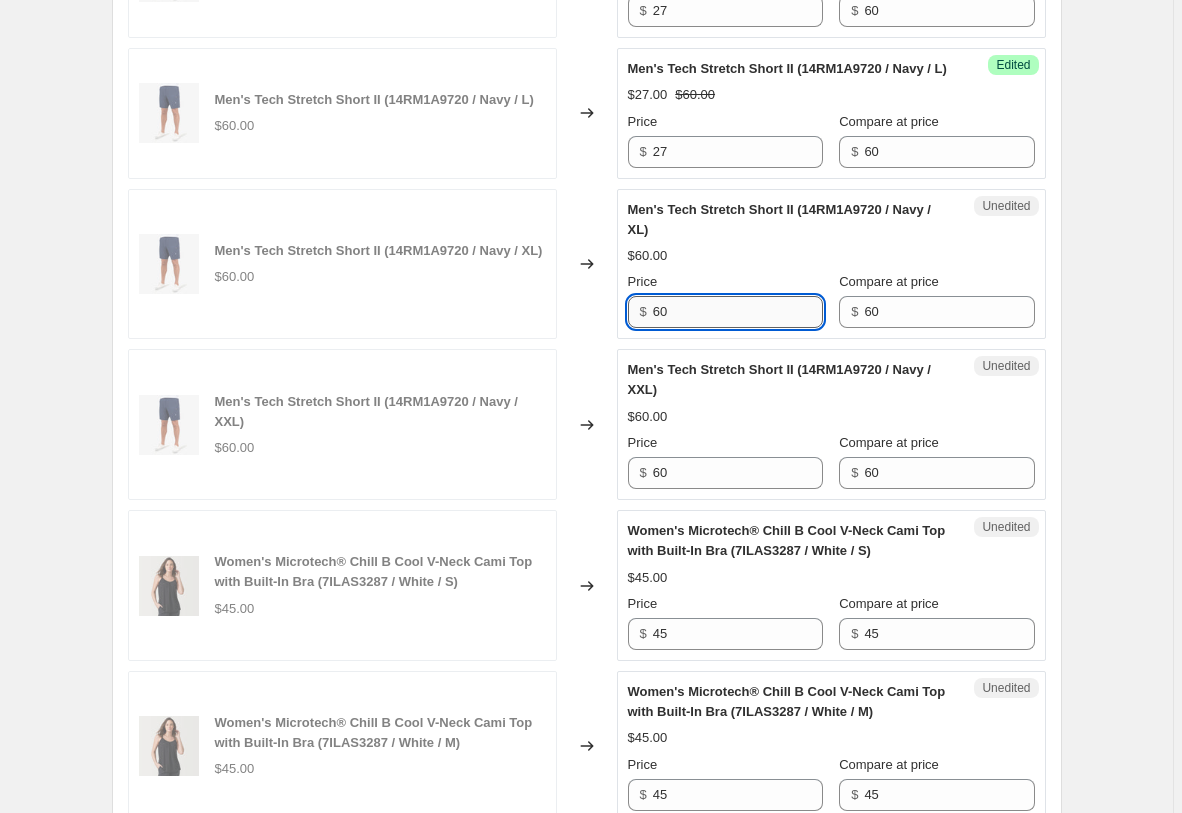 click on "60" at bounding box center [738, 312] 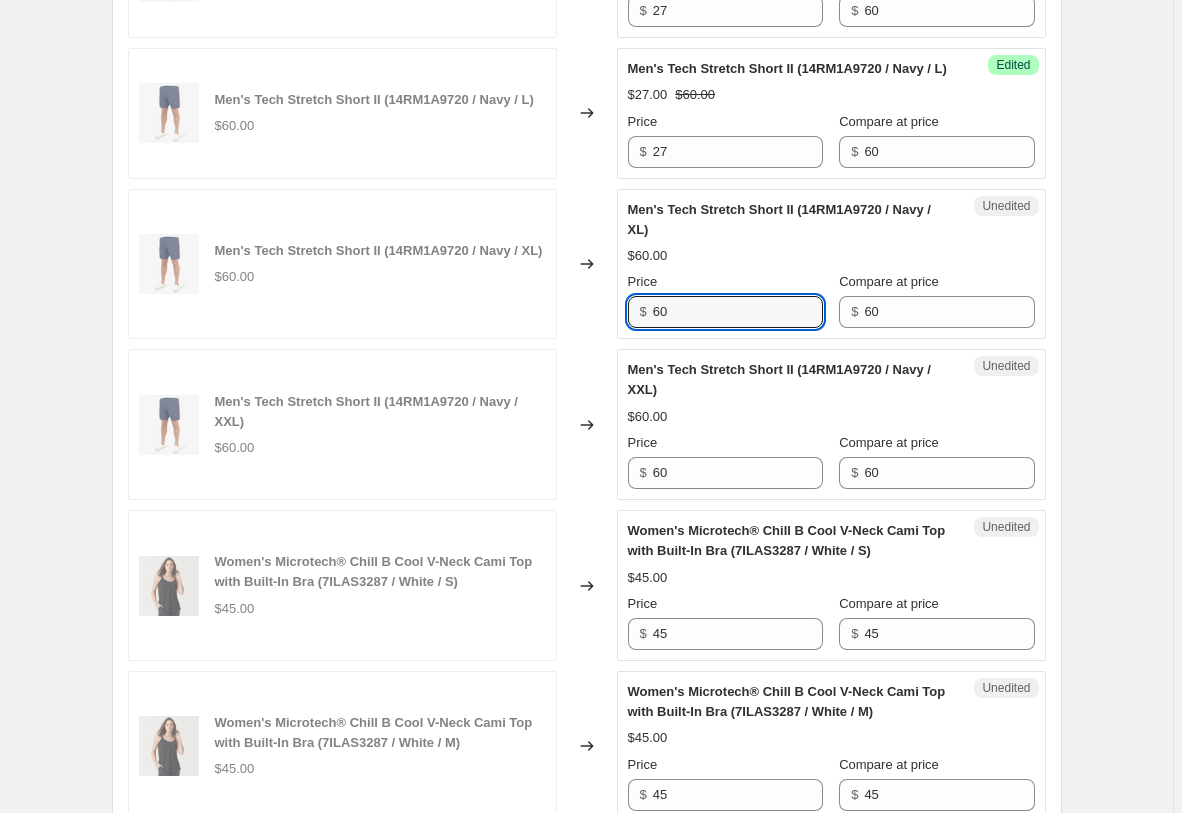 paste on "27" 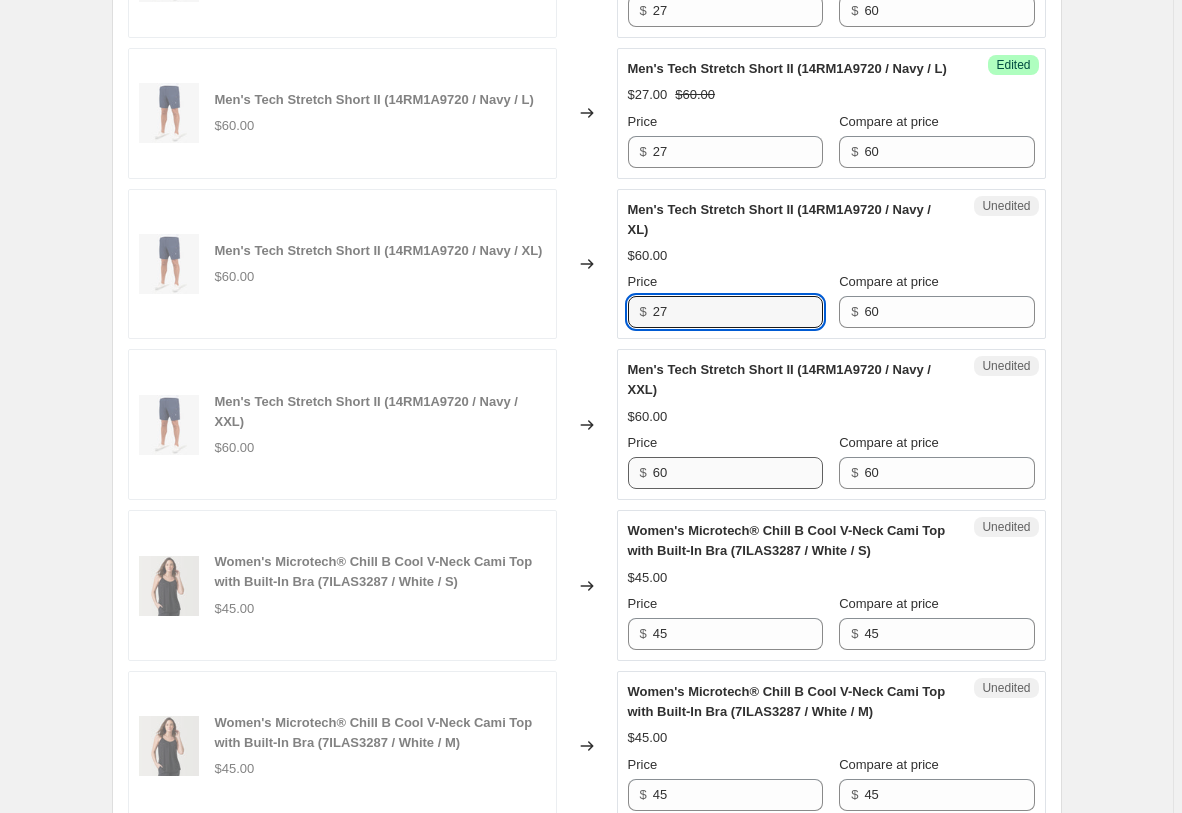 type on "27" 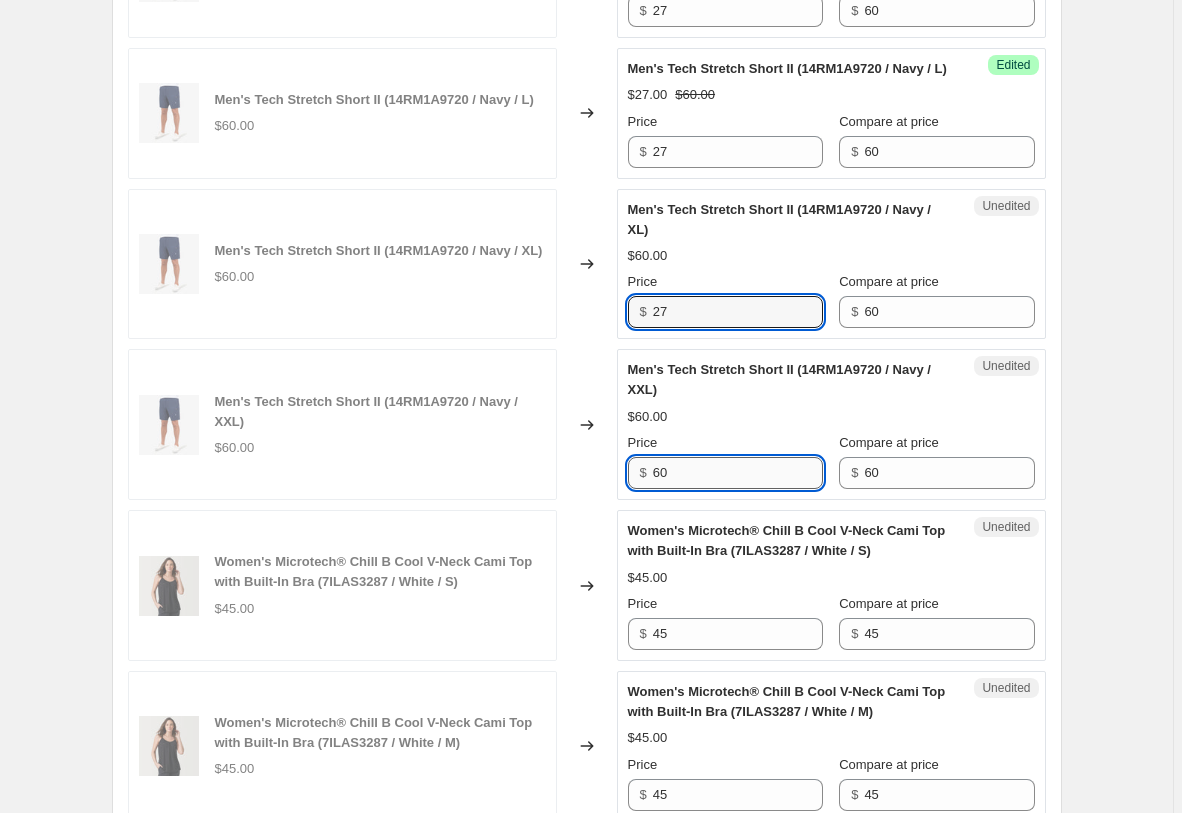 click on "60" at bounding box center (738, 473) 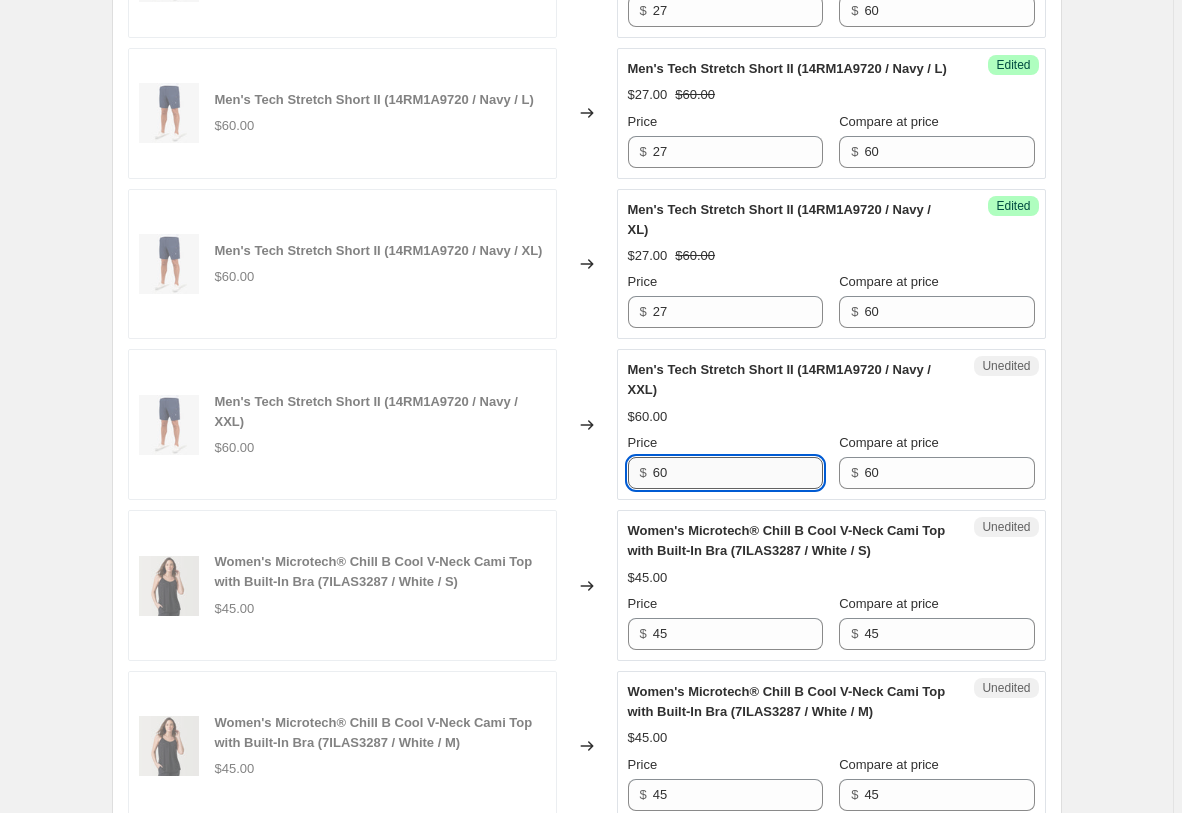 click on "60" at bounding box center [738, 473] 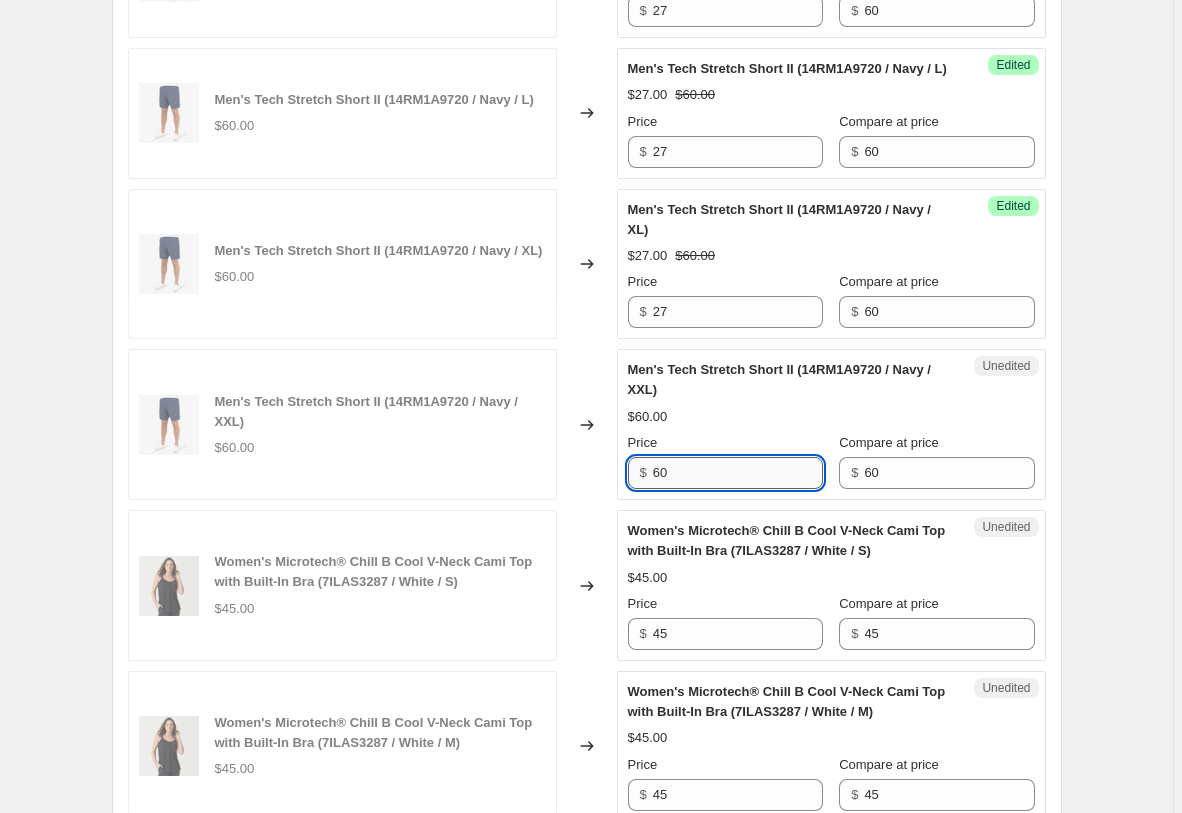 paste on "27" 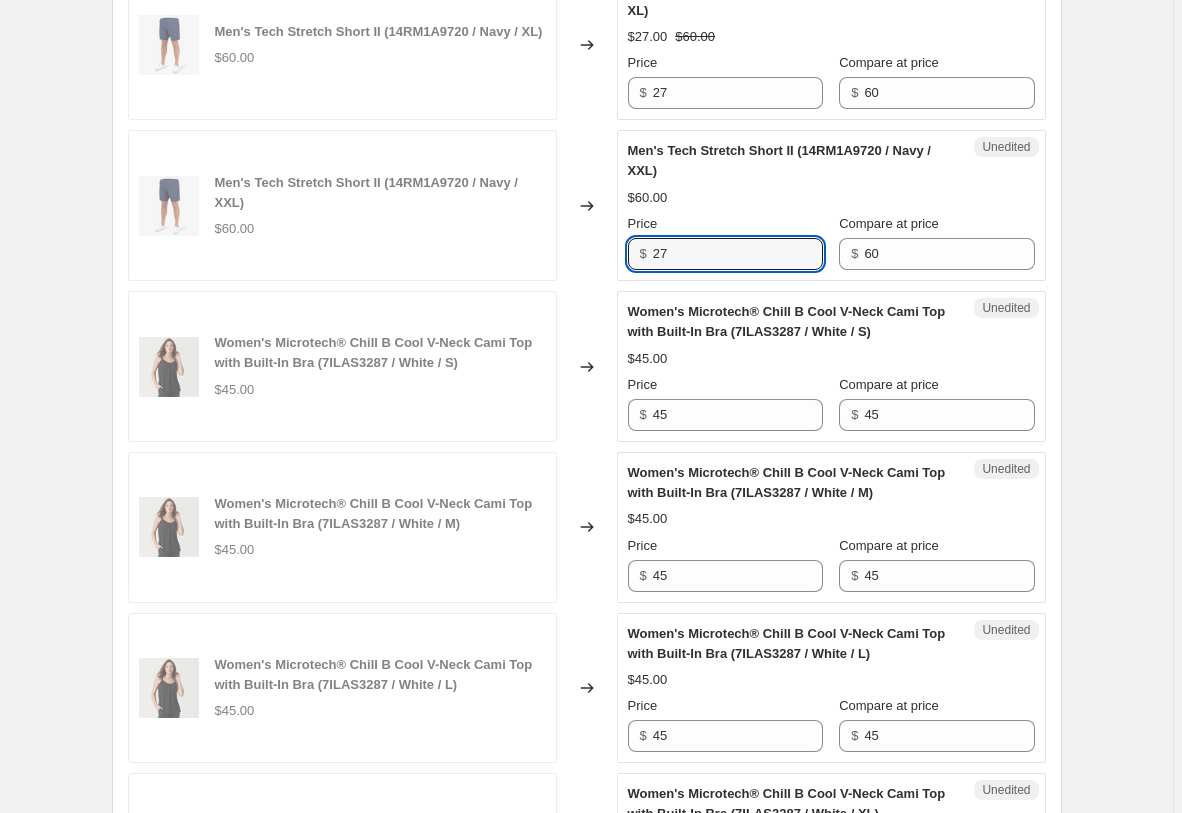 scroll, scrollTop: 3366, scrollLeft: 0, axis: vertical 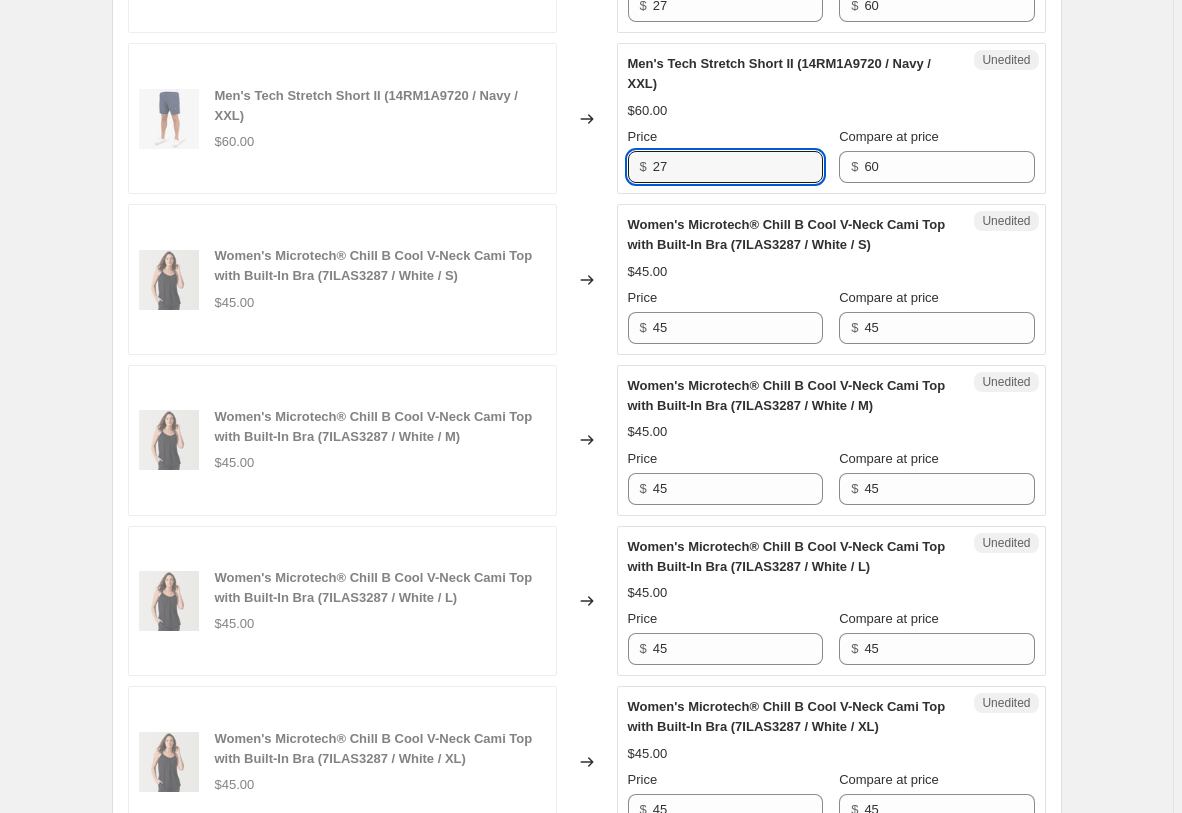 type on "27" 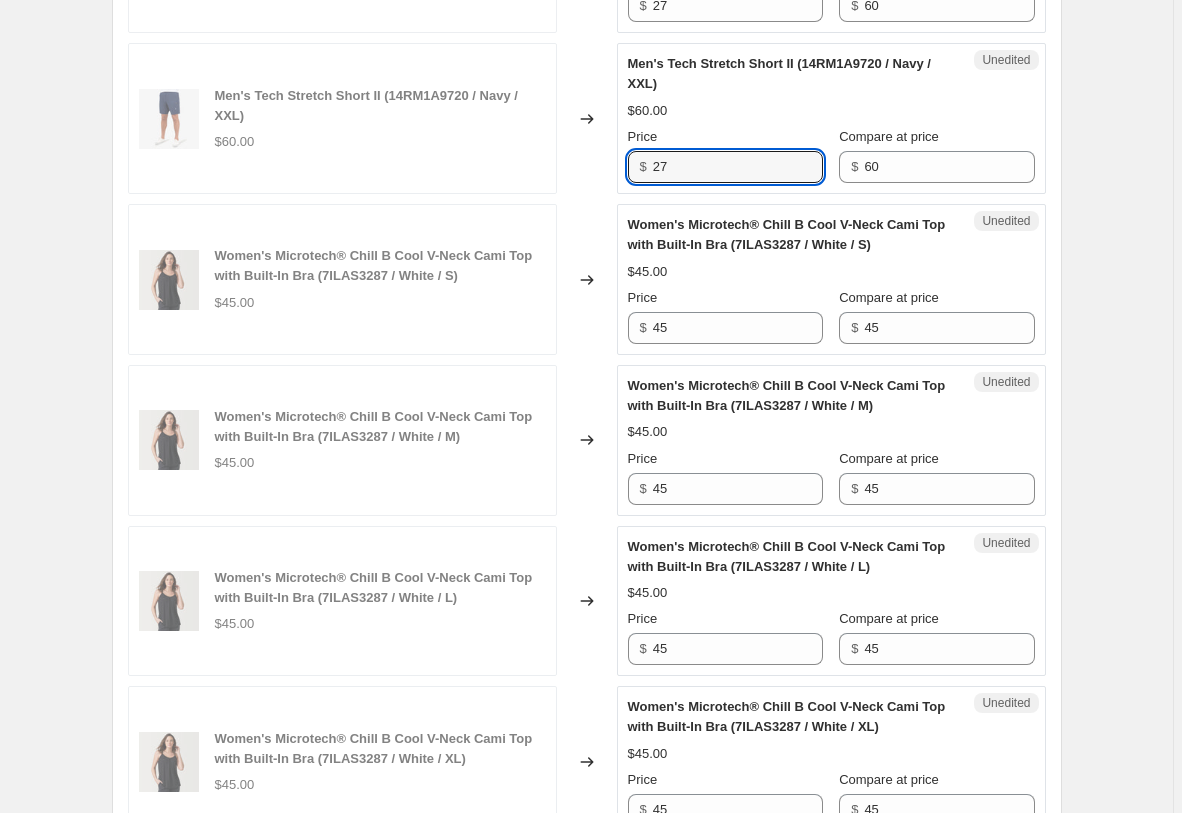 click on "Changed to" at bounding box center (587, 279) 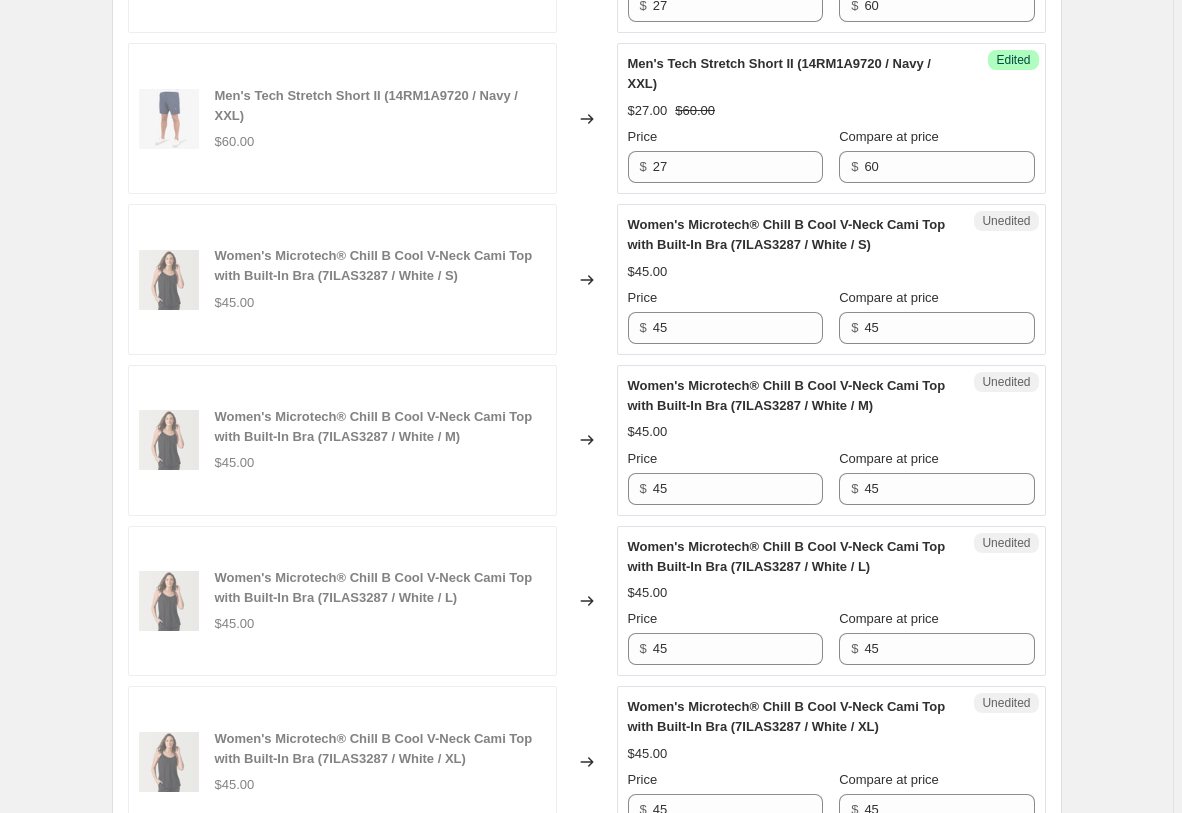 click on "Price $ 45" at bounding box center (725, 316) 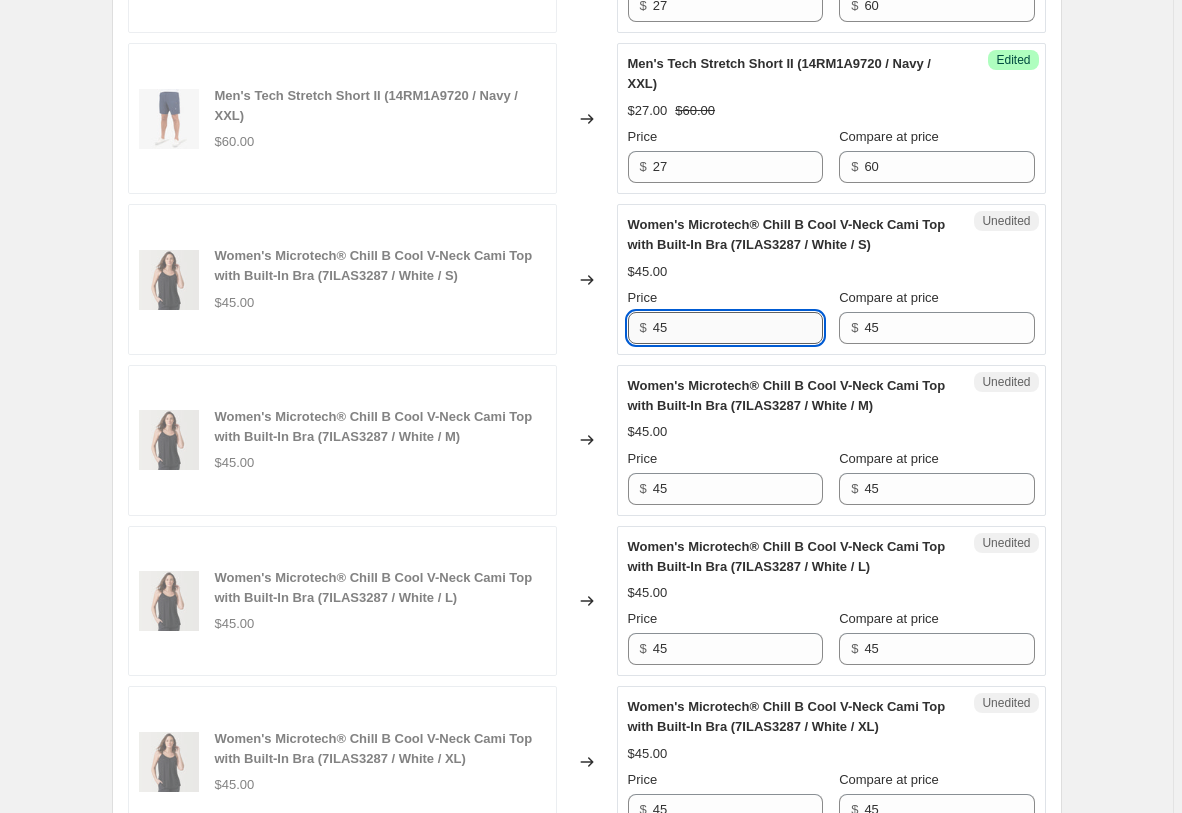 click on "45" at bounding box center (738, 328) 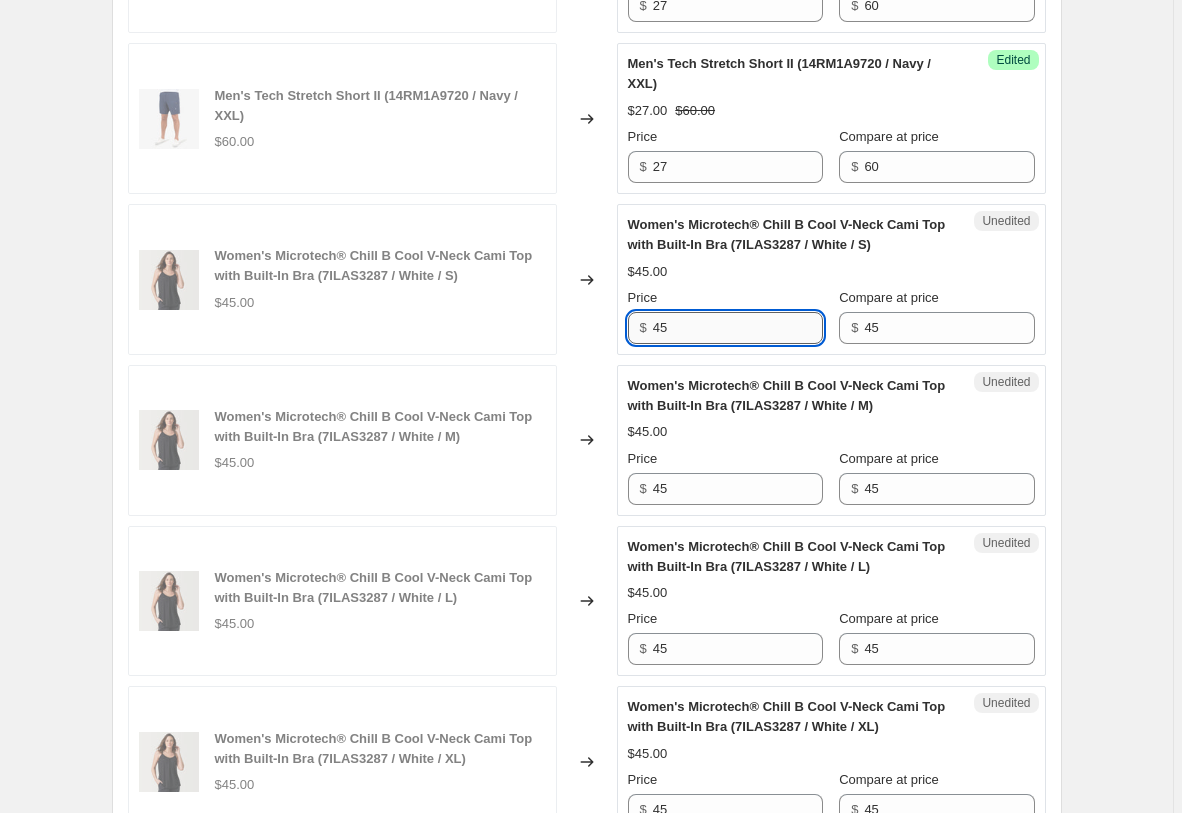 click on "45" at bounding box center [738, 328] 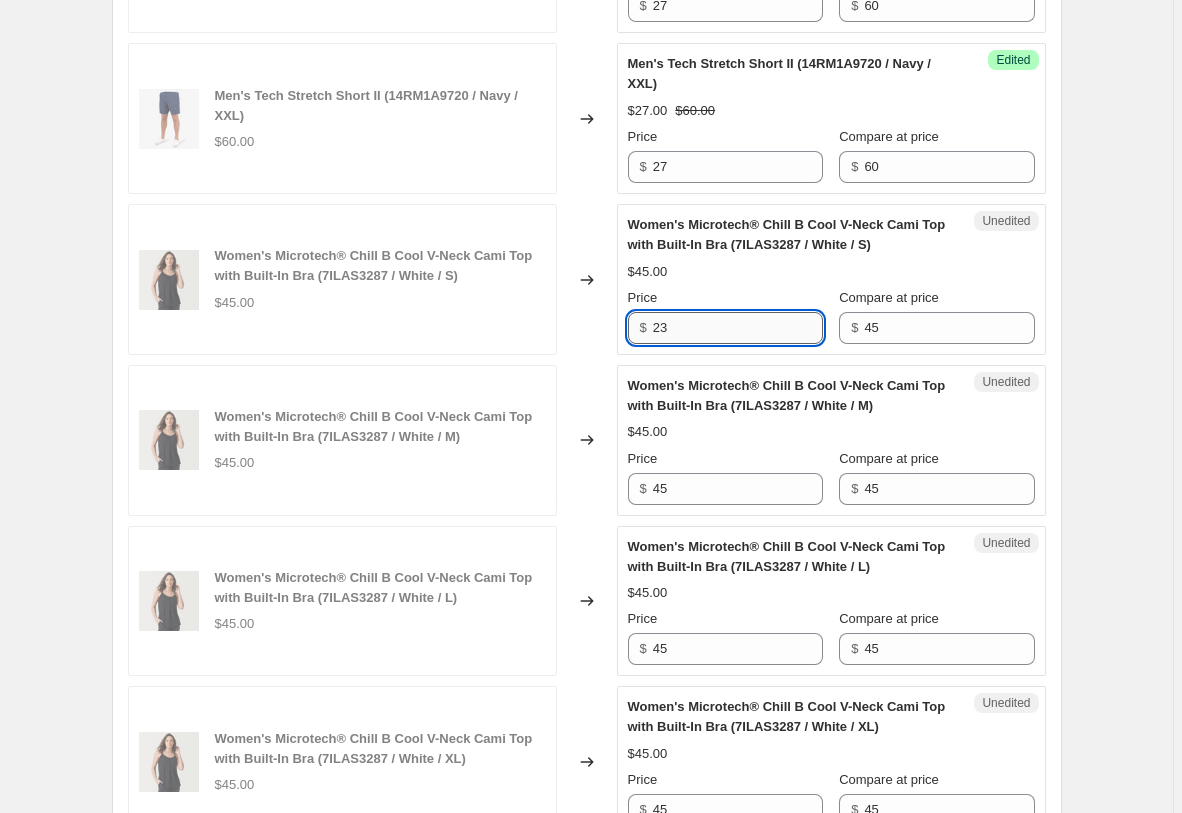 click on "23" at bounding box center [738, 328] 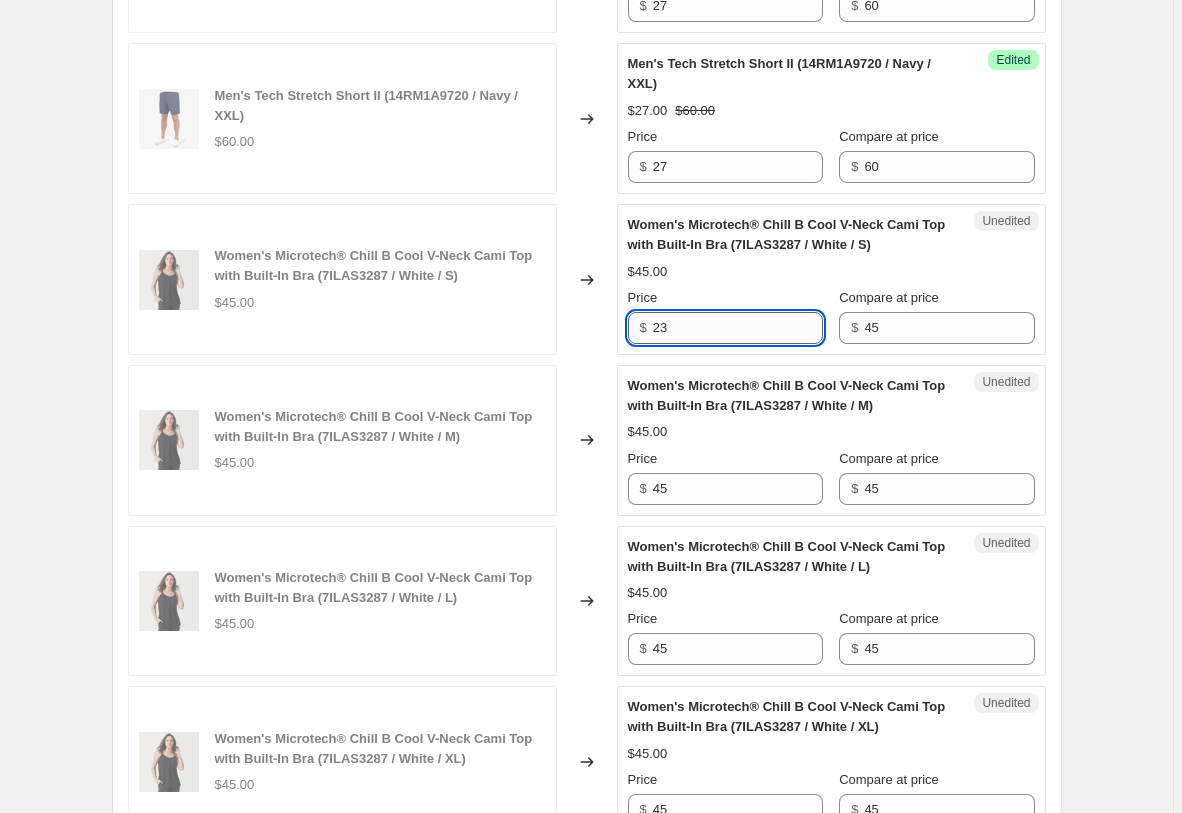 click on "23" at bounding box center (738, 328) 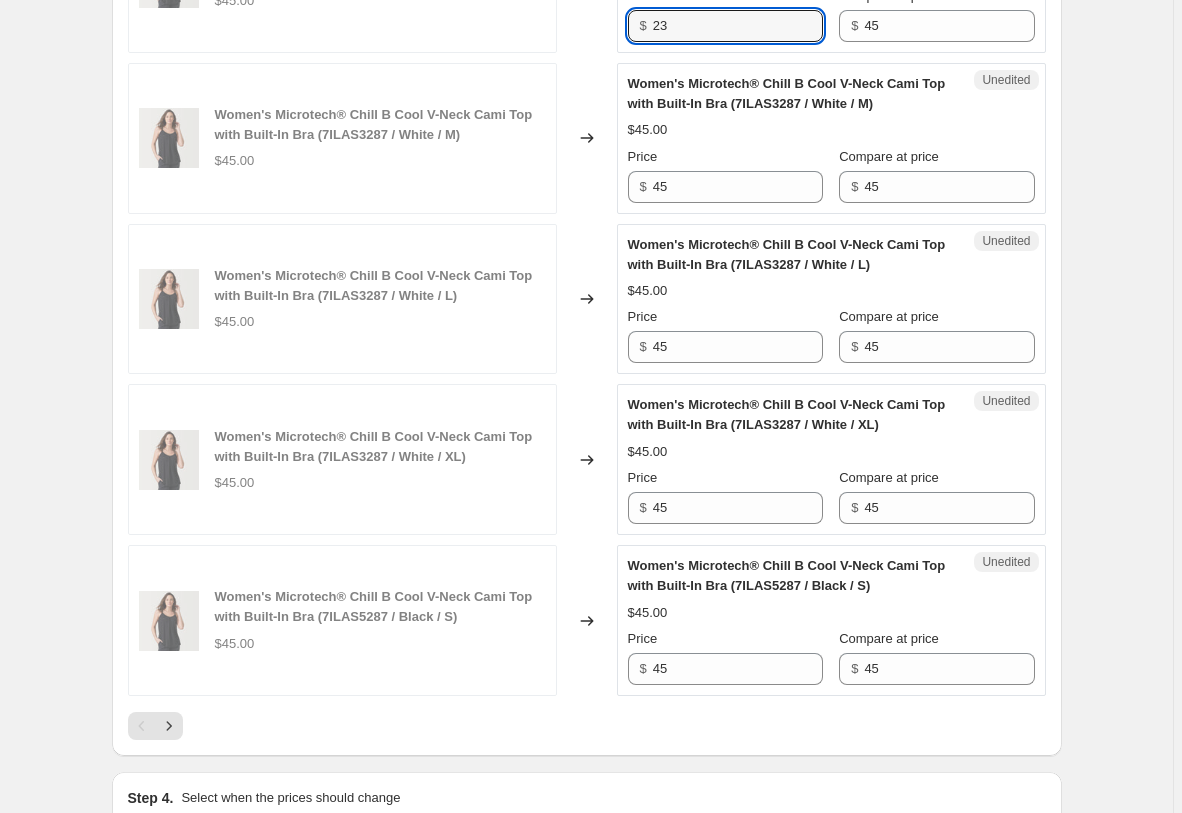 scroll, scrollTop: 3672, scrollLeft: 0, axis: vertical 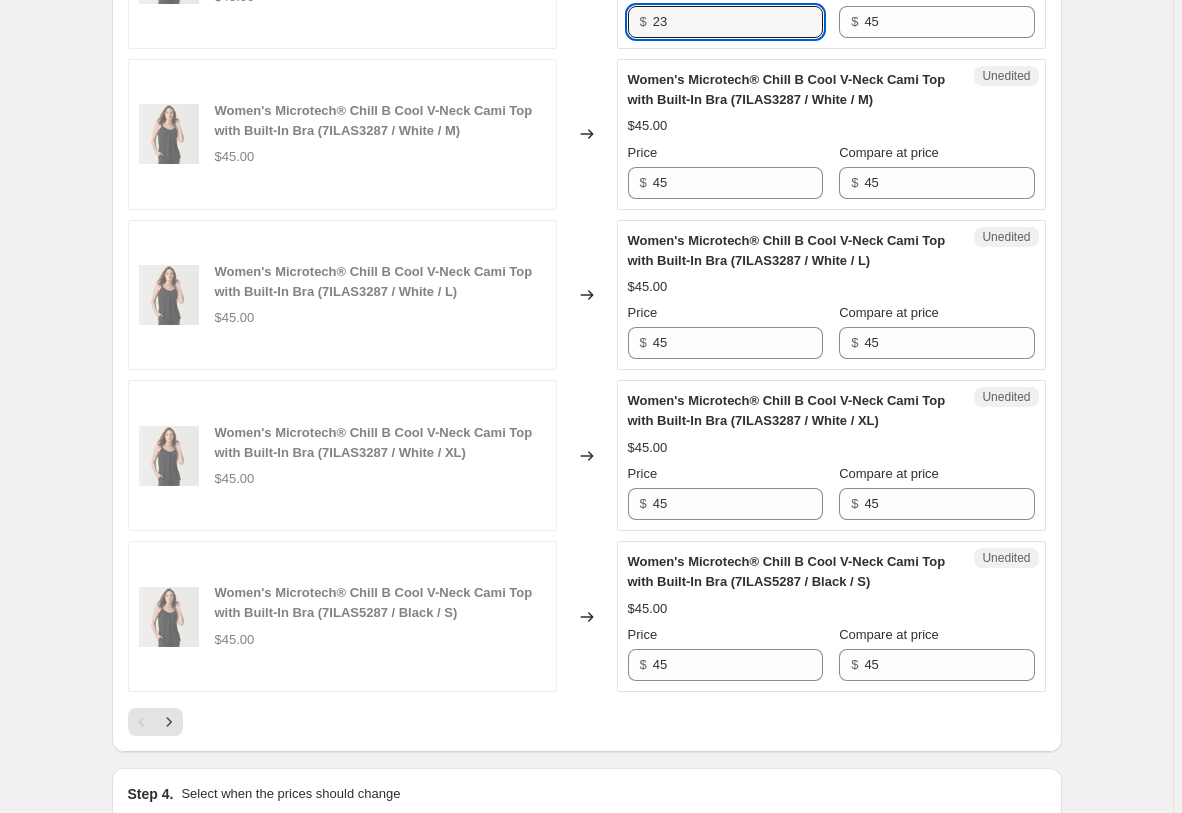 type on "23" 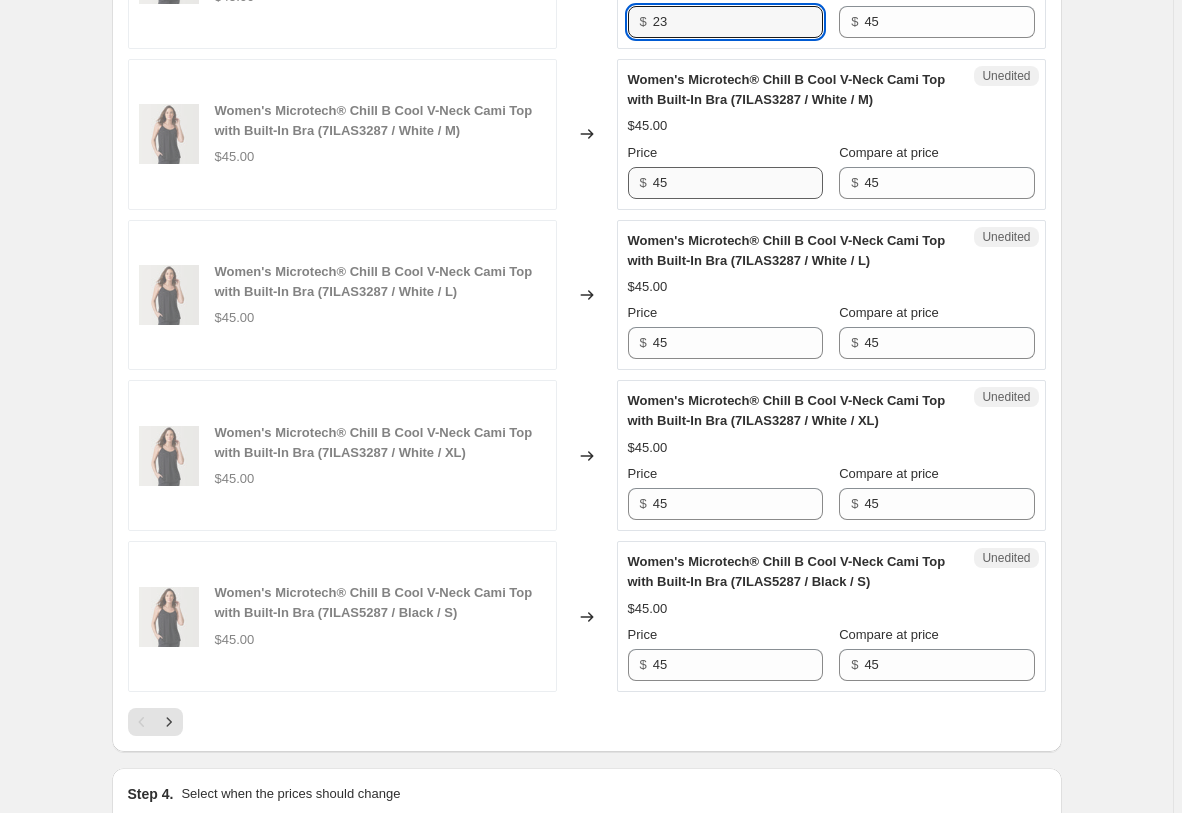 drag, startPoint x: 708, startPoint y: 258, endPoint x: 704, endPoint y: 290, distance: 32.24903 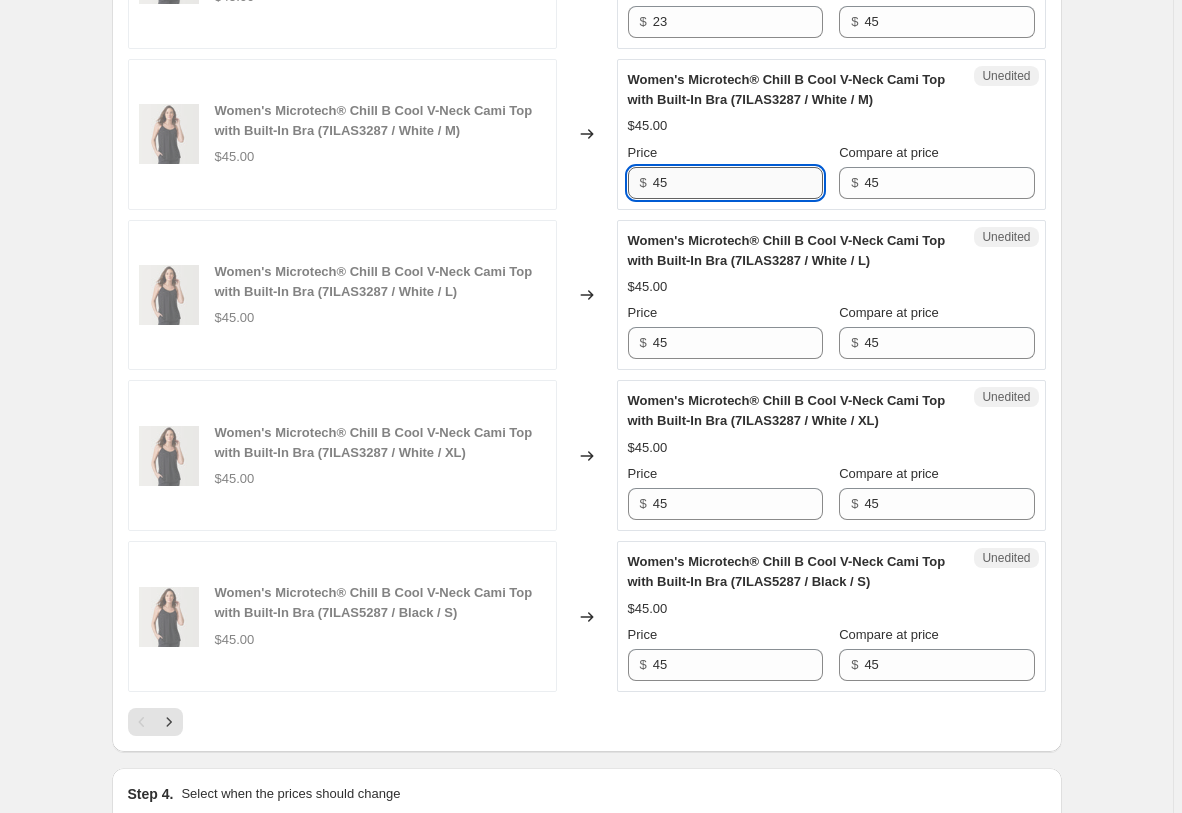 click on "45" at bounding box center (738, 183) 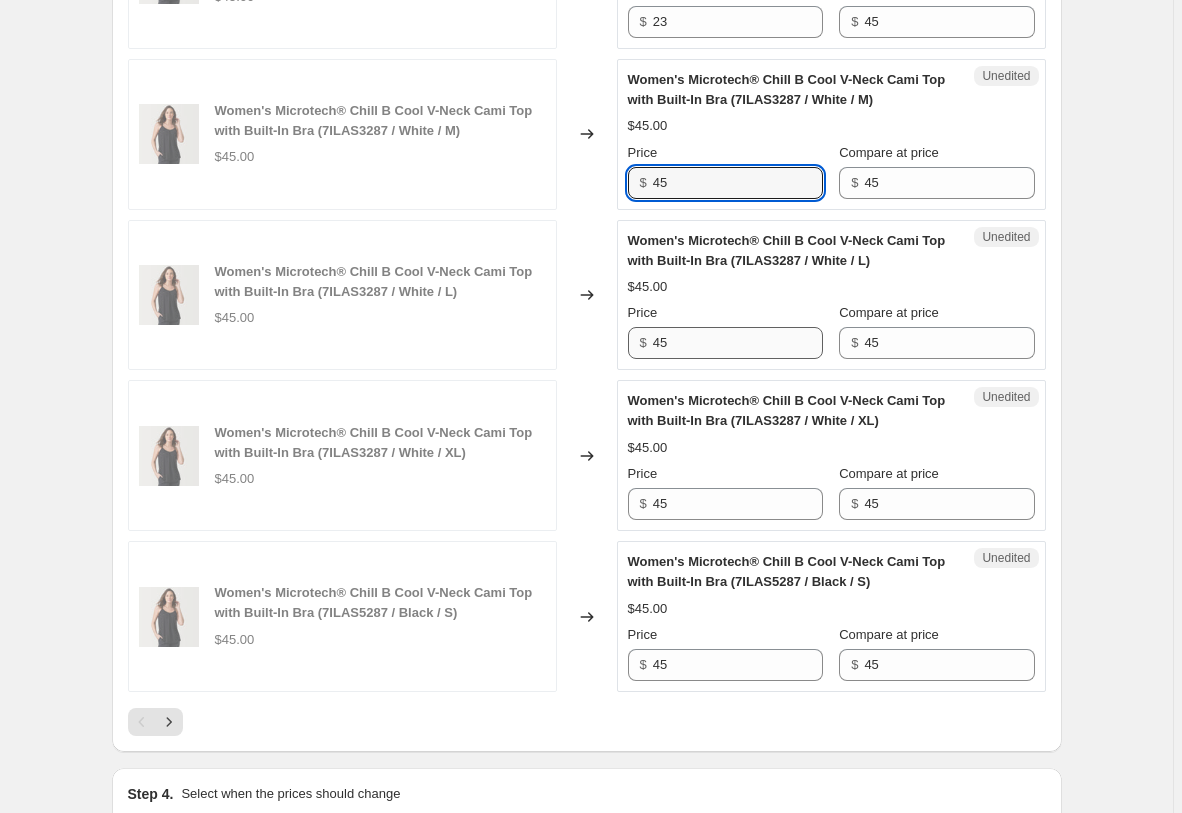 paste on "23" 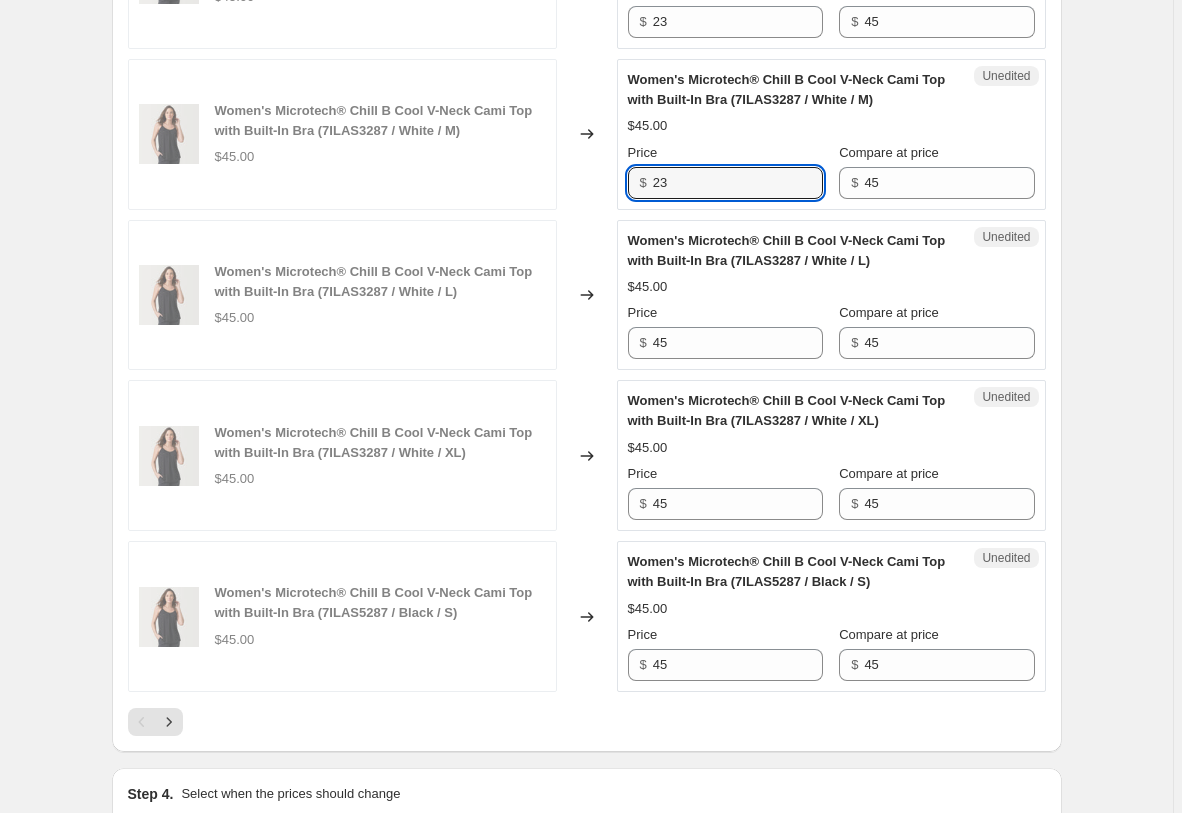 type on "23" 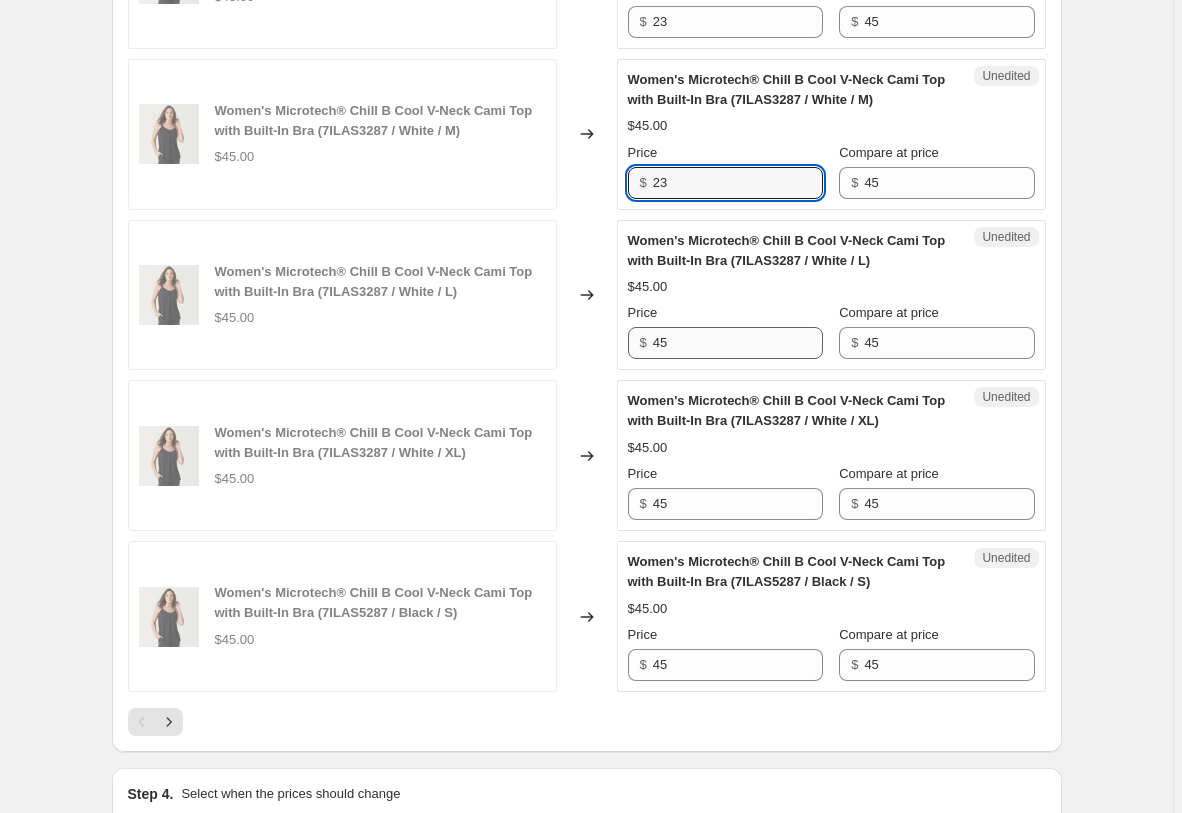 drag, startPoint x: 735, startPoint y: 472, endPoint x: 735, endPoint y: 455, distance: 17 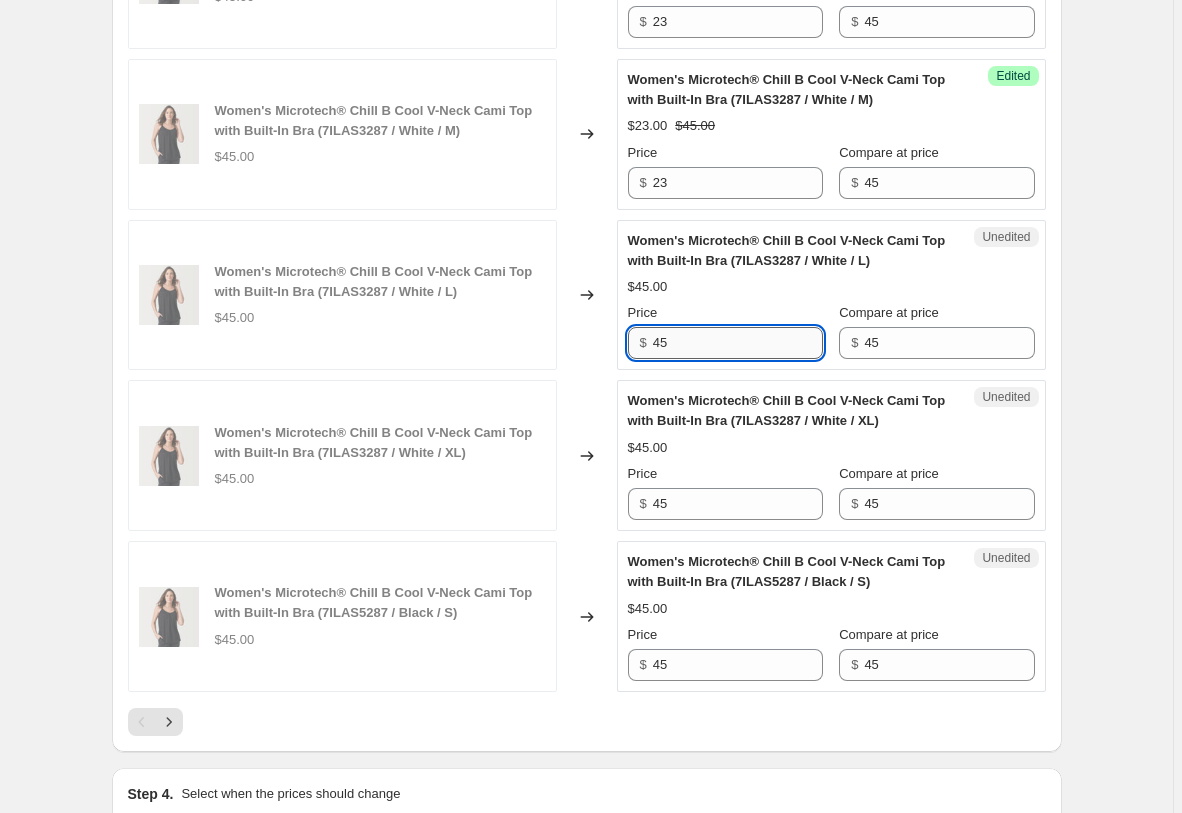 click on "45" at bounding box center [738, 343] 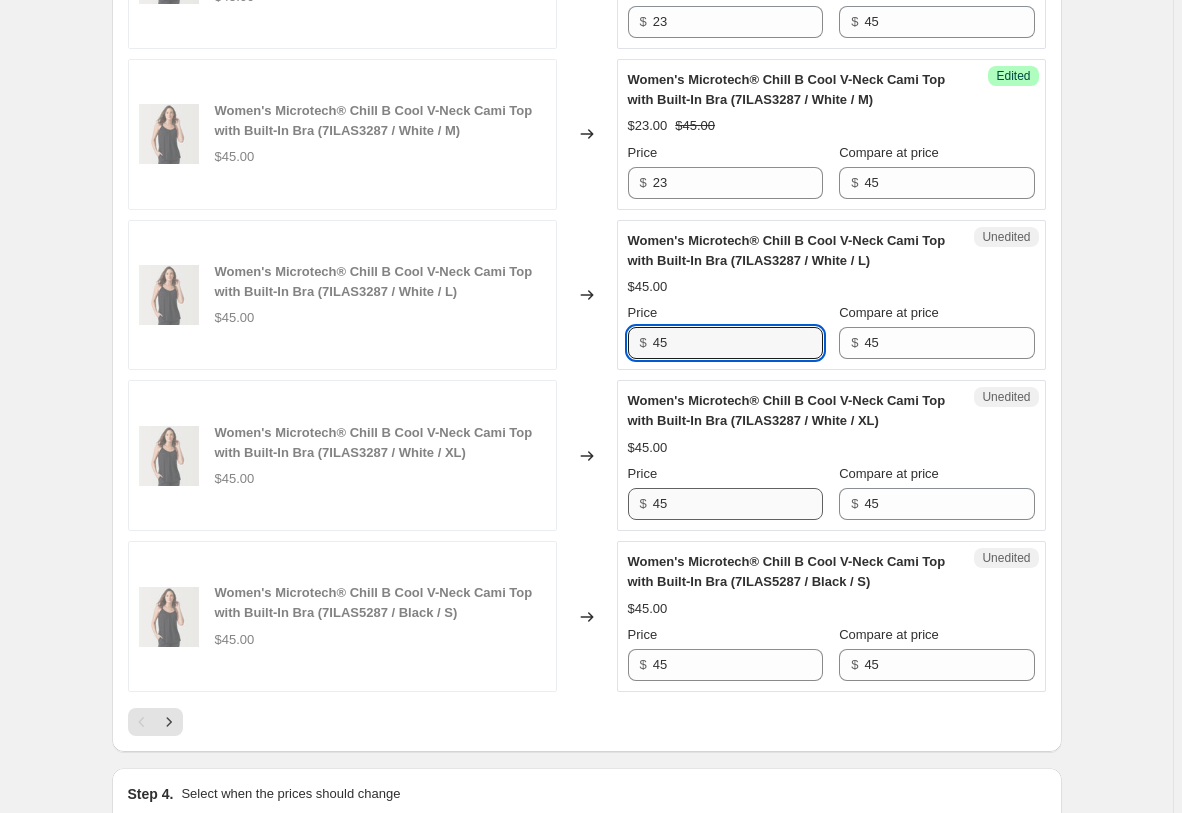 paste on "23" 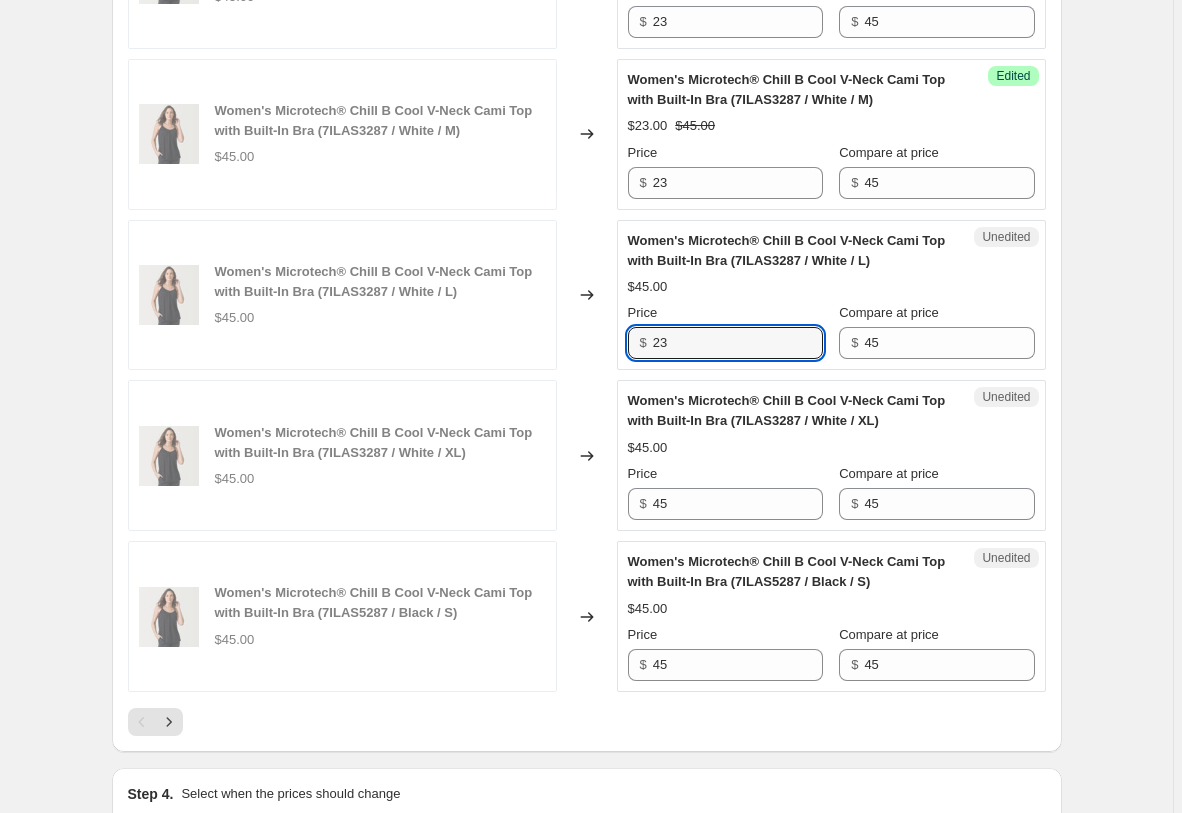 type on "23" 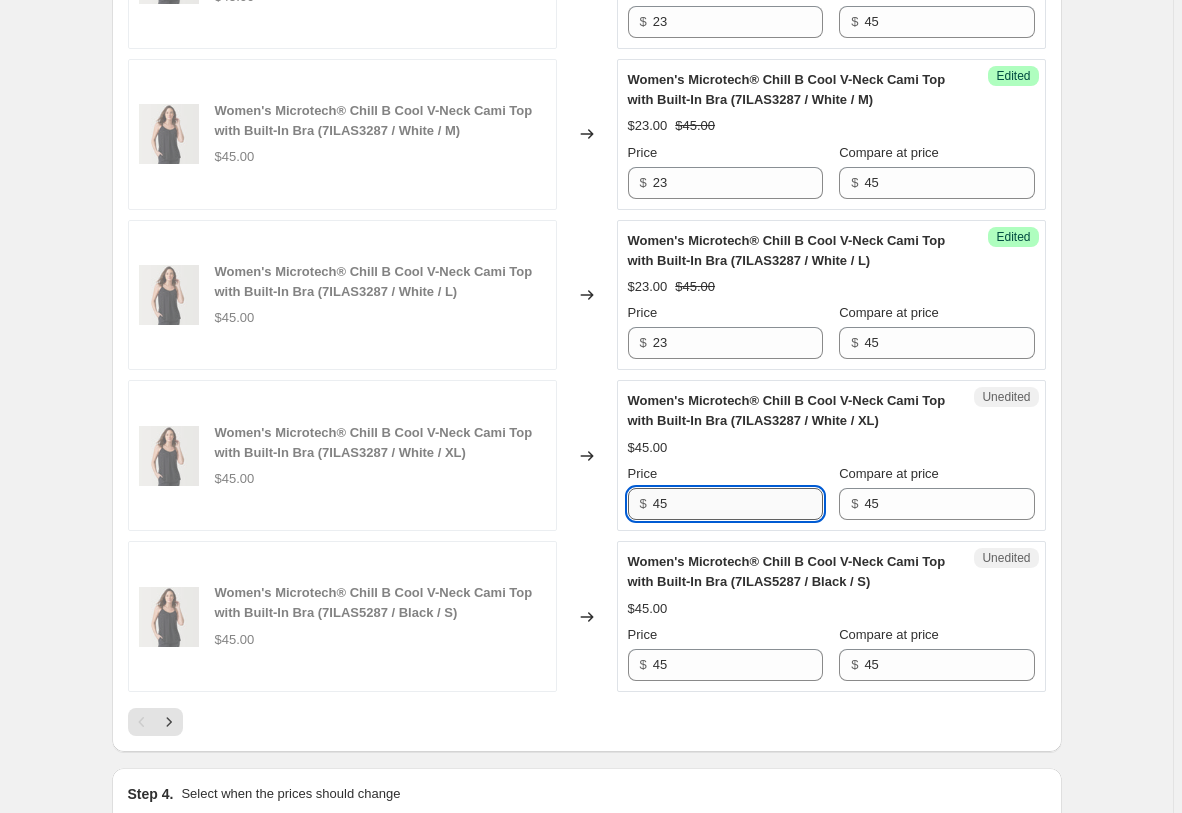 click on "45" at bounding box center (738, 504) 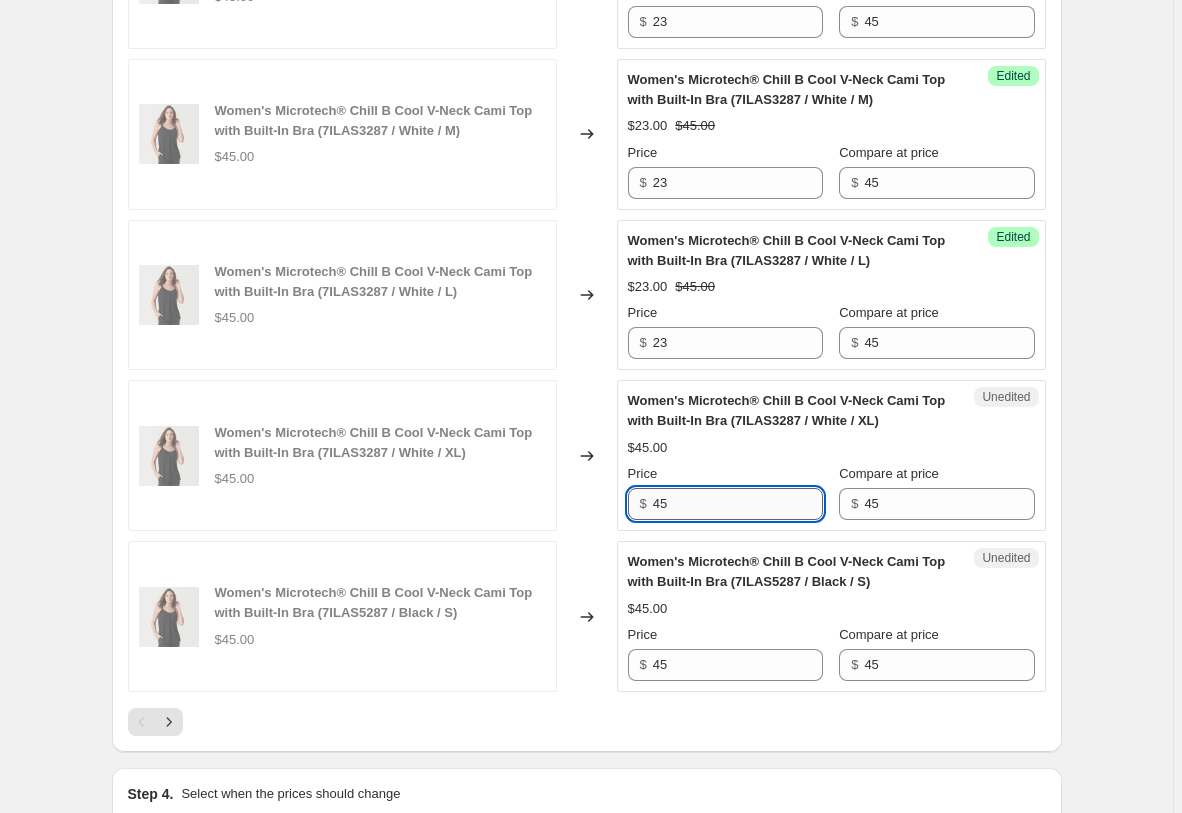 paste on "23" 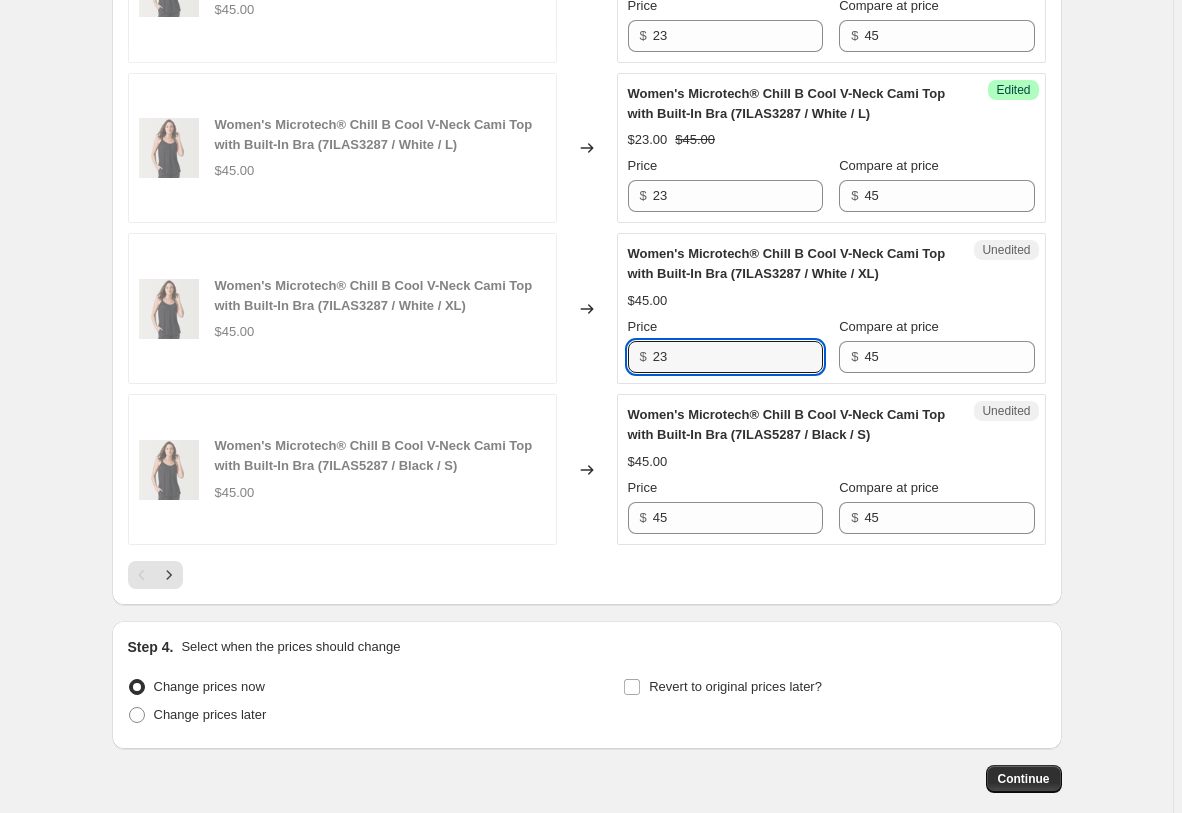 scroll, scrollTop: 4029, scrollLeft: 0, axis: vertical 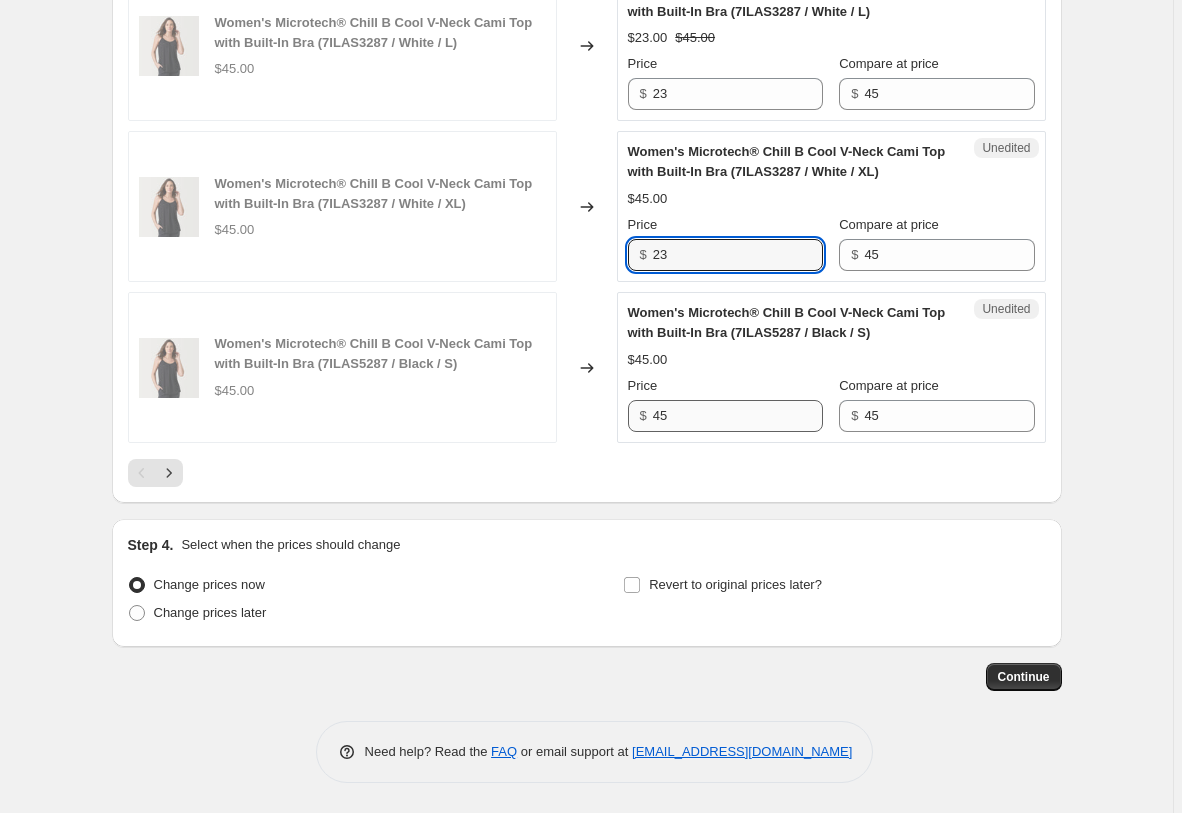 type on "23" 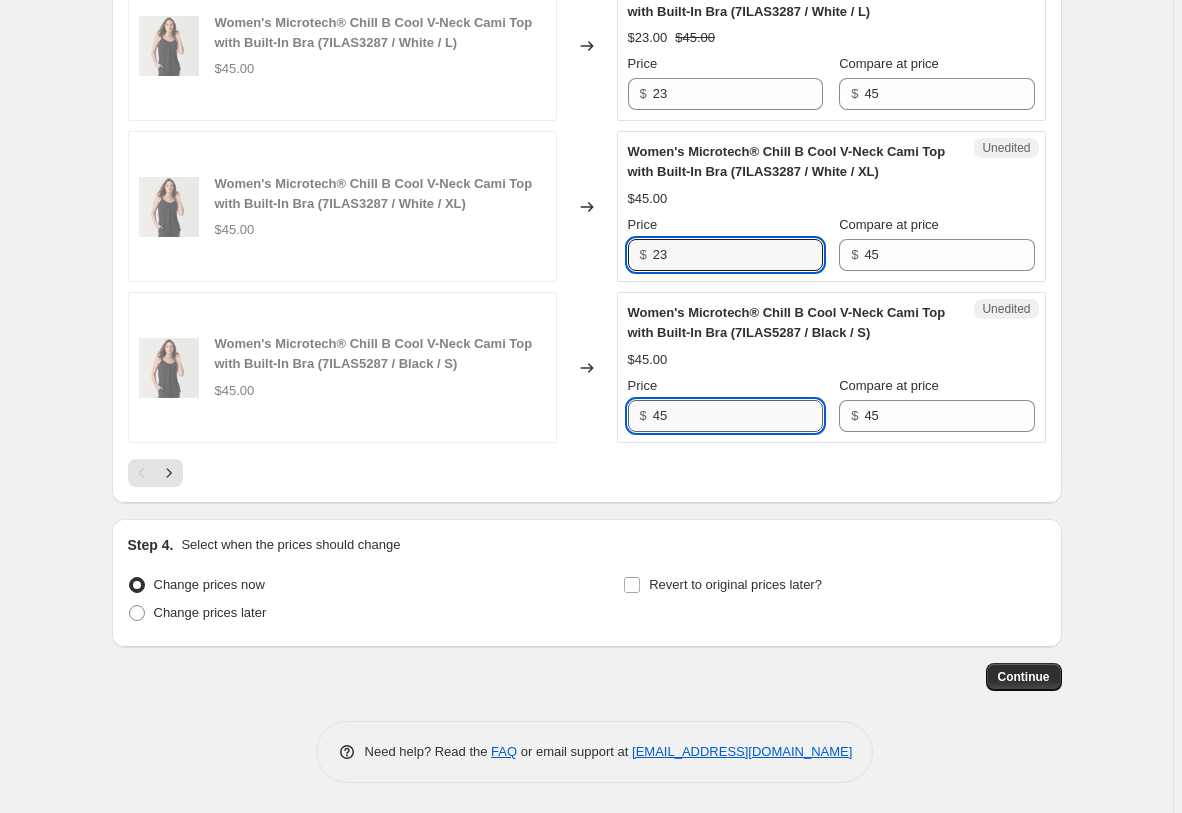 click on "45" at bounding box center (738, 416) 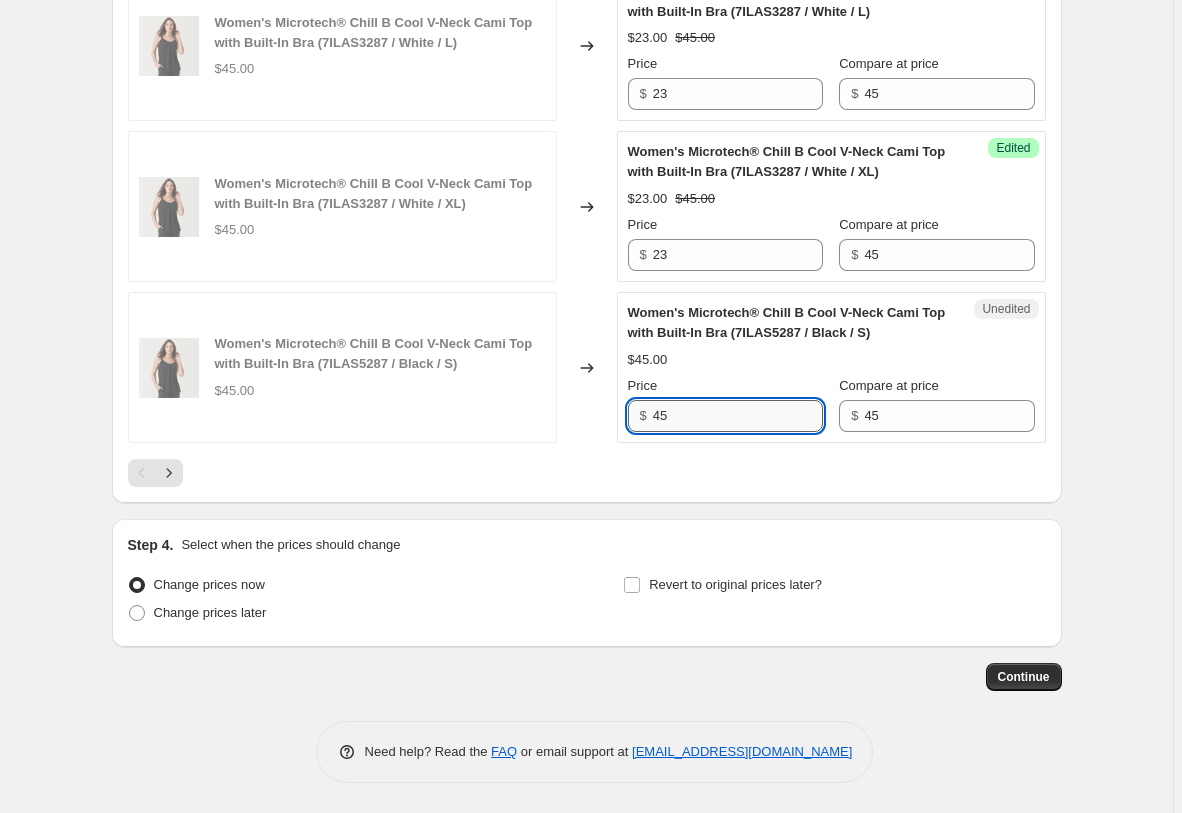 click on "45" at bounding box center (738, 416) 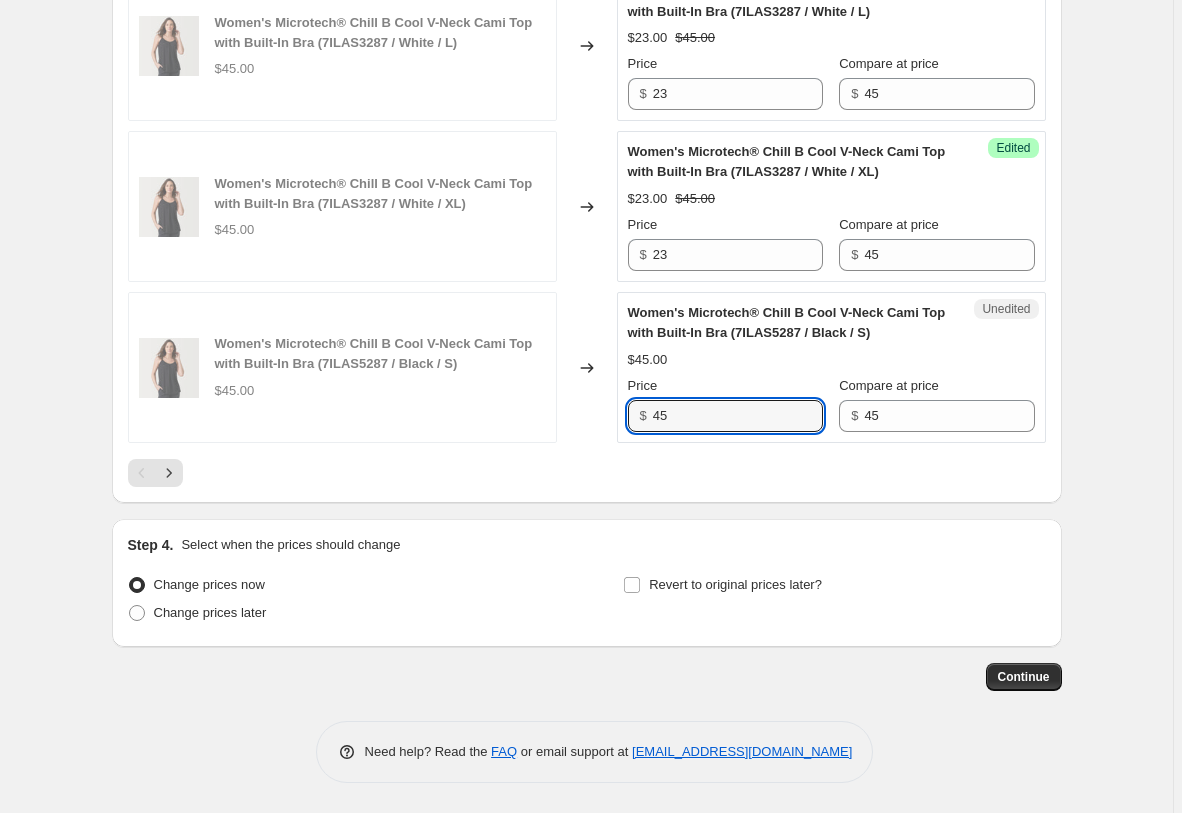 paste on "23" 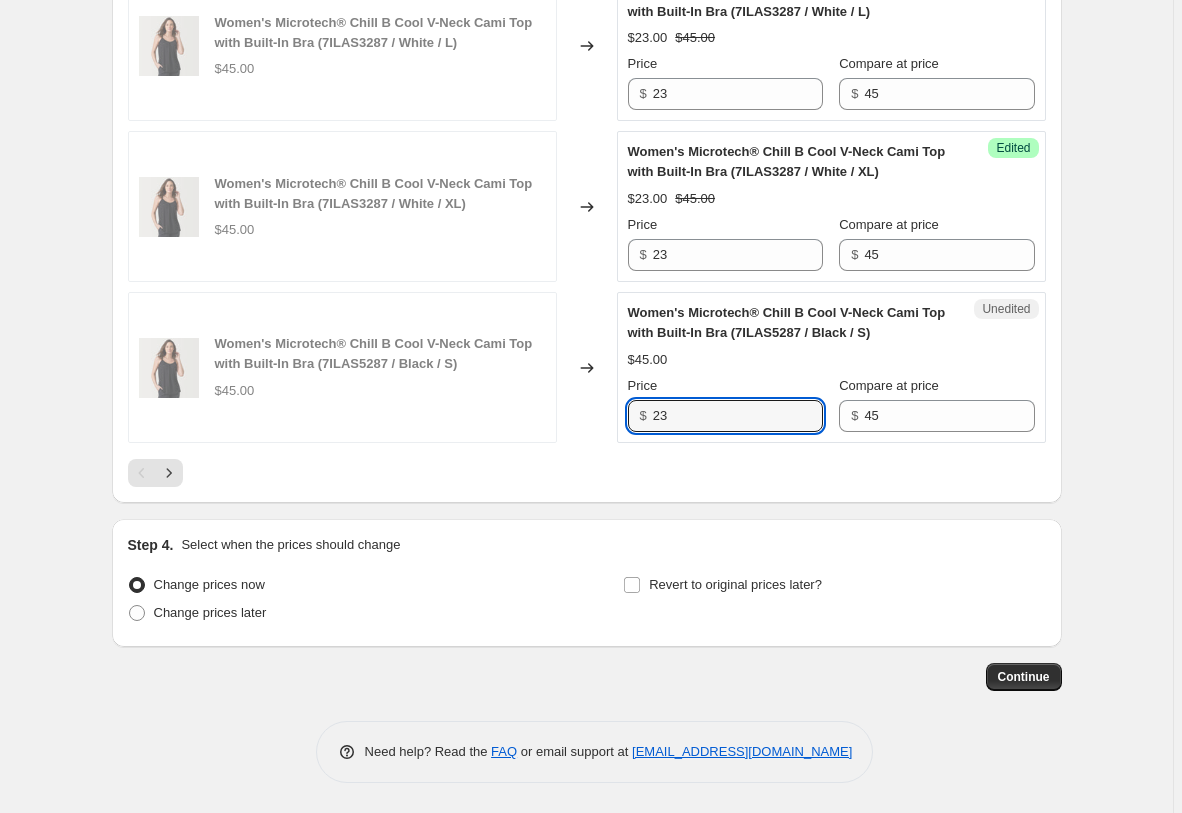 type on "23" 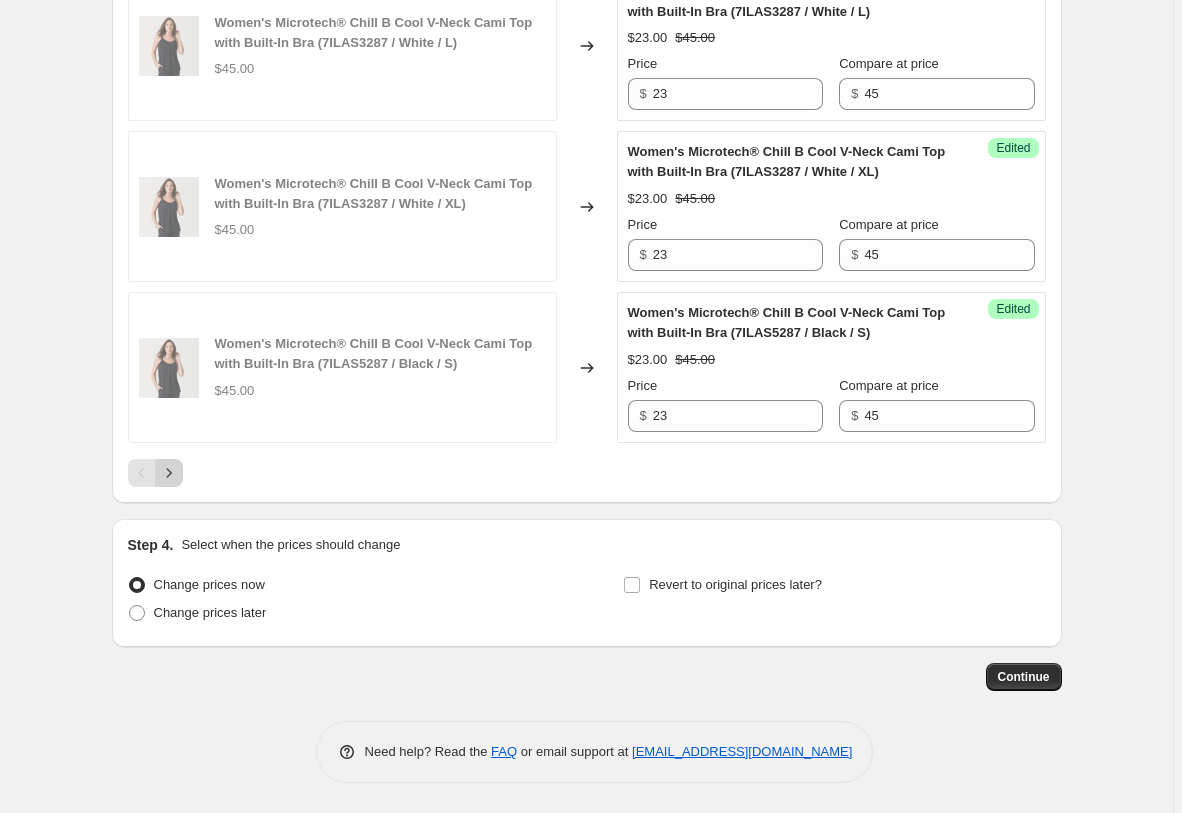 click 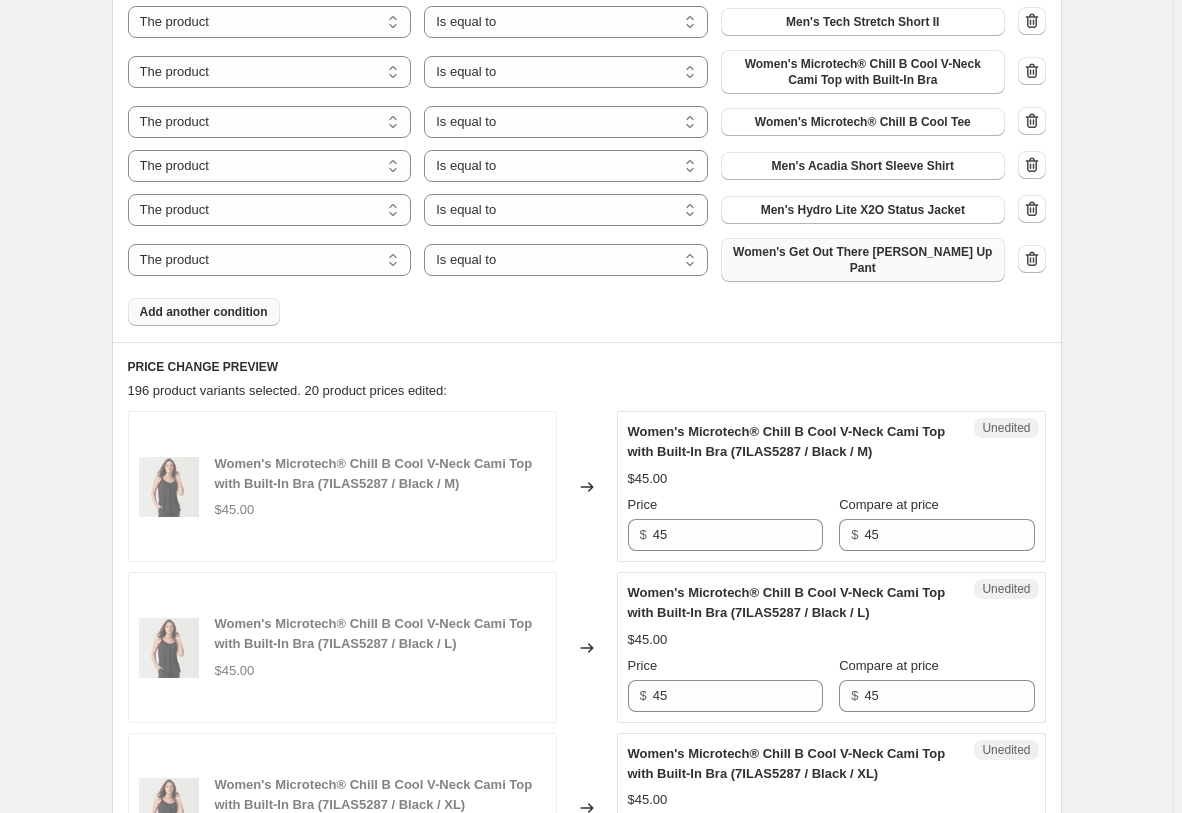 scroll, scrollTop: 1181, scrollLeft: 0, axis: vertical 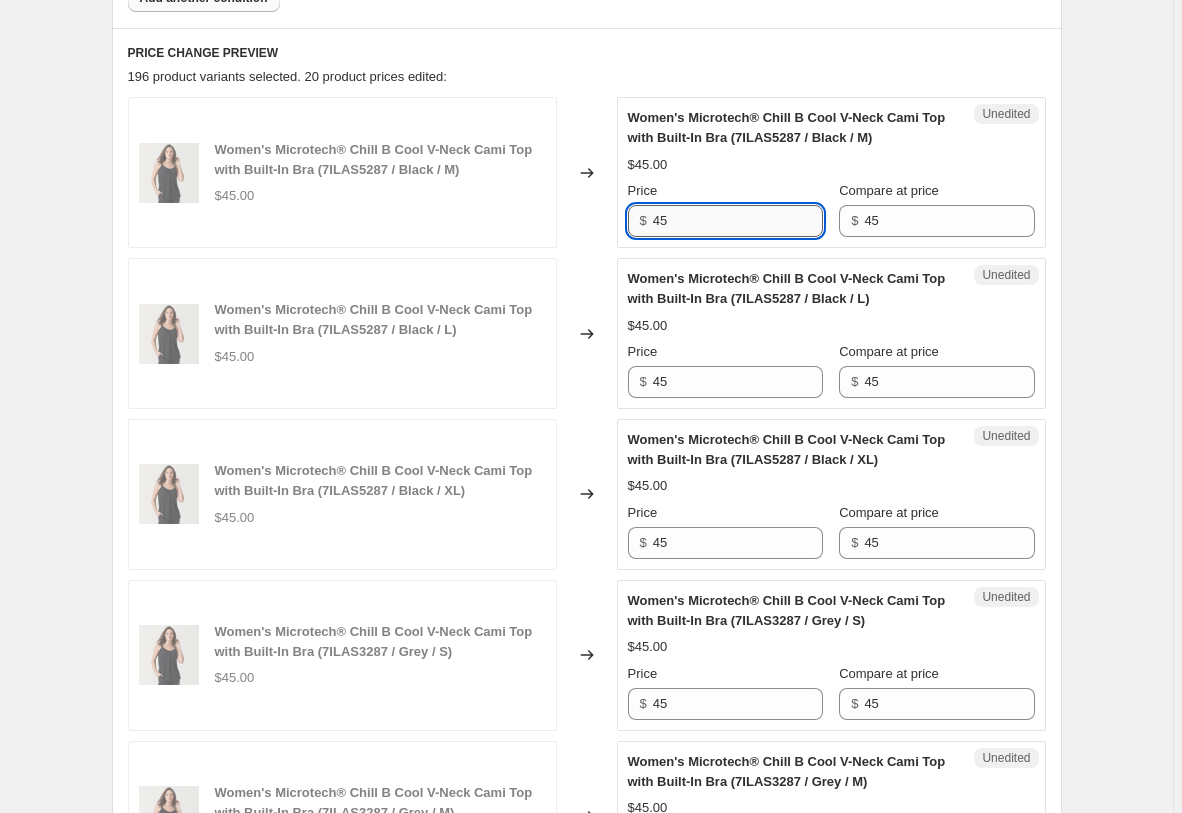click on "45" at bounding box center [738, 221] 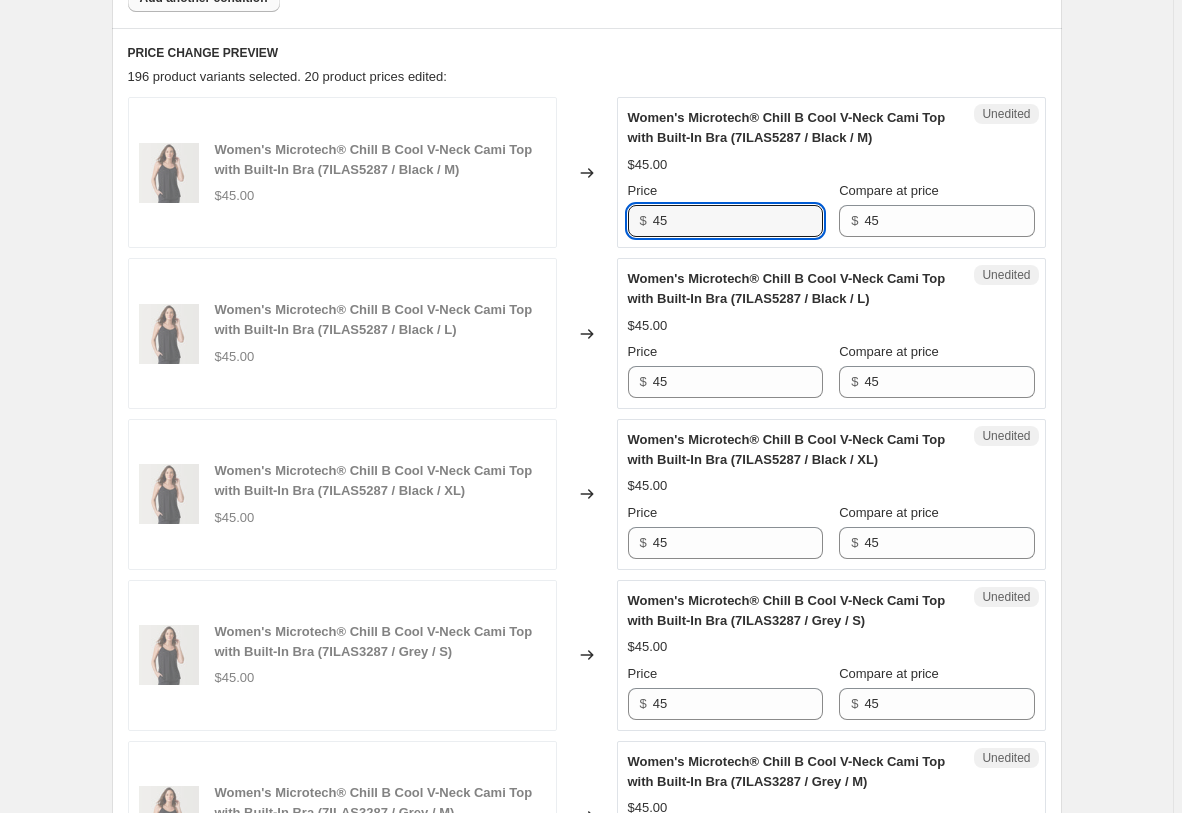 paste on "23" 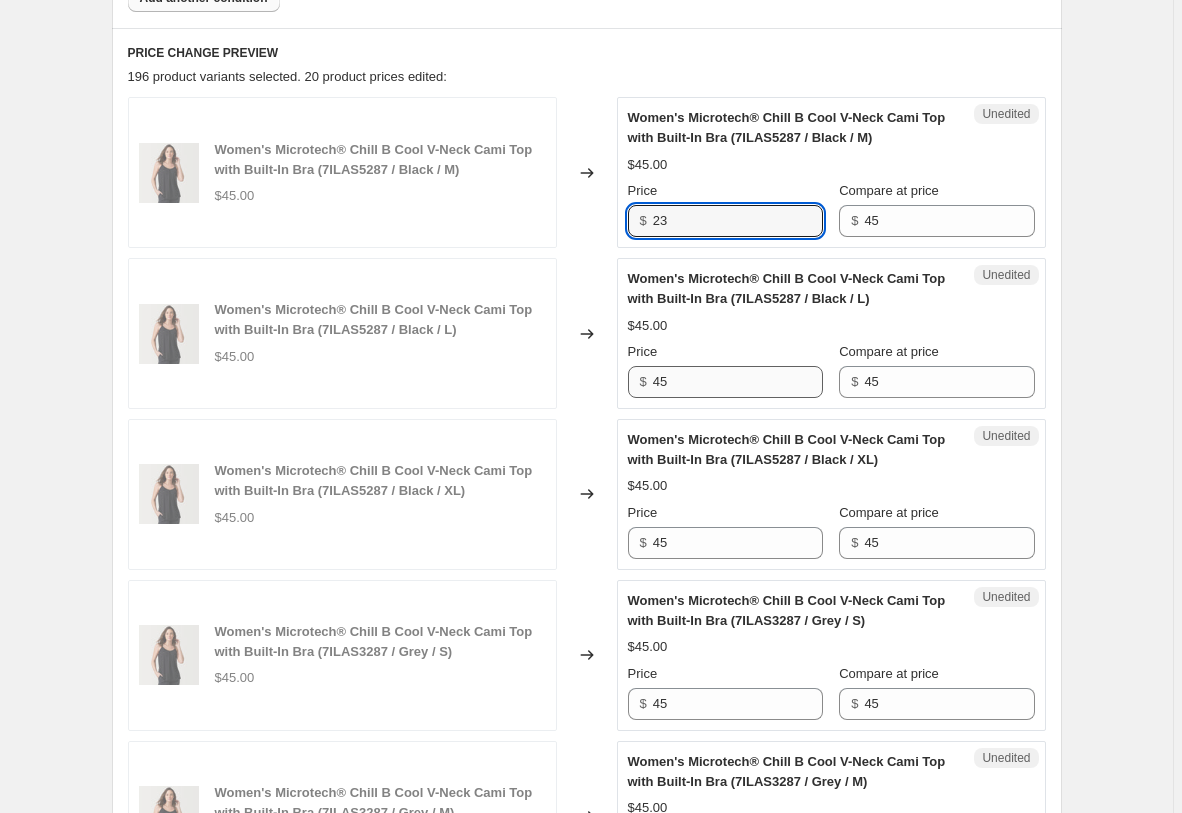 type on "23" 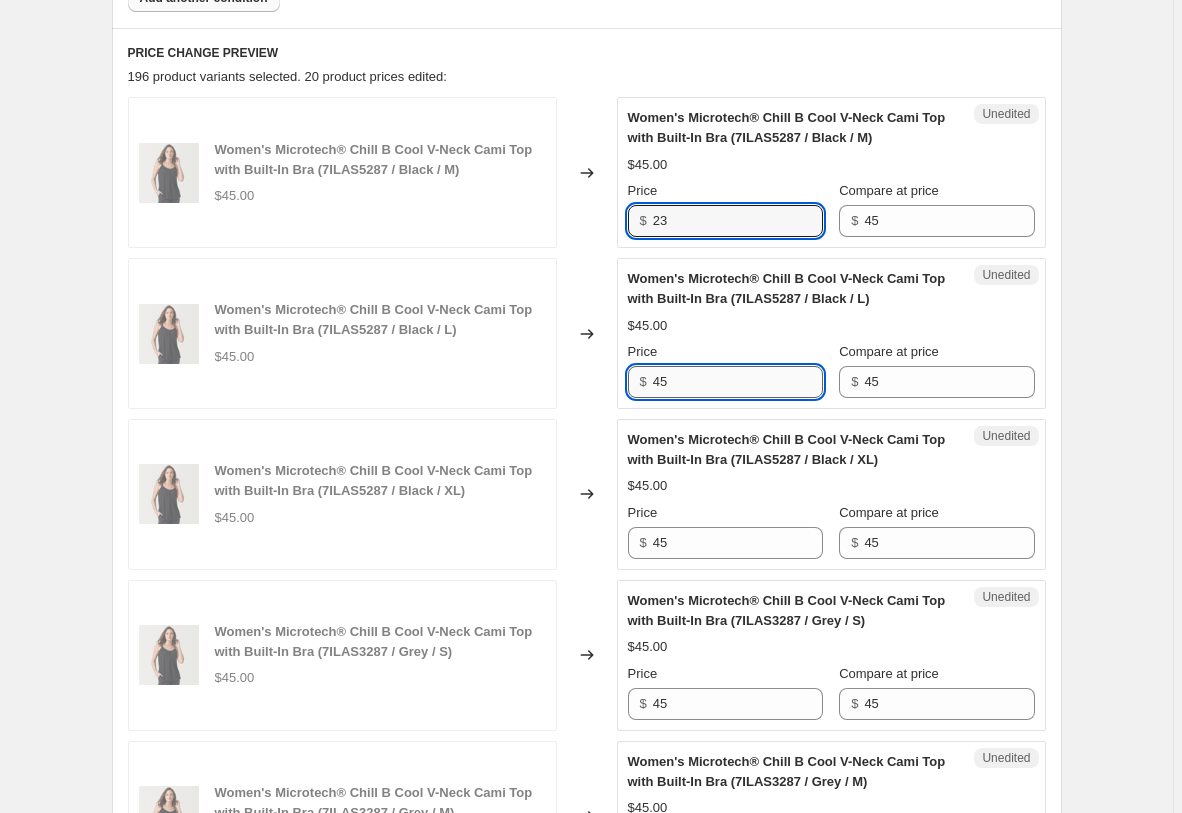 click on "45" at bounding box center (738, 382) 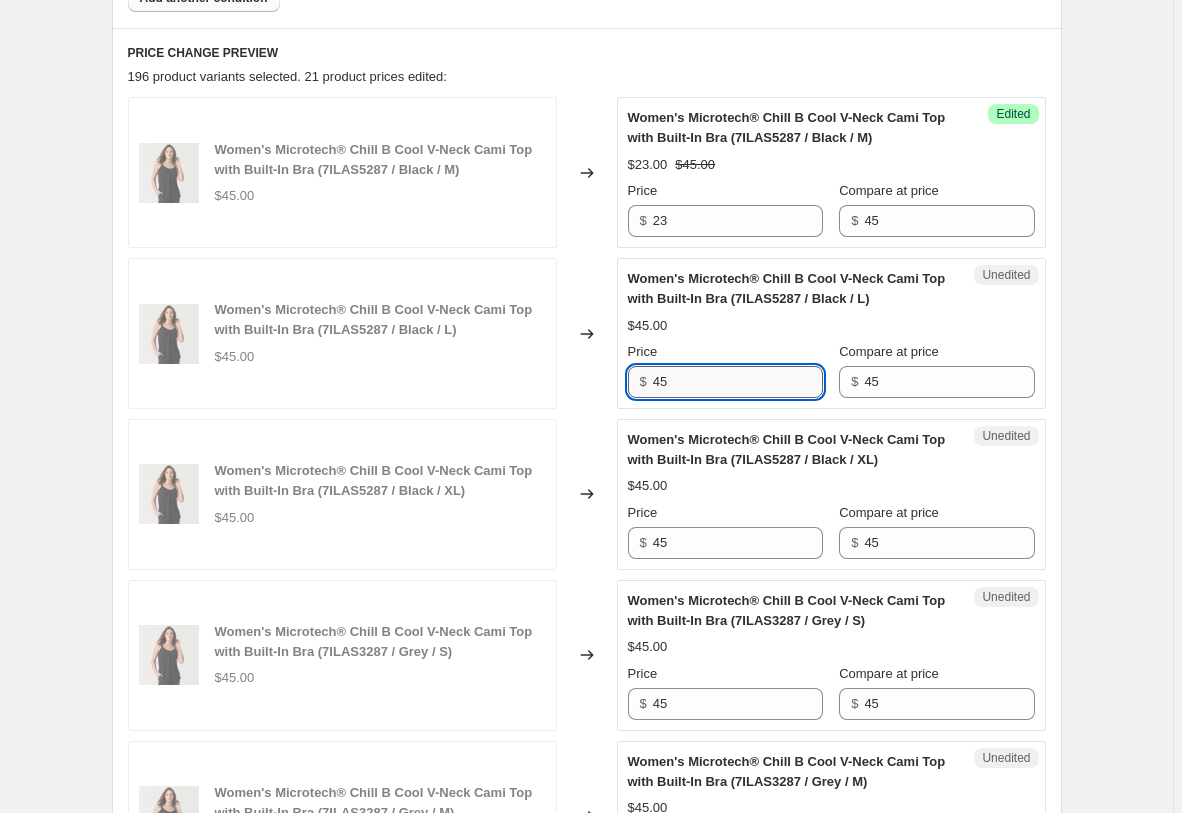 click on "45" at bounding box center [738, 382] 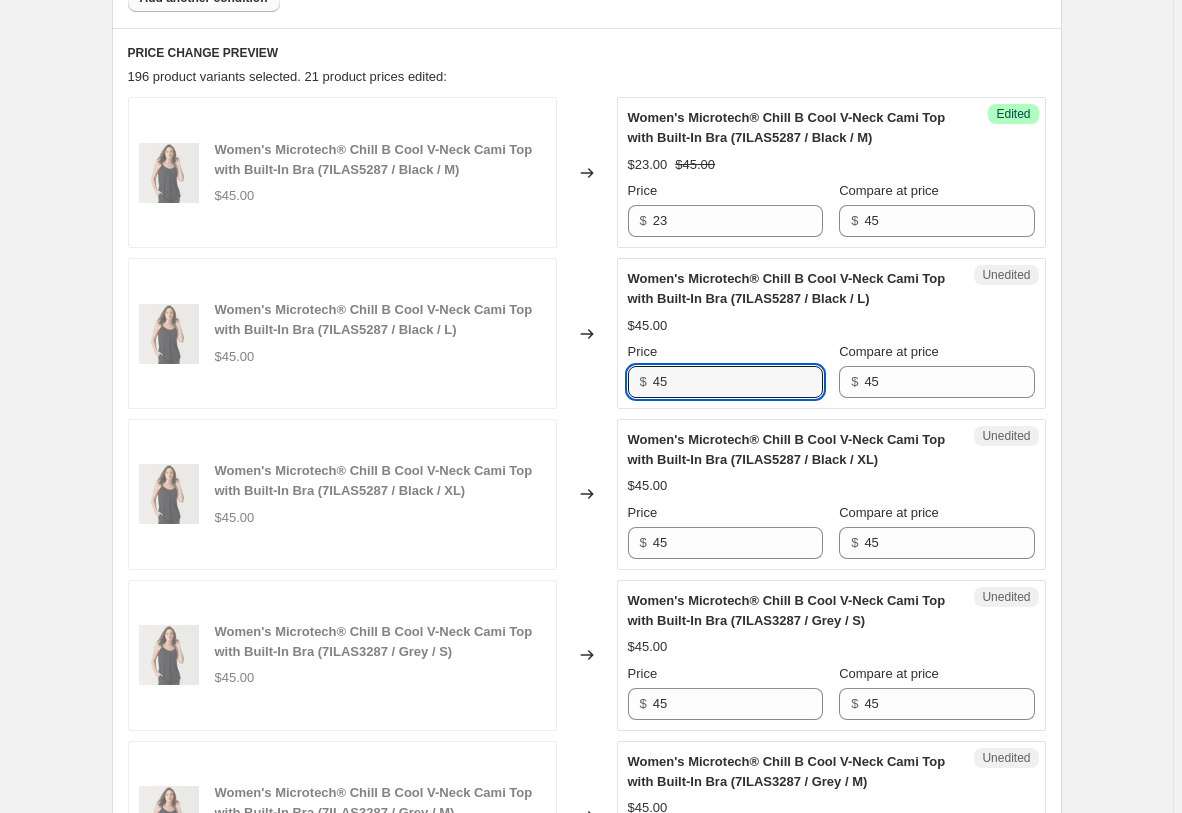 paste on "23" 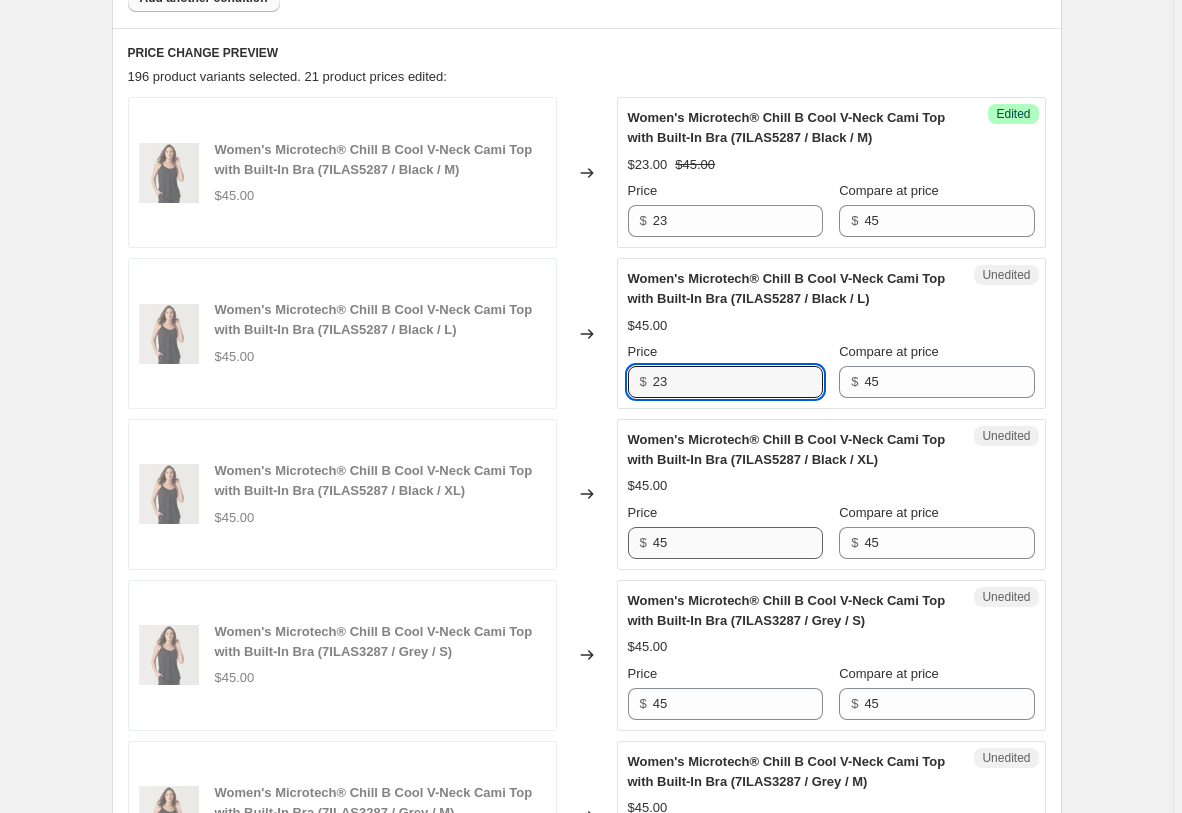 type on "23" 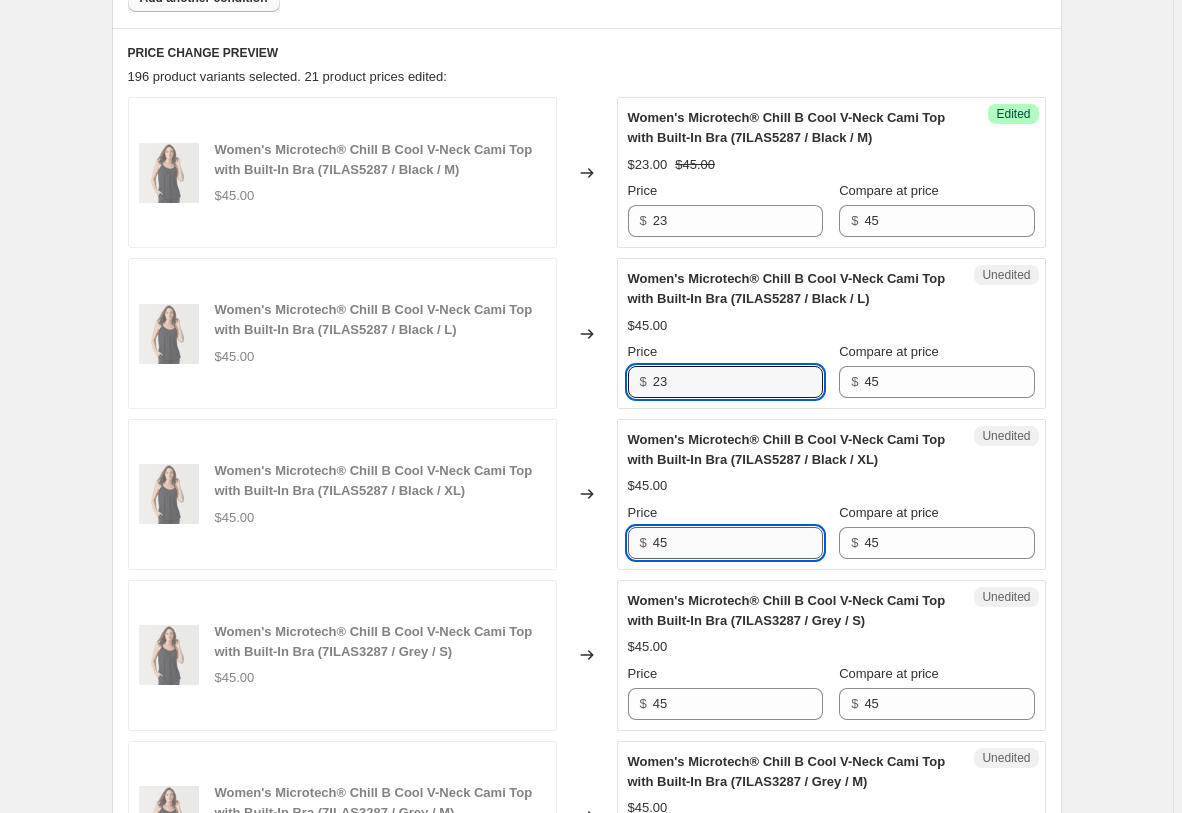 click on "45" at bounding box center [738, 543] 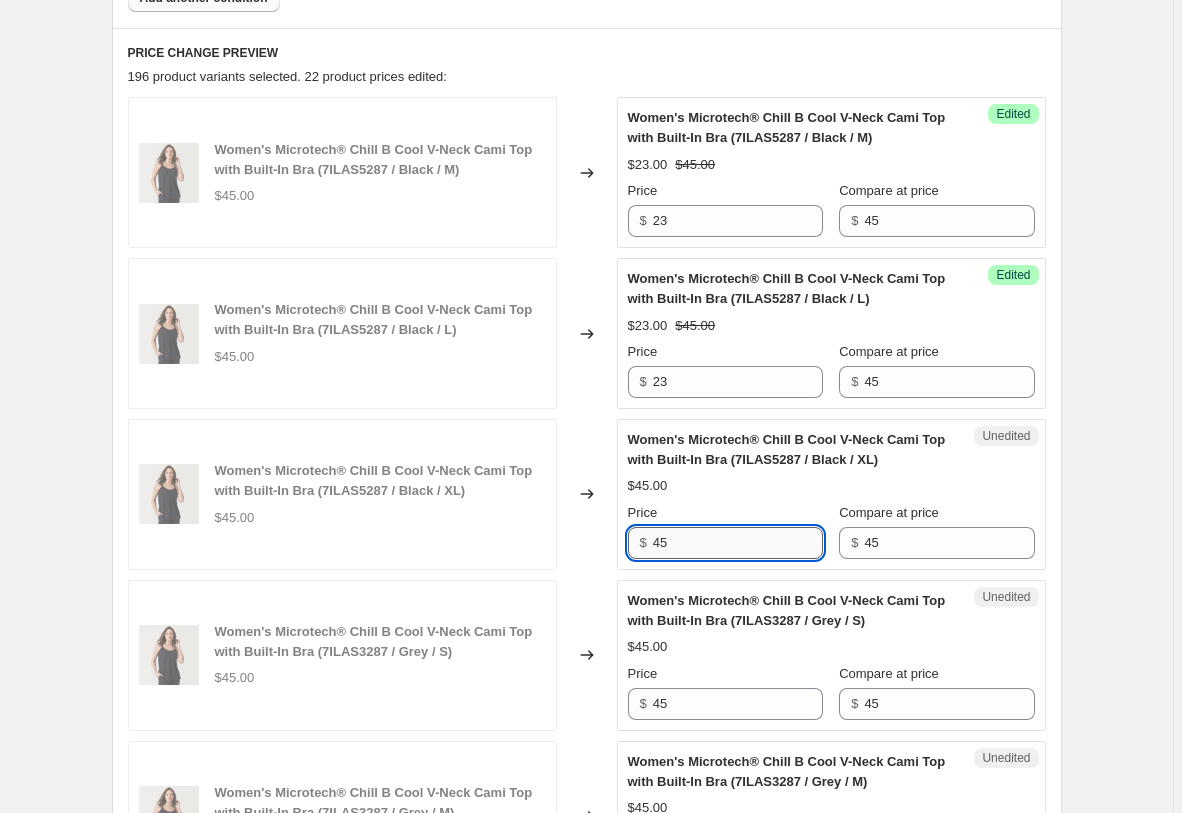 click on "45" at bounding box center [738, 543] 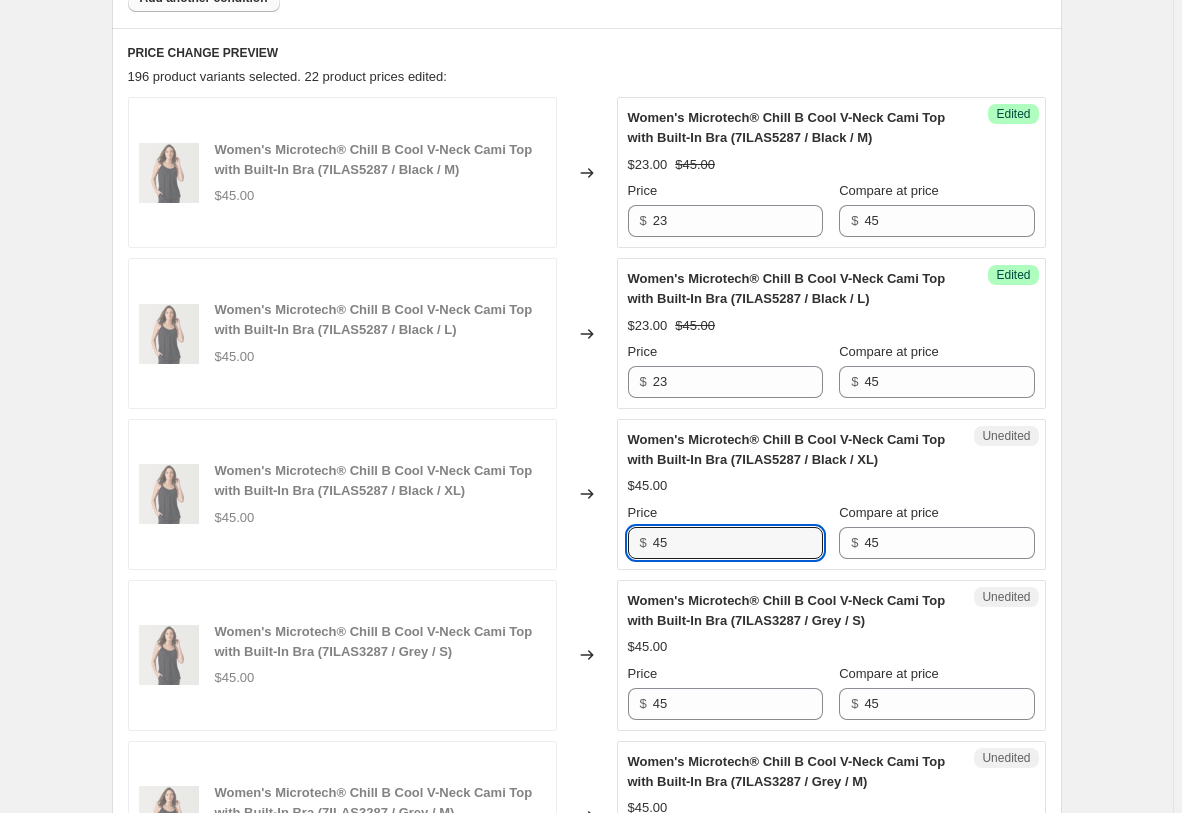 paste on "23" 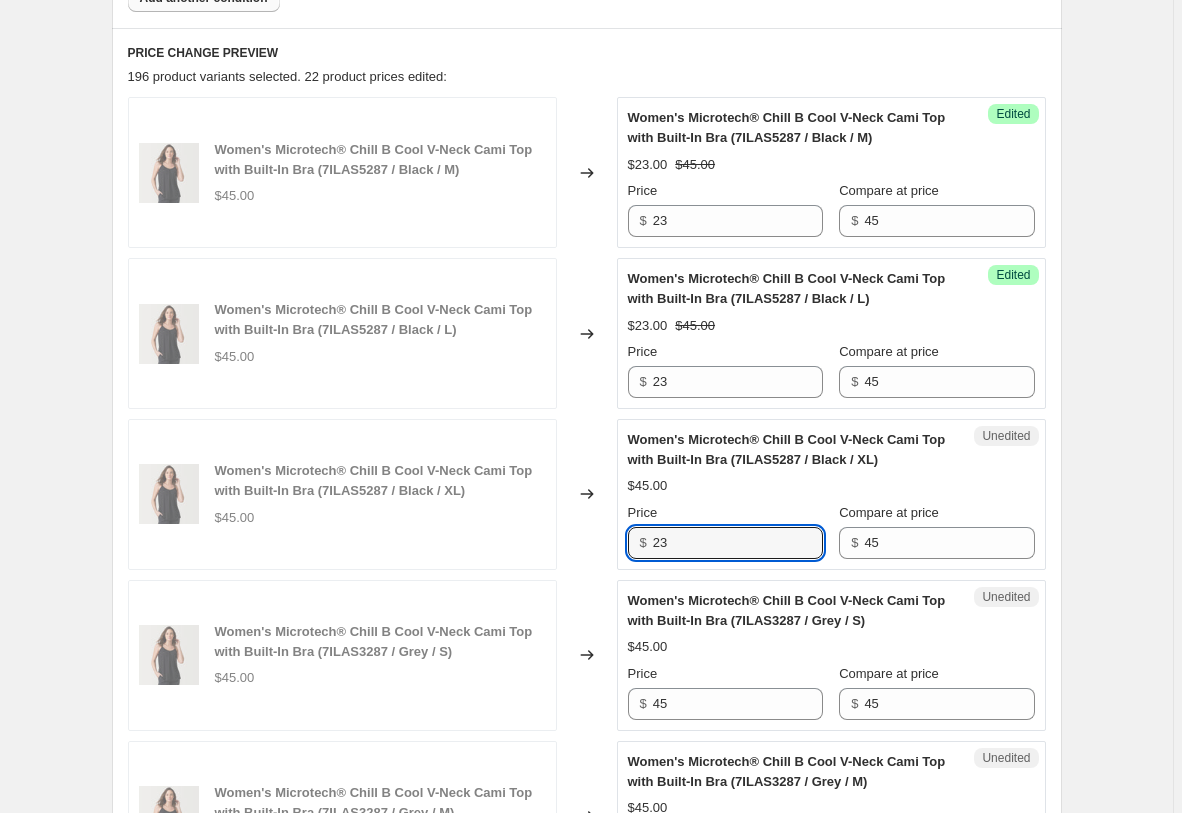 type on "23" 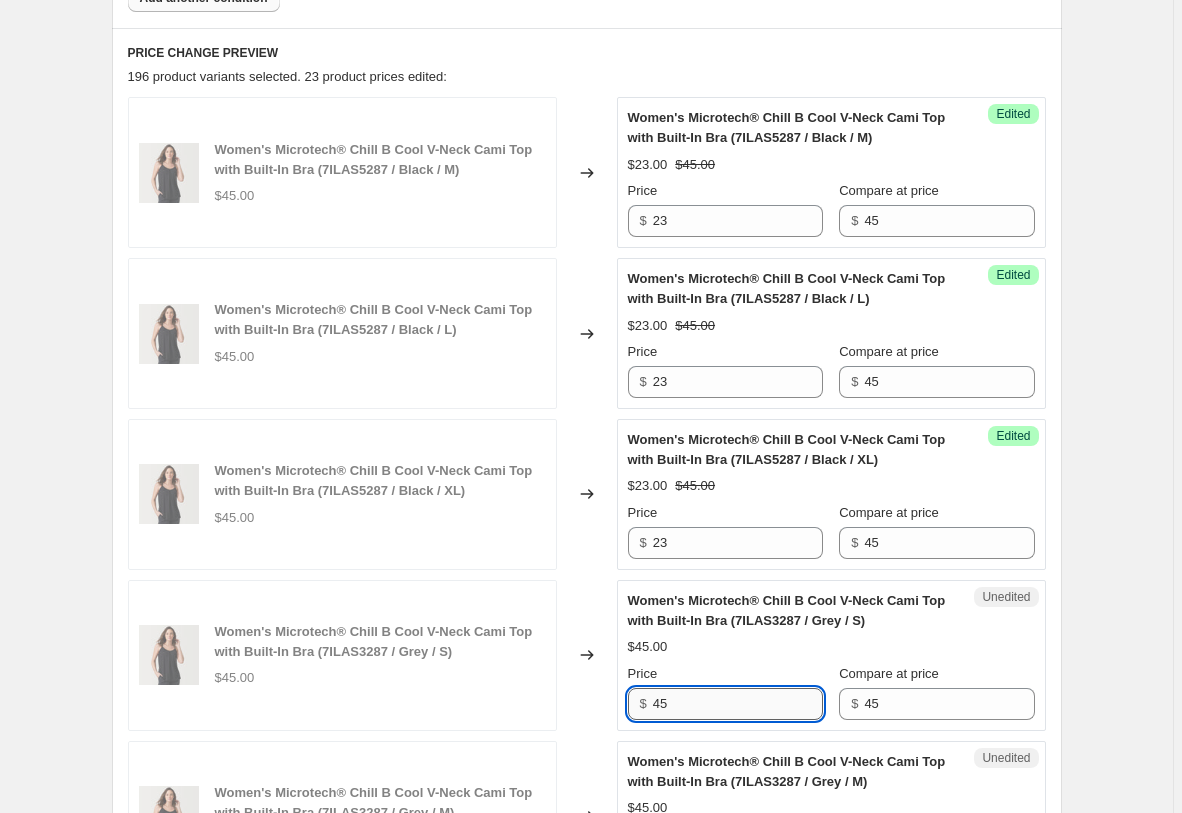 click on "45" at bounding box center [738, 704] 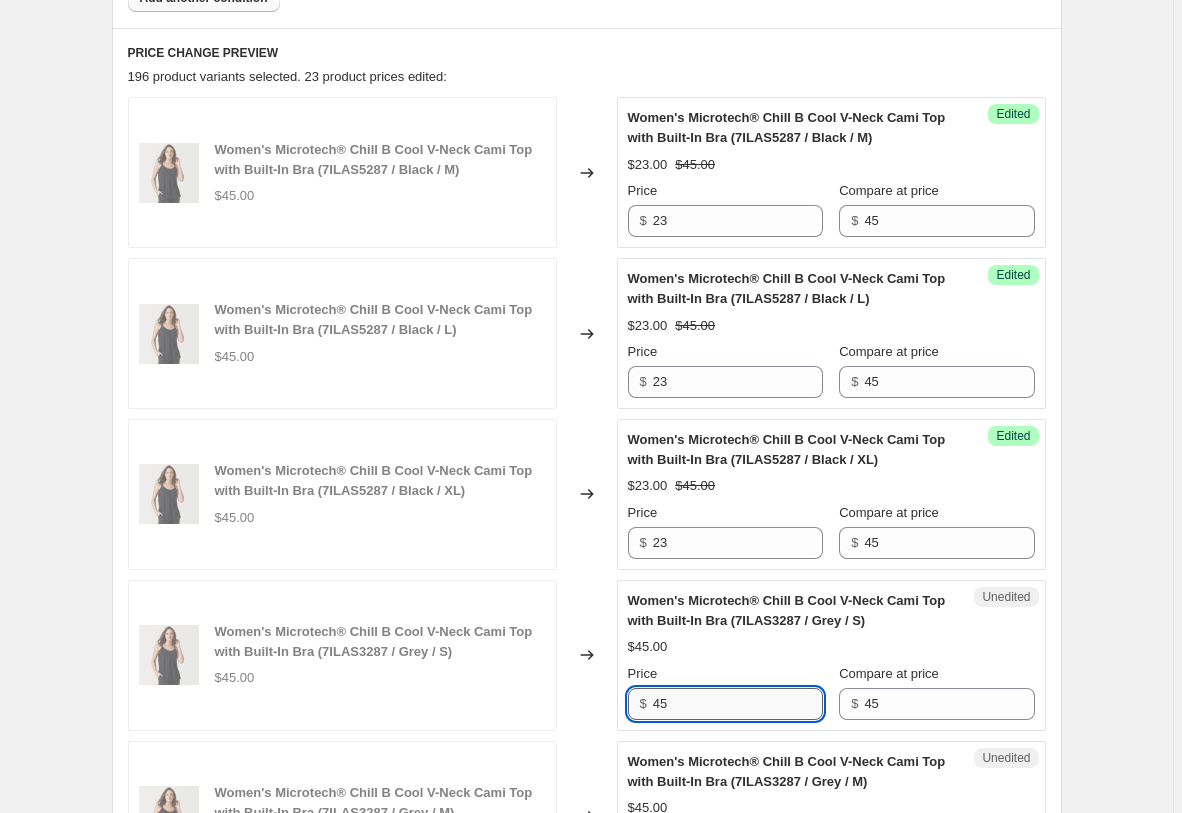 click on "45" at bounding box center [738, 704] 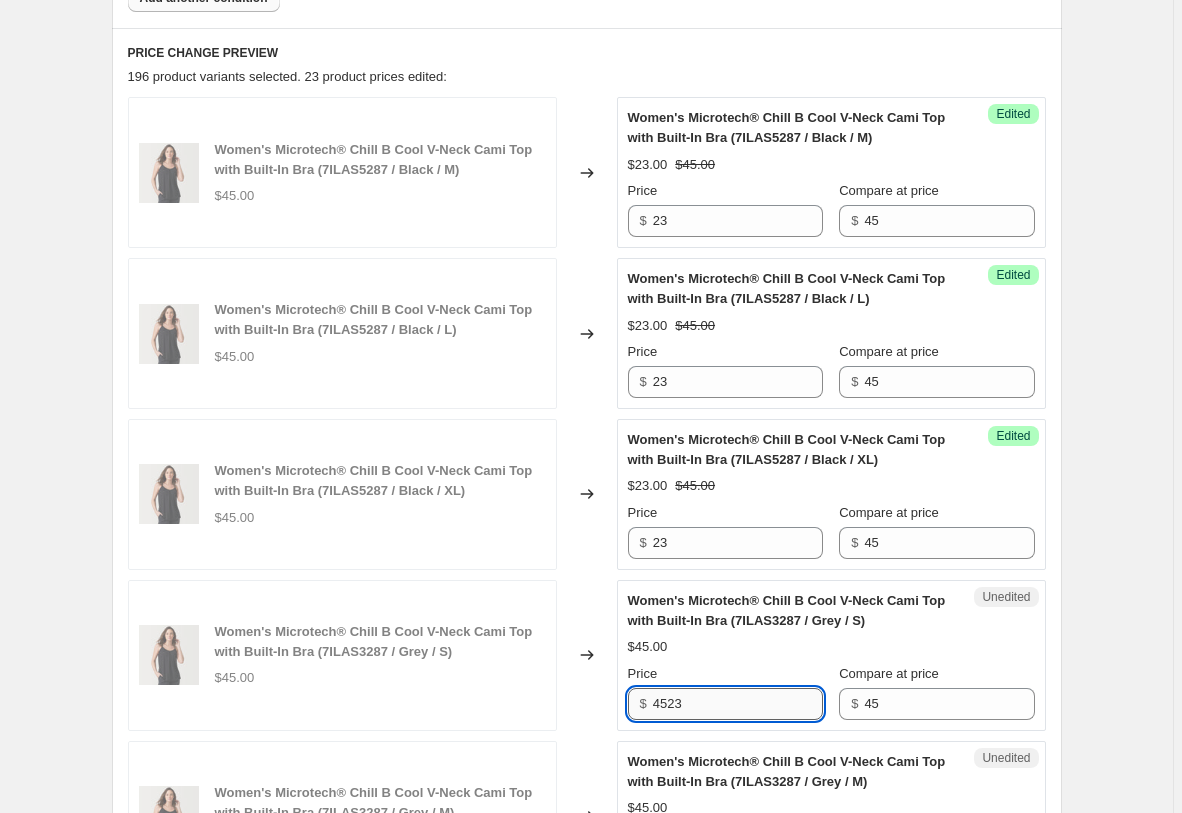 click on "4523" at bounding box center (738, 704) 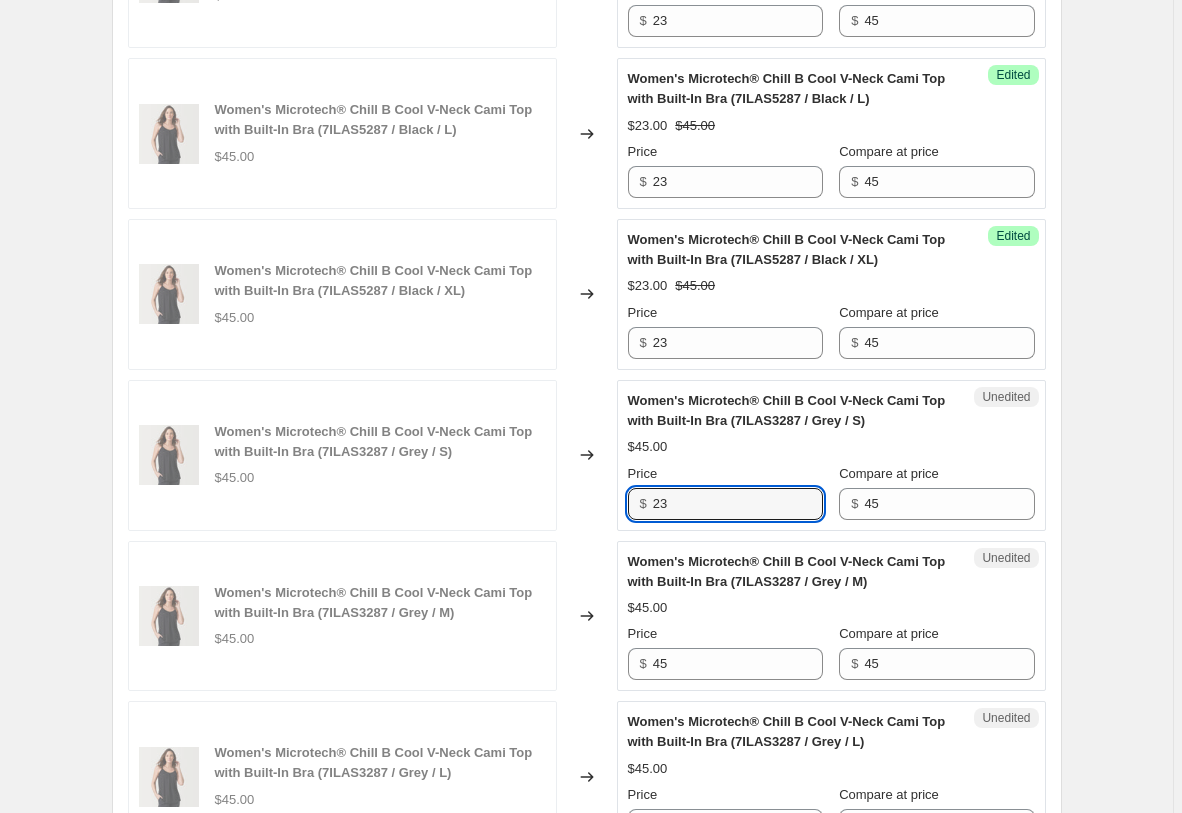 scroll, scrollTop: 1589, scrollLeft: 0, axis: vertical 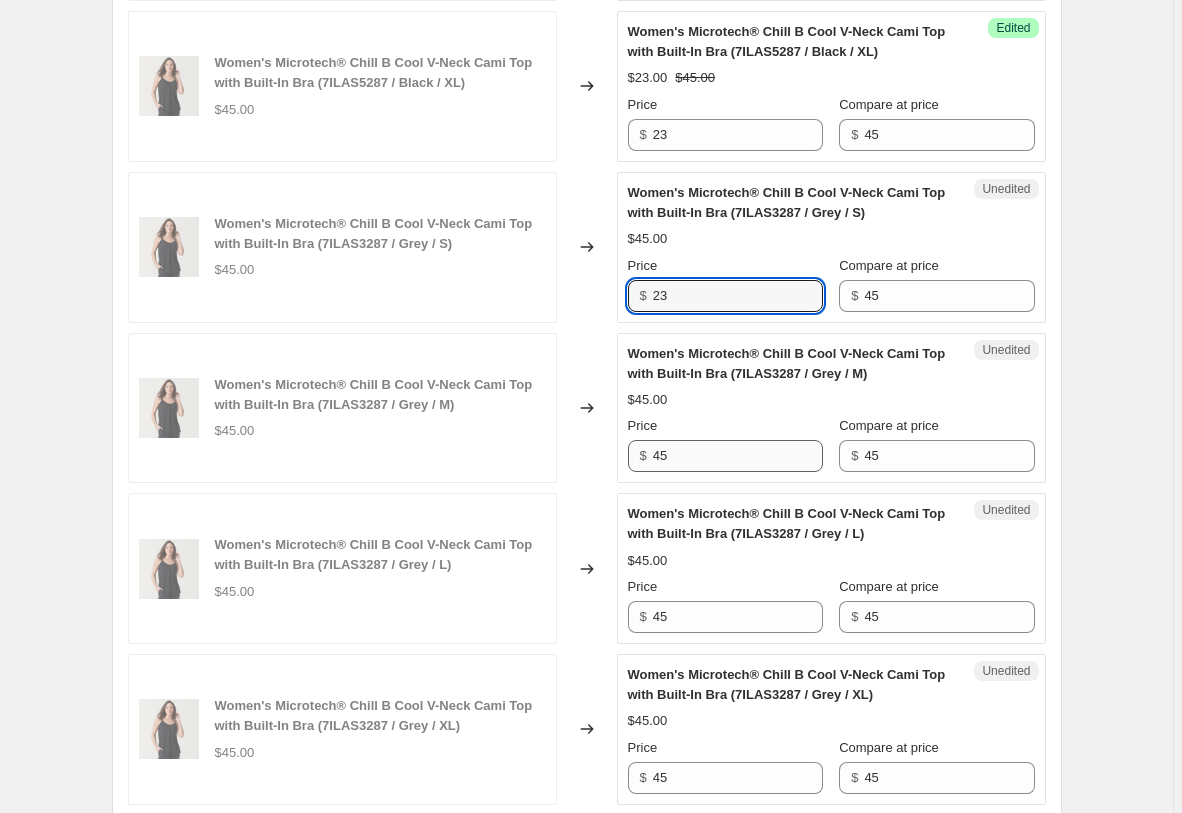 type on "23" 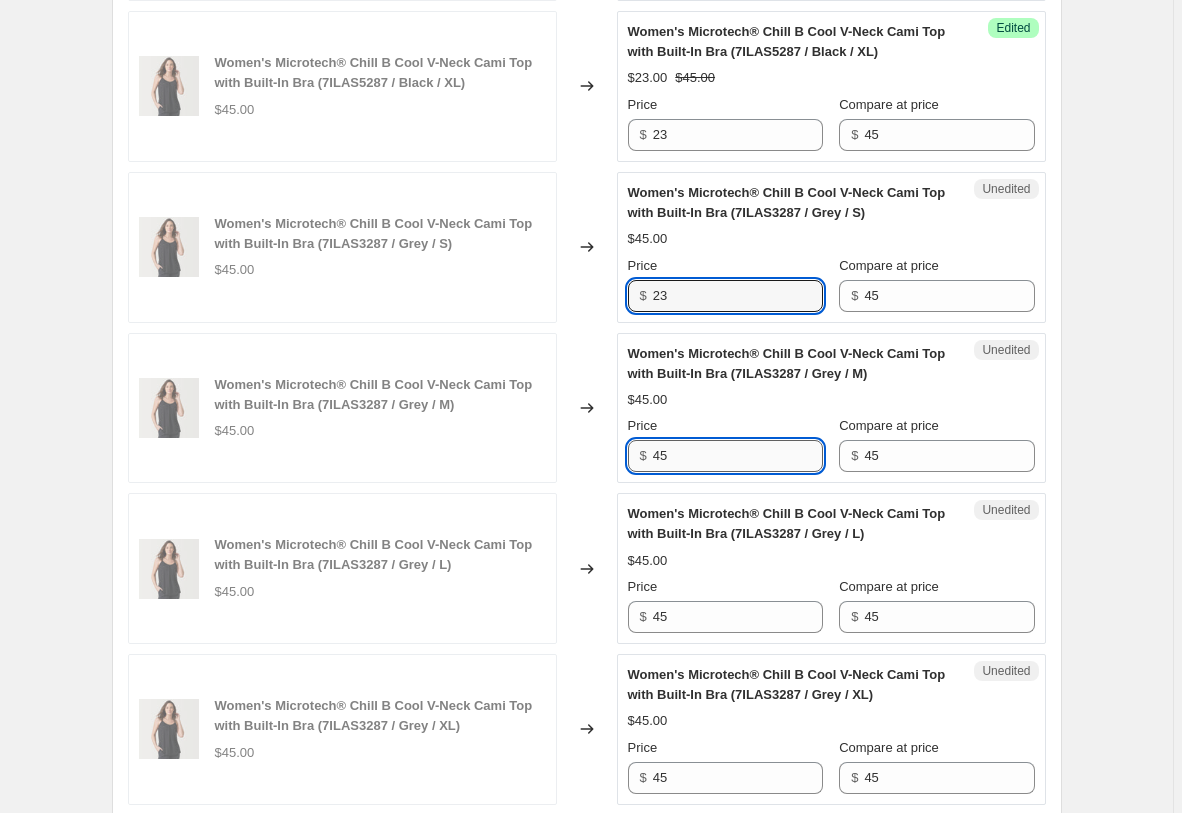 click on "45" at bounding box center [738, 456] 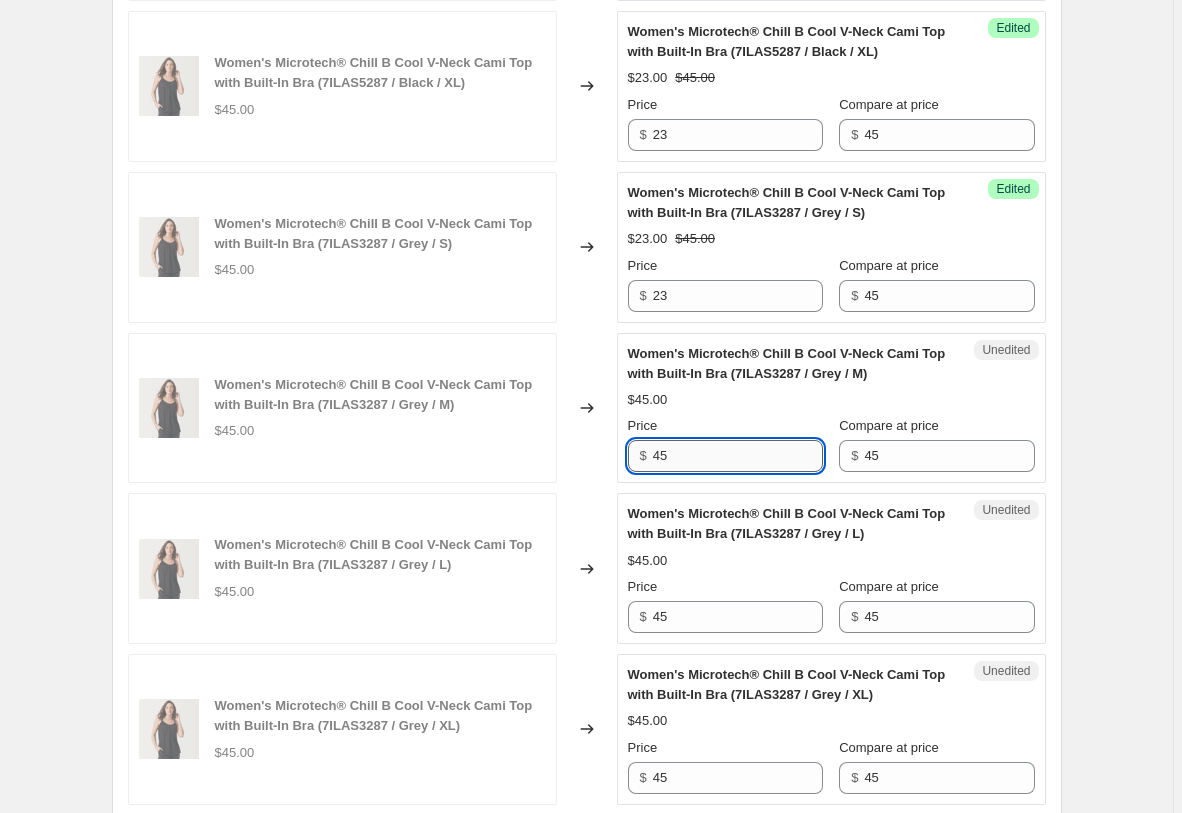 click on "45" at bounding box center (738, 456) 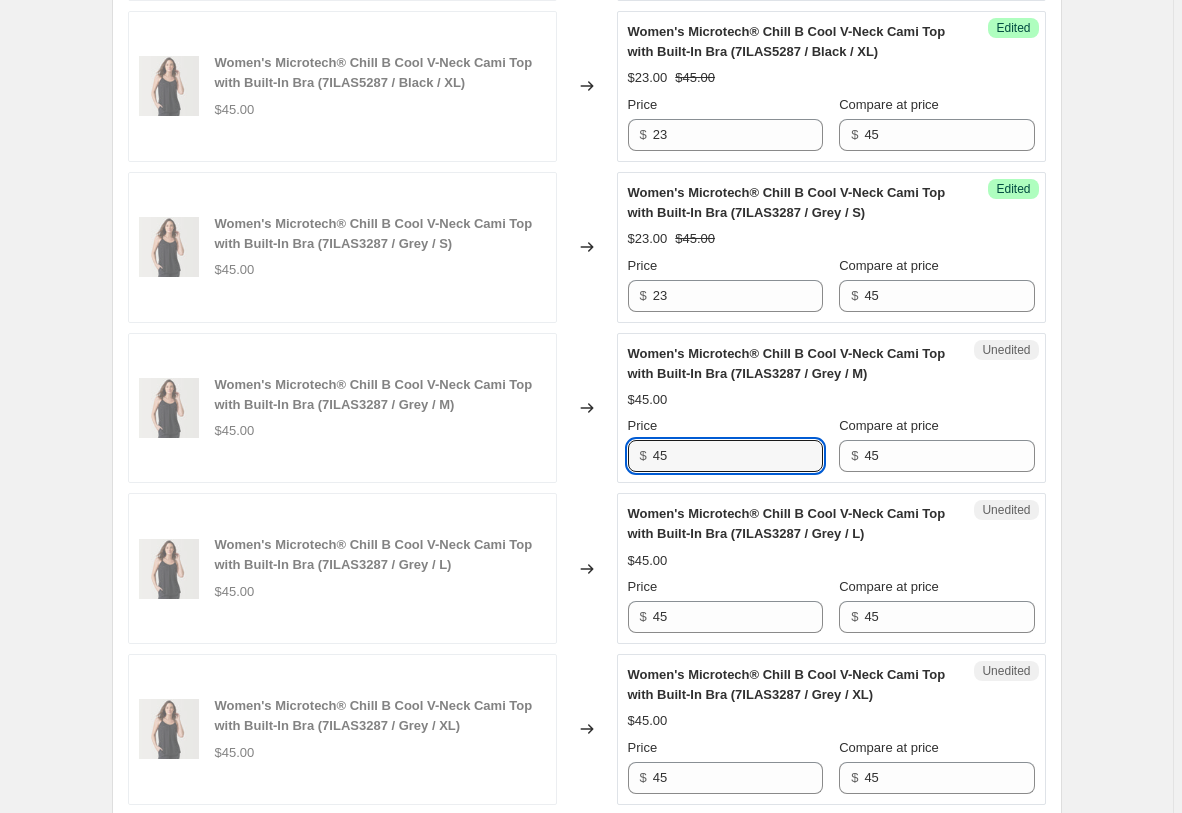 paste on "23" 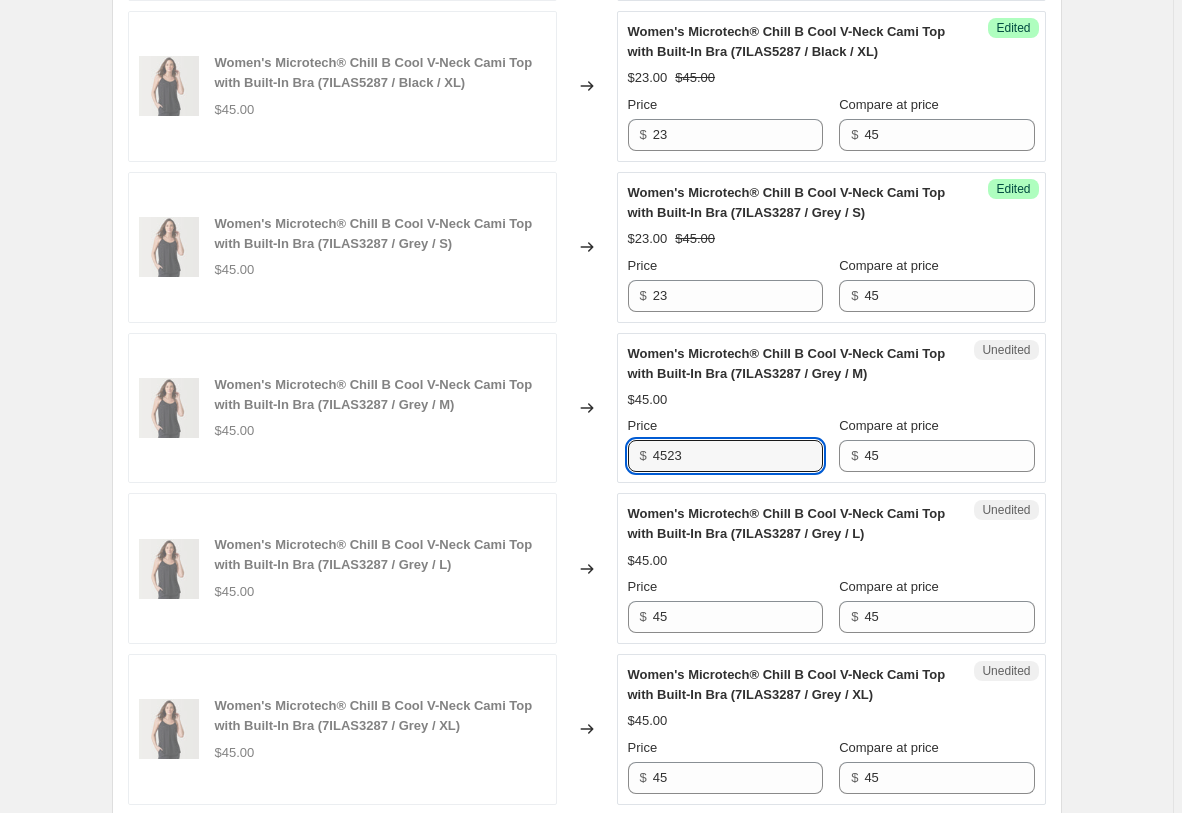 paste 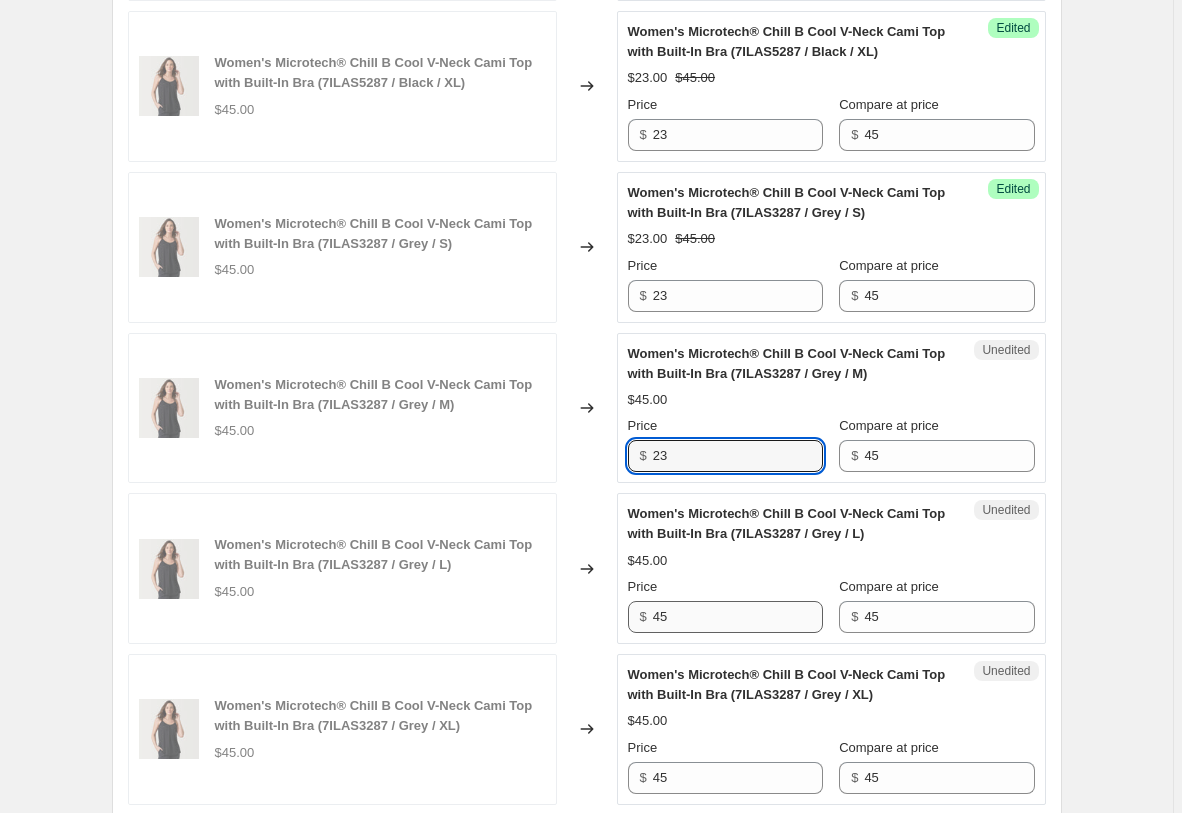 type on "23" 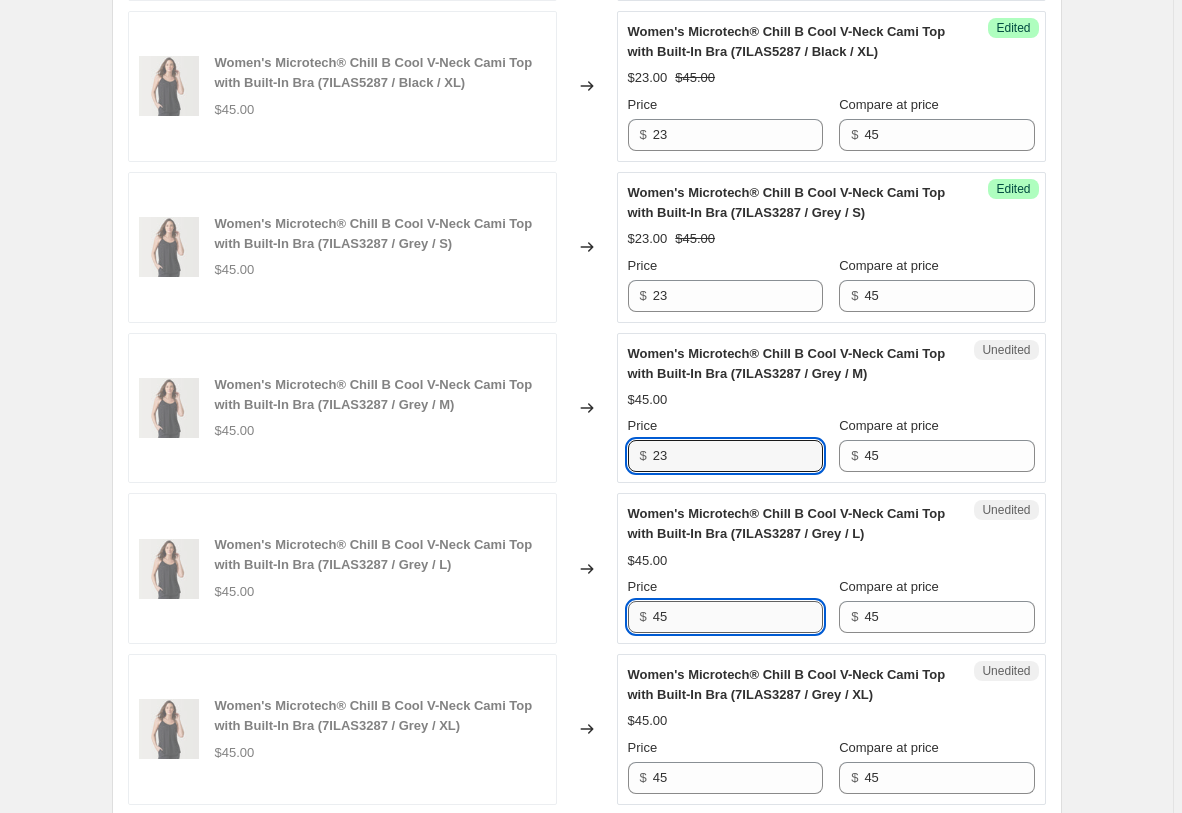 click on "45" at bounding box center [738, 617] 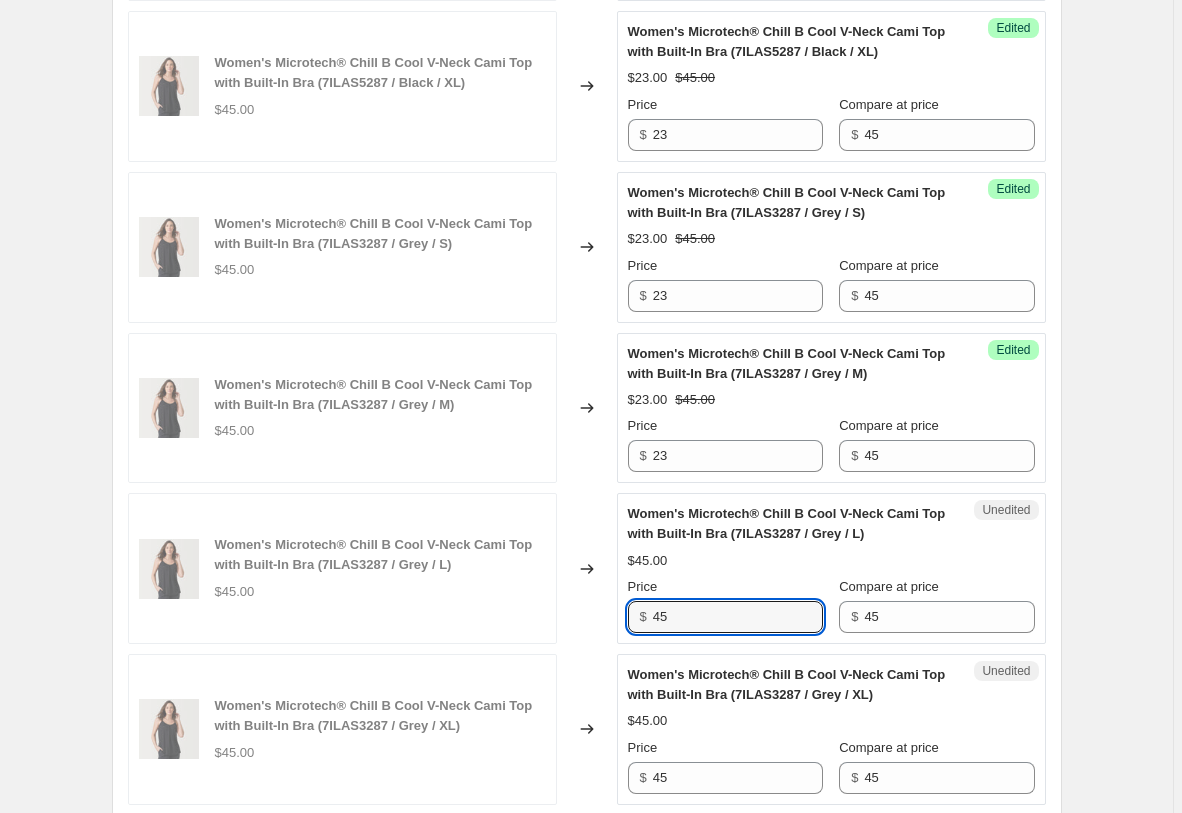 paste on "23" 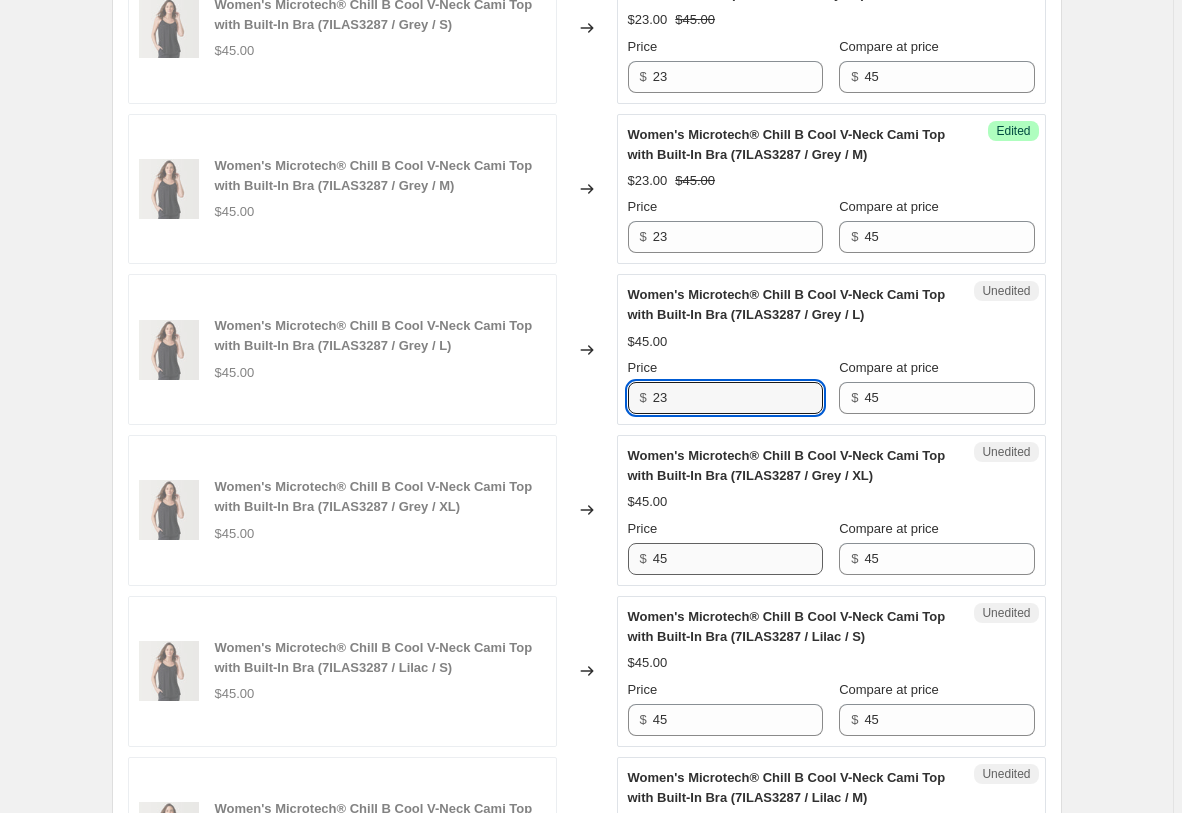 scroll, scrollTop: 1997, scrollLeft: 0, axis: vertical 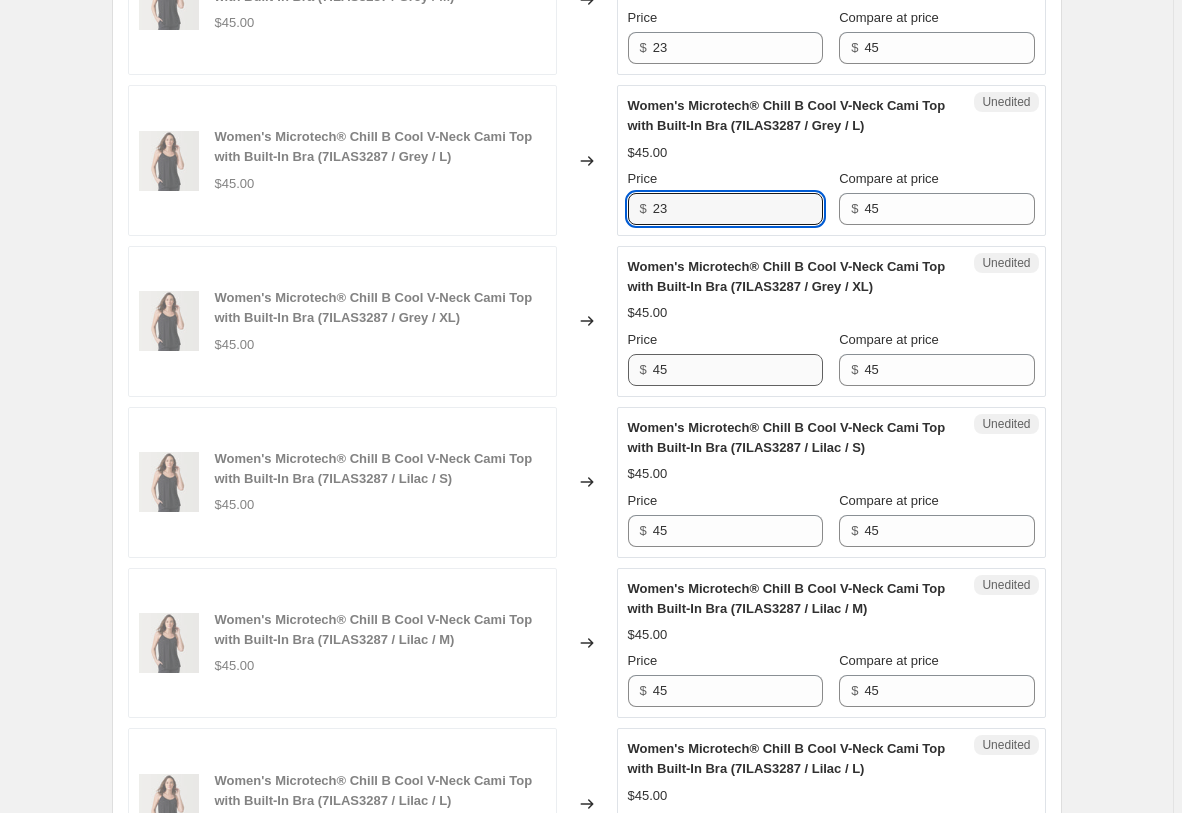 type on "23" 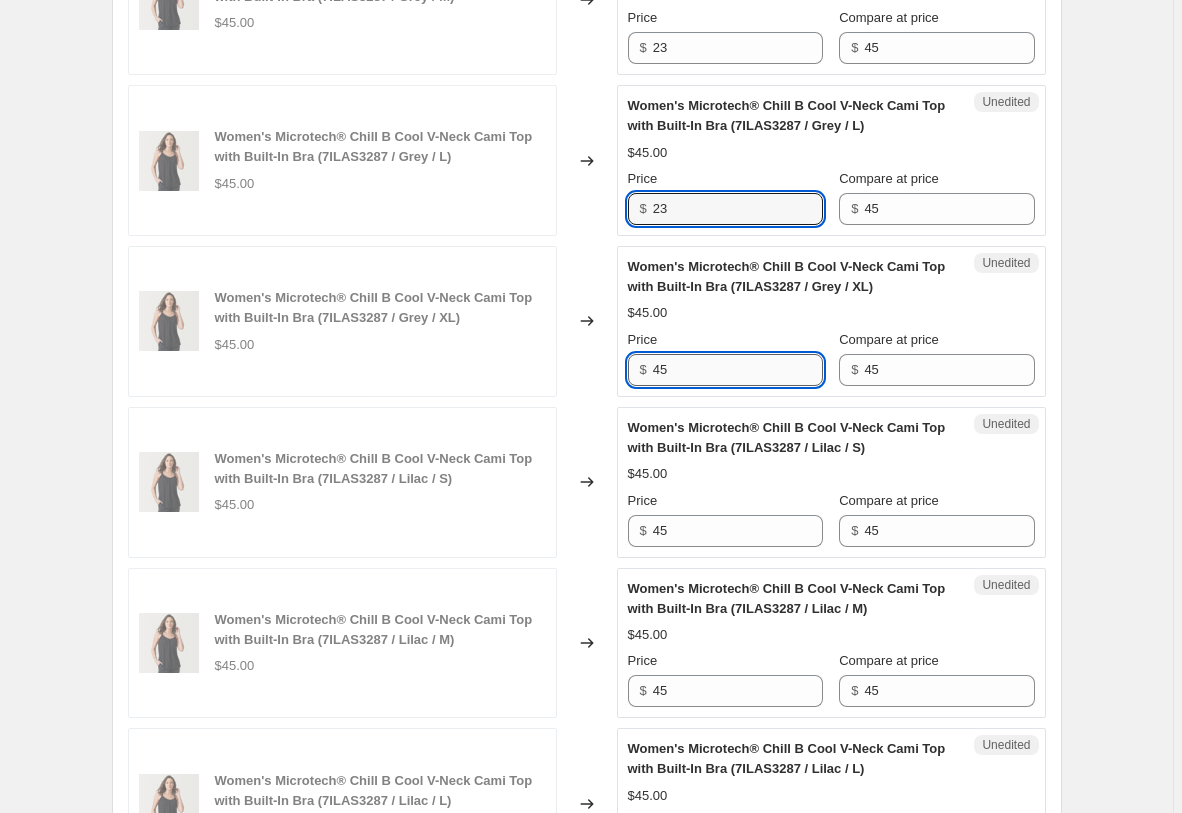 click on "45" at bounding box center [738, 370] 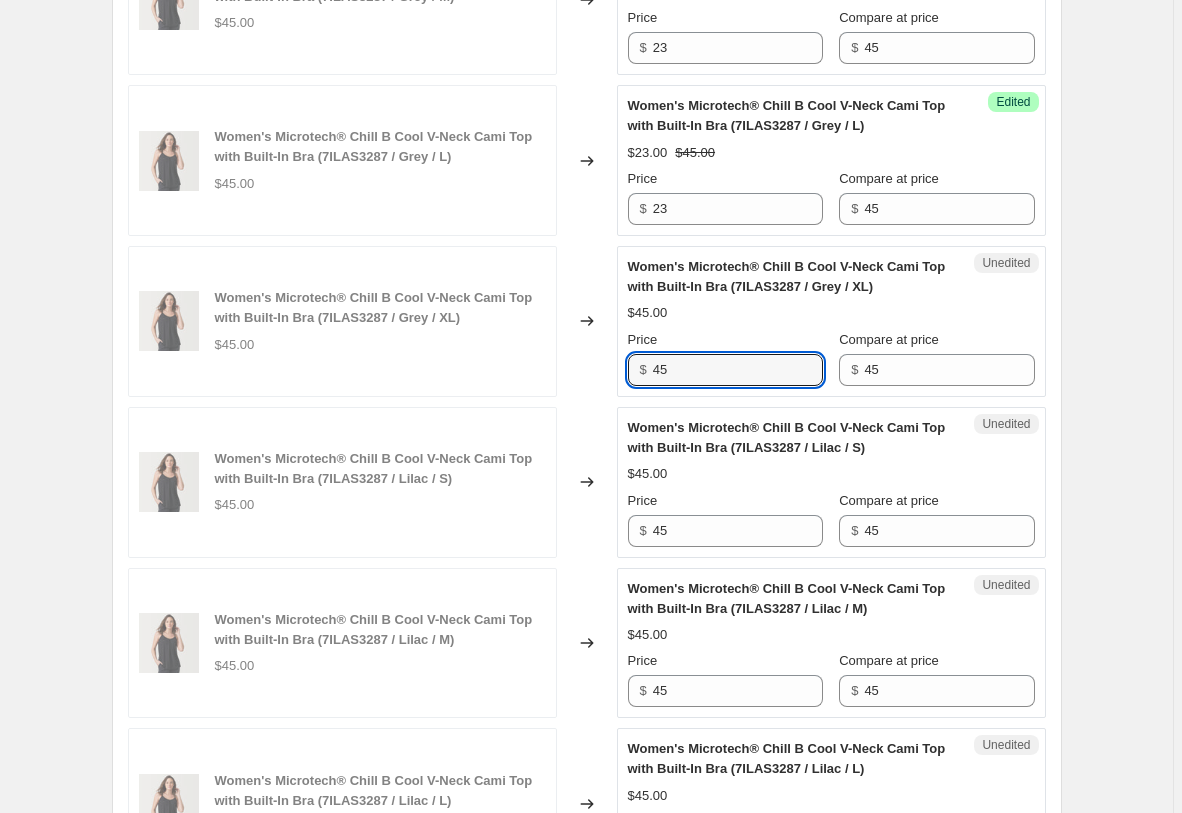 paste on "23" 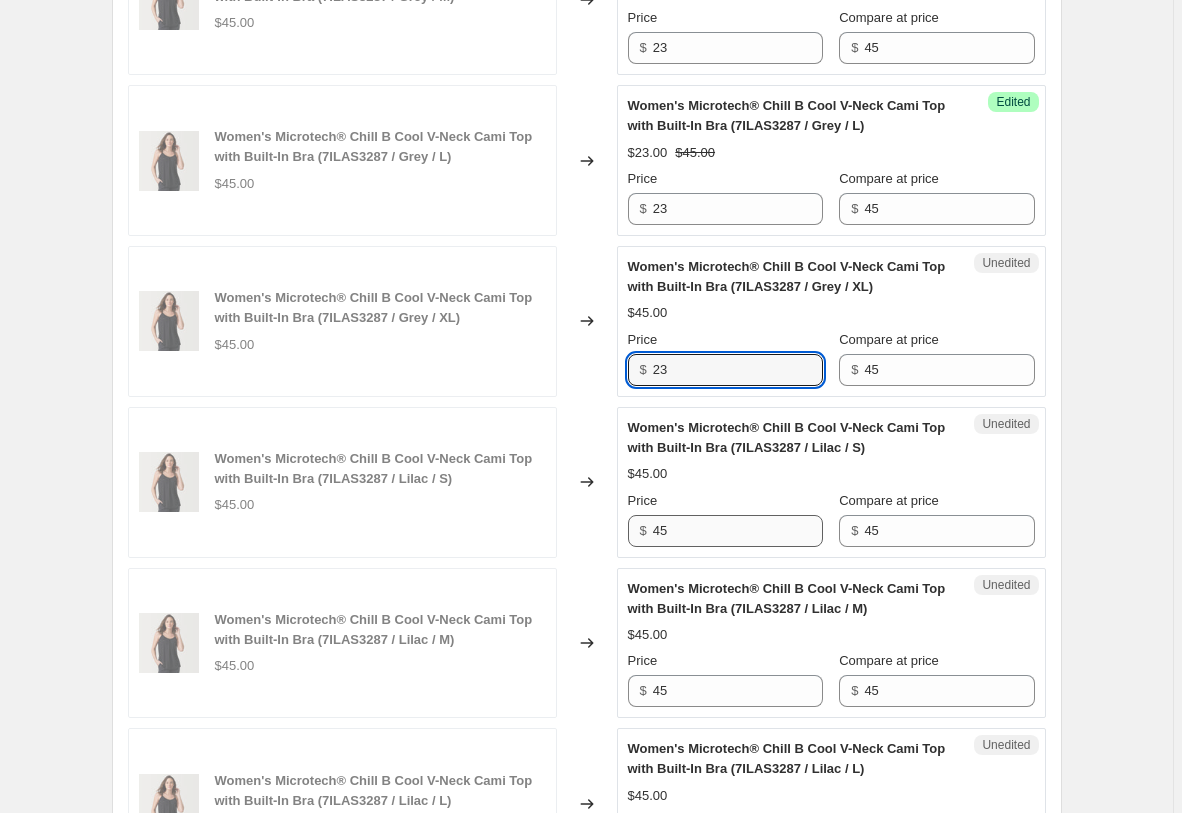 type on "23" 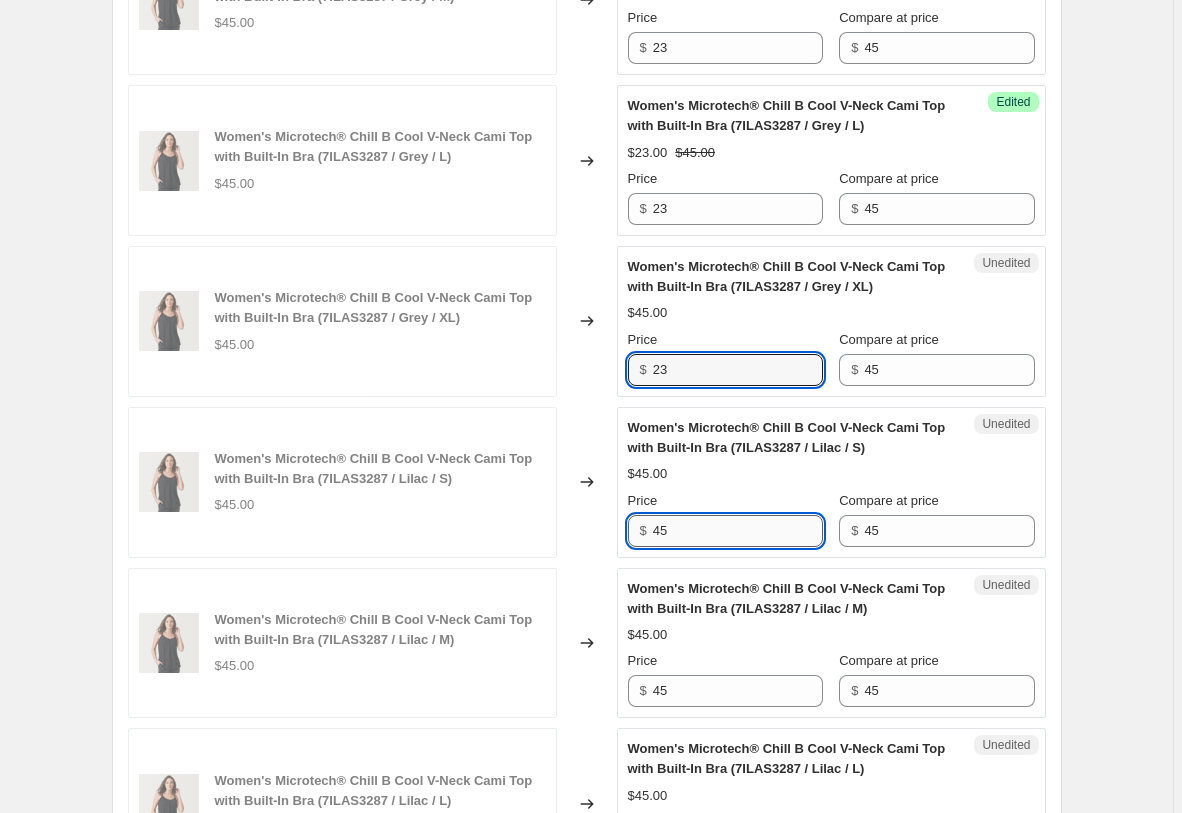 click on "45" at bounding box center [738, 531] 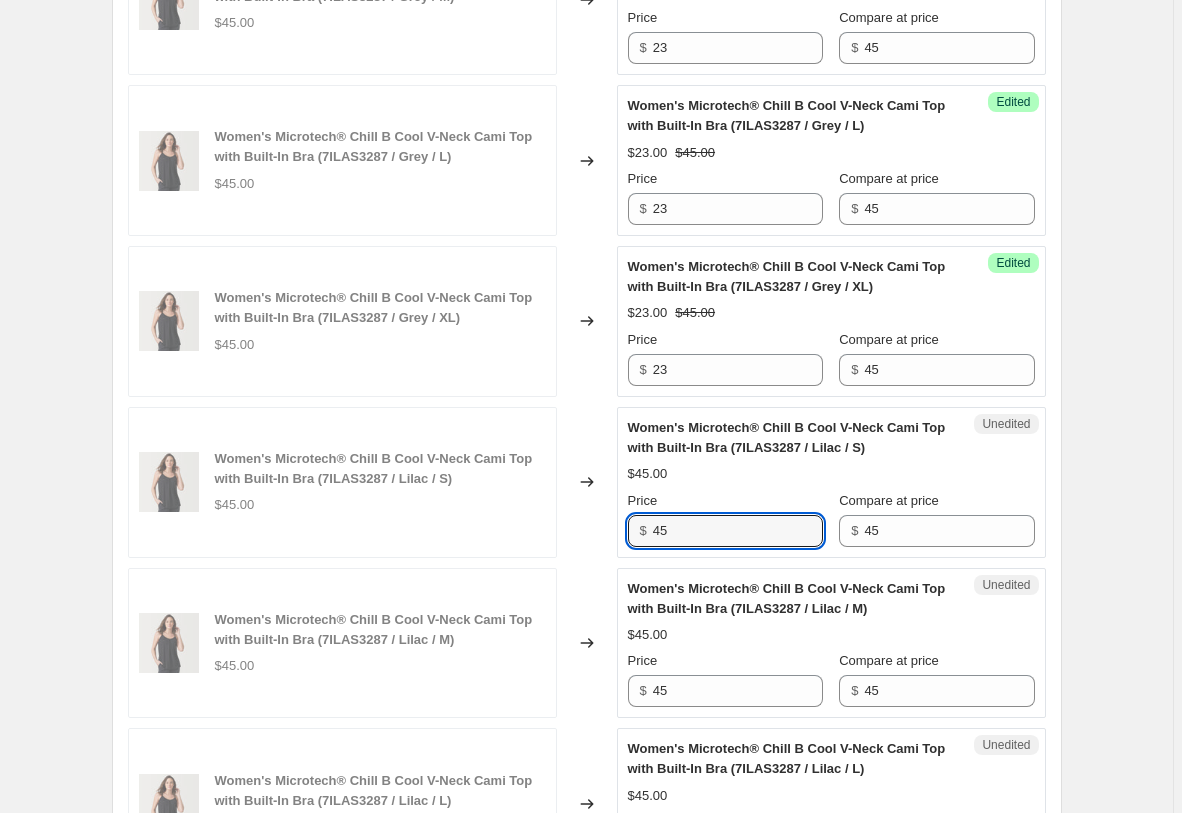 paste on "23" 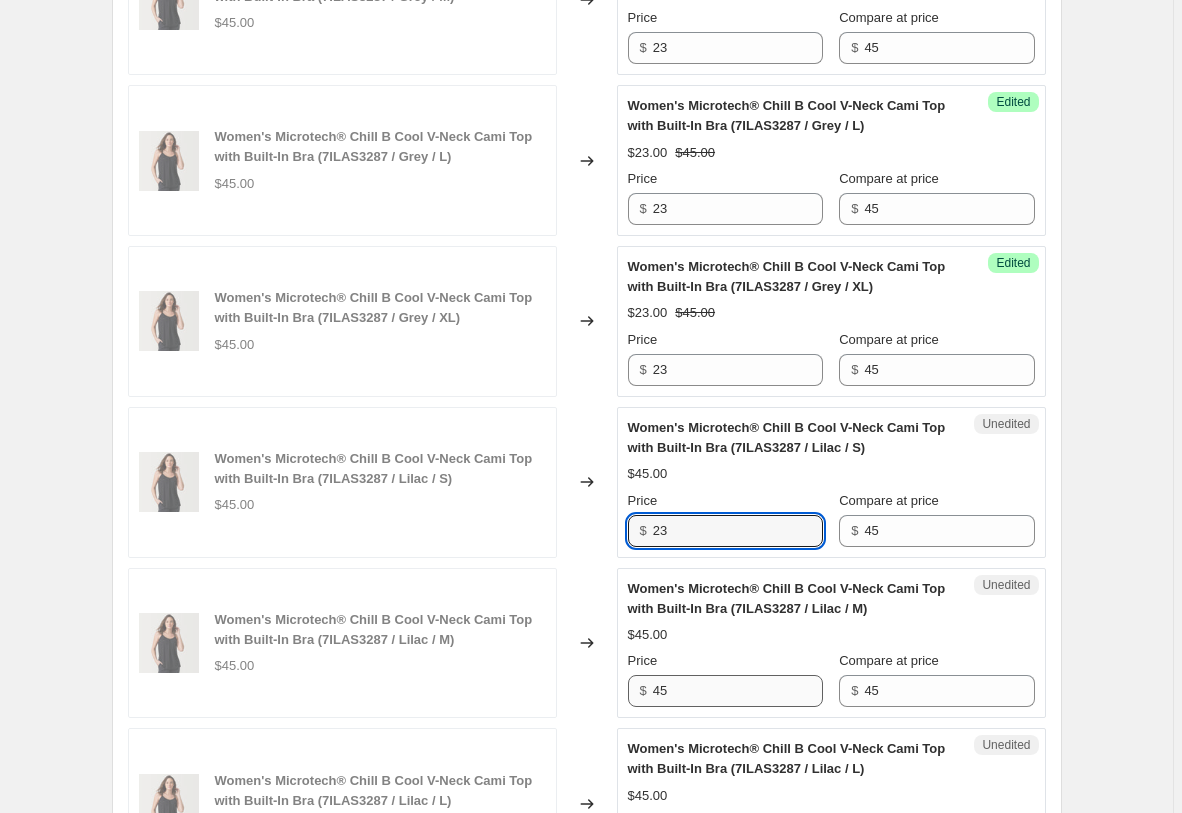 type on "23" 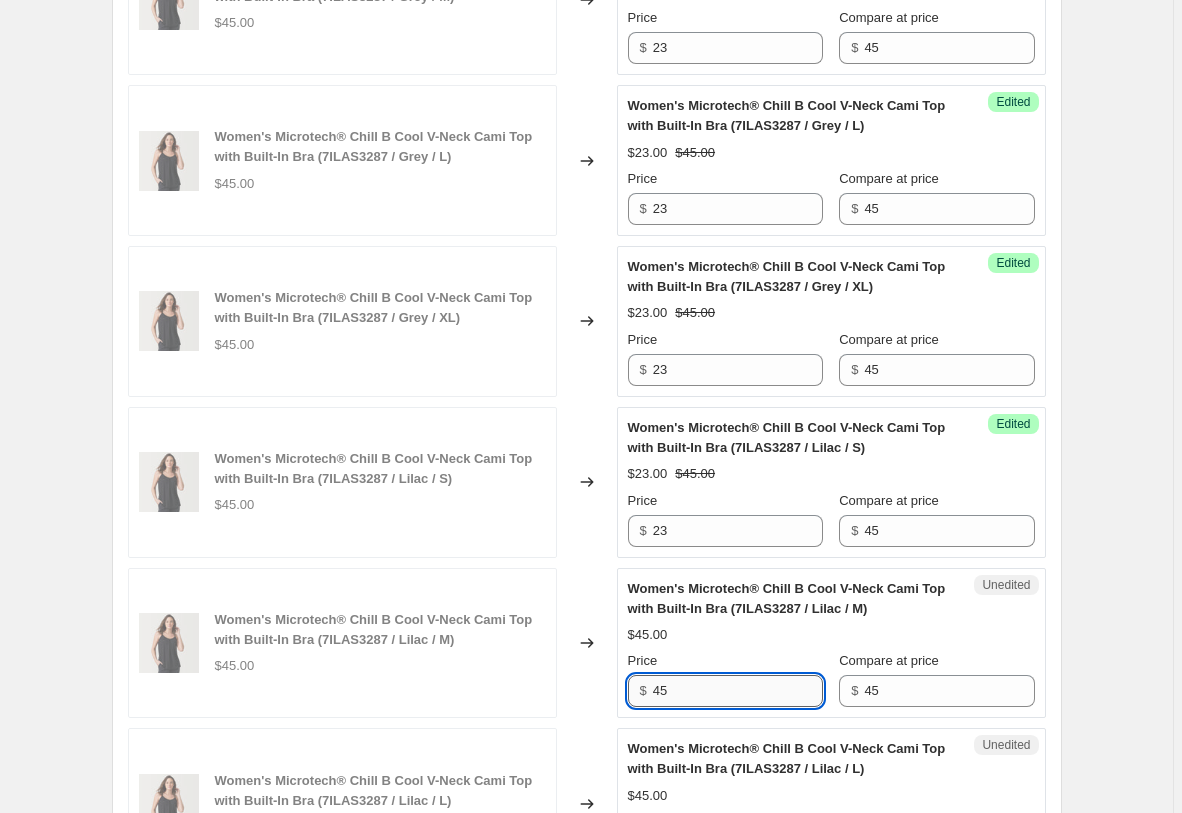 click on "45" at bounding box center (738, 691) 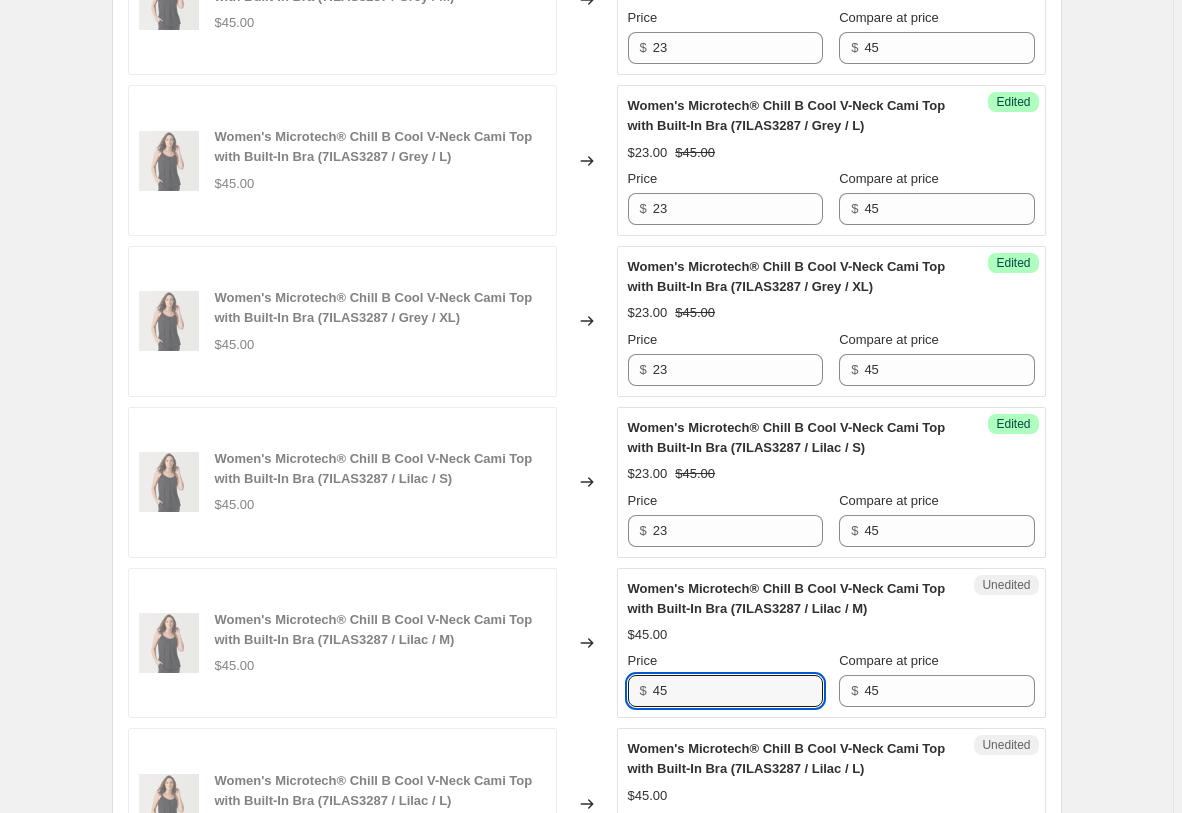 paste on "23" 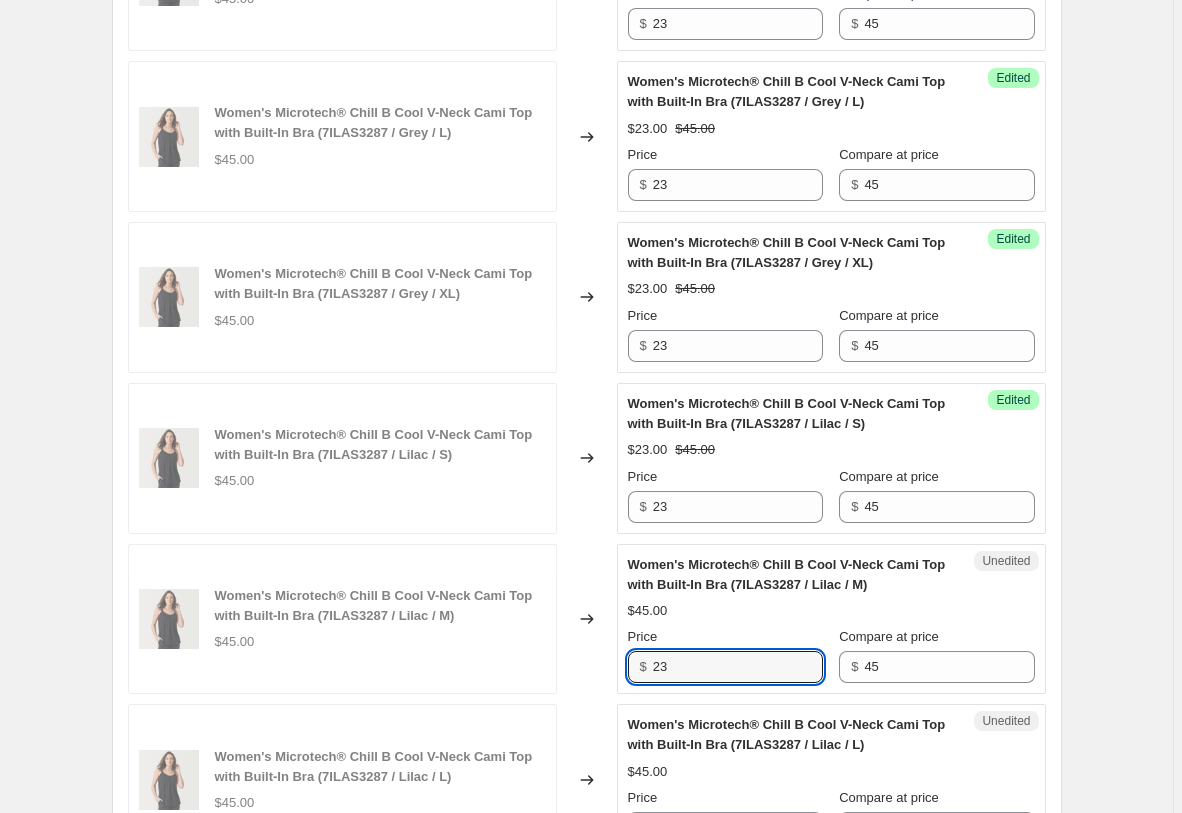 scroll, scrollTop: 2405, scrollLeft: 0, axis: vertical 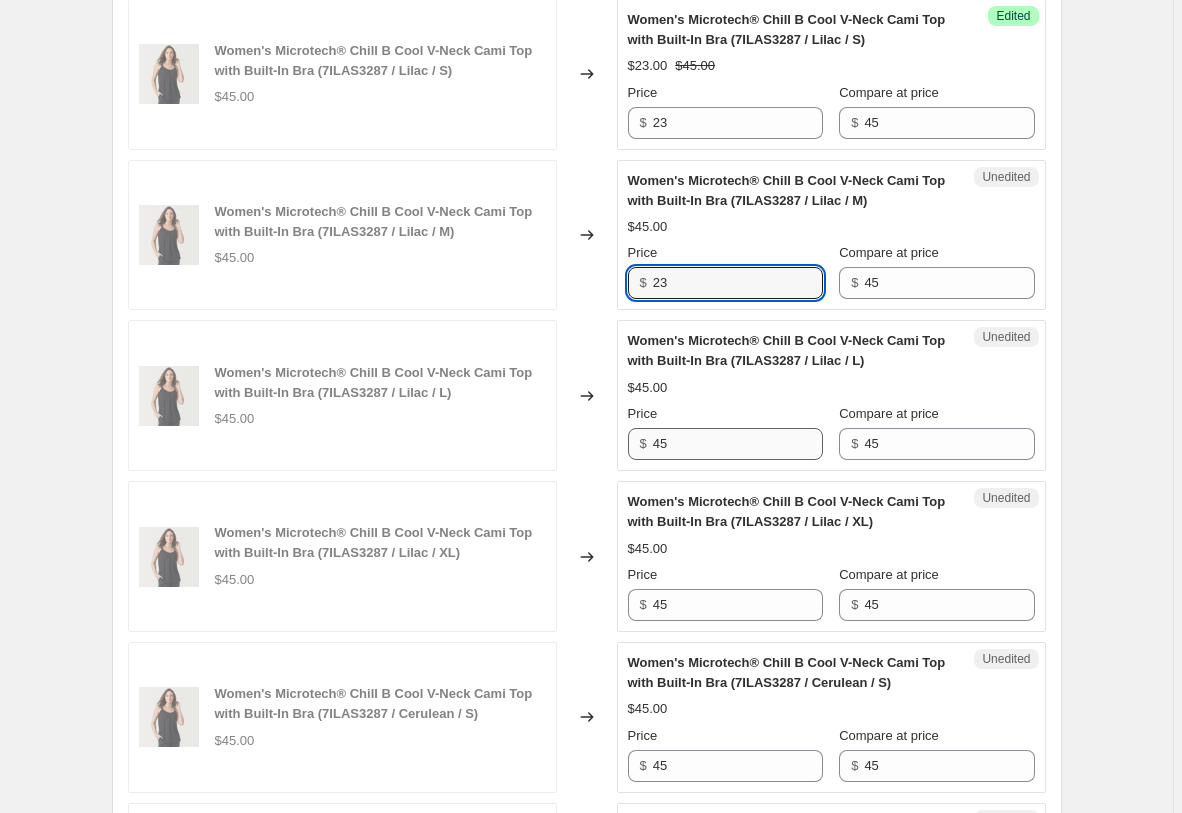 type on "23" 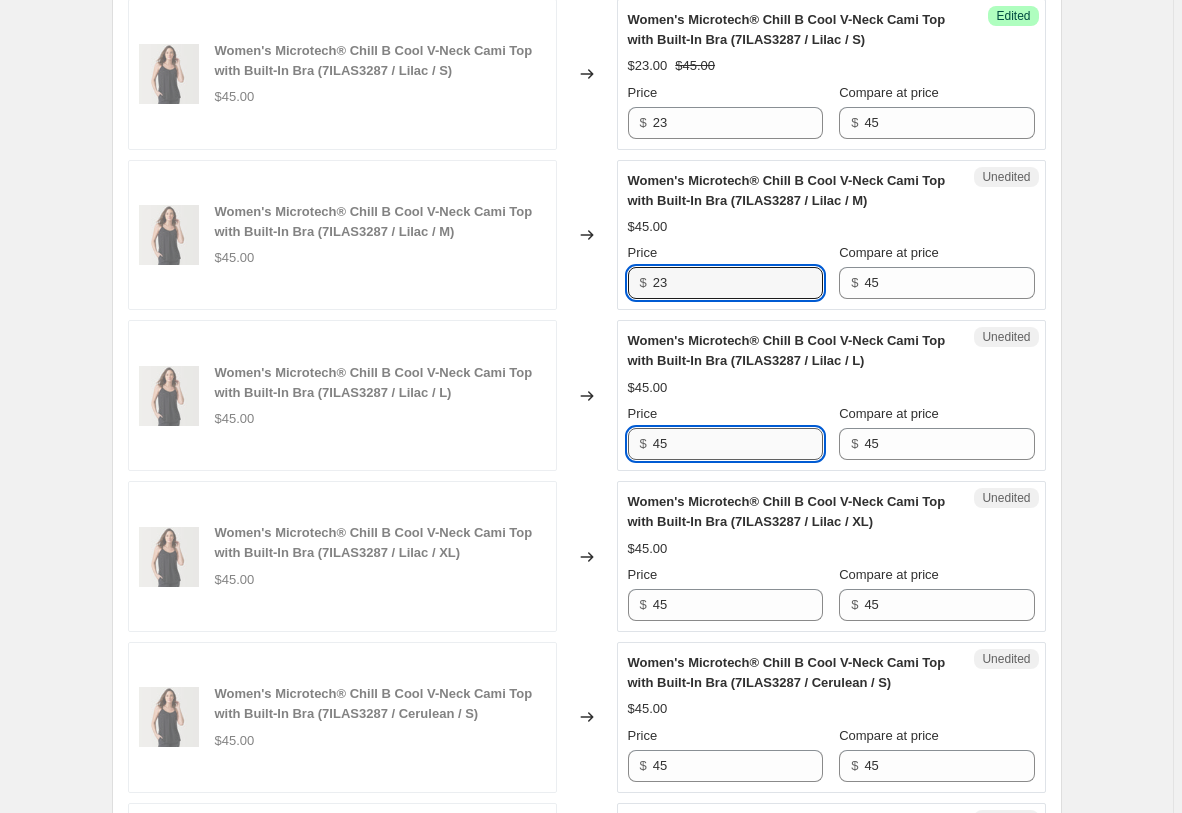 click on "45" at bounding box center [738, 444] 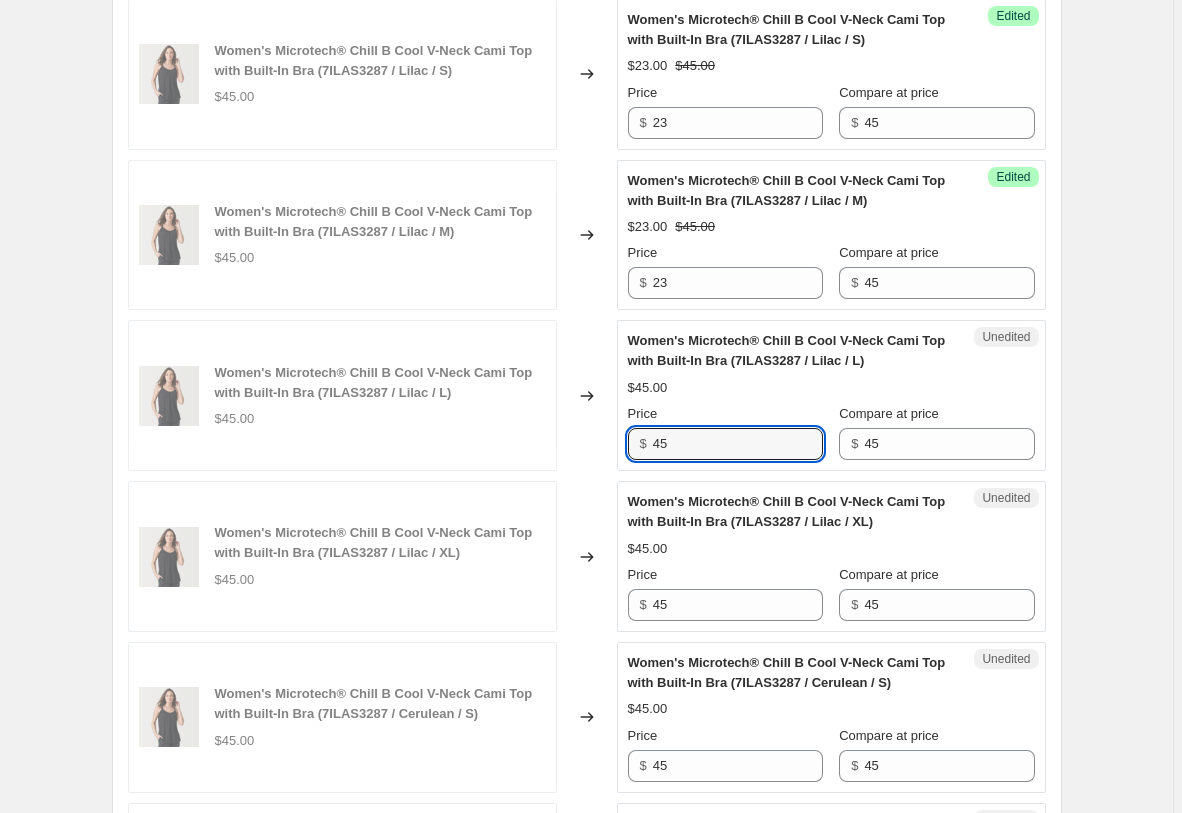 paste on "23" 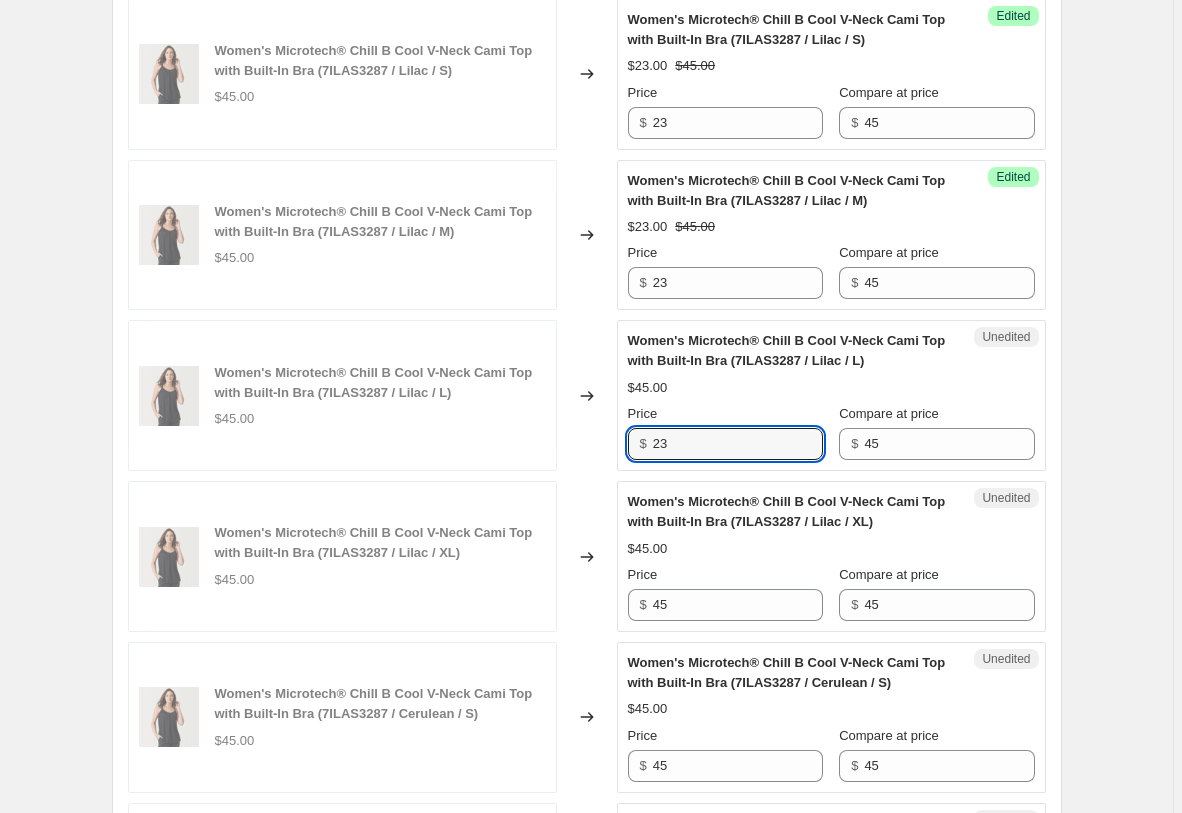 type on "23" 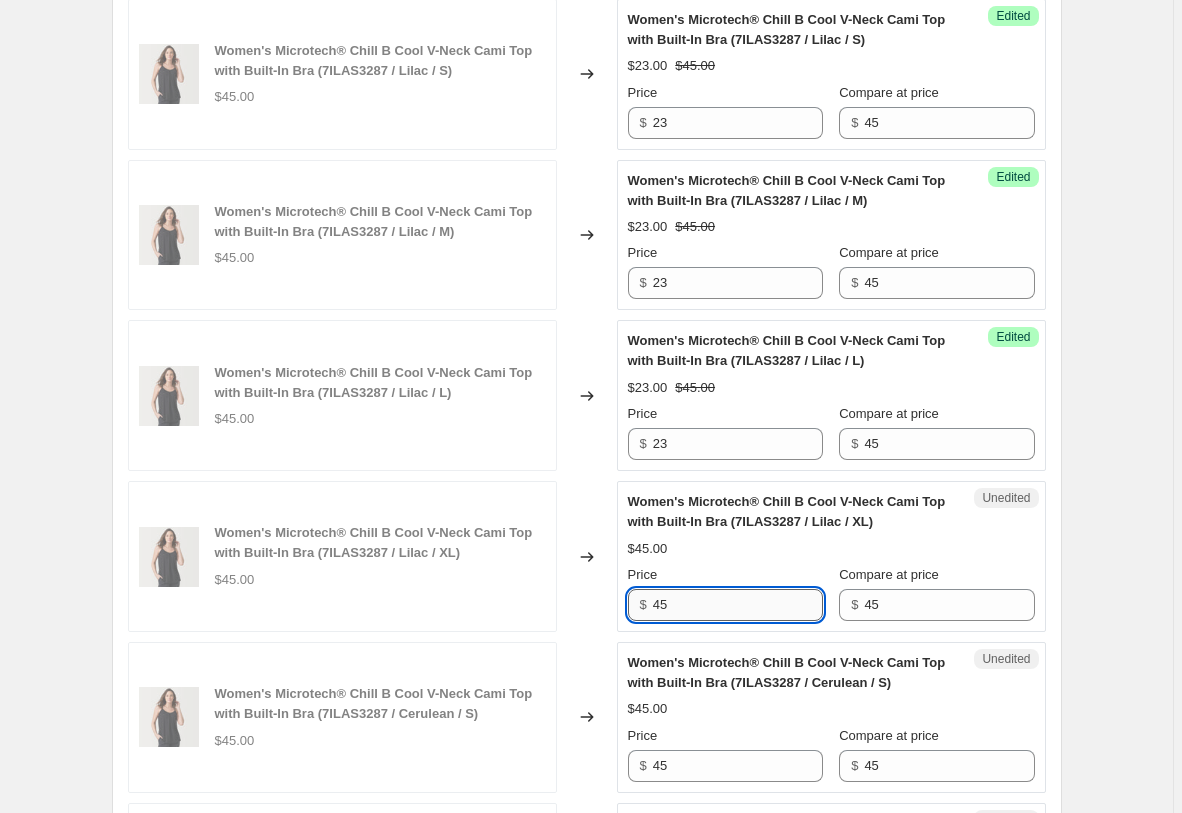 click on "45" at bounding box center [738, 605] 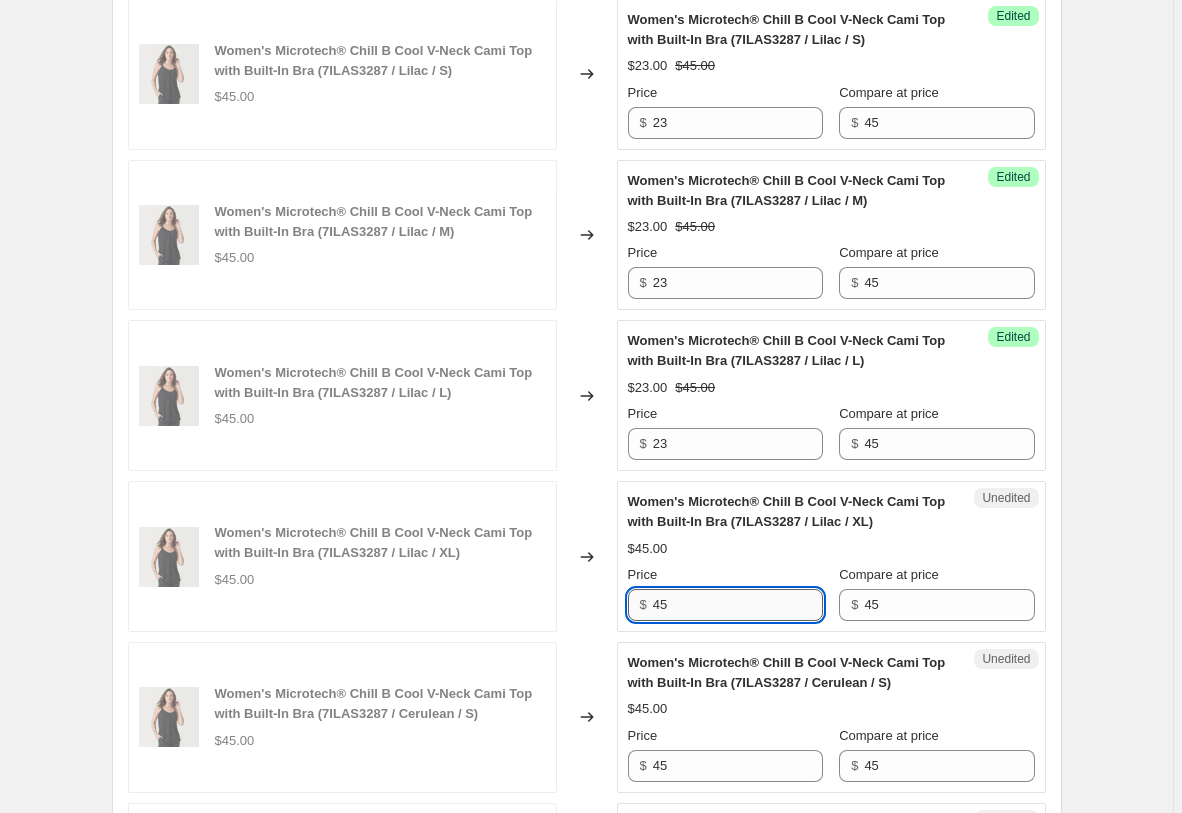 paste 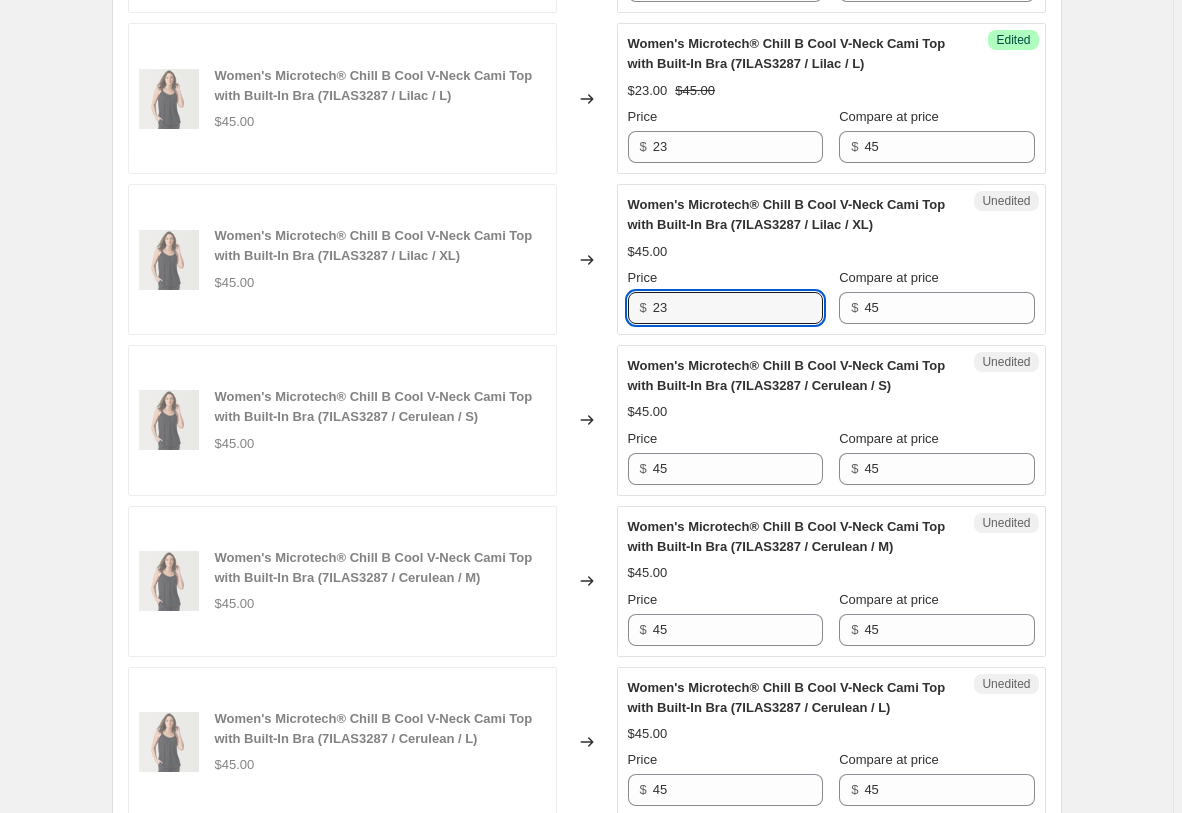 scroll, scrollTop: 2813, scrollLeft: 0, axis: vertical 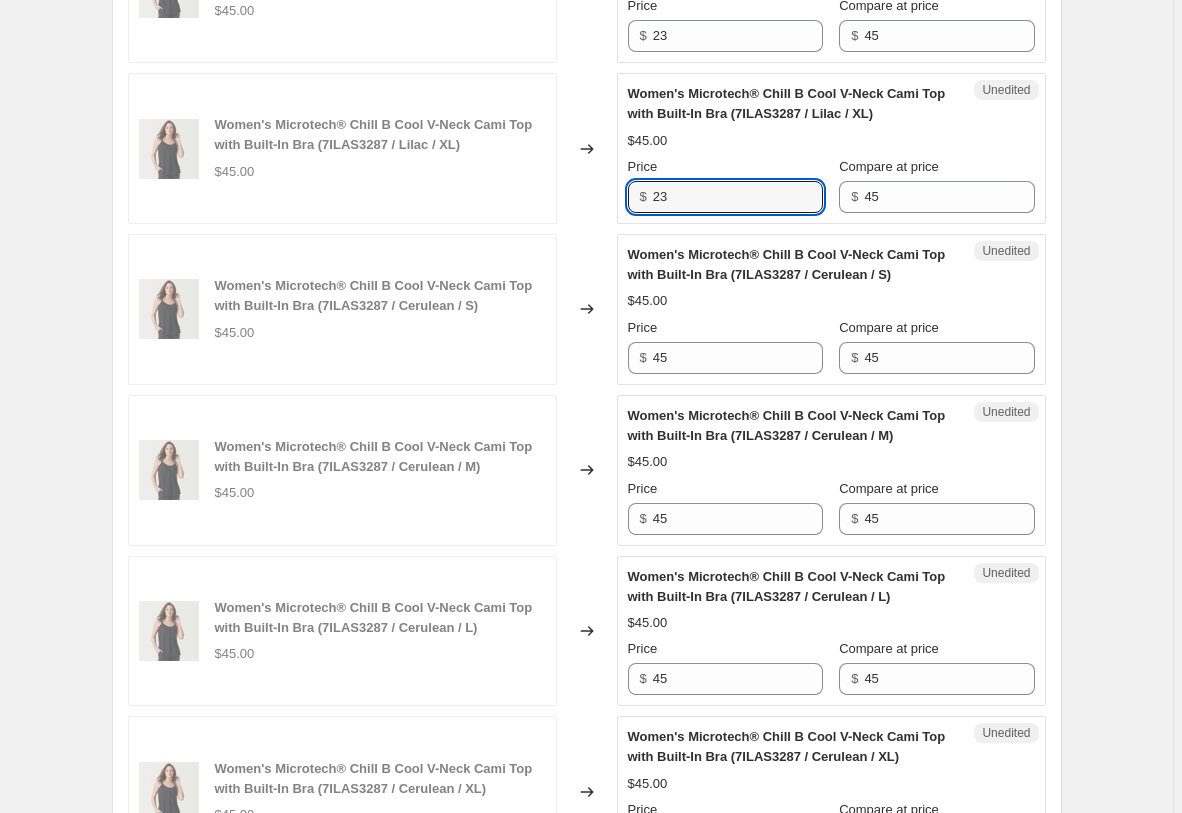 type on "23" 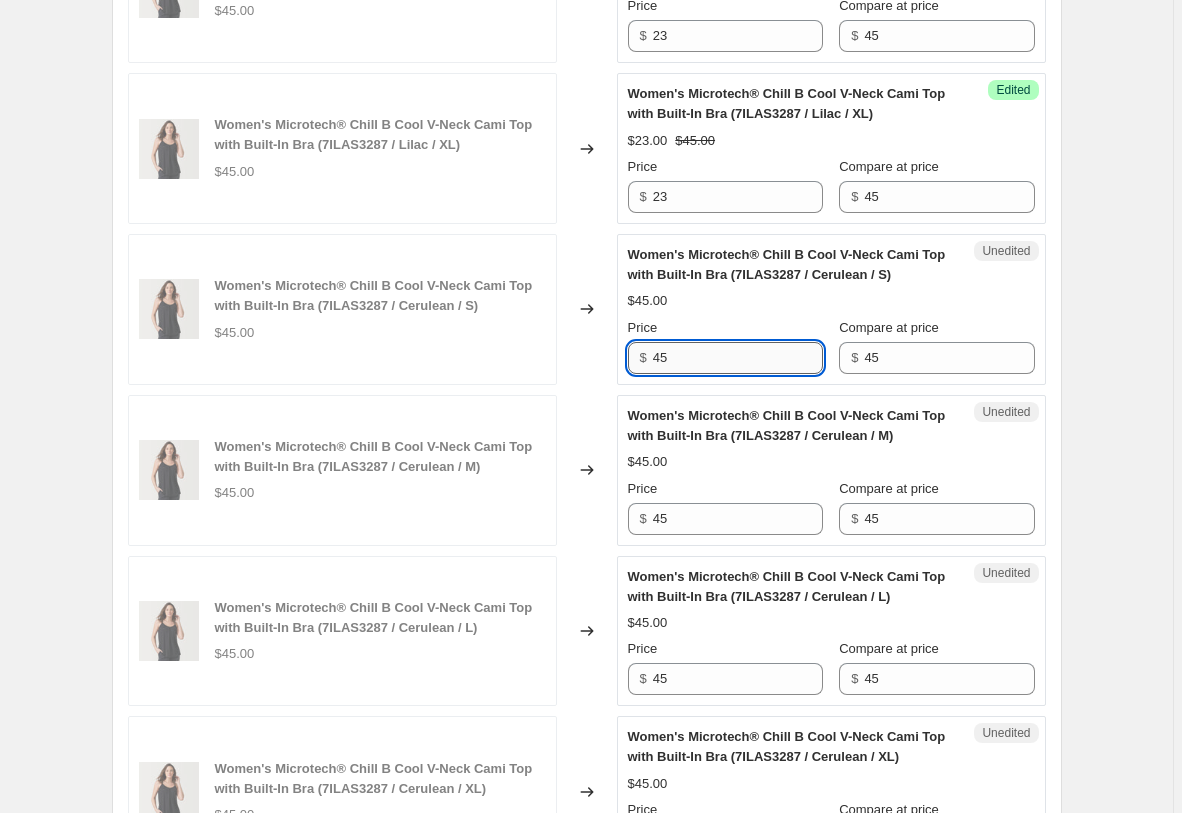 click on "45" at bounding box center (738, 358) 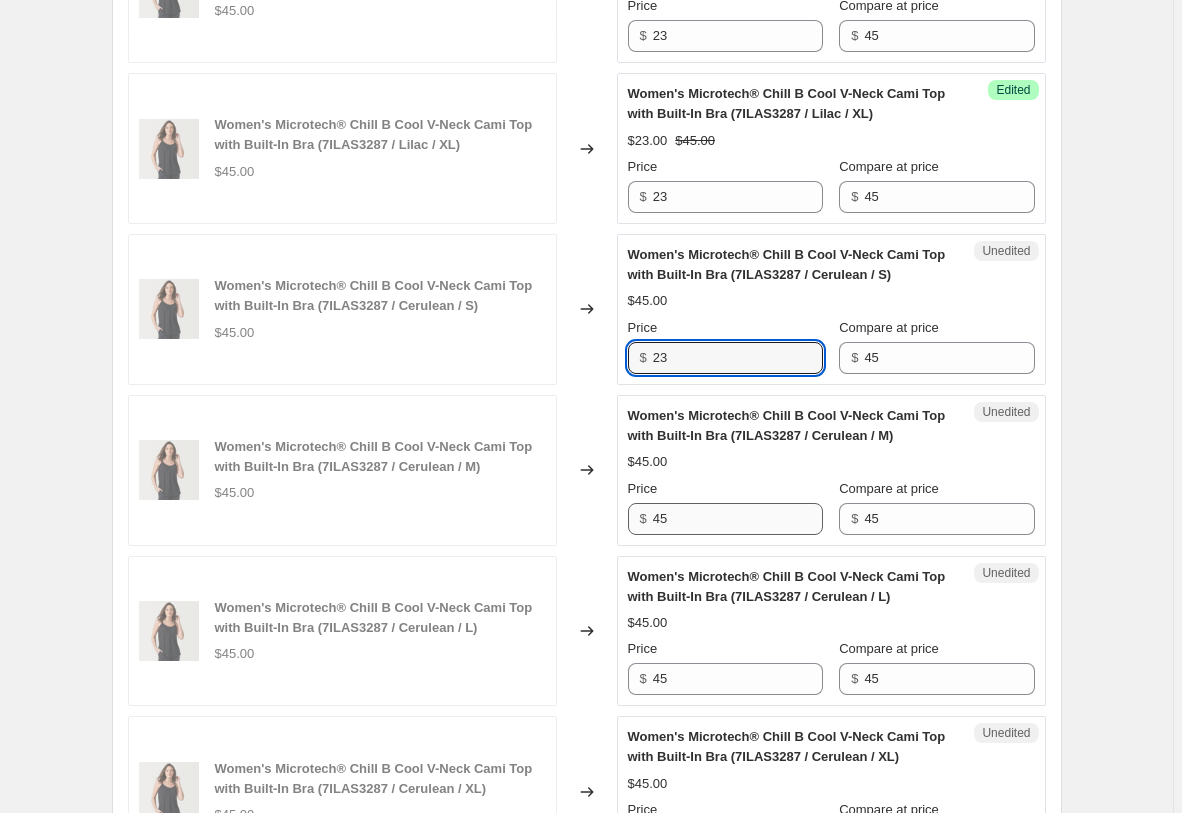 type on "23" 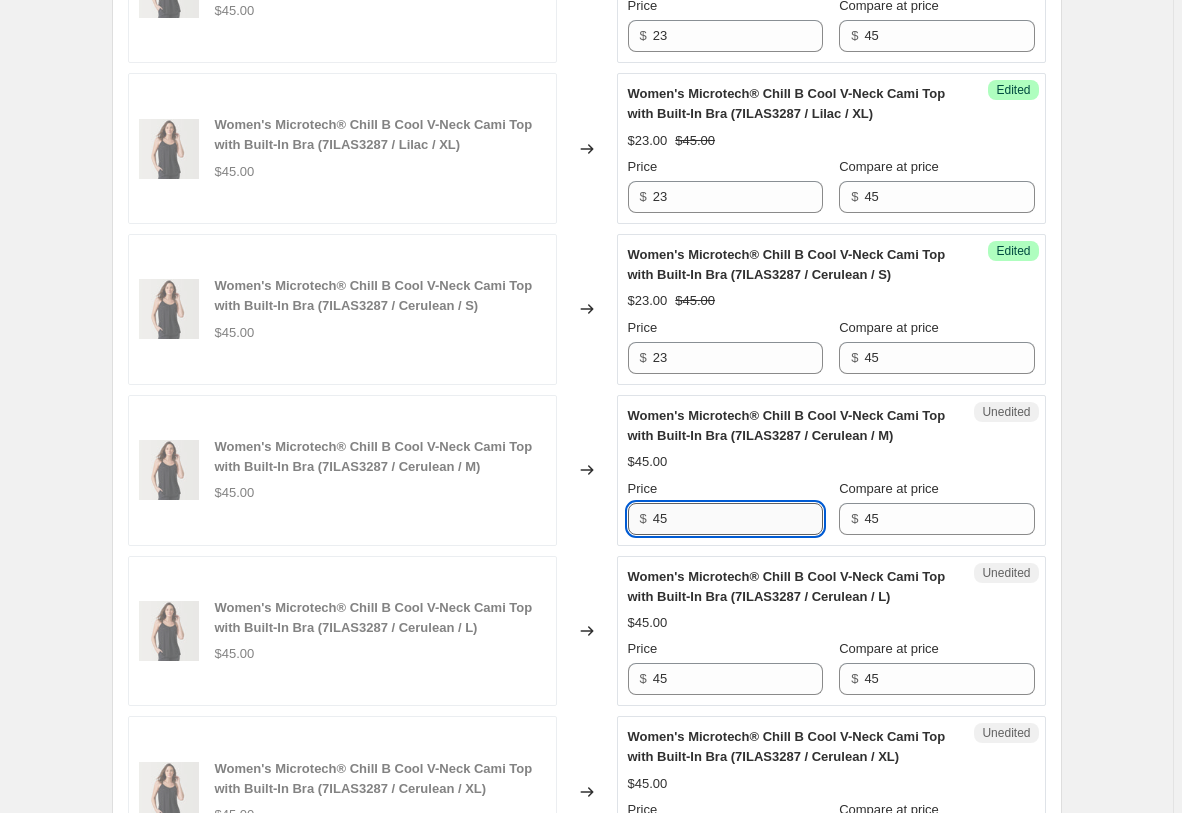 click on "45" at bounding box center (738, 519) 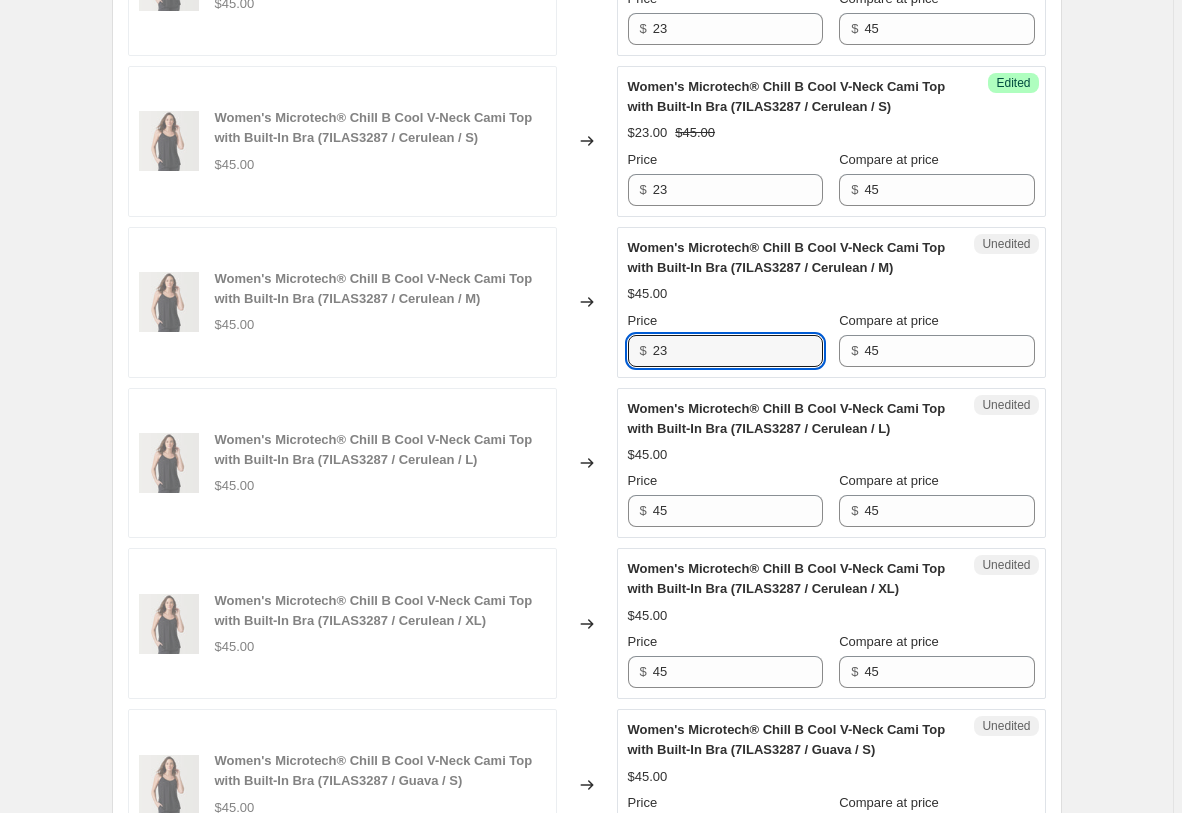 scroll, scrollTop: 3221, scrollLeft: 0, axis: vertical 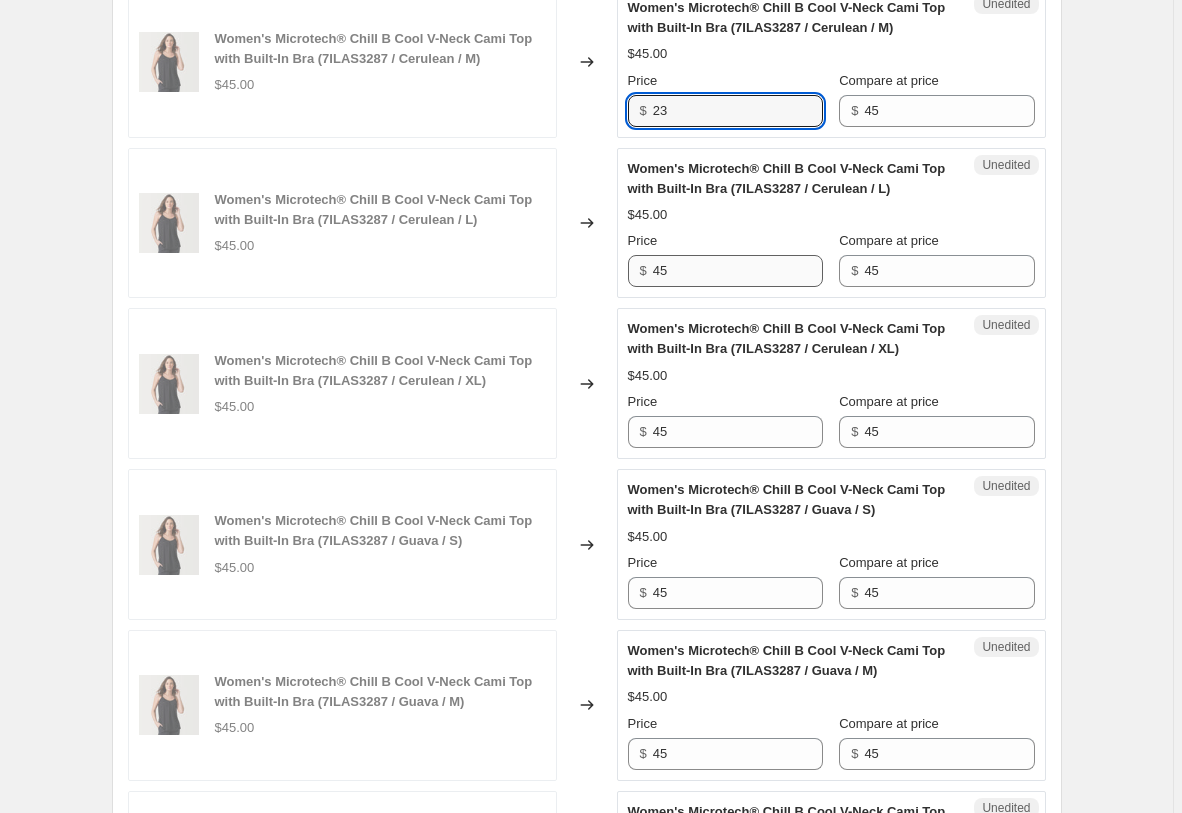 type on "23" 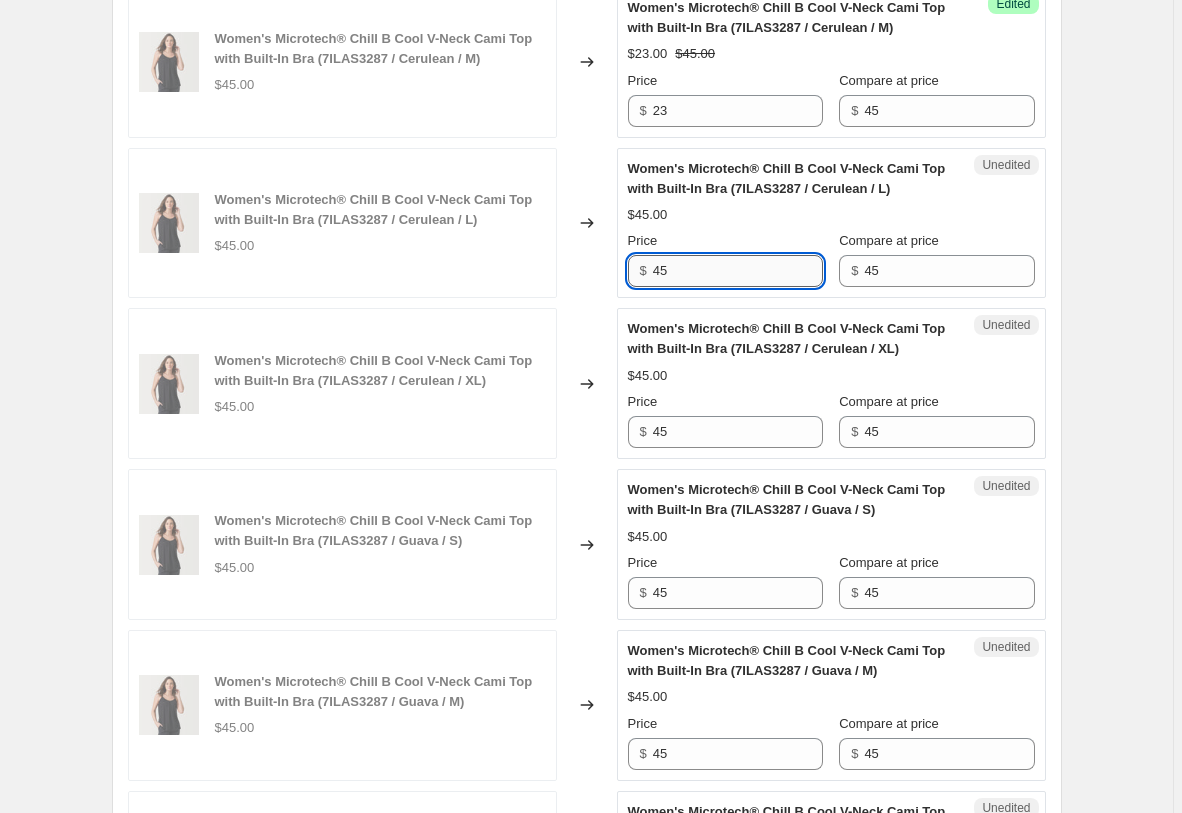 click on "45" at bounding box center (738, 271) 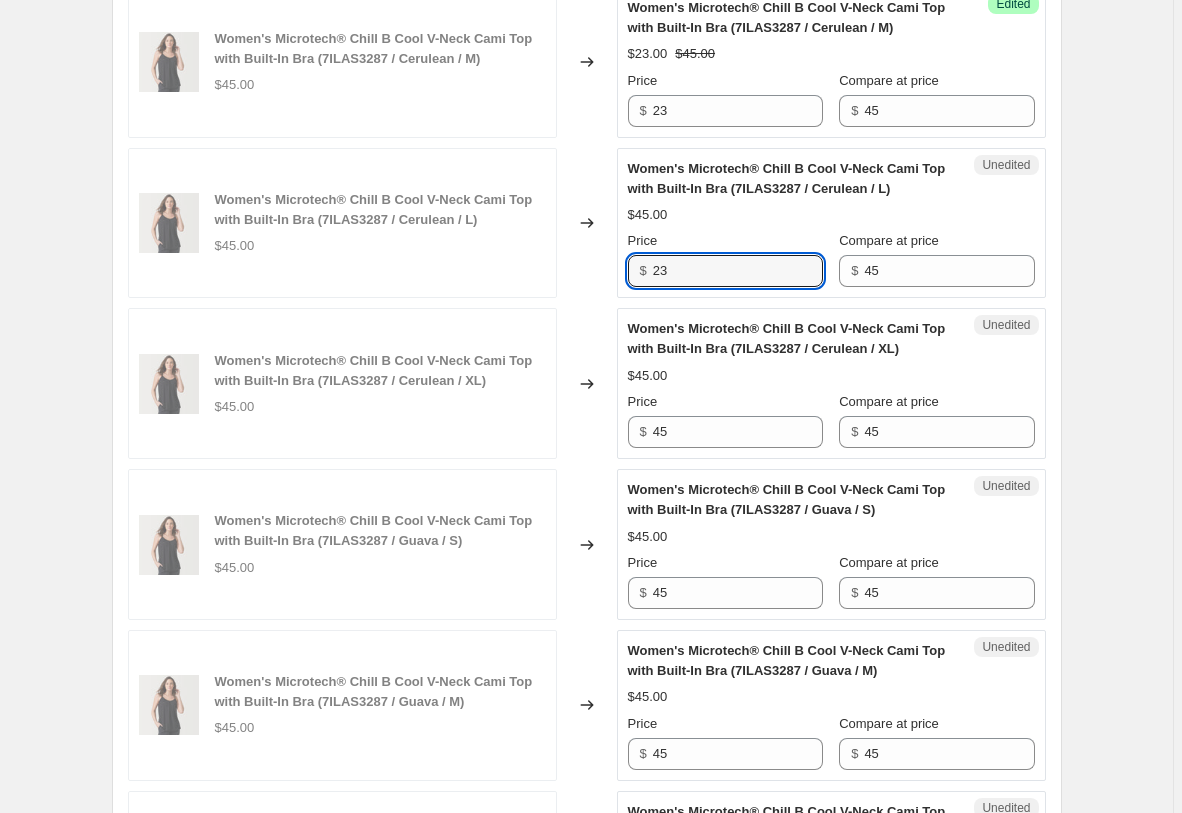 type on "23" 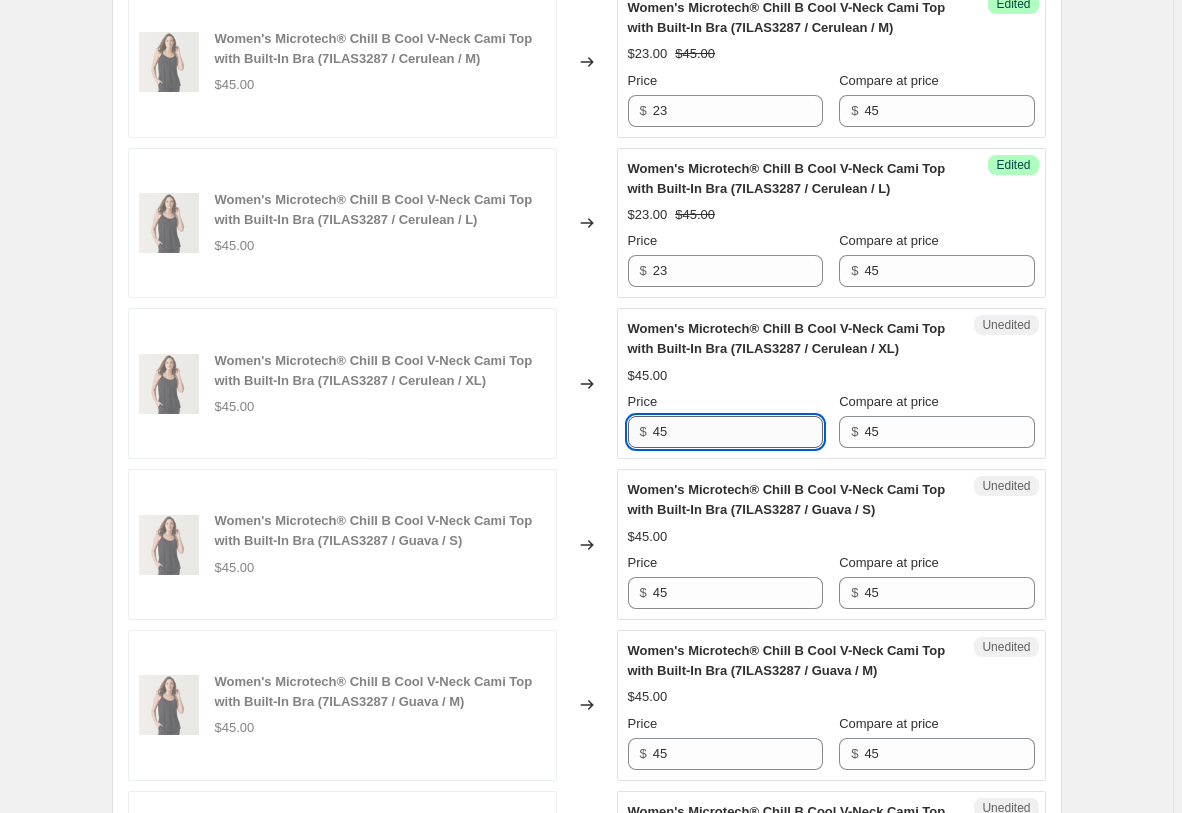 click on "45" at bounding box center [738, 432] 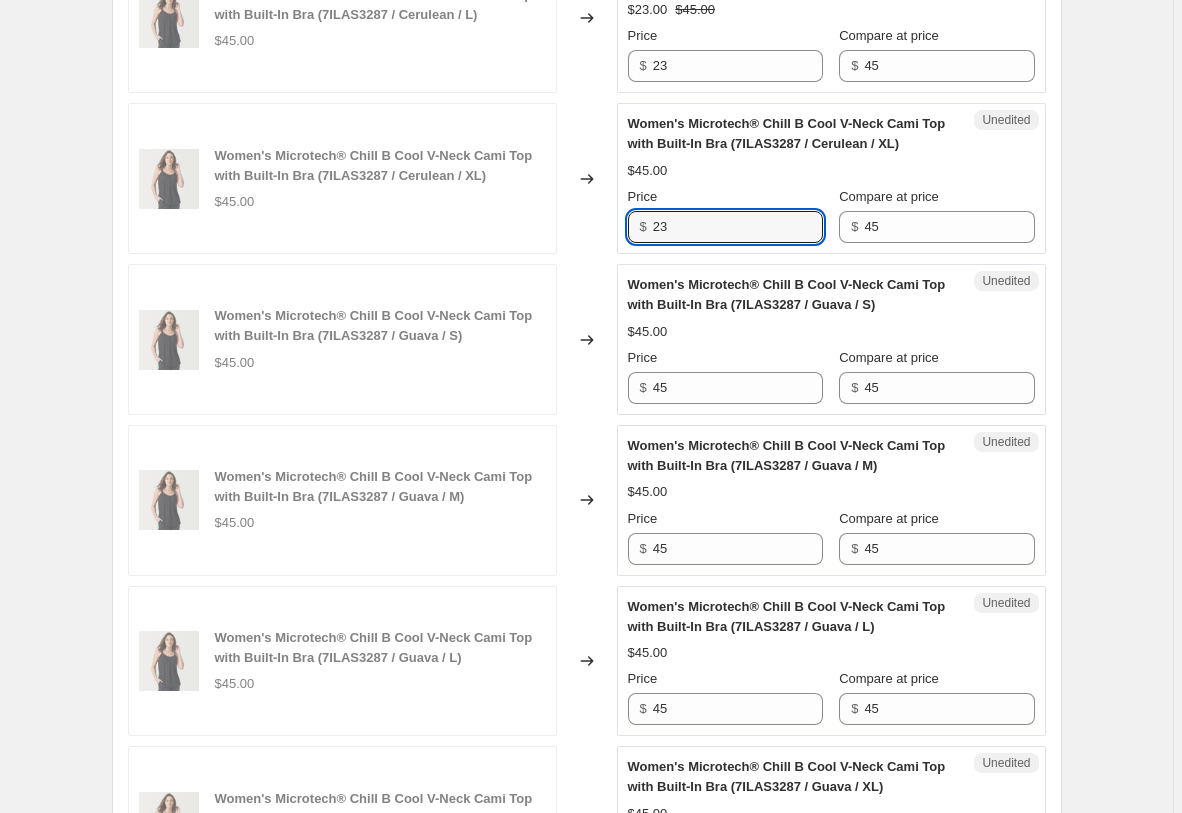 scroll, scrollTop: 3629, scrollLeft: 0, axis: vertical 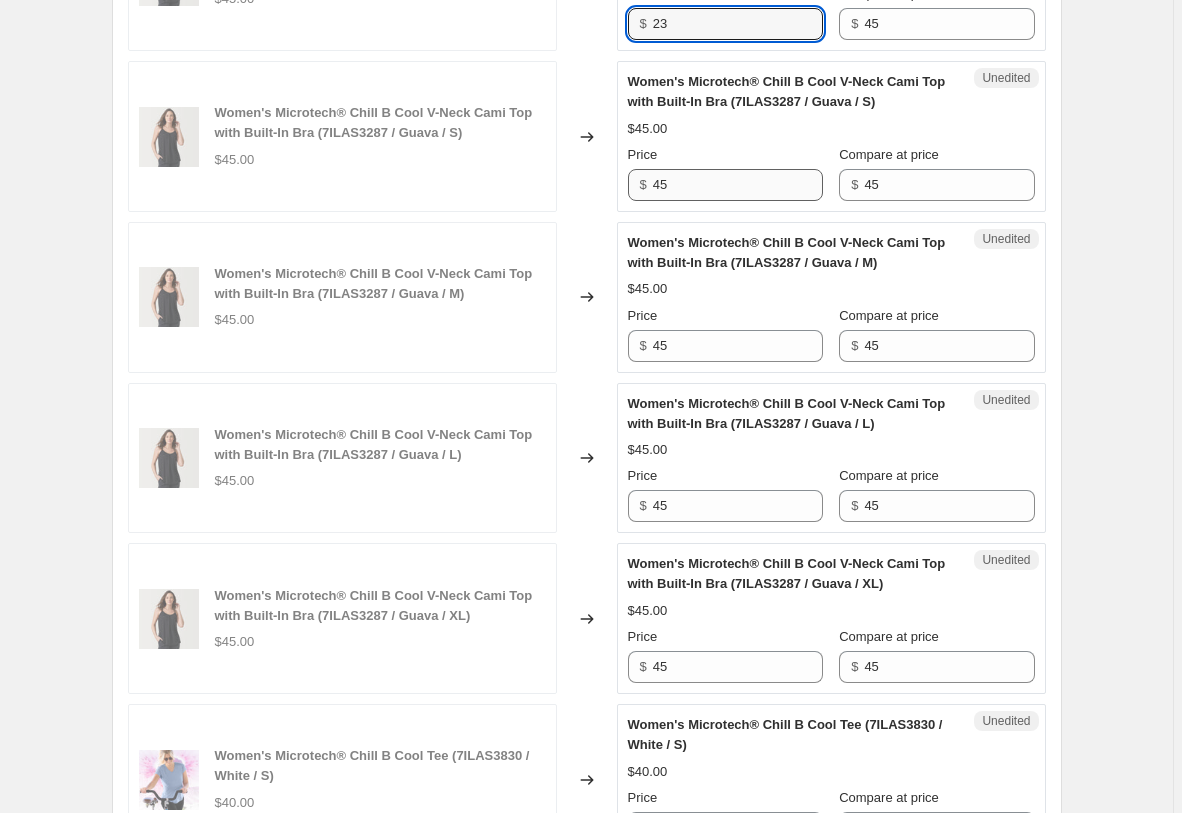 type on "23" 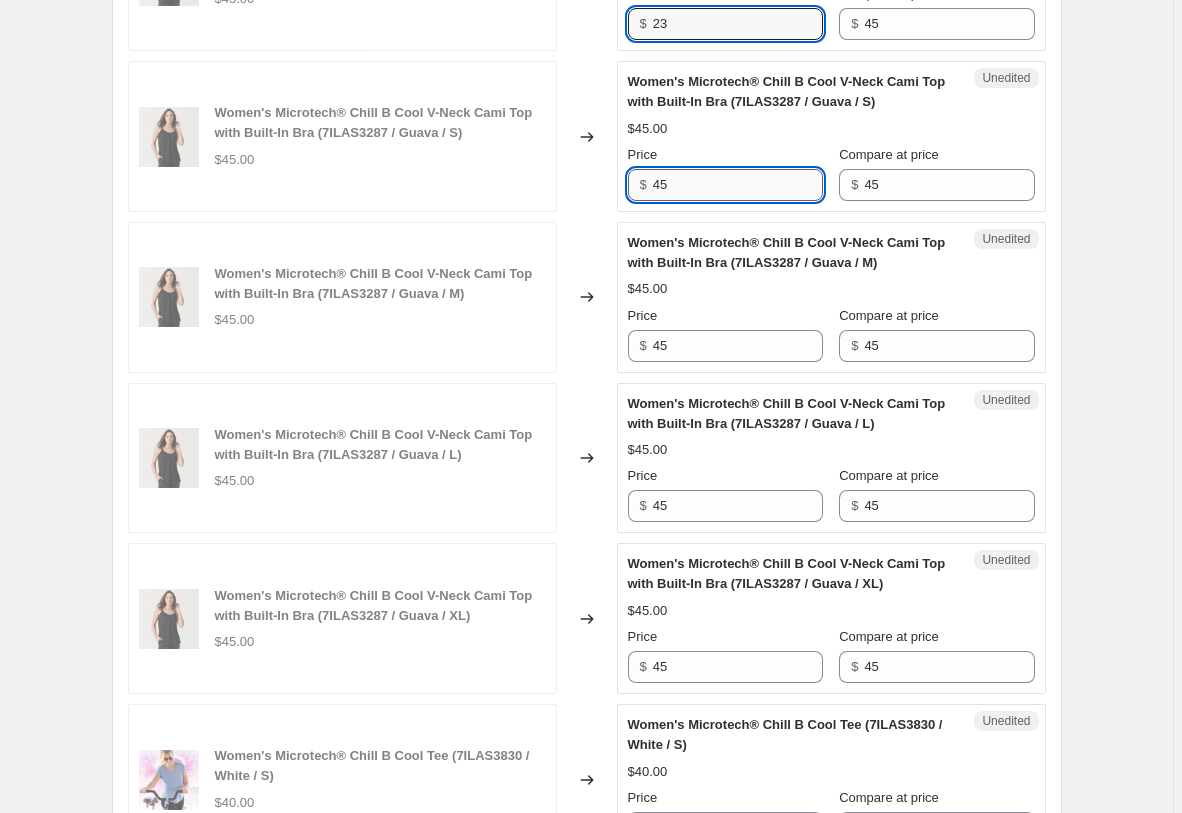 click on "45" at bounding box center [738, 185] 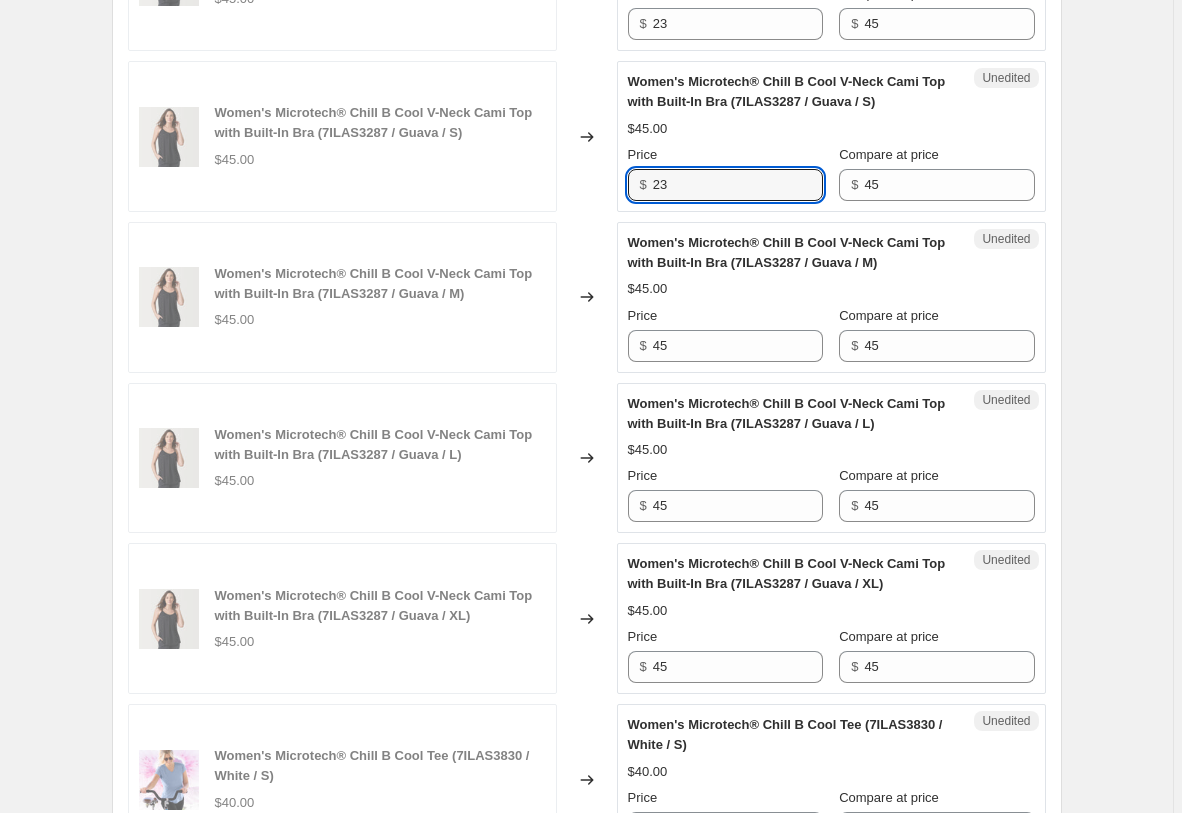 type on "23" 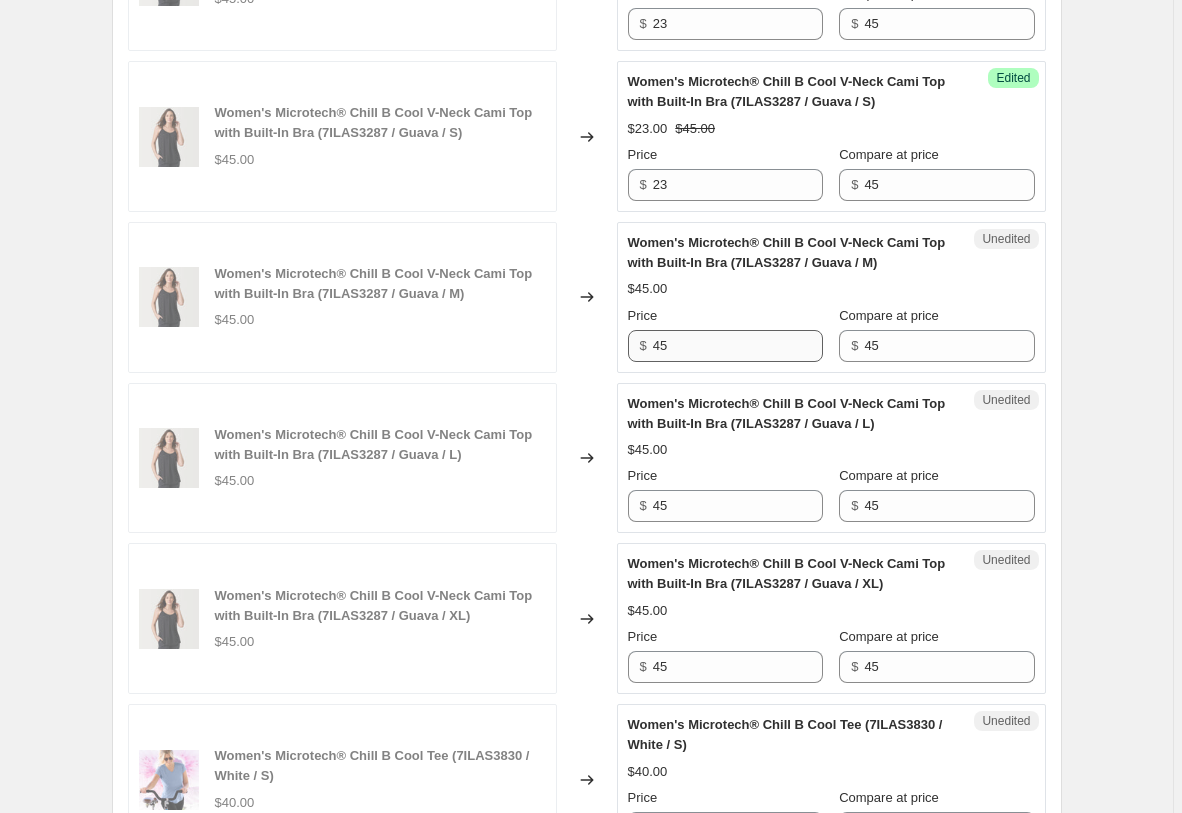 drag, startPoint x: 715, startPoint y: 360, endPoint x: 715, endPoint y: 343, distance: 17 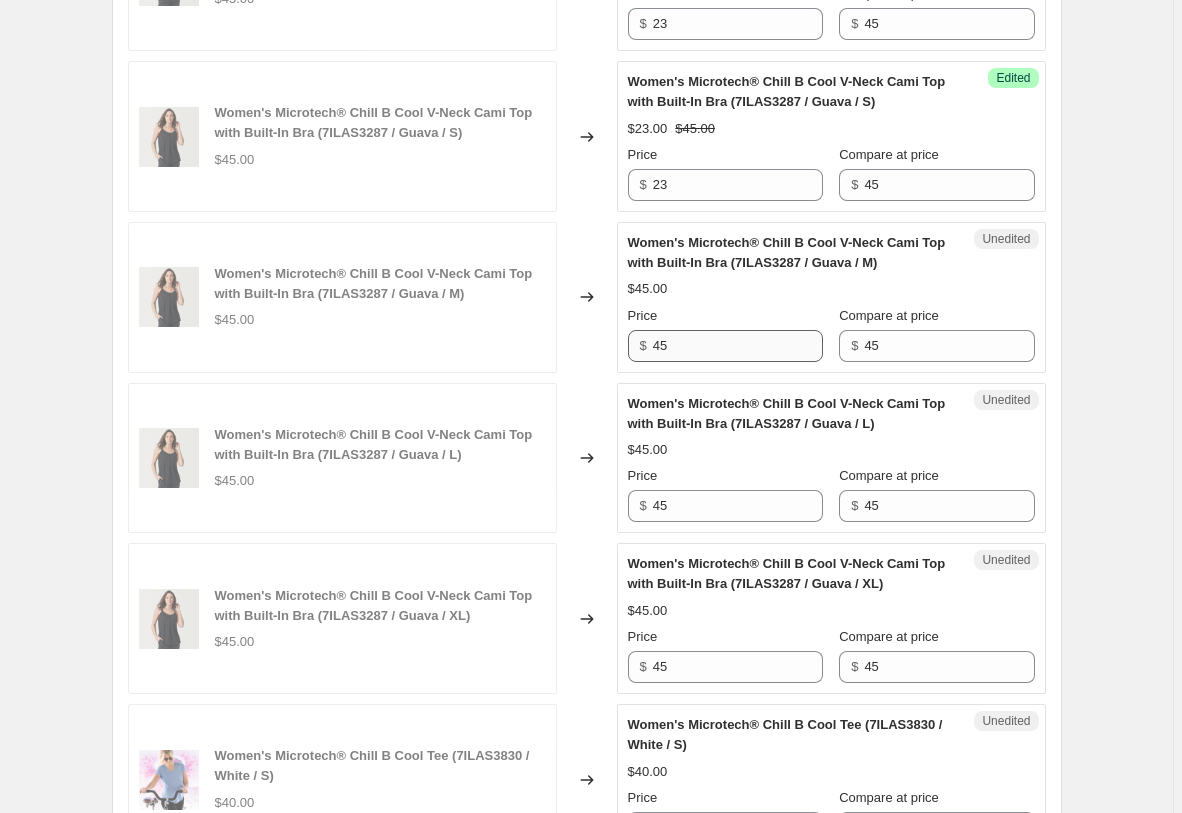 click on "Unedited Women's Microtech® Chill B Cool V-Neck Cami Top with Built-In Bra (7ILAS3287 / Guava / M) $45.00 Price $ 45 Compare at price $ 45" at bounding box center (831, 297) 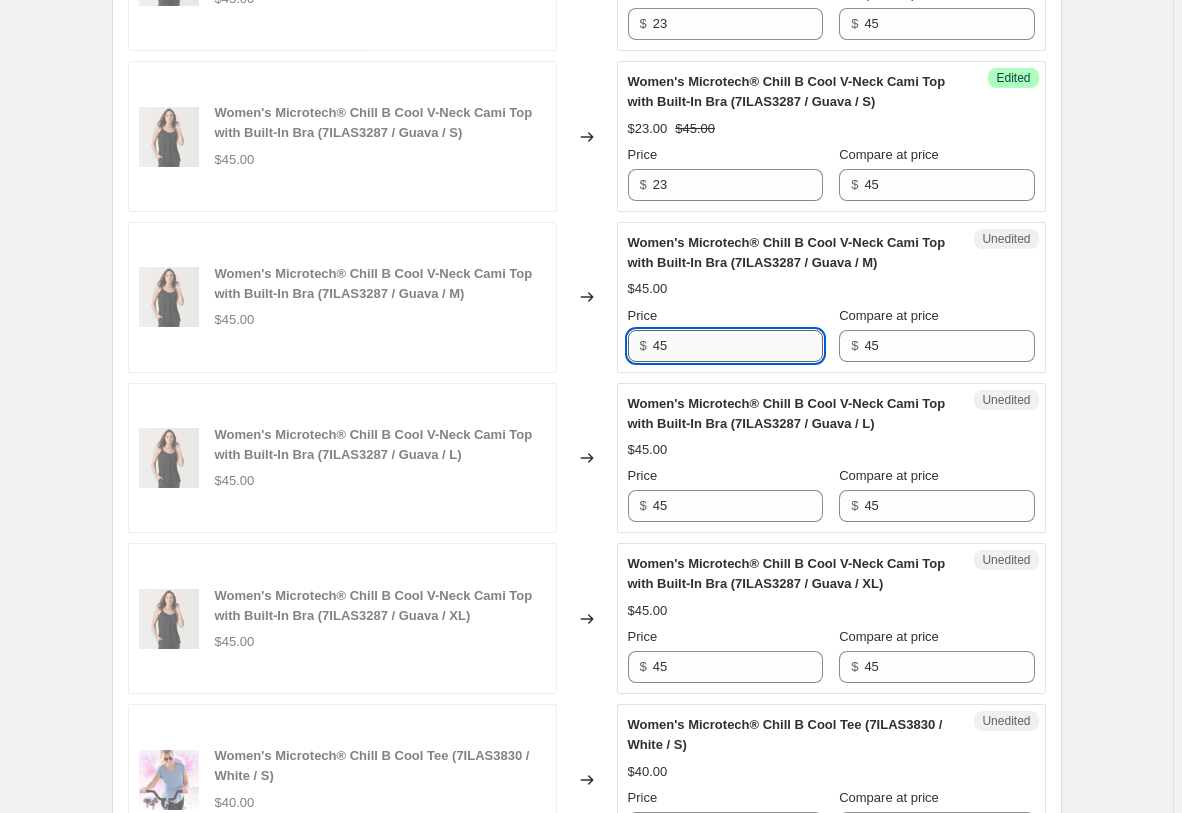 click on "45" at bounding box center (738, 346) 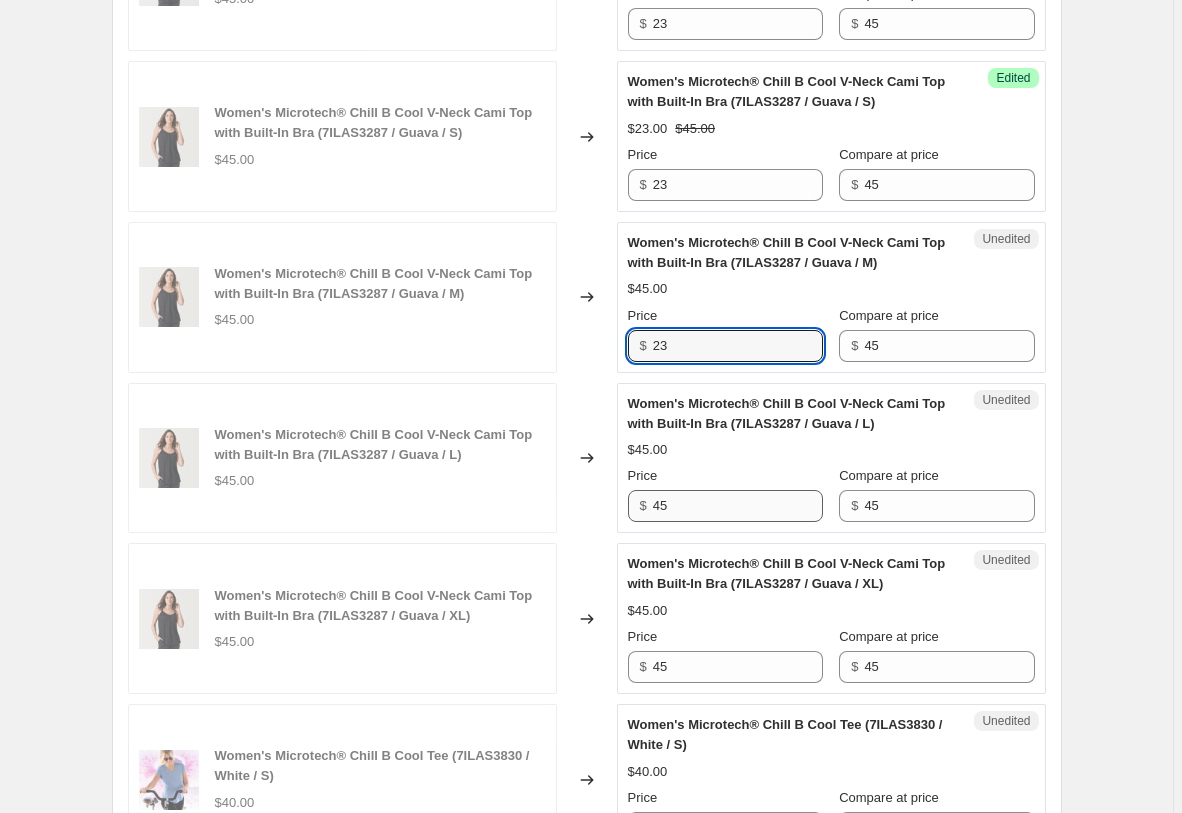type on "23" 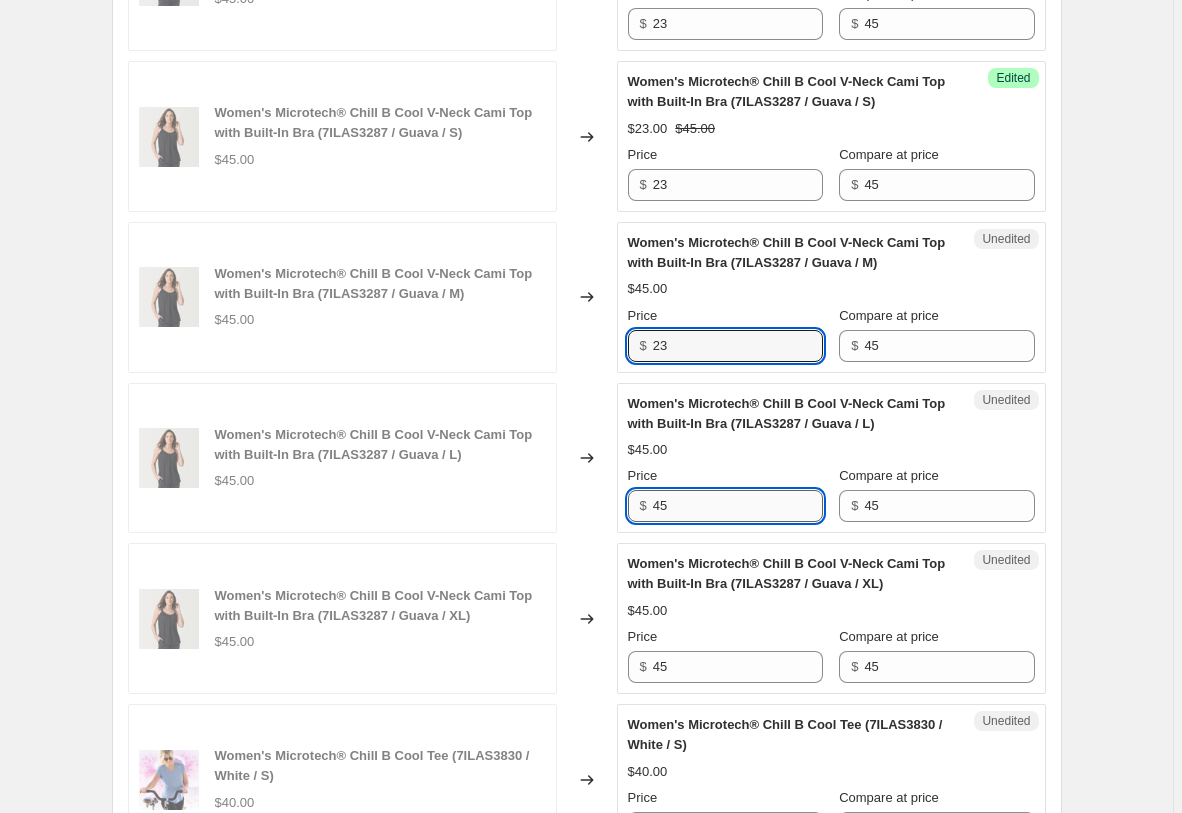 click on "45" at bounding box center (738, 506) 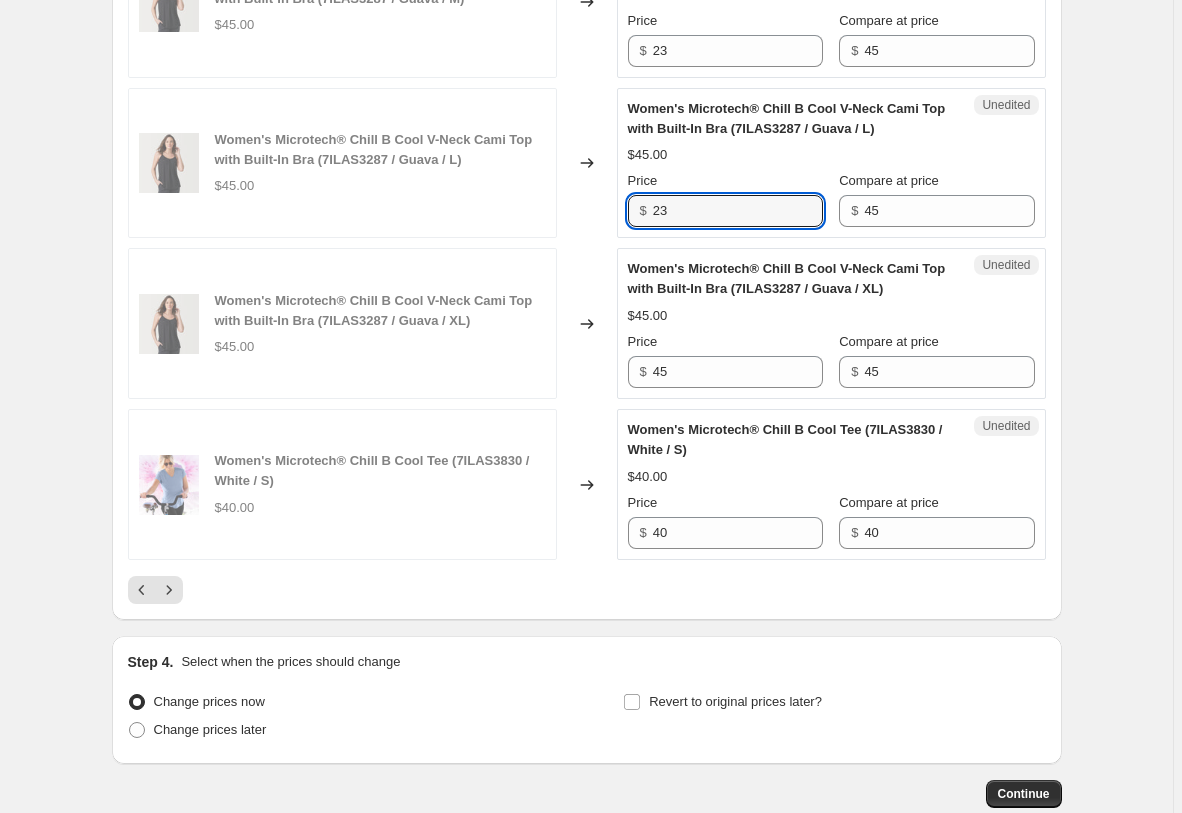 scroll, scrollTop: 3935, scrollLeft: 0, axis: vertical 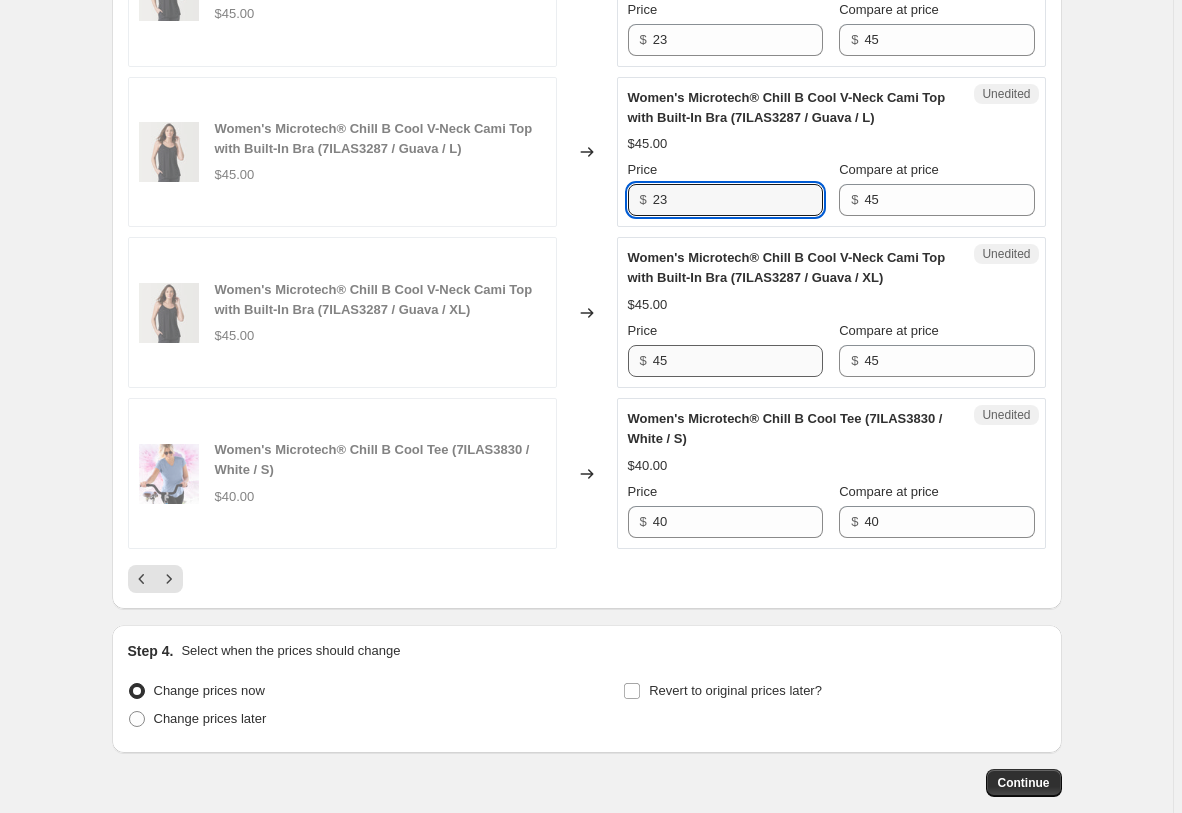 type on "23" 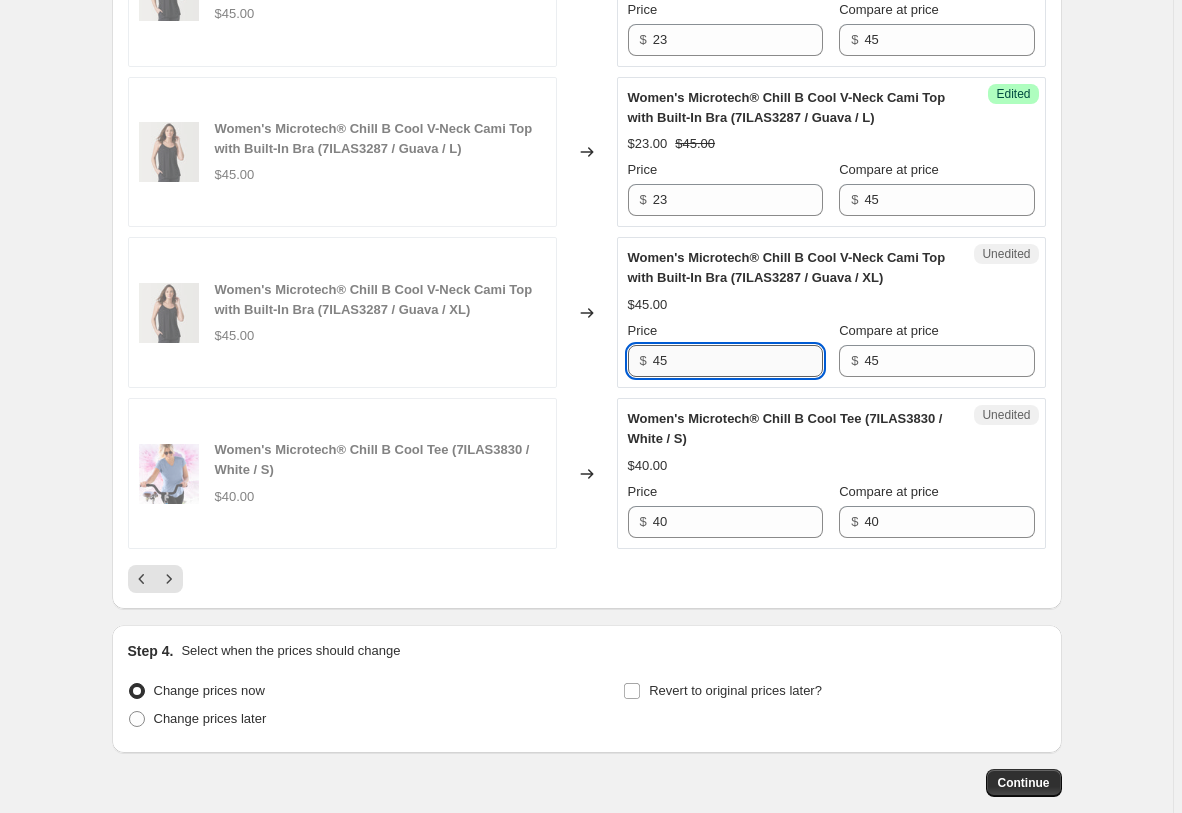 click on "45" at bounding box center (738, 361) 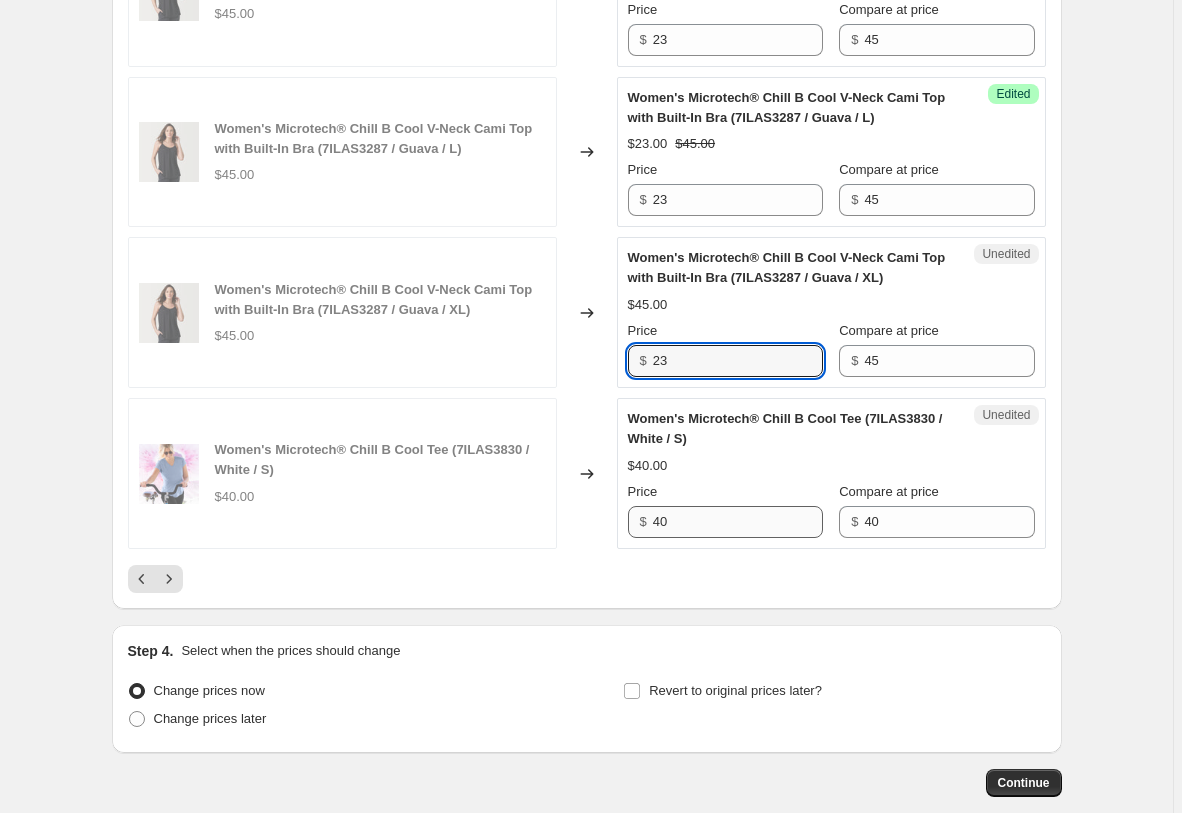 type on "23" 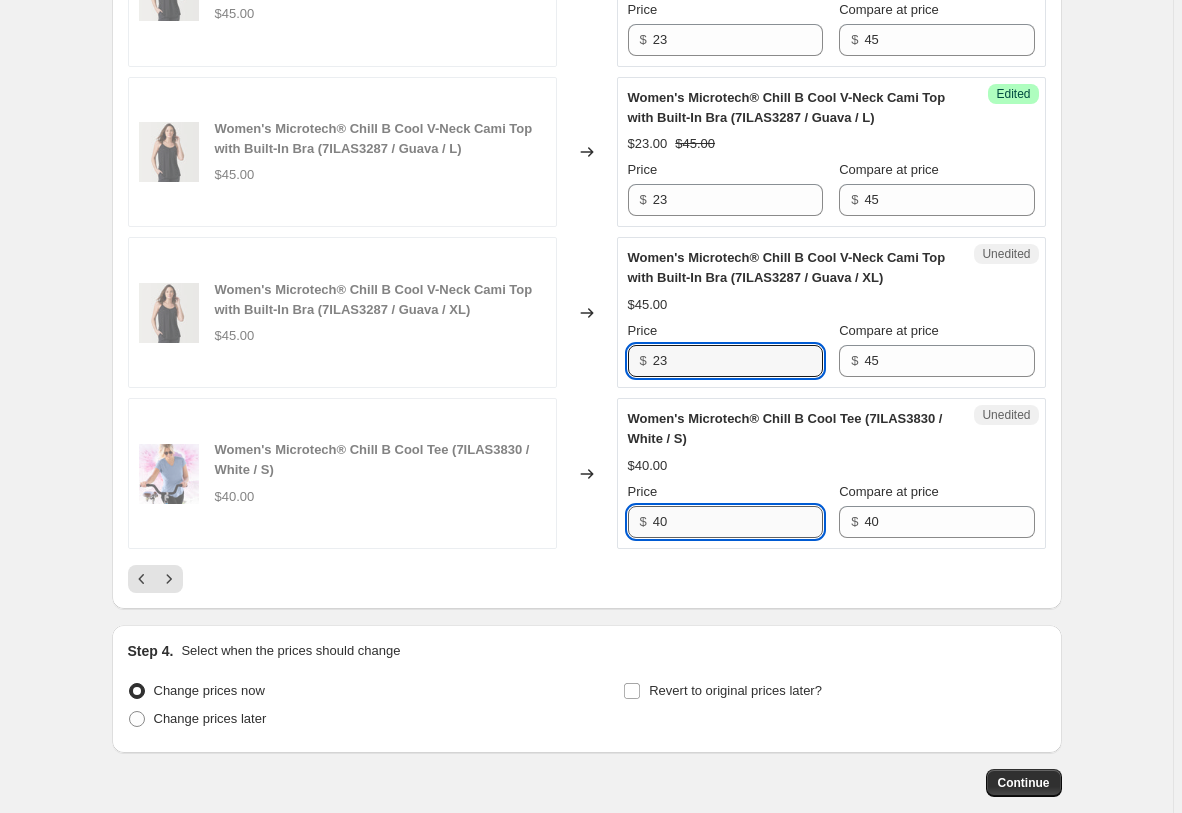 click on "40" at bounding box center [738, 522] 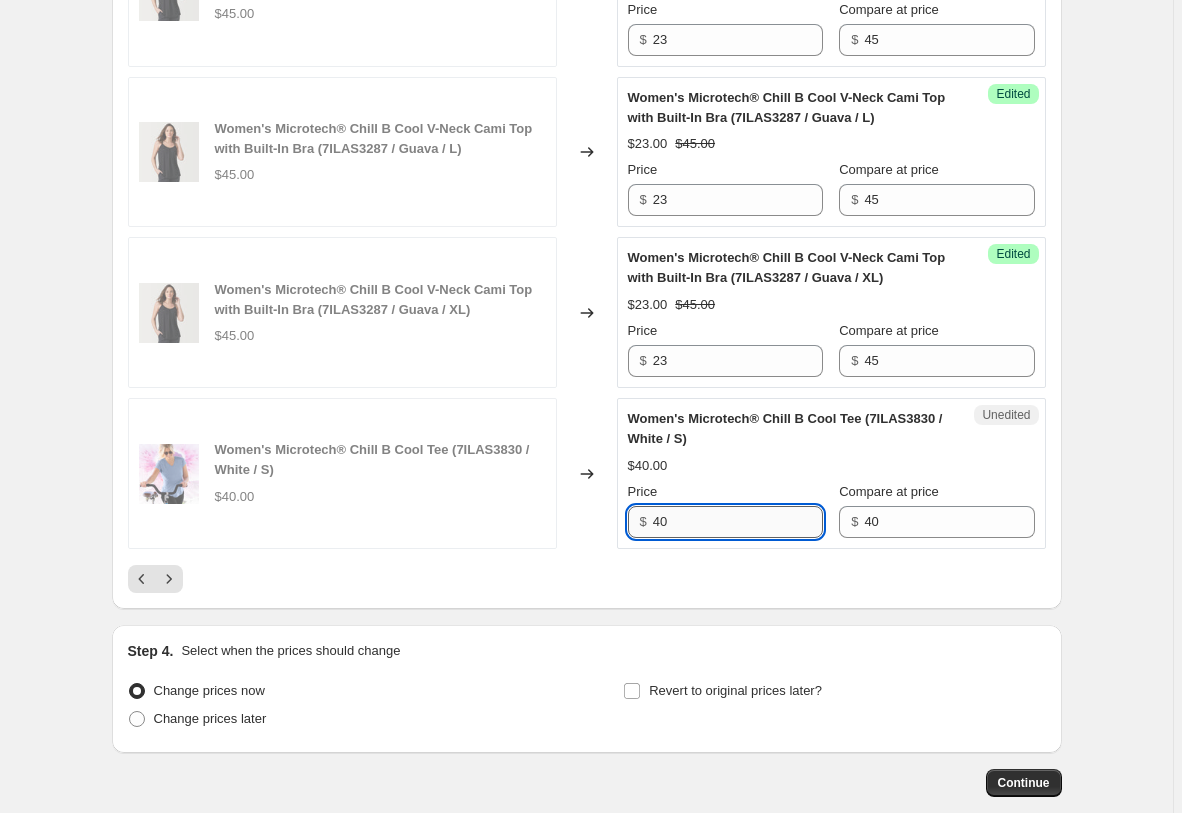 click on "40" at bounding box center [738, 522] 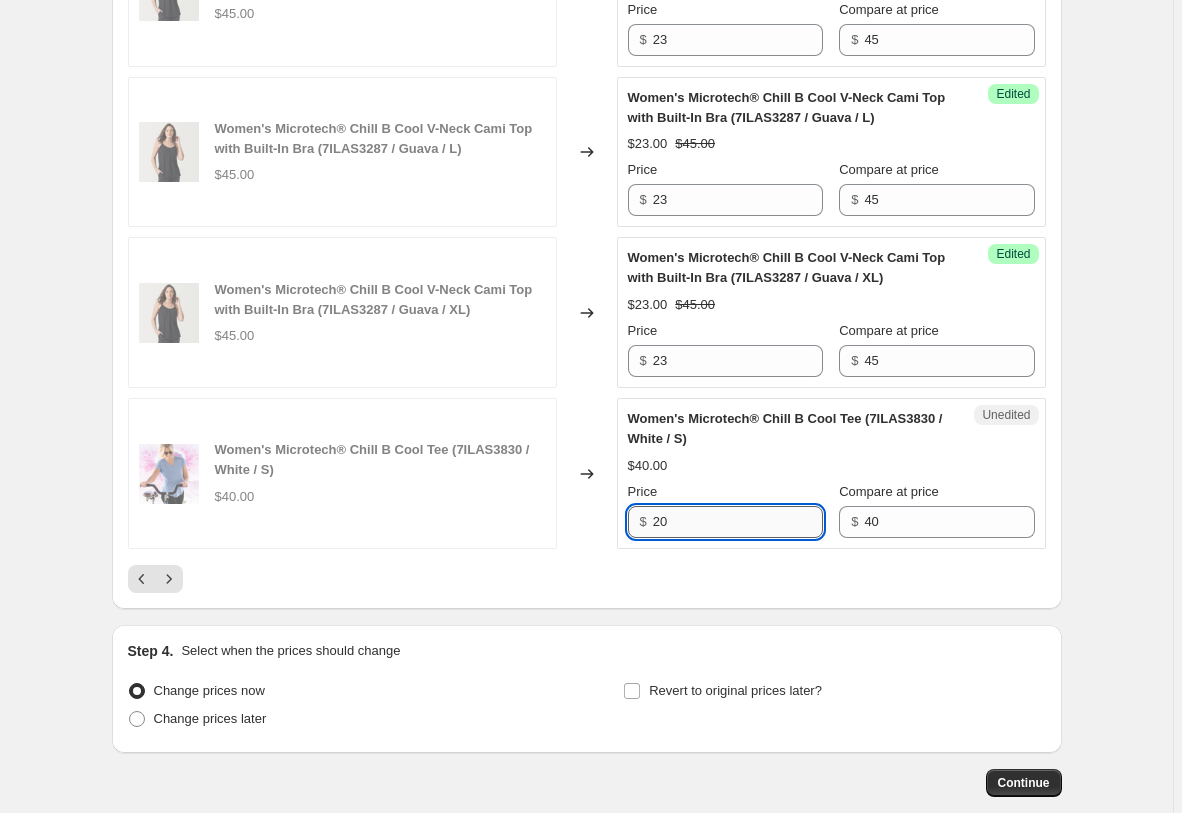 click on "20" at bounding box center (738, 522) 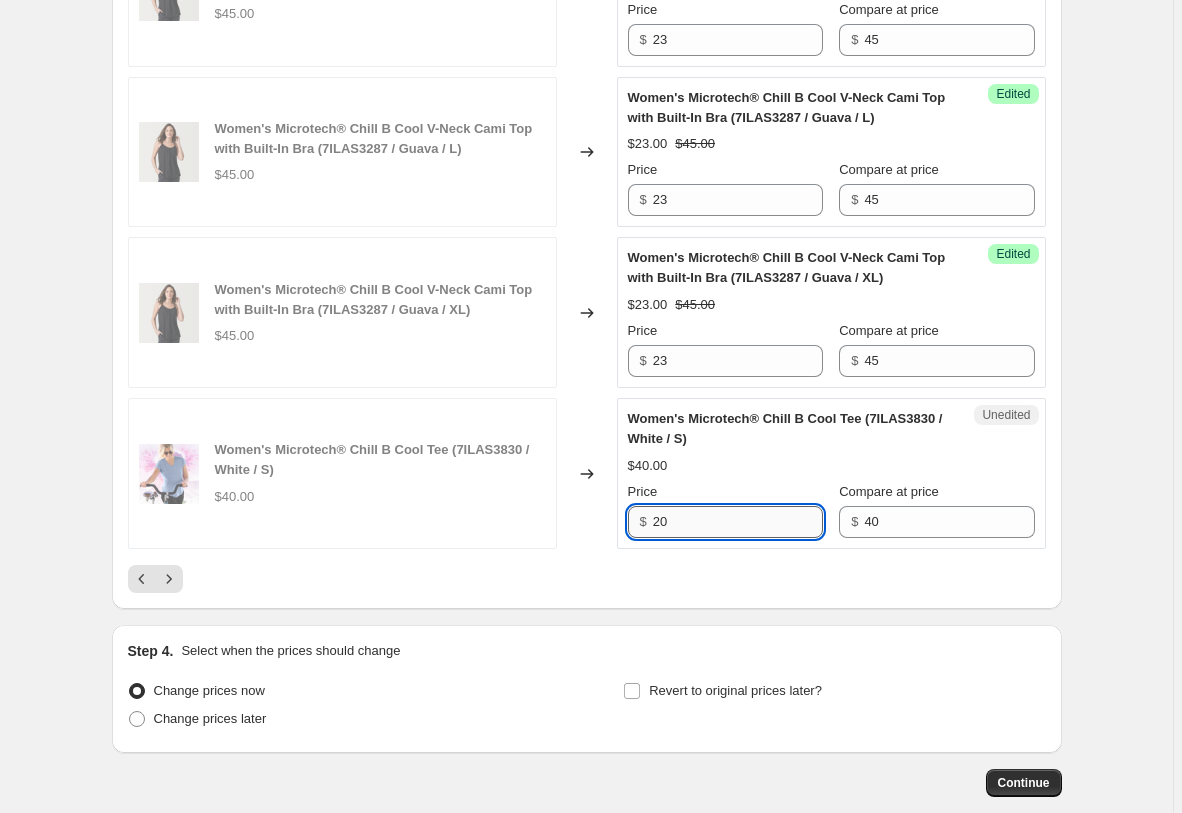click on "20" at bounding box center [738, 522] 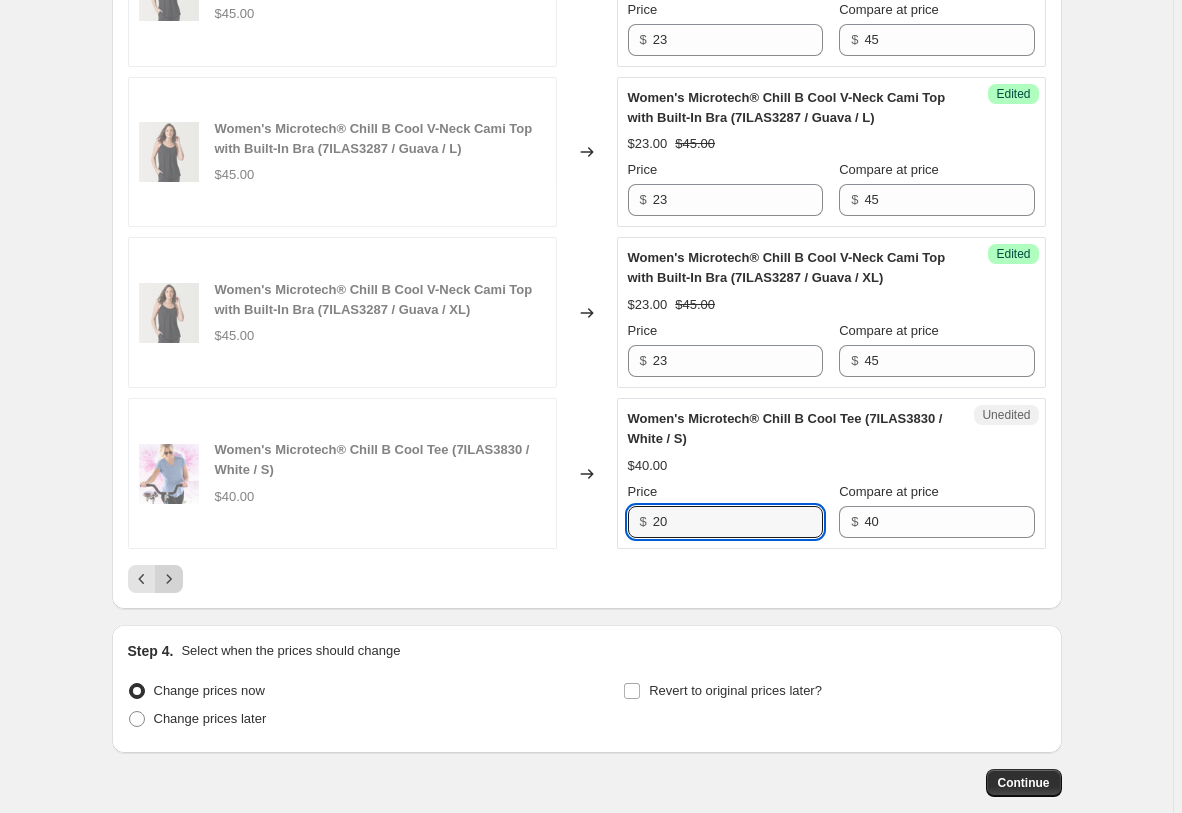type on "20" 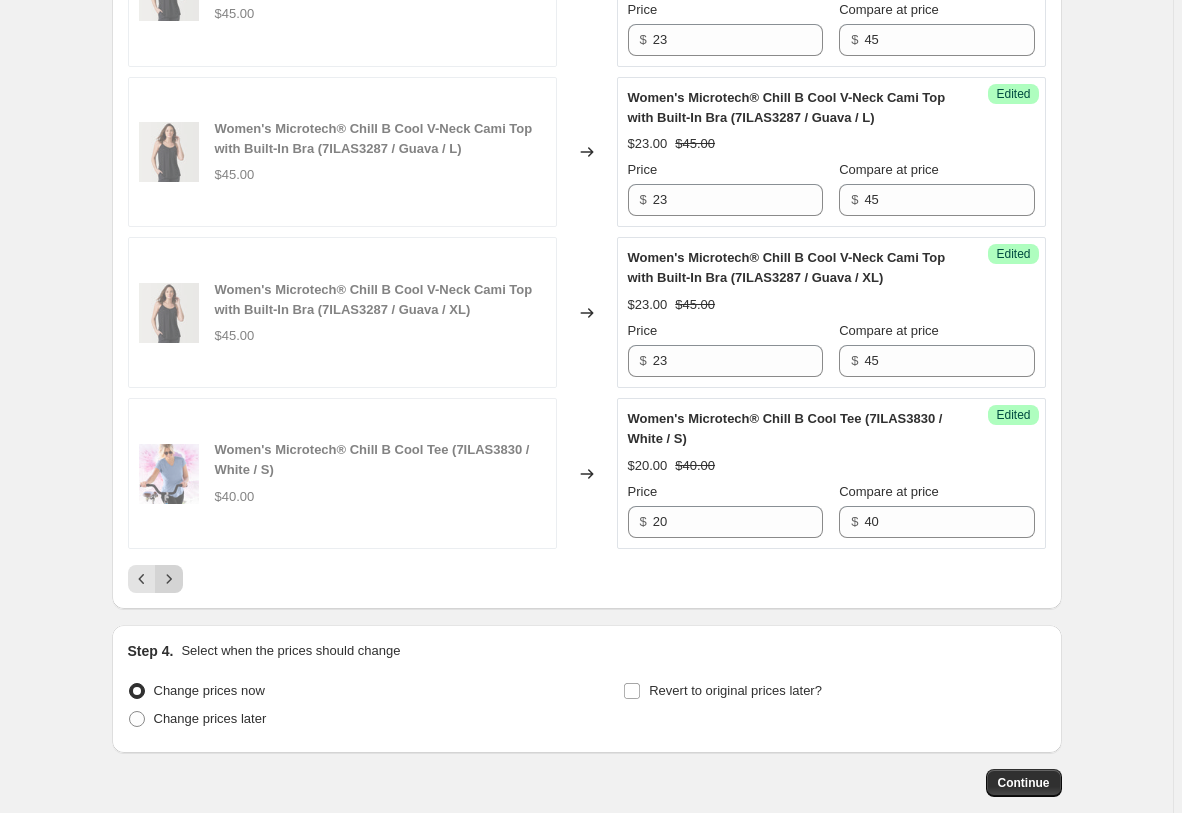 click 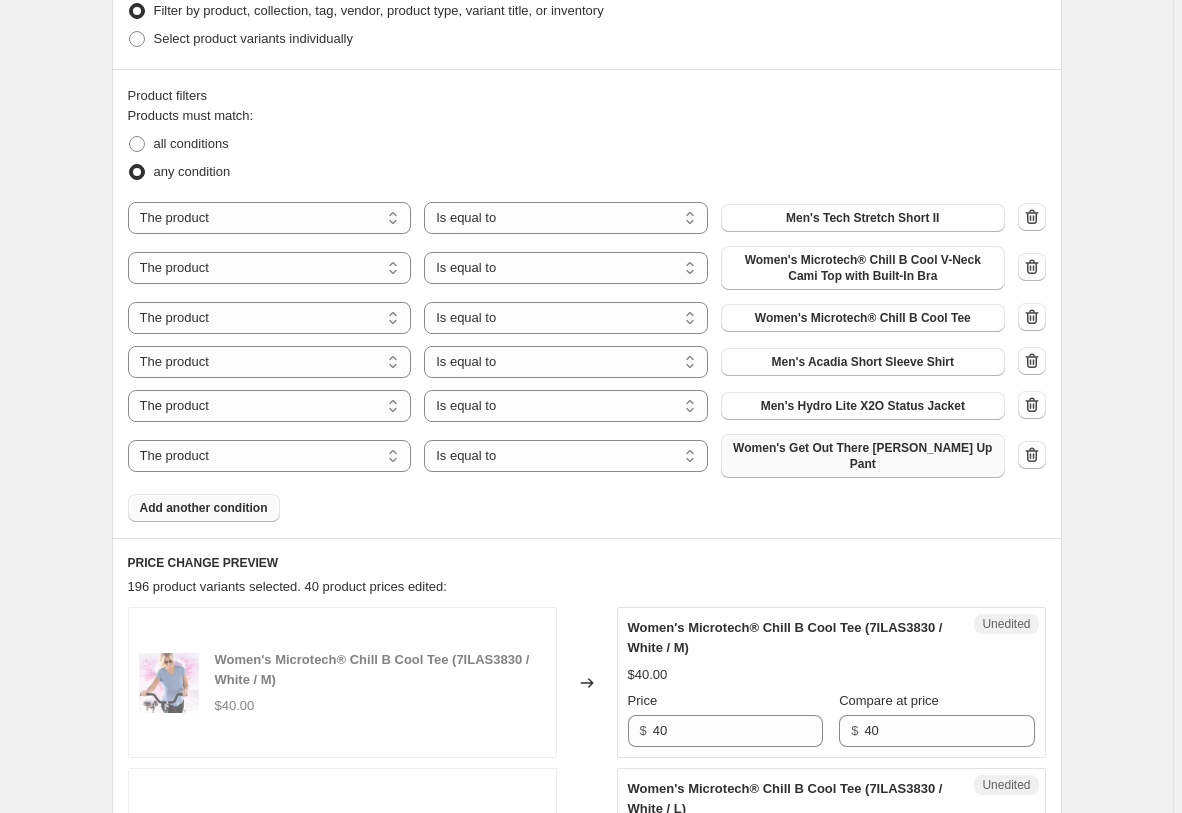 scroll, scrollTop: 977, scrollLeft: 0, axis: vertical 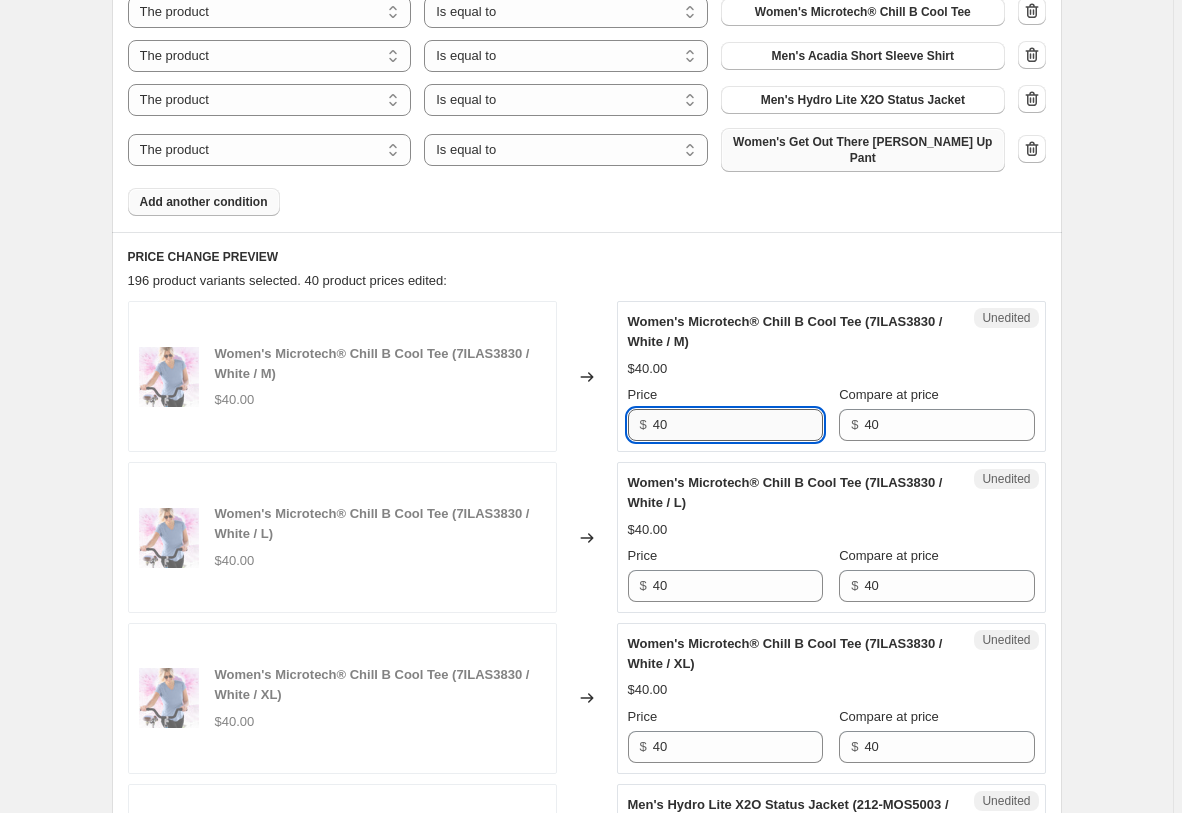 click on "40" at bounding box center (738, 425) 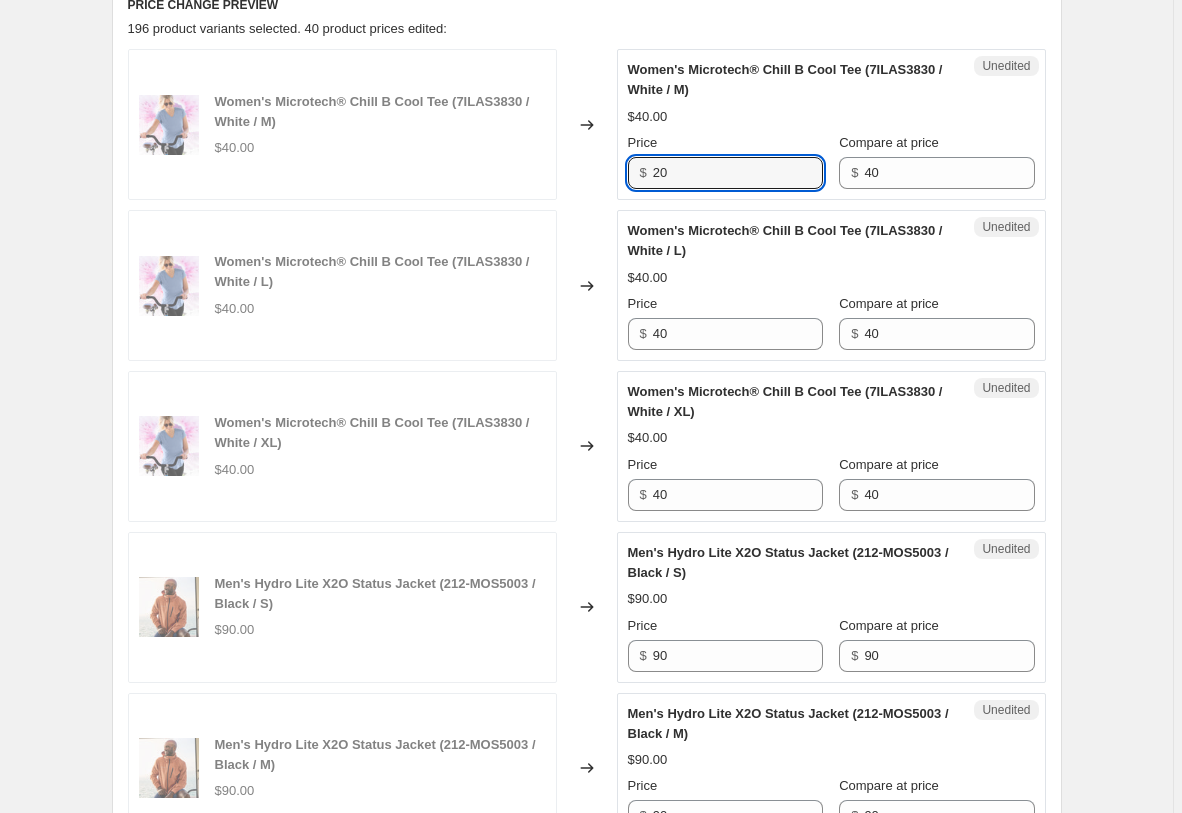 scroll, scrollTop: 1385, scrollLeft: 0, axis: vertical 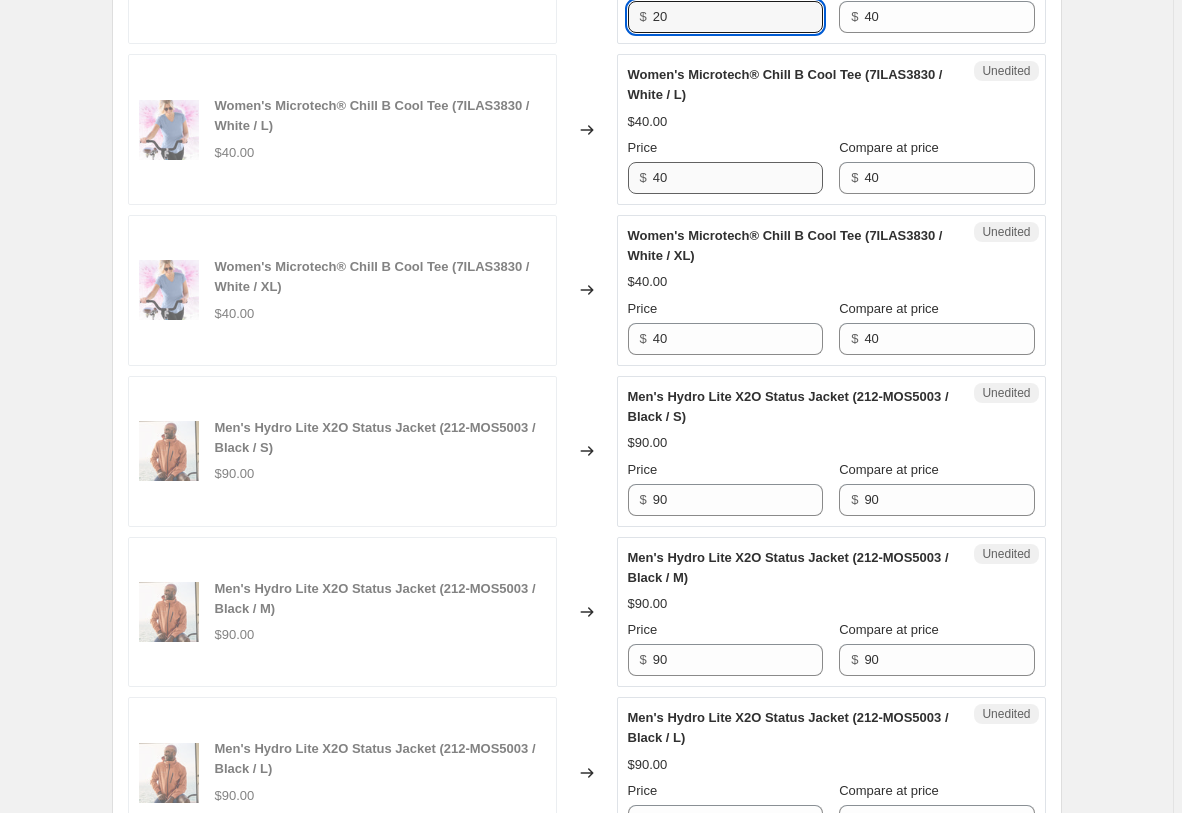 type on "20" 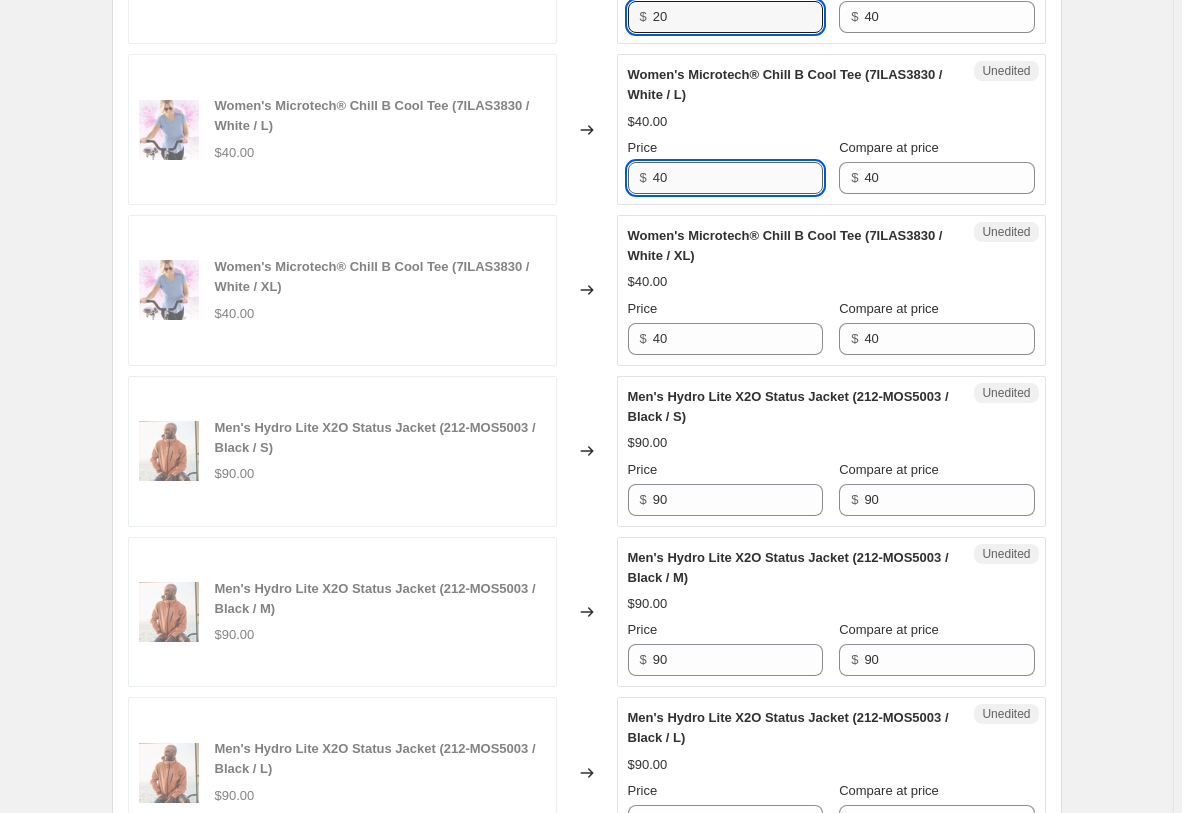 click on "40" at bounding box center (738, 178) 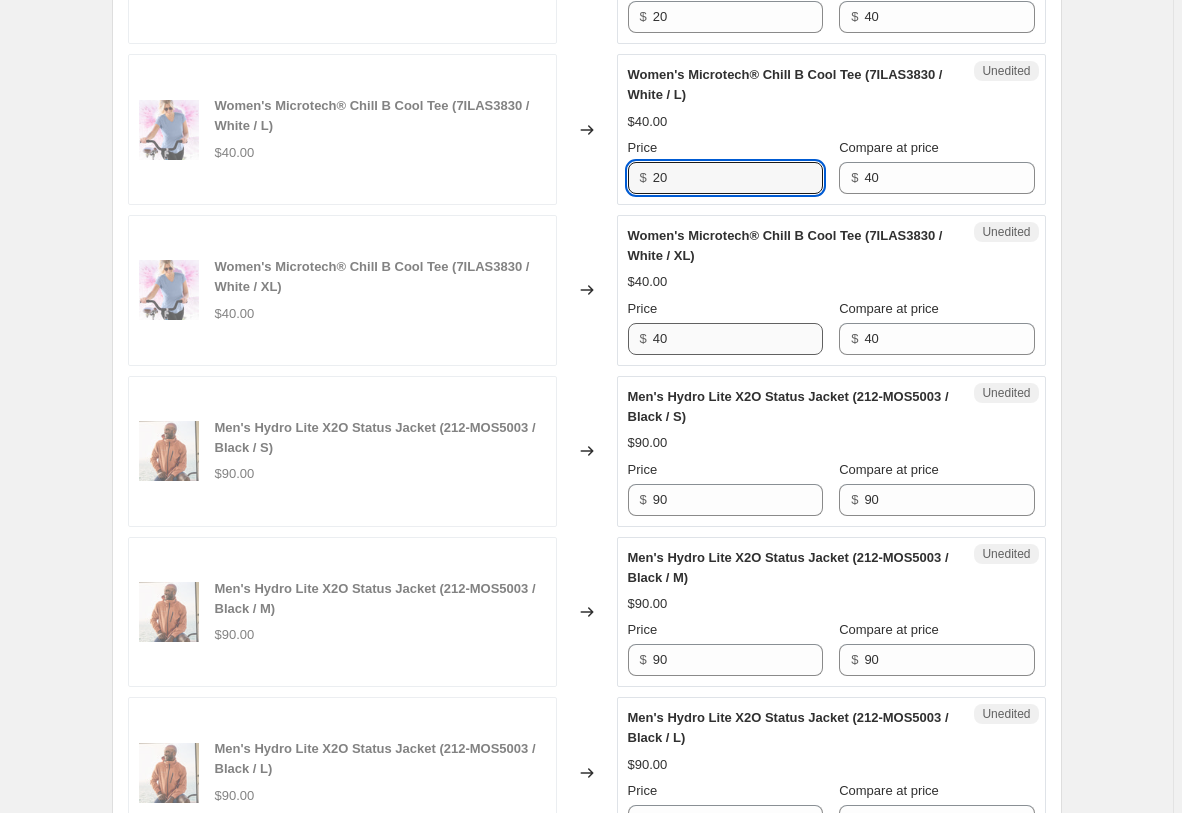 type on "20" 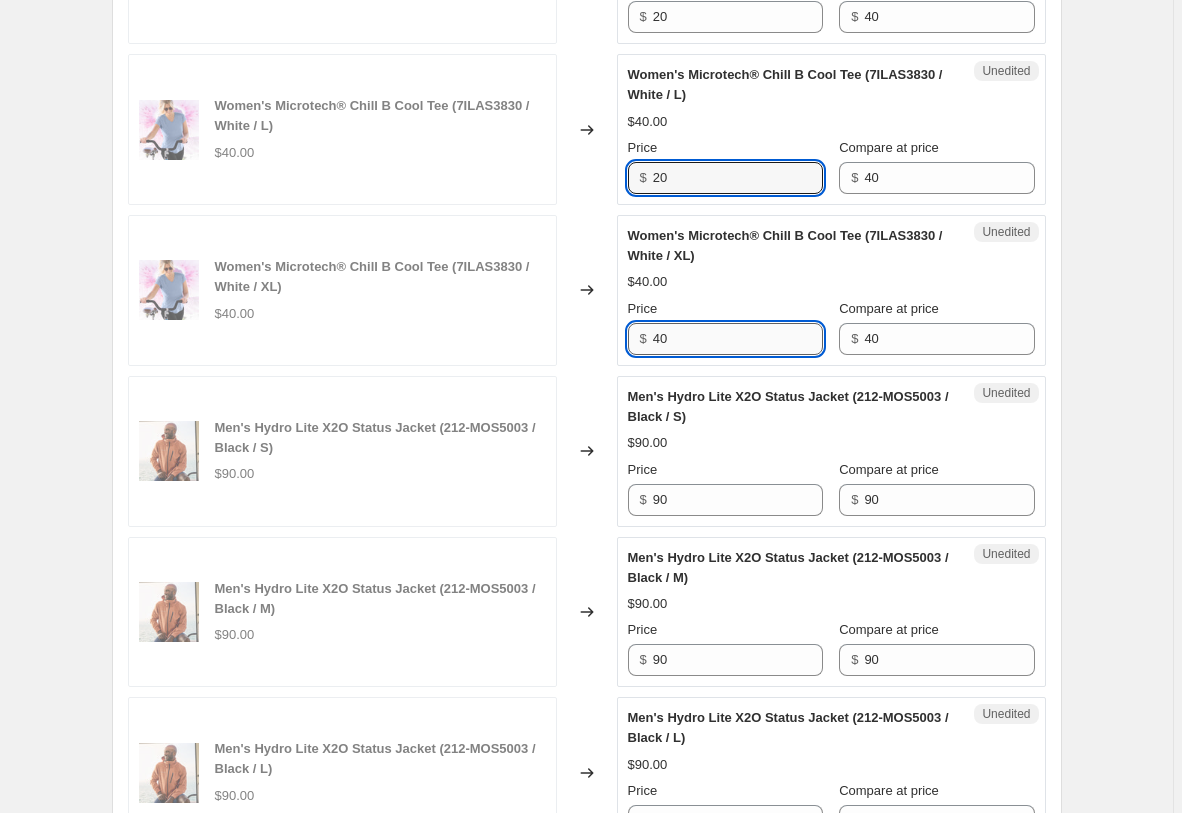 click on "40" at bounding box center [738, 339] 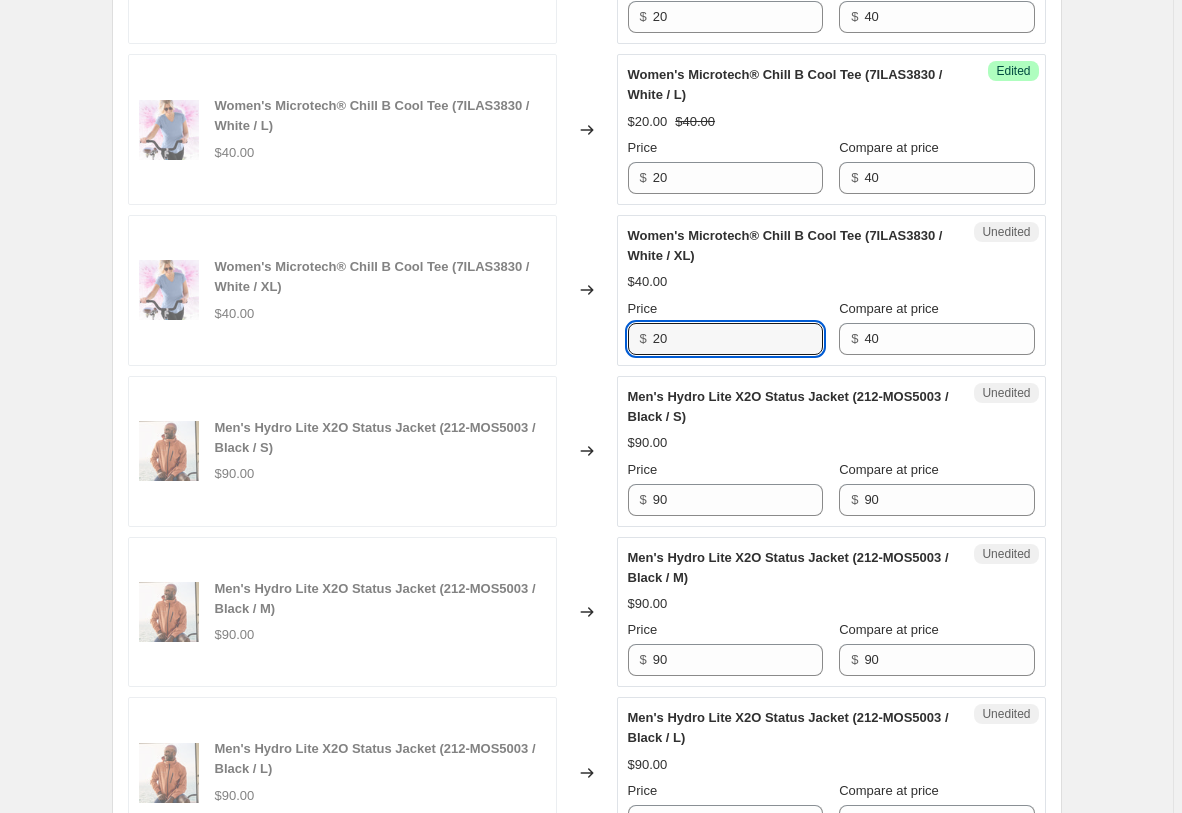 type on "20" 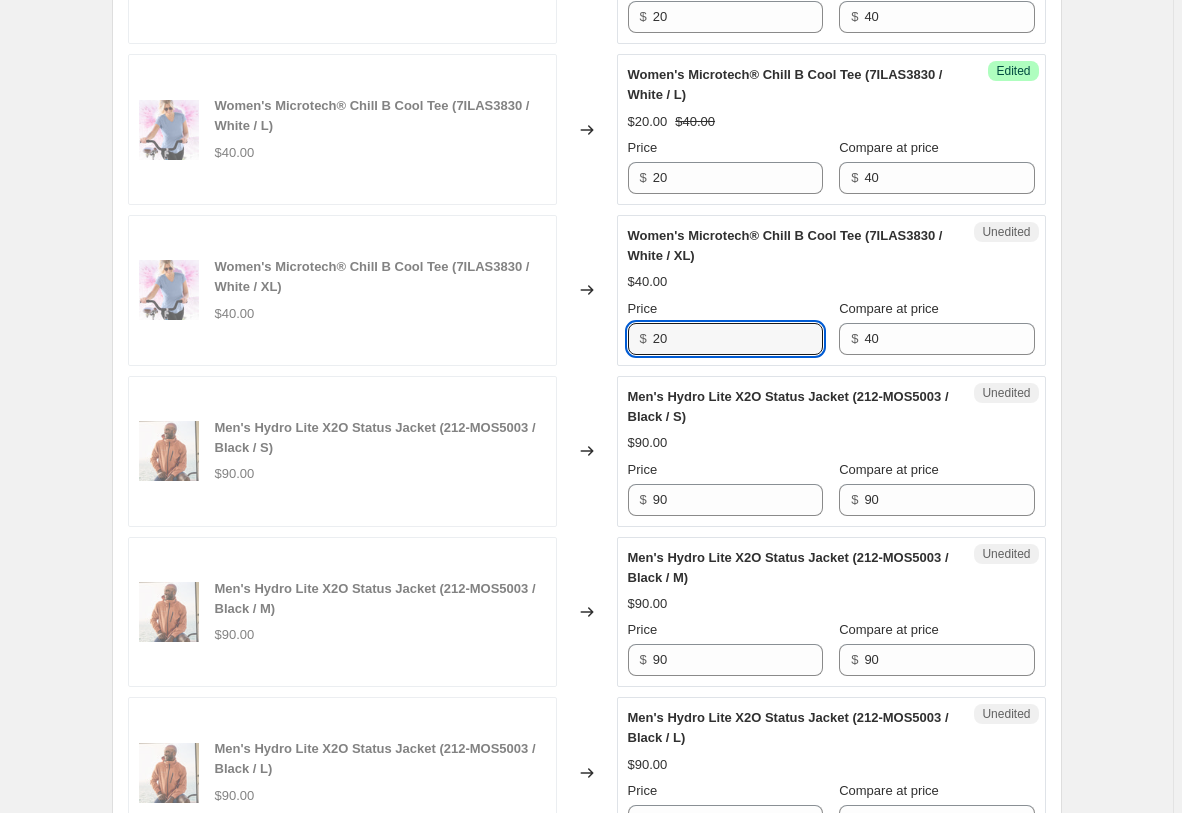 click on "Men's Hydro Lite X2O Status Jacket (212-MOS5003 / Black / S)" at bounding box center [380, 438] 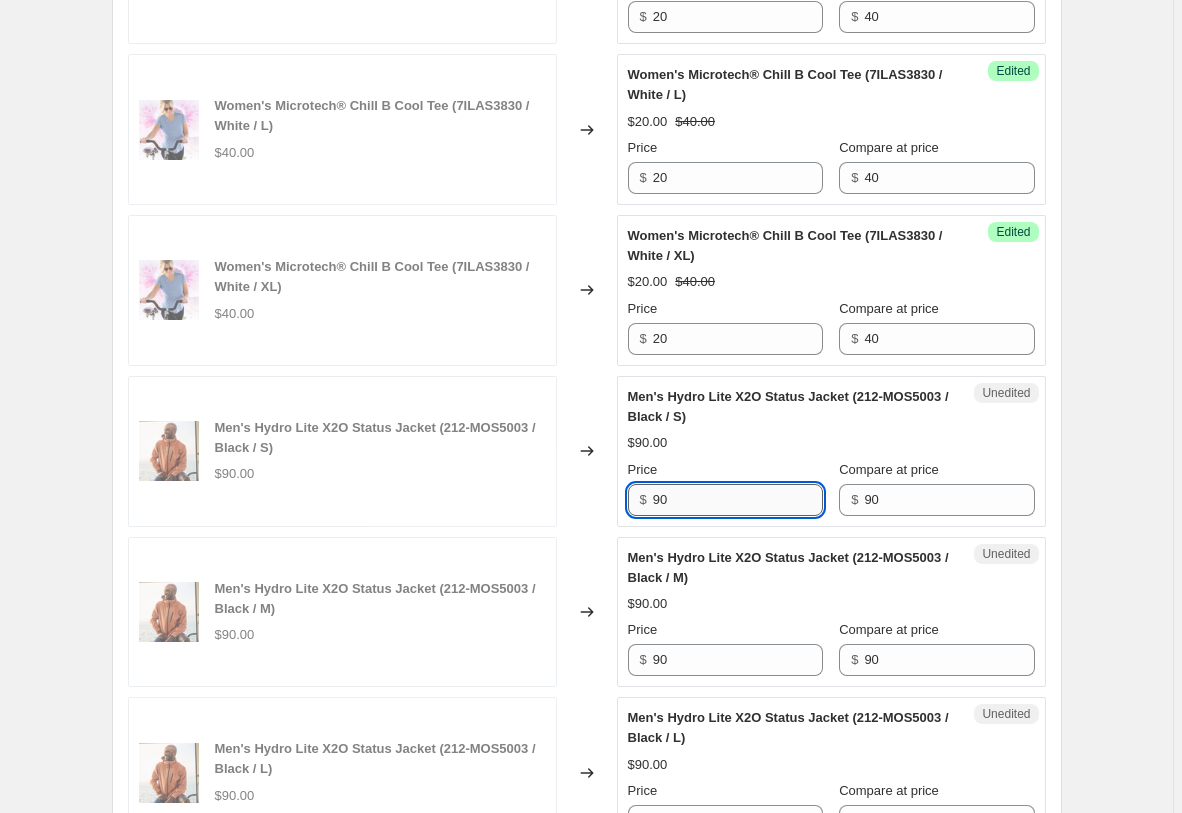 click on "90" at bounding box center (738, 500) 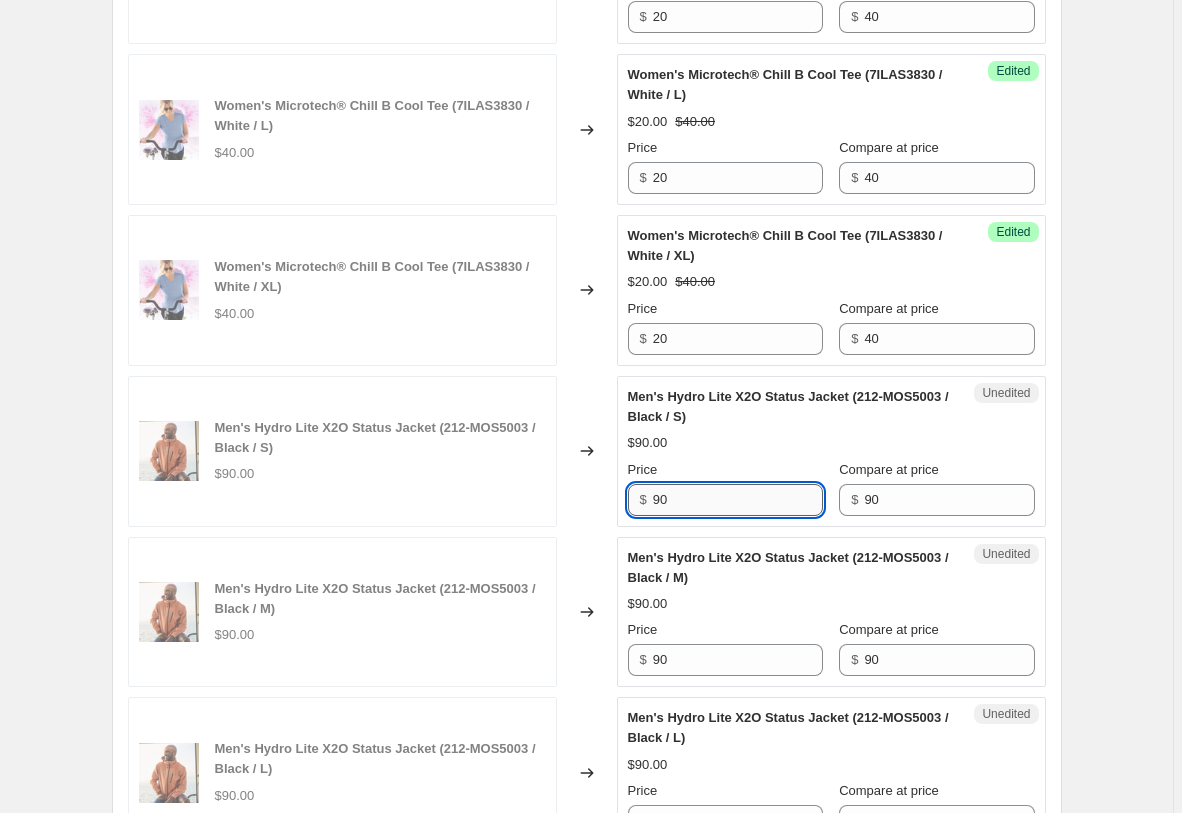 click on "90" at bounding box center [738, 500] 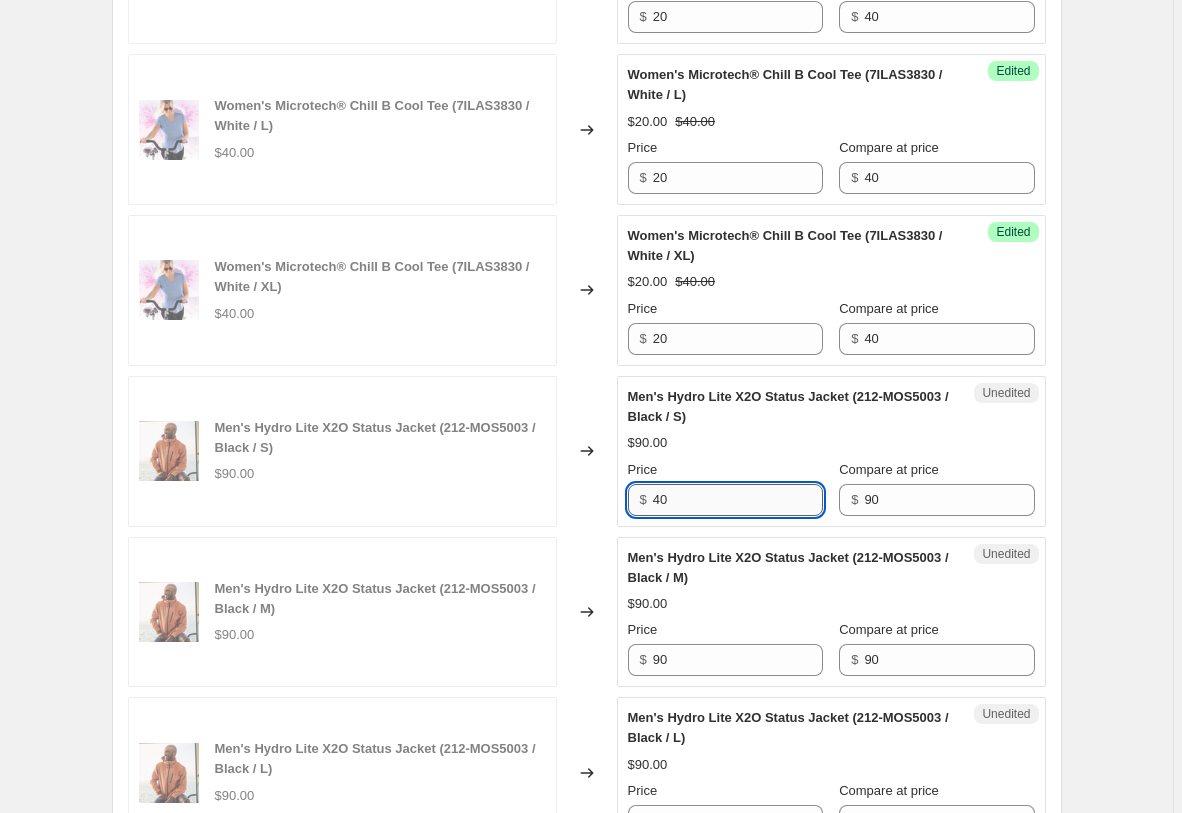 click on "40" at bounding box center [738, 500] 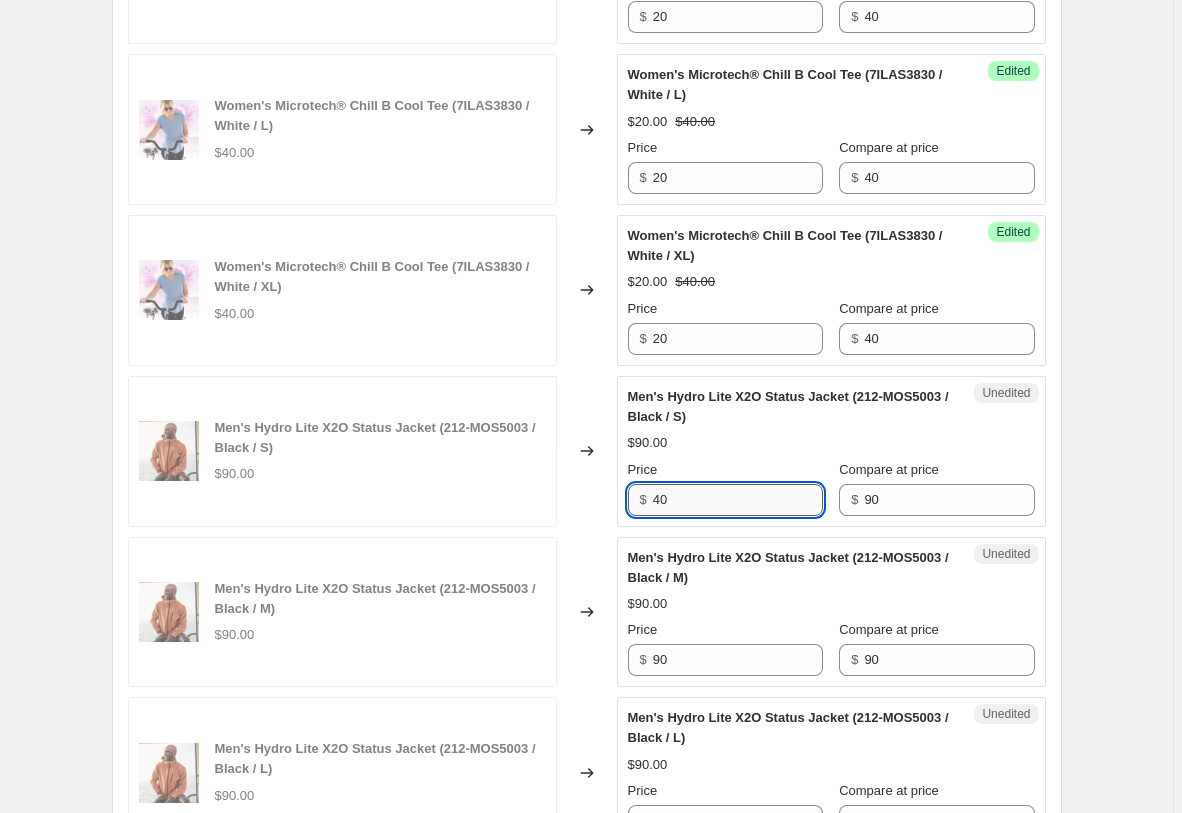 click on "40" at bounding box center (738, 500) 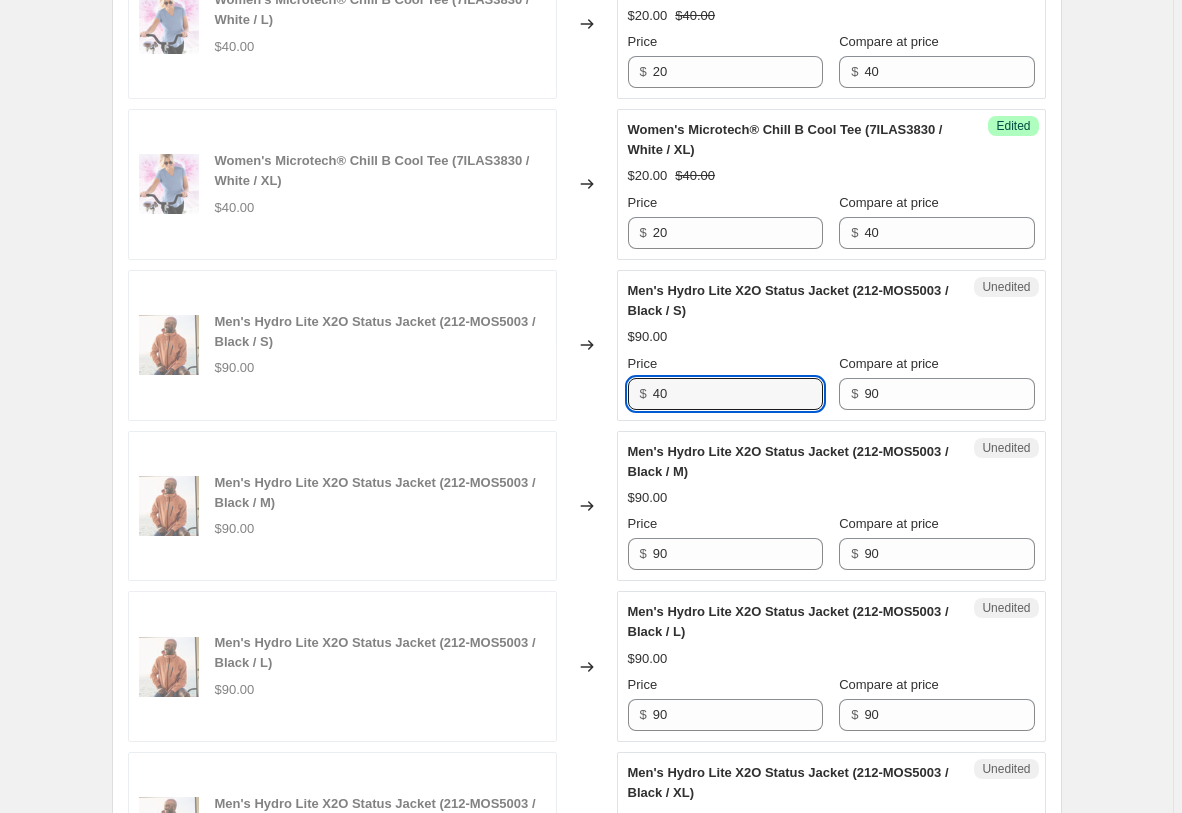 scroll, scrollTop: 1589, scrollLeft: 0, axis: vertical 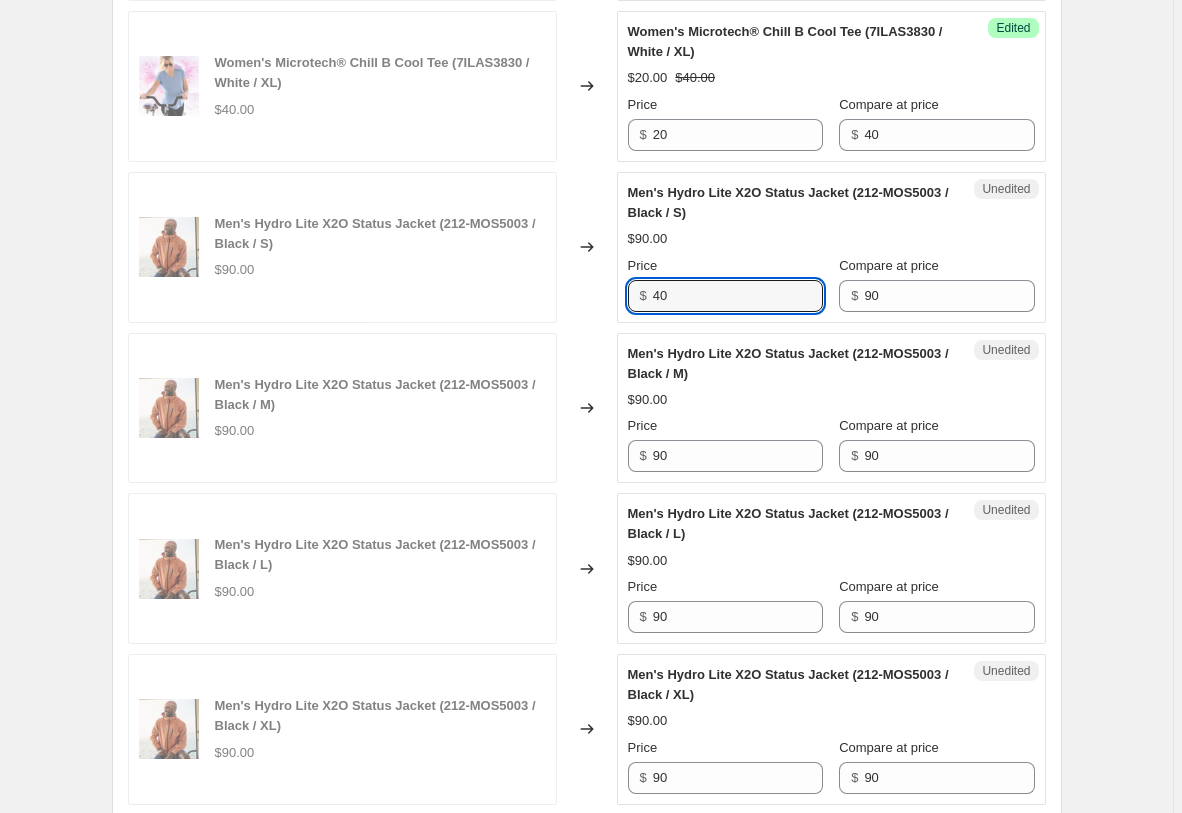 type on "40" 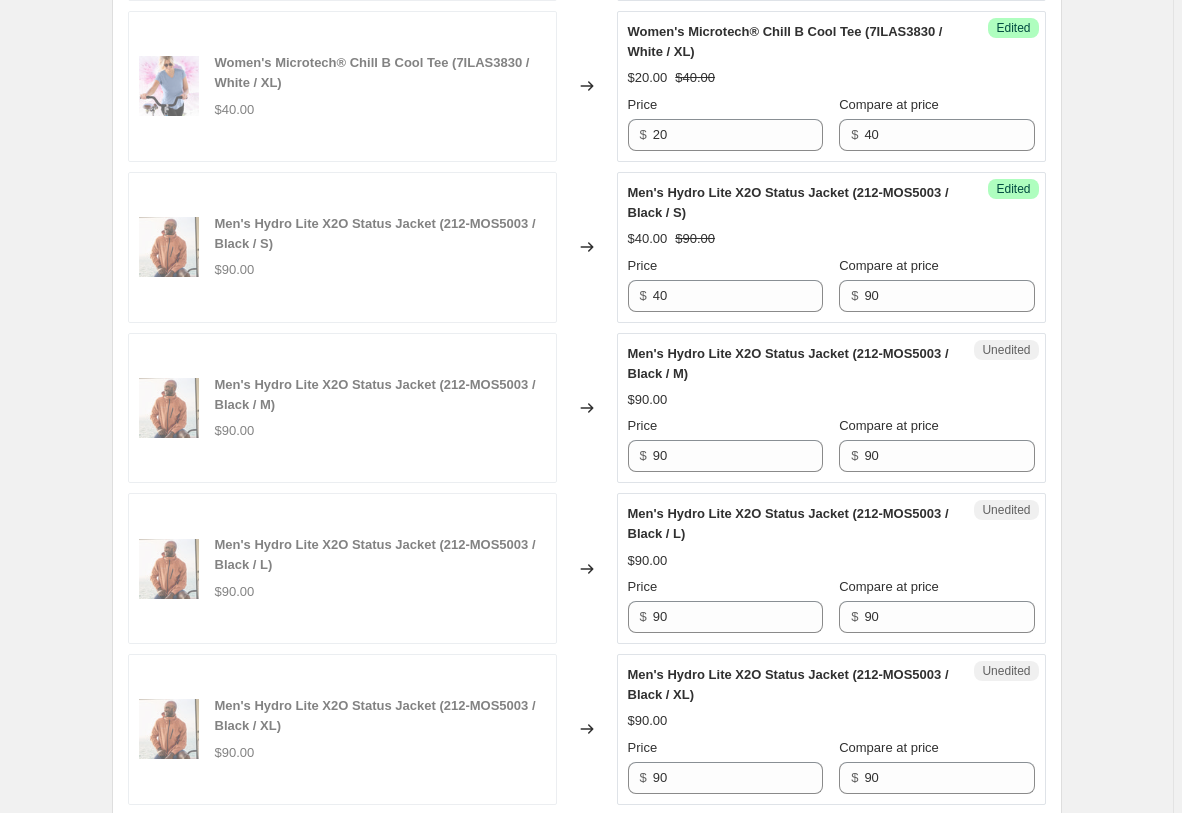 click on "Changed to" at bounding box center (587, 408) 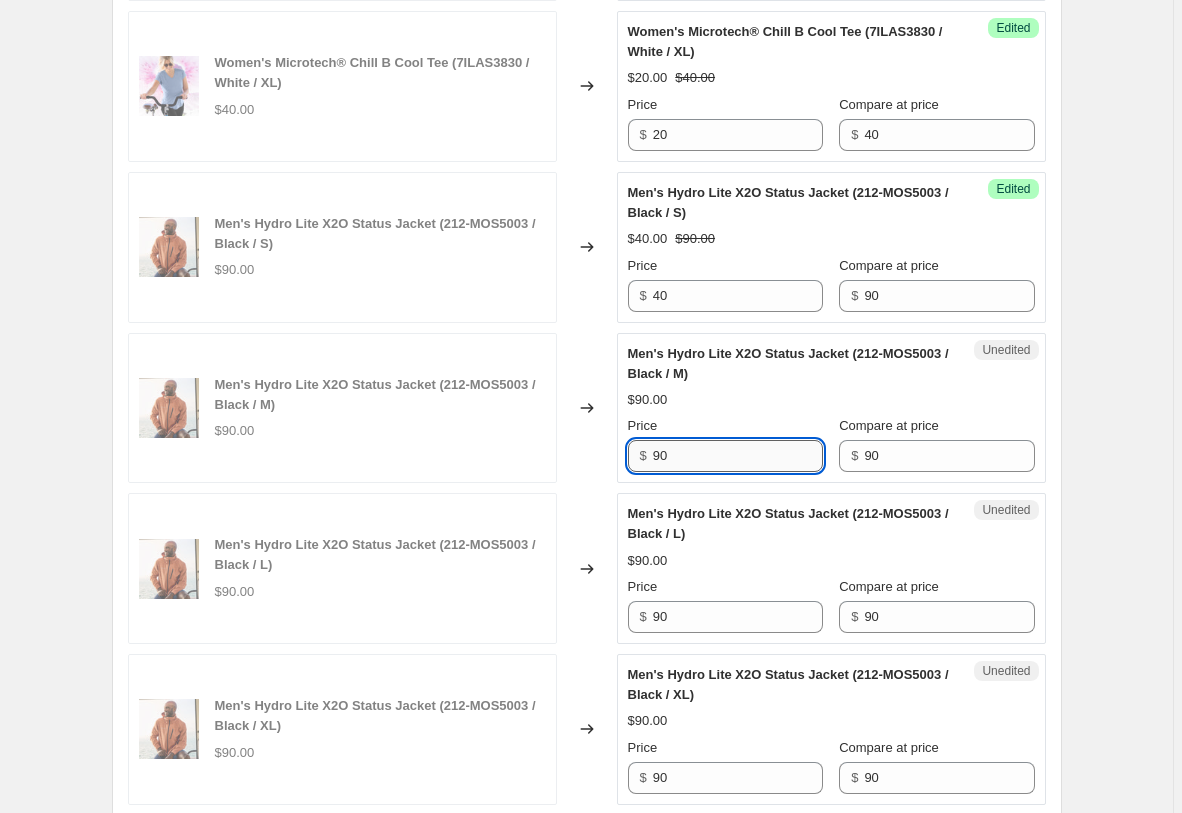 click on "90" at bounding box center (738, 456) 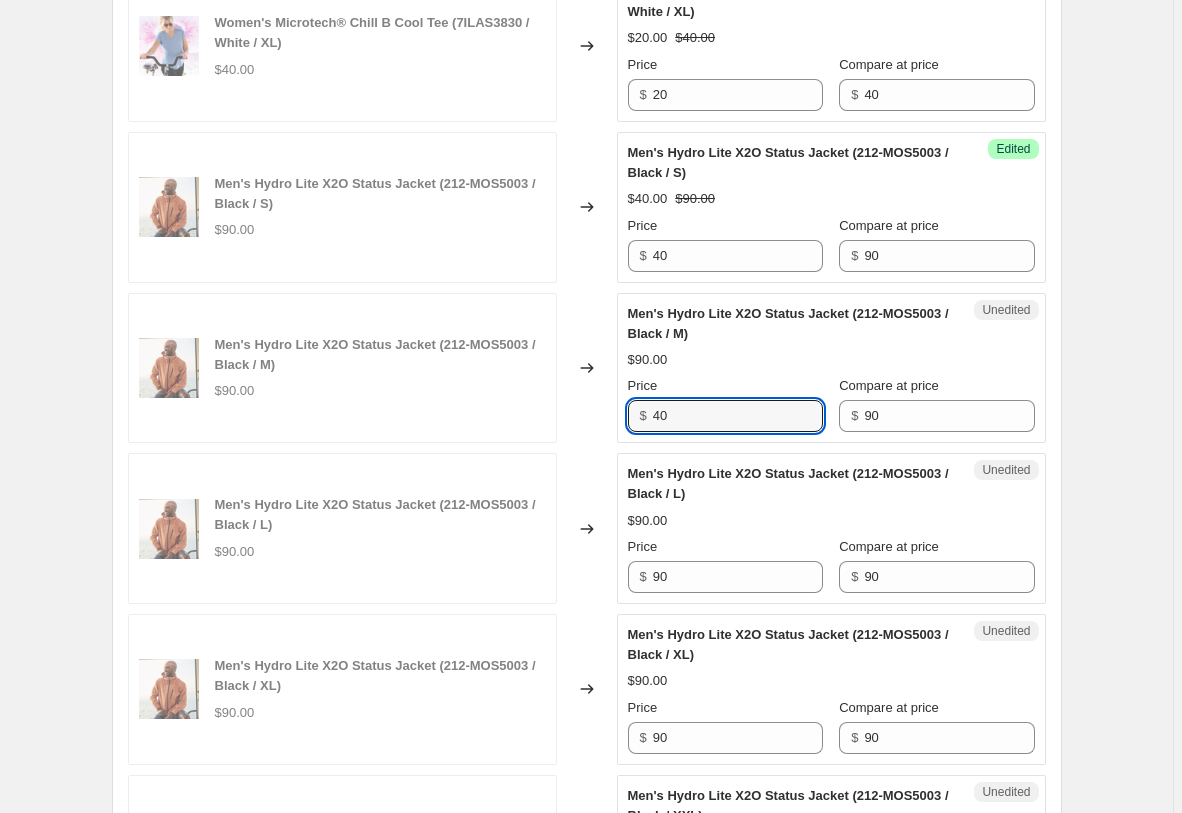 scroll, scrollTop: 1793, scrollLeft: 0, axis: vertical 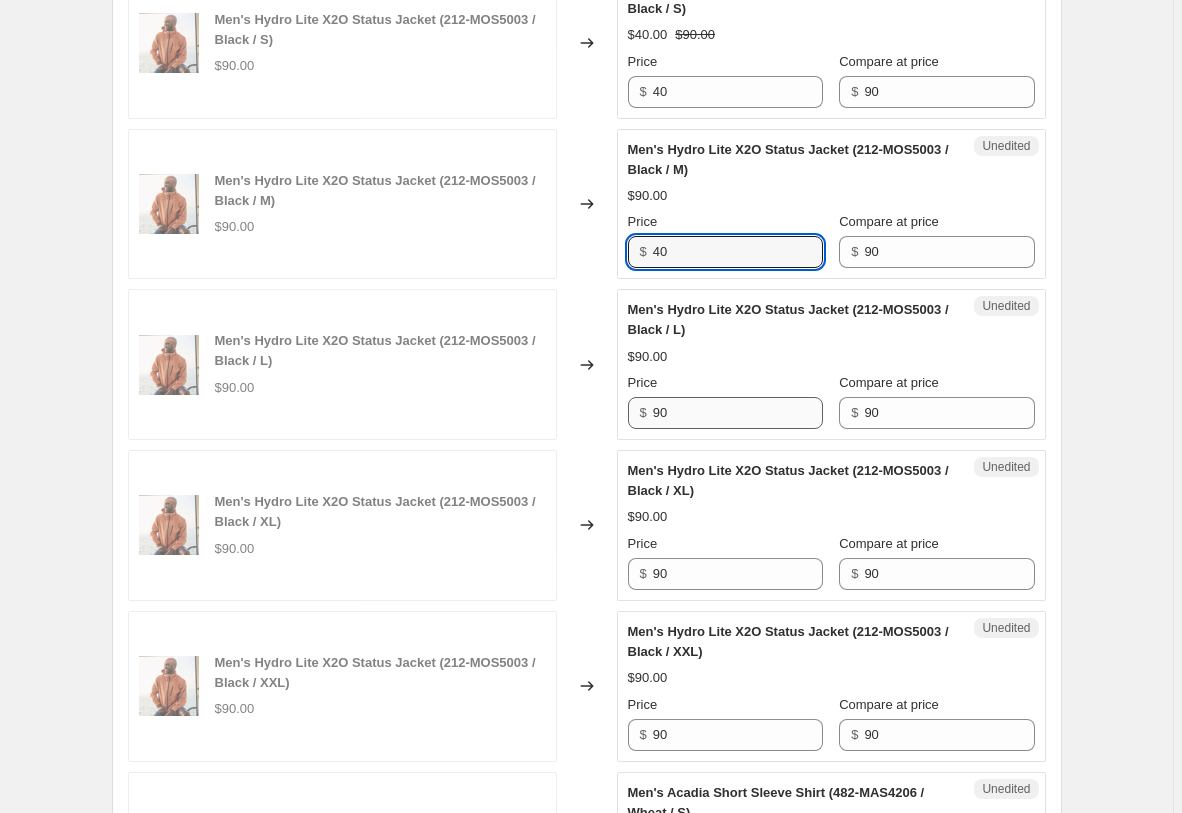 type on "40" 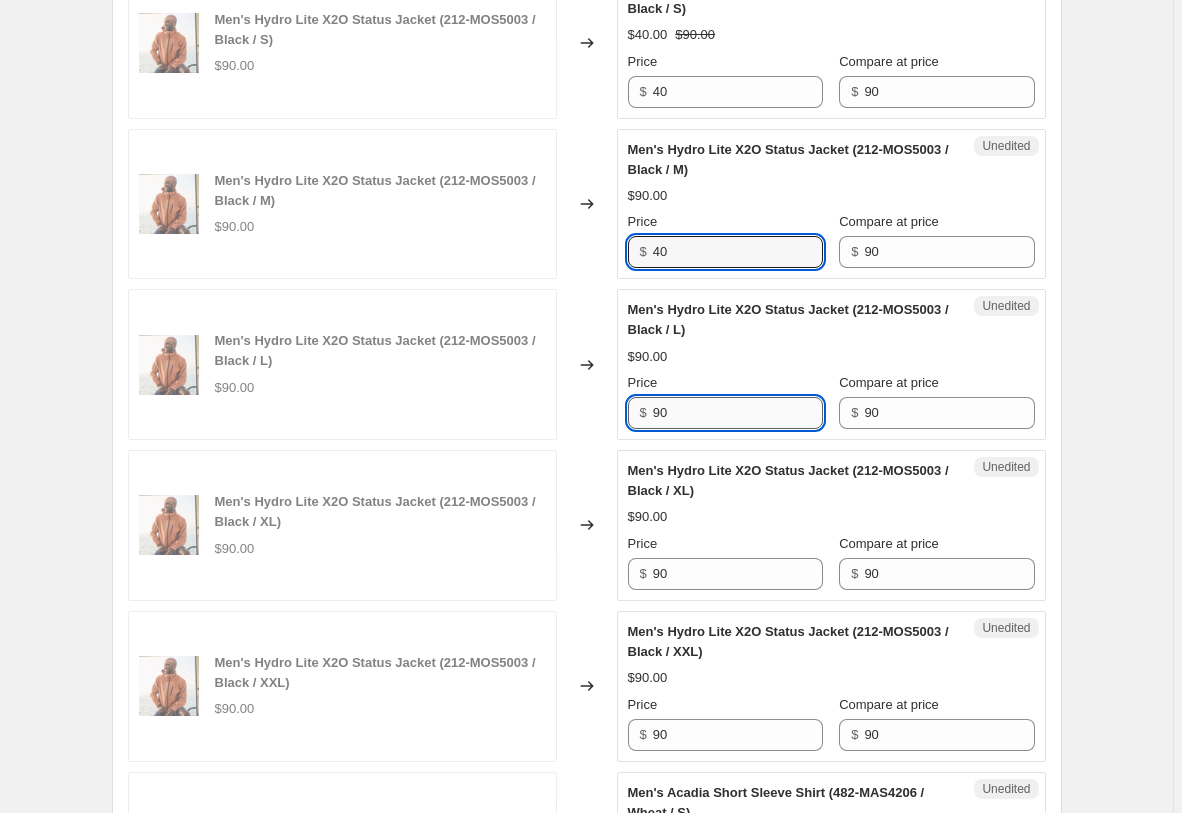 click on "90" at bounding box center [738, 413] 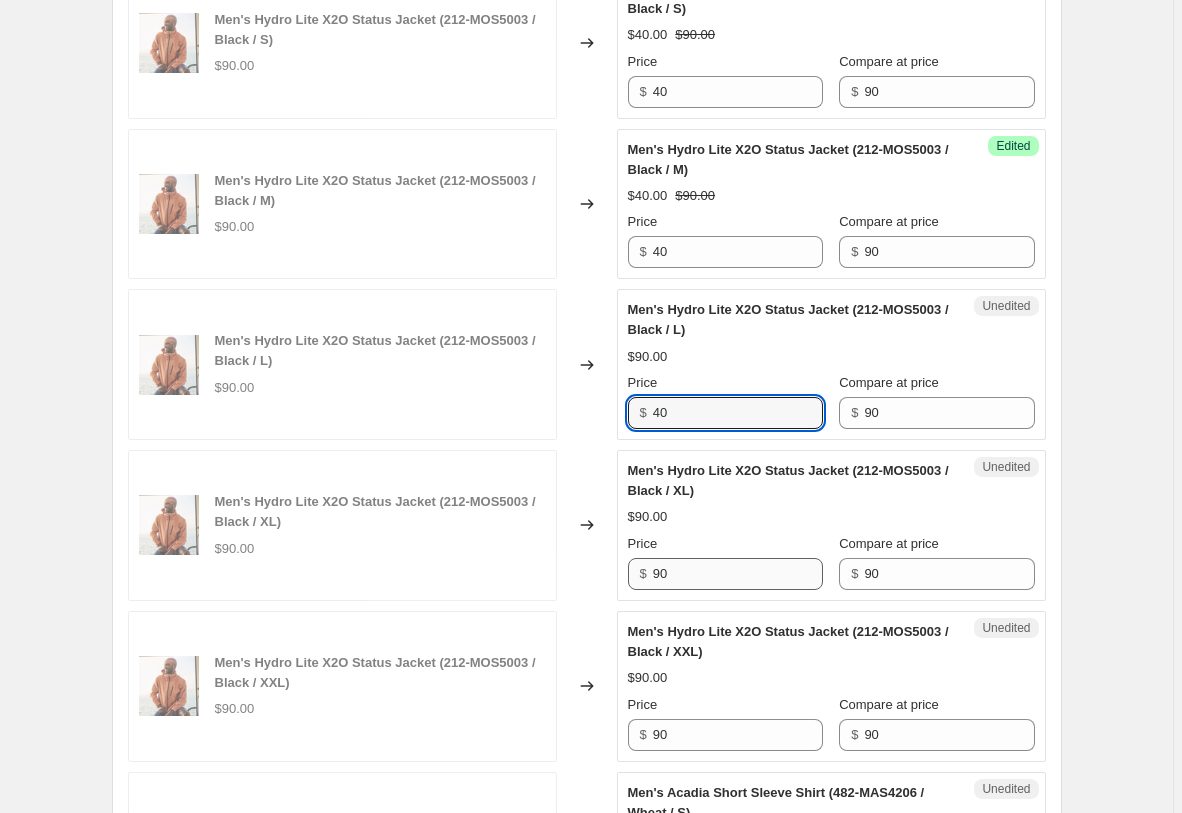 type on "40" 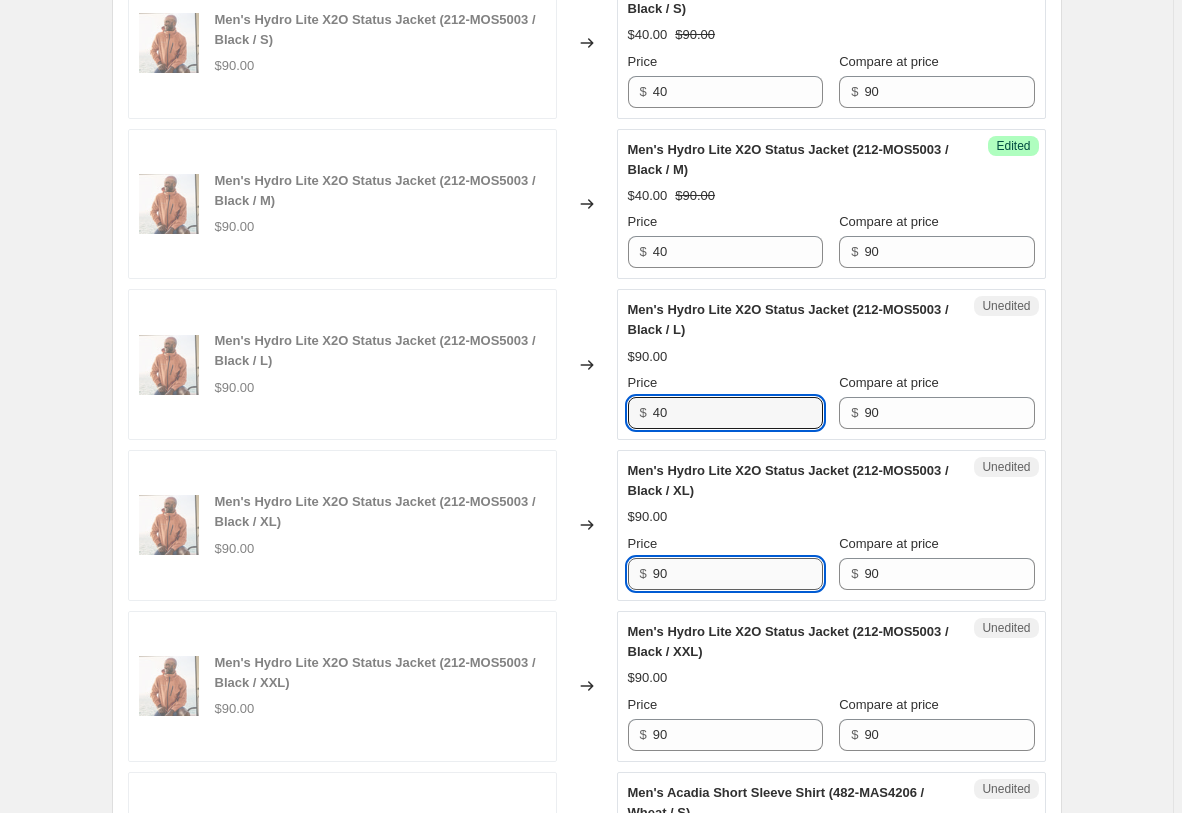 click on "90" at bounding box center (738, 574) 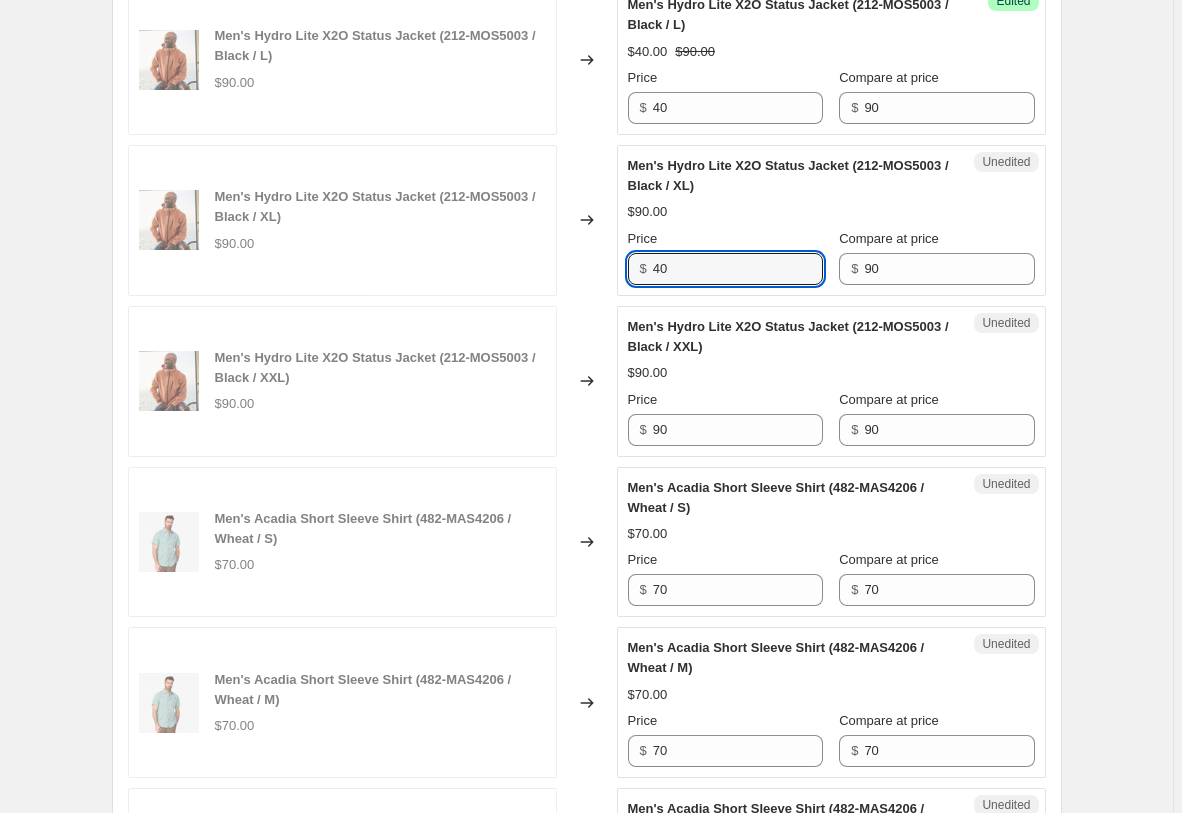 scroll, scrollTop: 2099, scrollLeft: 0, axis: vertical 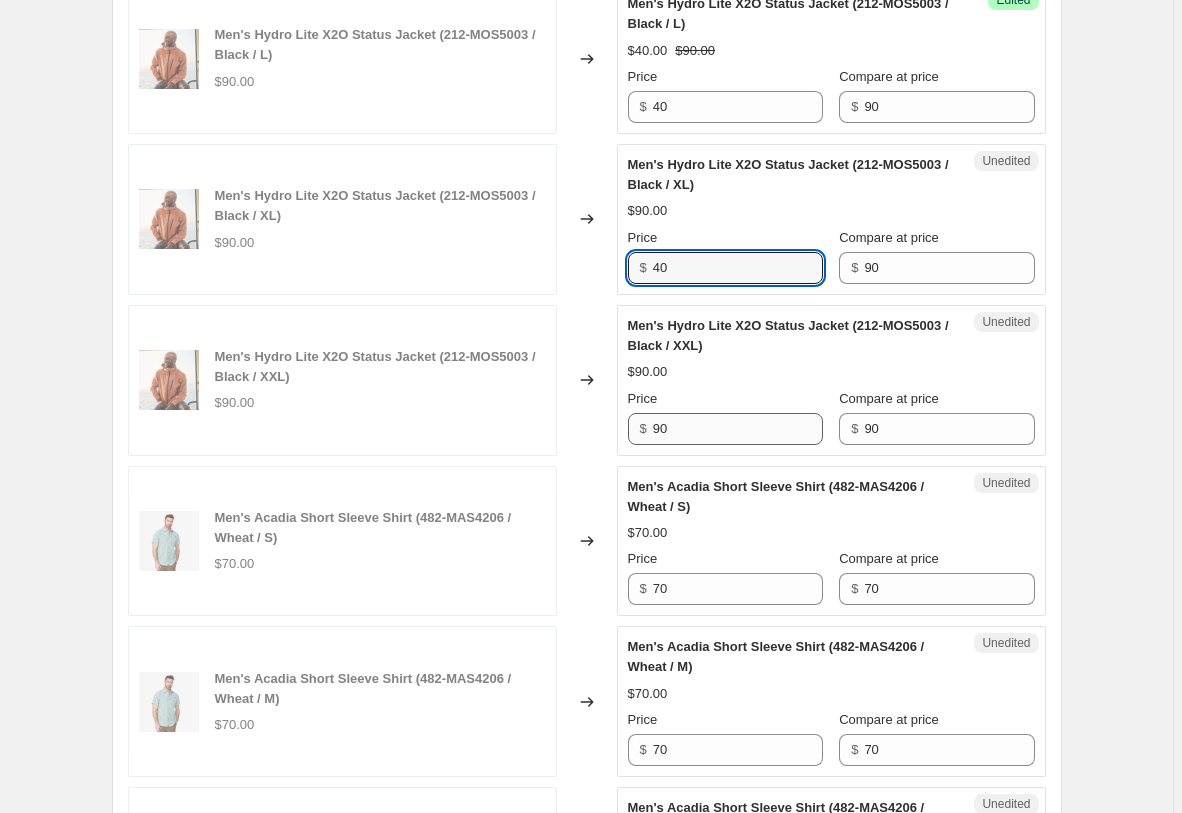 type on "40" 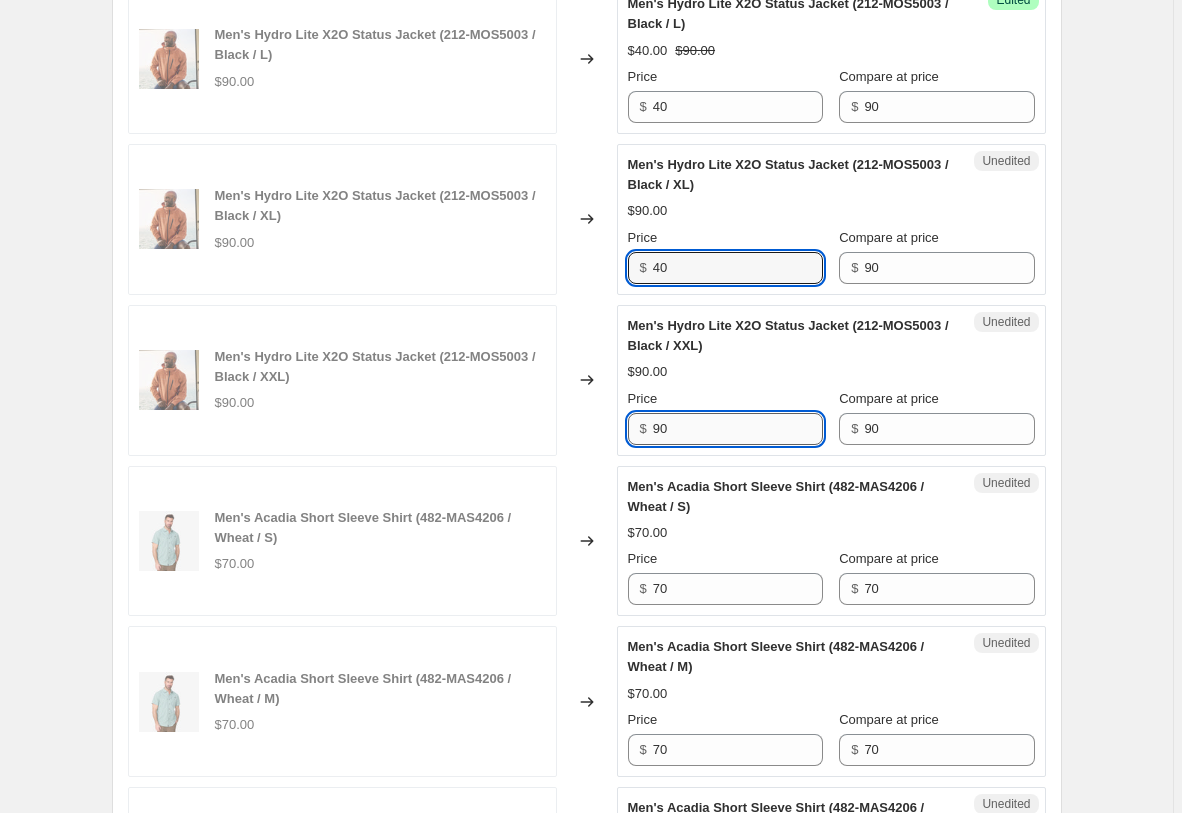 click on "90" at bounding box center [738, 429] 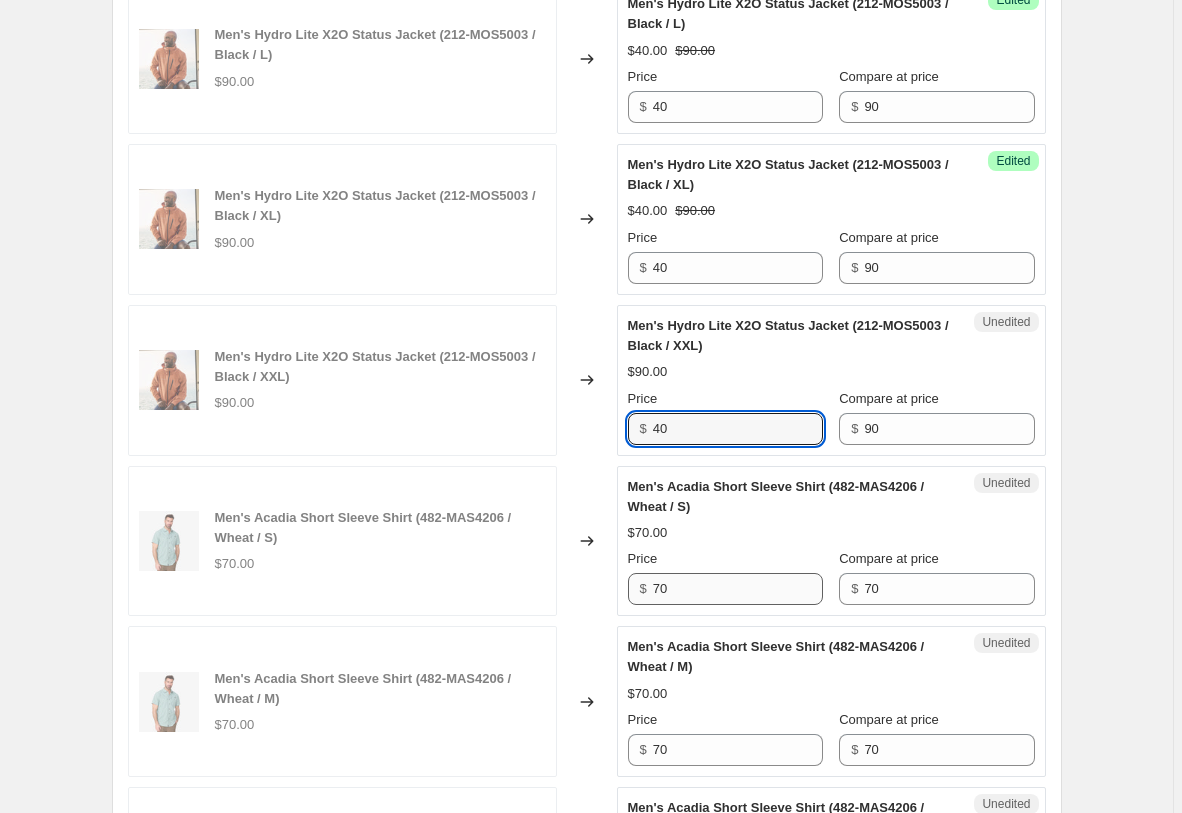 type on "40" 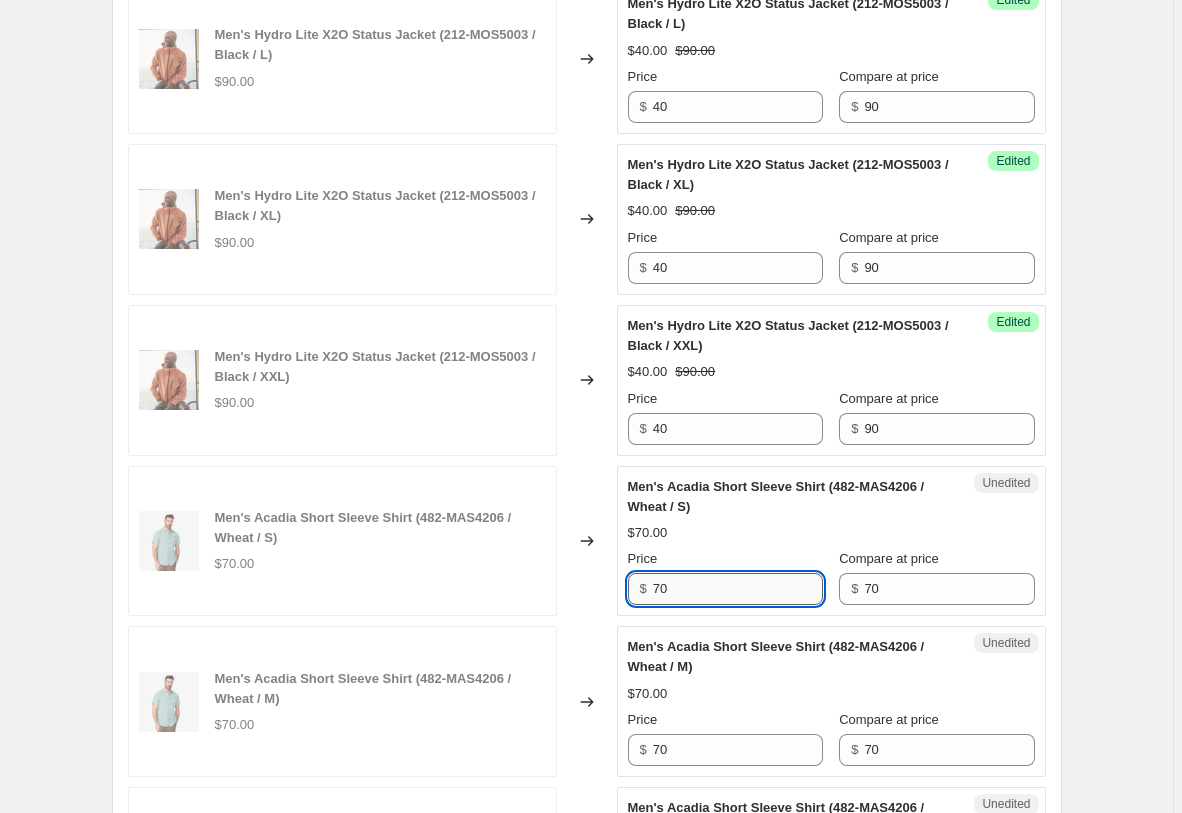 click on "70" at bounding box center [738, 589] 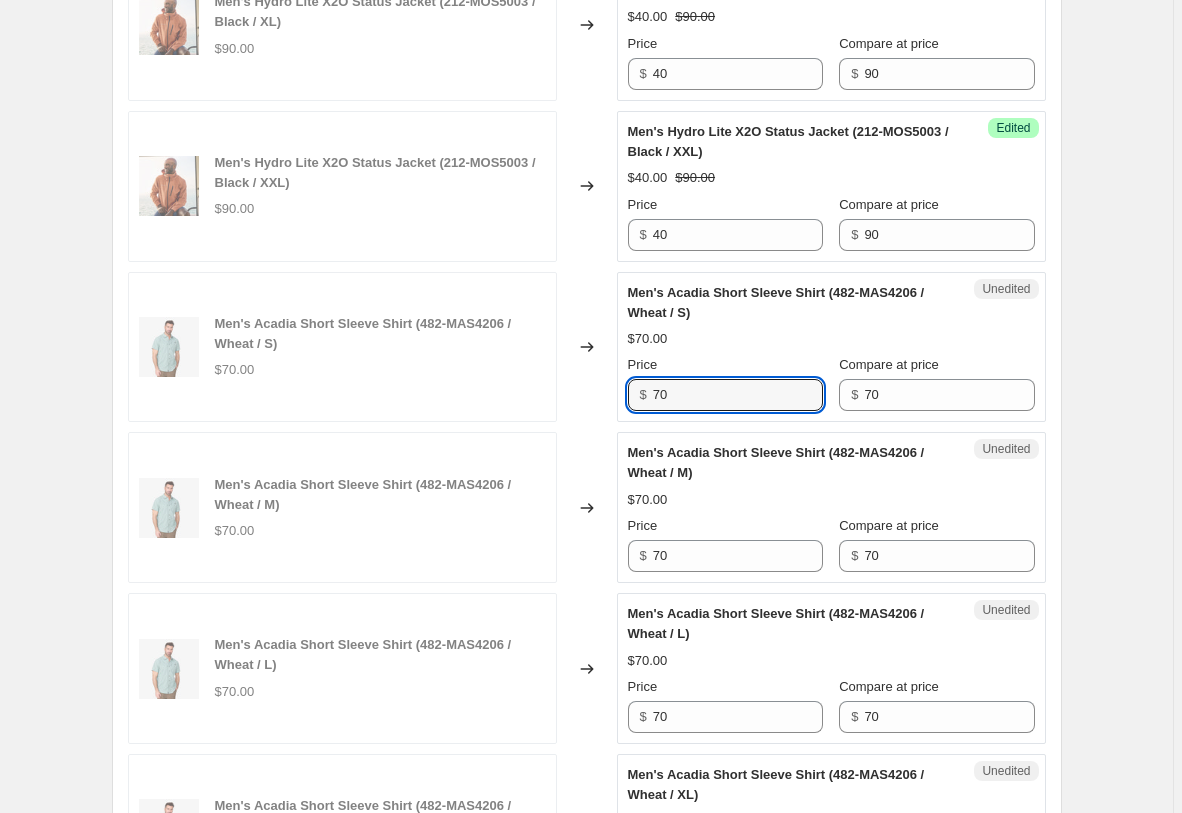 scroll, scrollTop: 2303, scrollLeft: 0, axis: vertical 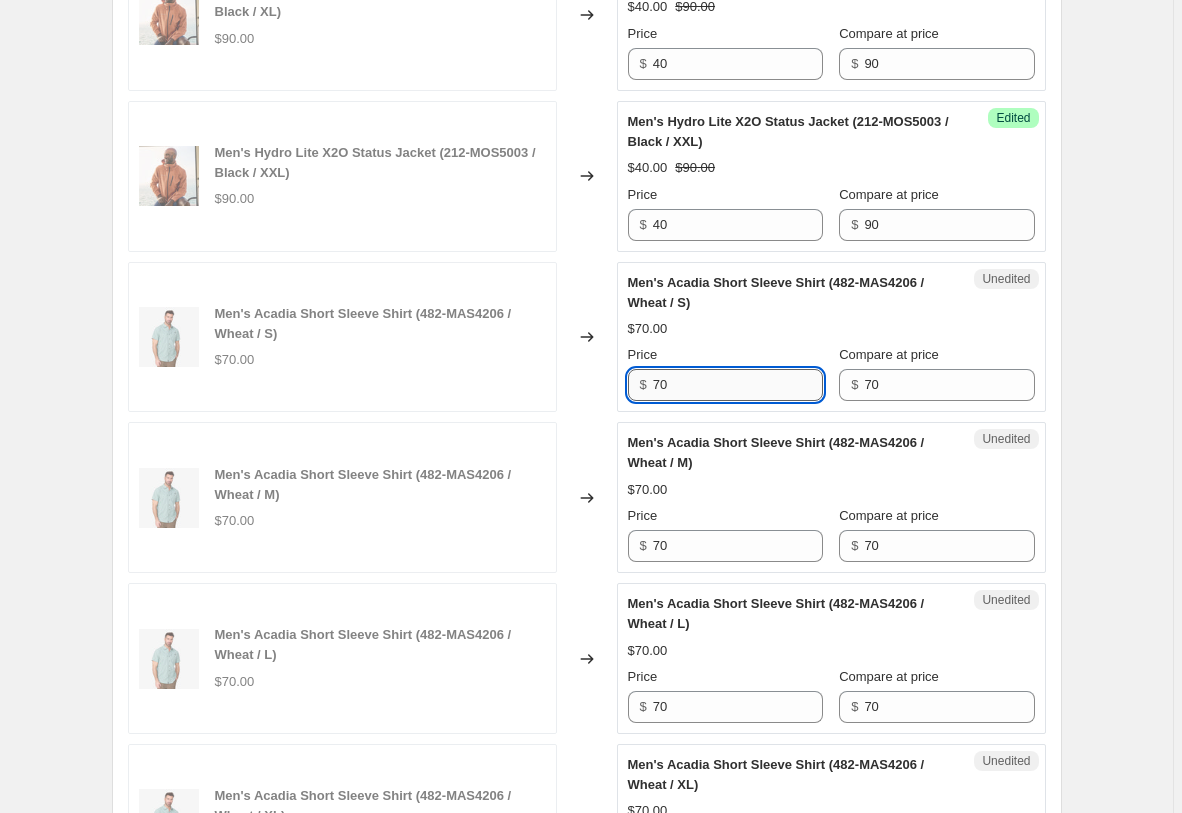 click on "70" at bounding box center (738, 385) 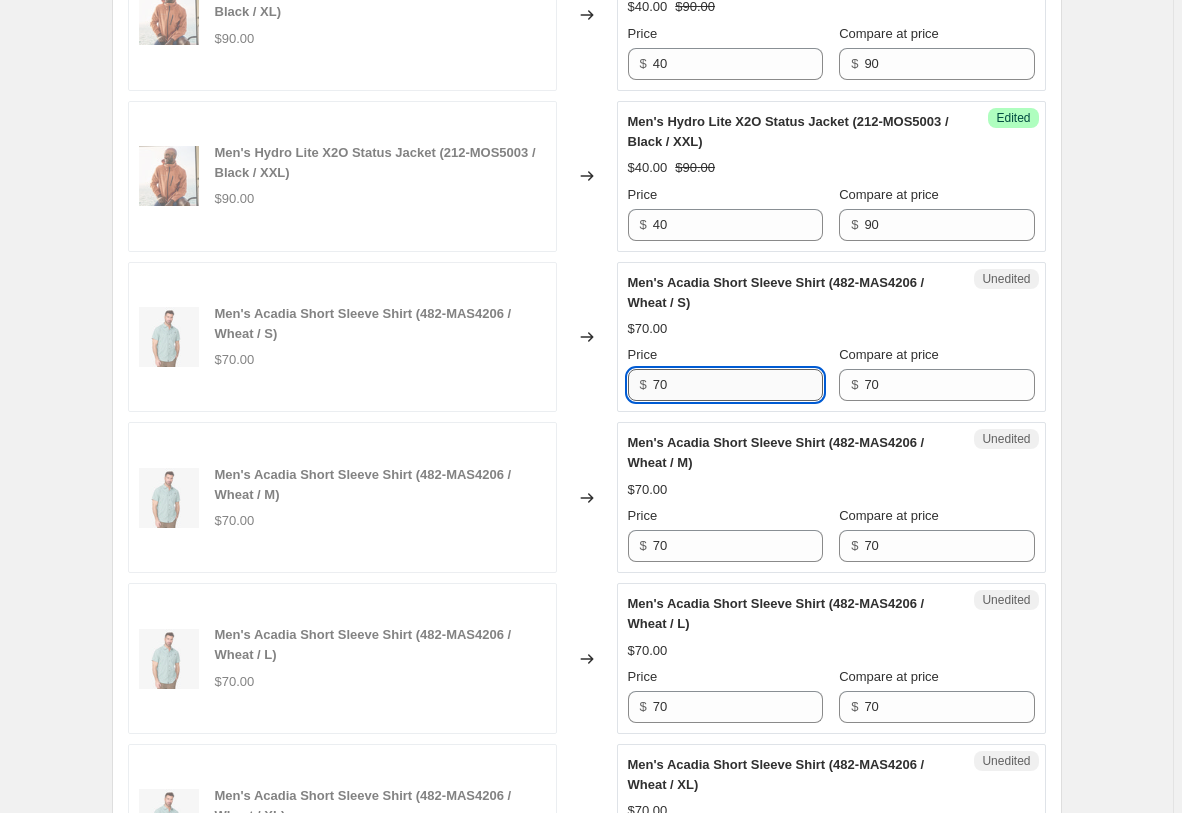 click on "70" at bounding box center [738, 385] 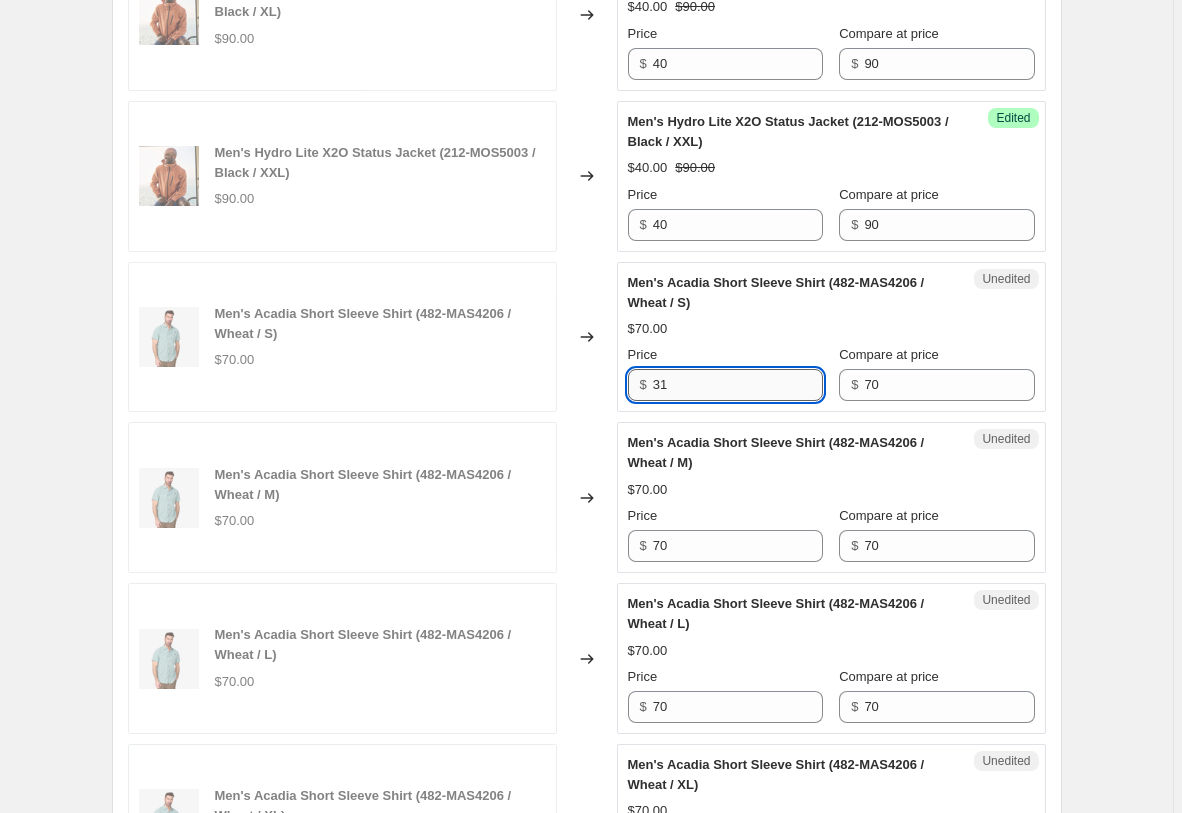 click on "31" at bounding box center [738, 385] 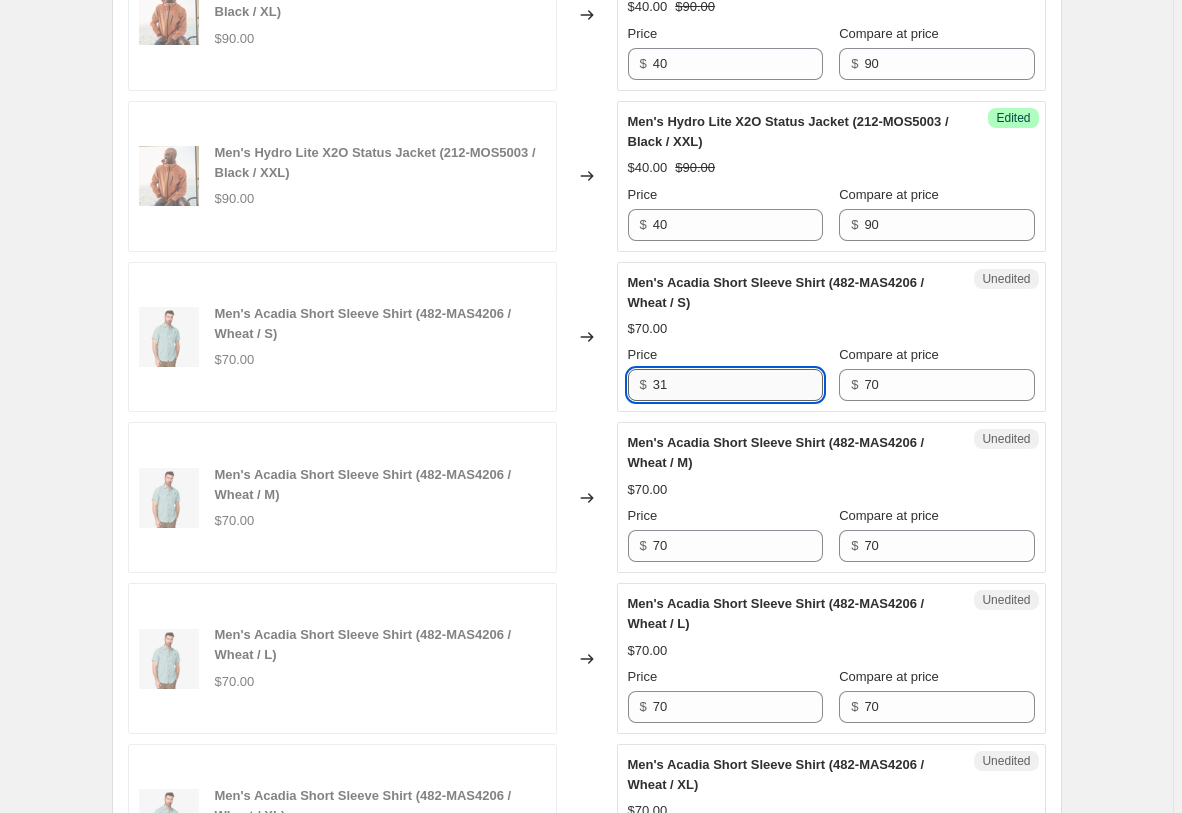 click on "31" at bounding box center [738, 385] 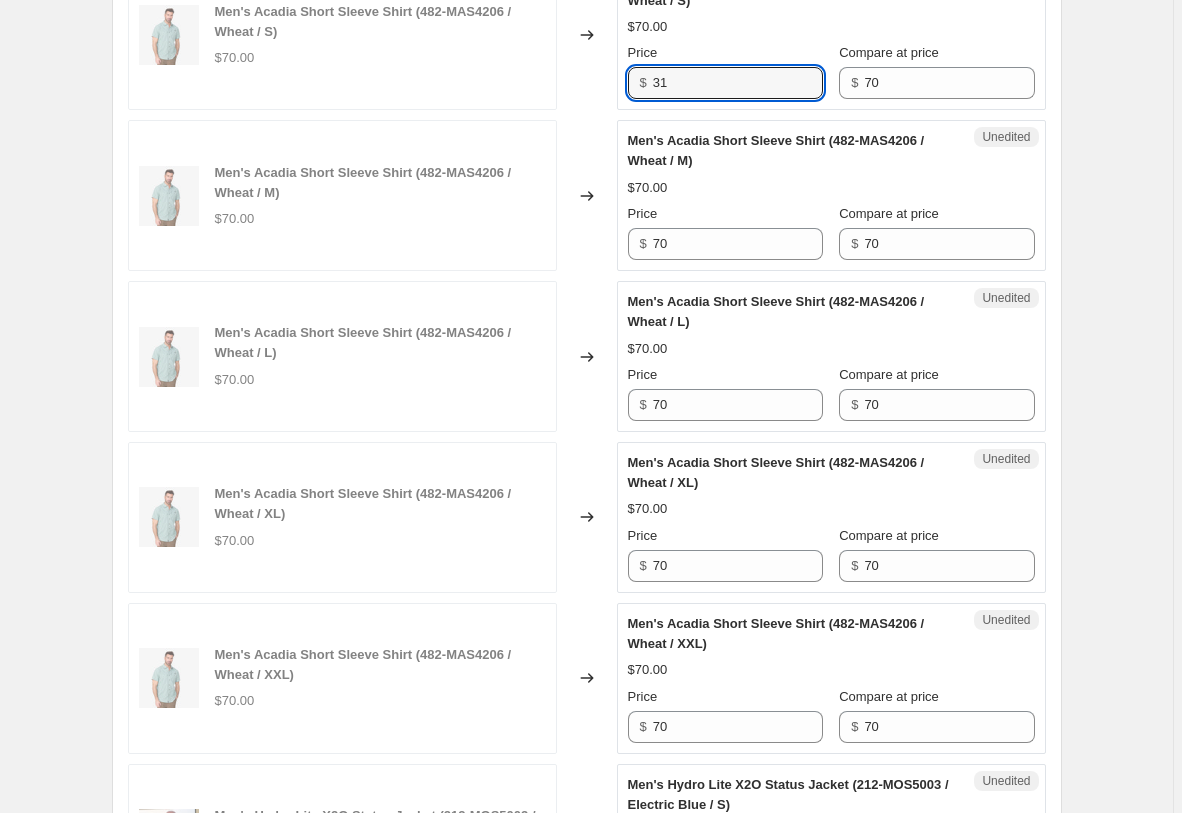 scroll, scrollTop: 2609, scrollLeft: 0, axis: vertical 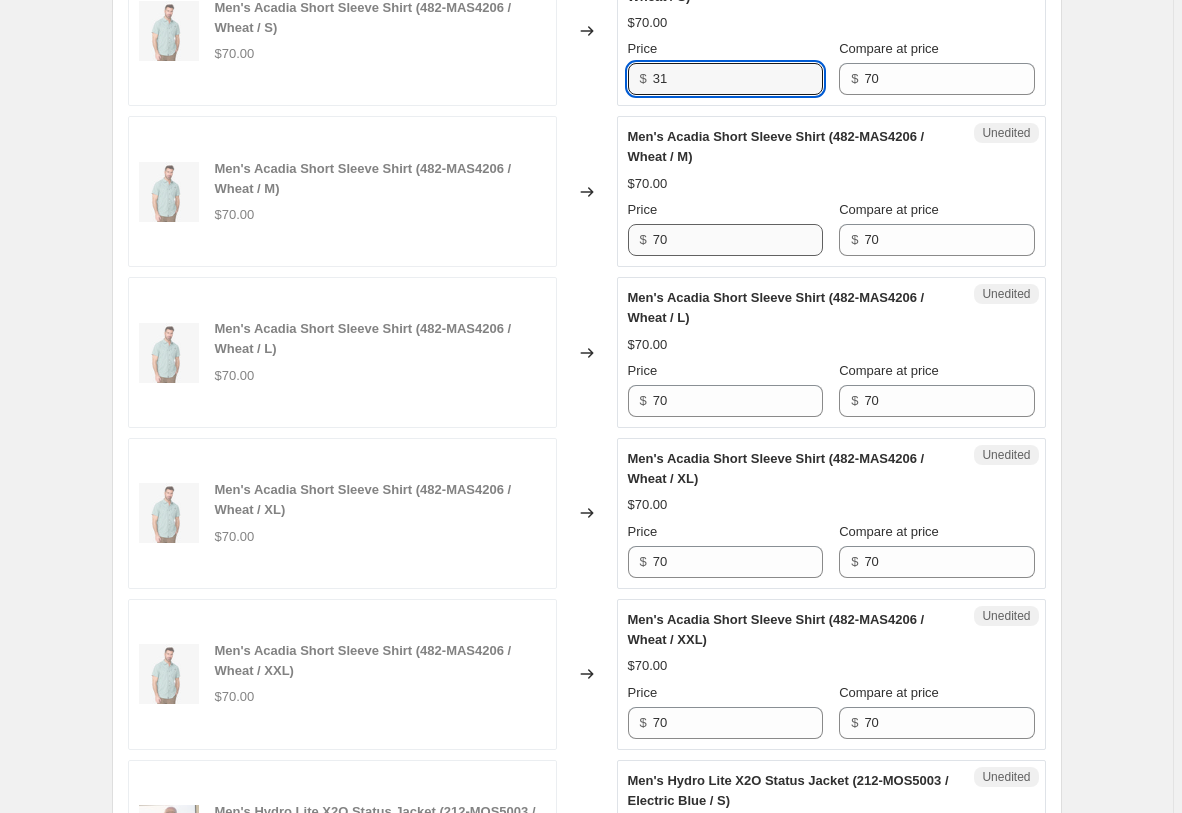 type on "31" 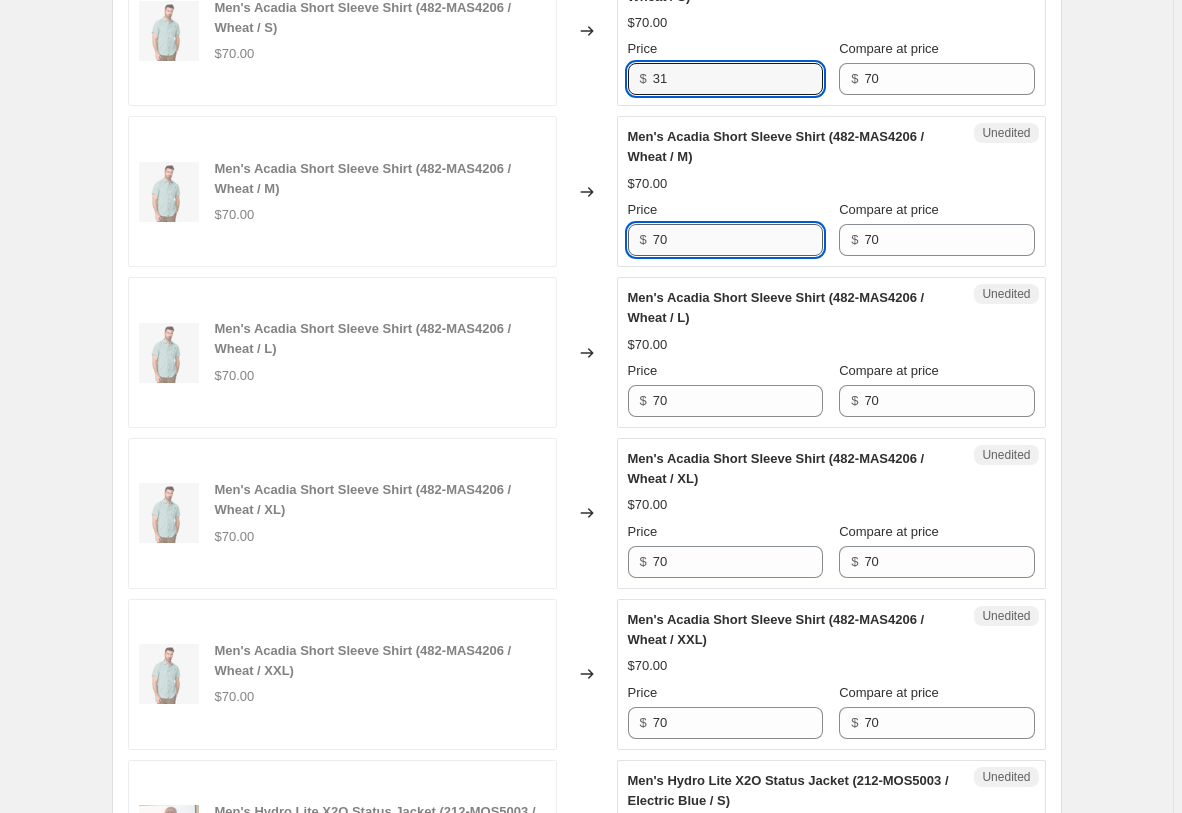 click on "70" at bounding box center (738, 240) 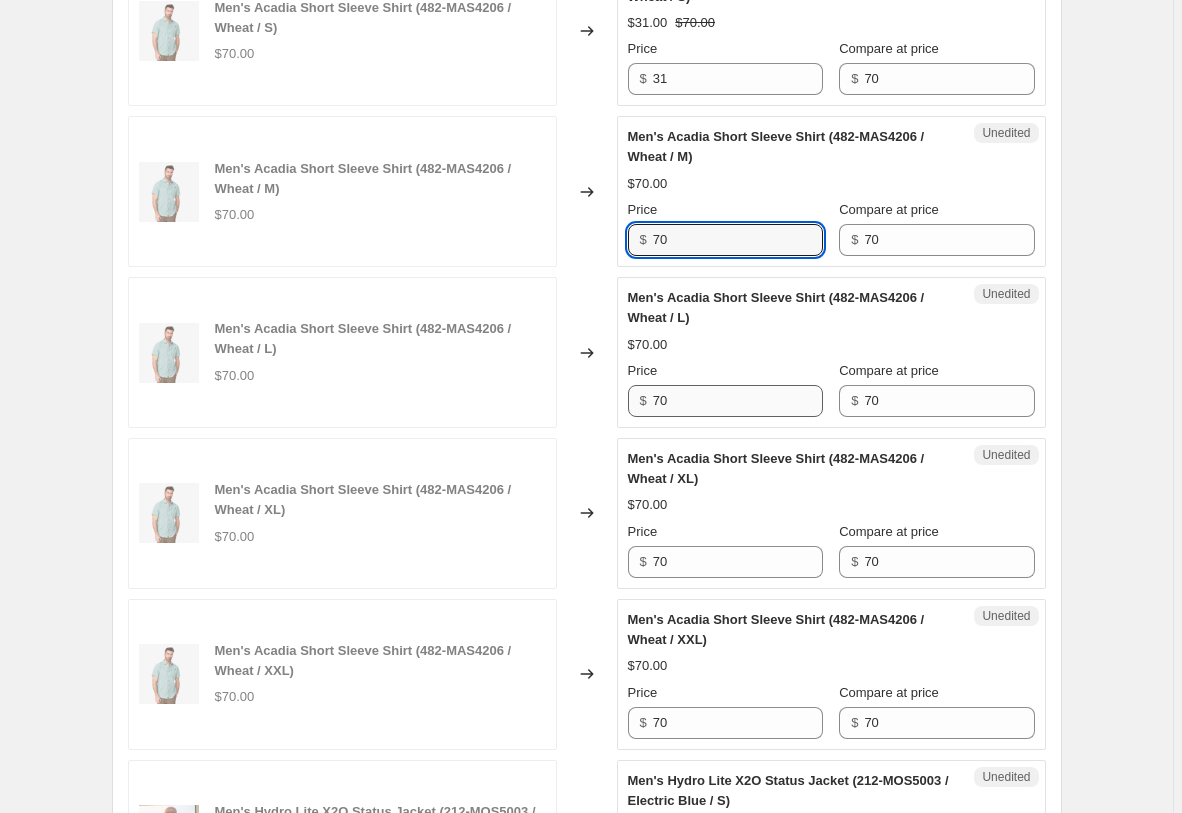 paste on "31" 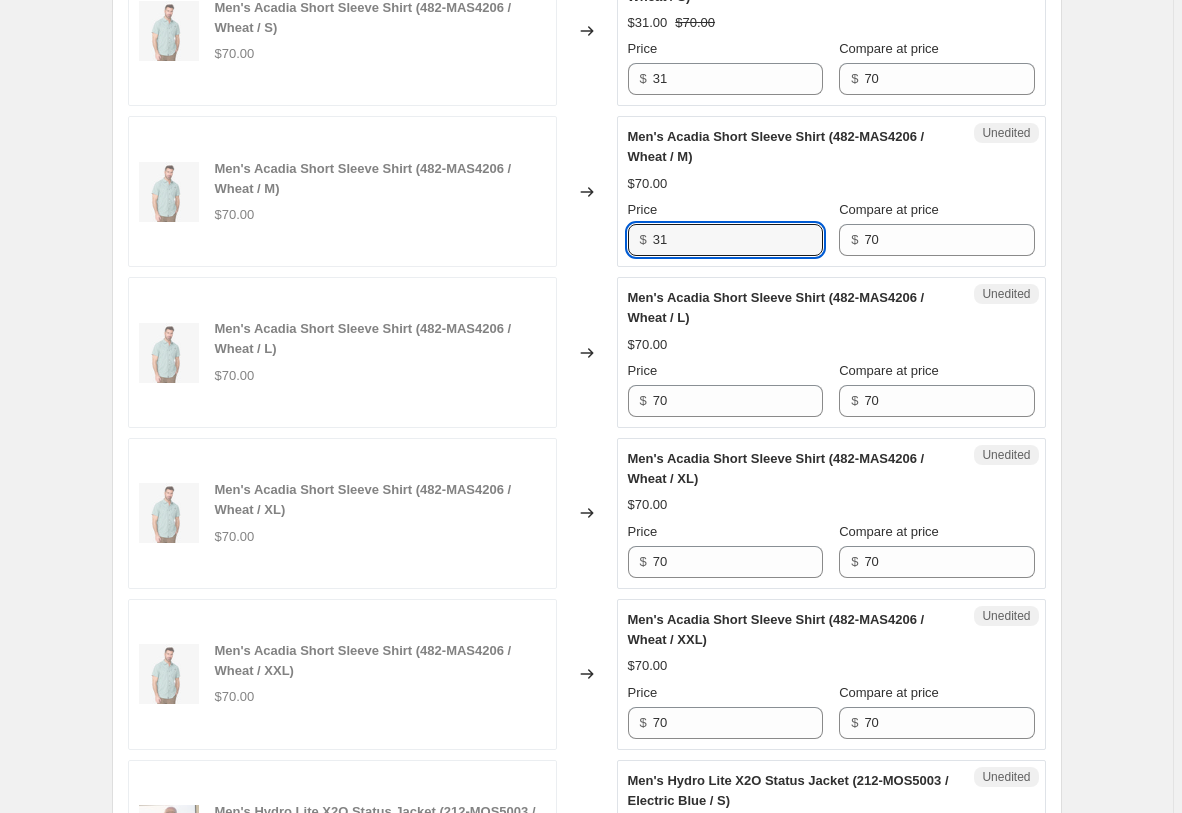 type on "31" 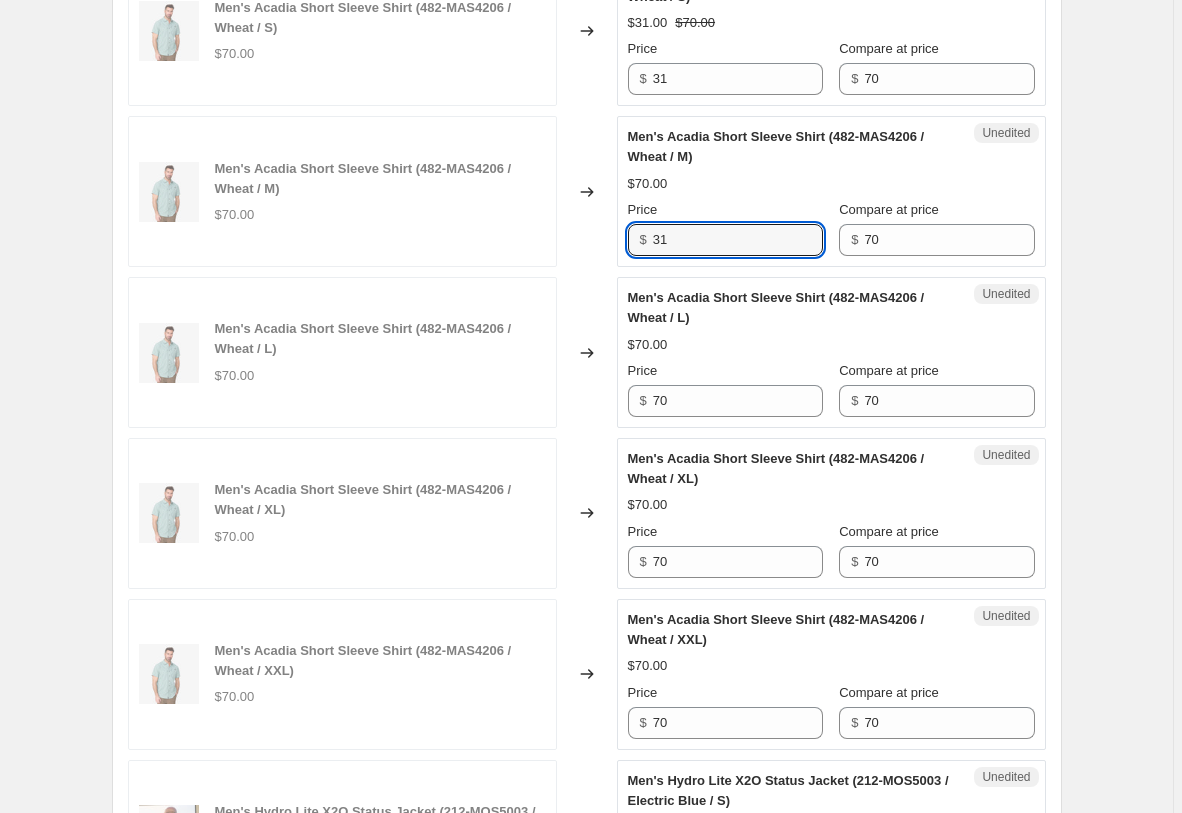 click on "Unedited Men's Acadia Short Sleeve Shirt (482-MAS4206 / Wheat / L) $70.00 Price $ 70 Compare at price $ 70" at bounding box center (831, 352) 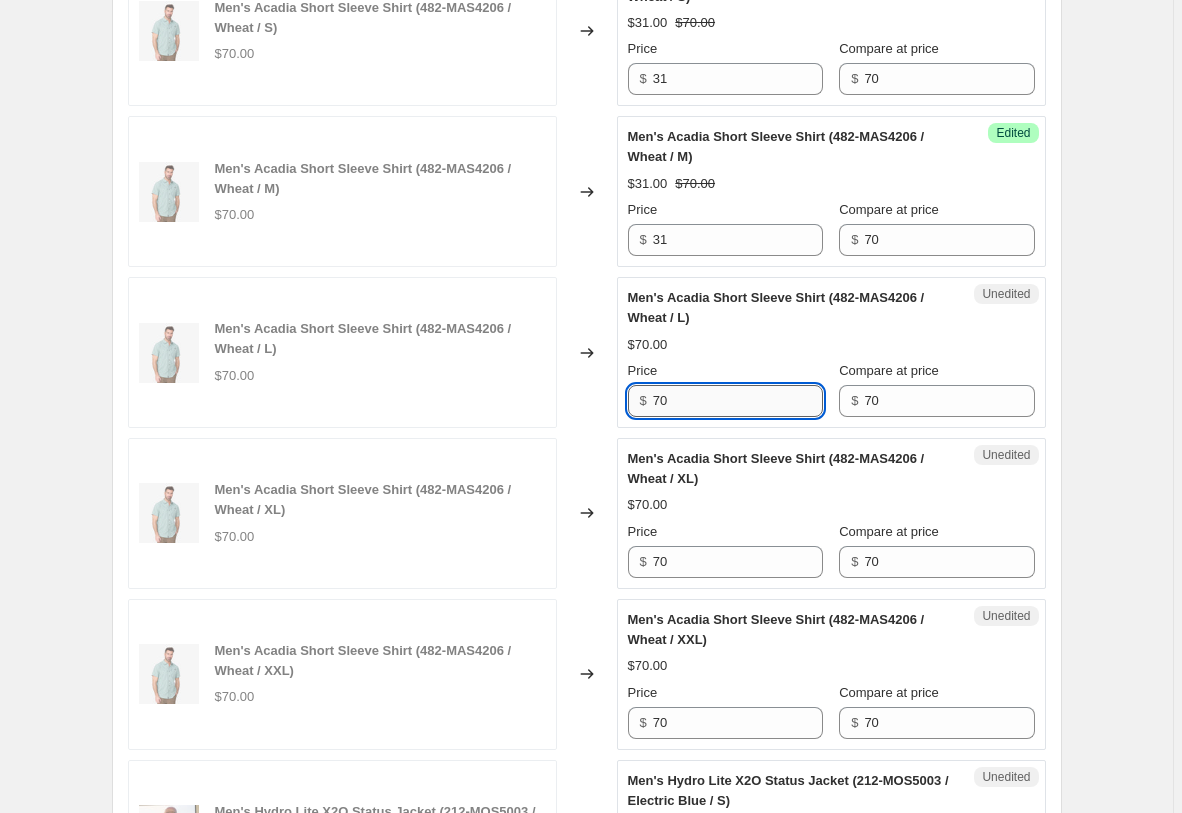 click on "70" at bounding box center (738, 401) 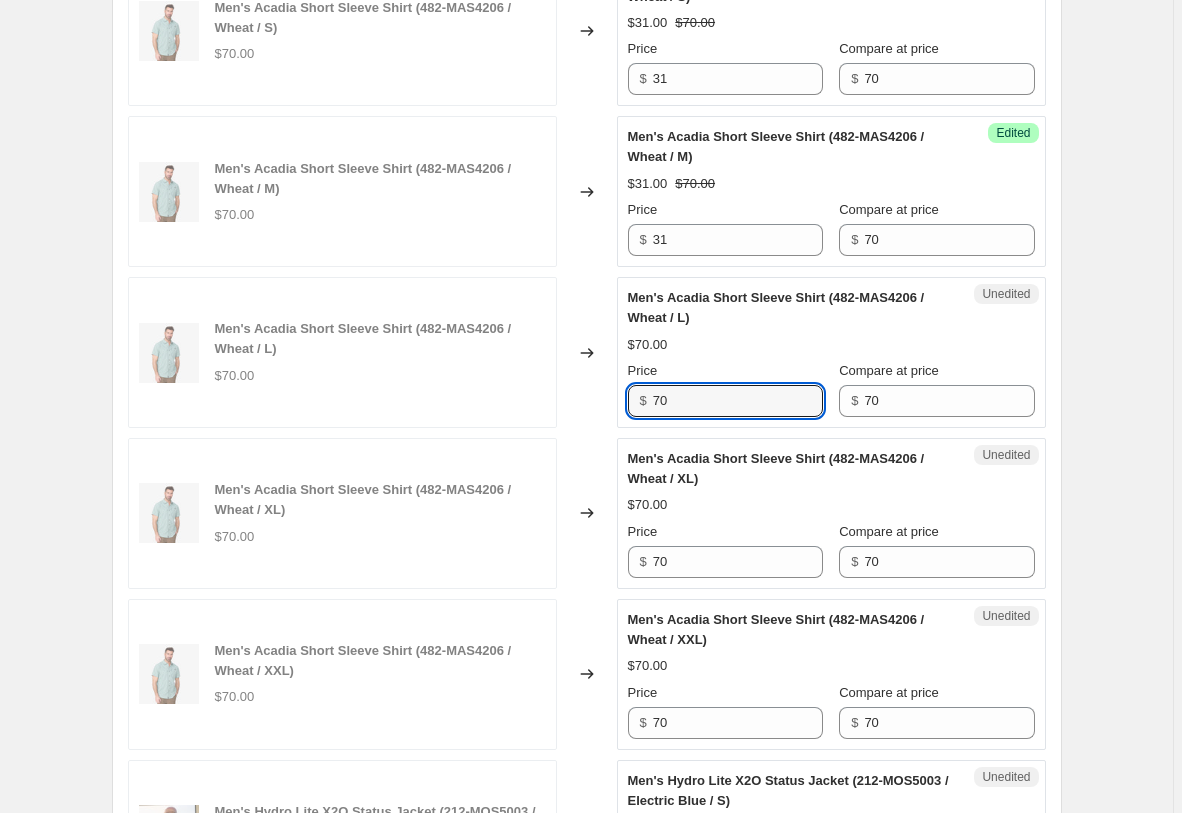 paste on "31" 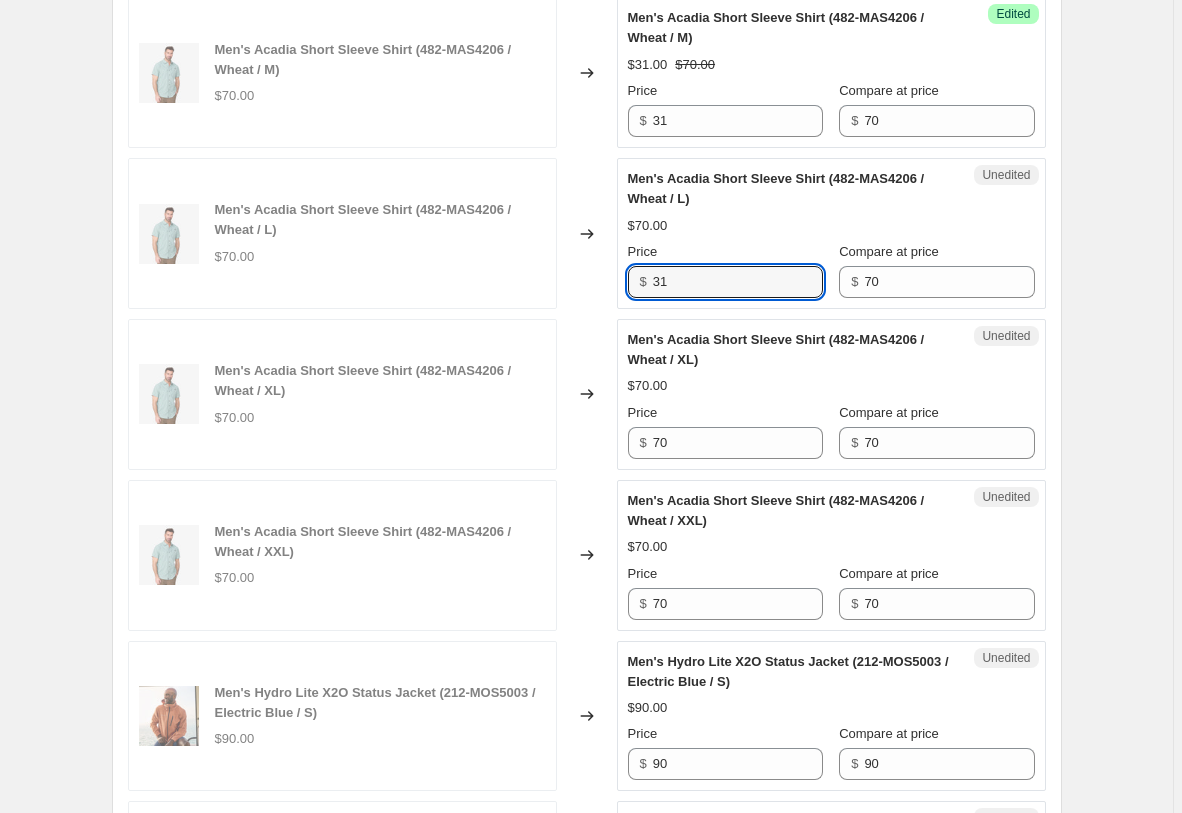 scroll, scrollTop: 2813, scrollLeft: 0, axis: vertical 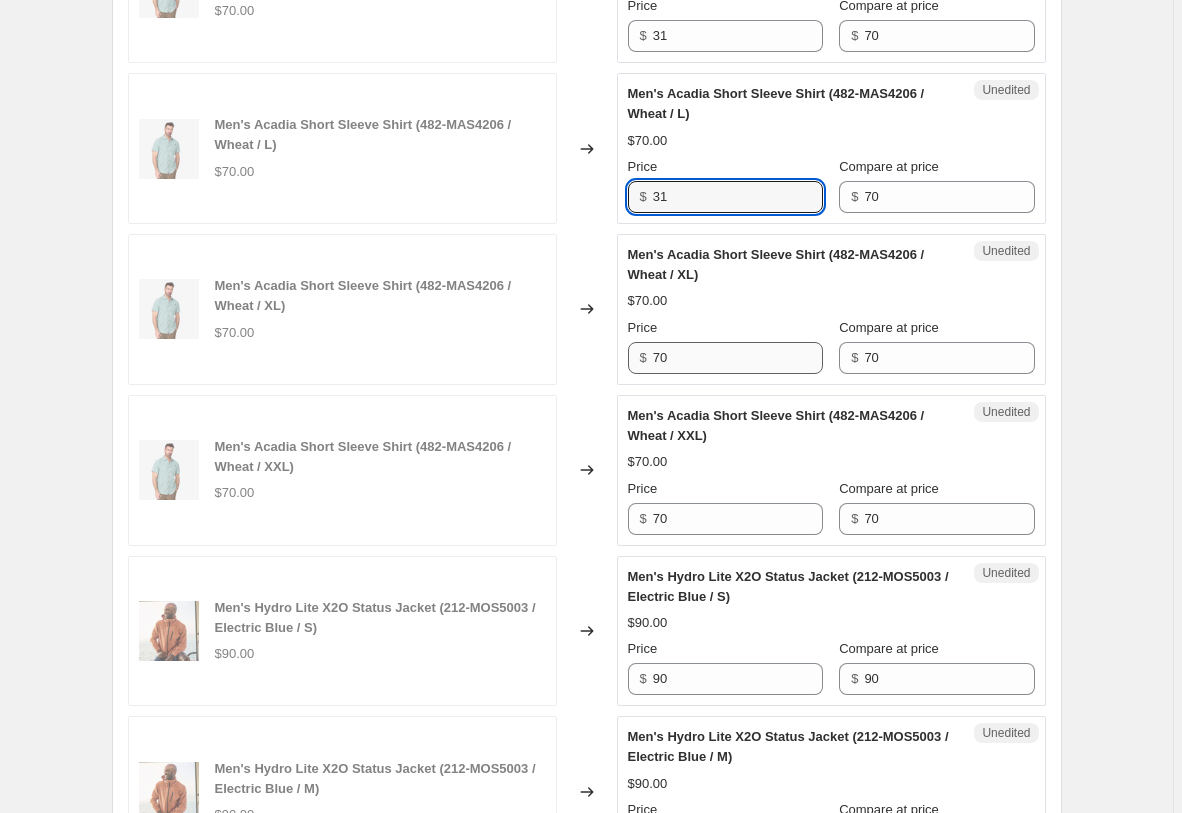 type on "31" 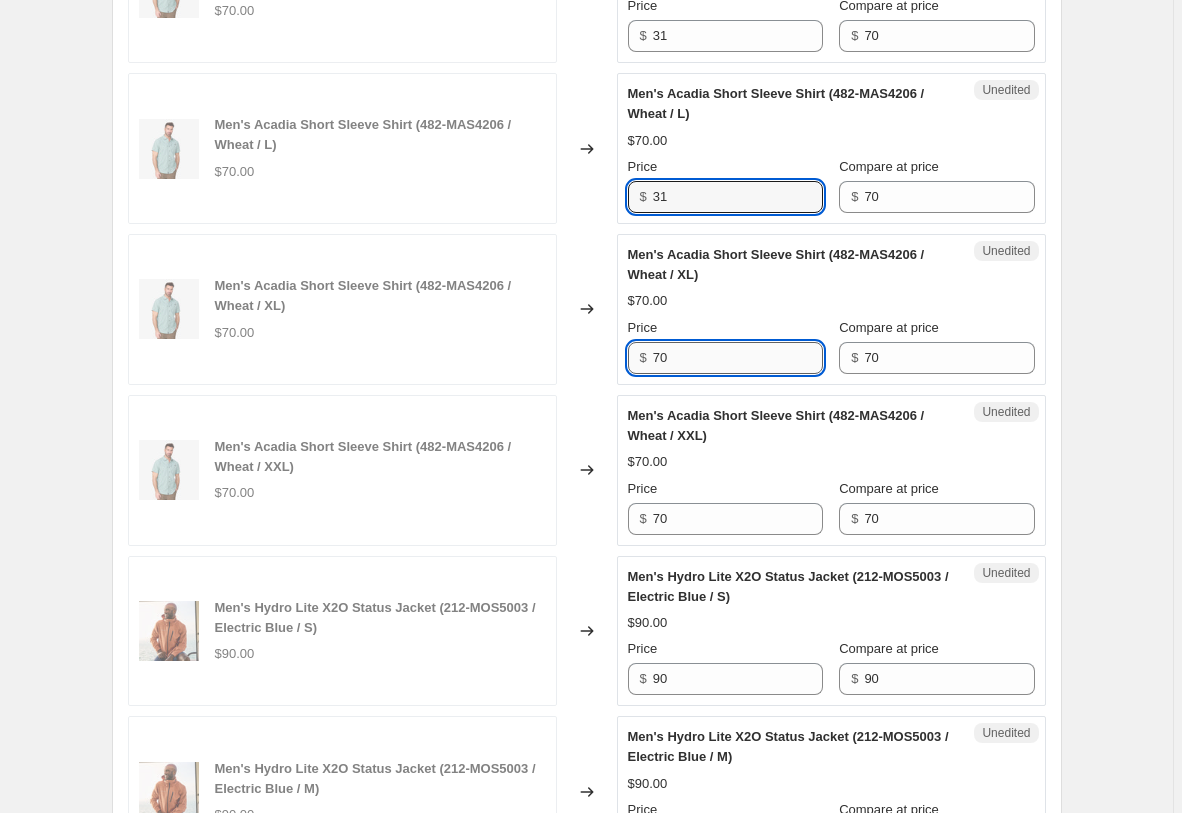 click on "70" at bounding box center (738, 358) 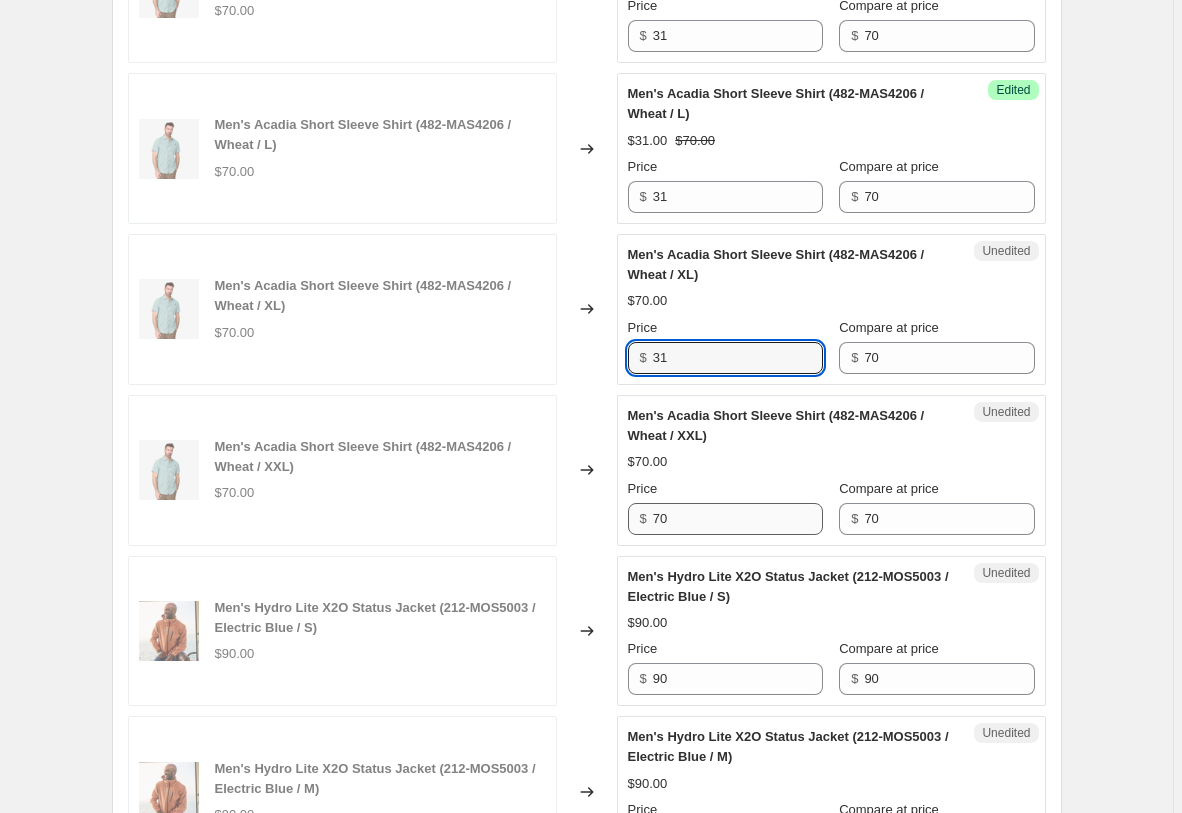 type on "31" 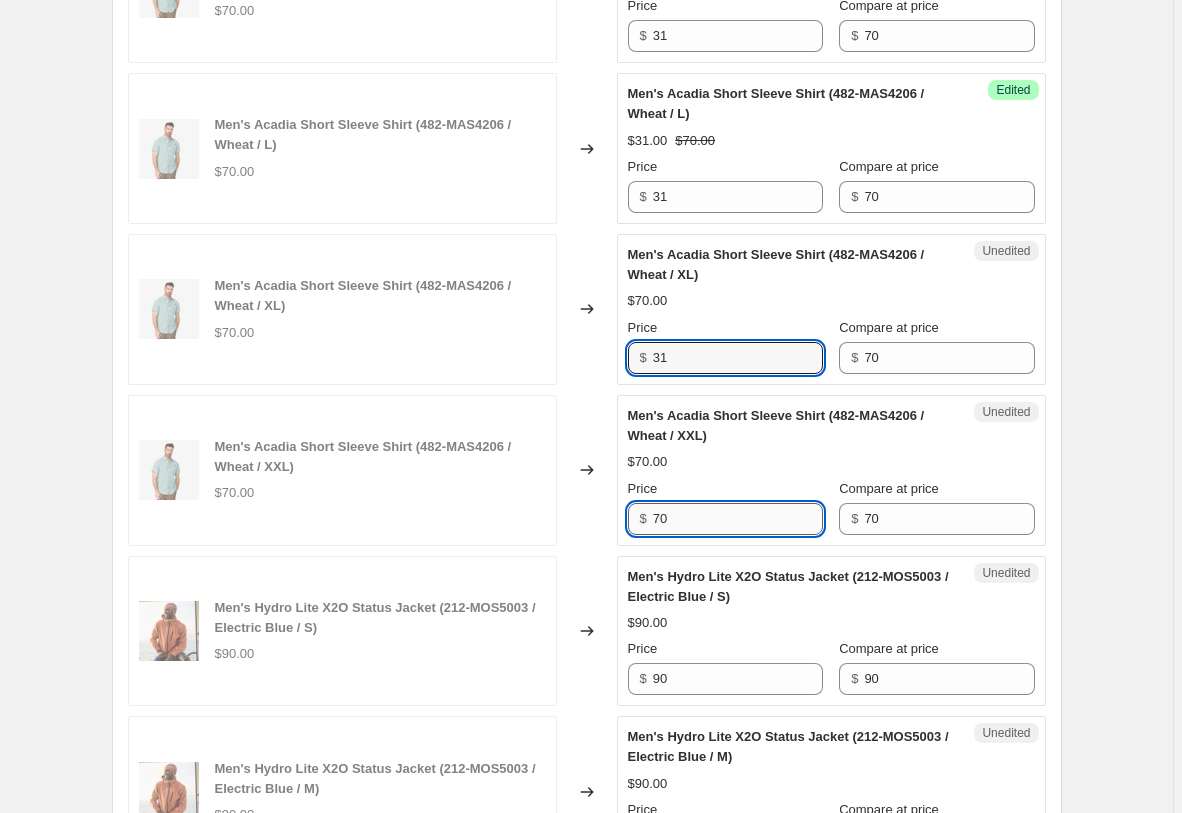 click on "70" at bounding box center (738, 519) 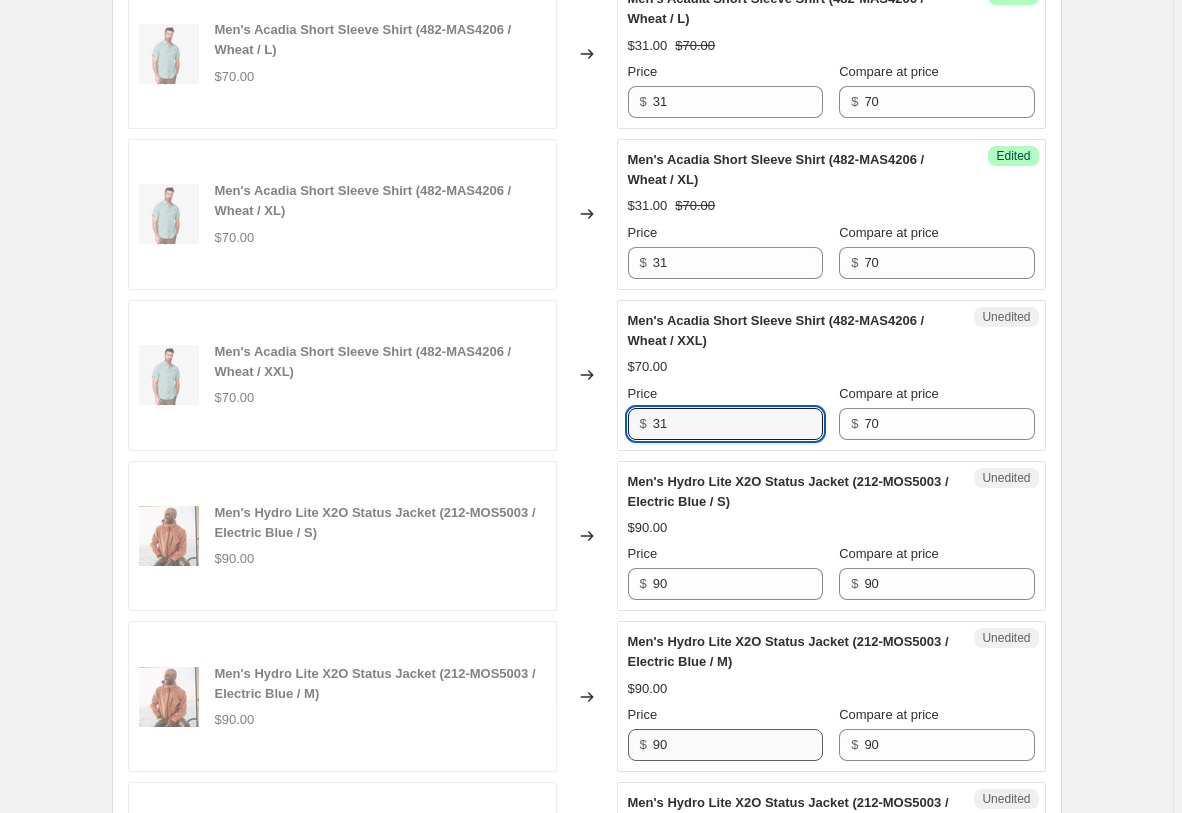 scroll, scrollTop: 3221, scrollLeft: 0, axis: vertical 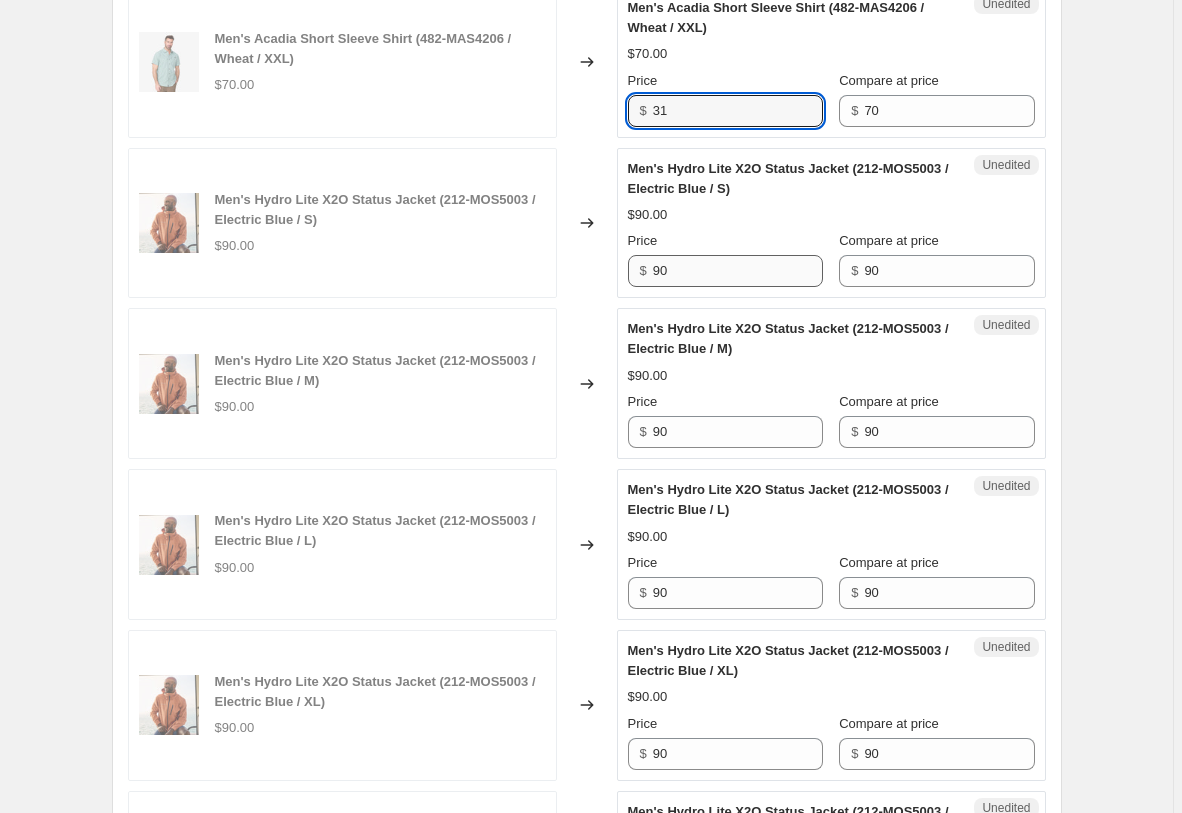 type on "31" 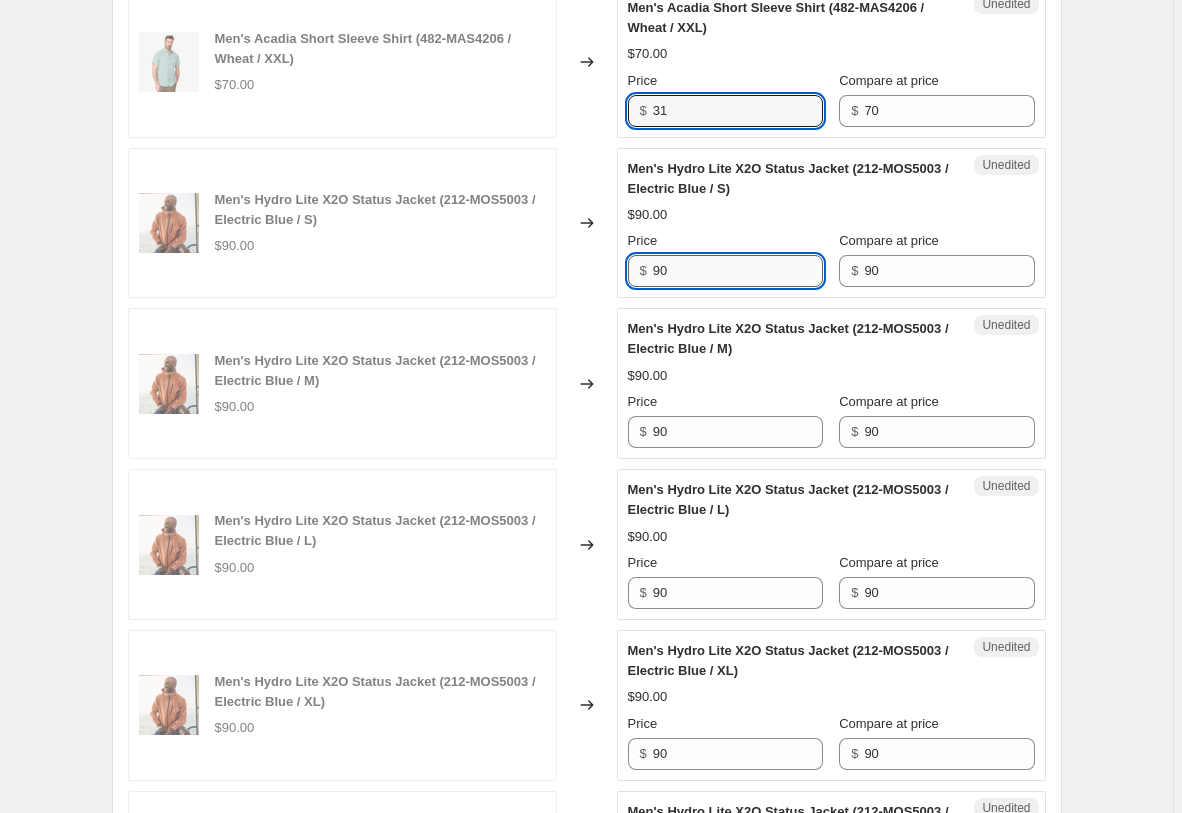 click on "90" at bounding box center [738, 271] 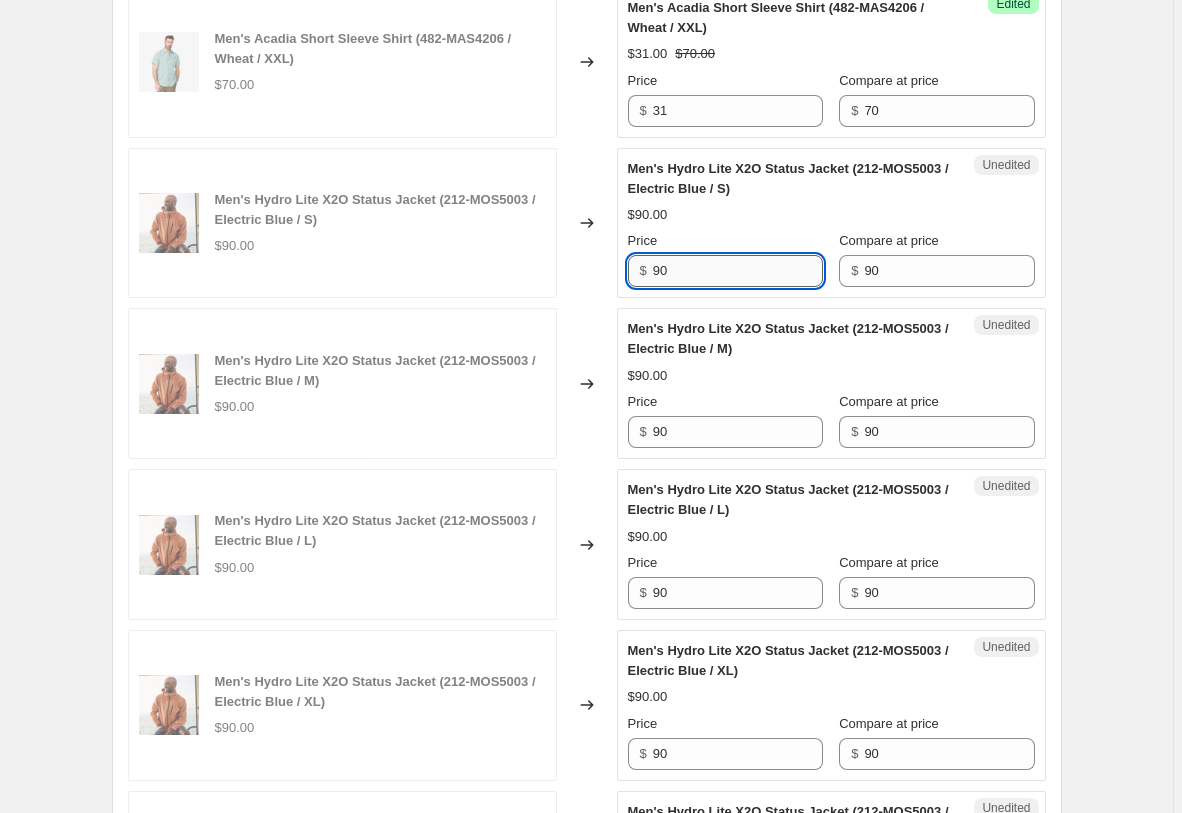 click on "90" at bounding box center [738, 271] 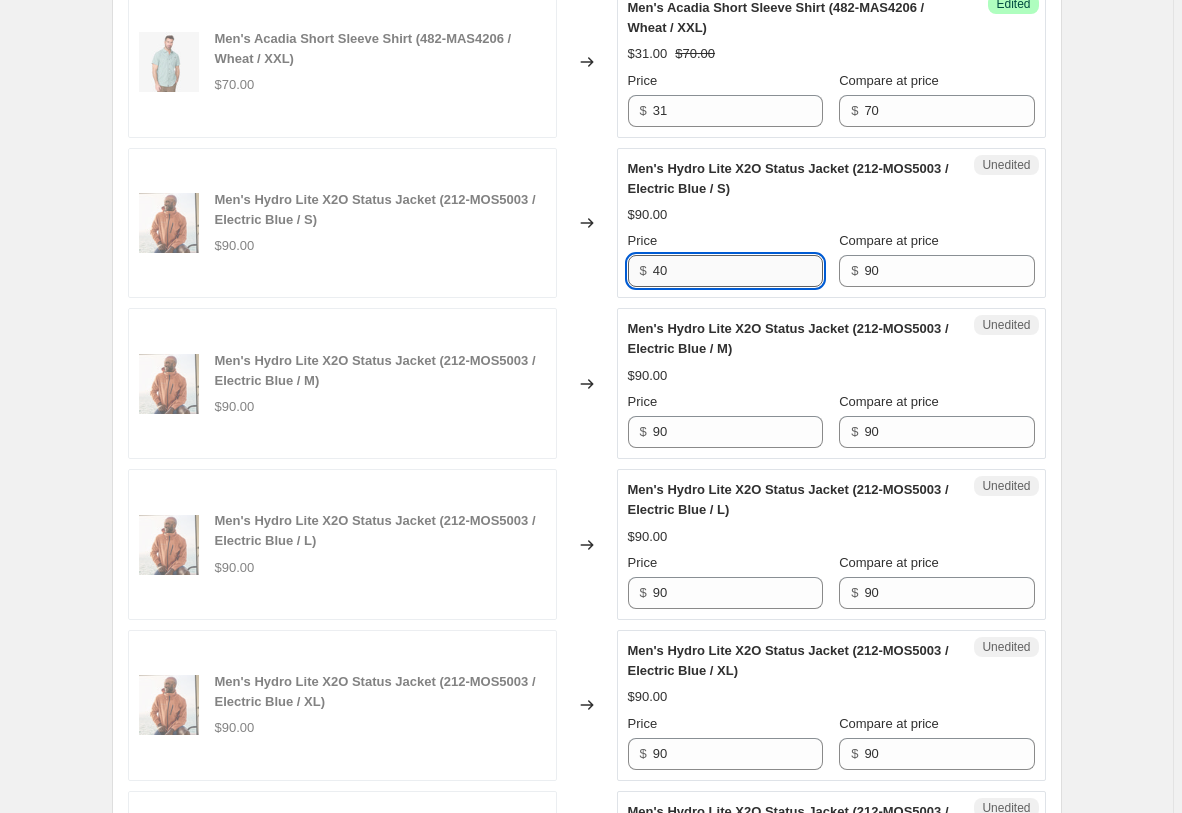 click on "40" at bounding box center [738, 271] 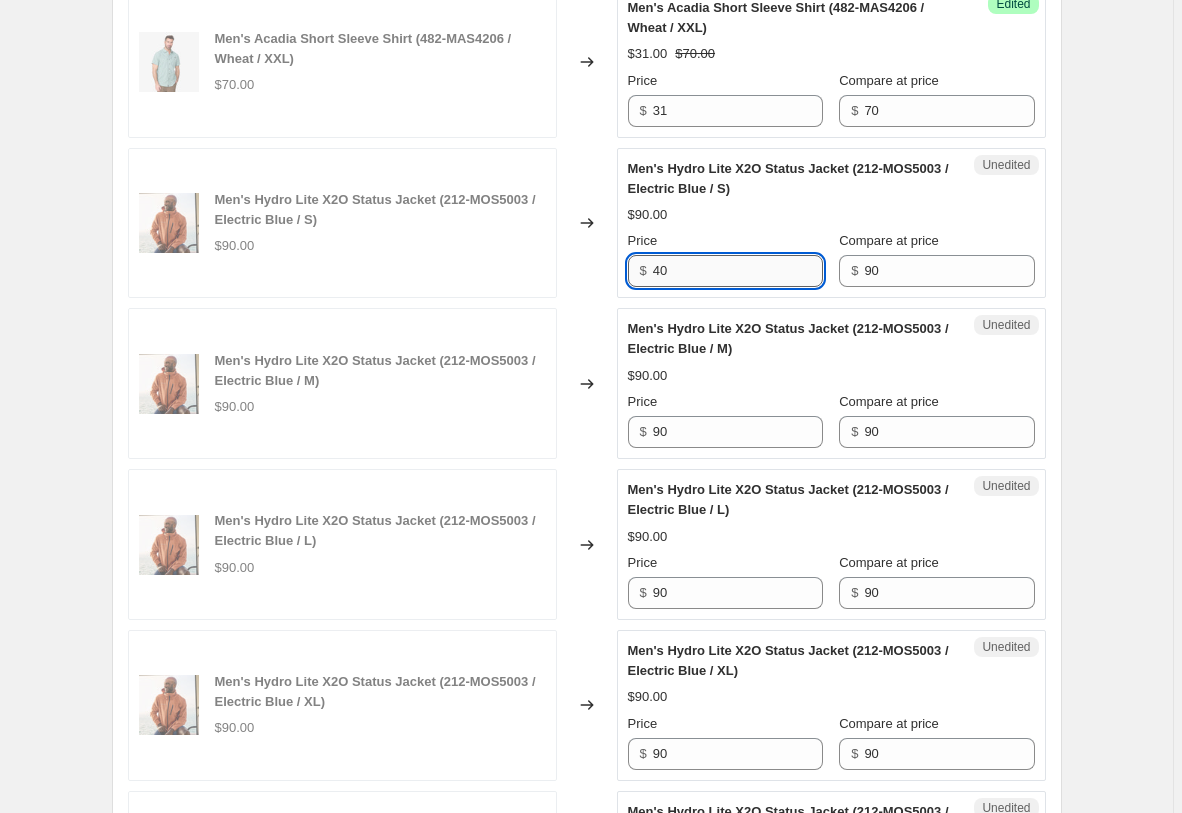 click on "40" at bounding box center [738, 271] 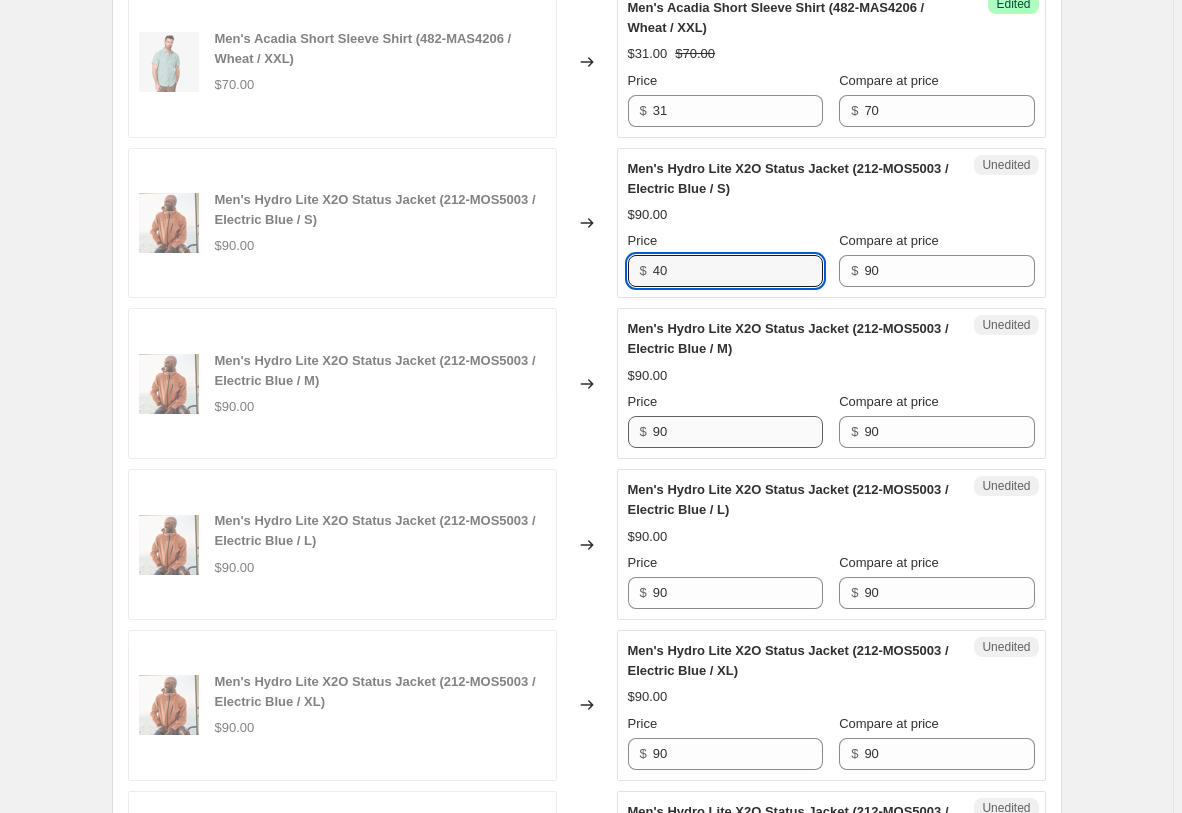 type on "40" 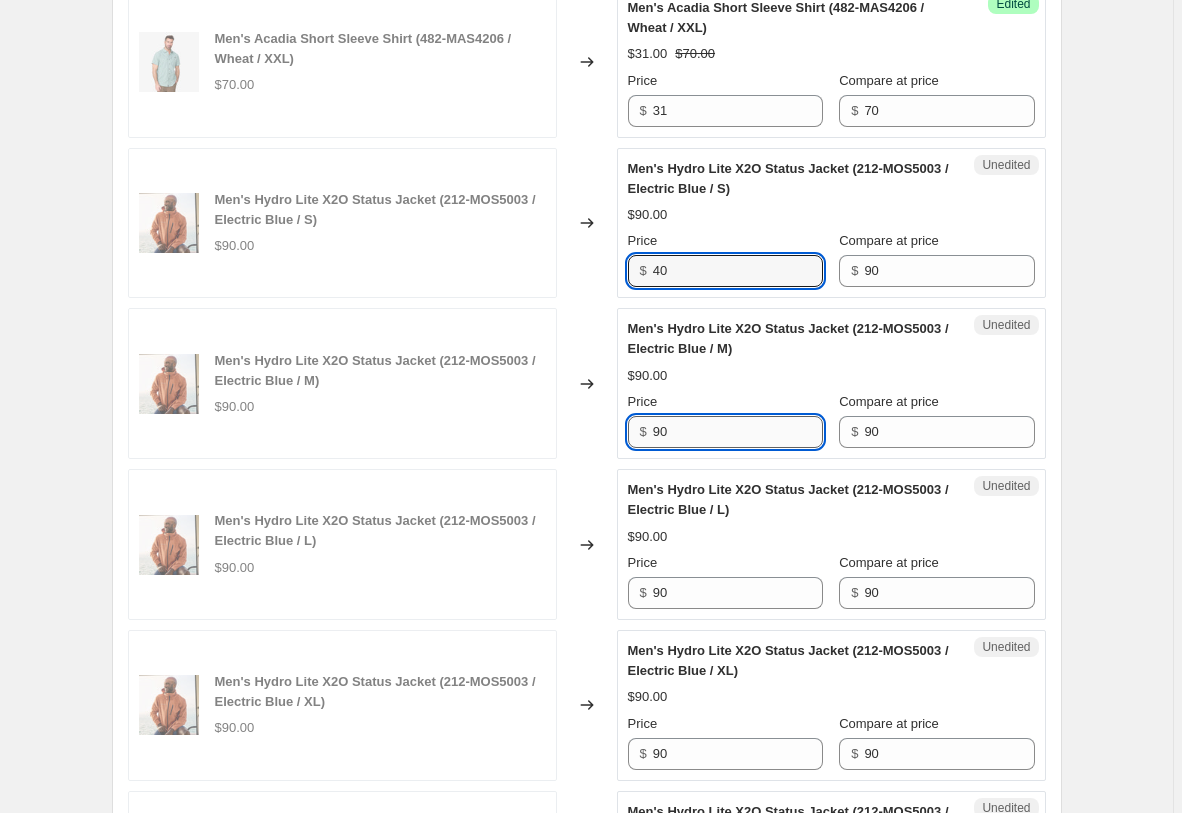 click on "90" at bounding box center (738, 432) 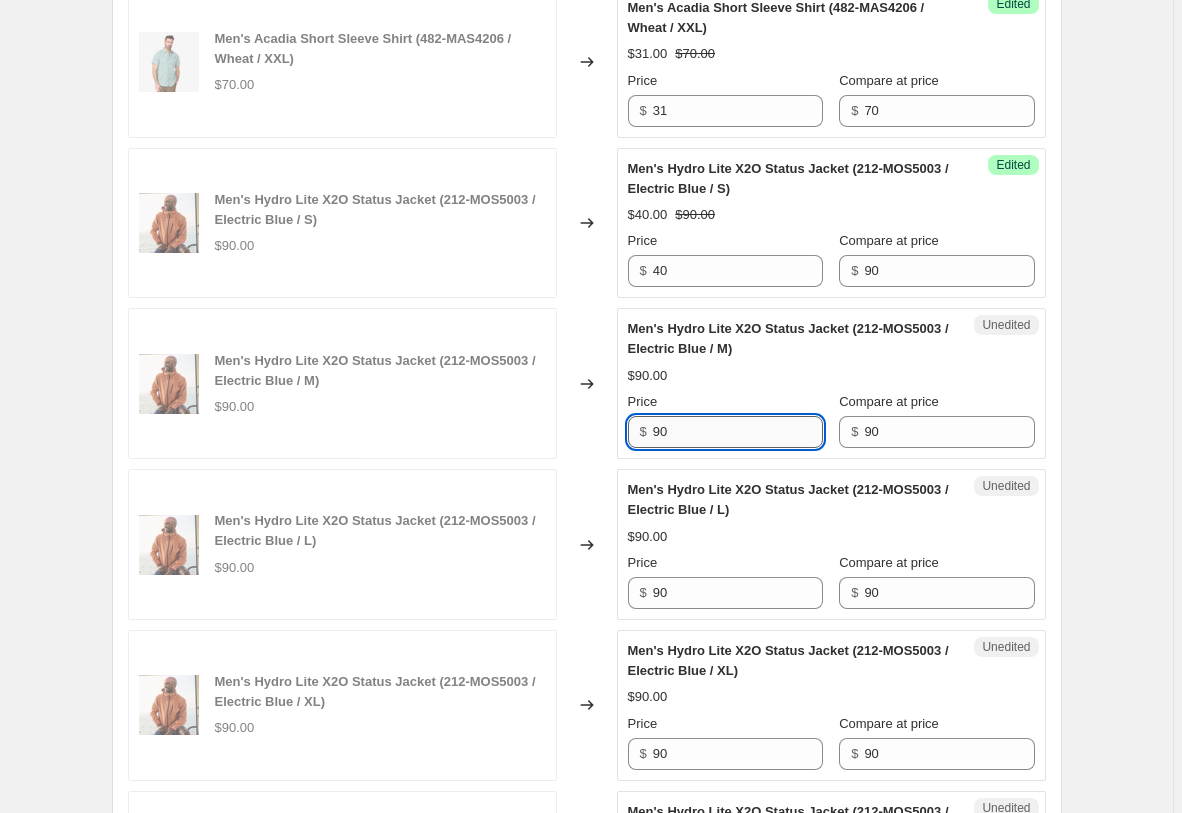 paste on "4" 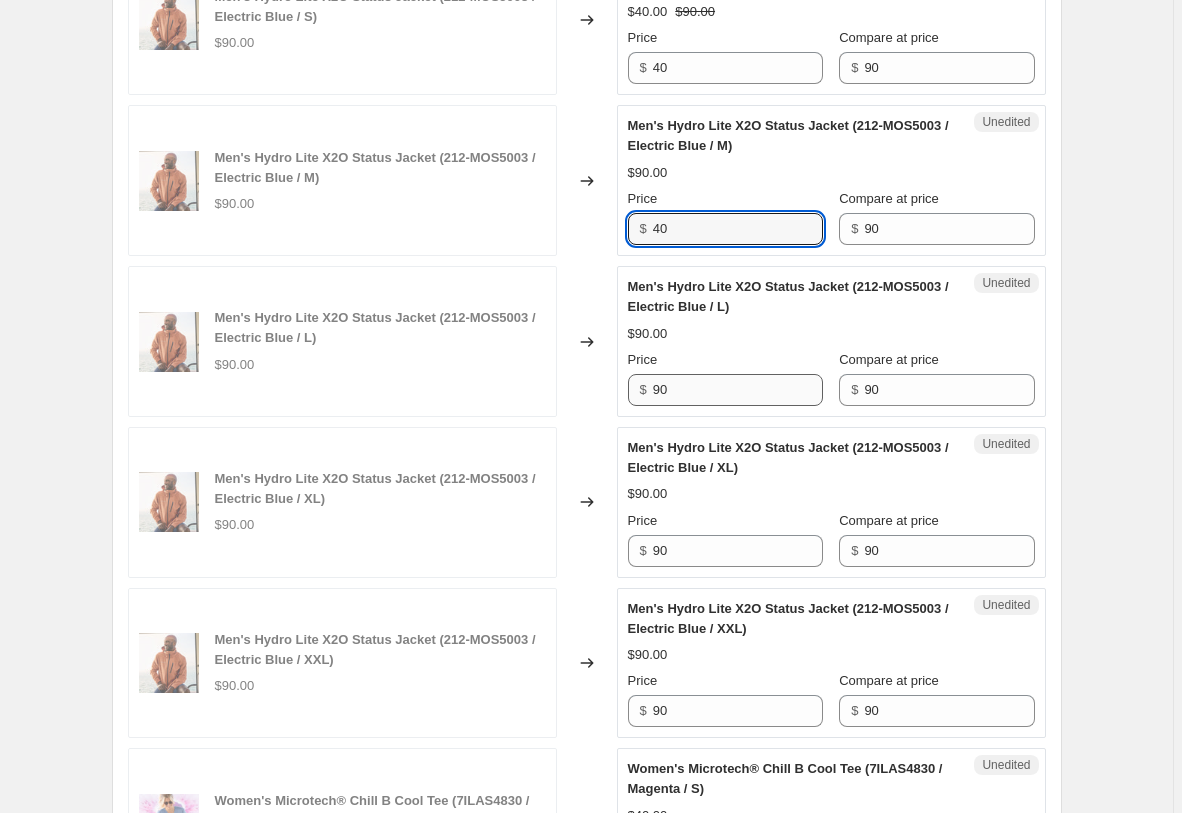 scroll, scrollTop: 3425, scrollLeft: 0, axis: vertical 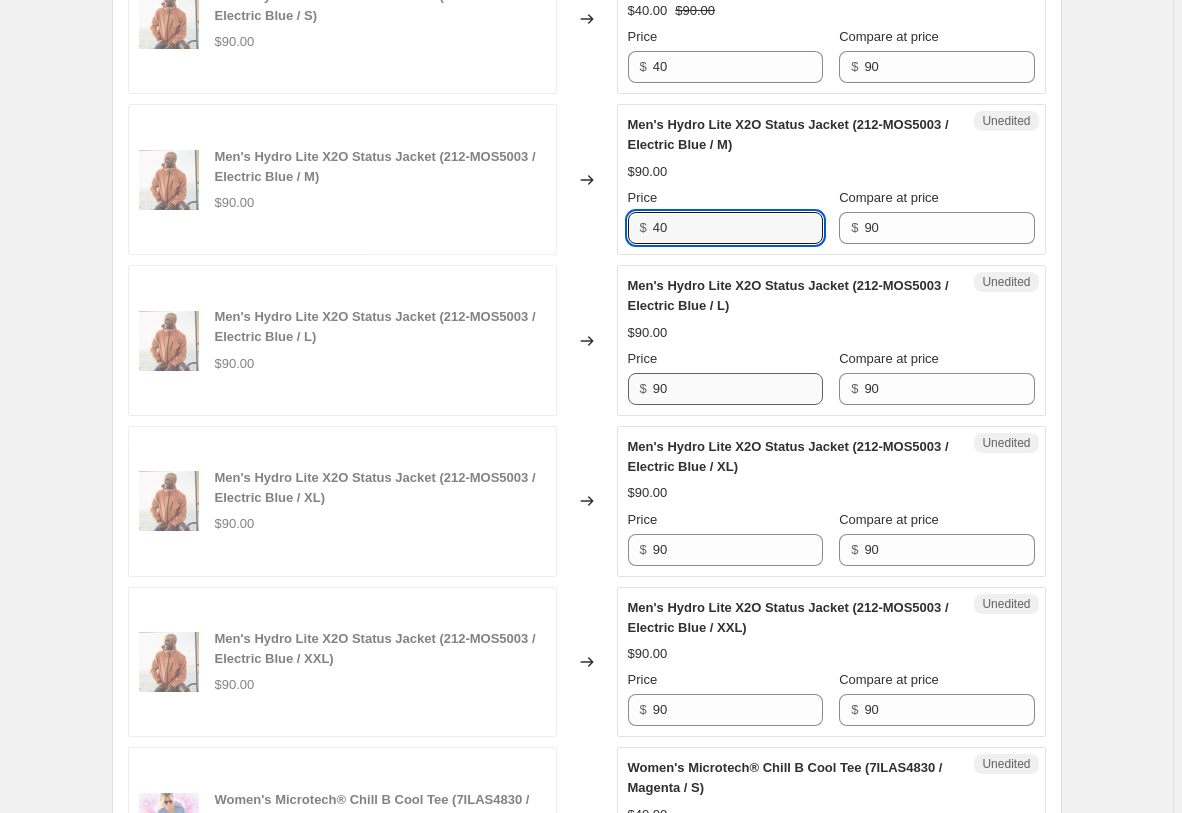 type on "40" 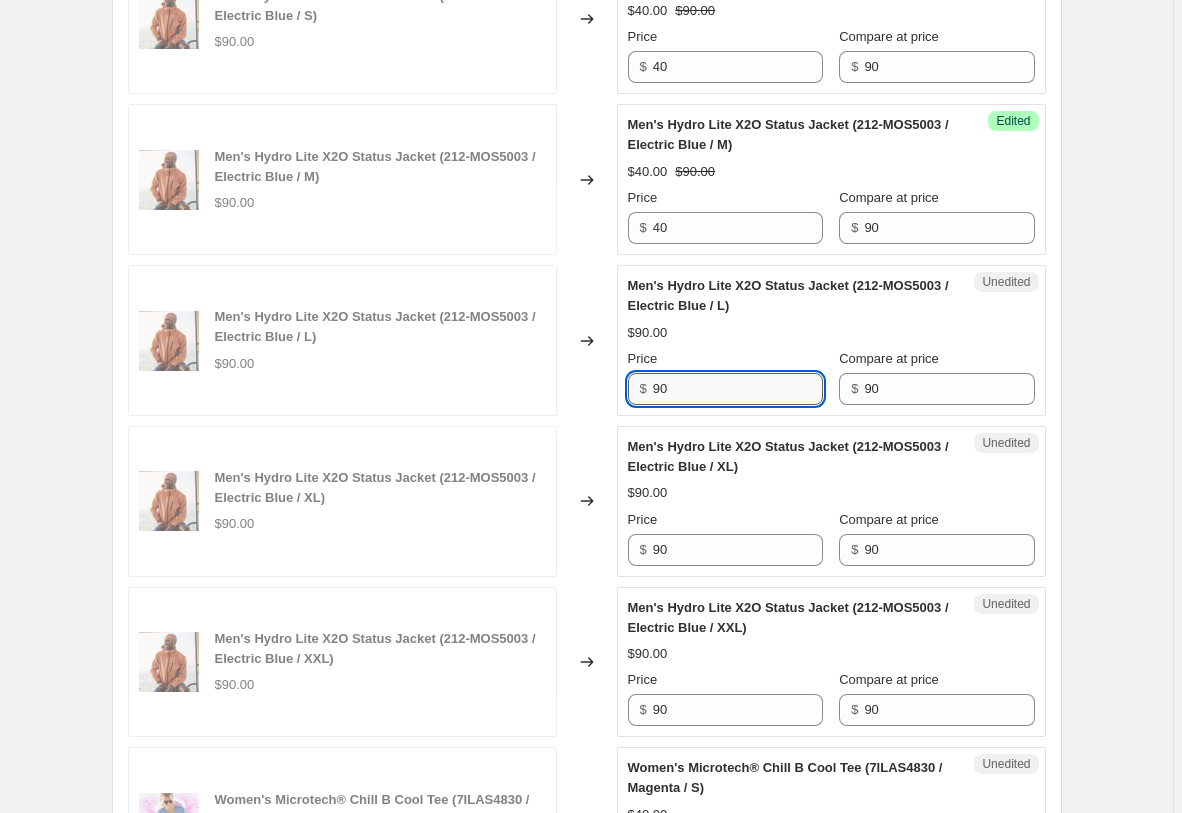 click on "90" at bounding box center [738, 389] 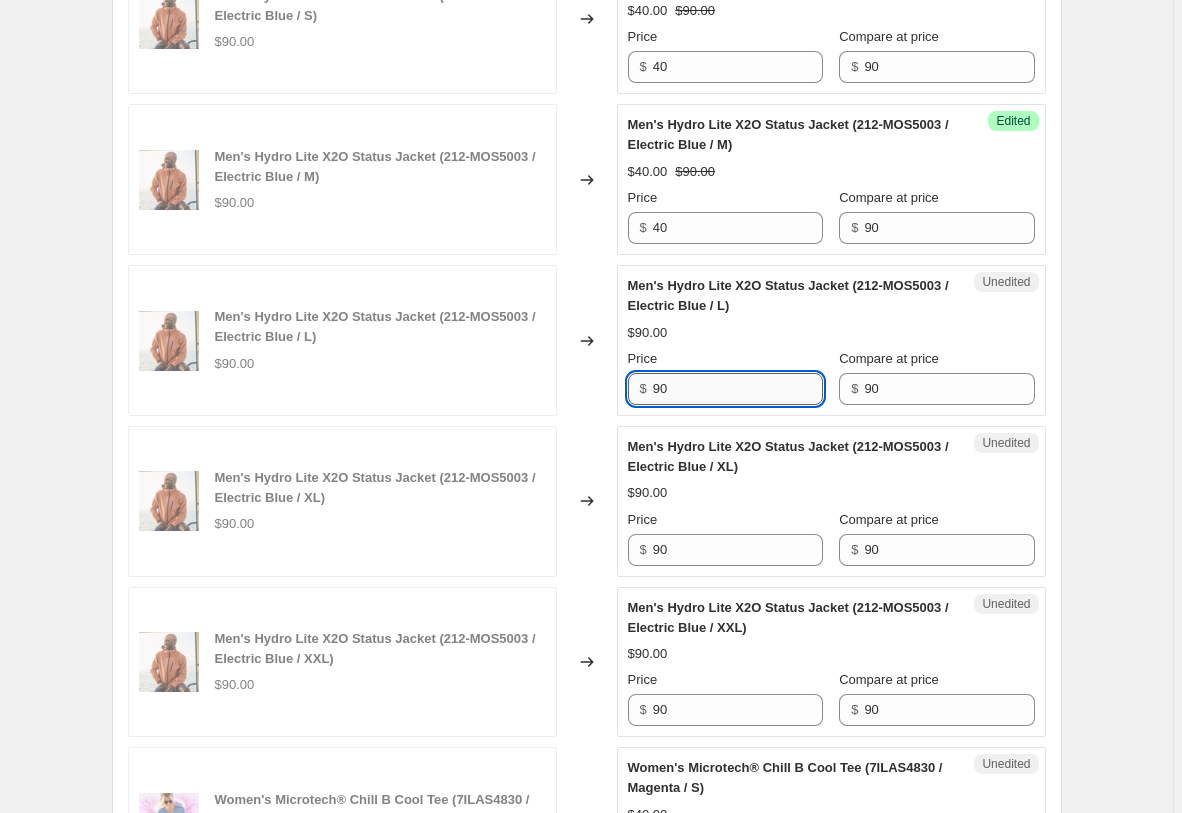 paste on "4" 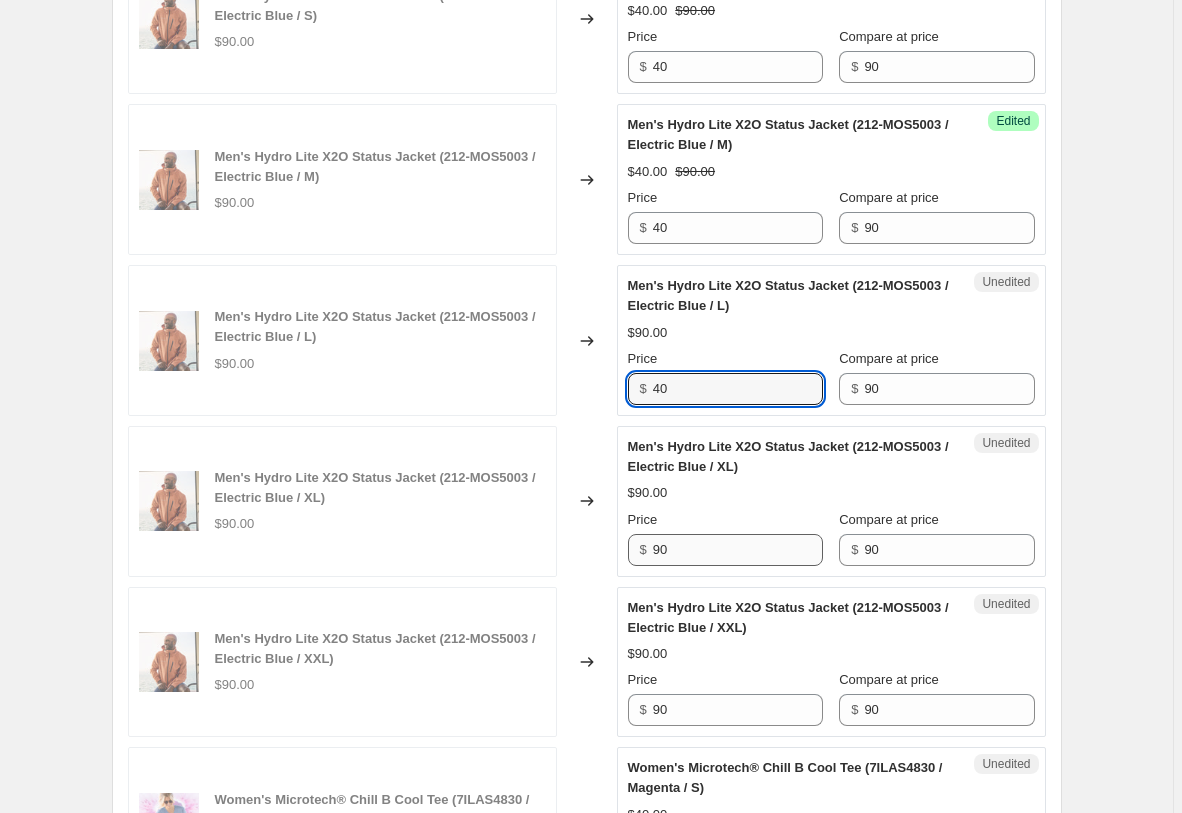 type on "40" 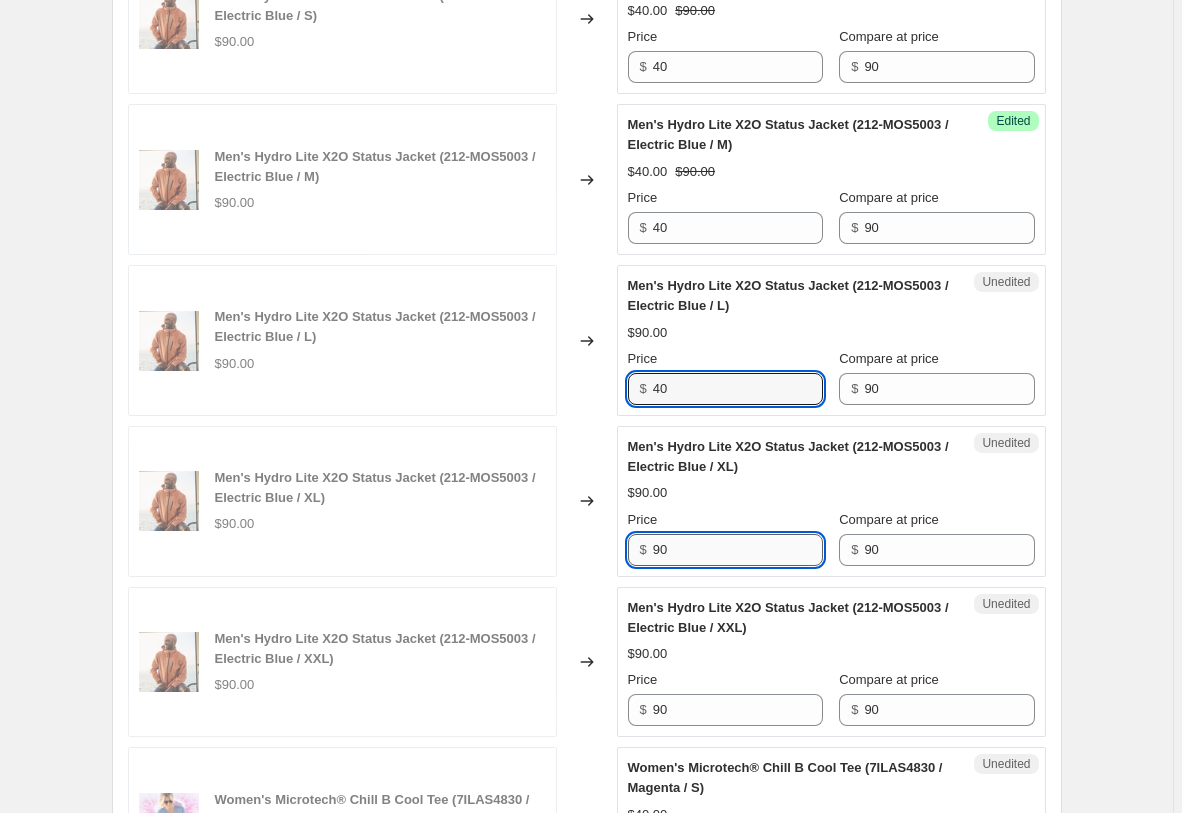 click on "90" at bounding box center (738, 550) 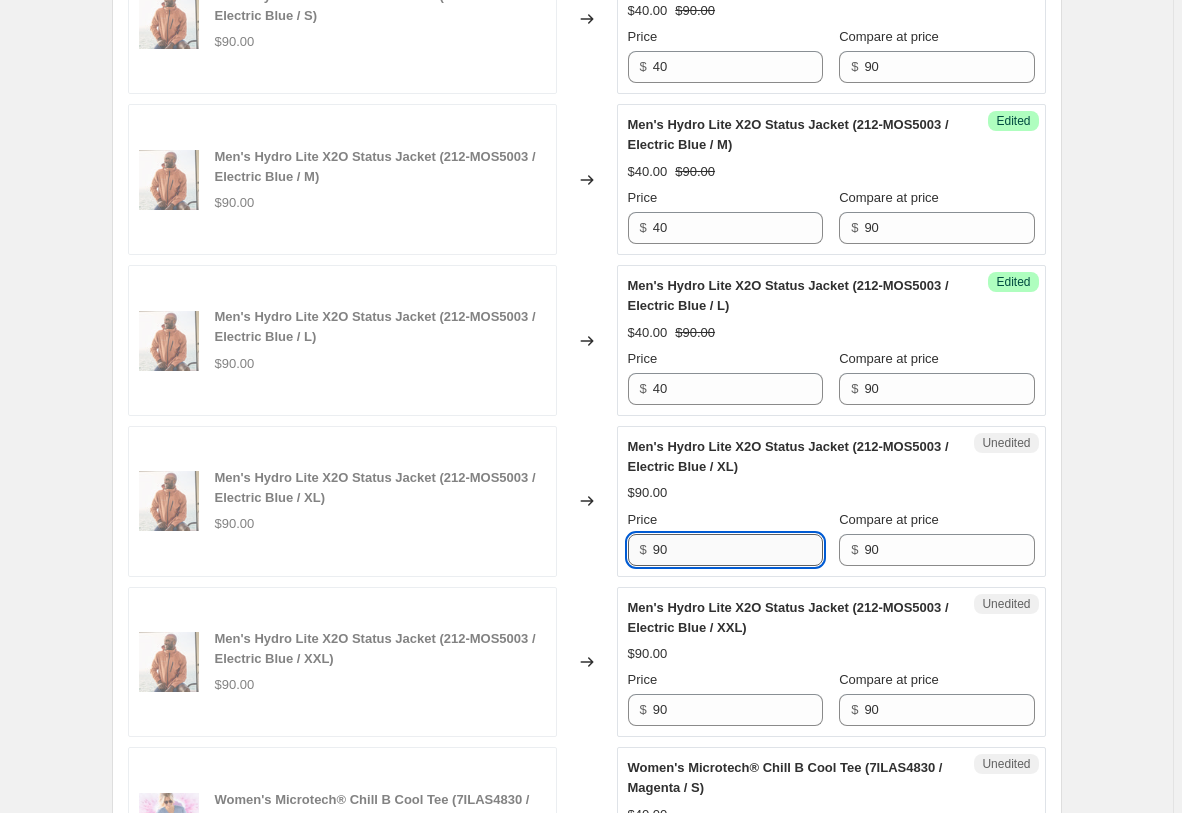 paste on "4" 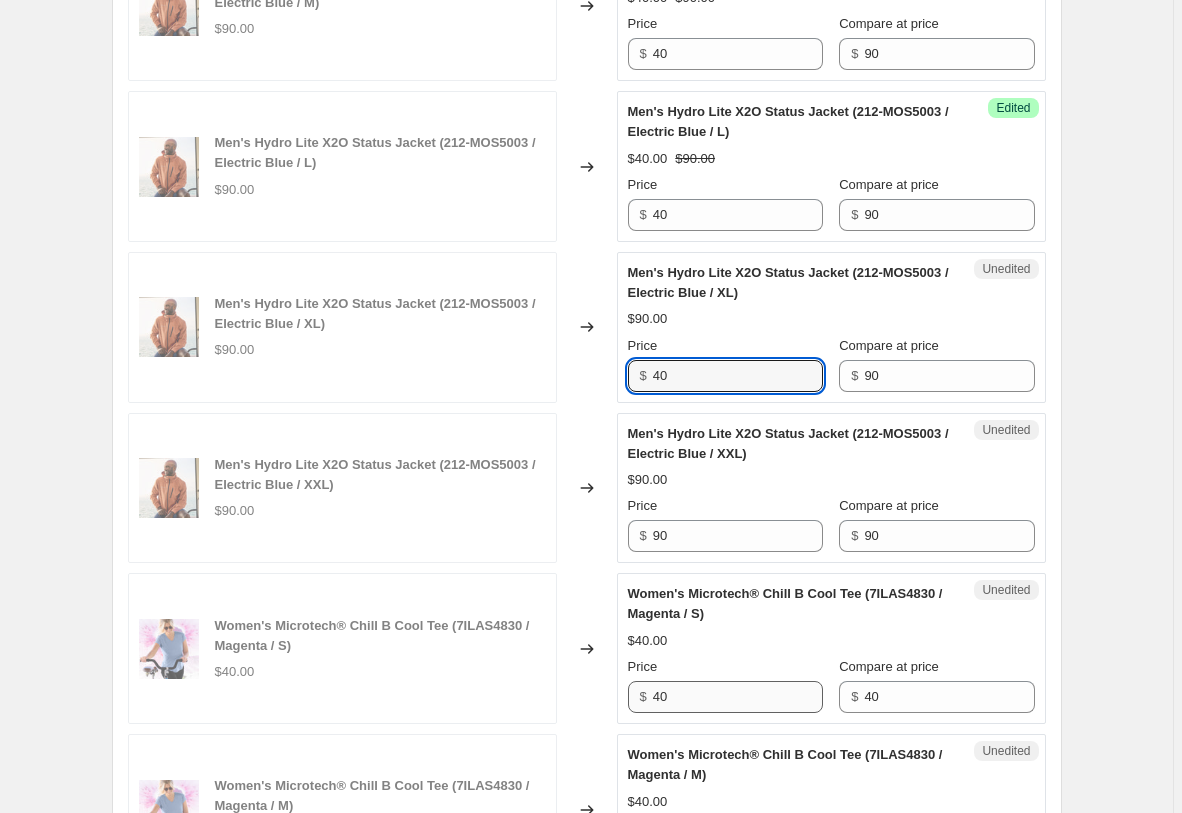 scroll, scrollTop: 3833, scrollLeft: 0, axis: vertical 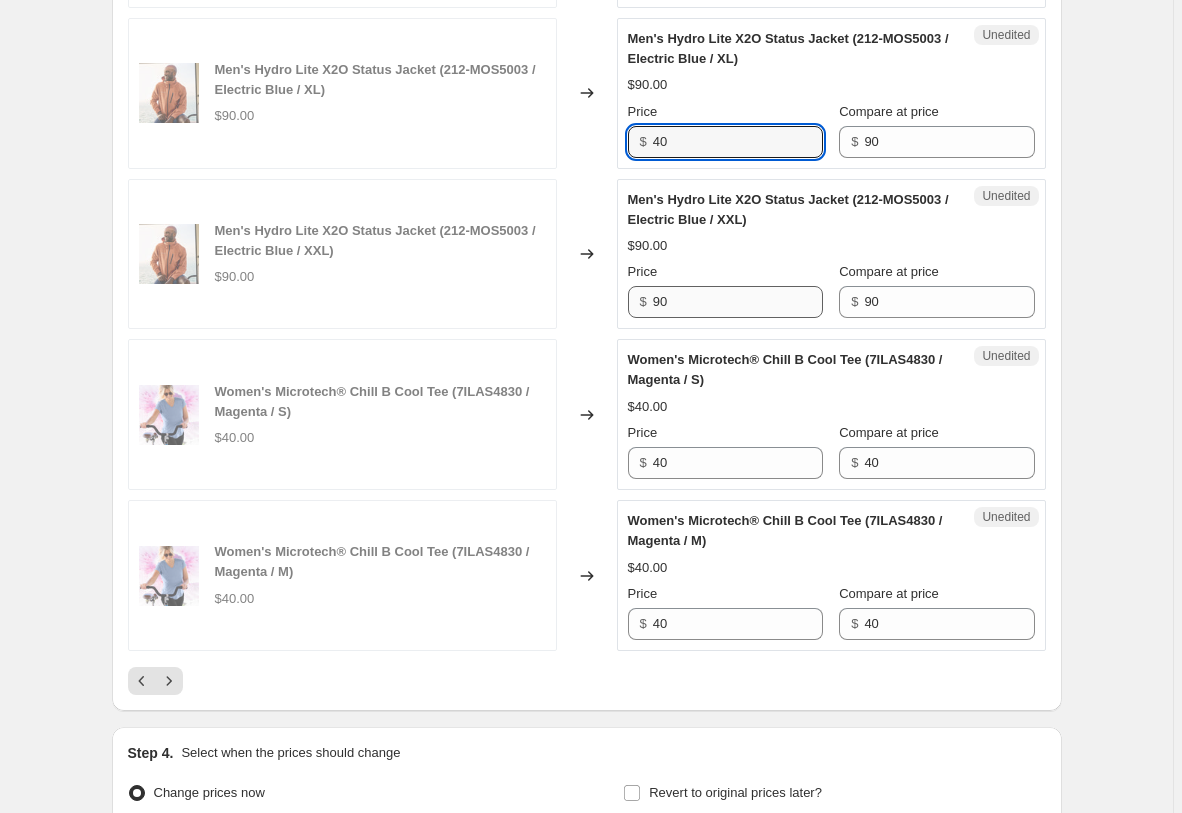 type on "40" 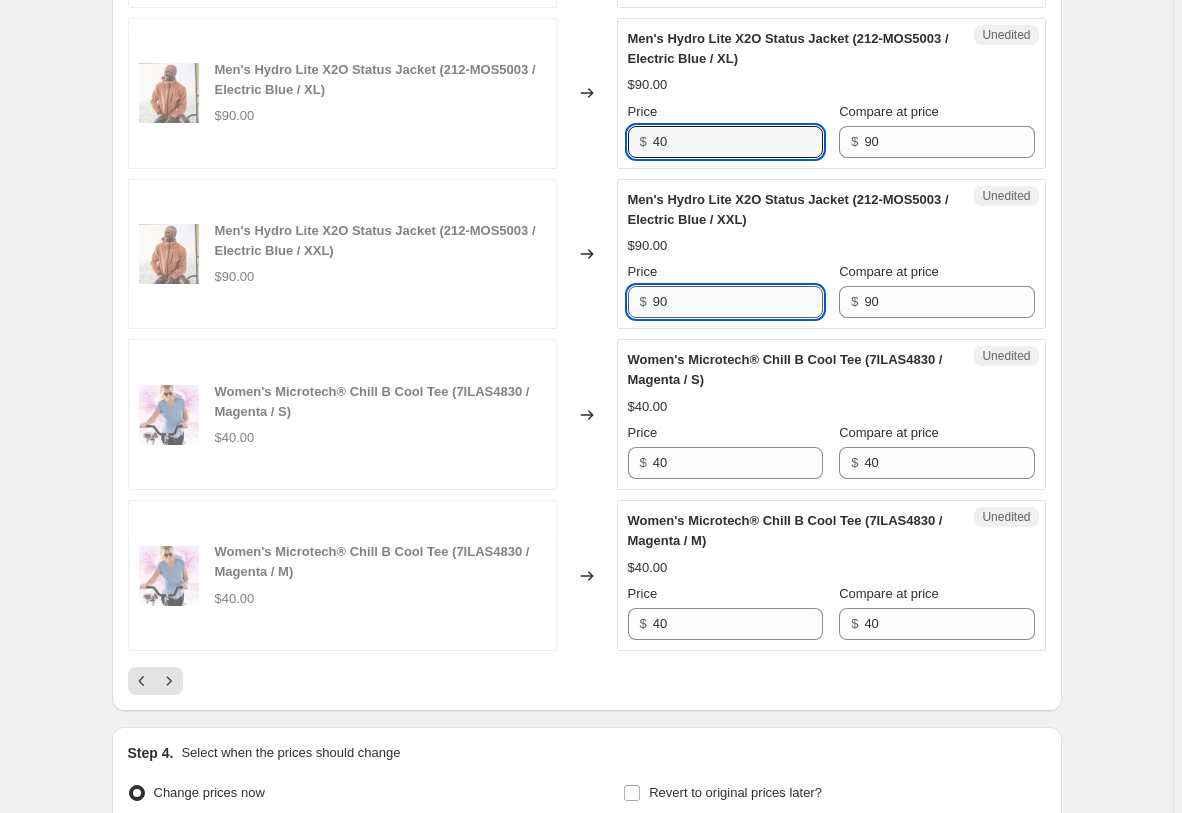 click on "90" at bounding box center (738, 302) 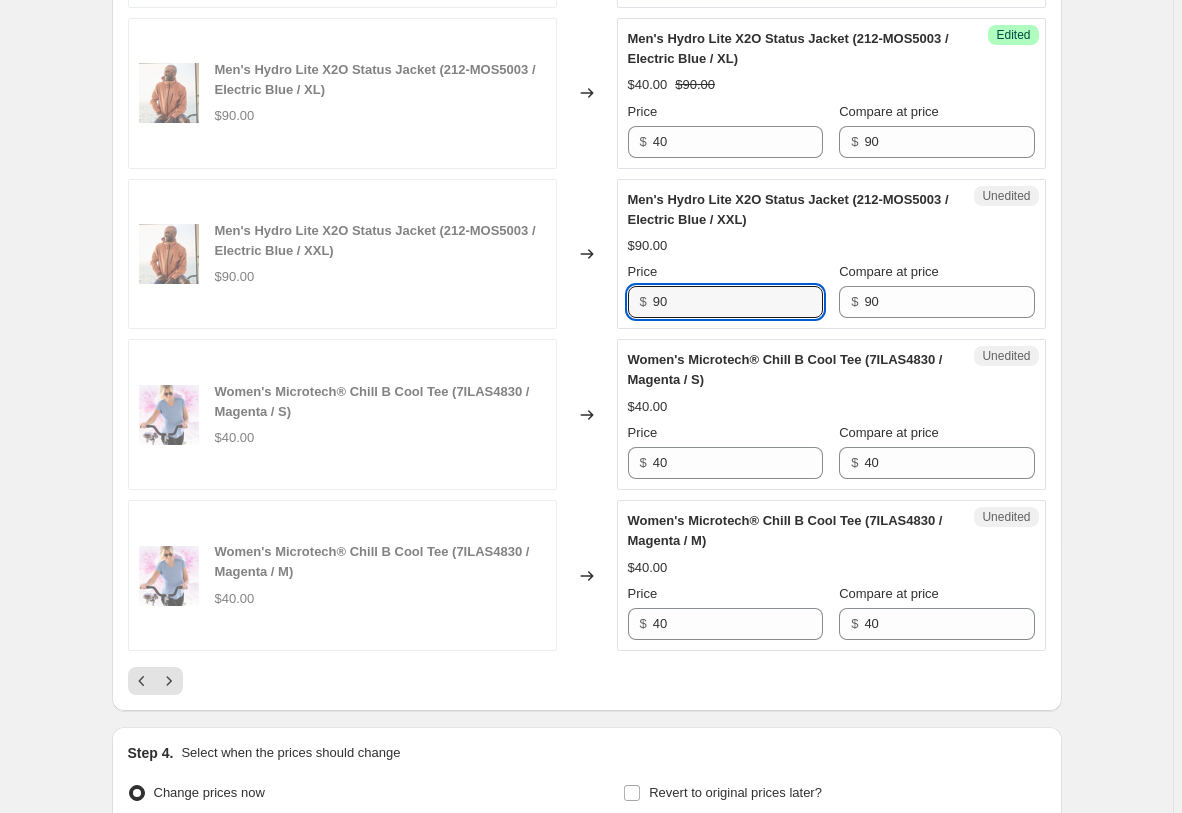 paste on "4" 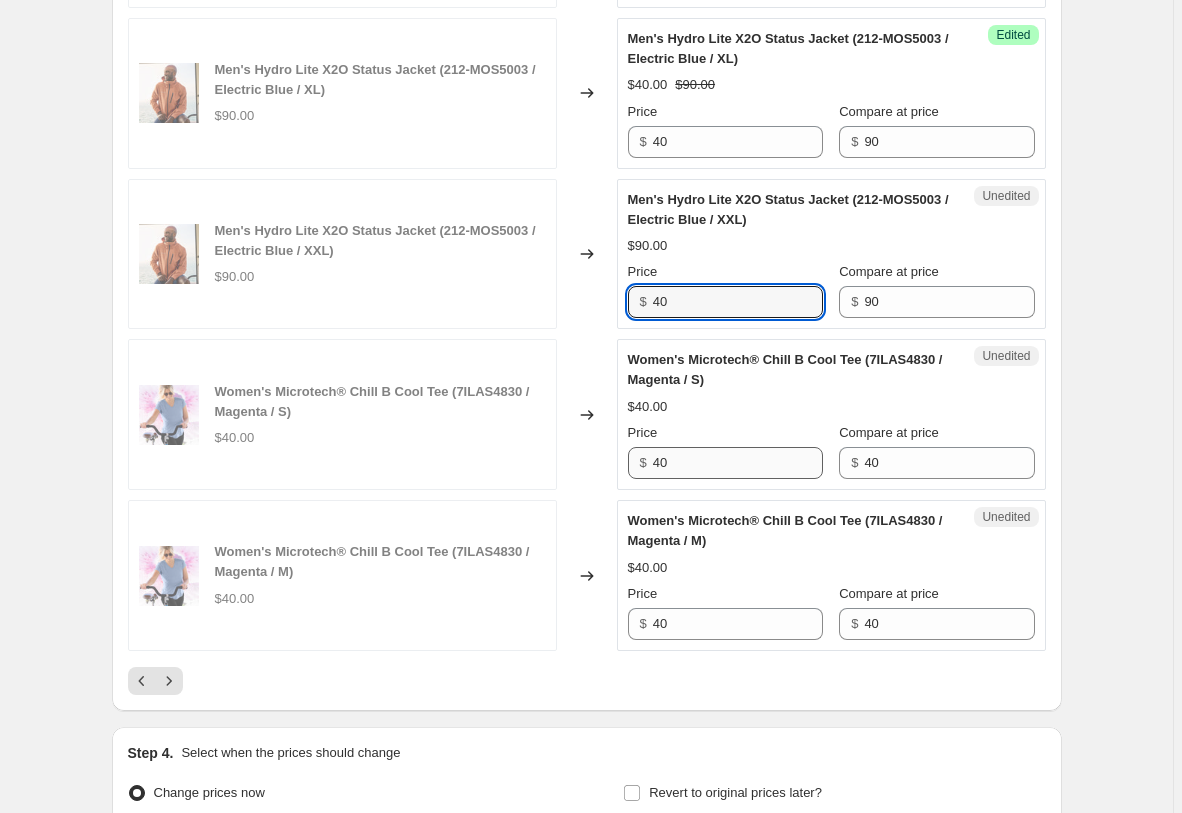 type on "40" 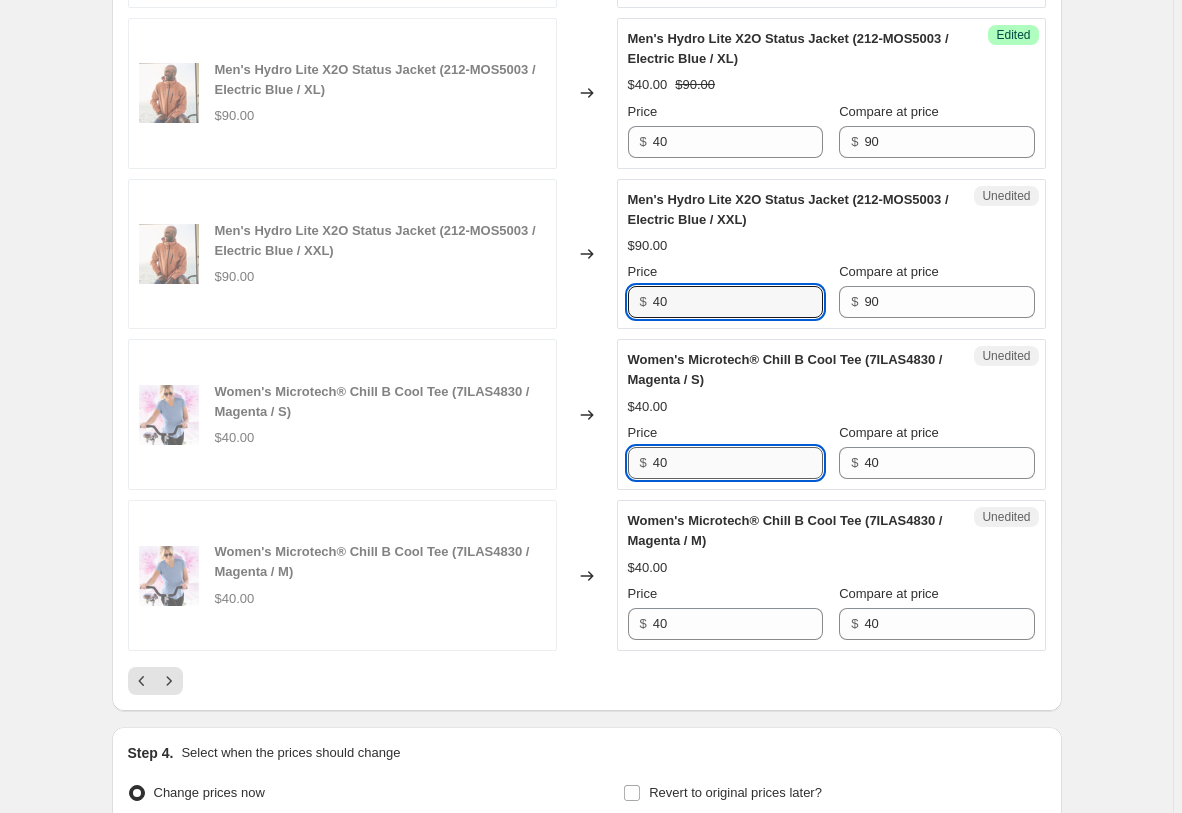 click on "40" at bounding box center (738, 463) 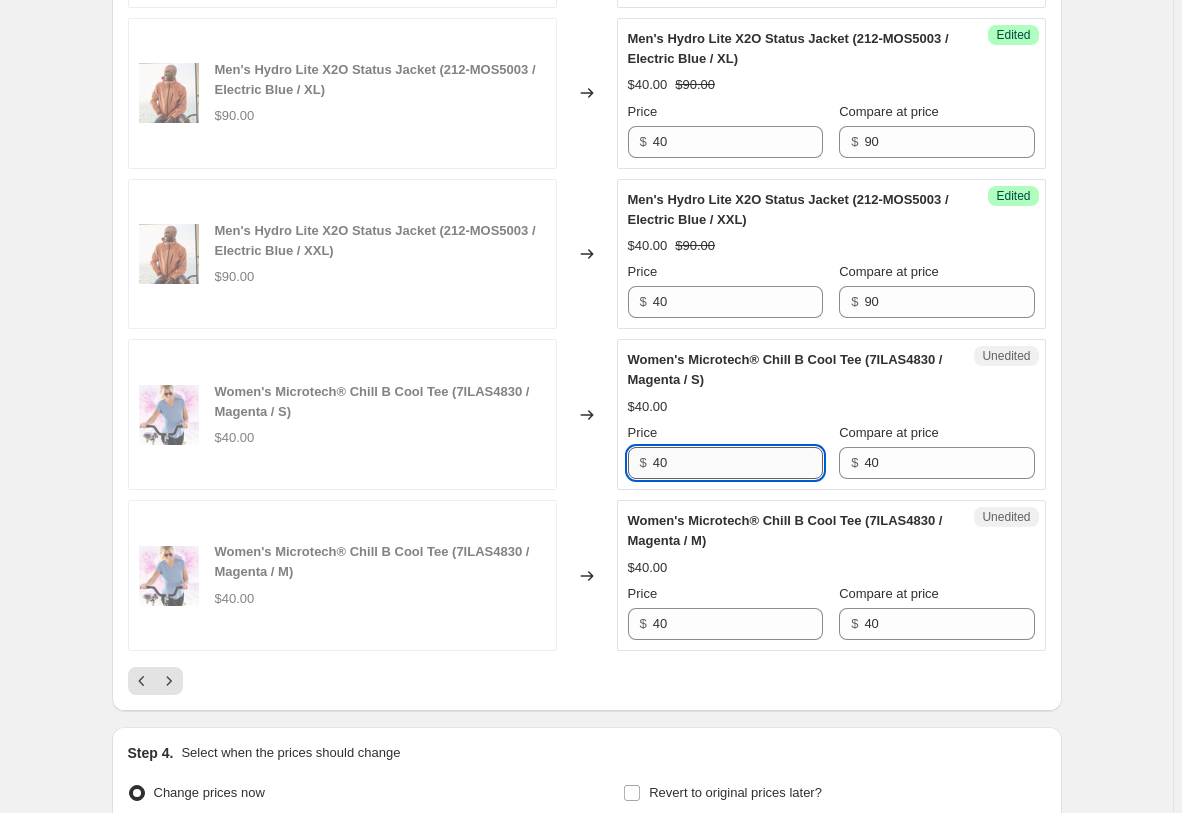 click on "40" at bounding box center [738, 463] 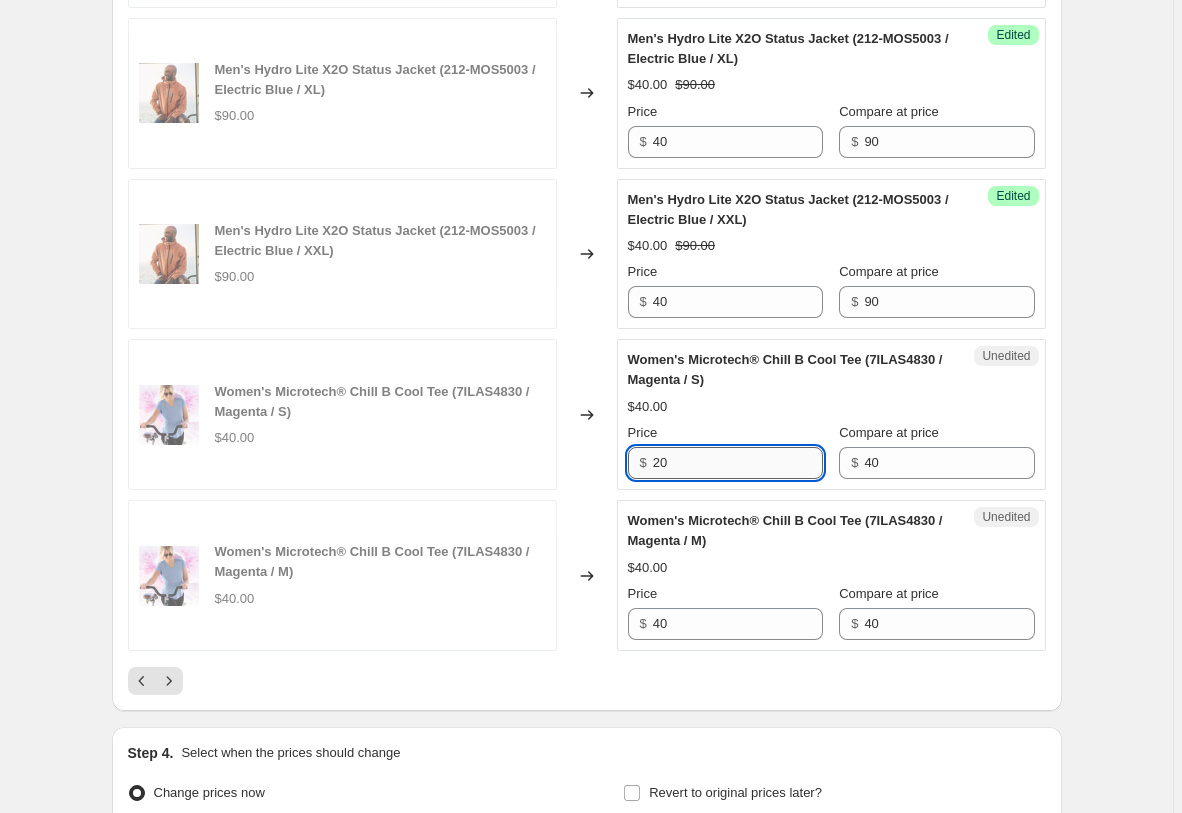click on "20" at bounding box center (738, 463) 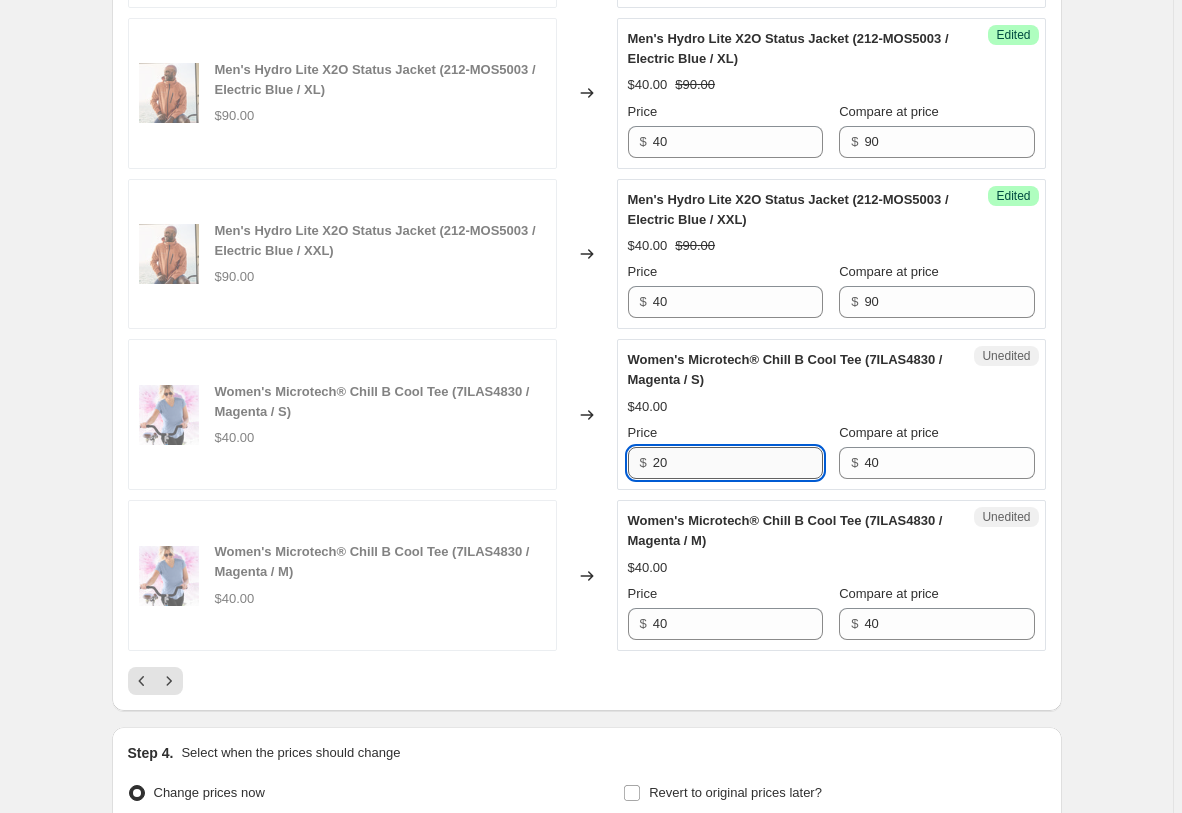 click on "20" at bounding box center (738, 463) 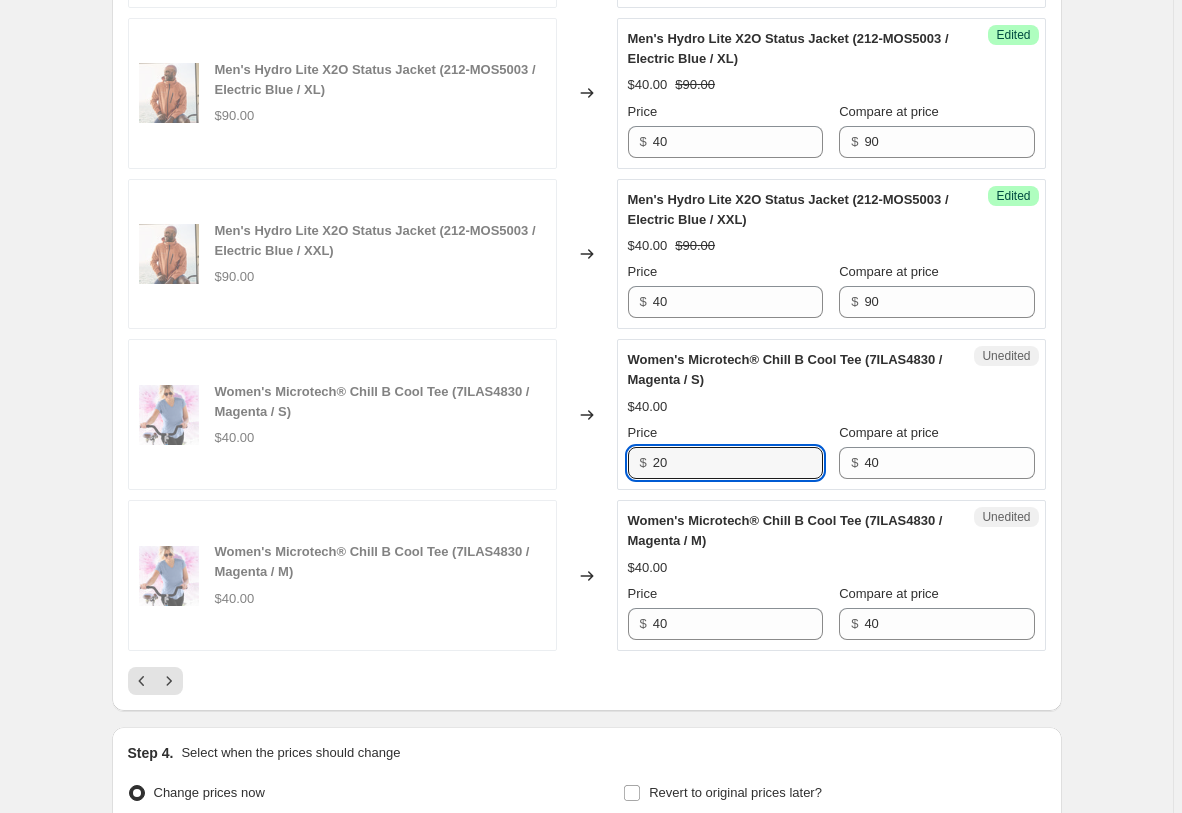 type on "20" 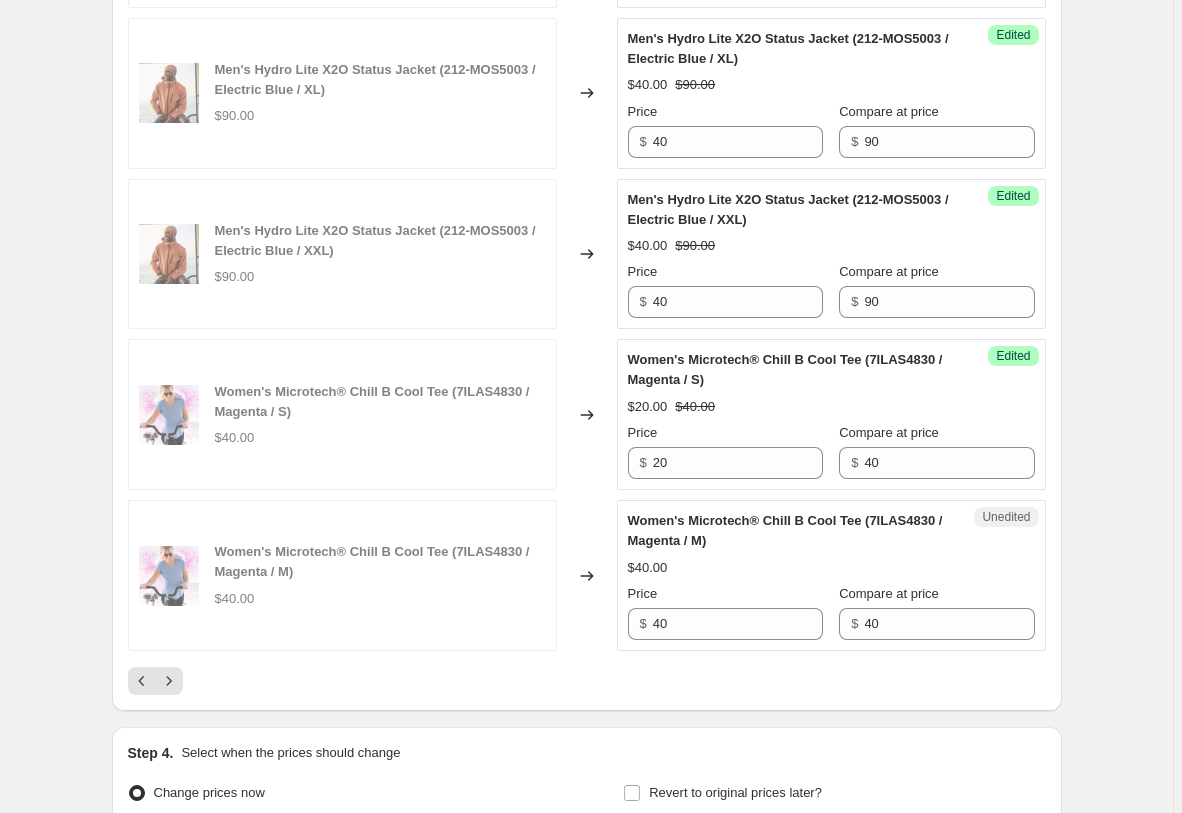 click on "Price" at bounding box center (725, 594) 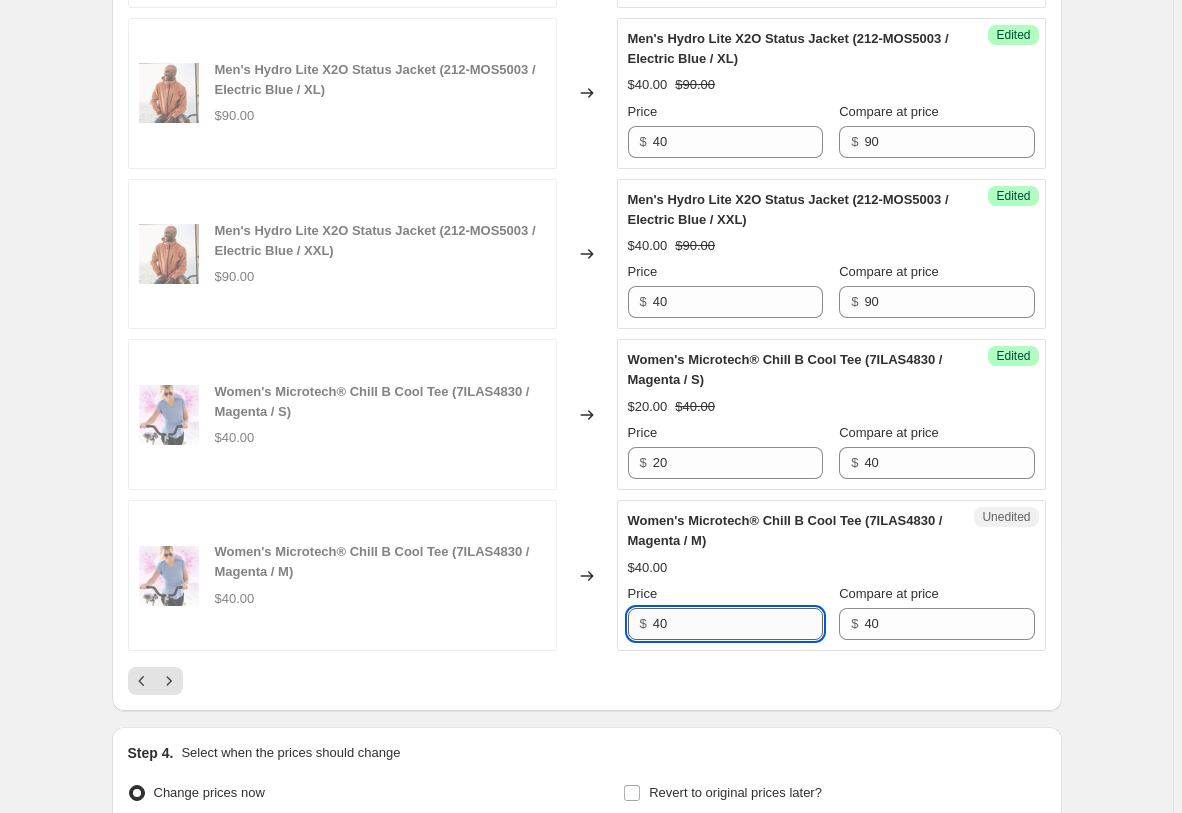 click on "40" at bounding box center (738, 624) 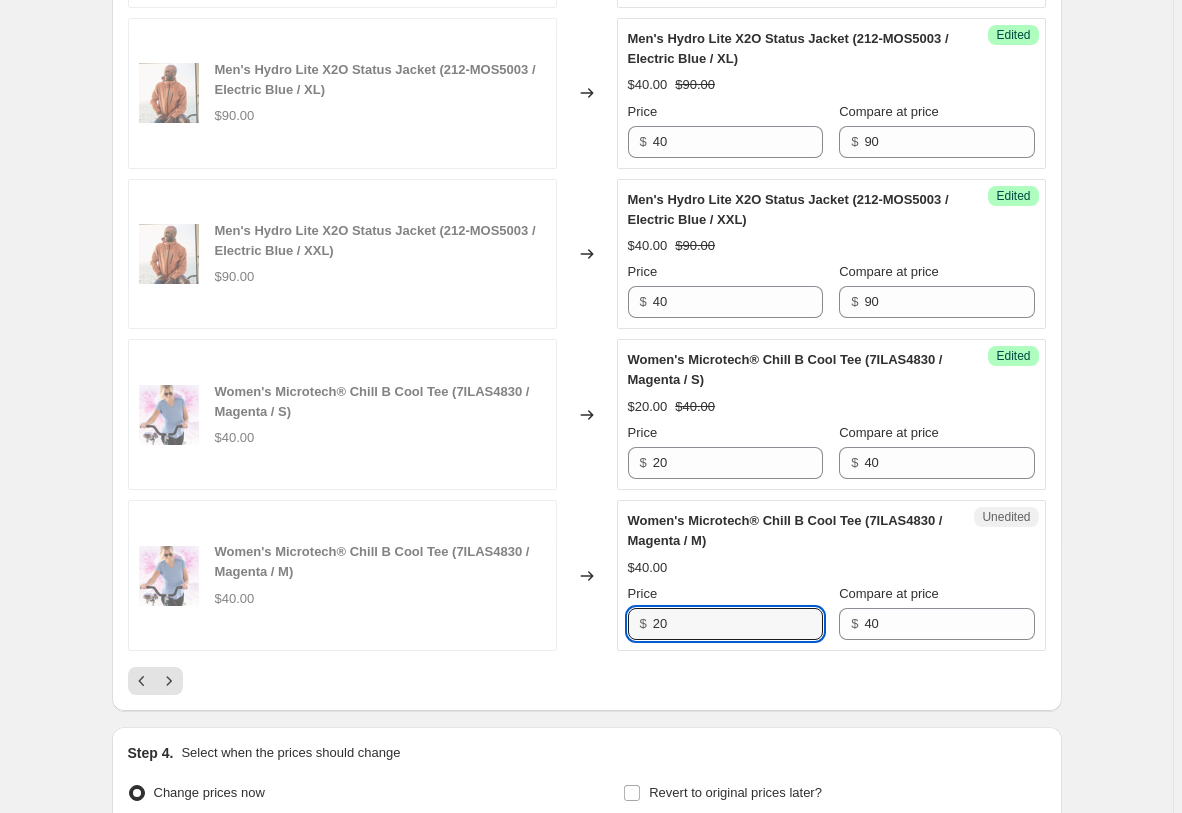 type on "20" 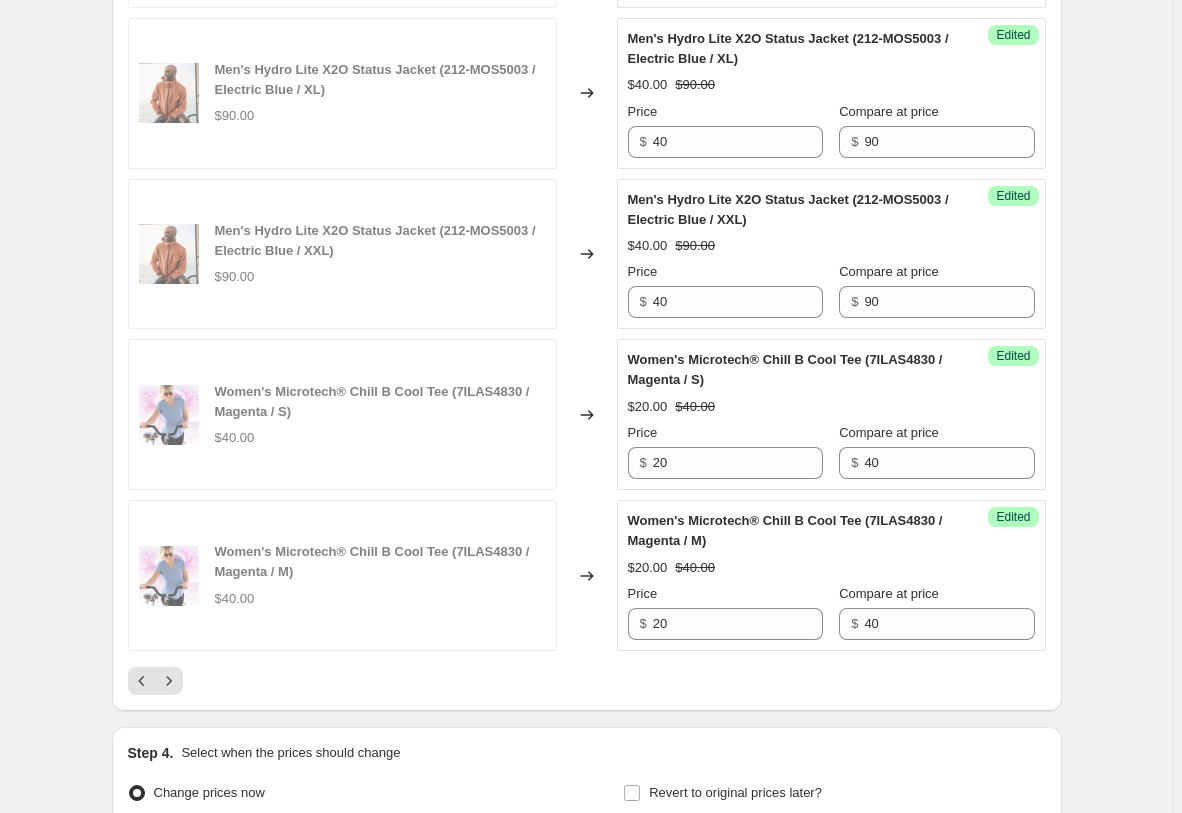 click at bounding box center [587, 681] 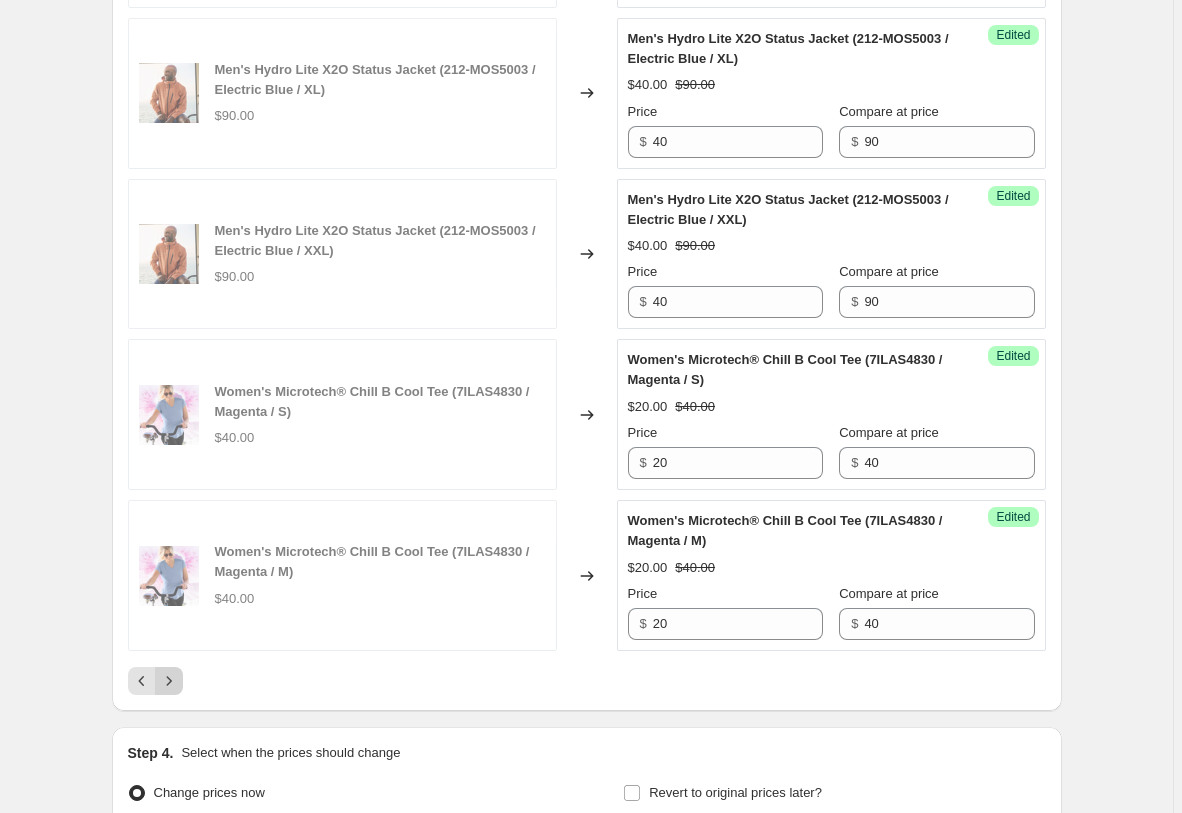 click 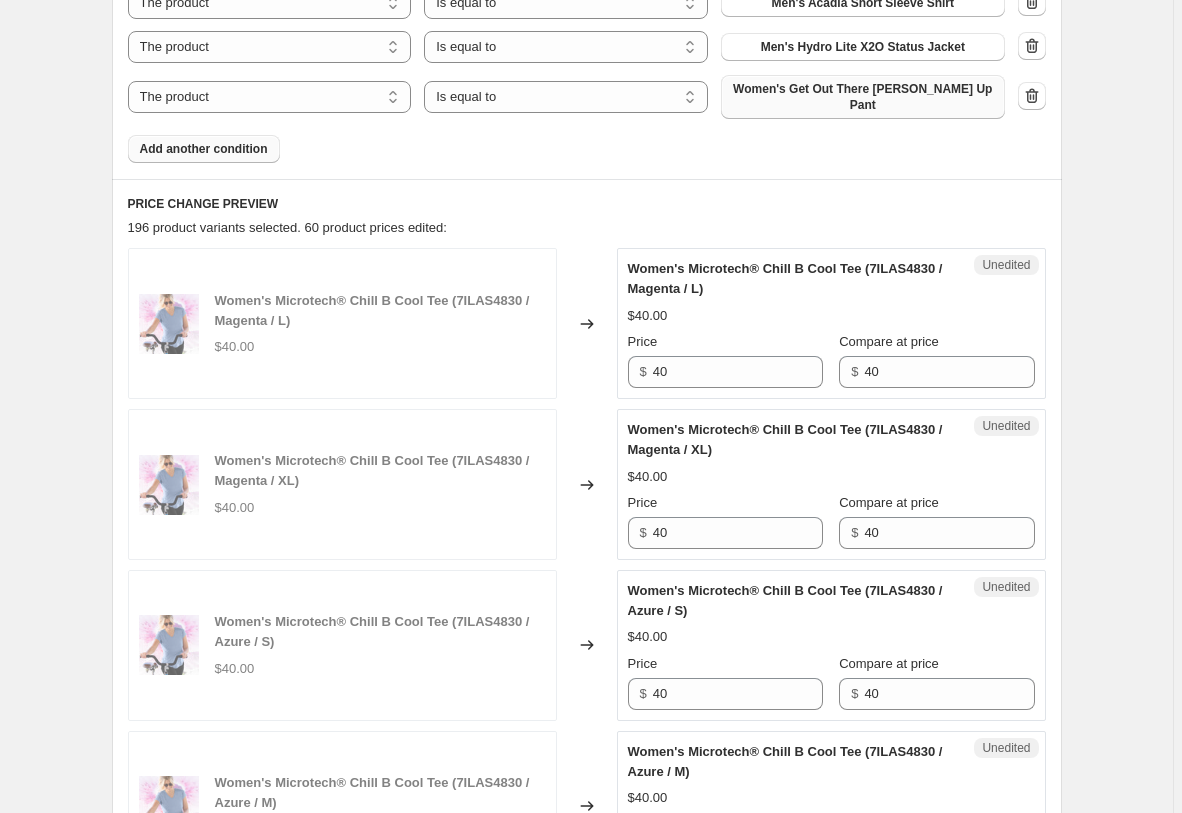 scroll, scrollTop: 977, scrollLeft: 0, axis: vertical 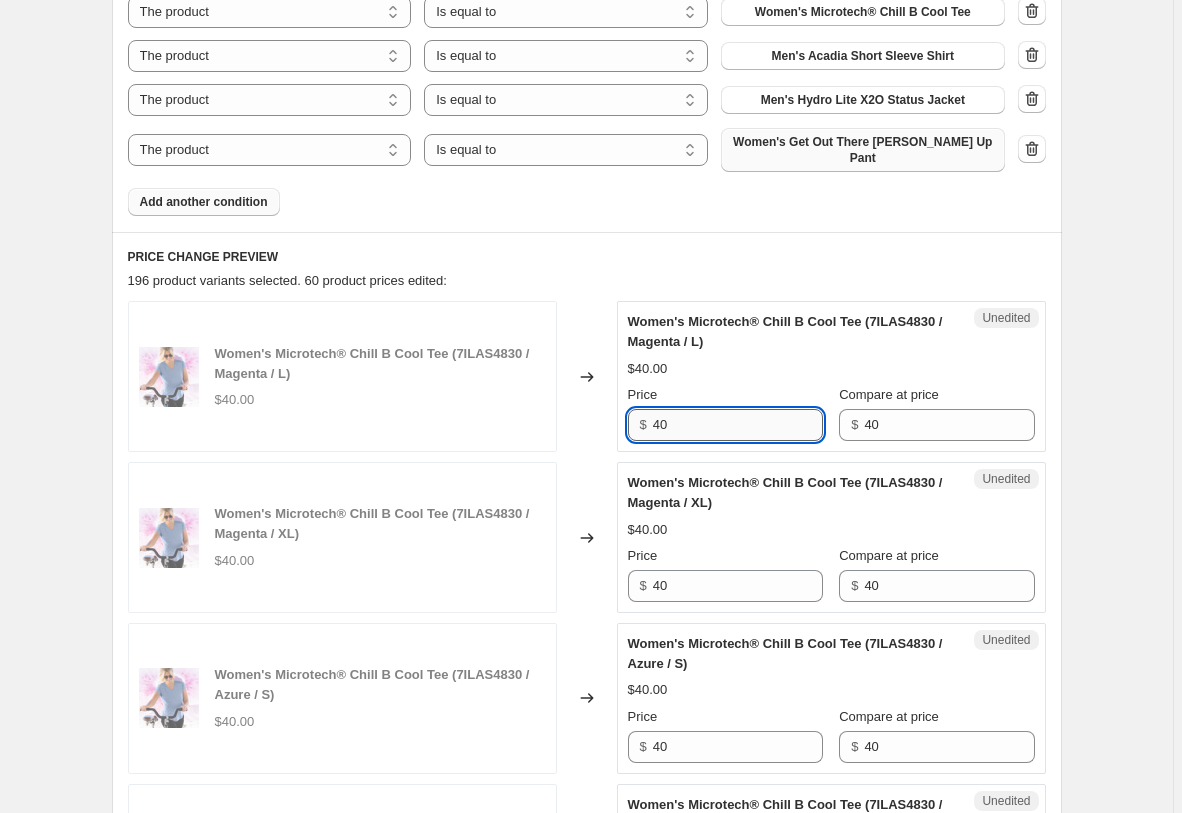 click on "40" at bounding box center (738, 425) 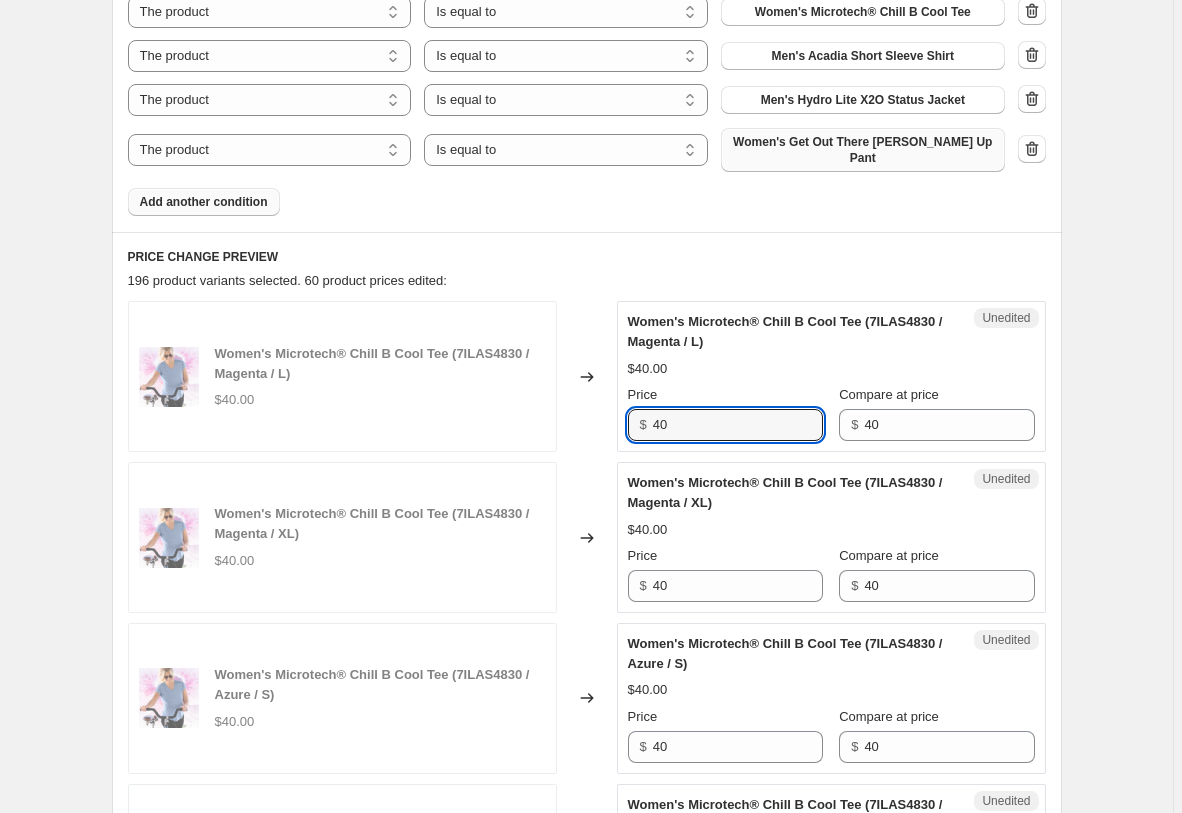 paste on "2" 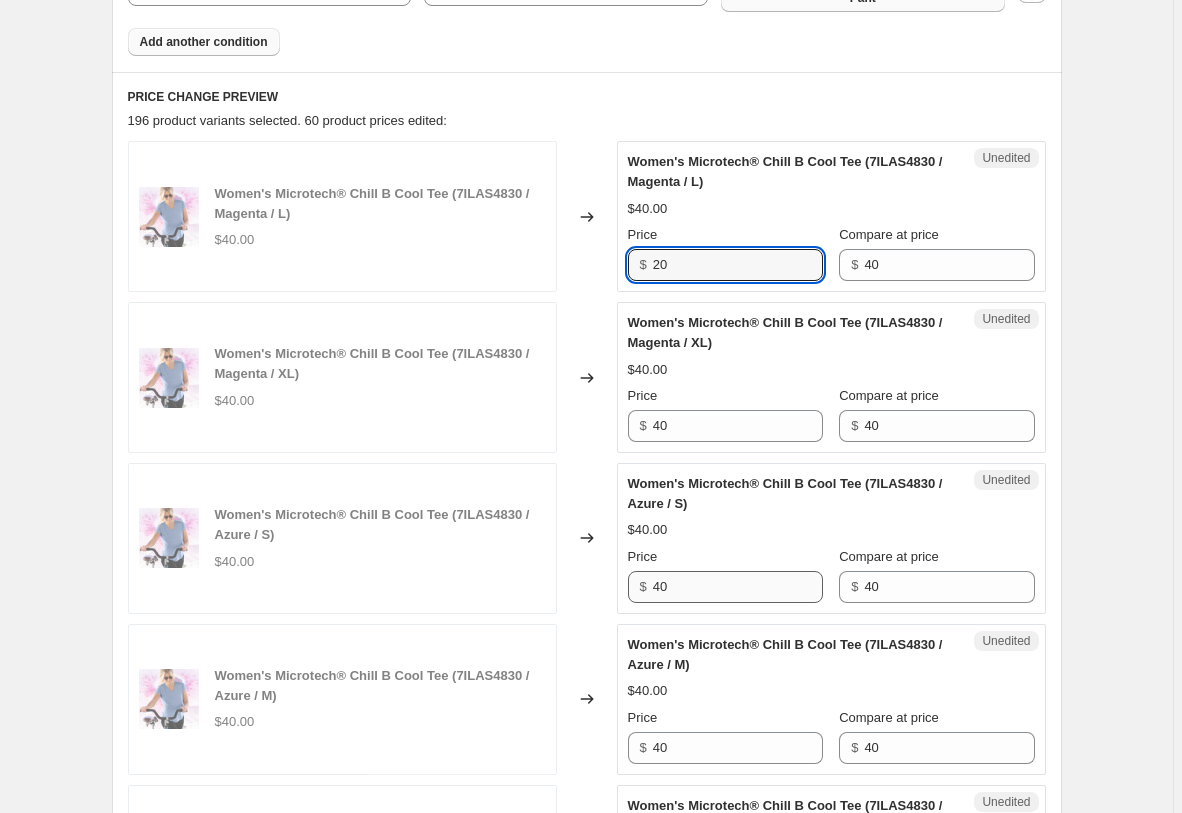 scroll, scrollTop: 1385, scrollLeft: 0, axis: vertical 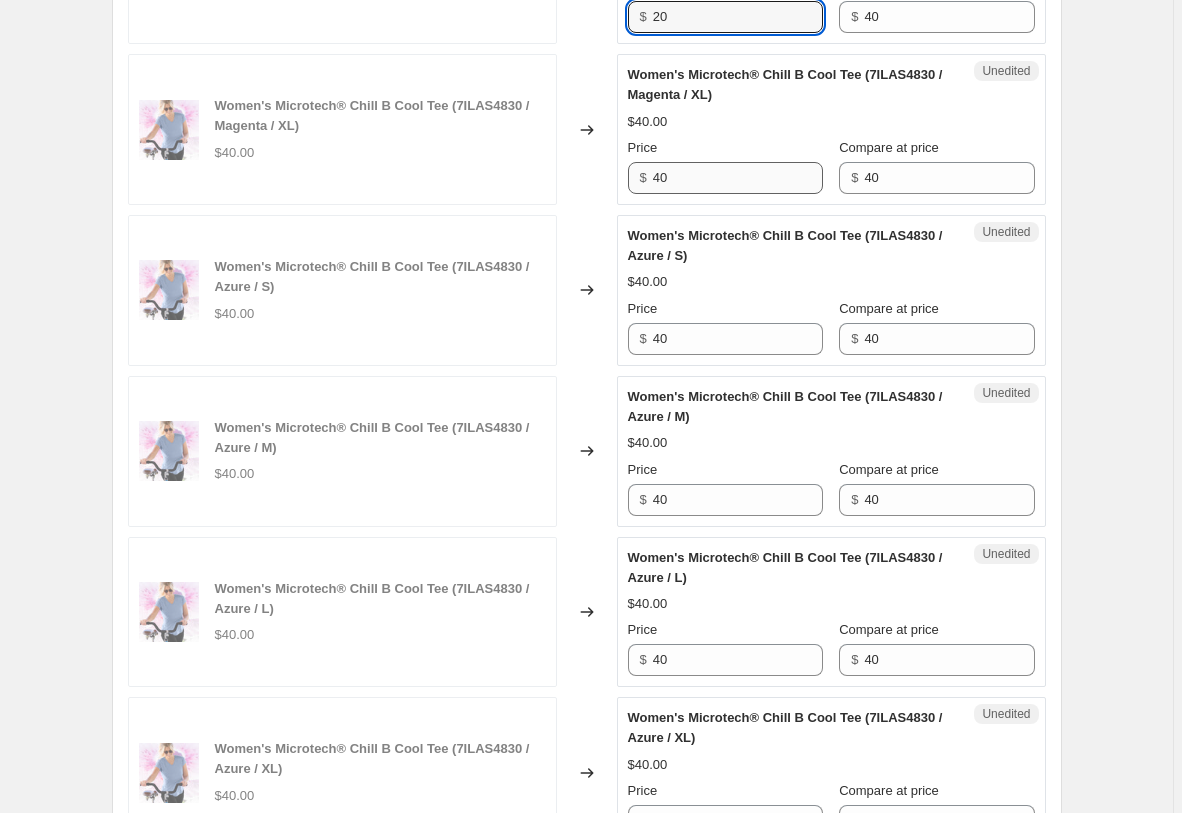 type on "20" 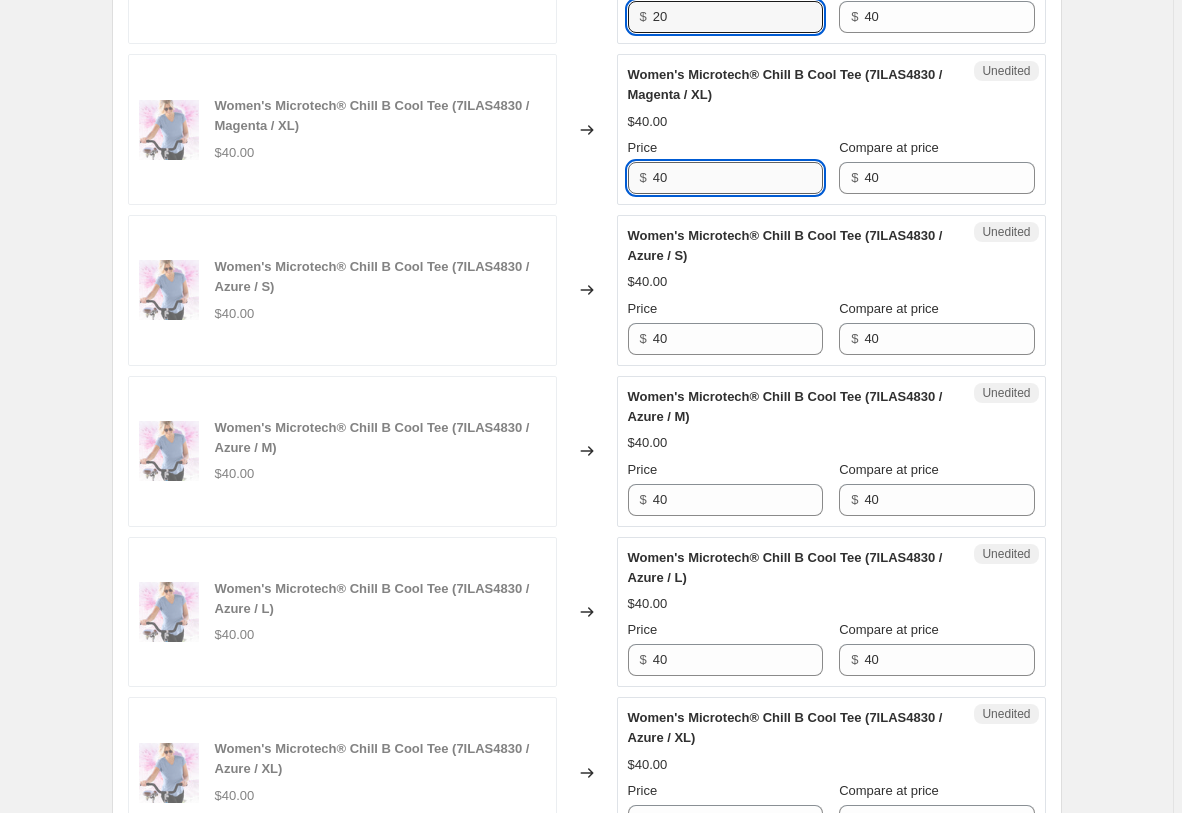 click on "40" at bounding box center (738, 178) 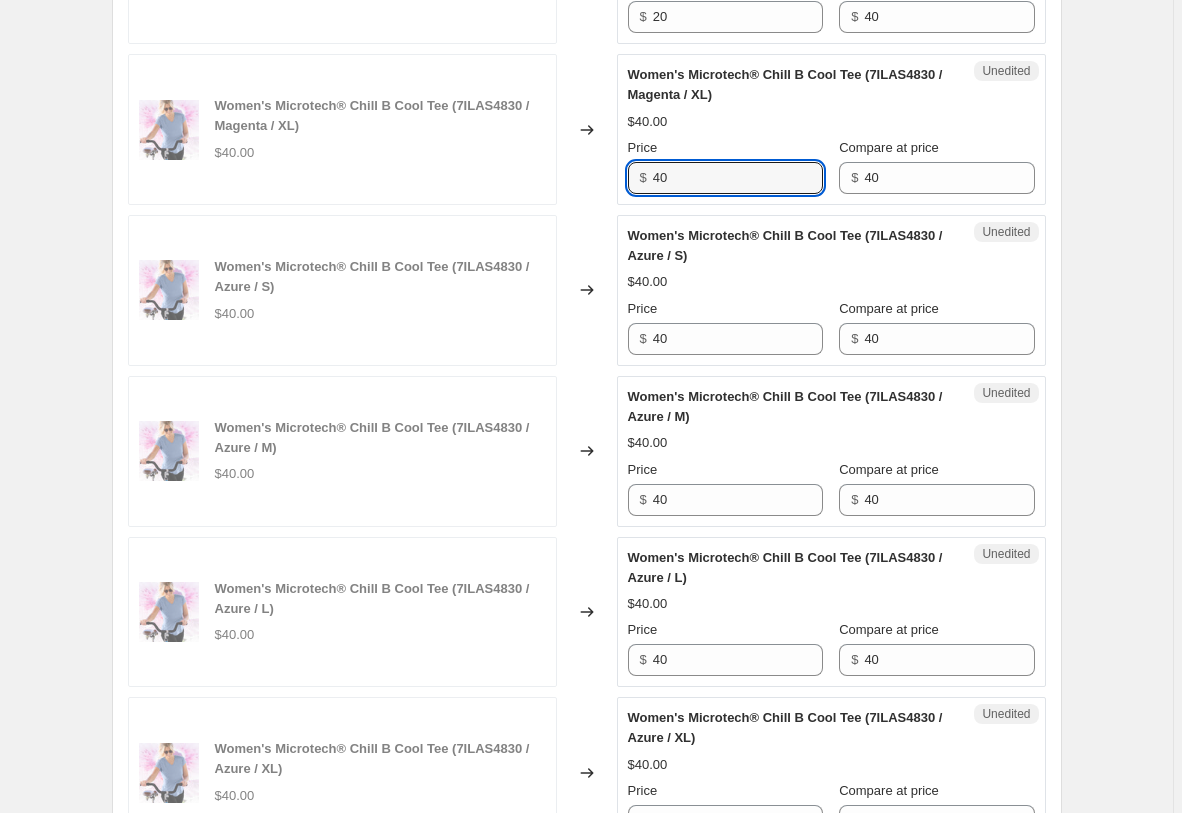 paste on "2" 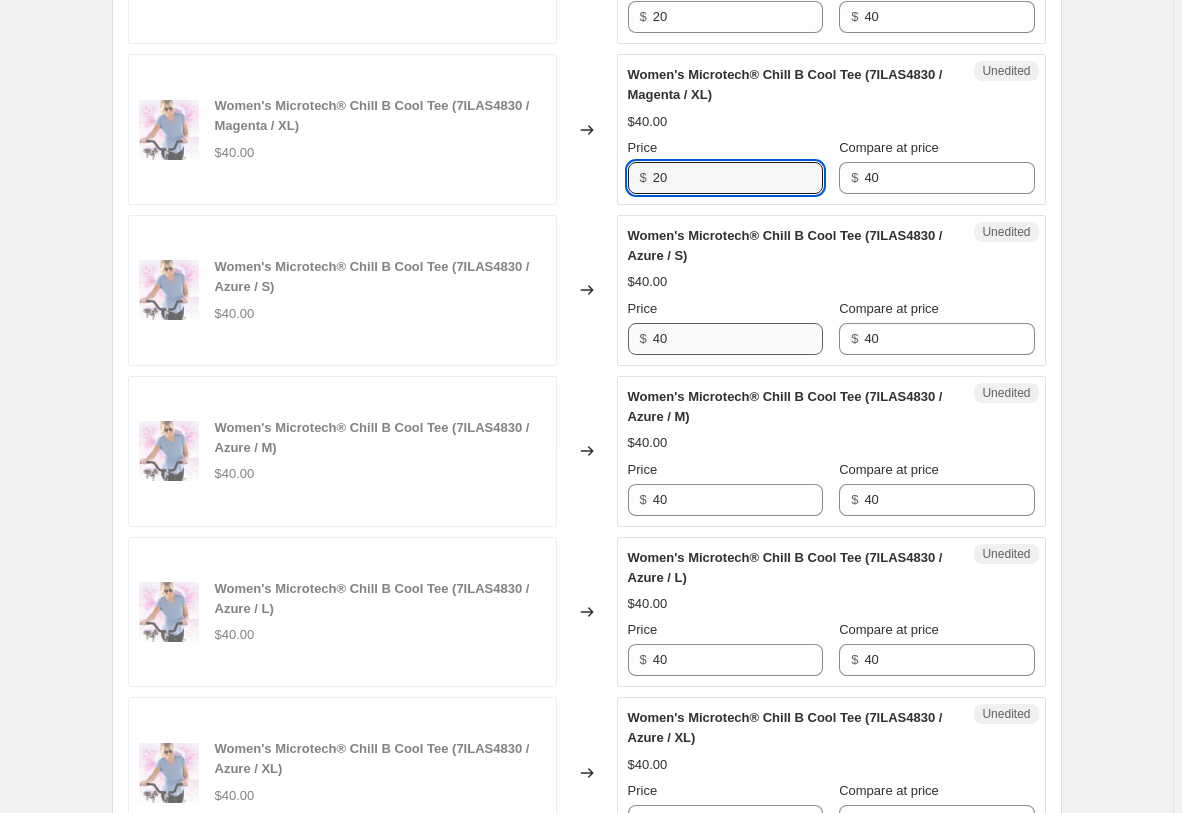 type on "20" 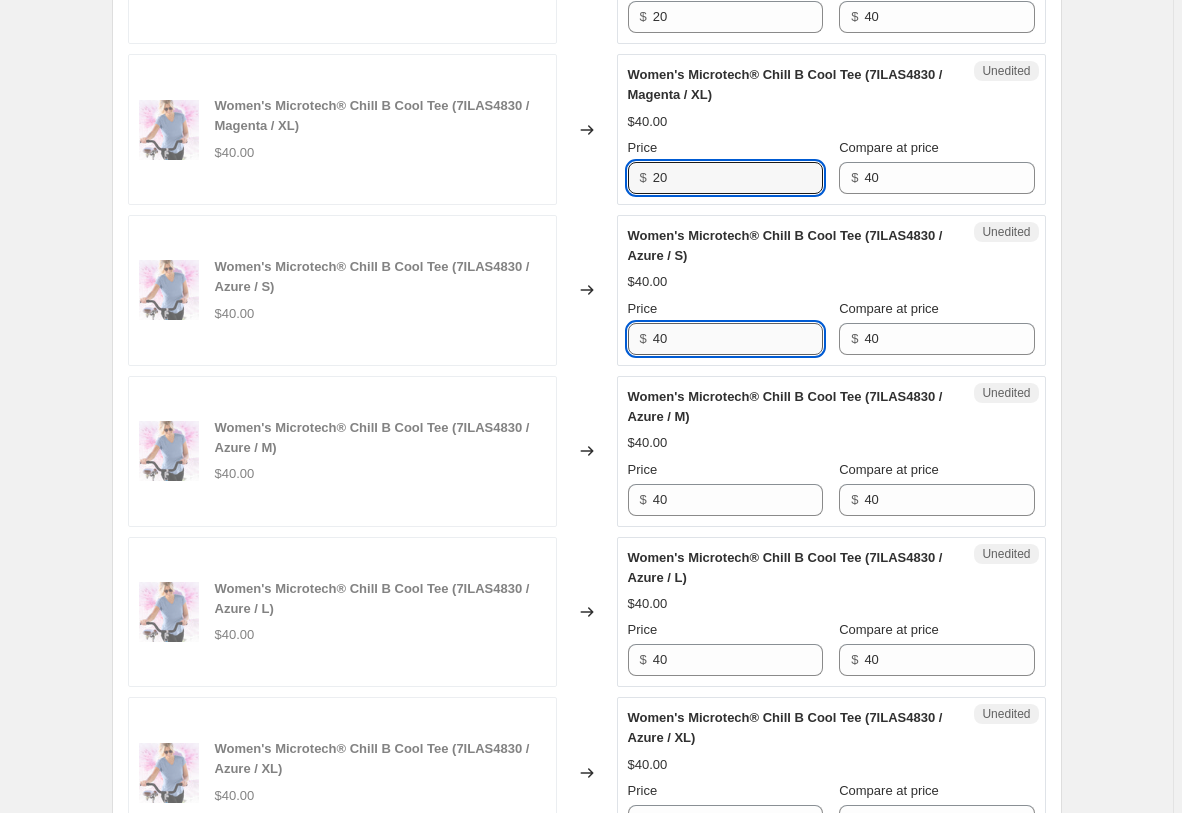 click on "40" at bounding box center (738, 339) 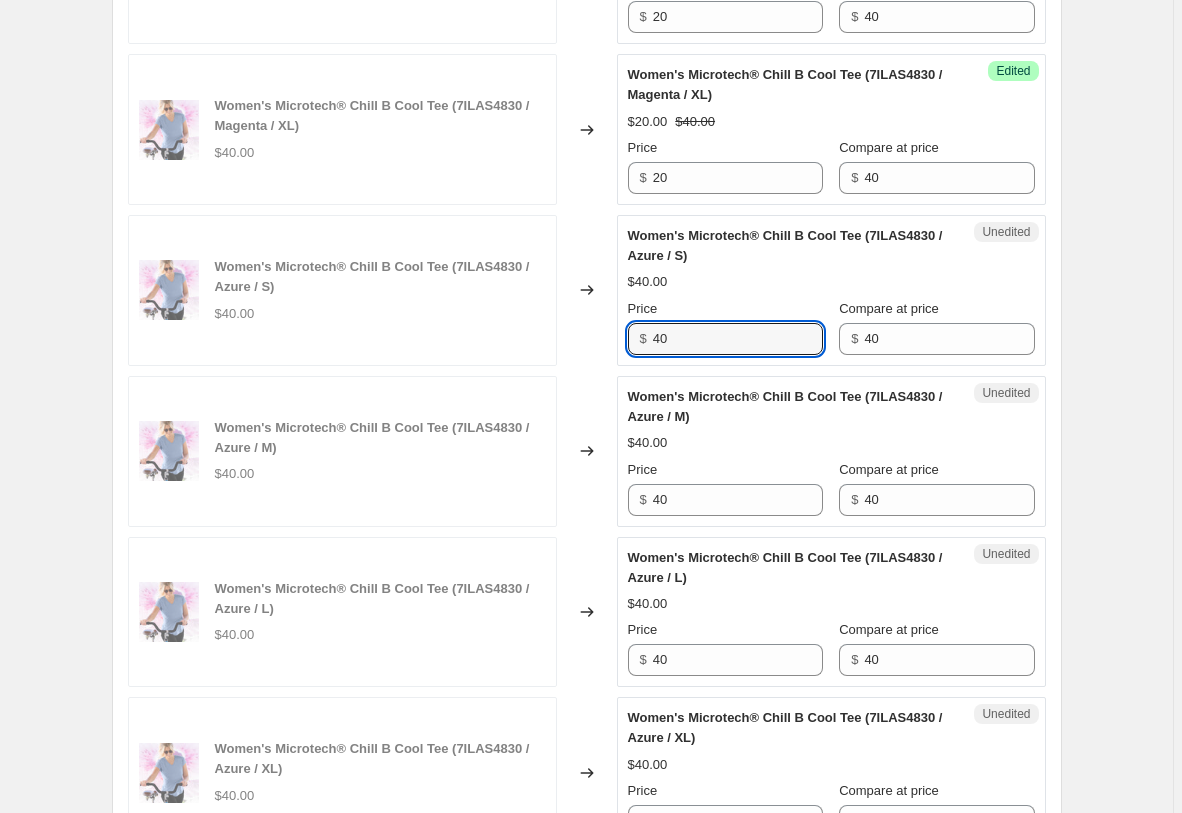 paste on "2" 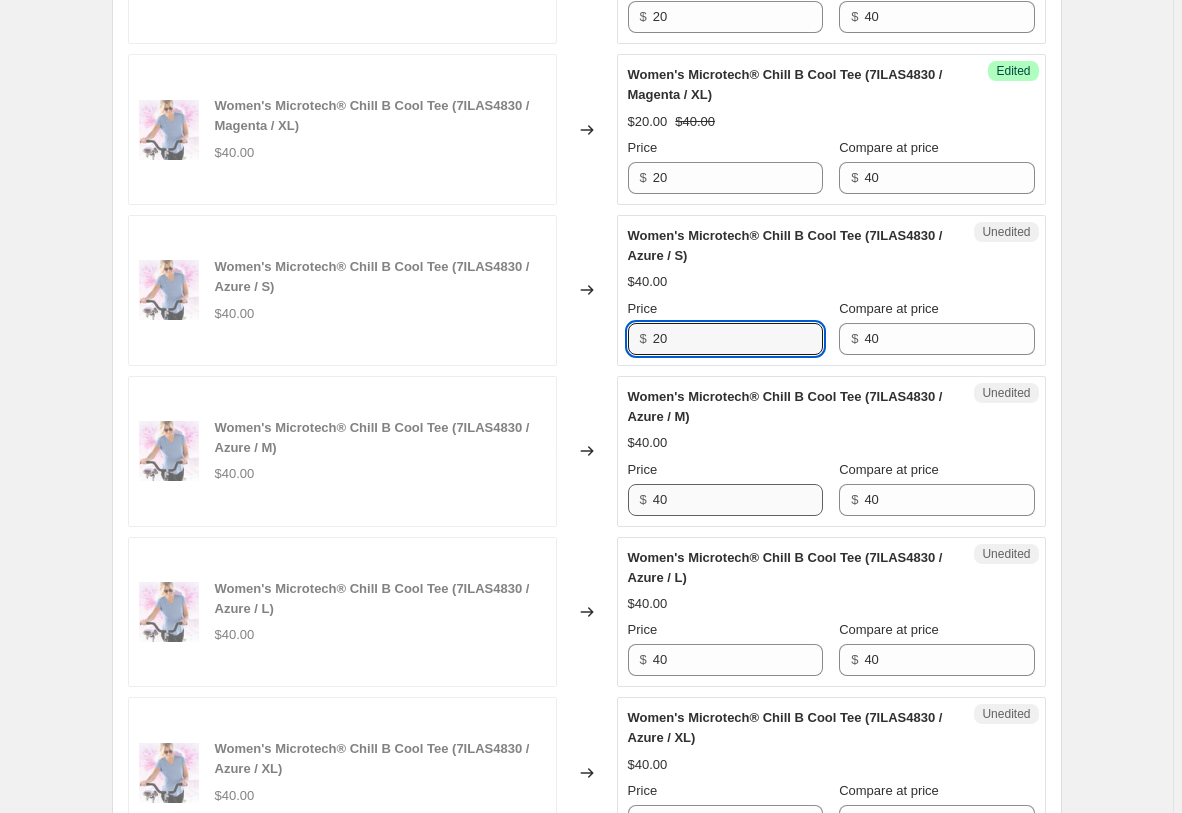 type on "20" 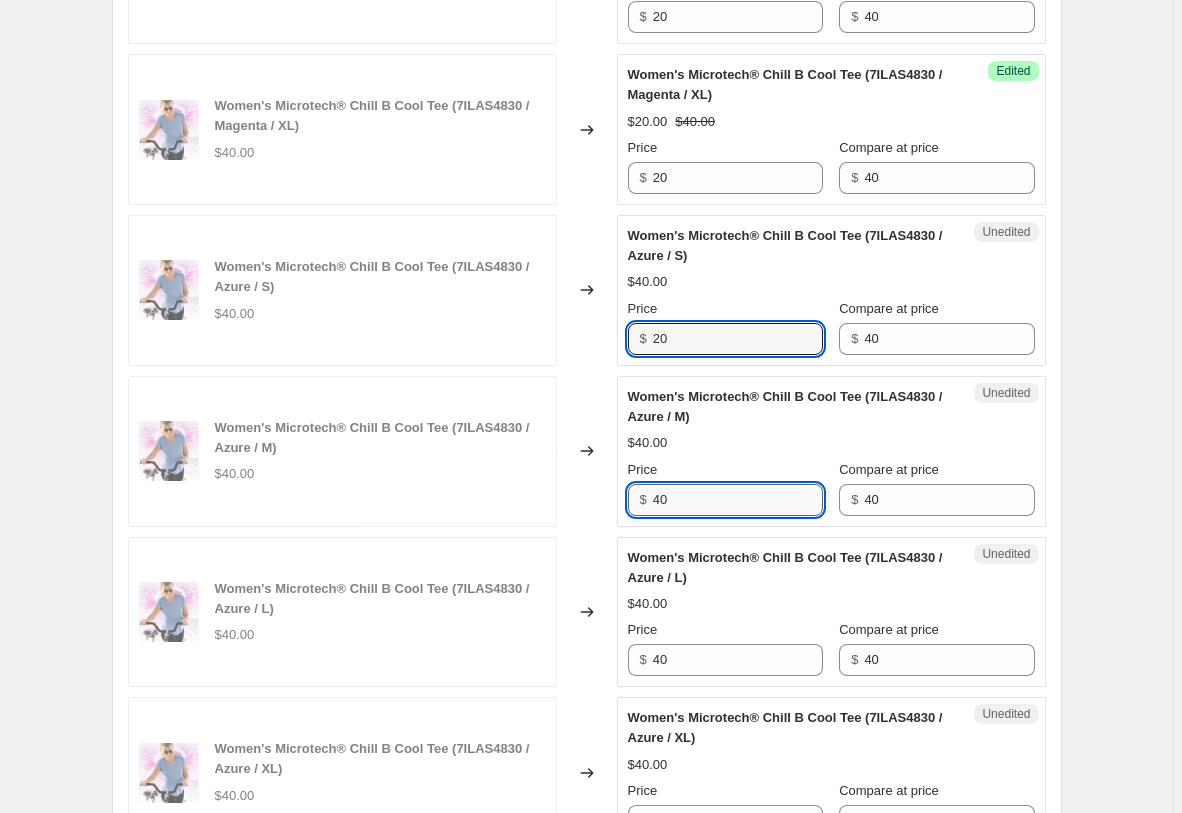 click on "40" at bounding box center (738, 500) 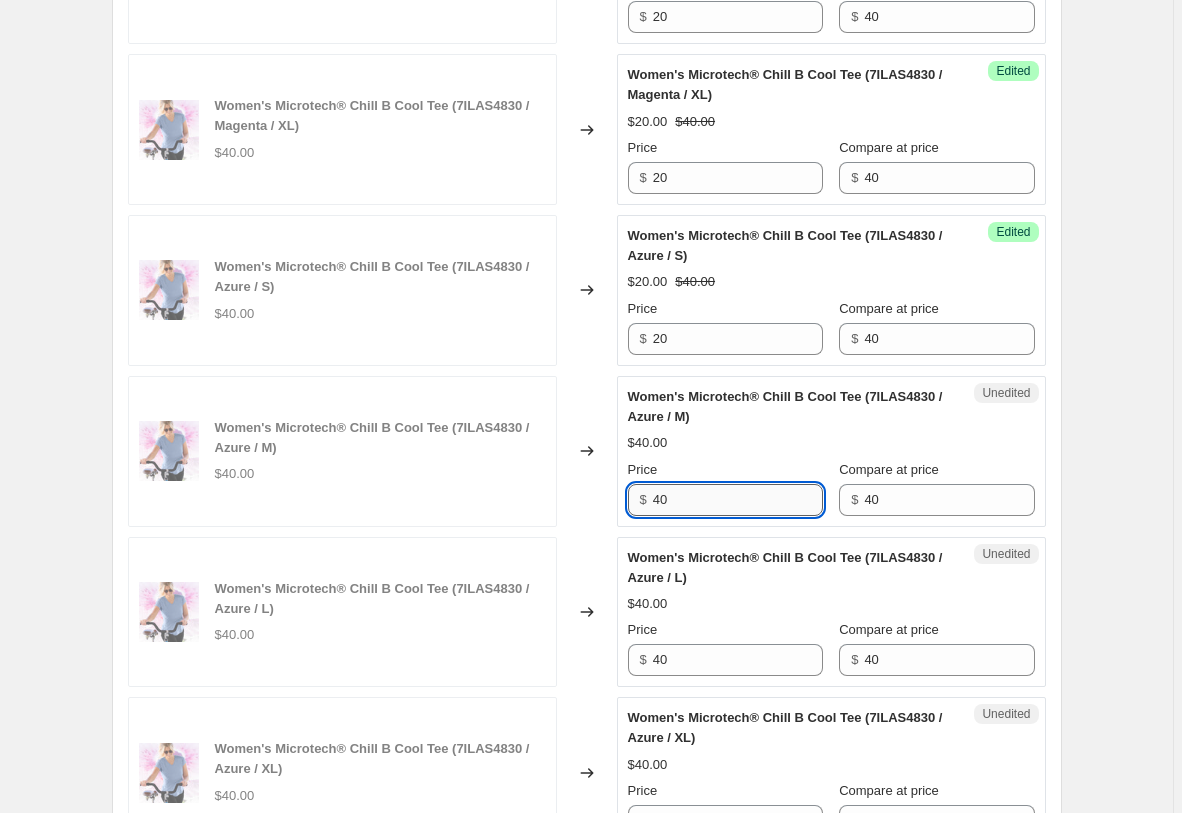 paste on "2" 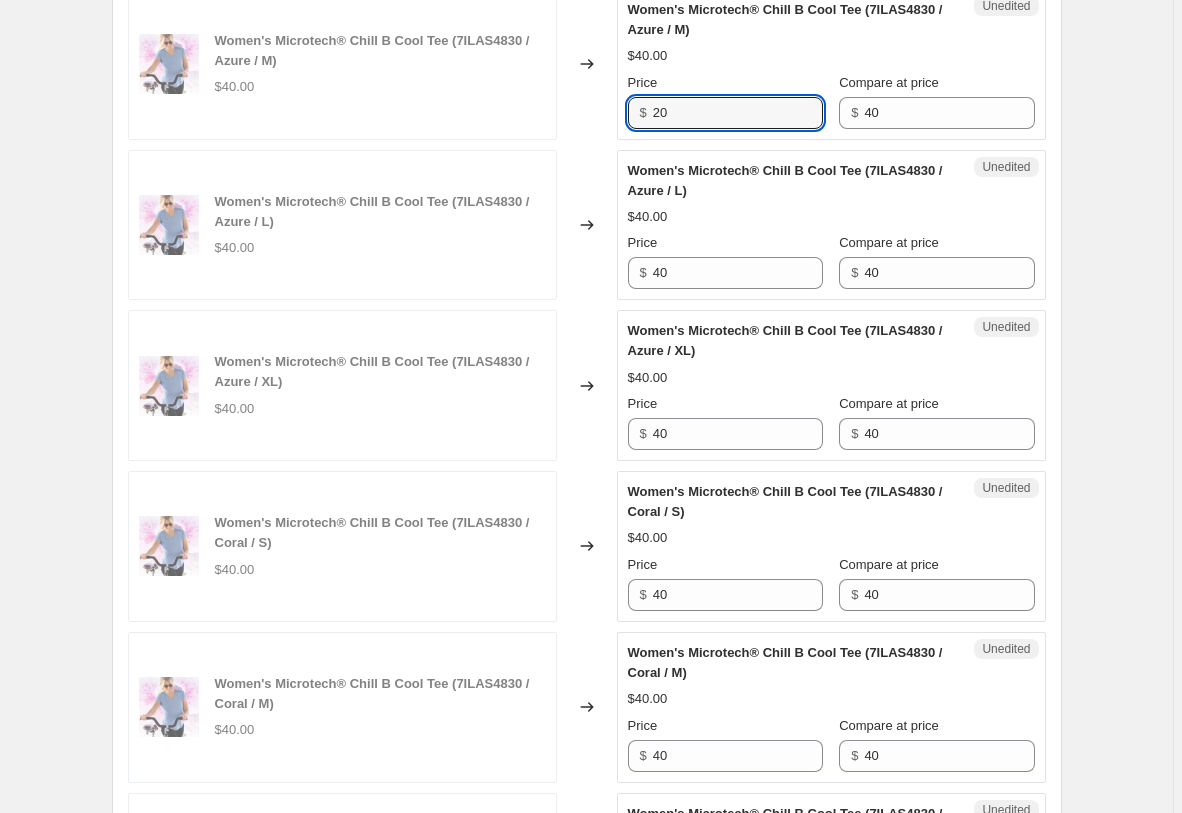 scroll, scrollTop: 1793, scrollLeft: 0, axis: vertical 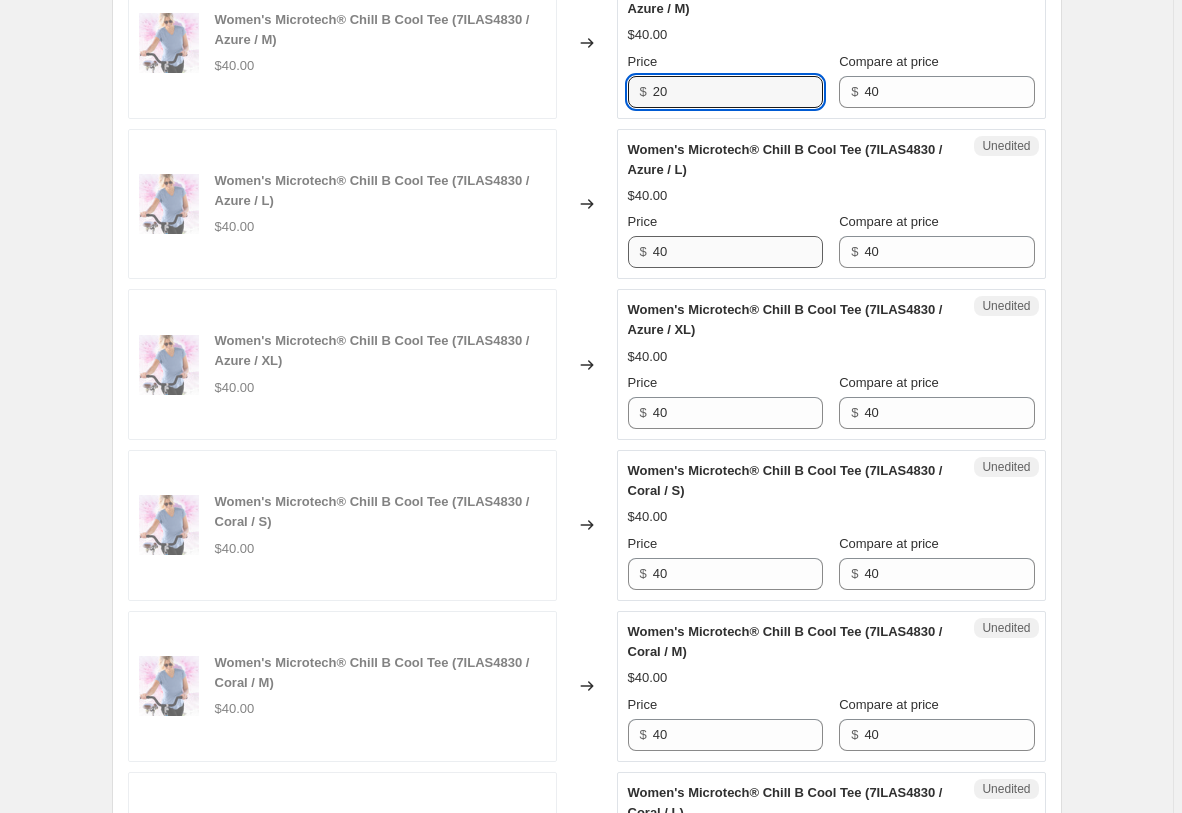 type on "20" 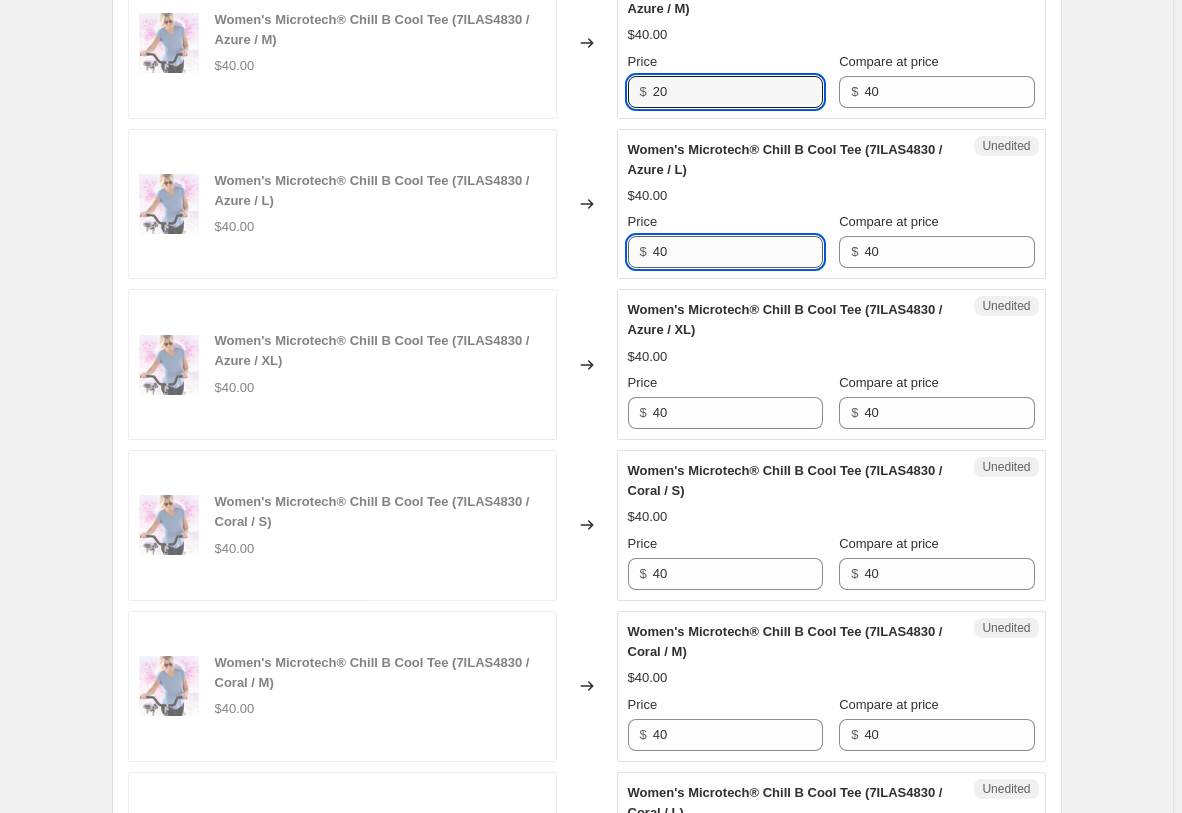 click on "40" at bounding box center [738, 252] 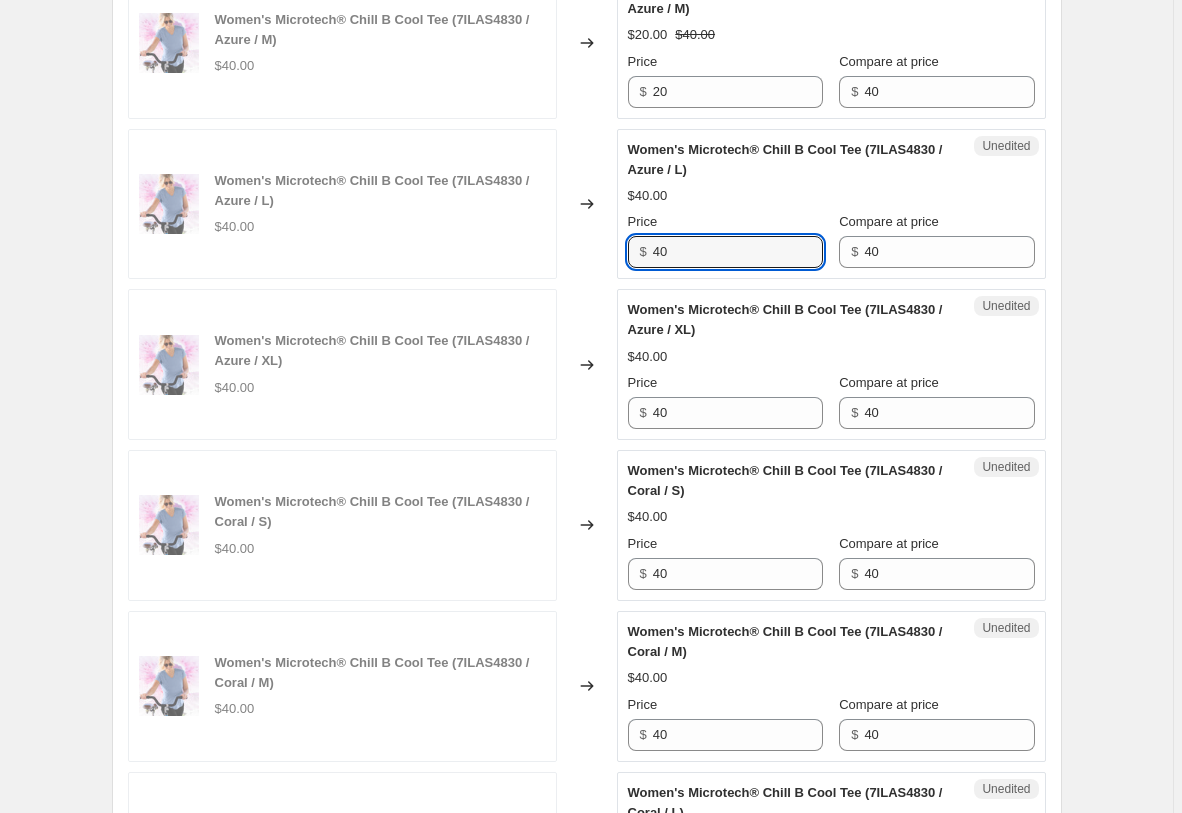 paste on "2" 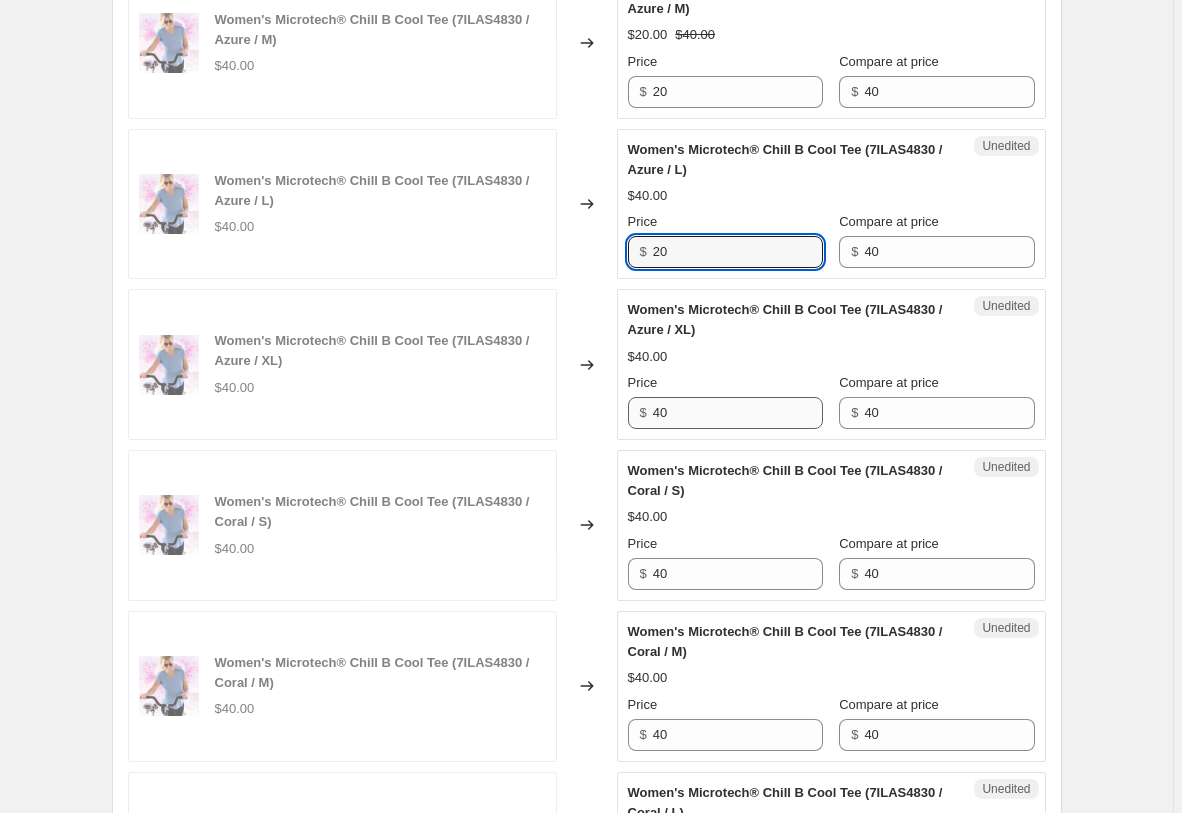 type on "20" 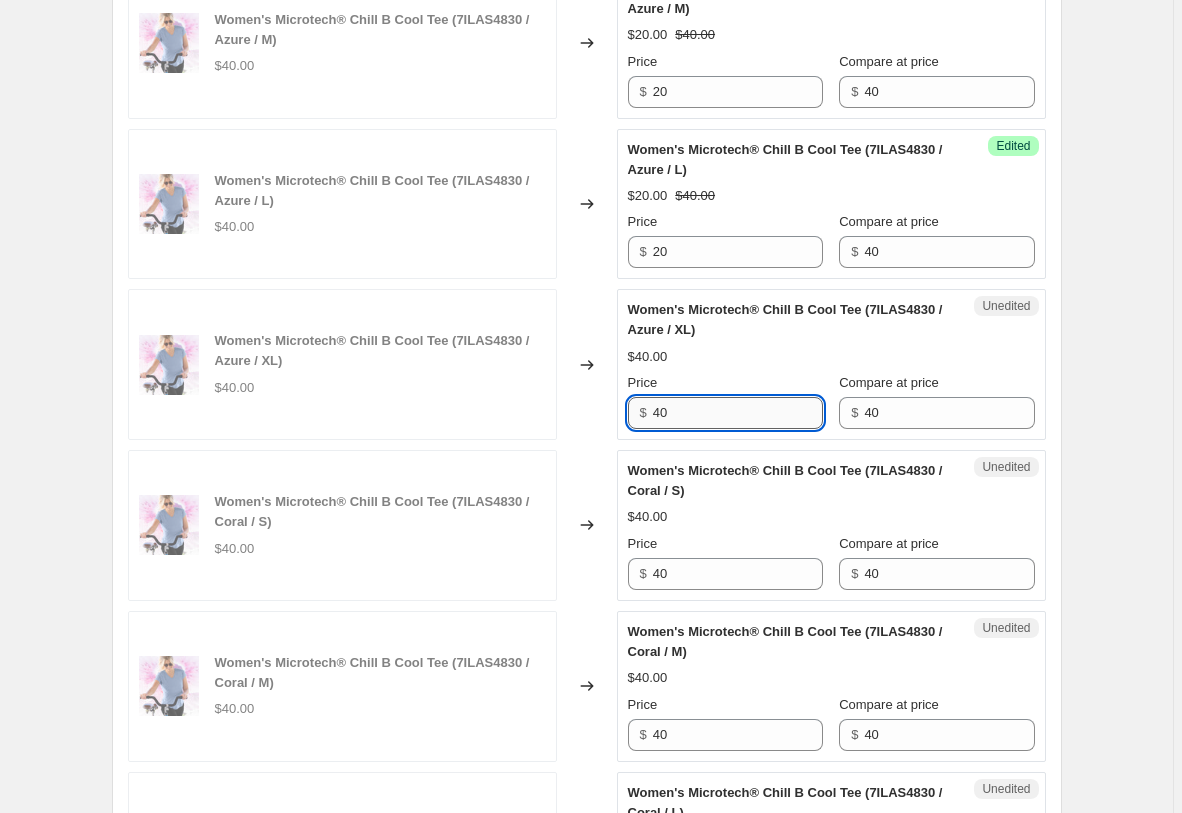 click on "40" at bounding box center (738, 413) 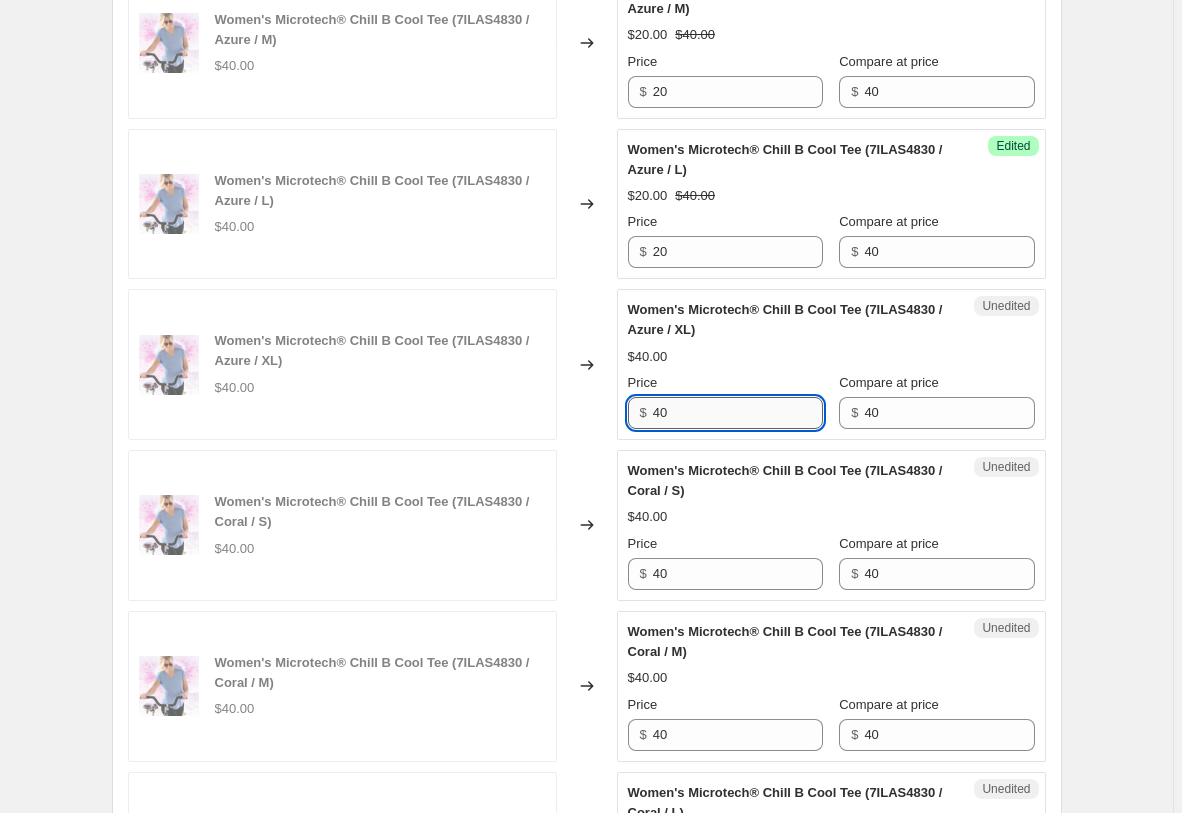 paste on "2" 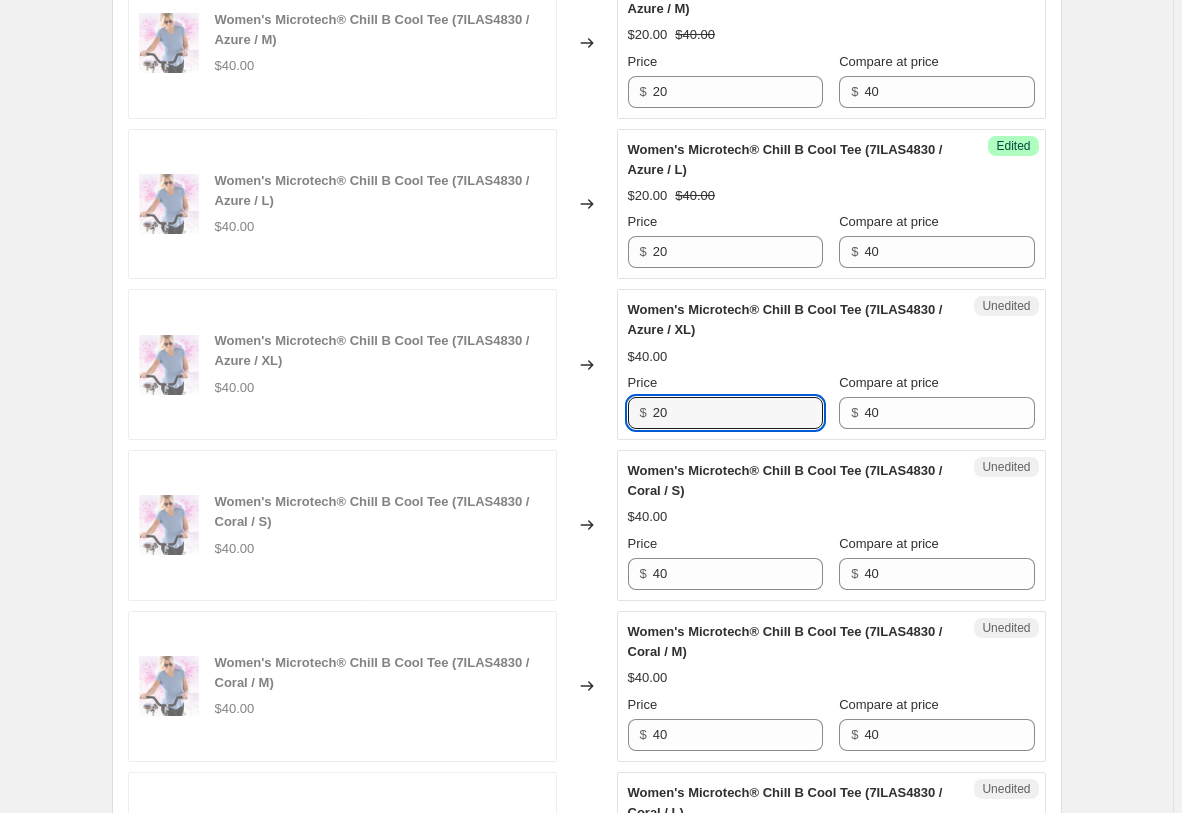 scroll, scrollTop: 2201, scrollLeft: 0, axis: vertical 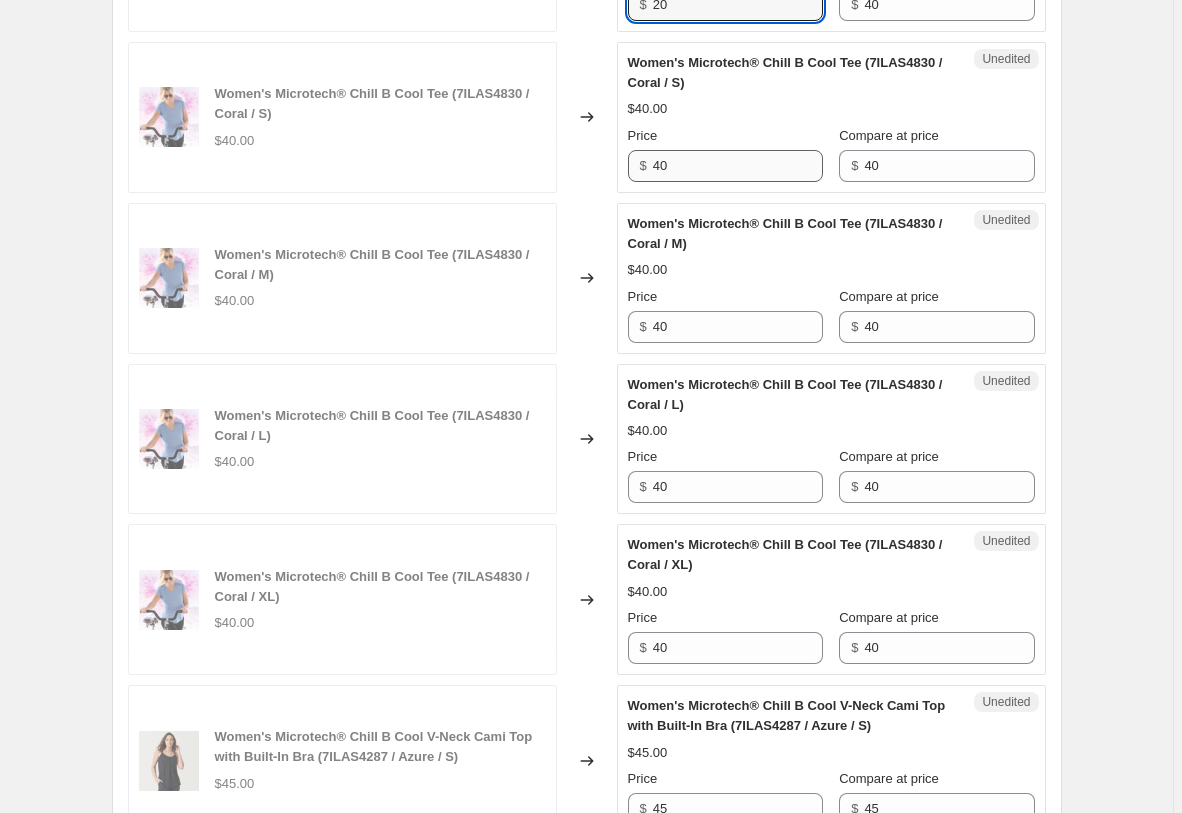 type on "20" 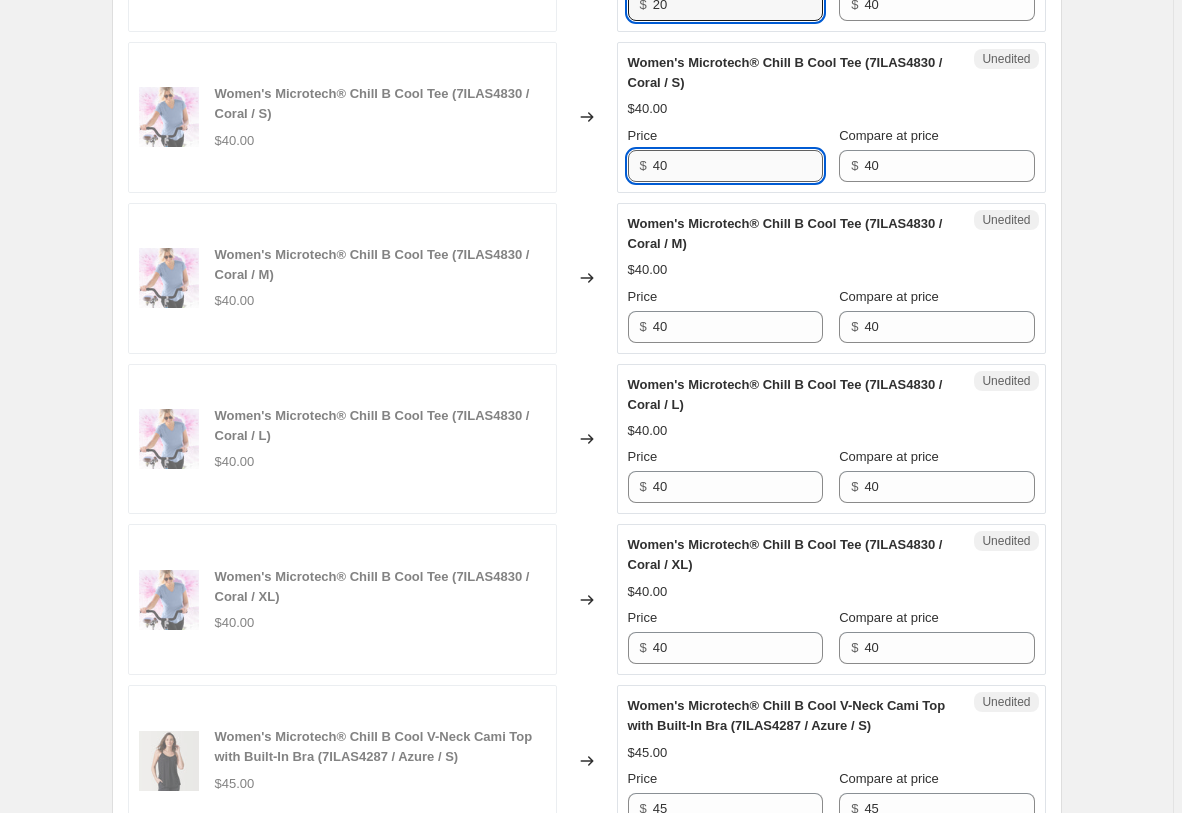 click on "40" at bounding box center (738, 166) 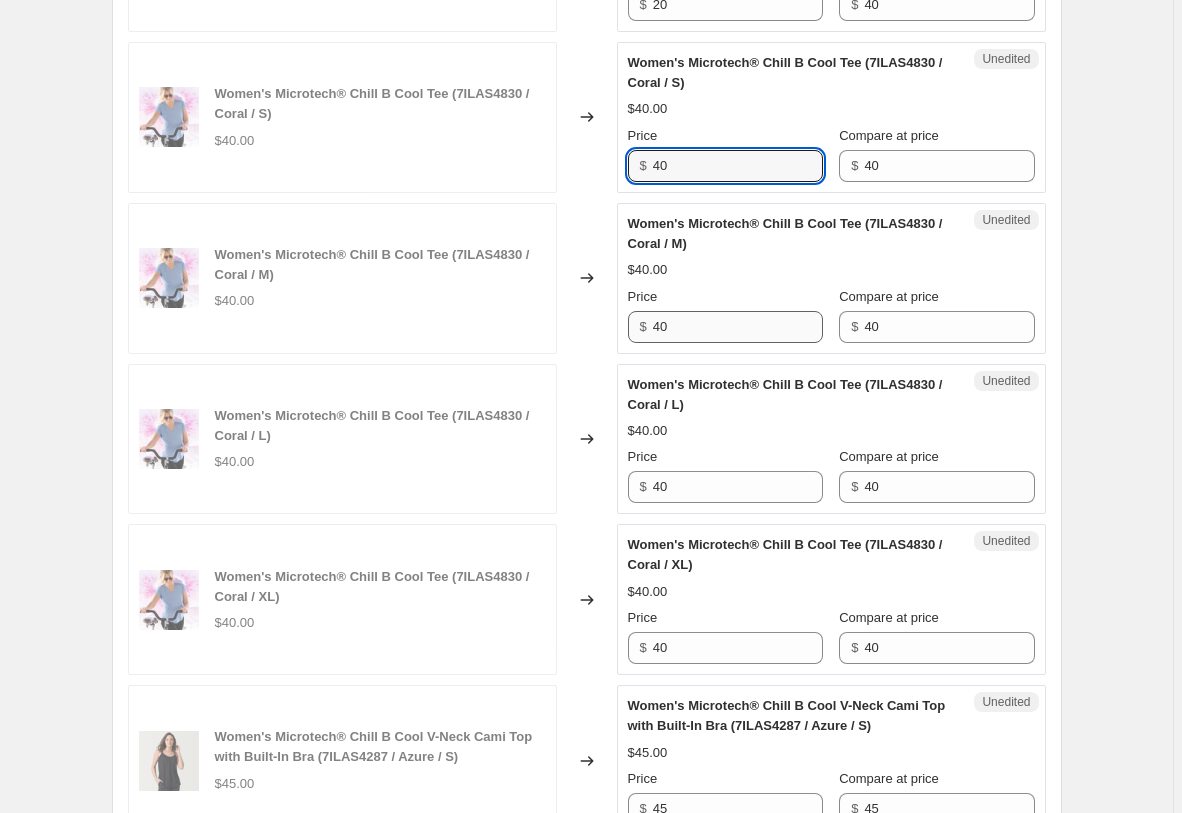 paste on "2" 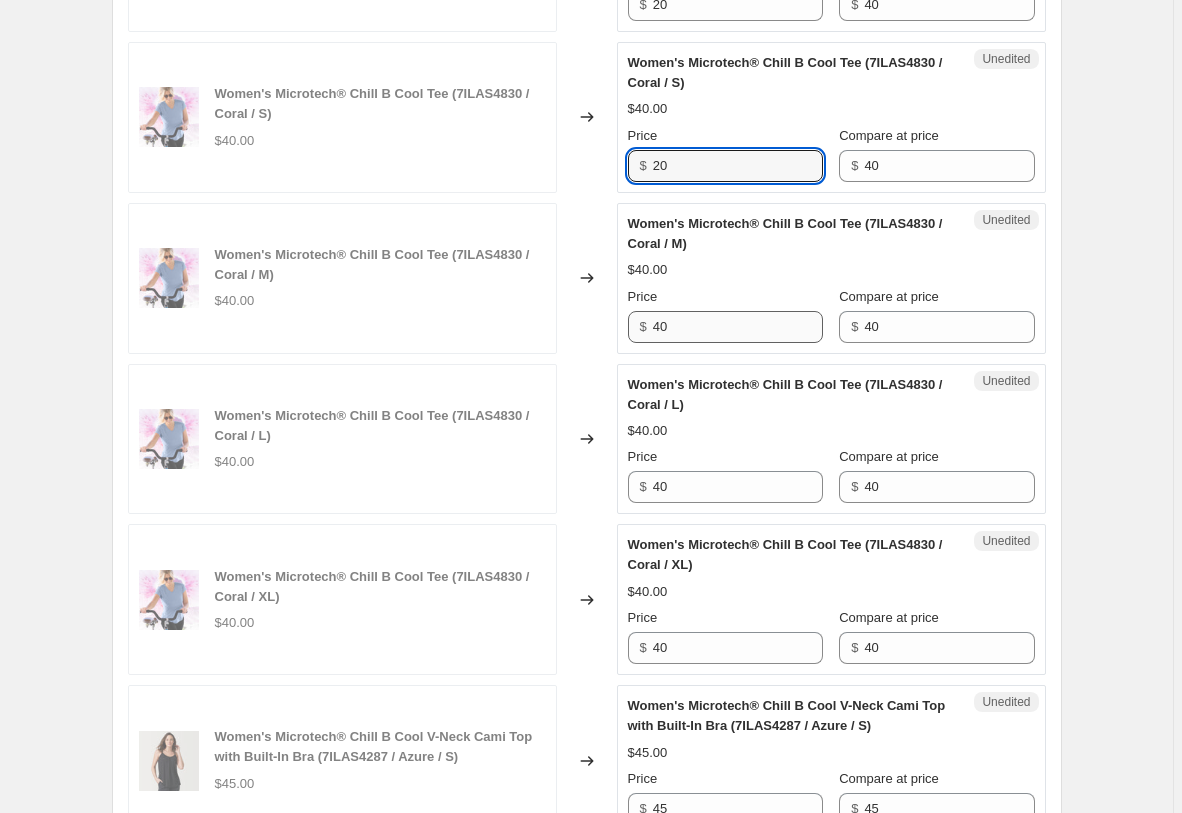 type on "20" 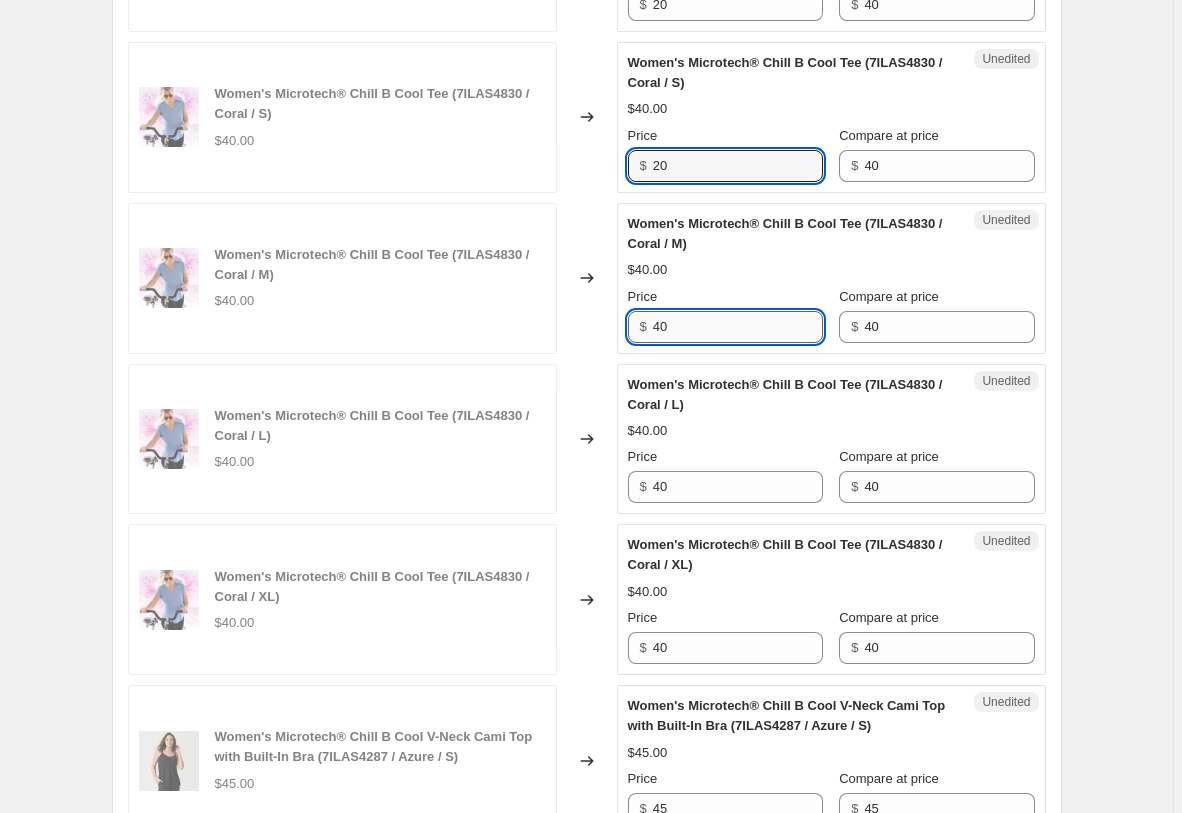 click on "40" at bounding box center (738, 327) 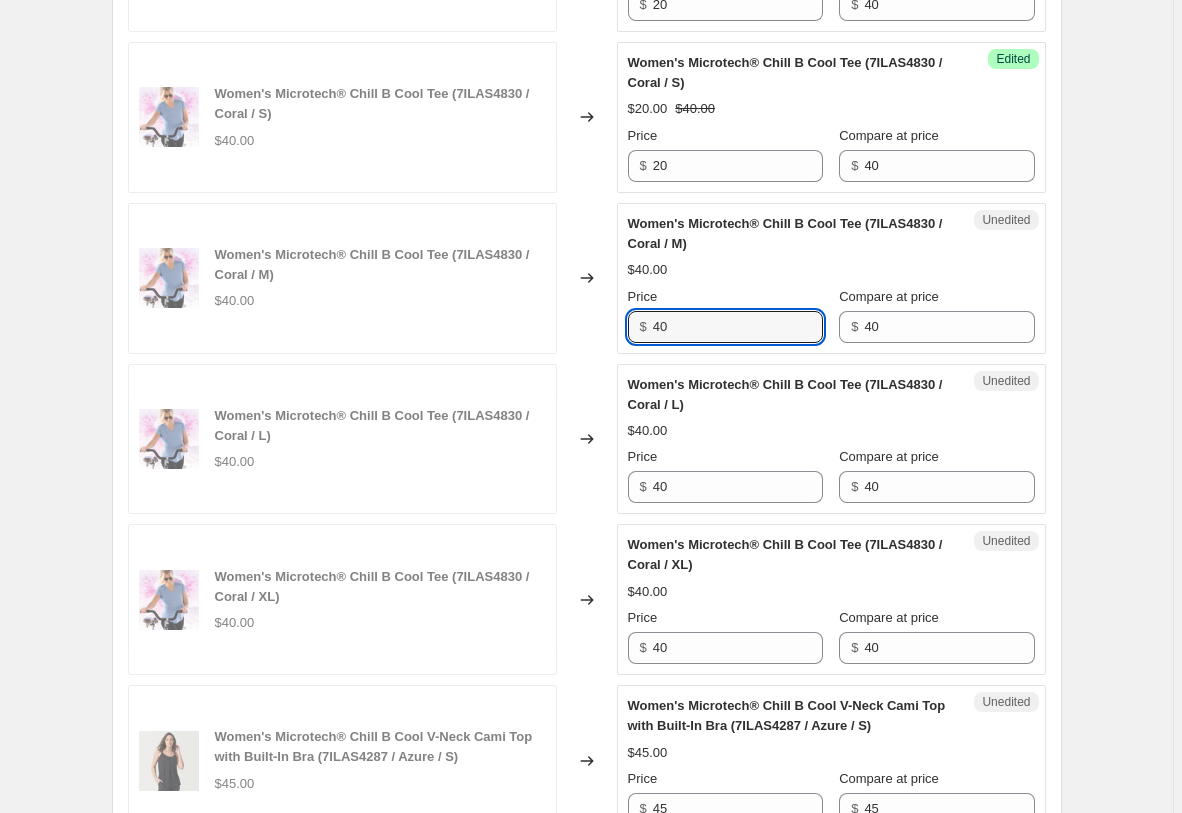paste on "2" 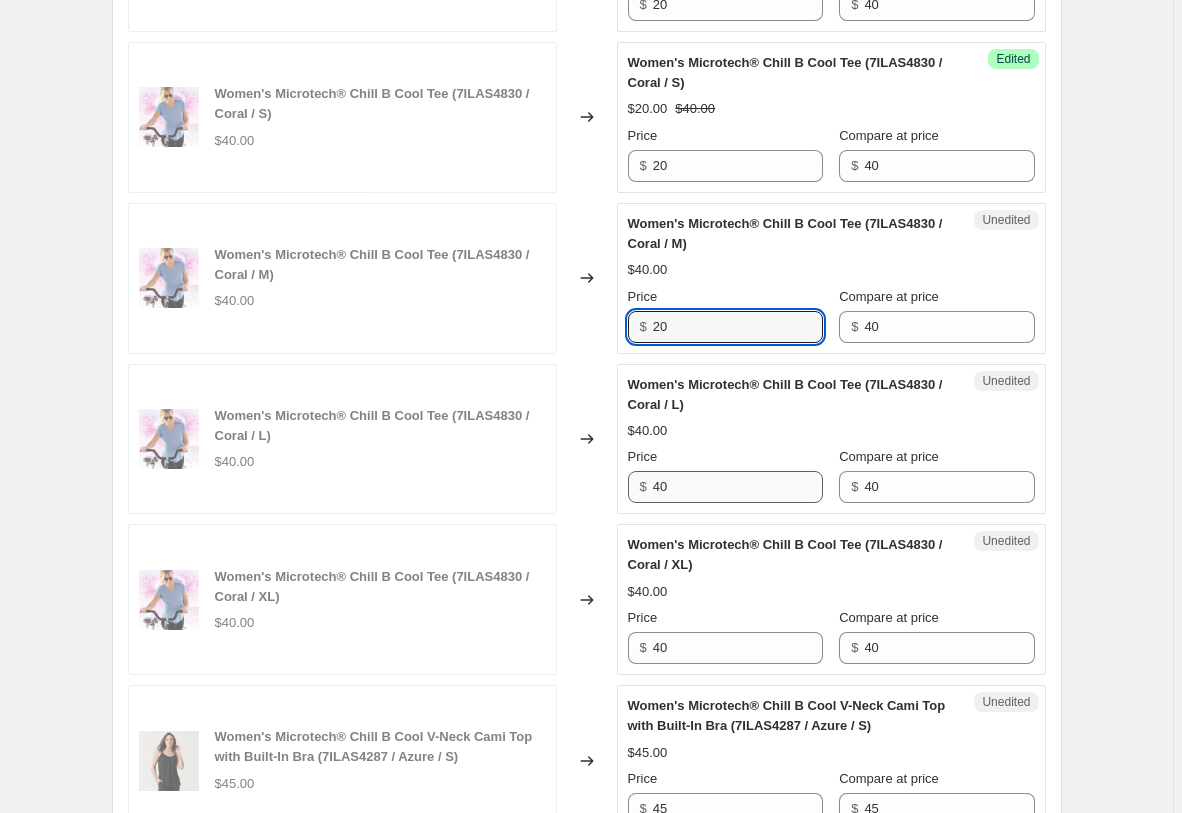 type on "20" 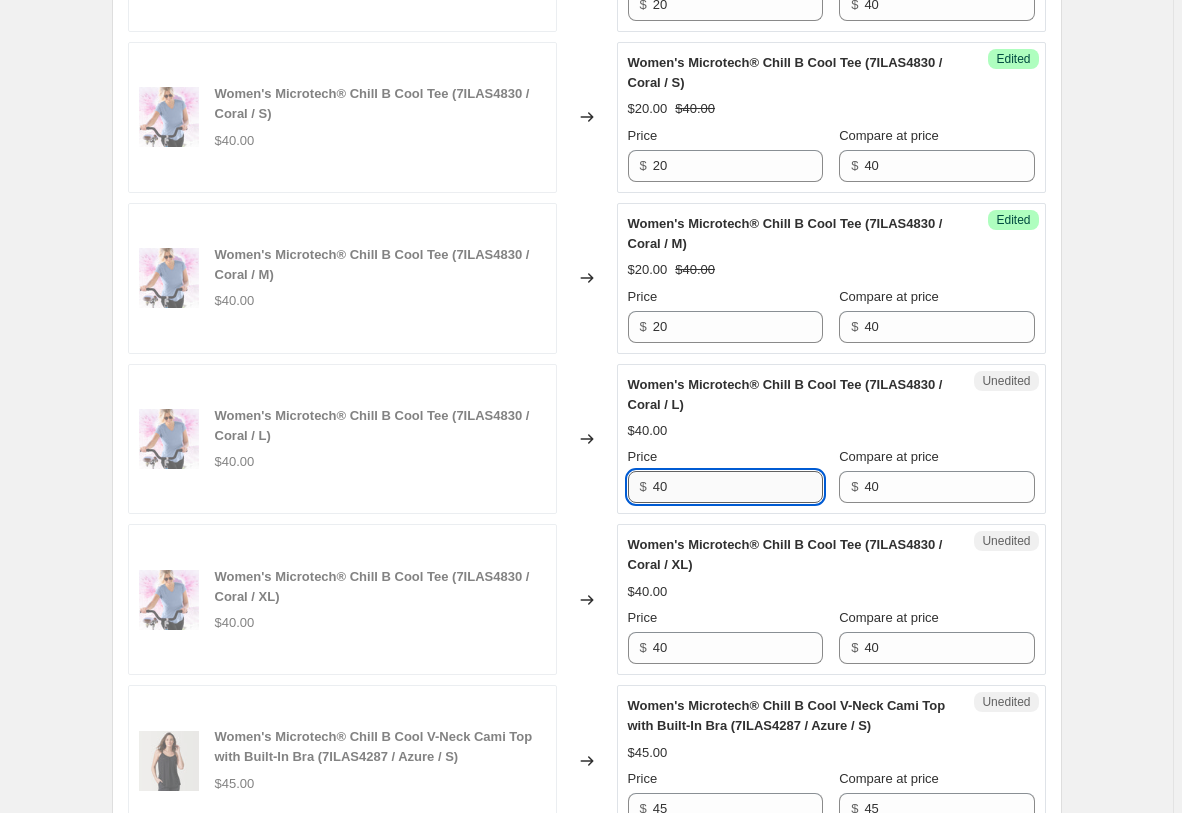 click on "40" at bounding box center (738, 487) 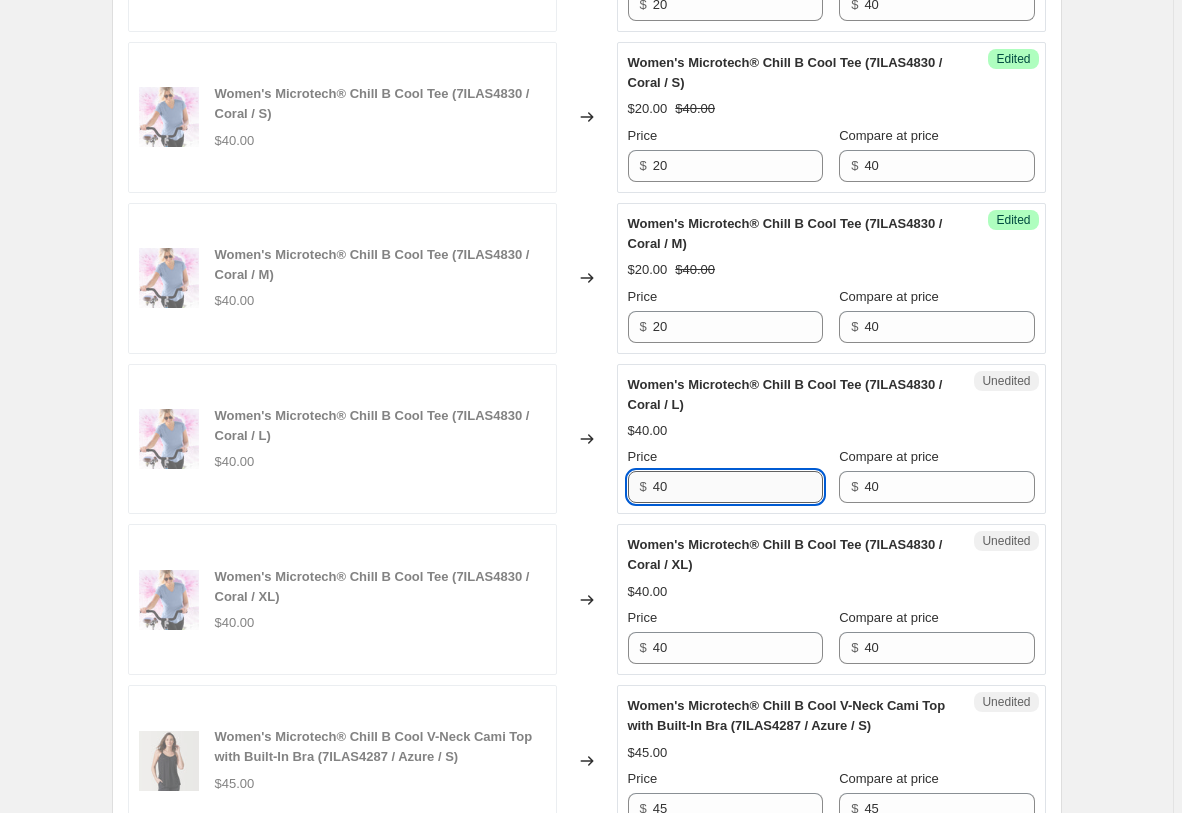 paste on "2" 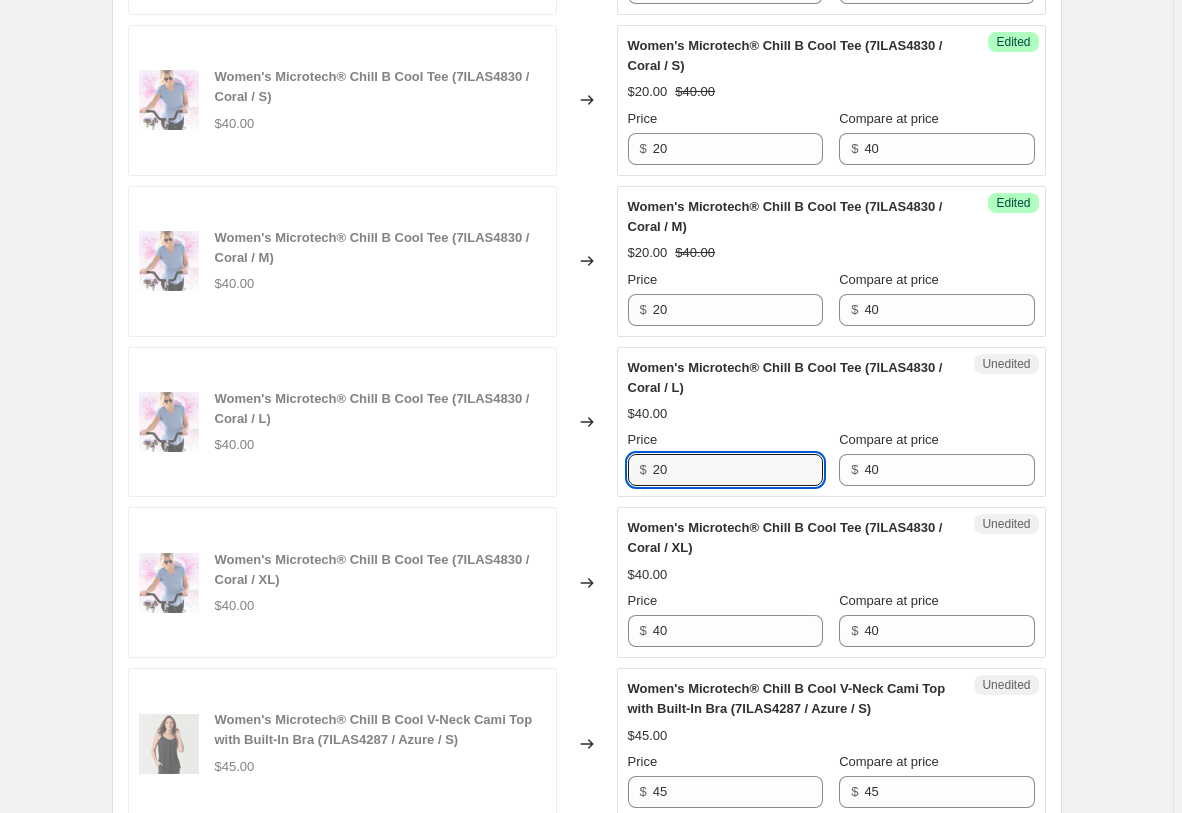 scroll, scrollTop: 2609, scrollLeft: 0, axis: vertical 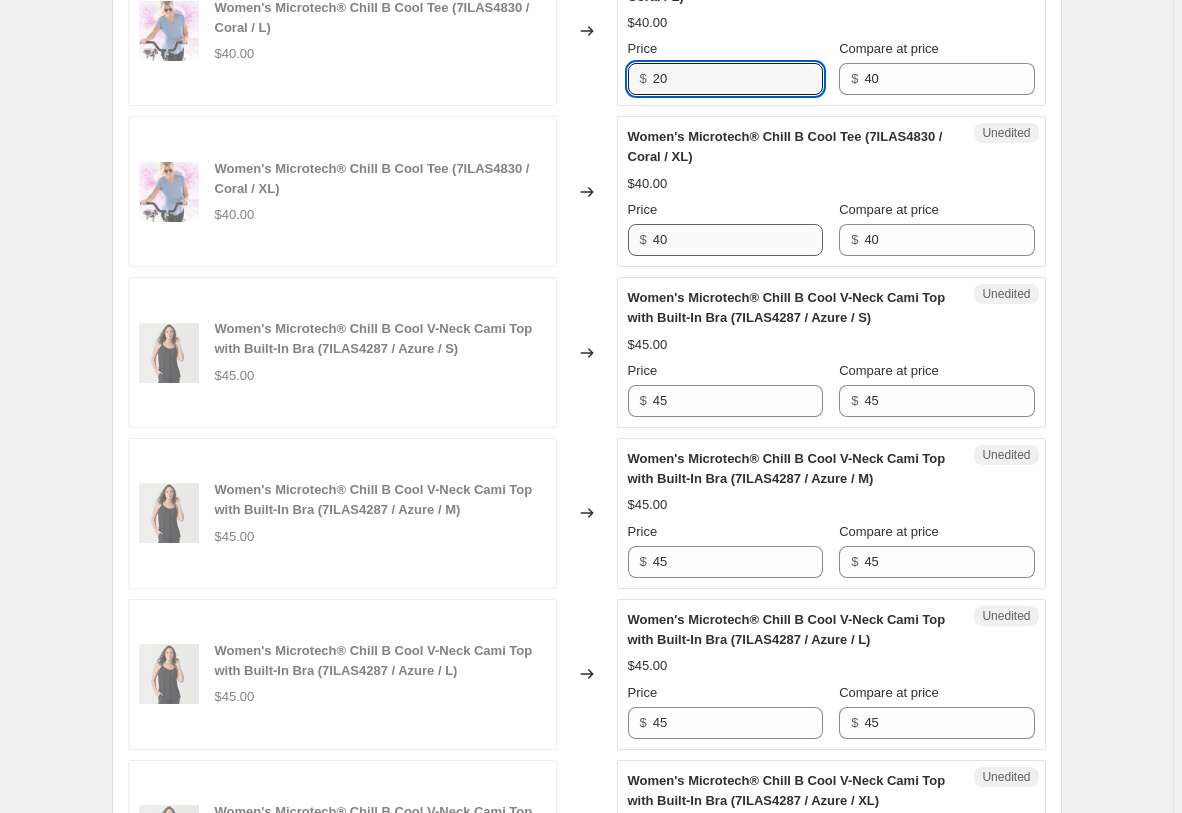 type on "20" 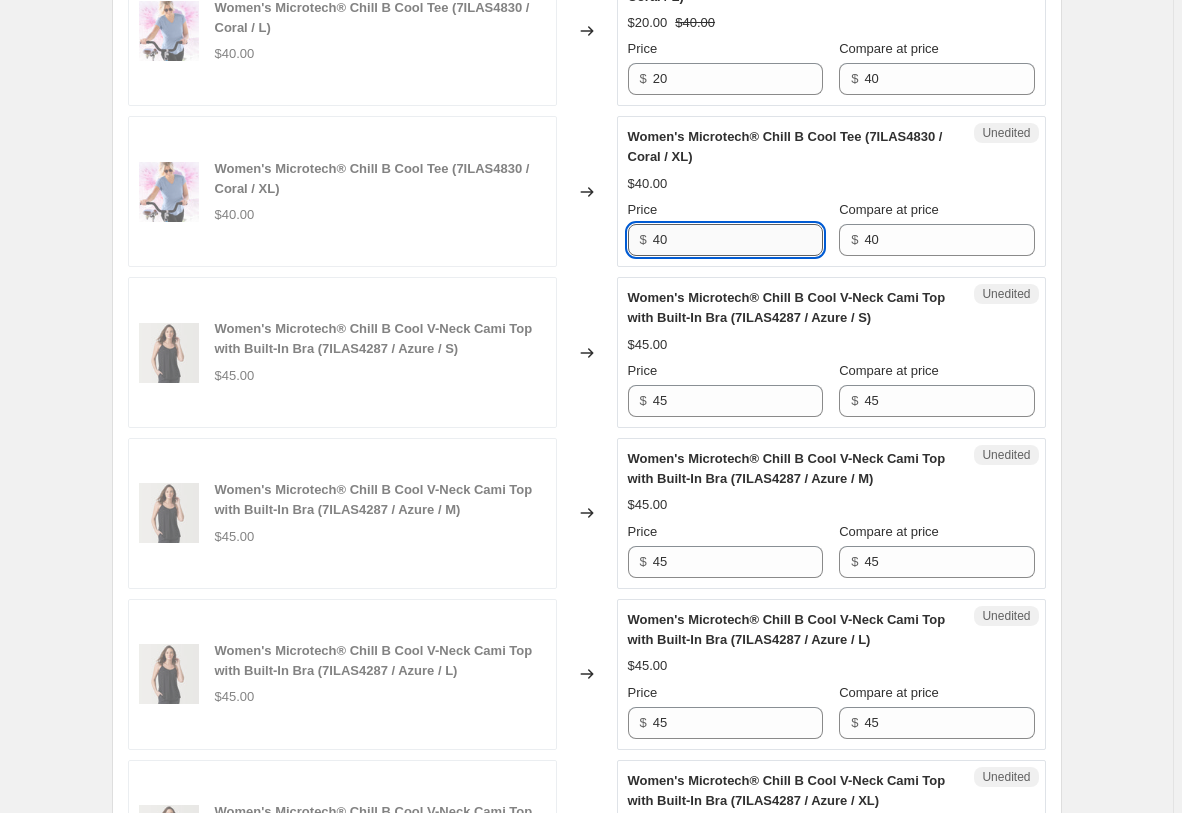 click on "40" at bounding box center [738, 240] 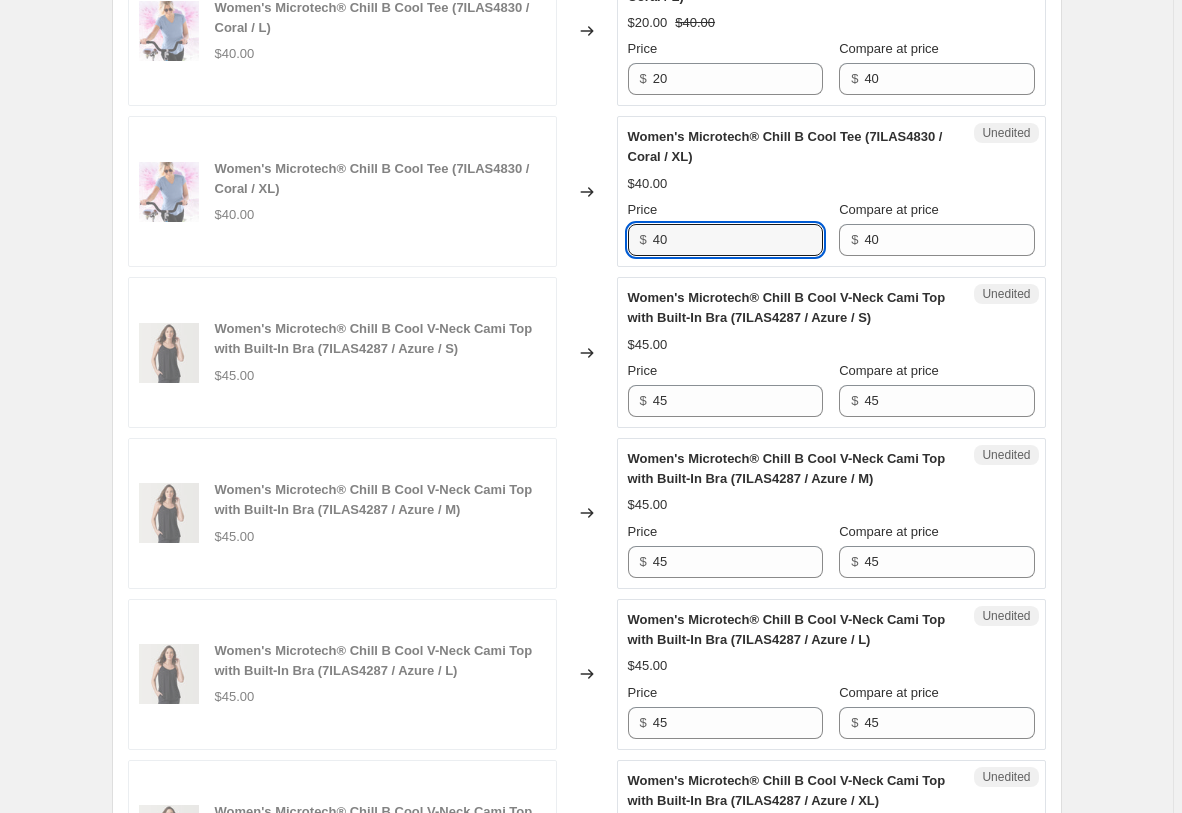paste on "2" 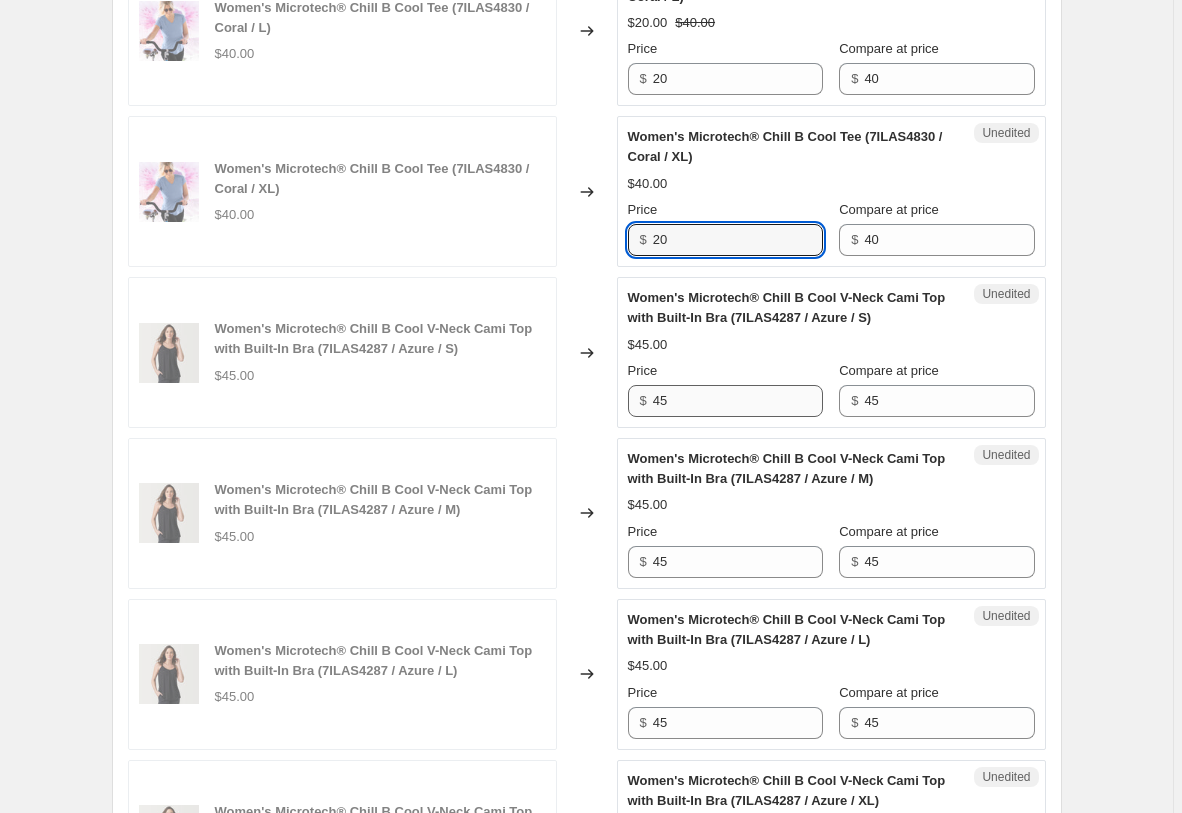 type on "20" 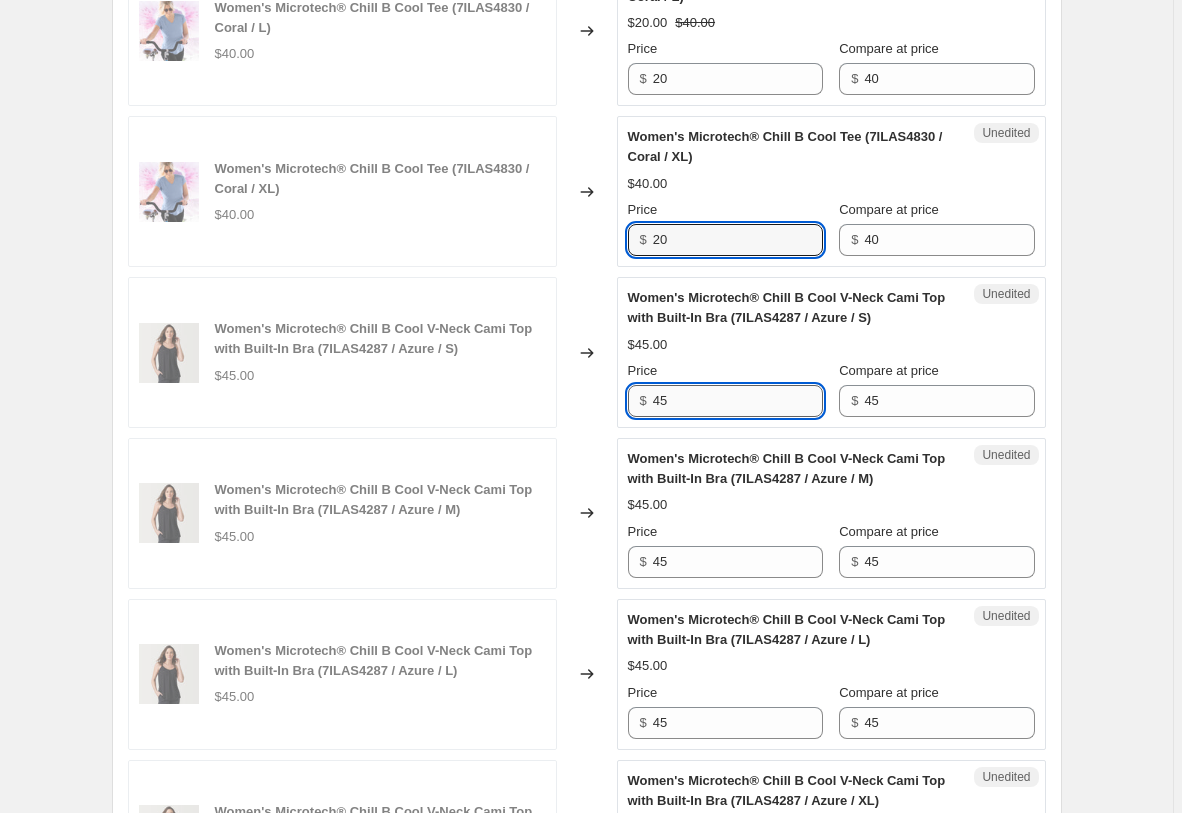 click on "45" at bounding box center (738, 401) 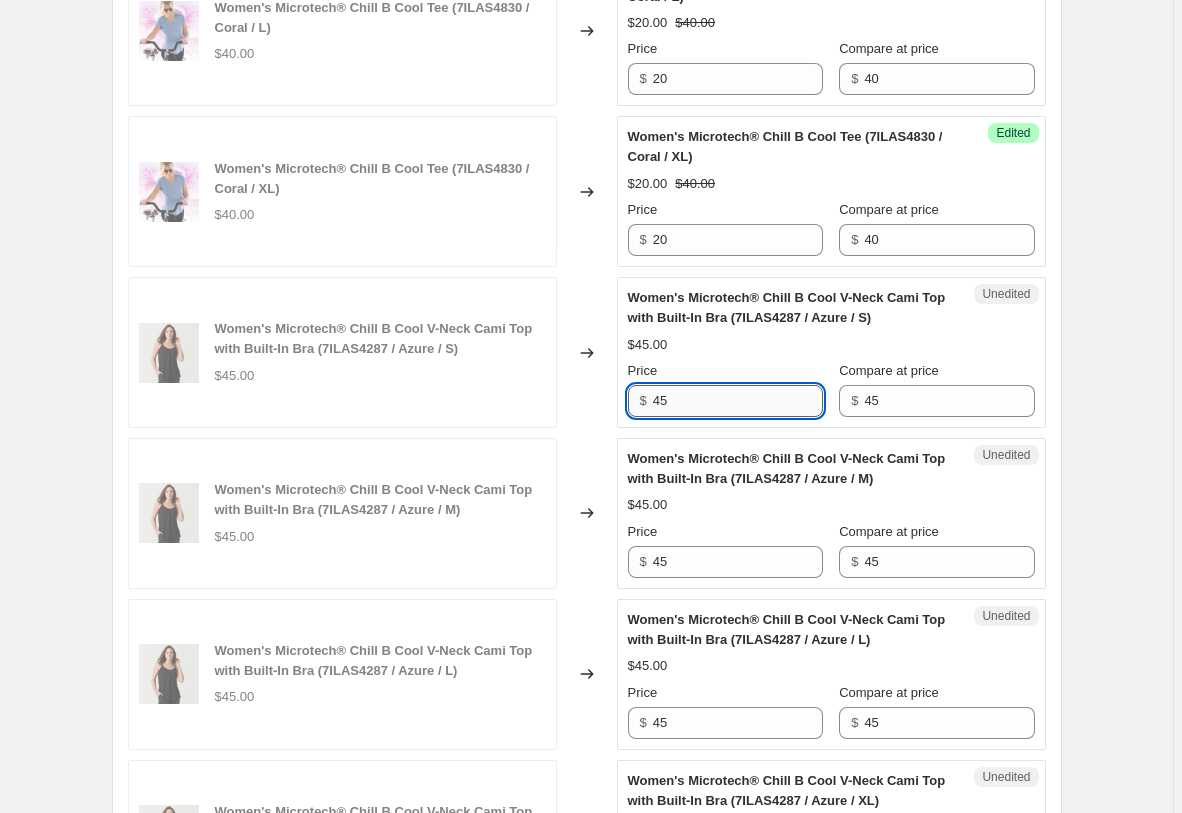 click on "45" at bounding box center [738, 401] 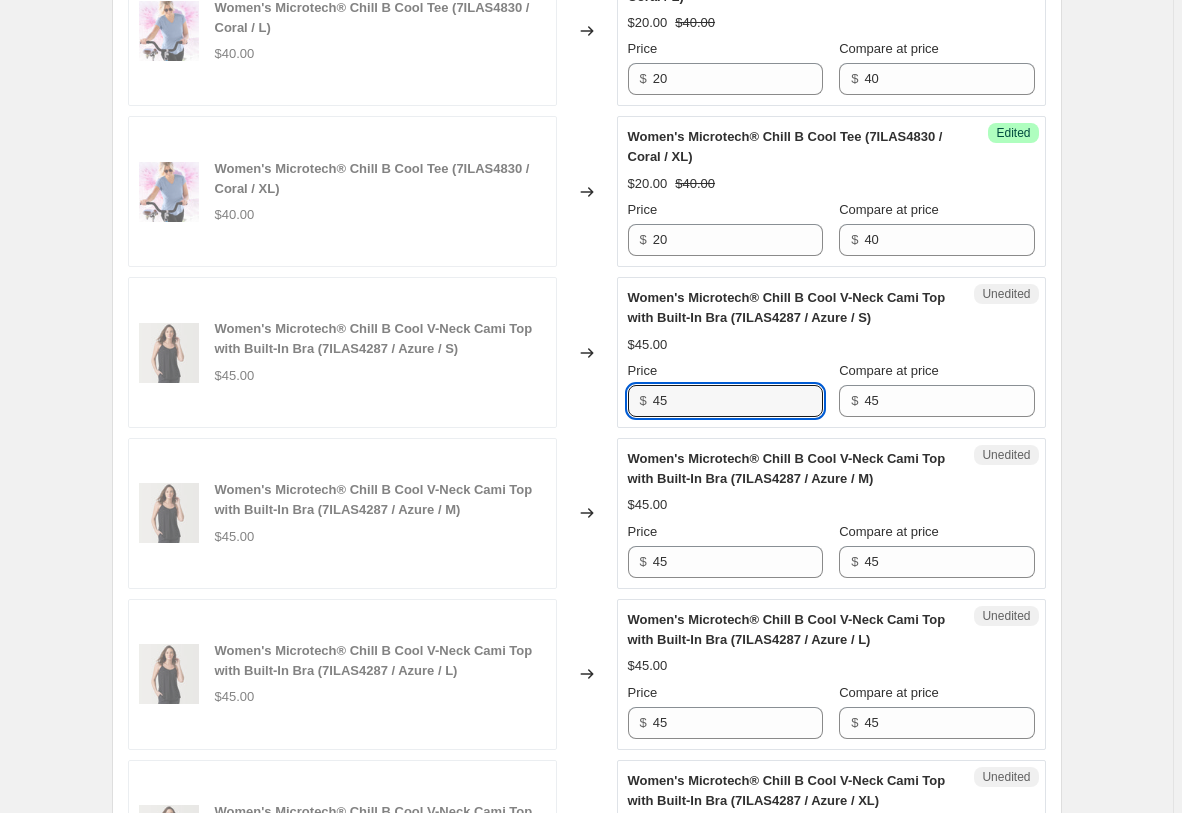 click on "Price $ 45" at bounding box center (725, 389) 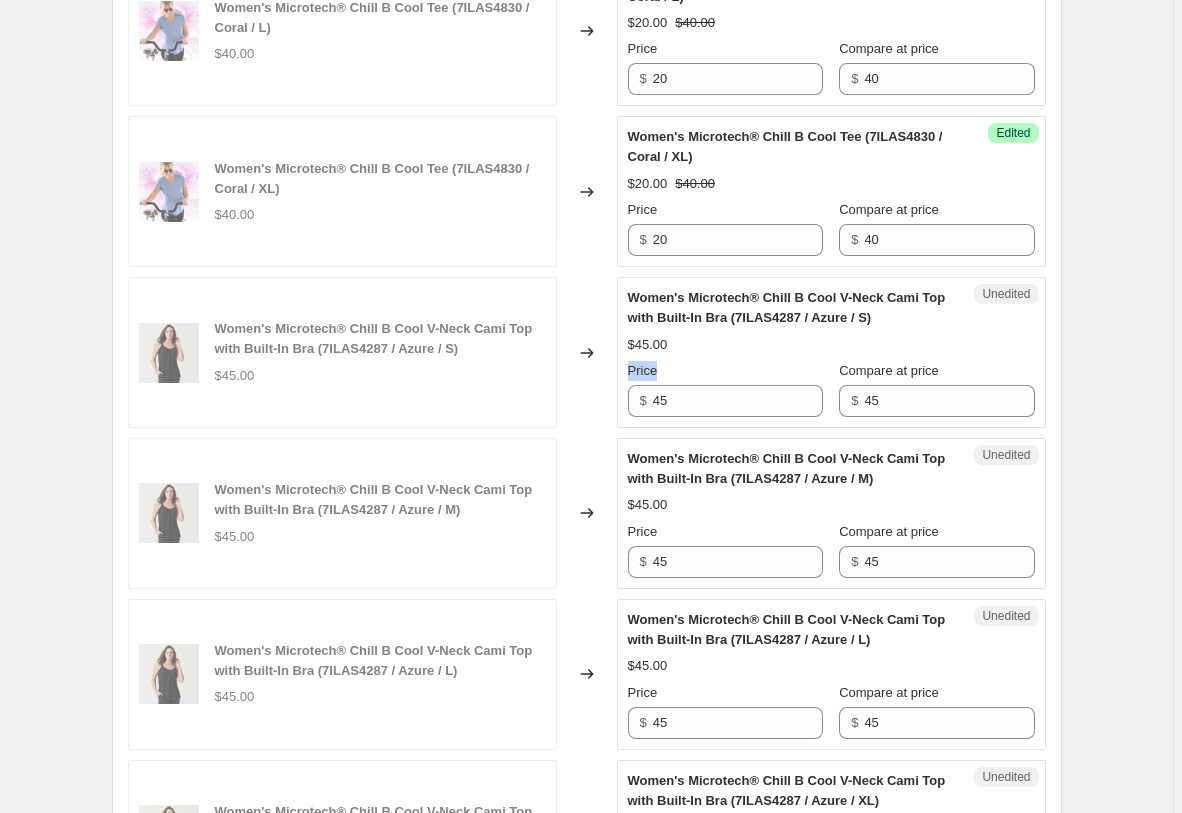 click on "Price $ 45" at bounding box center (725, 389) 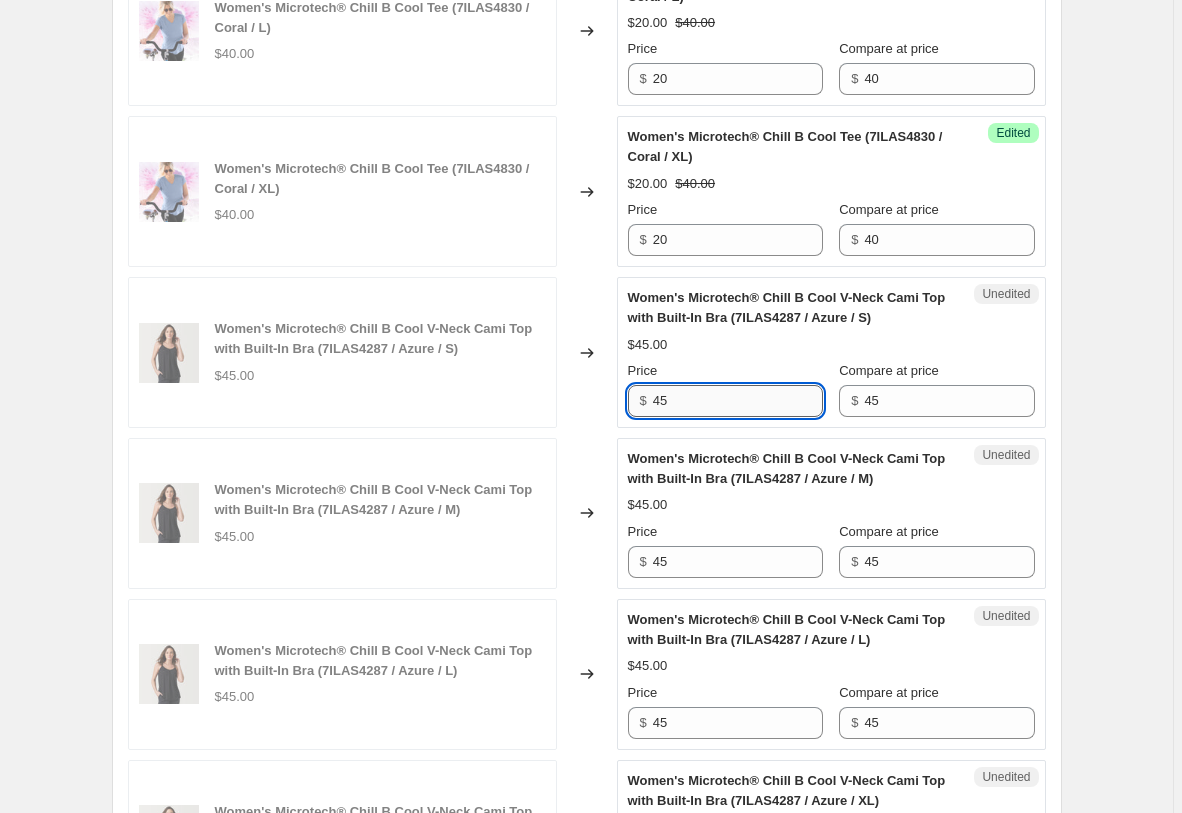 click on "45" at bounding box center [738, 401] 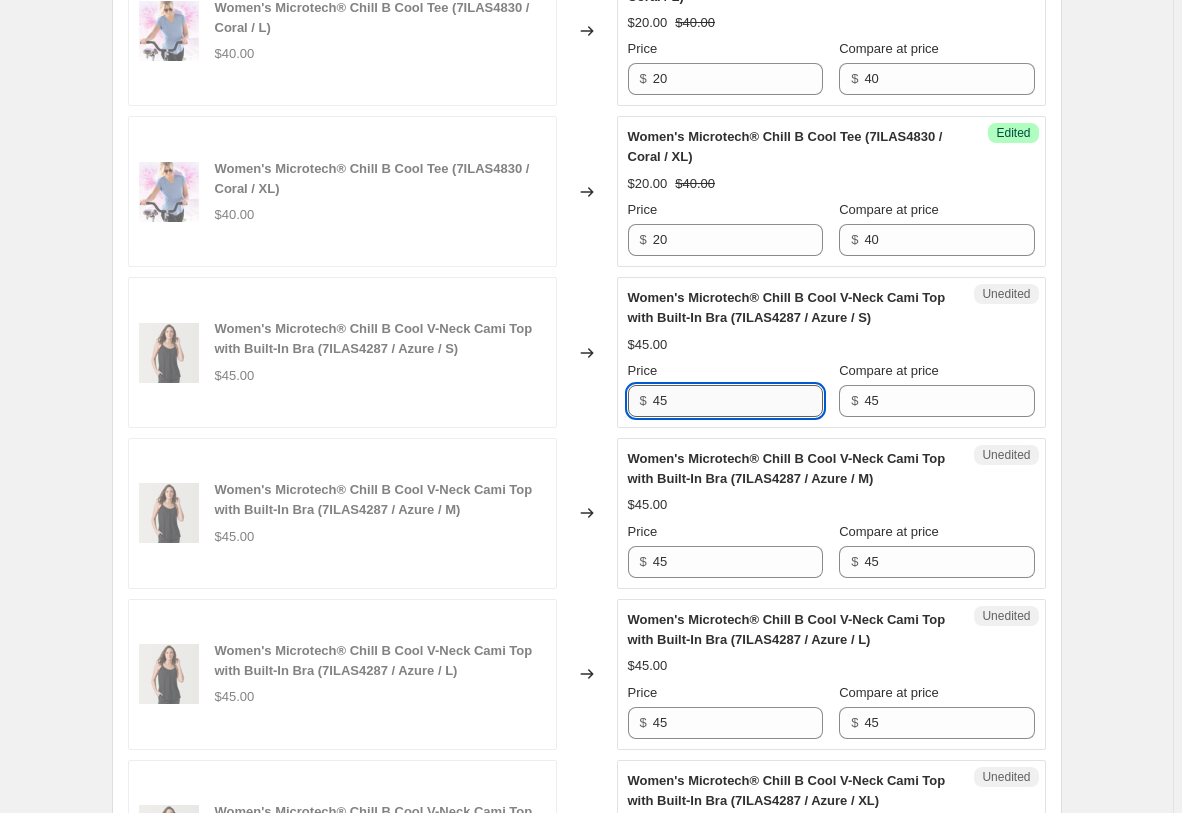 click on "45" at bounding box center [738, 401] 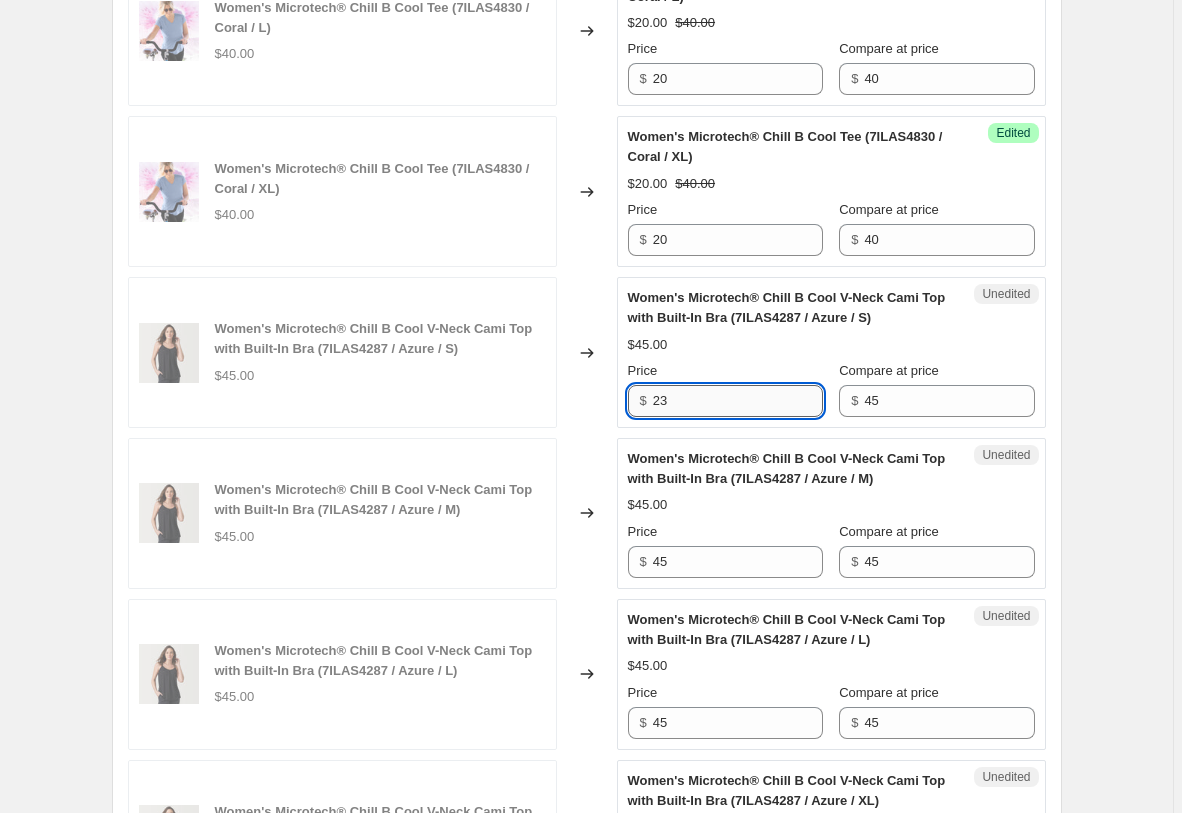 click on "23" at bounding box center [738, 401] 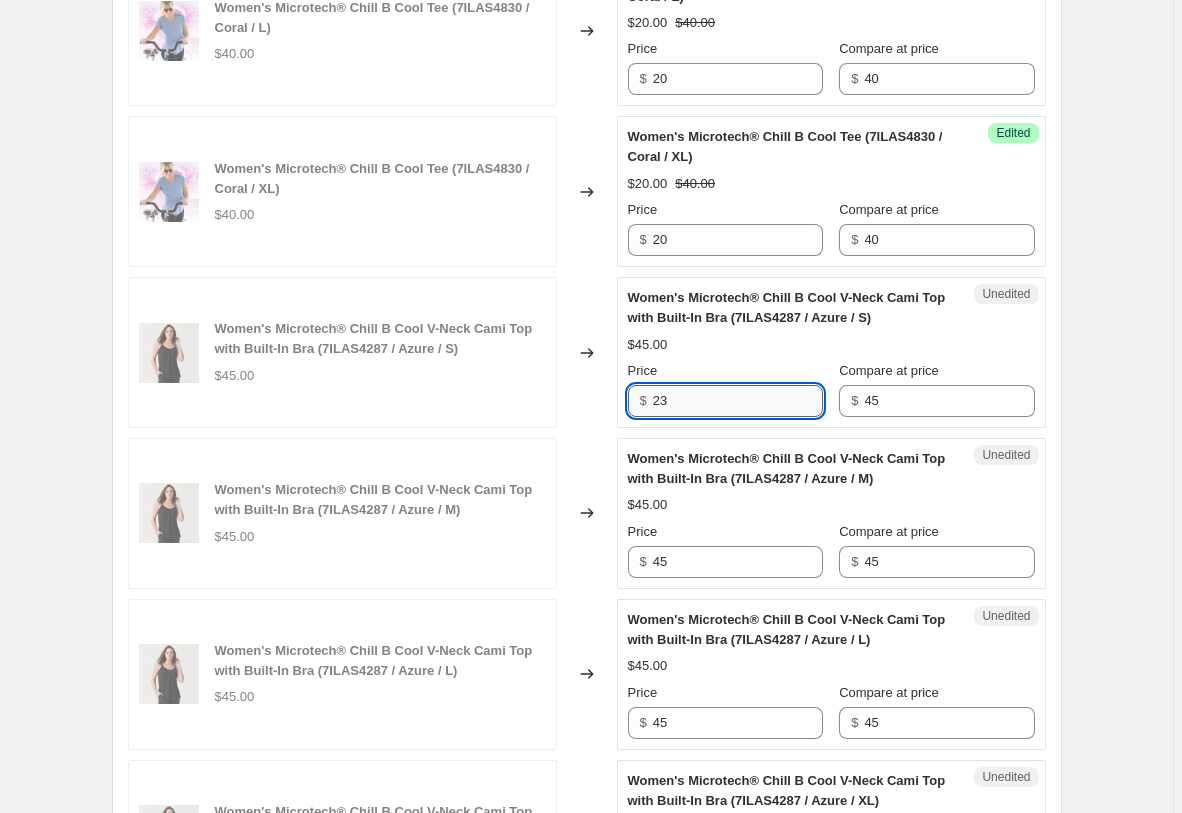 click on "23" at bounding box center (738, 401) 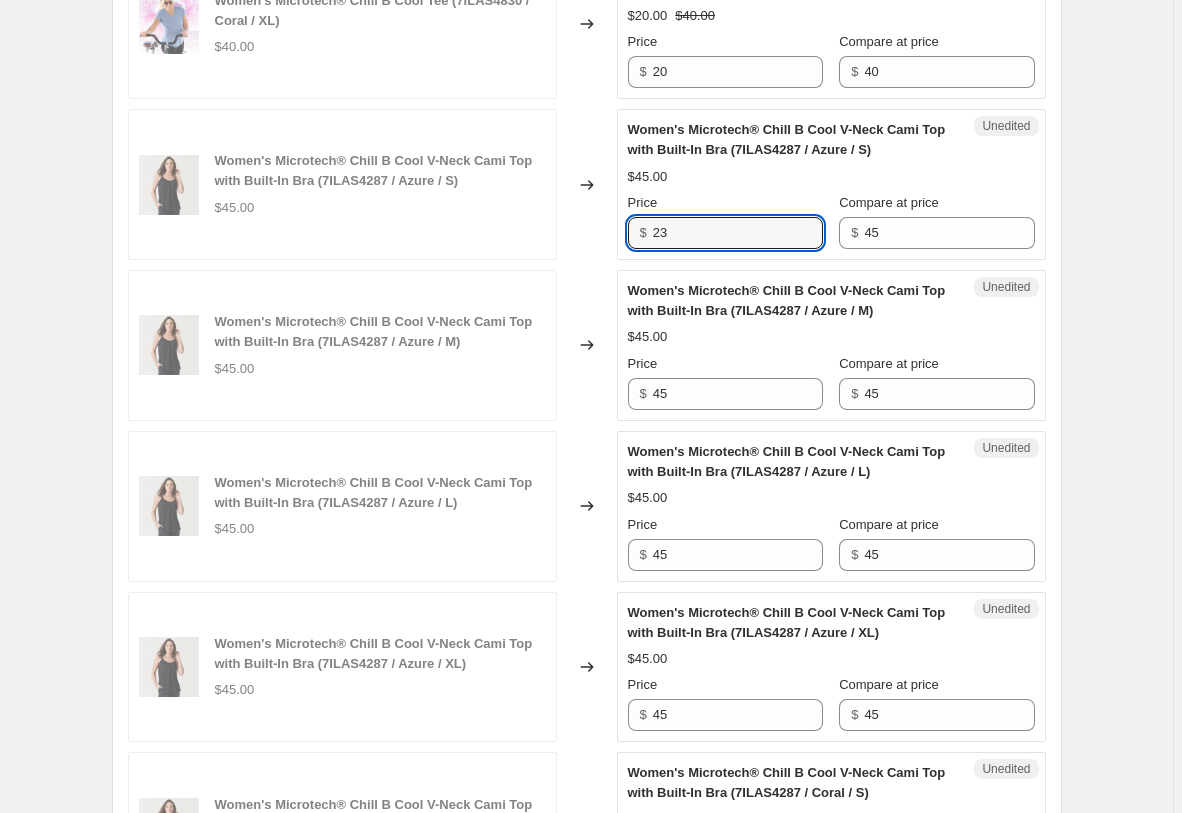 scroll, scrollTop: 2813, scrollLeft: 0, axis: vertical 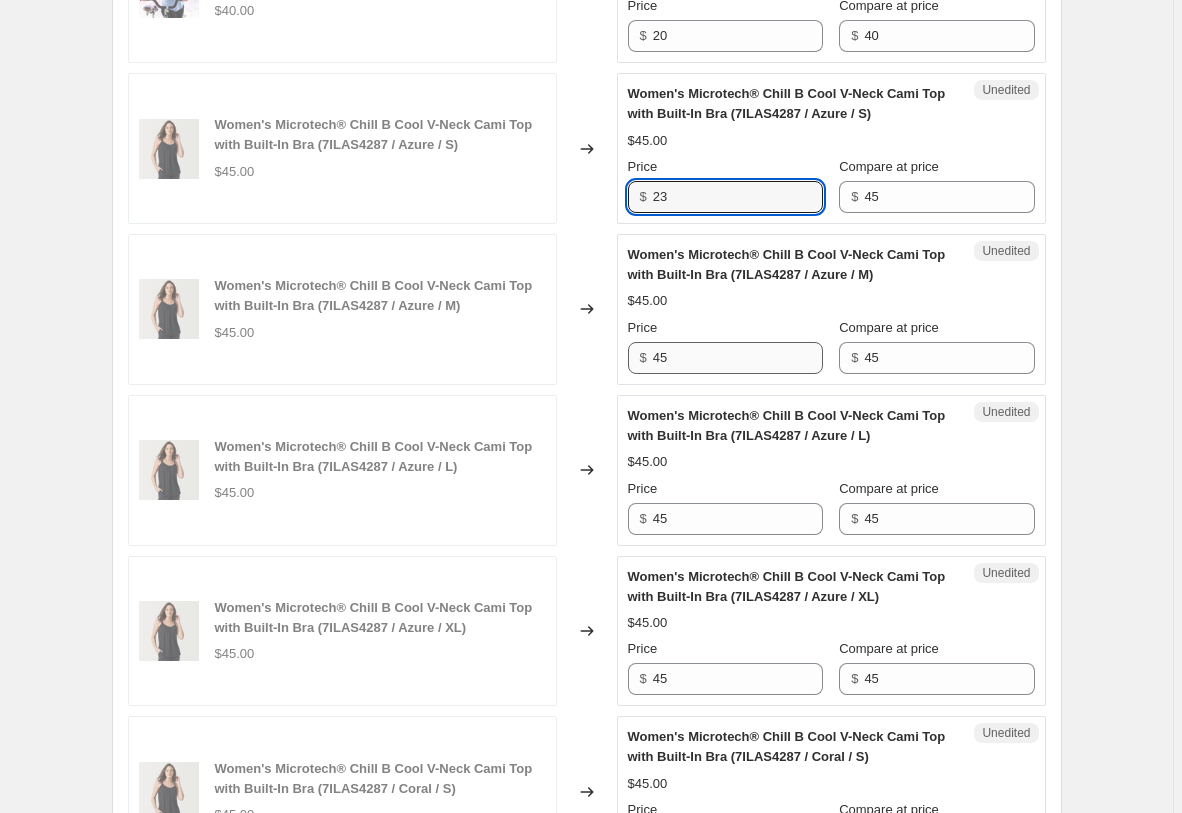 type on "23" 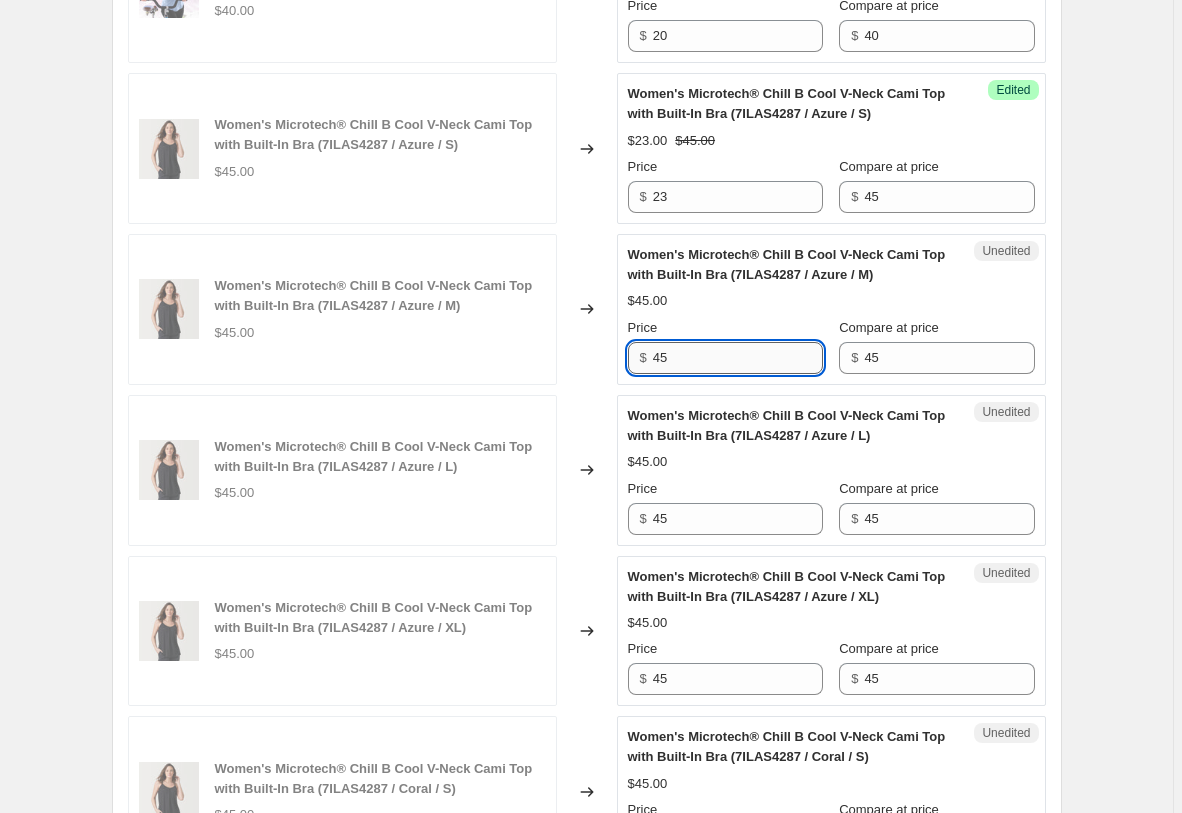 click on "45" at bounding box center [738, 358] 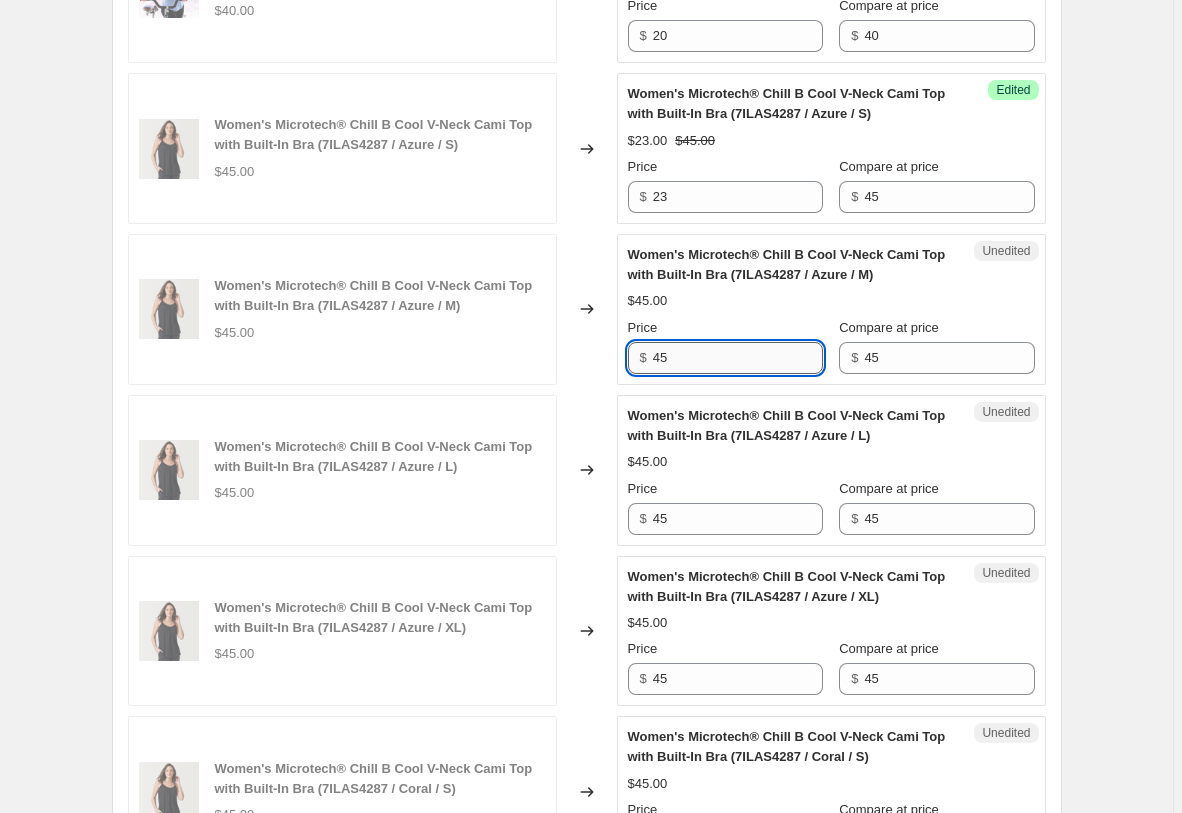 paste on "23" 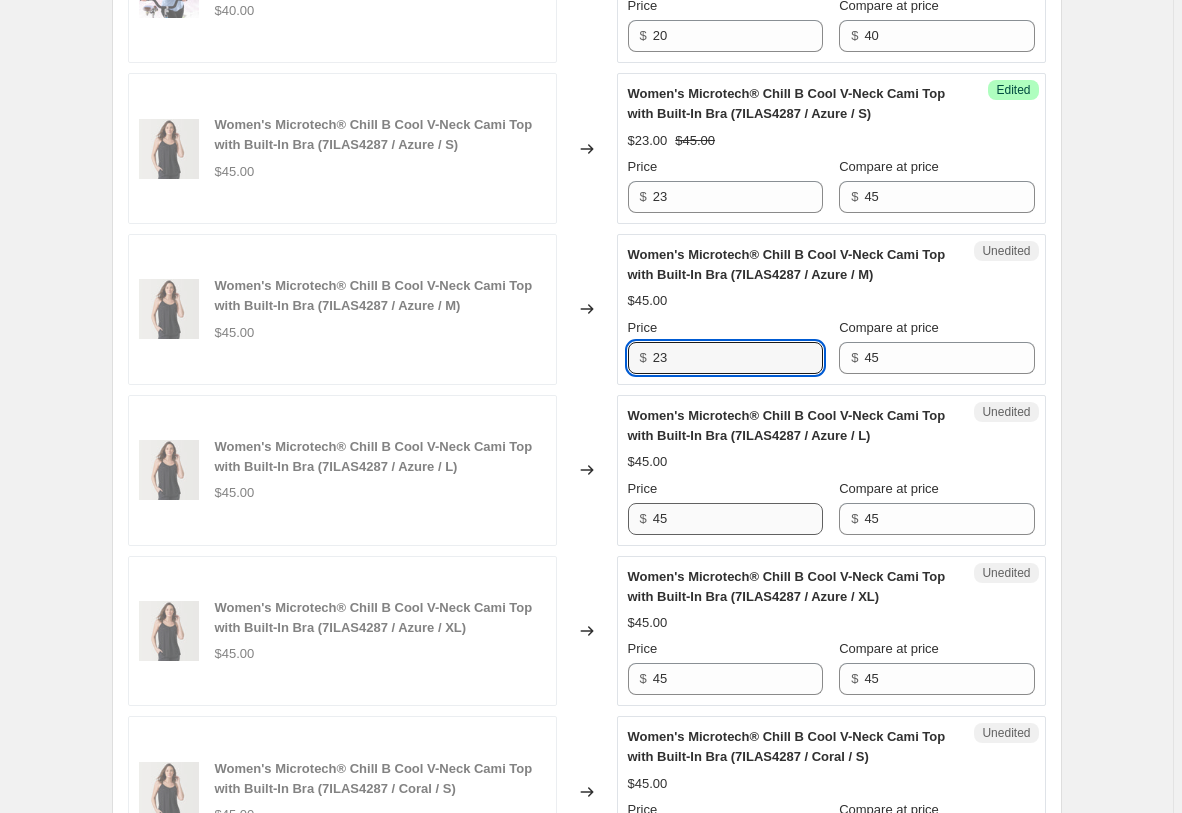 type on "23" 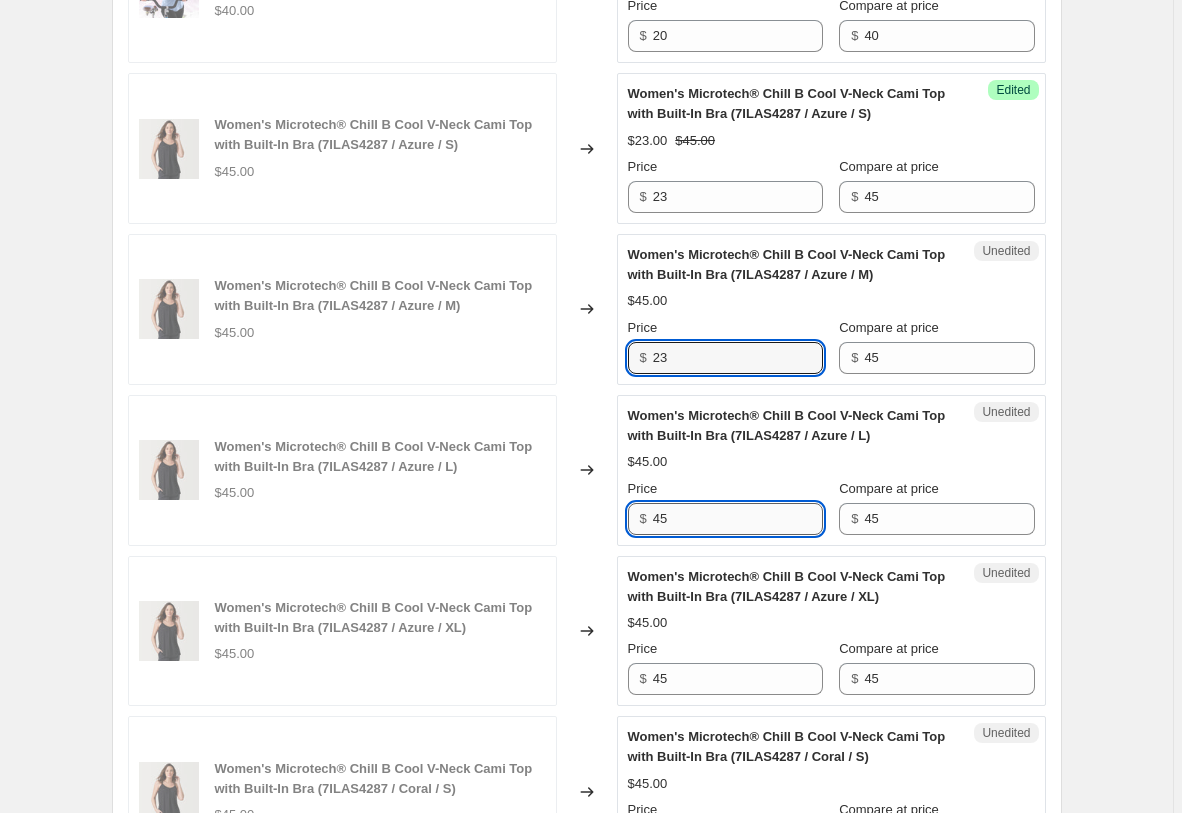 click on "45" at bounding box center [738, 519] 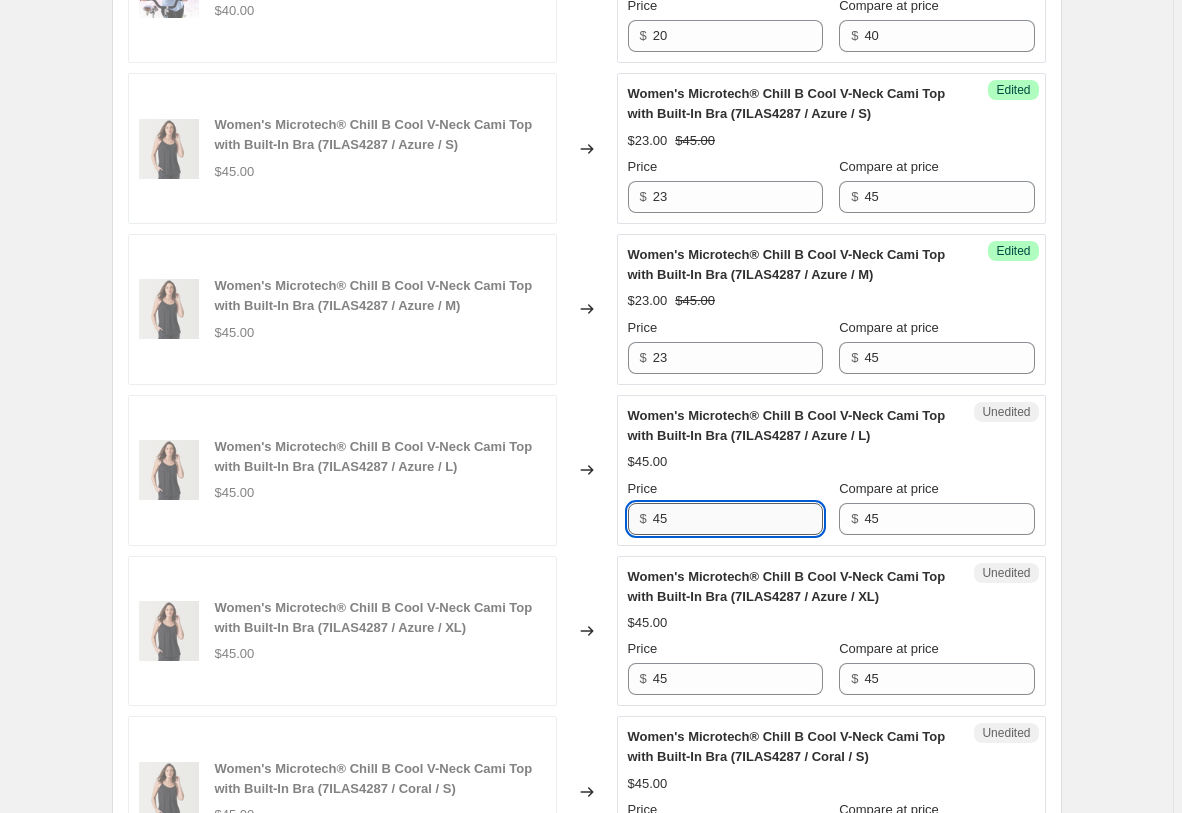 paste on "23" 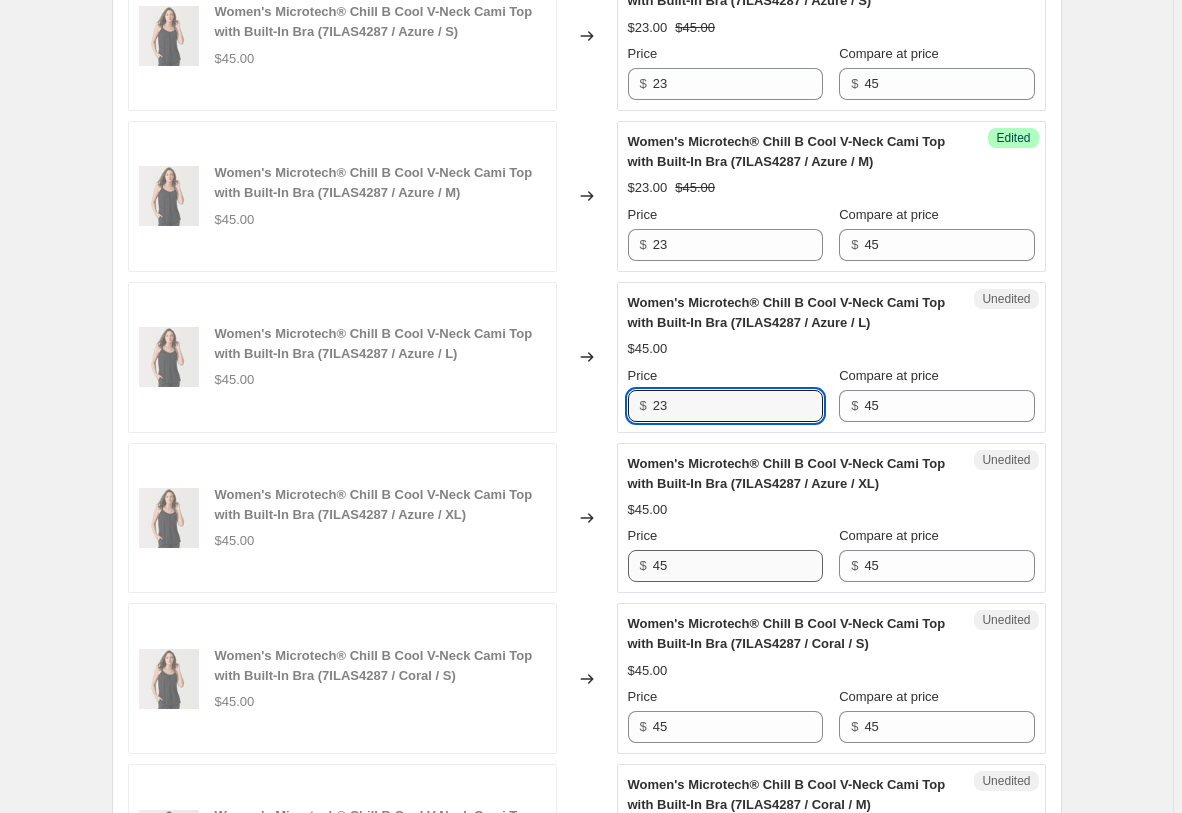 scroll, scrollTop: 3017, scrollLeft: 0, axis: vertical 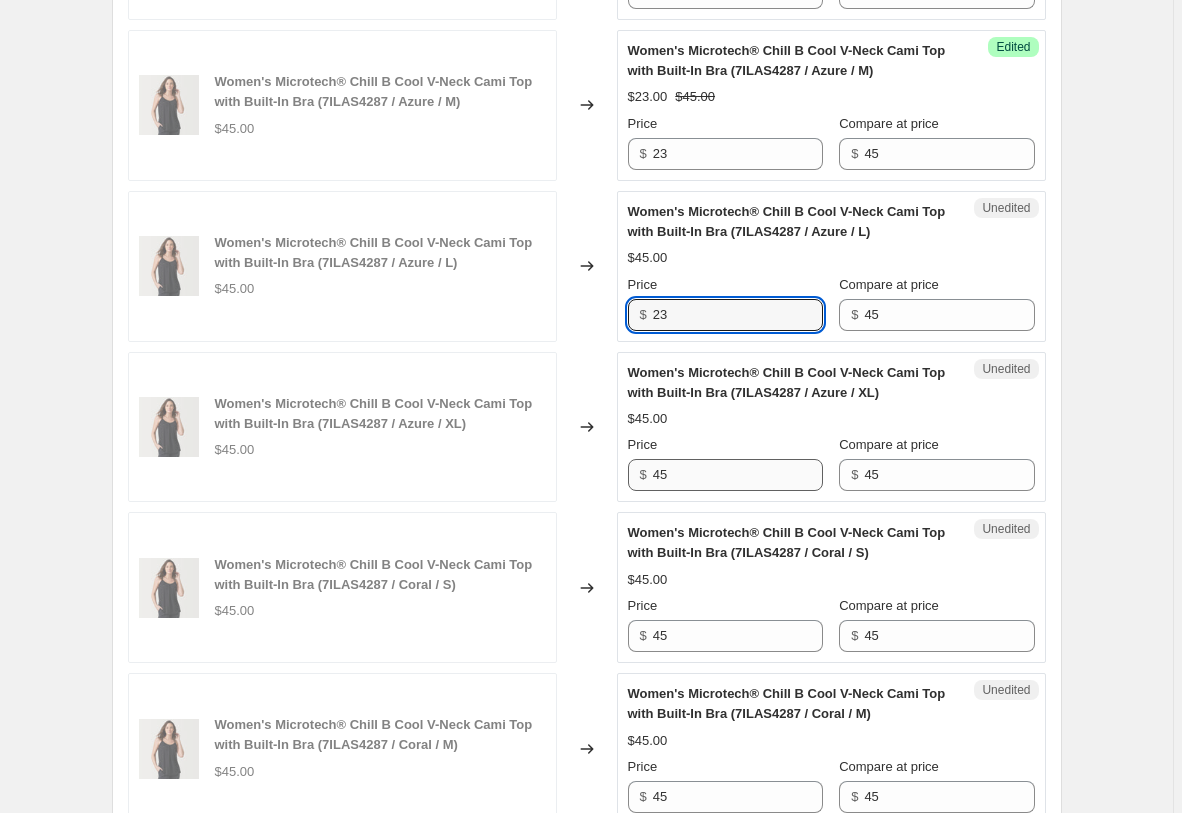 type on "23" 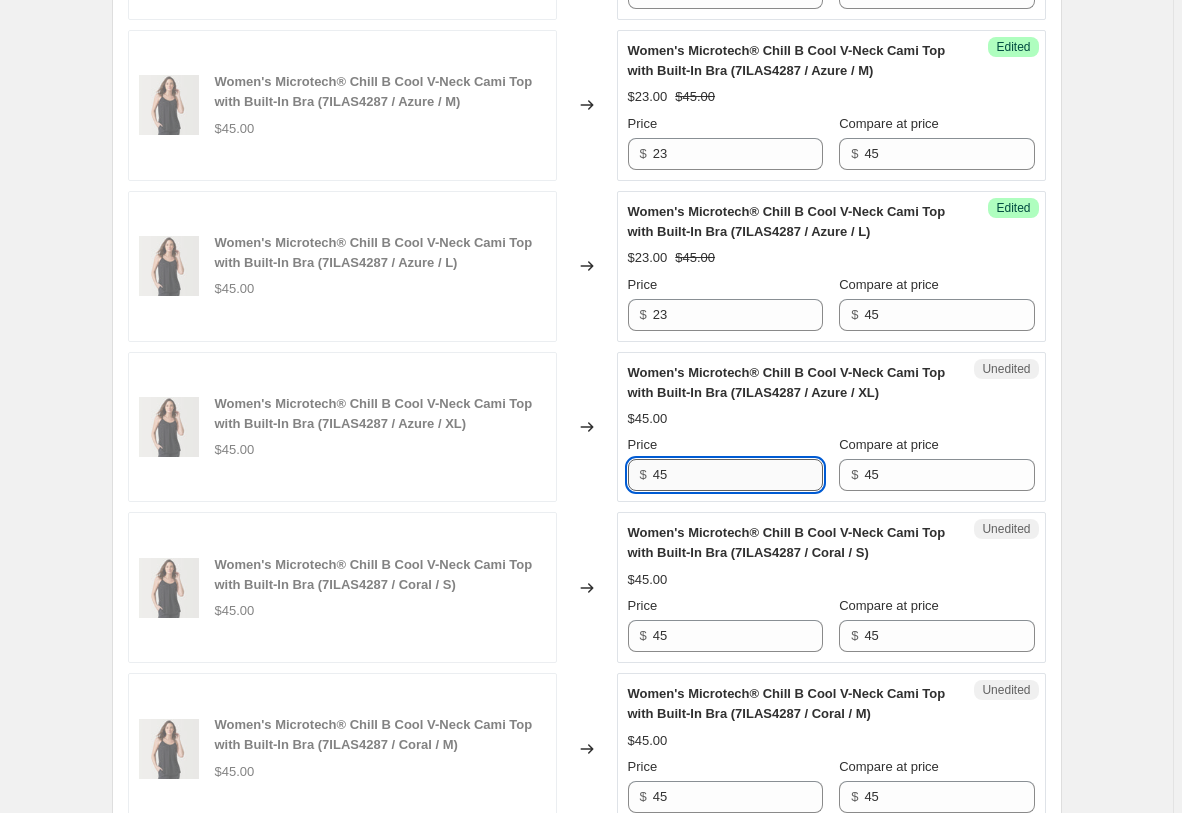 click on "45" at bounding box center (738, 475) 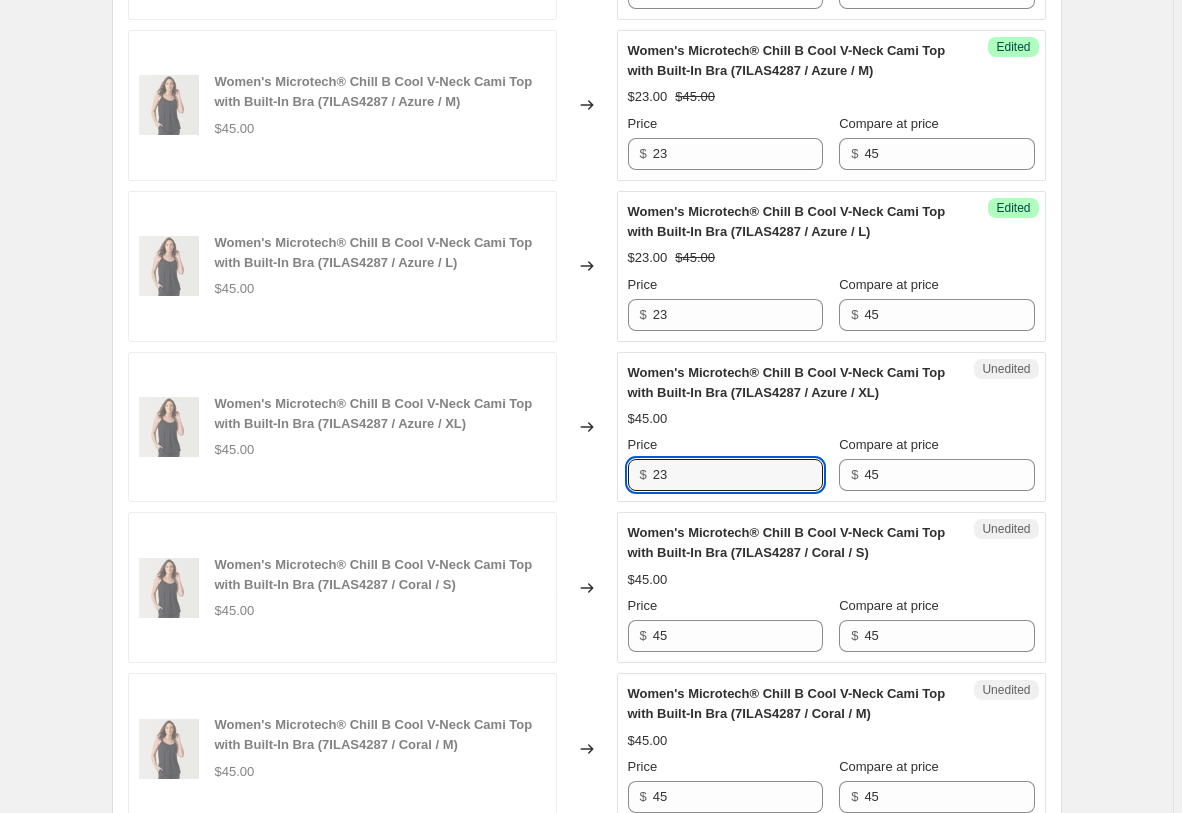 scroll, scrollTop: 3323, scrollLeft: 0, axis: vertical 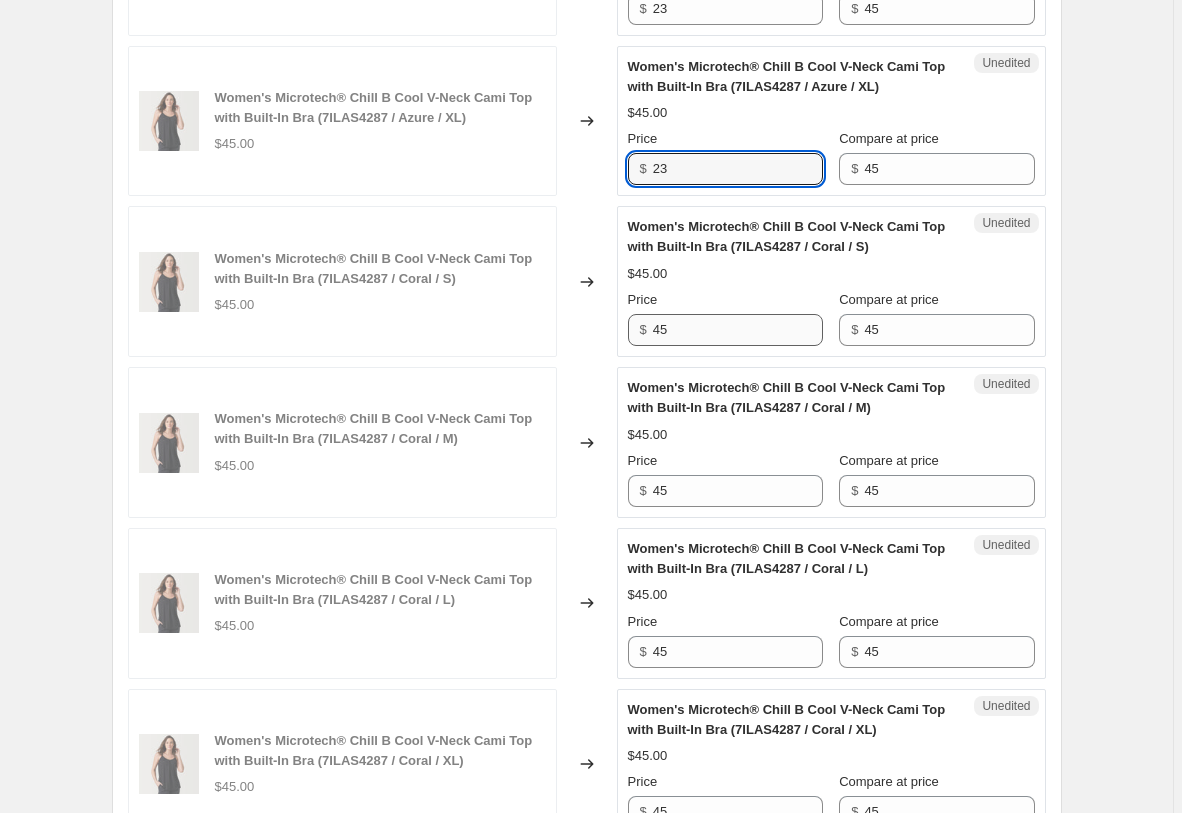 type on "23" 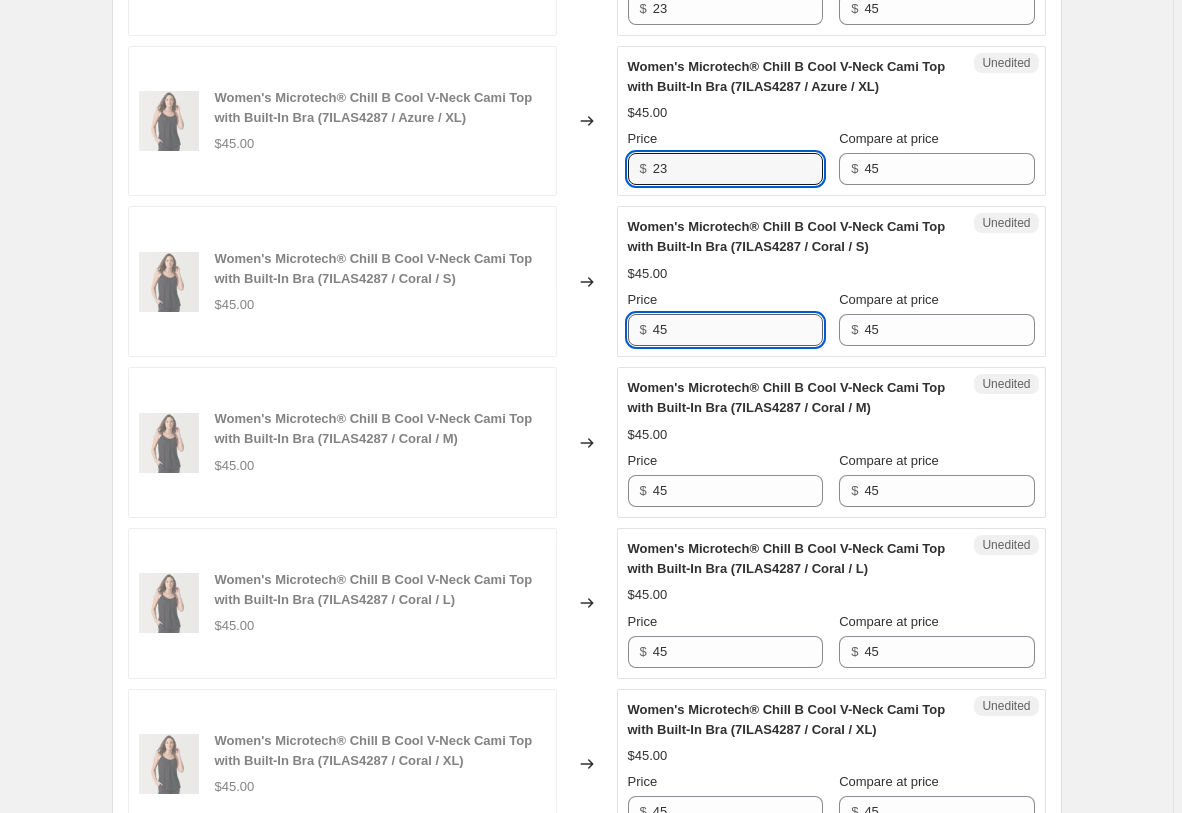 click on "45" at bounding box center [738, 330] 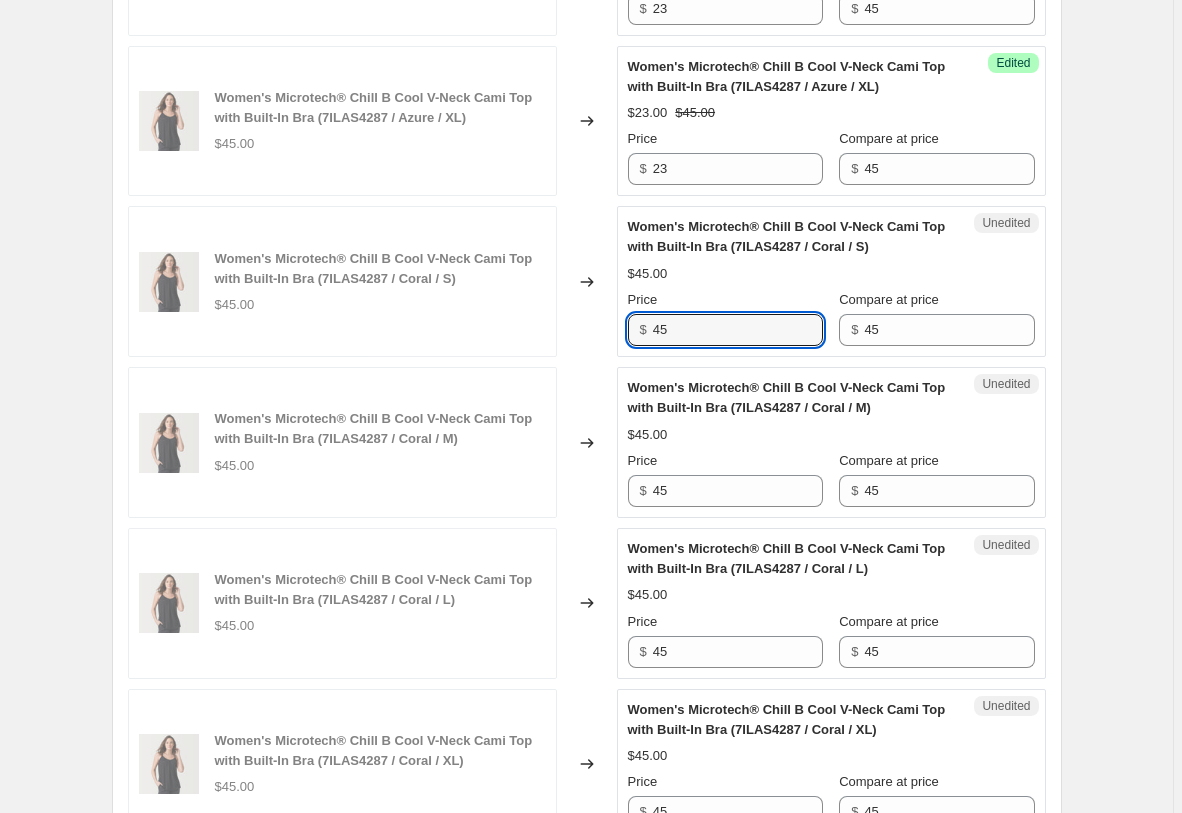 paste on "23" 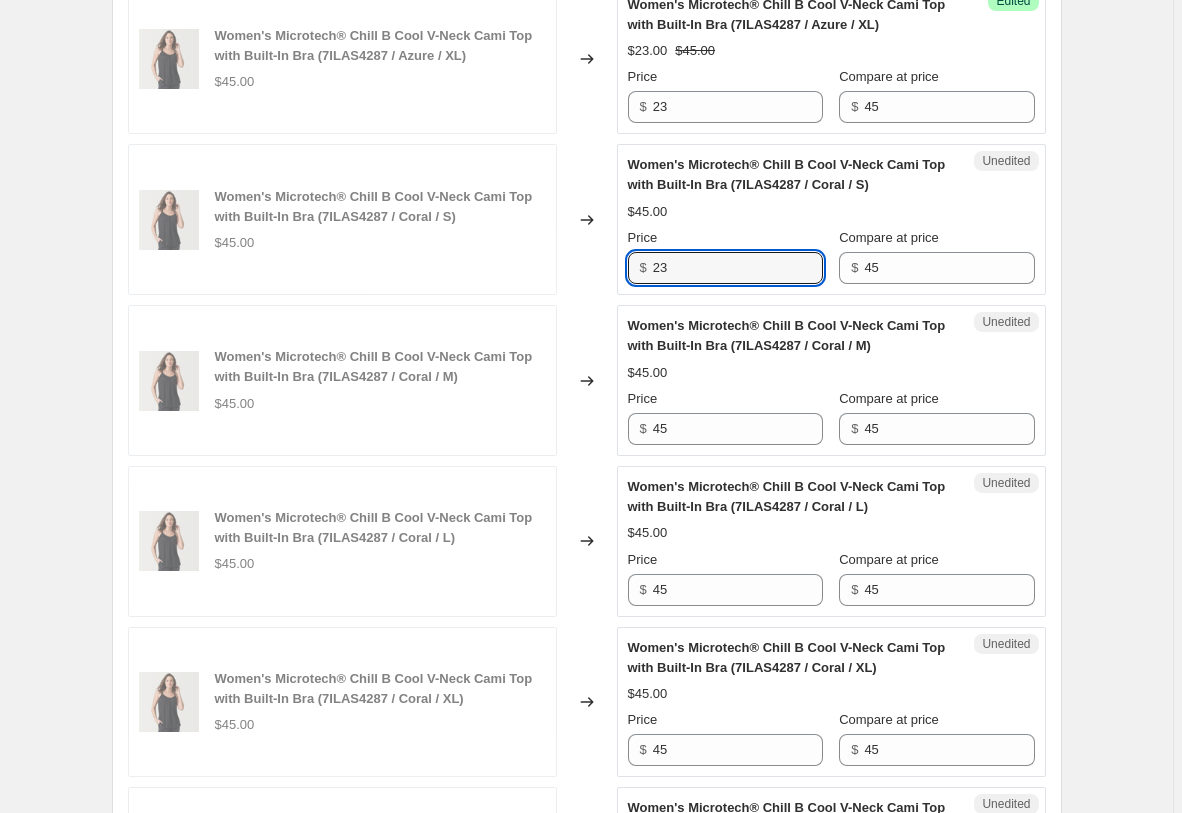 scroll, scrollTop: 3629, scrollLeft: 0, axis: vertical 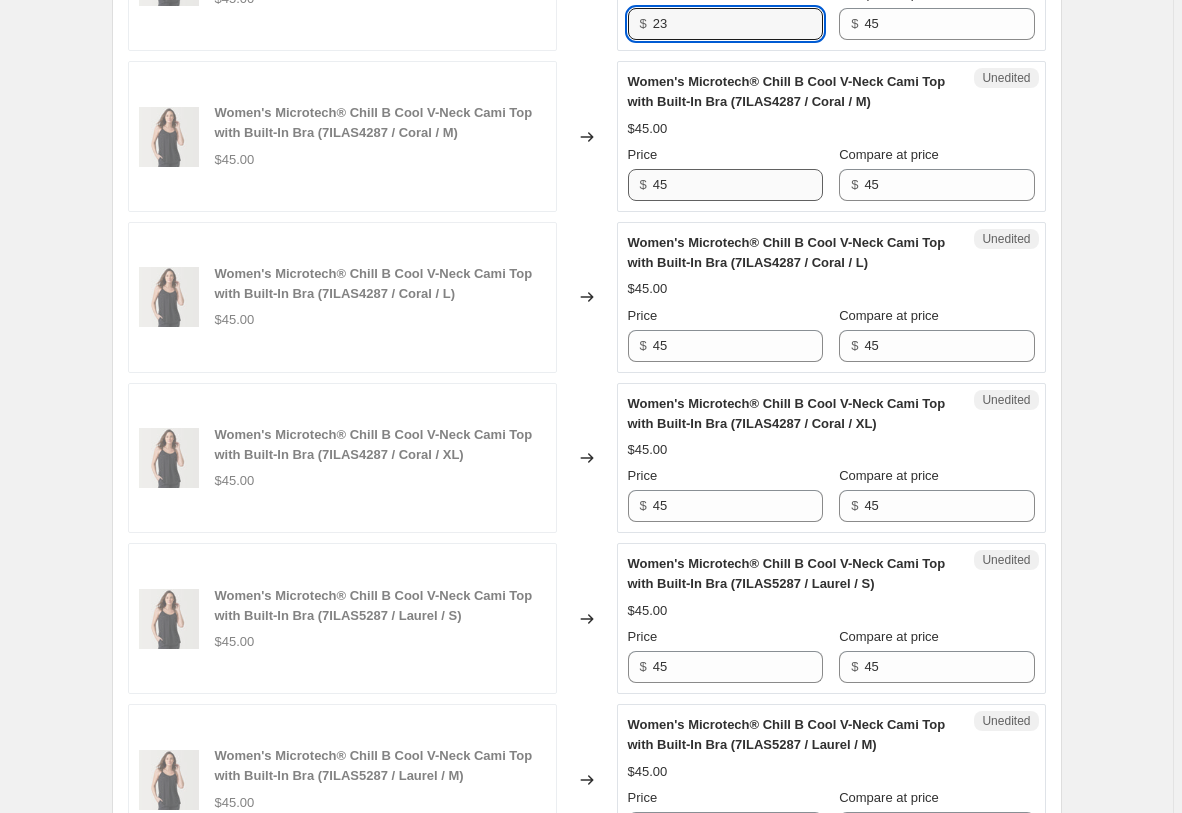 type on "23" 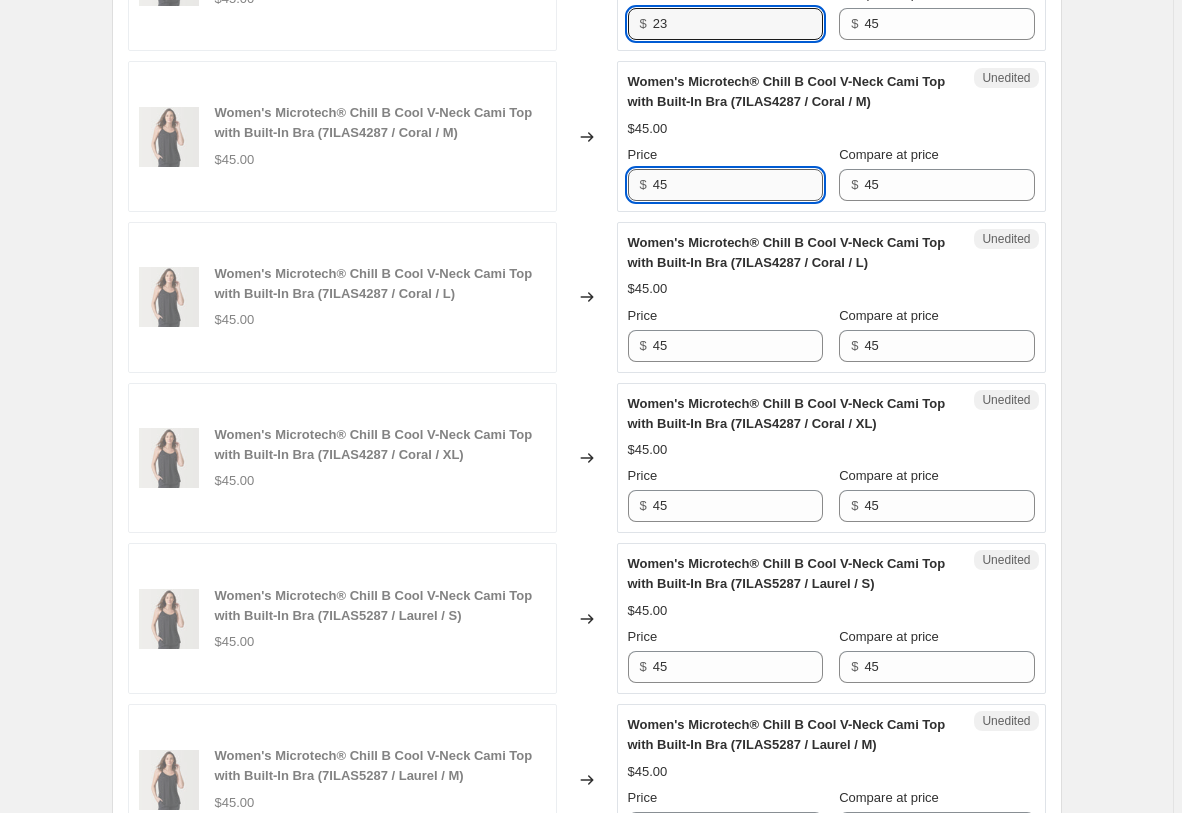 click on "45" at bounding box center (738, 185) 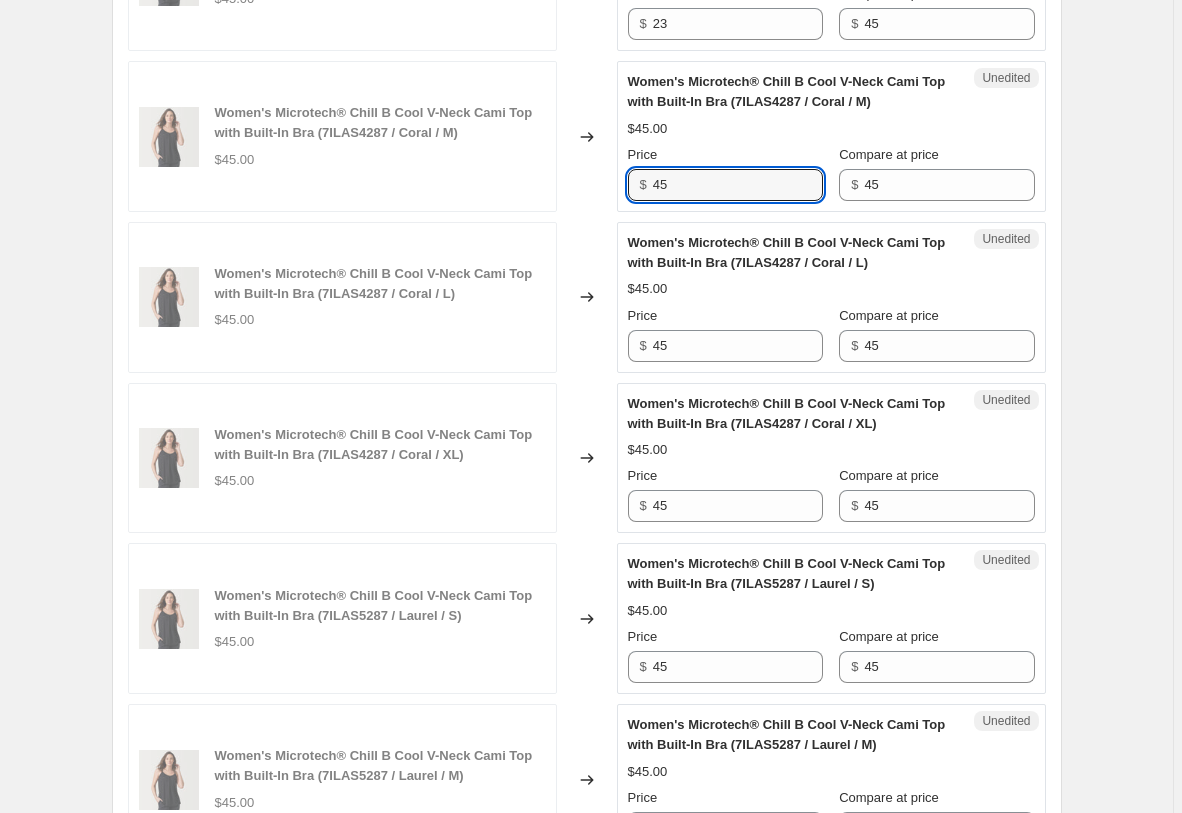paste on "23" 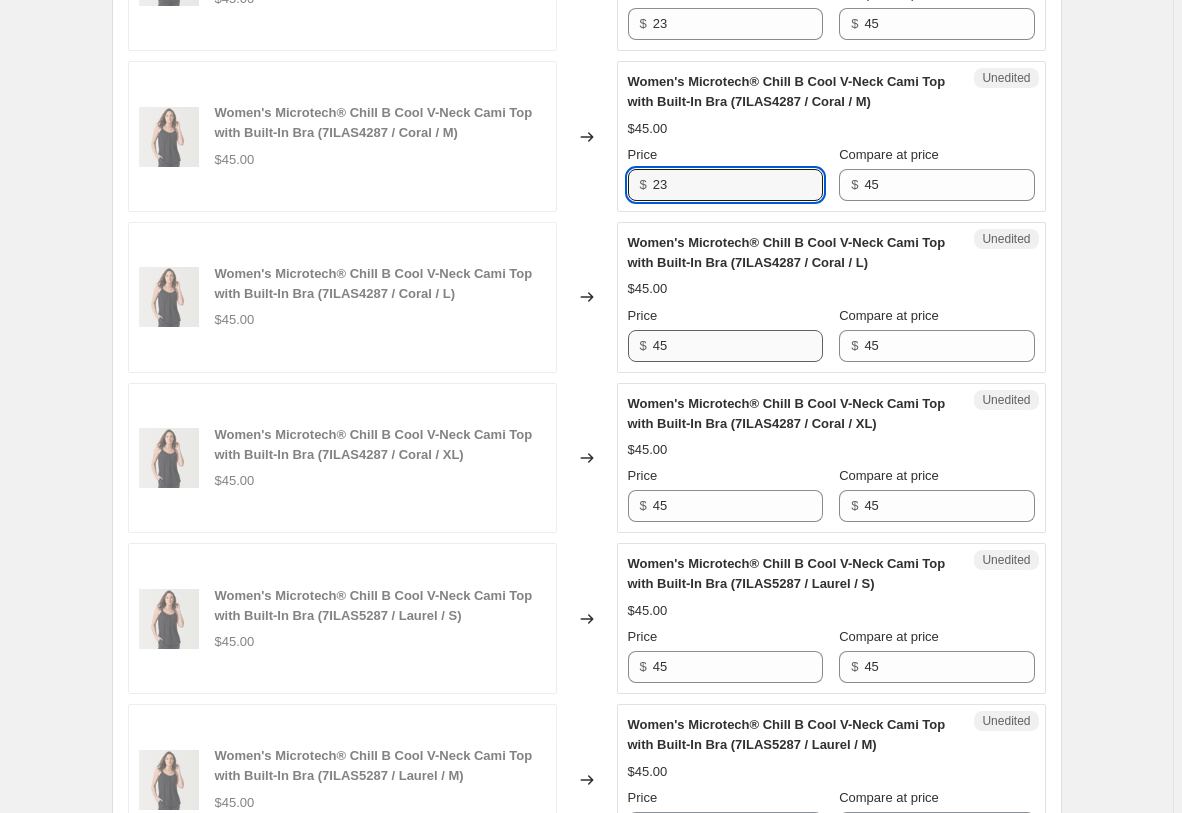 type on "23" 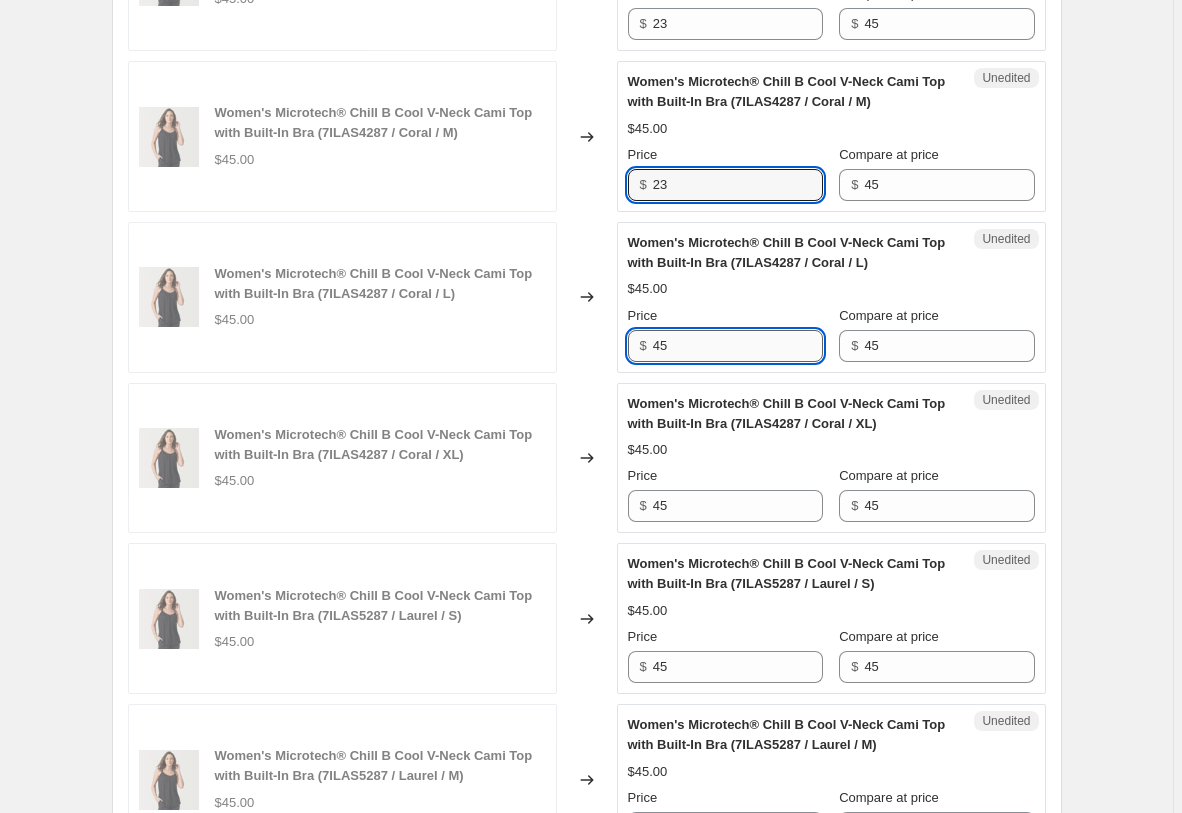click on "45" at bounding box center [738, 346] 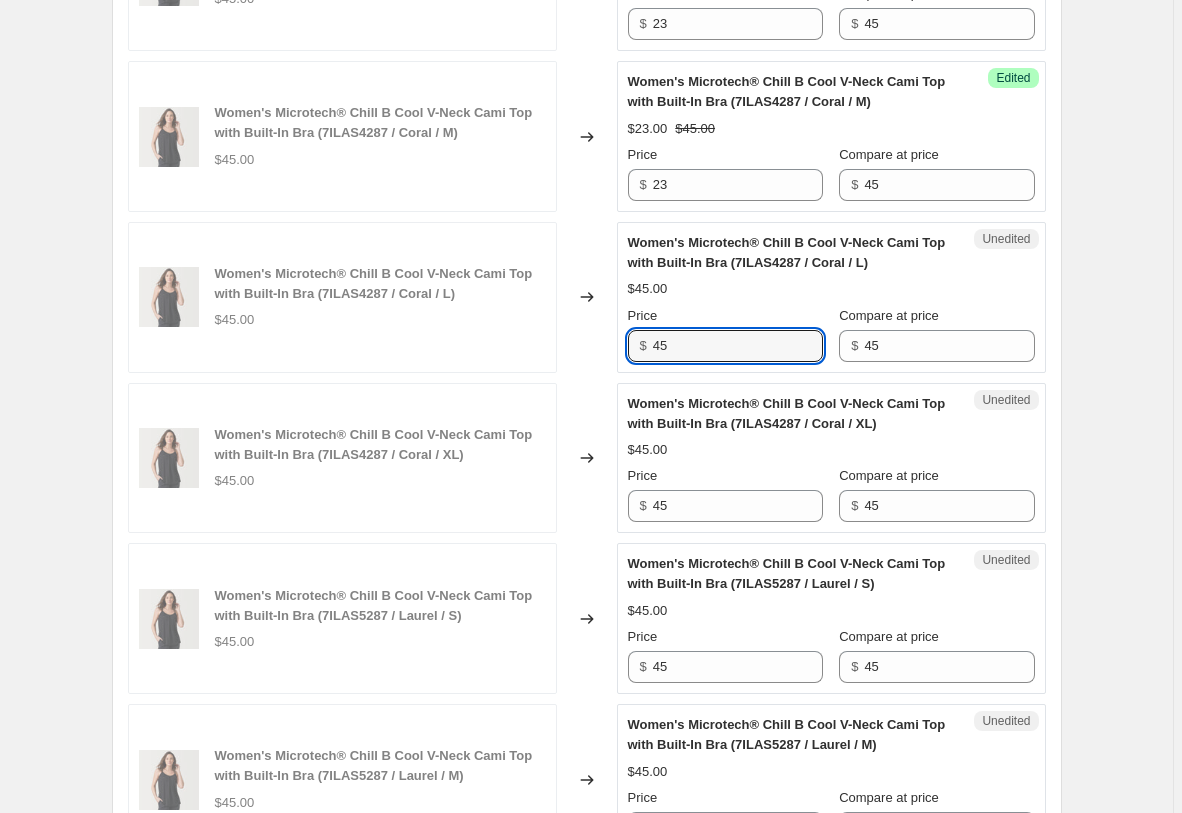 paste on "23" 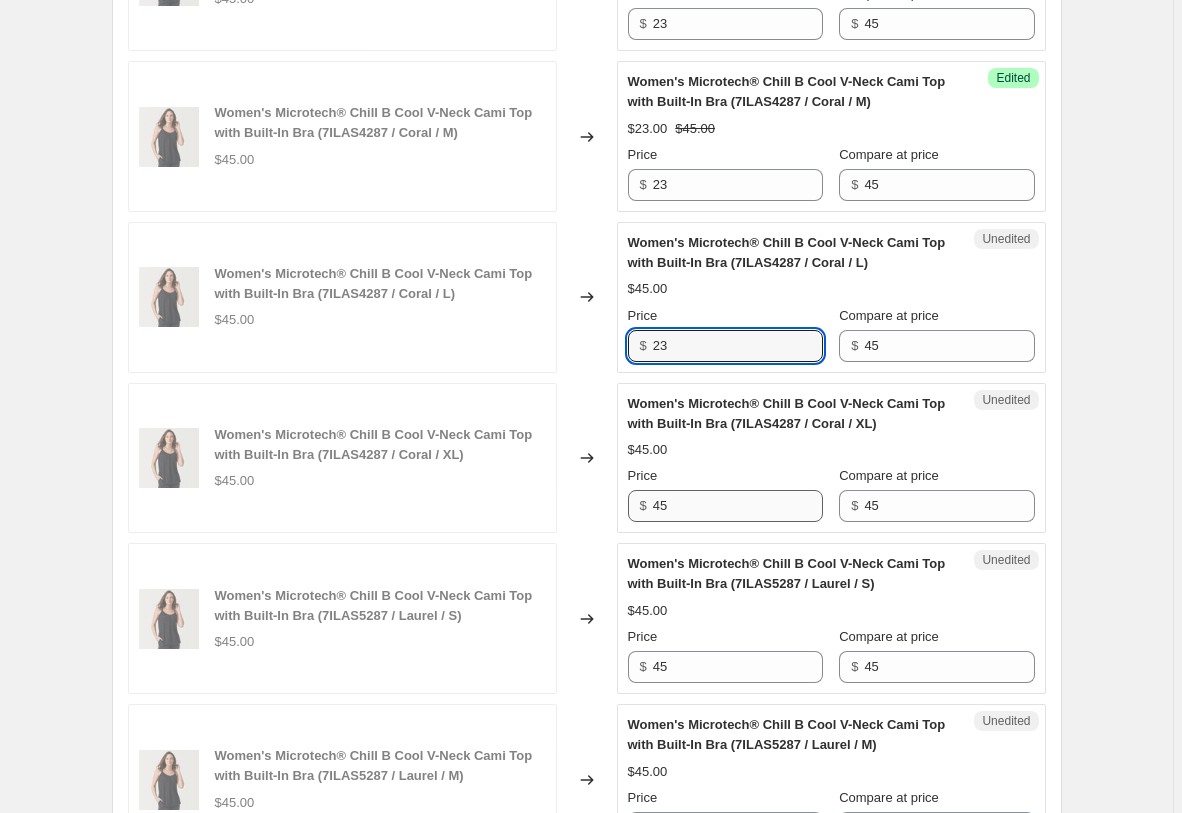 type on "23" 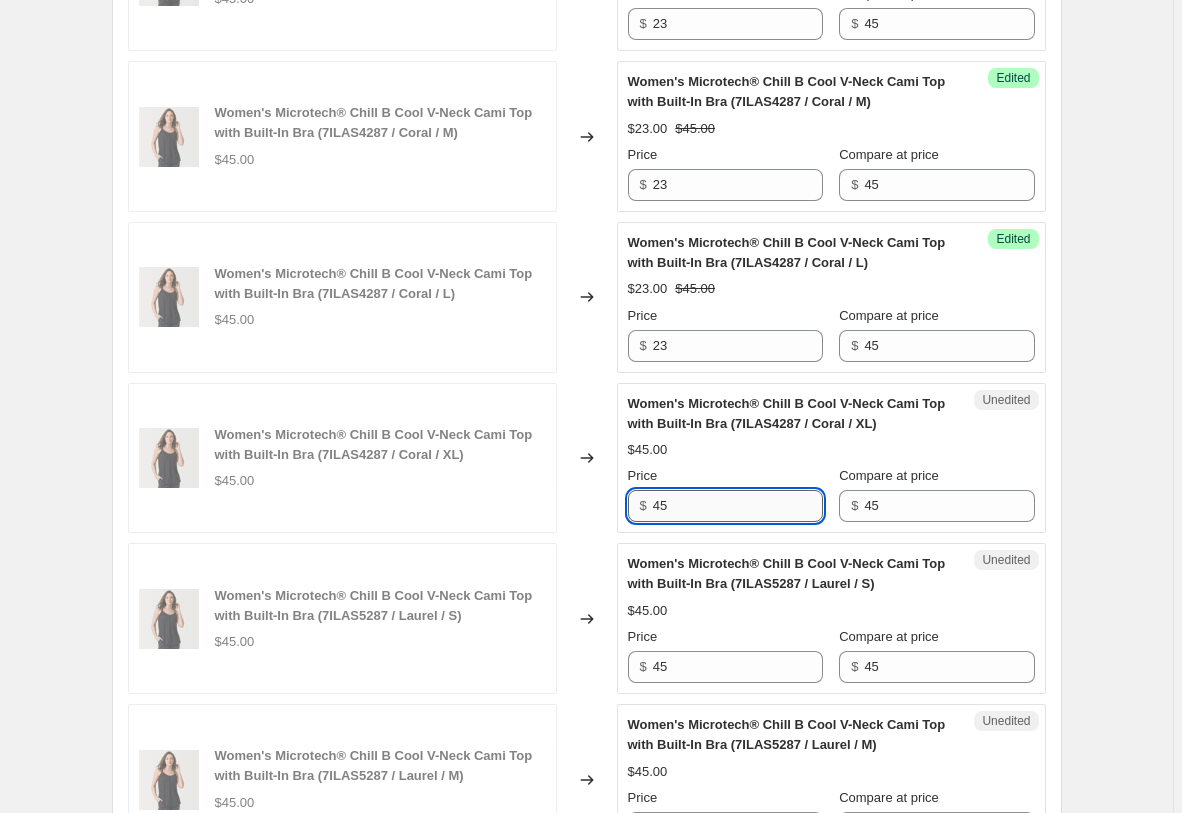 click on "45" at bounding box center [738, 506] 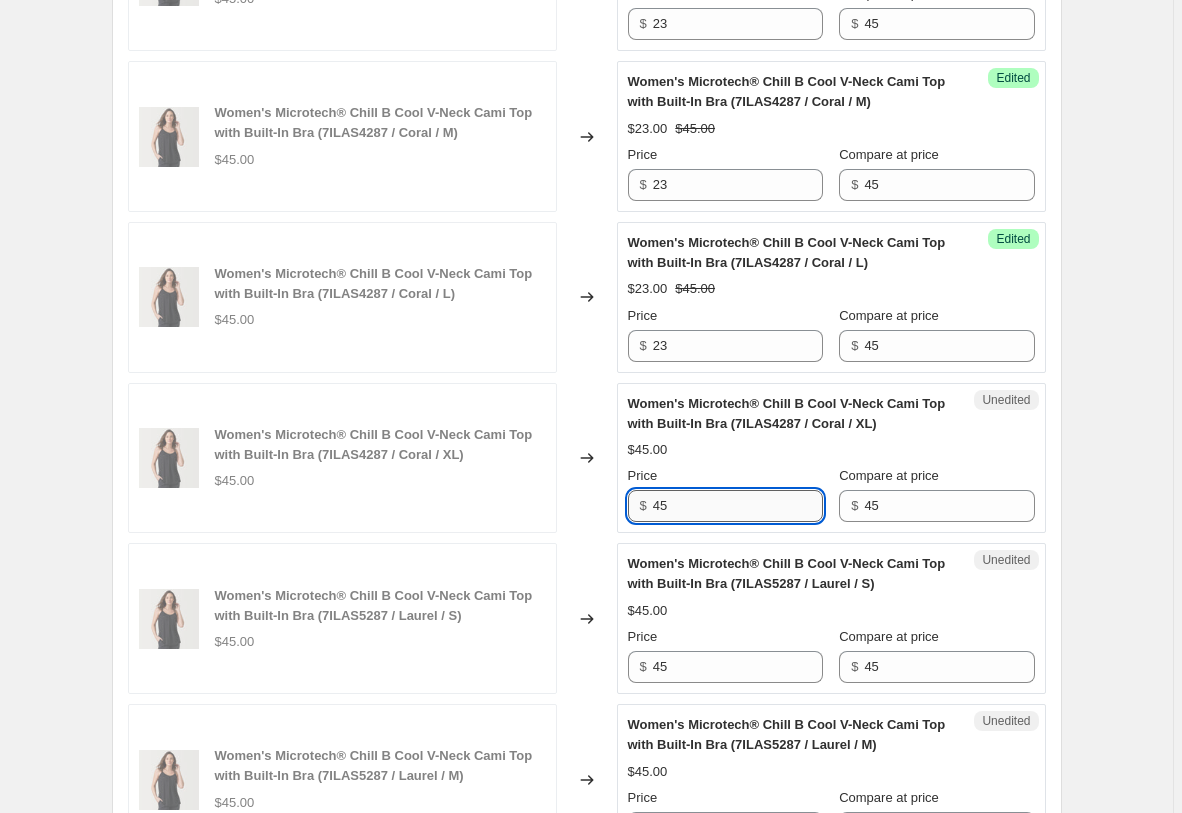 paste on "23" 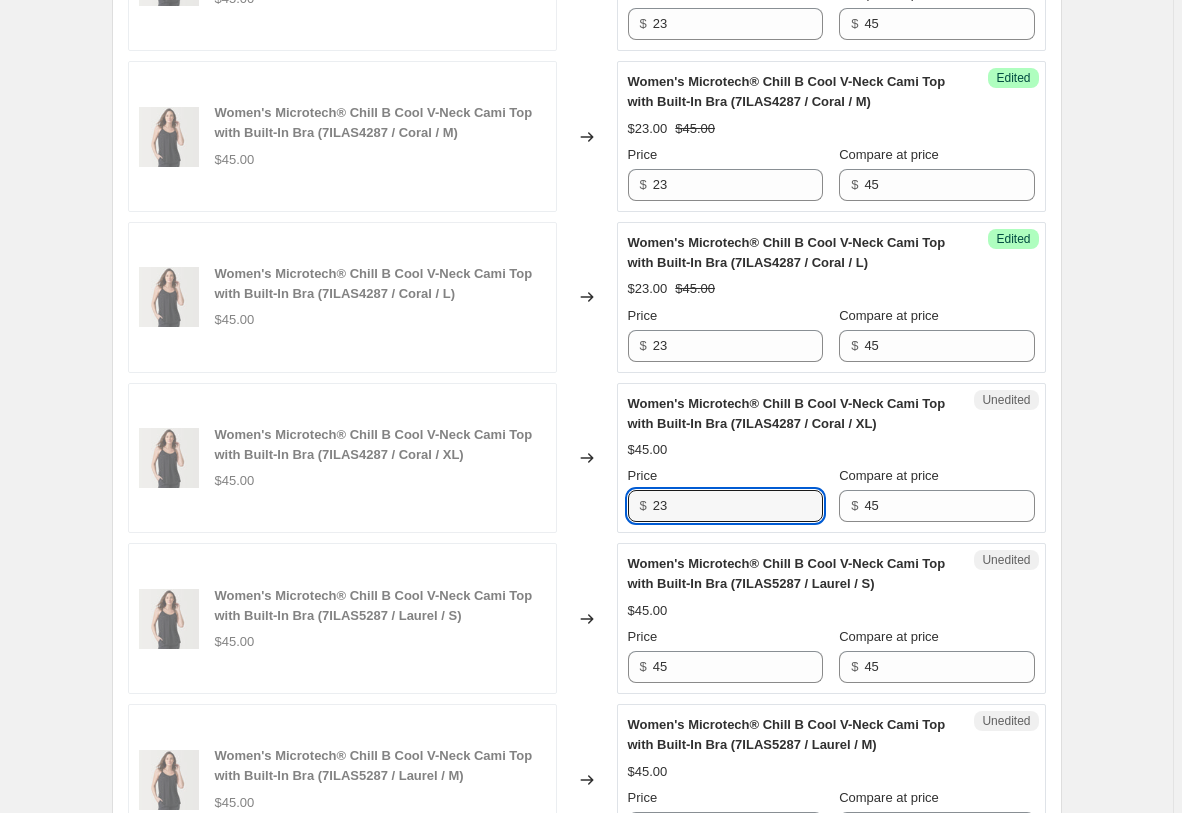 scroll, scrollTop: 3935, scrollLeft: 0, axis: vertical 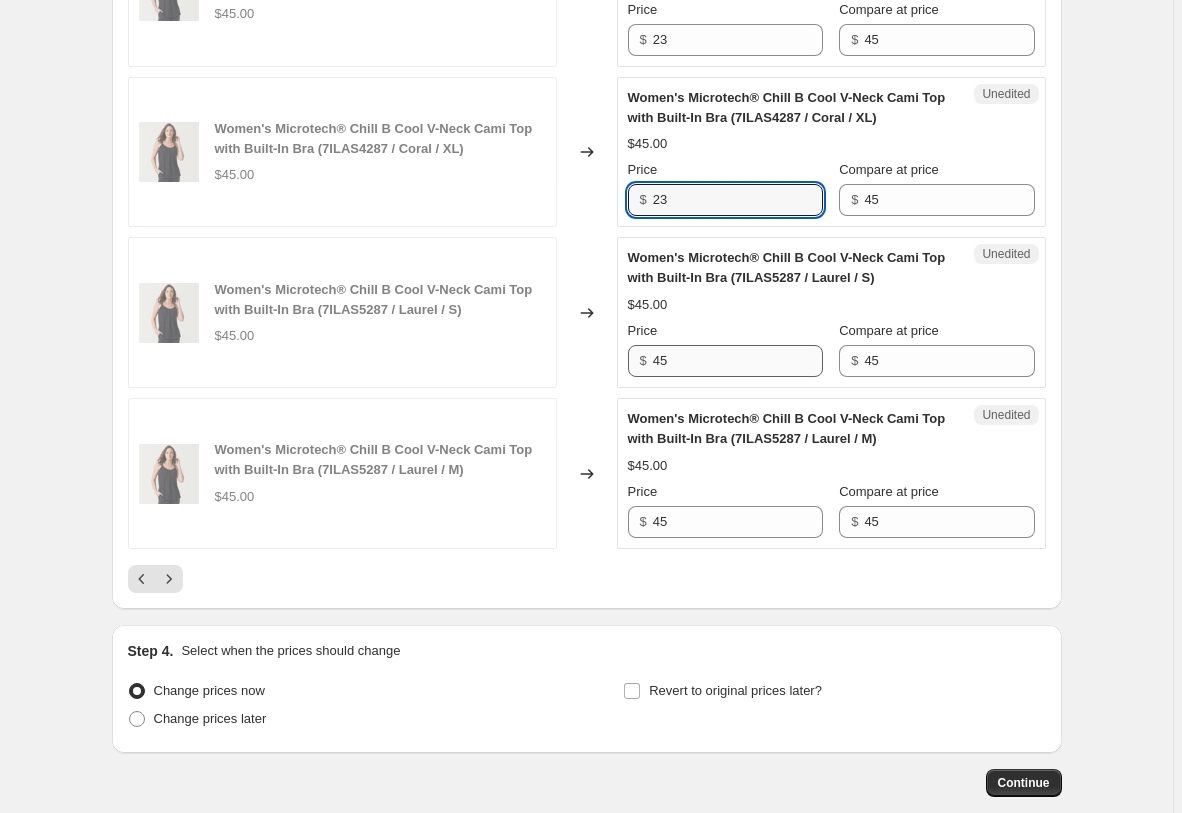 type on "23" 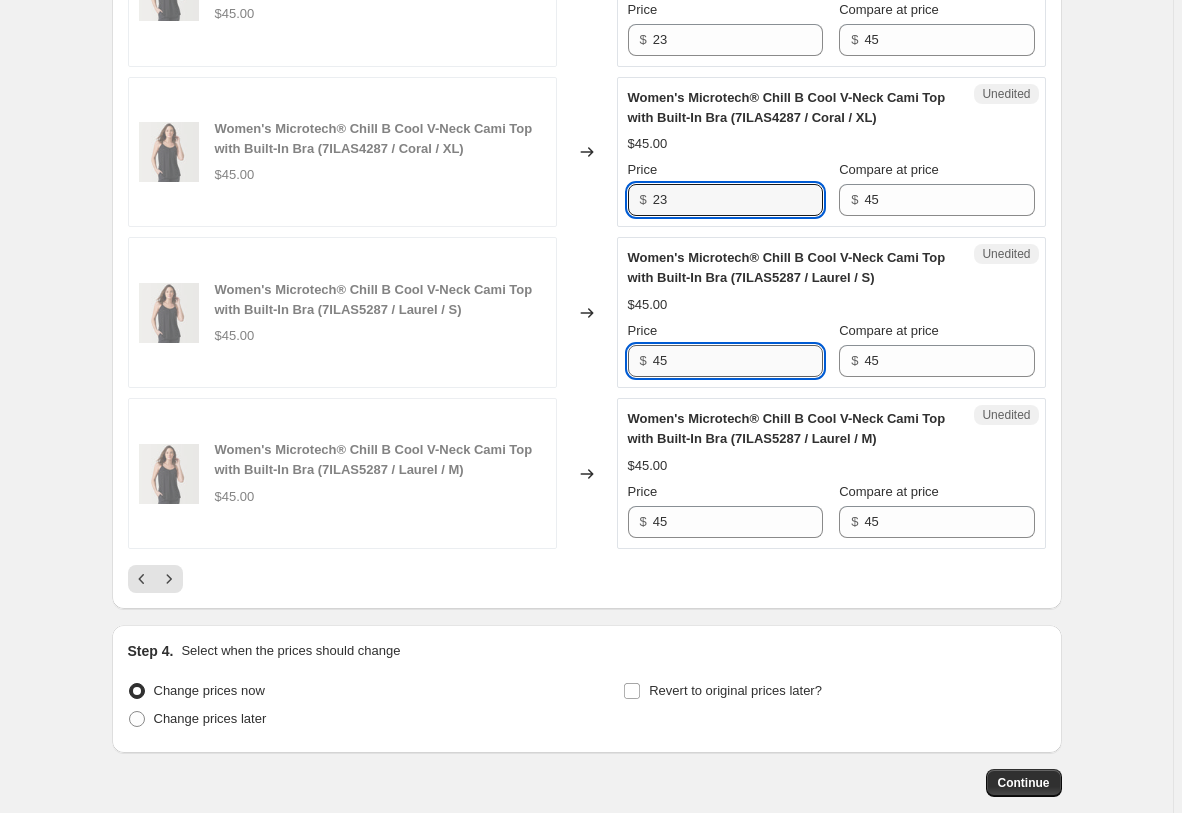 click on "45" at bounding box center (738, 361) 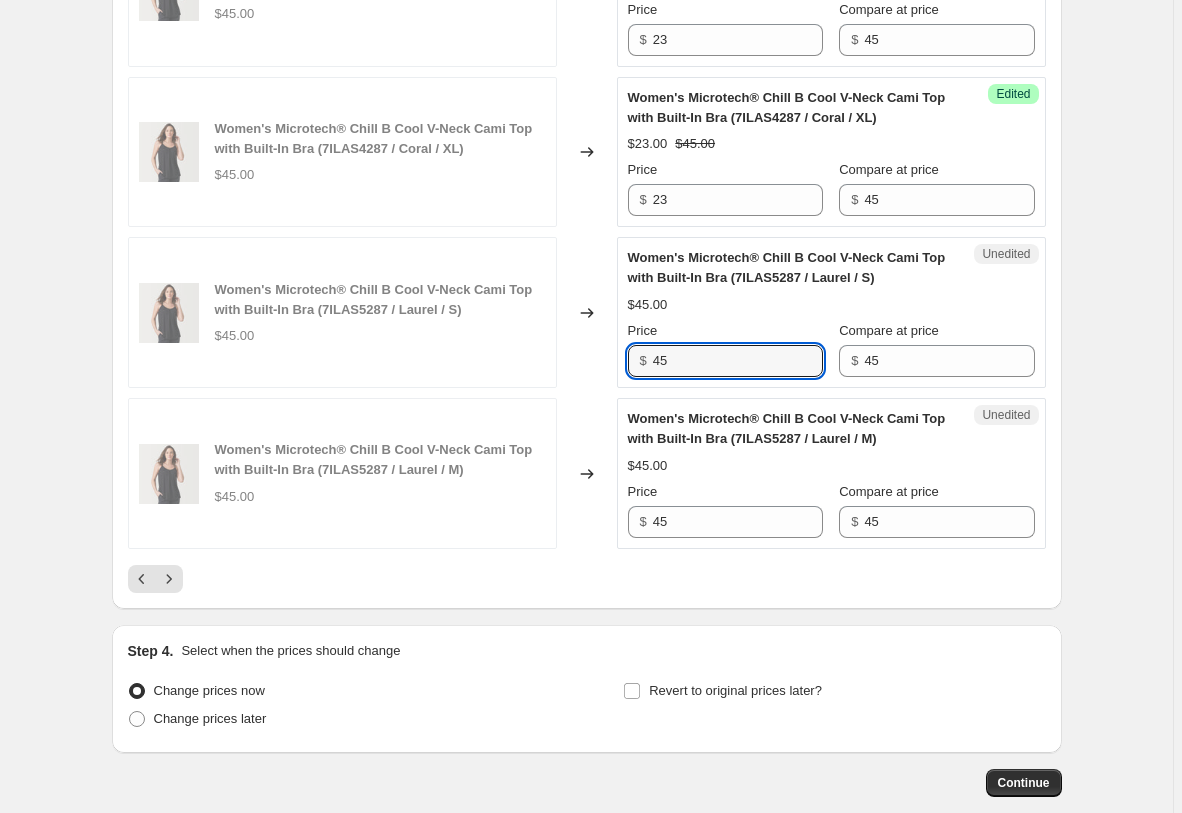 paste on "23" 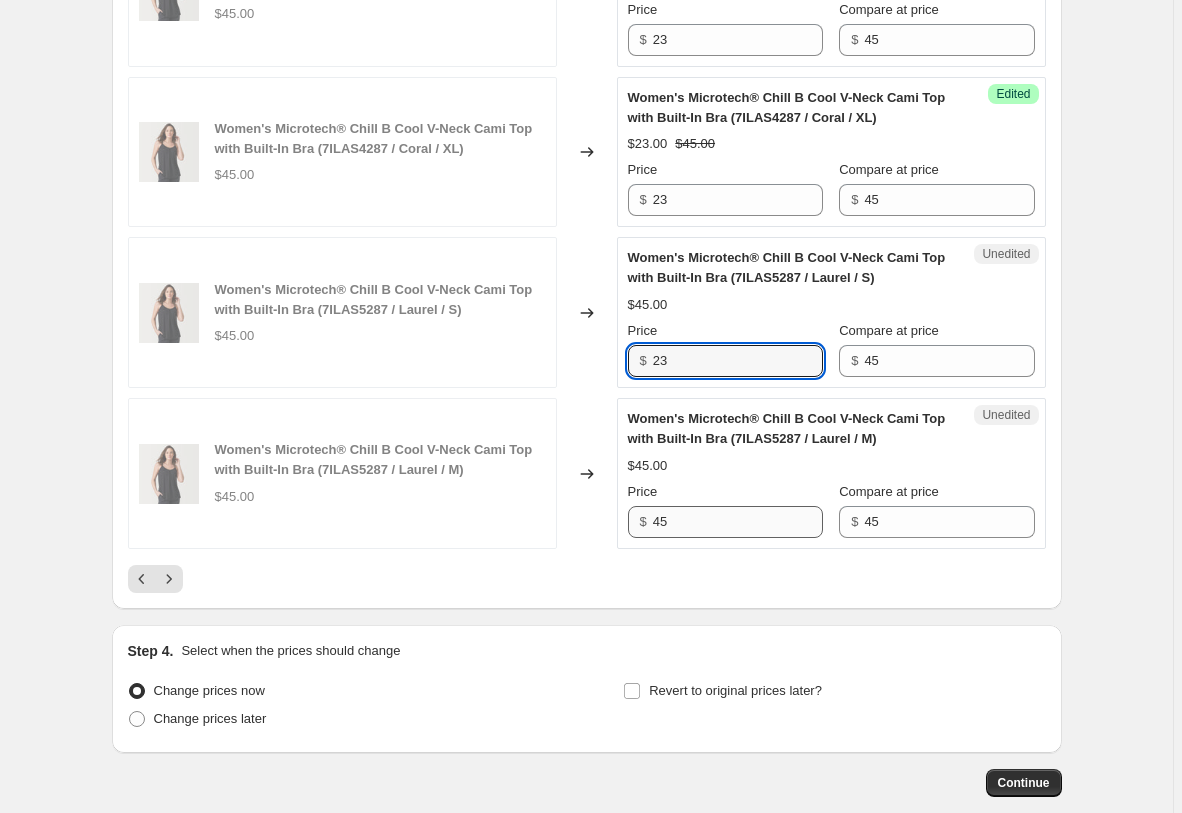 type on "23" 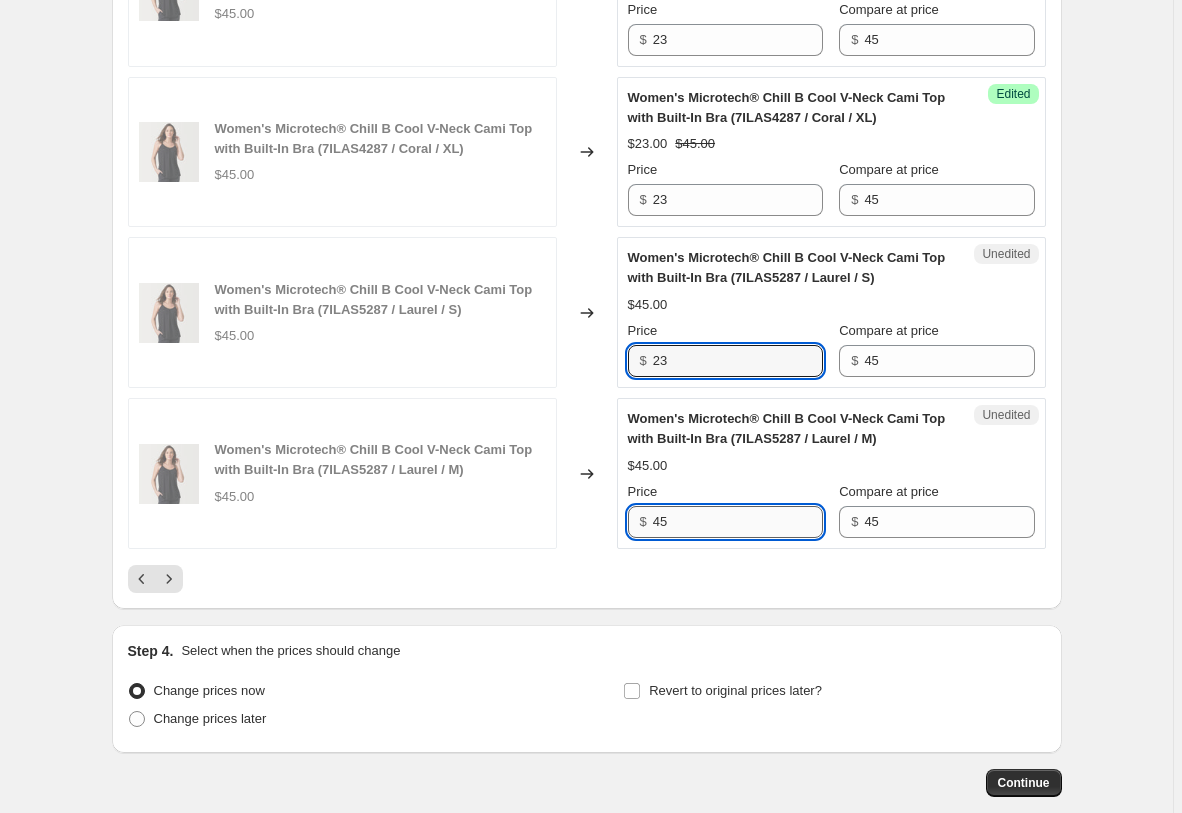click on "45" at bounding box center (738, 522) 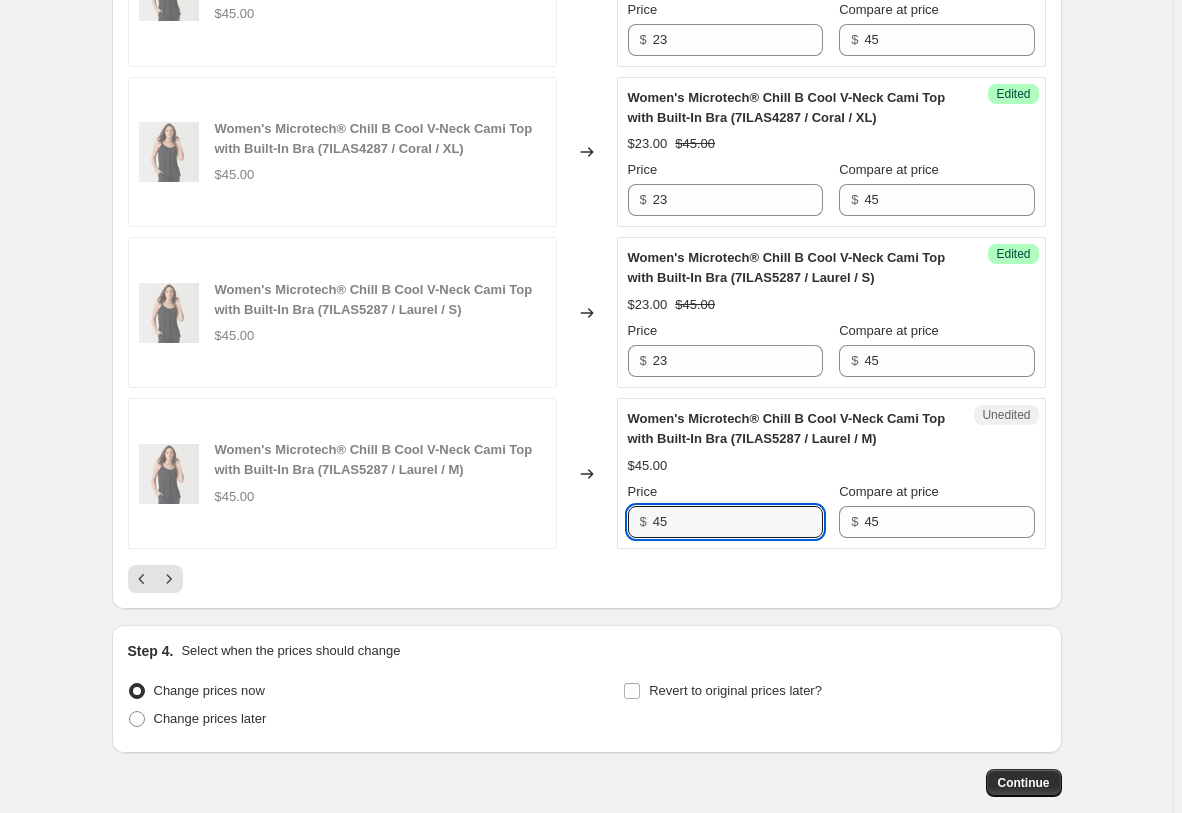 paste on "23" 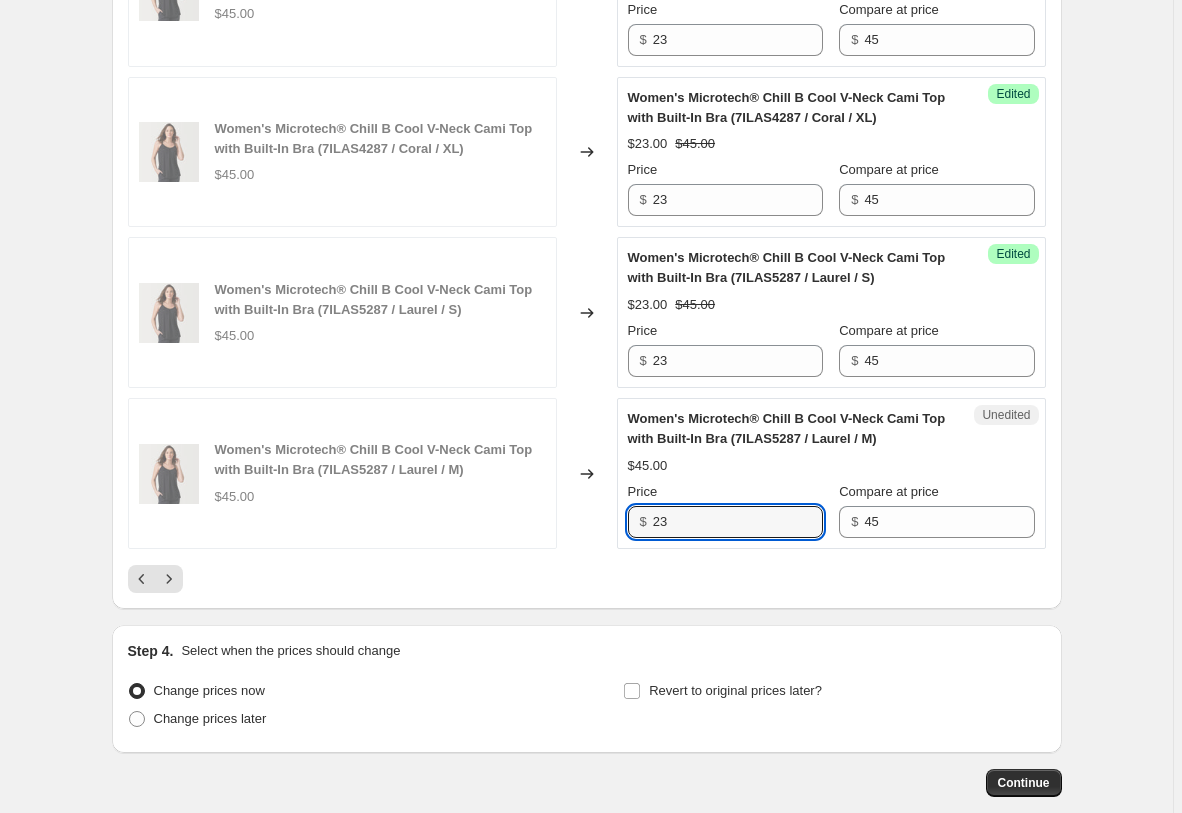 type on "23" 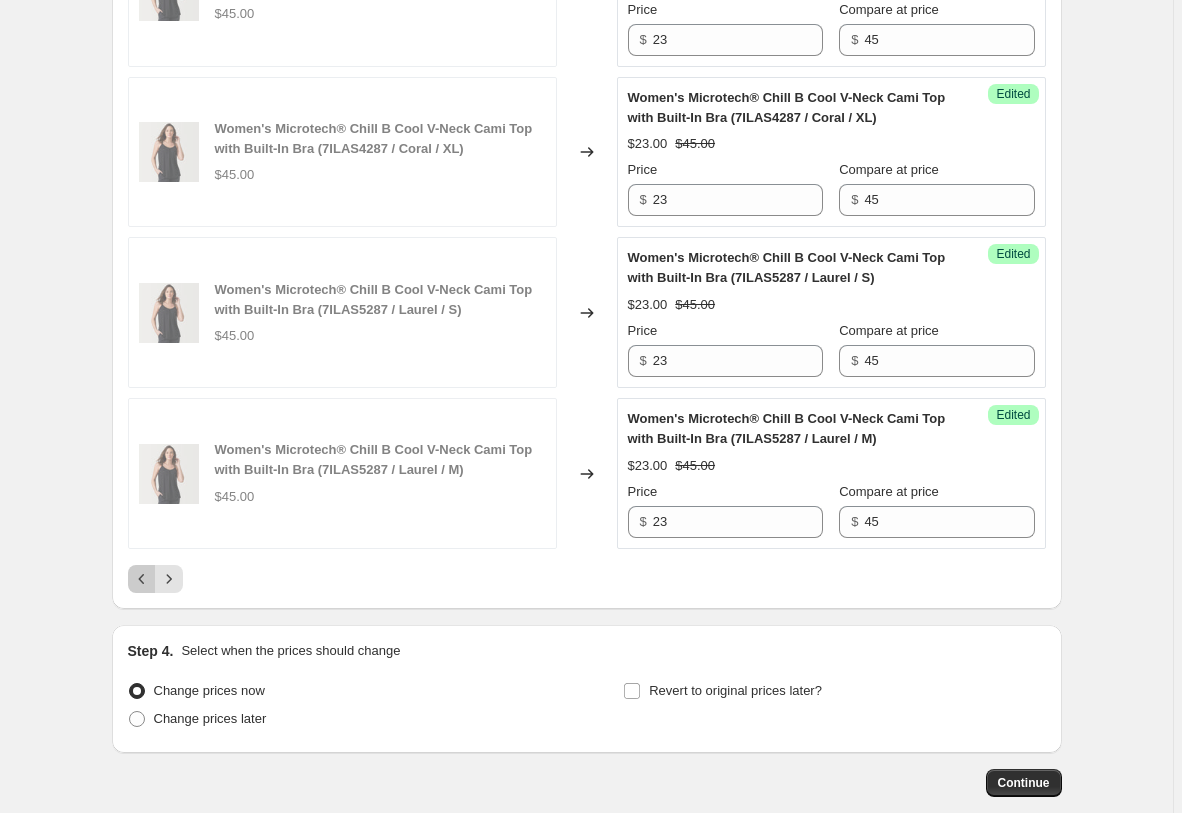 click at bounding box center (142, 579) 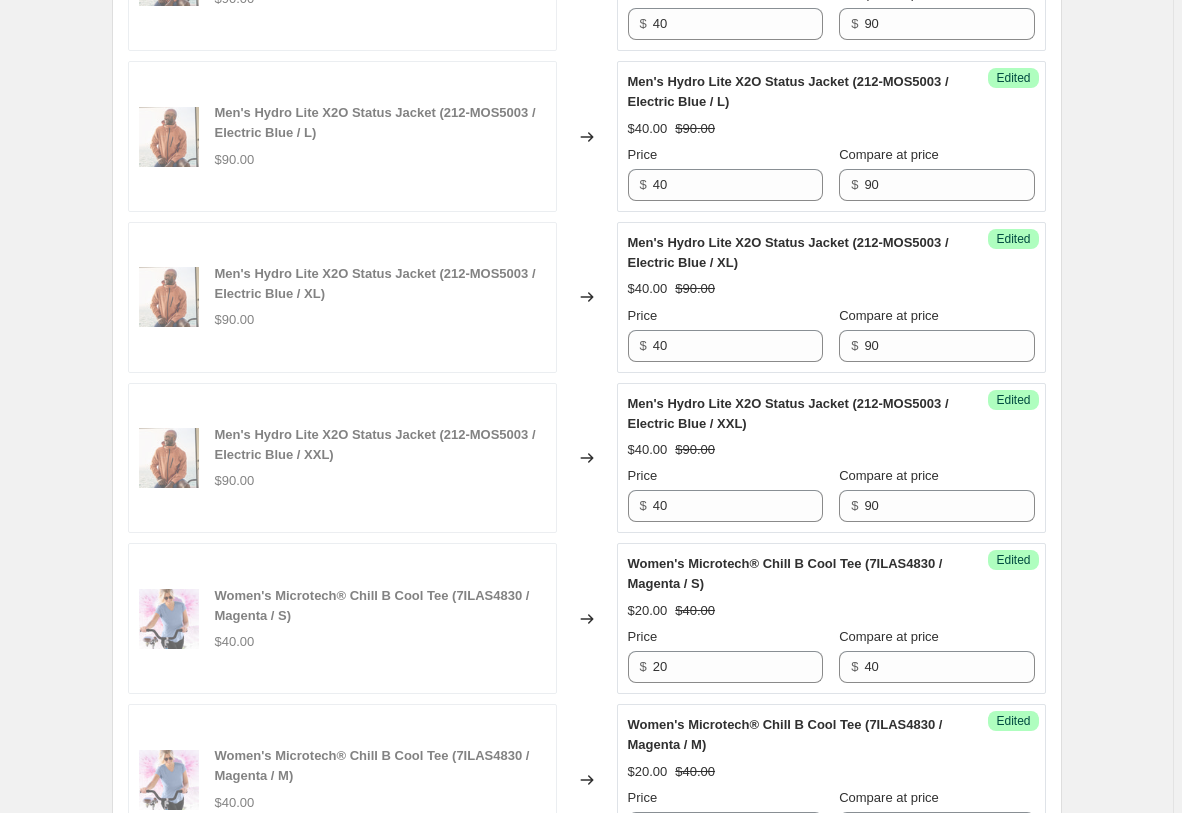 scroll, scrollTop: 4029, scrollLeft: 0, axis: vertical 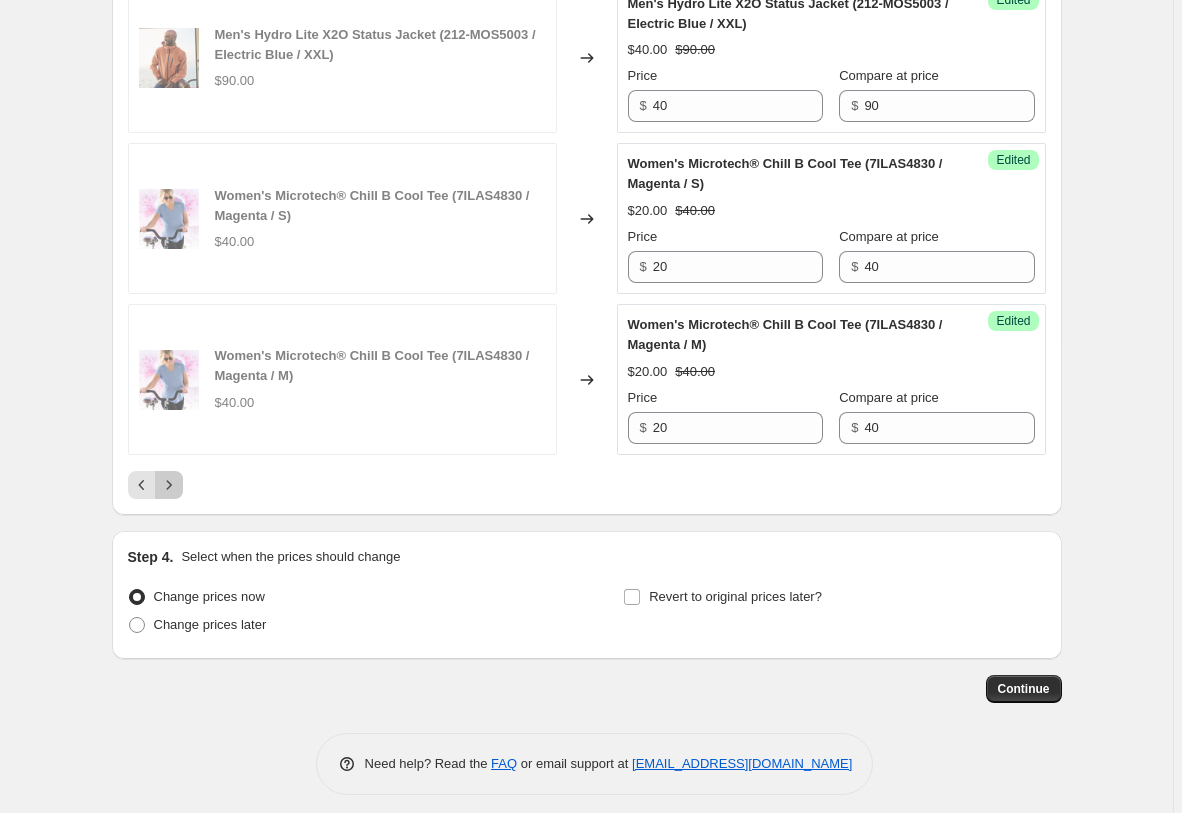 click 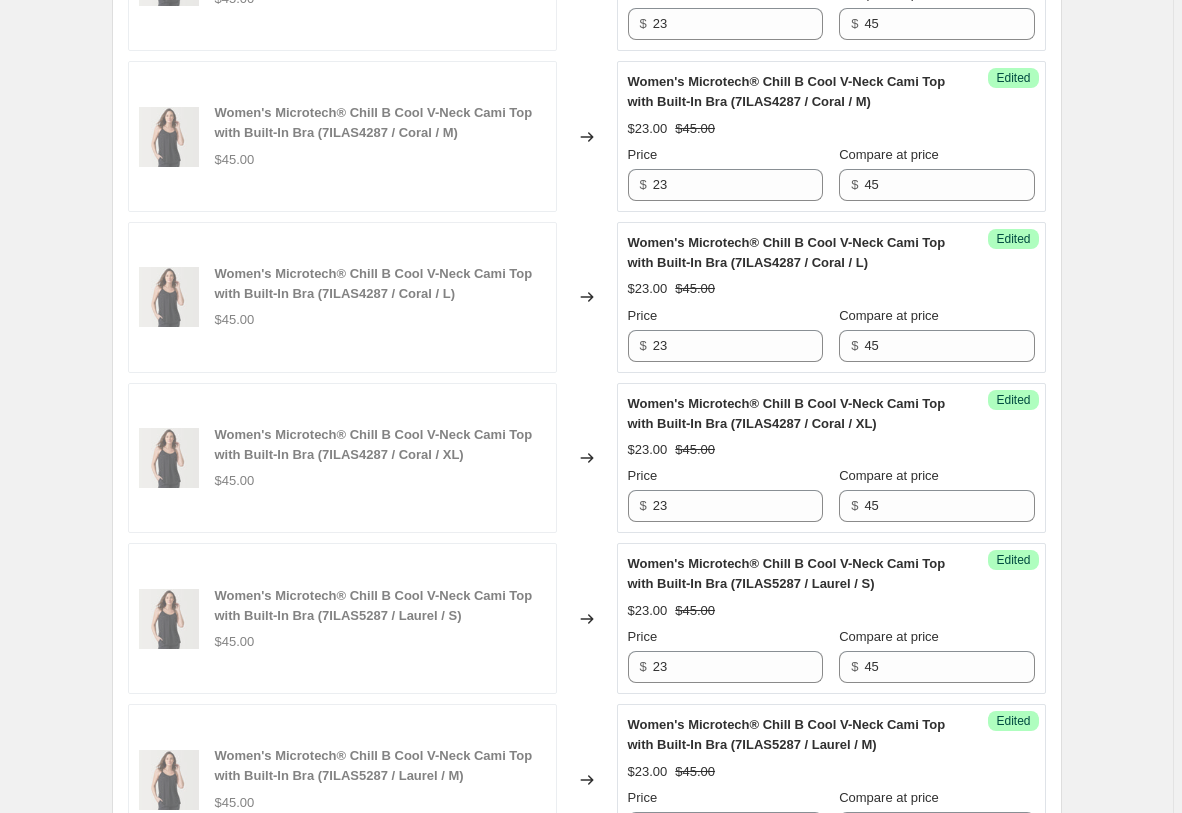 scroll, scrollTop: 4029, scrollLeft: 0, axis: vertical 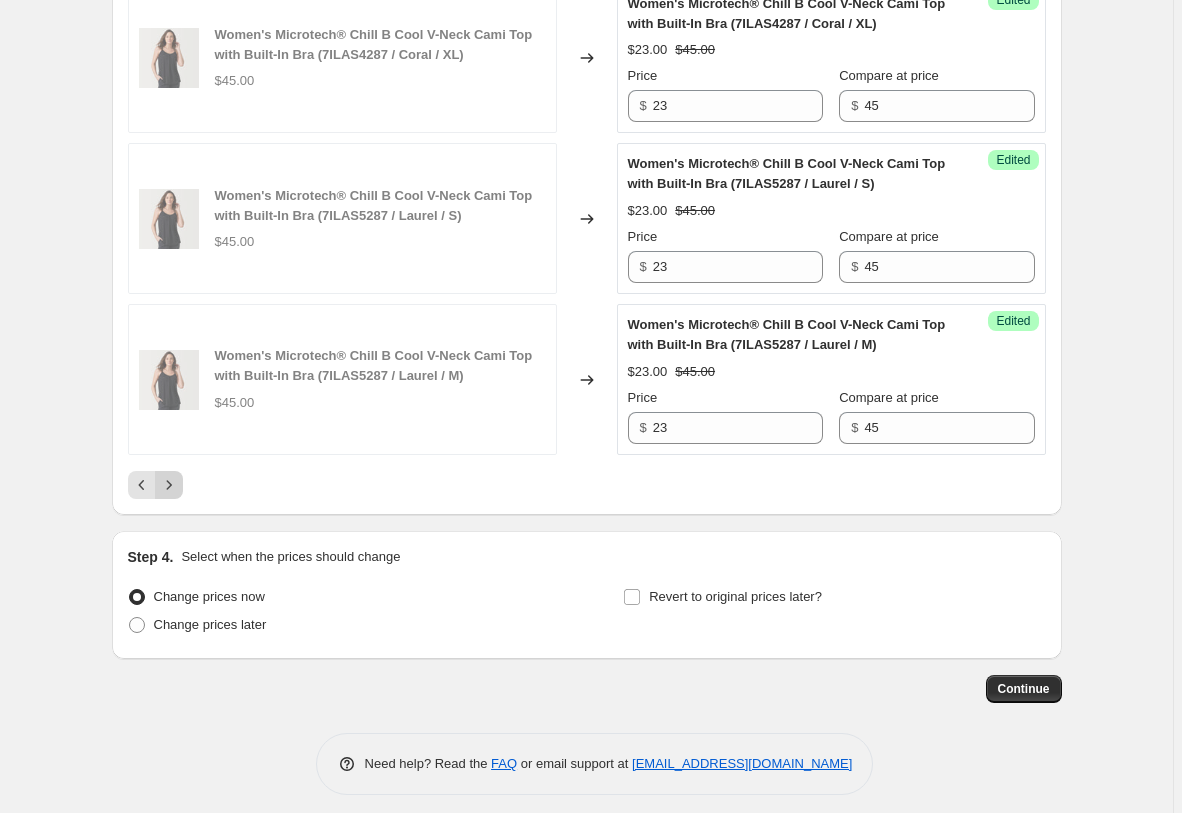 click 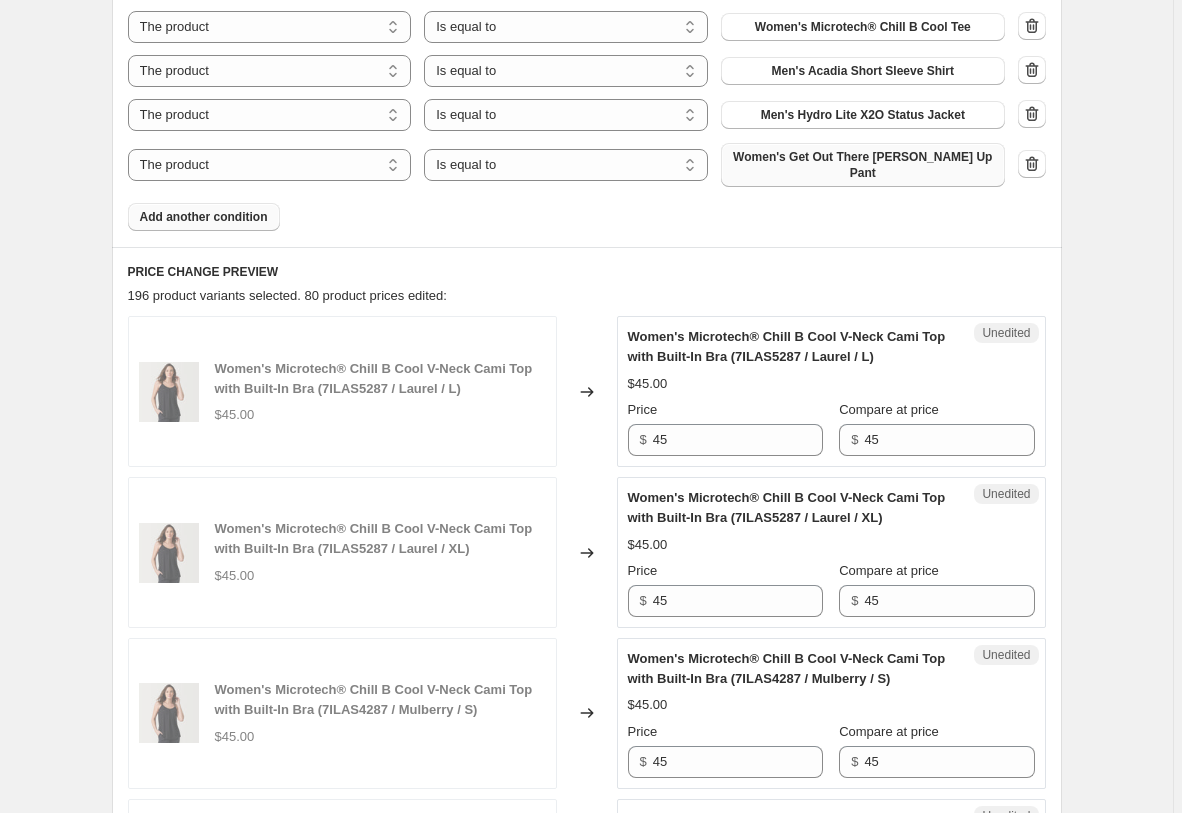 scroll, scrollTop: 1079, scrollLeft: 0, axis: vertical 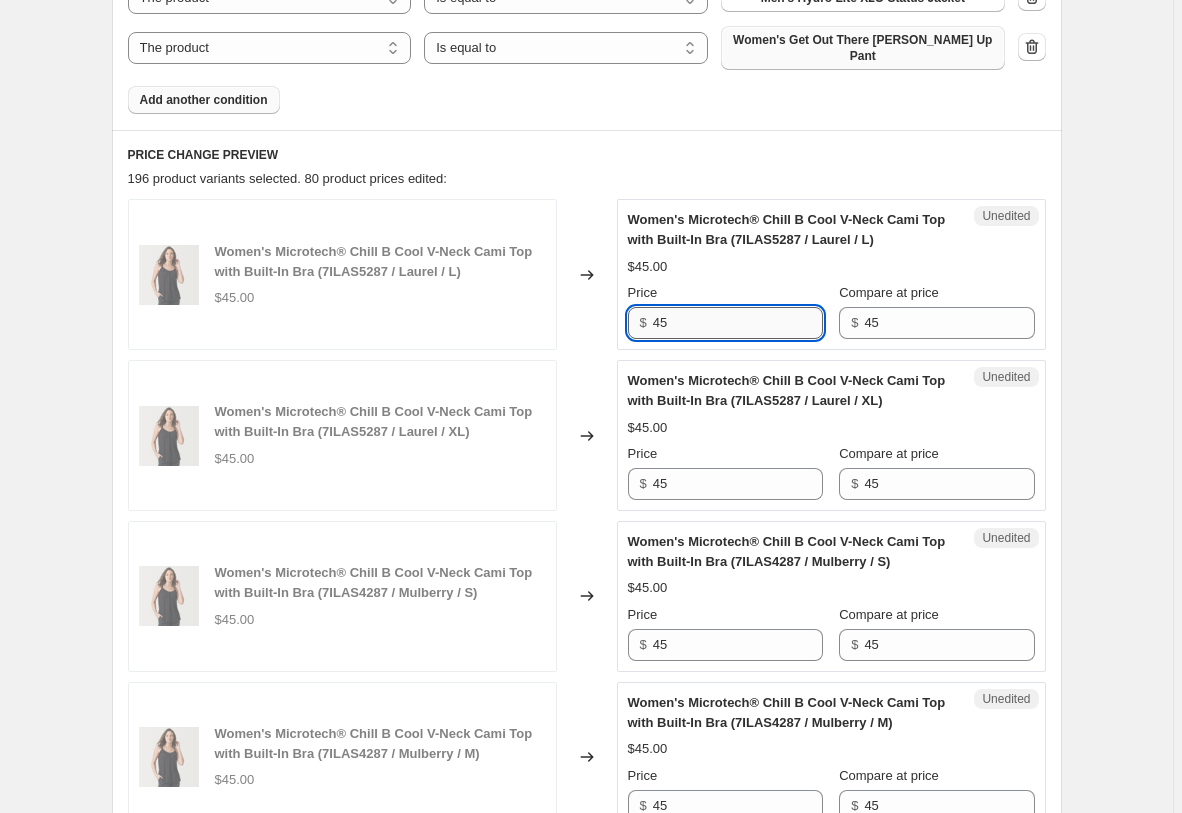 click on "45" at bounding box center (738, 323) 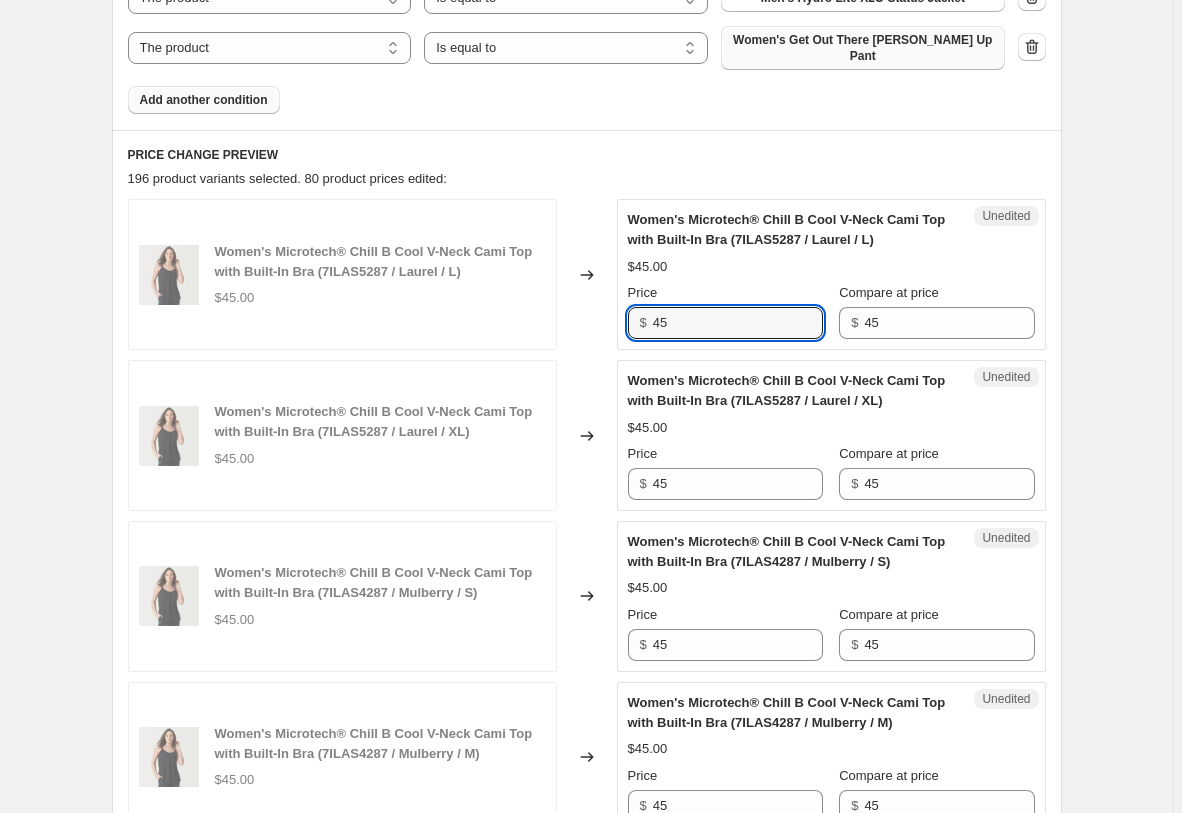 paste on "23" 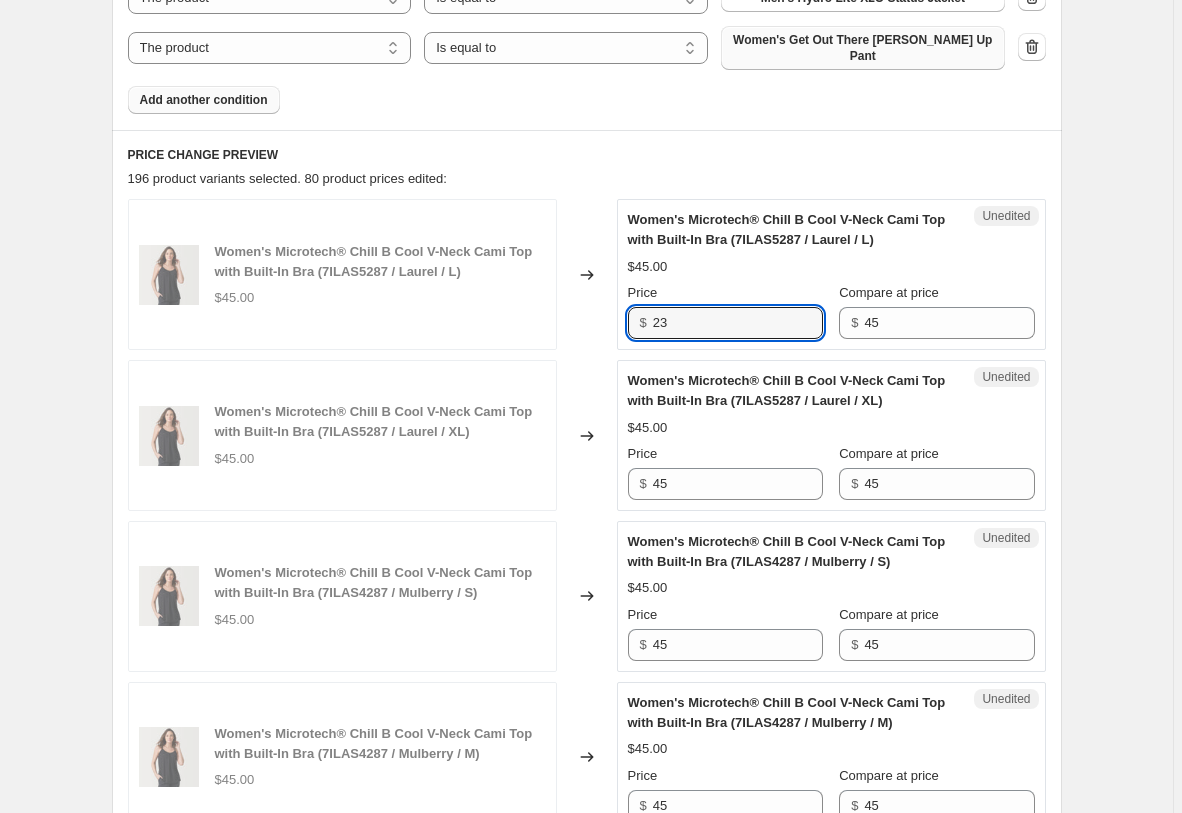 scroll, scrollTop: 1283, scrollLeft: 0, axis: vertical 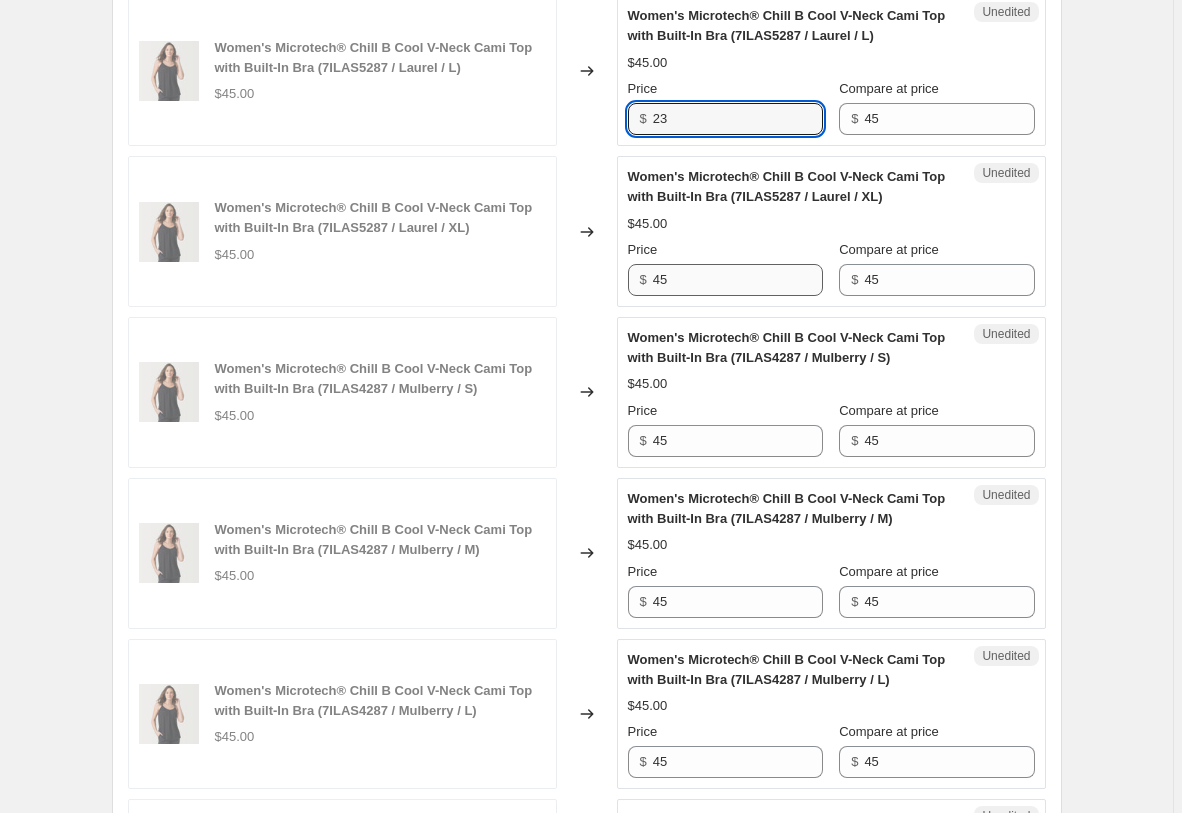 type on "23" 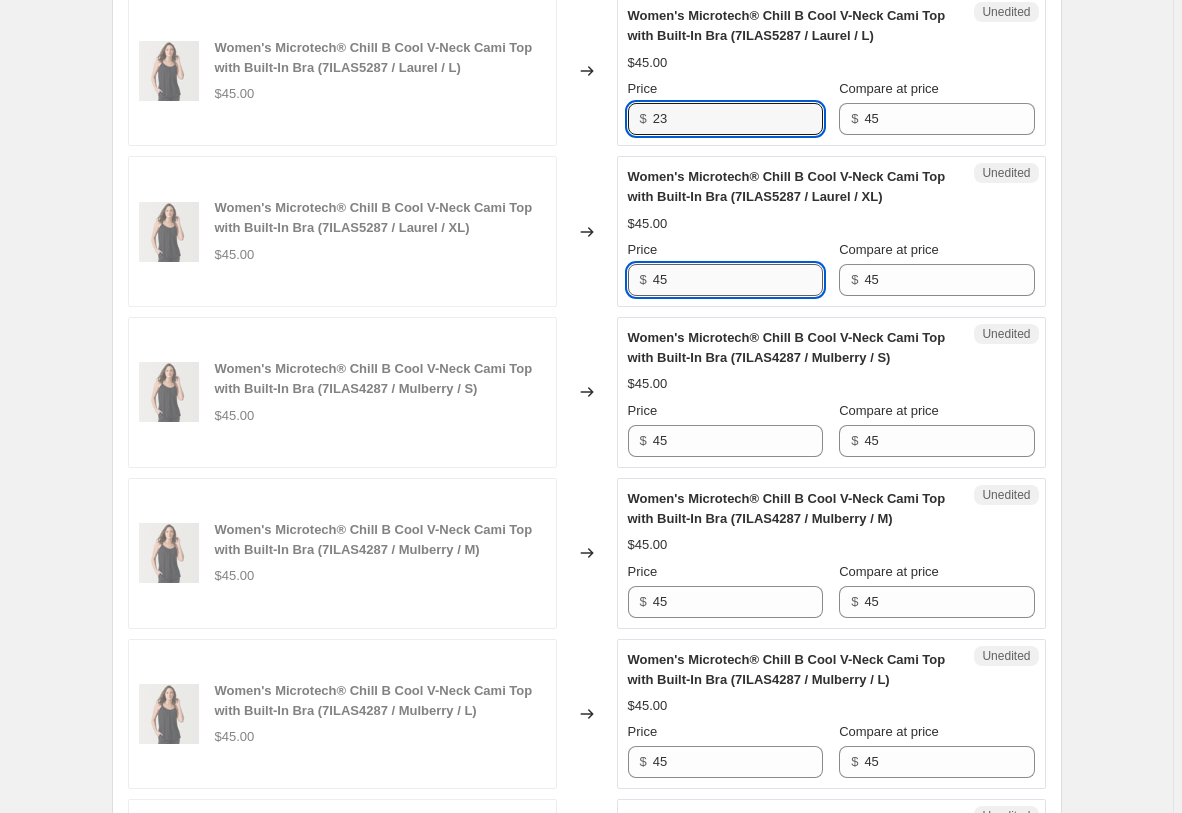 click on "45" at bounding box center [738, 280] 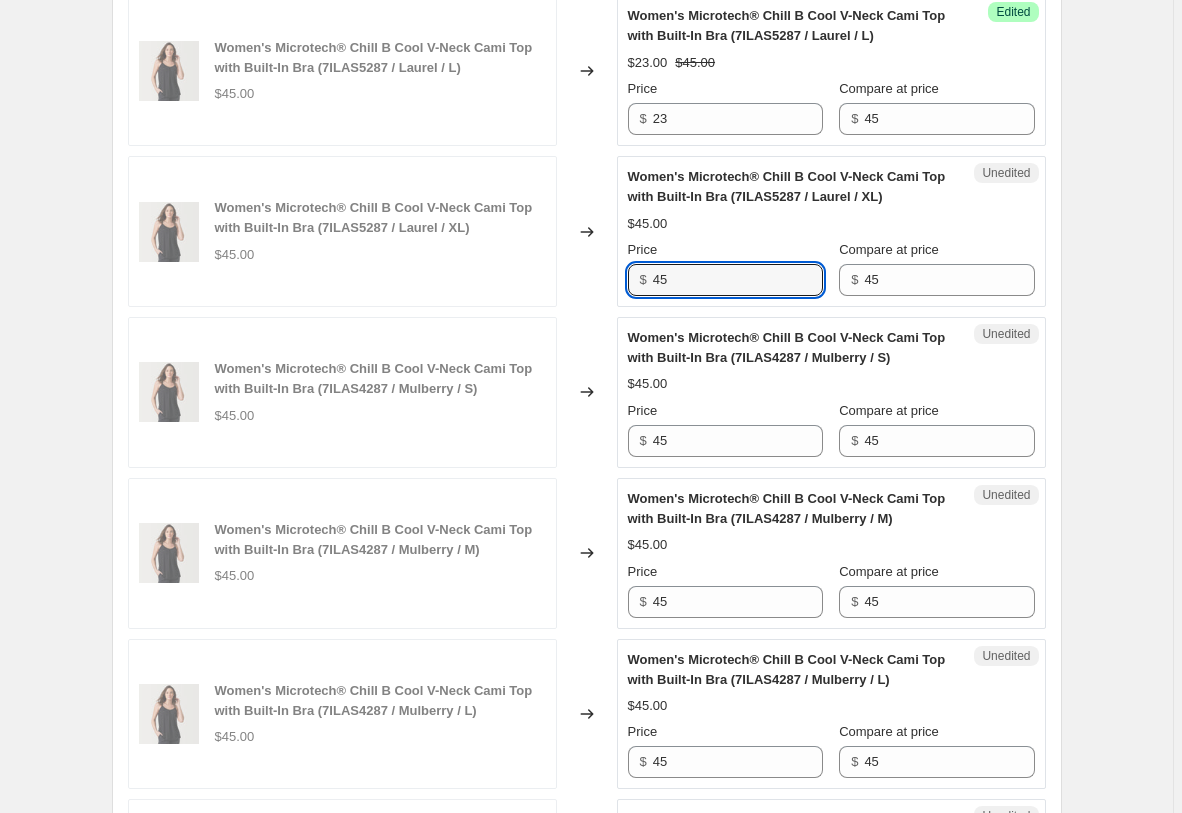 paste on "23" 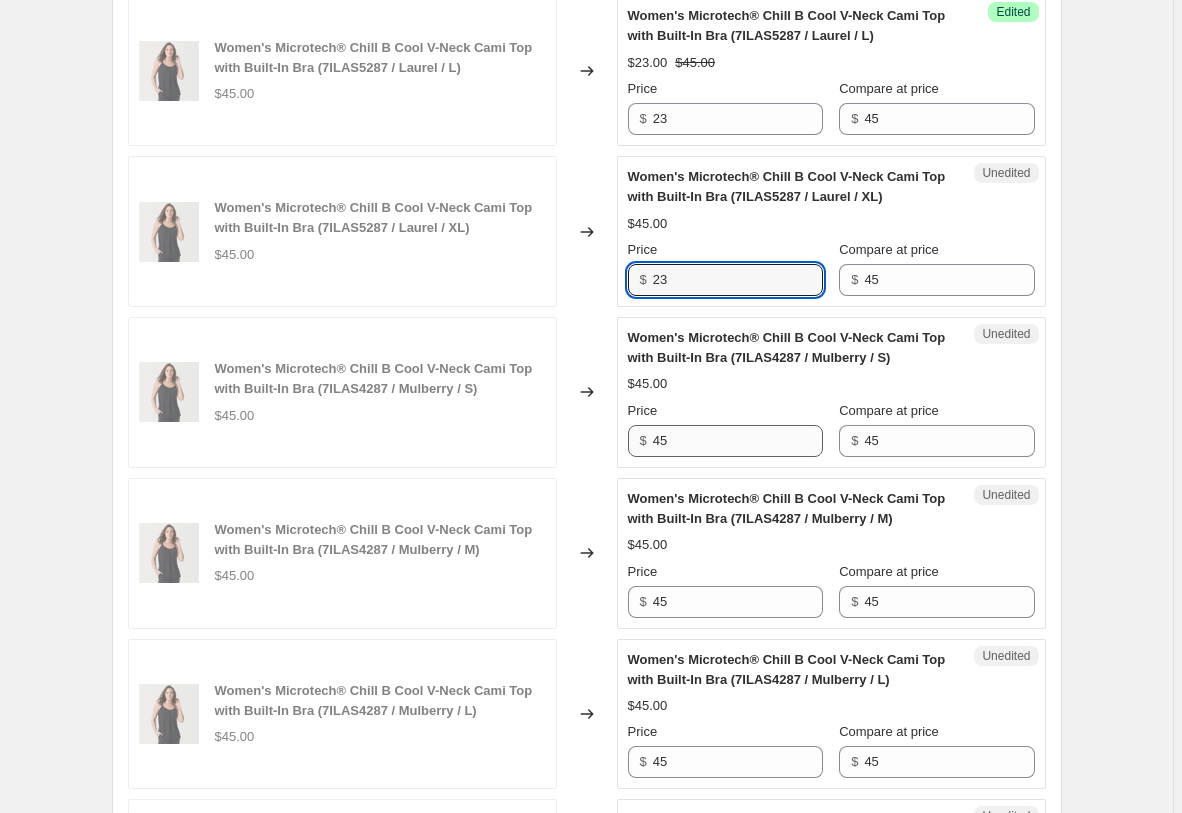 type on "23" 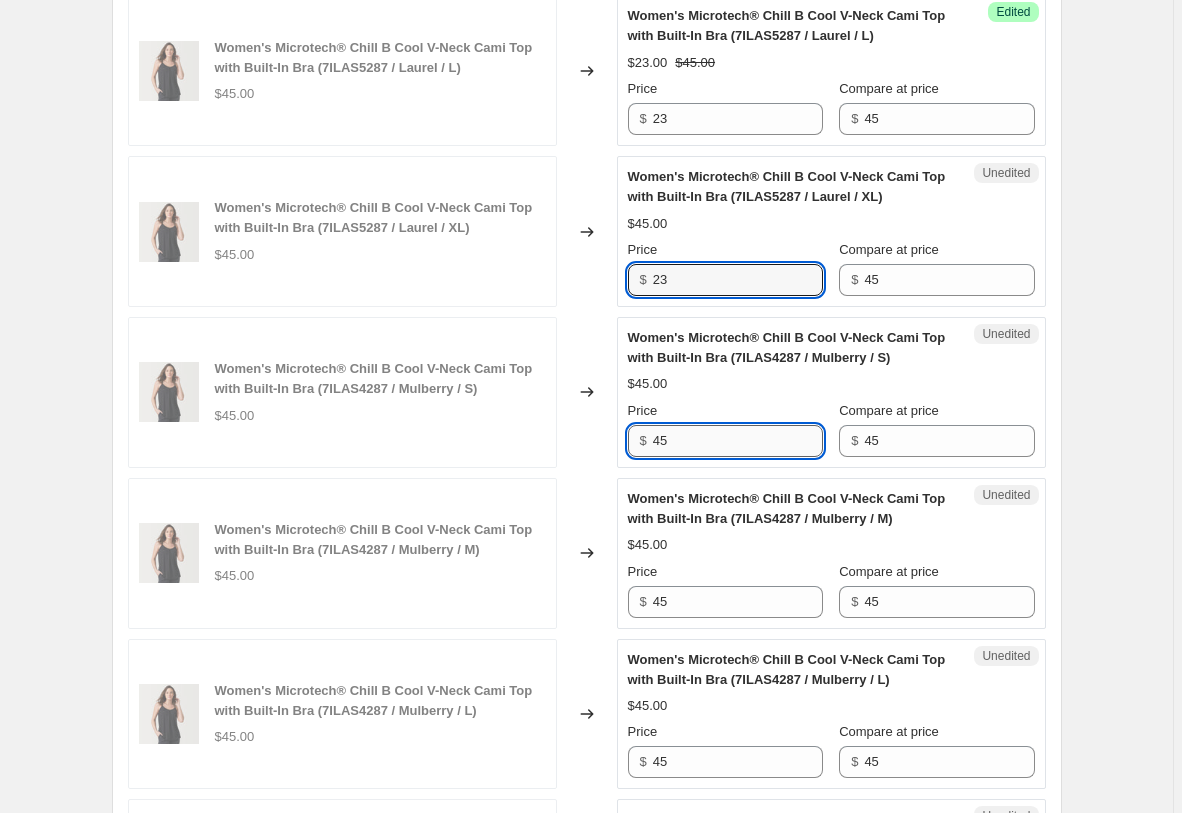 click on "45" at bounding box center [738, 441] 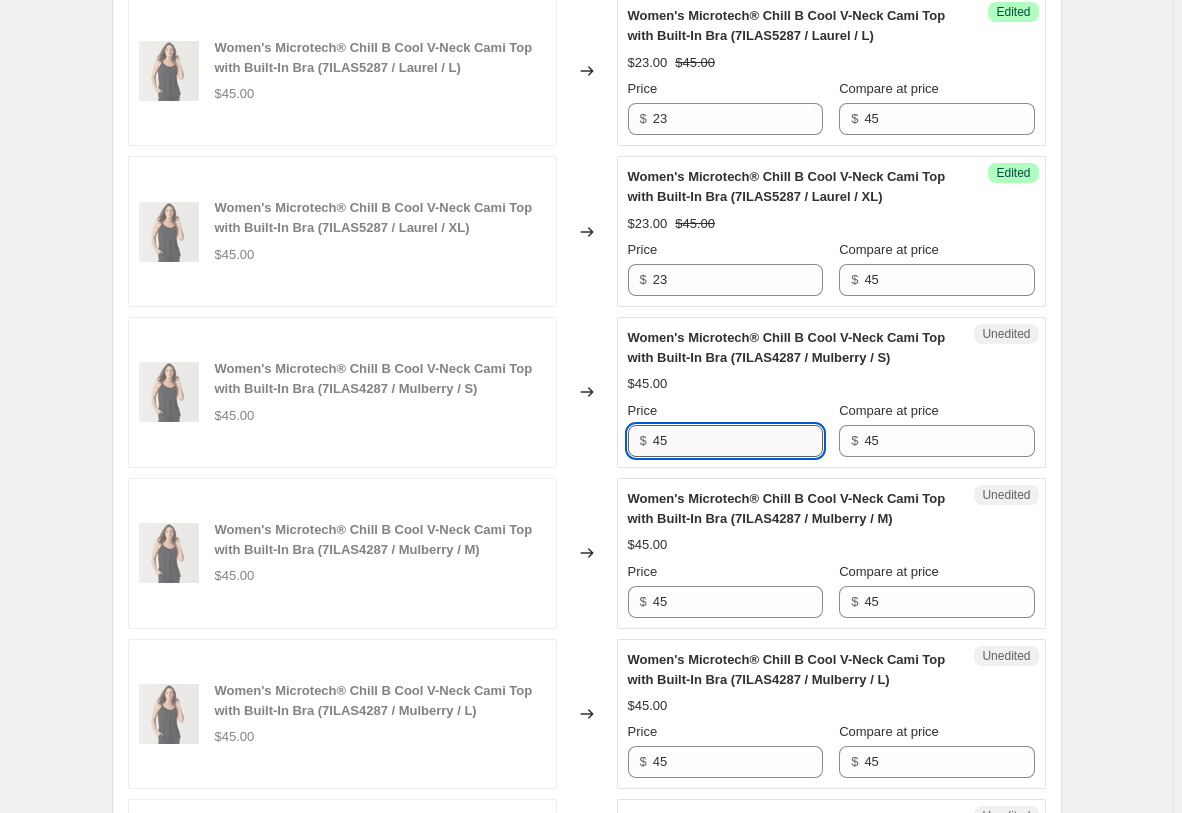 paste on "23" 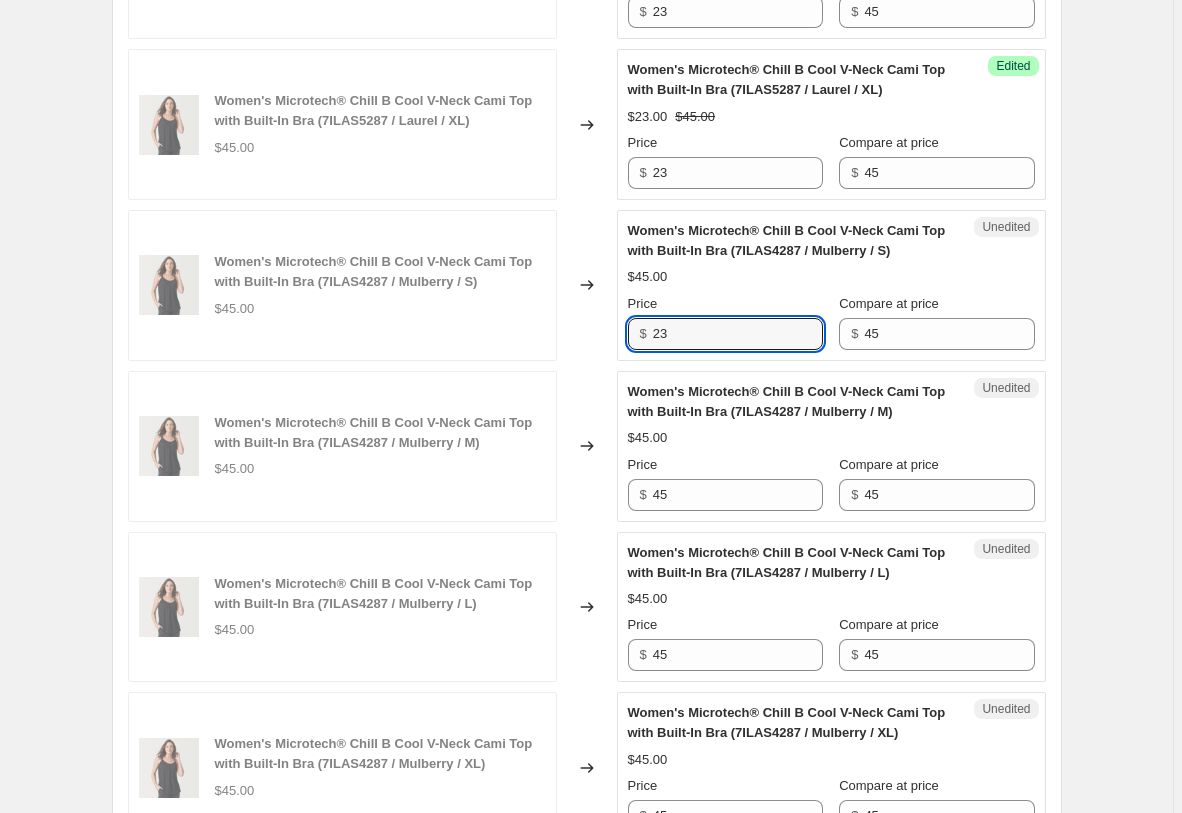 scroll, scrollTop: 1589, scrollLeft: 0, axis: vertical 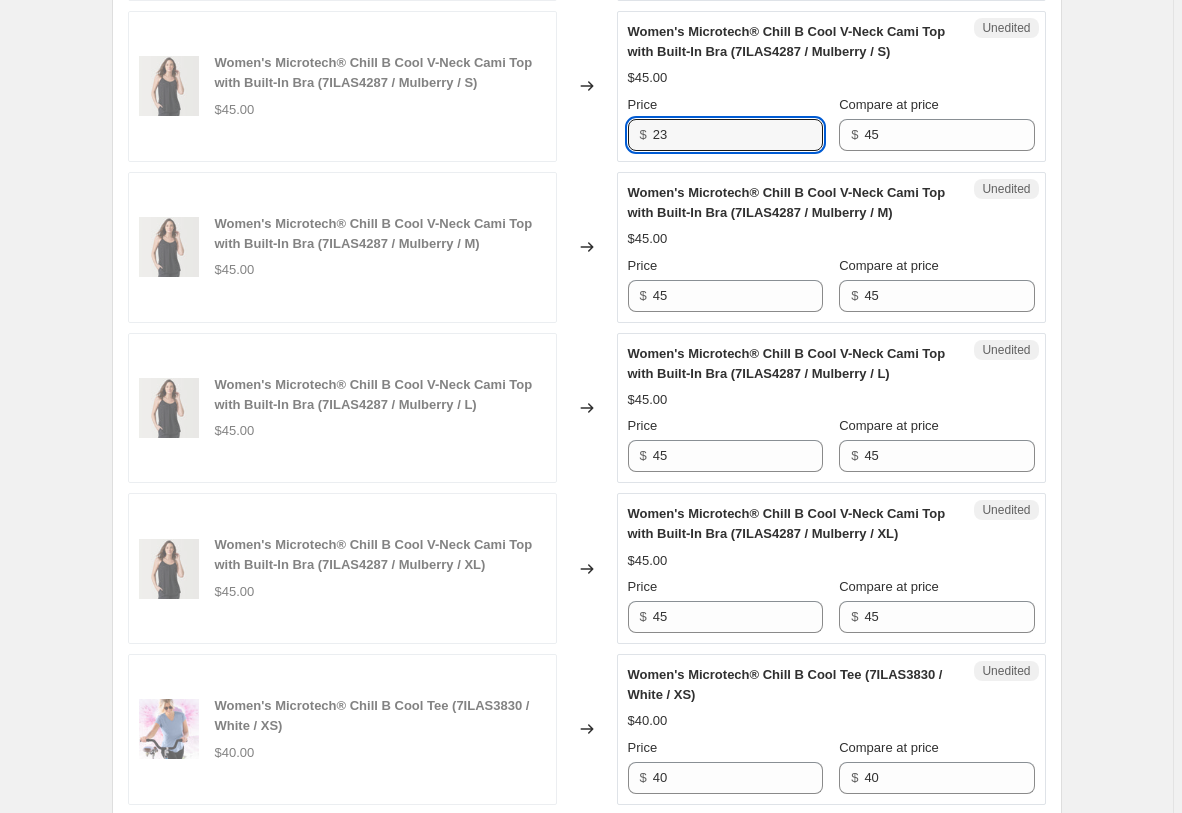 type on "23" 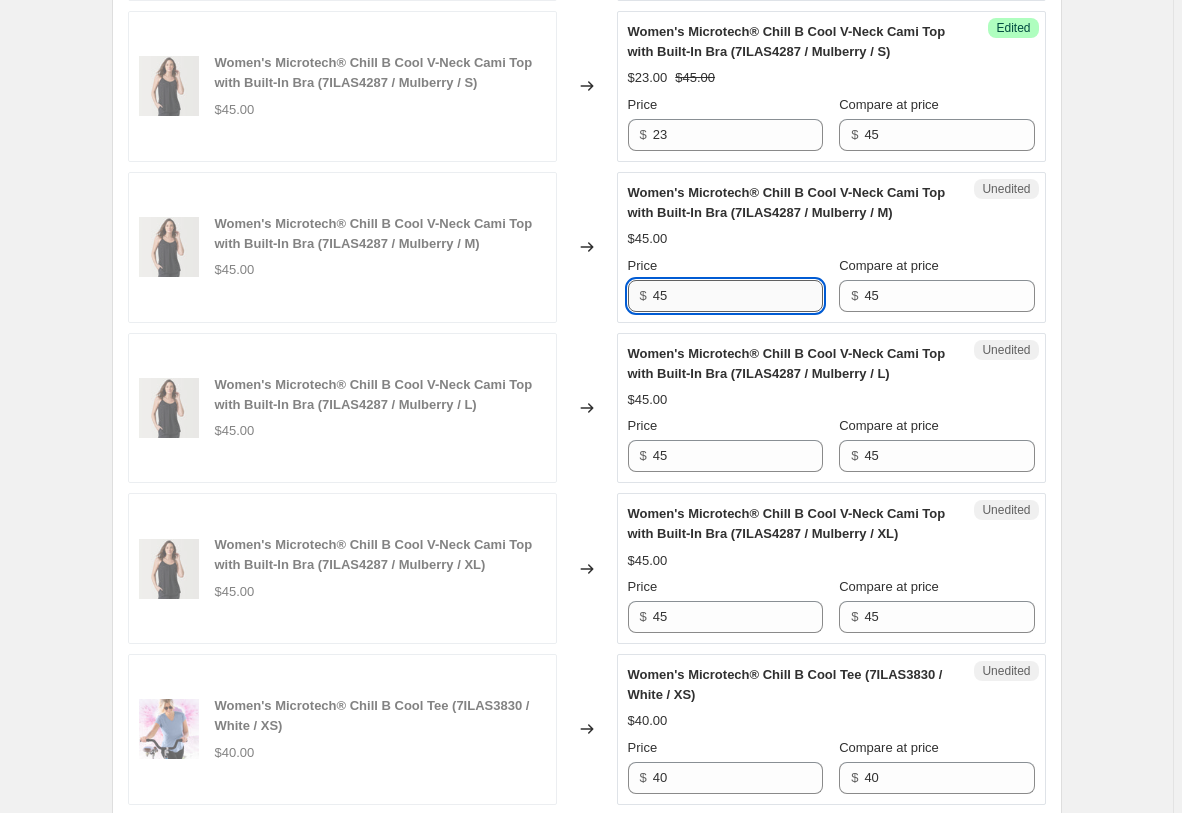 click on "45" at bounding box center (738, 296) 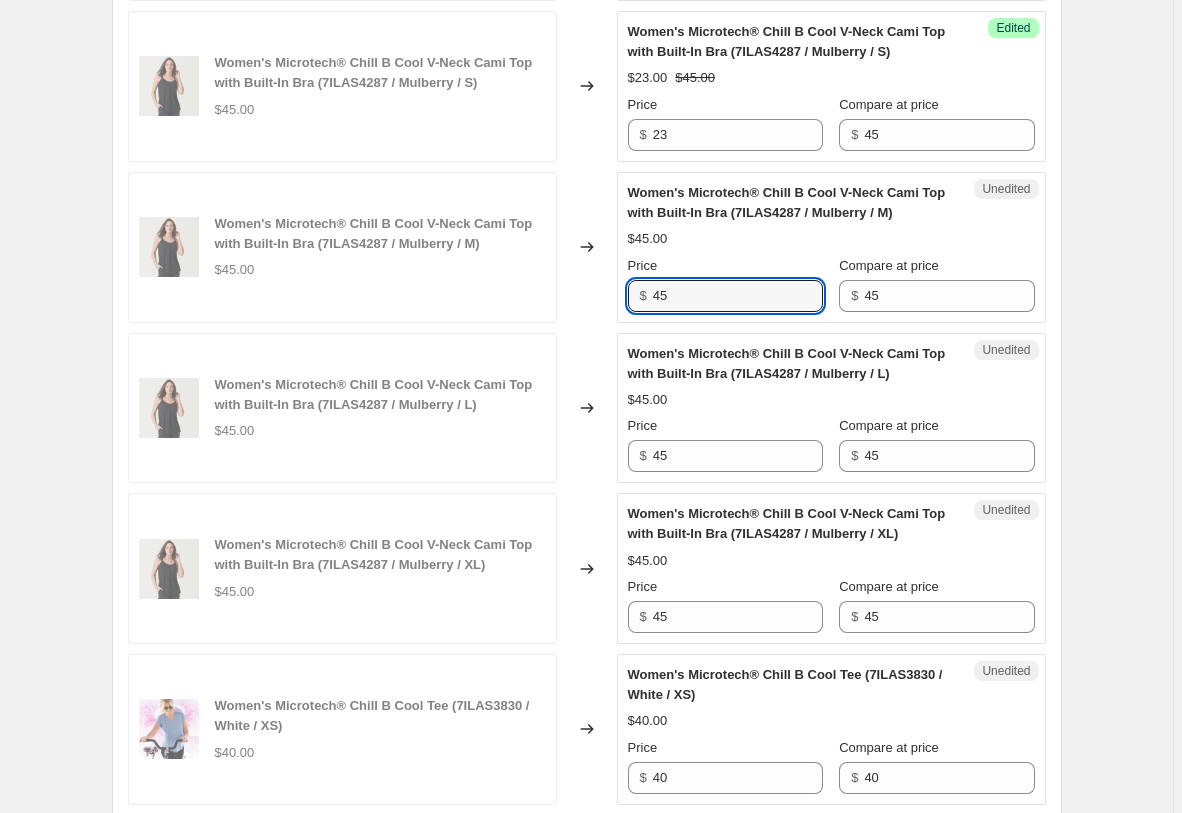 paste on "23" 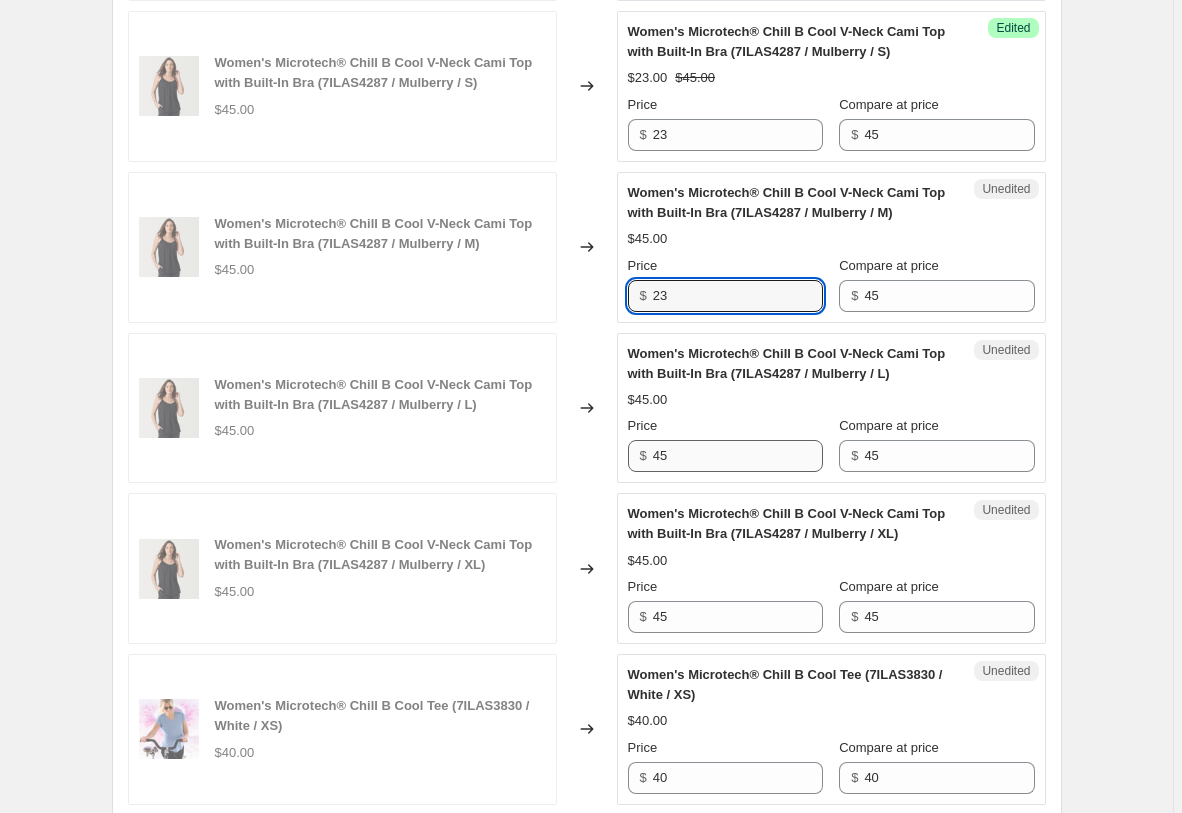 type on "23" 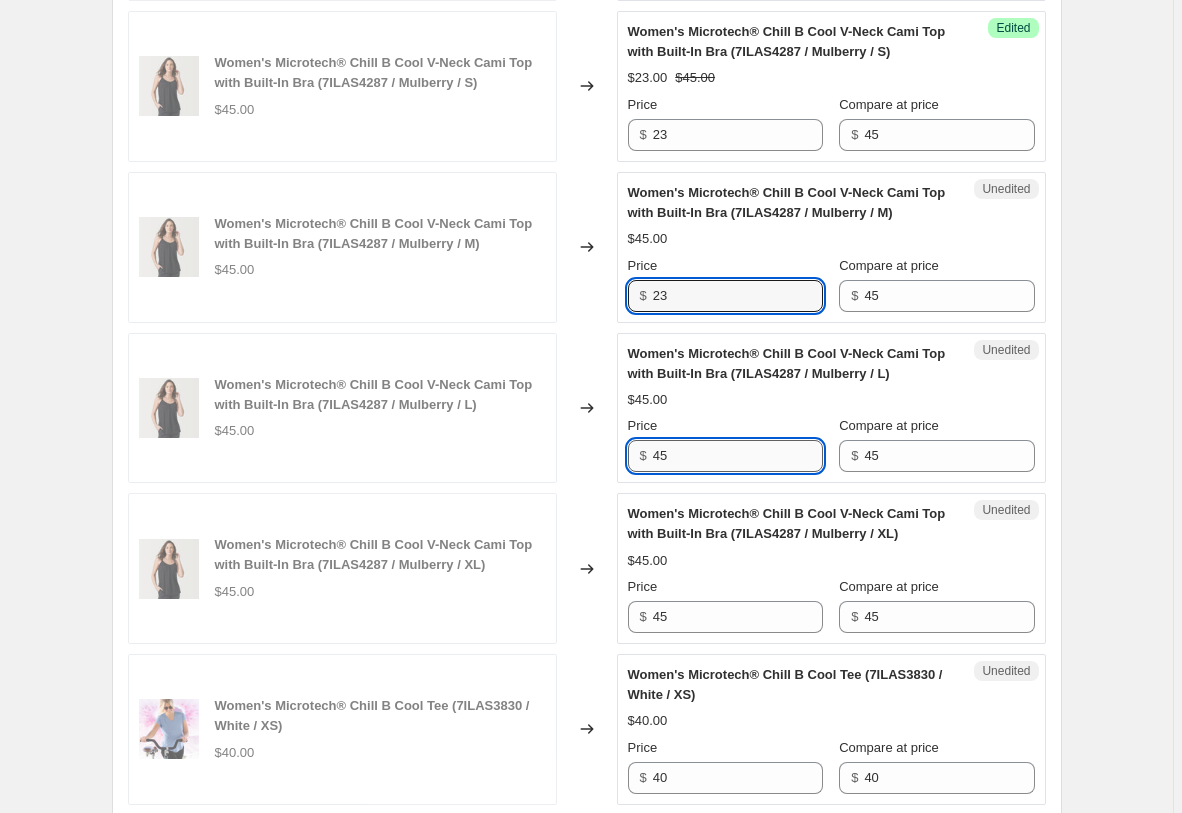 click on "45" at bounding box center (738, 456) 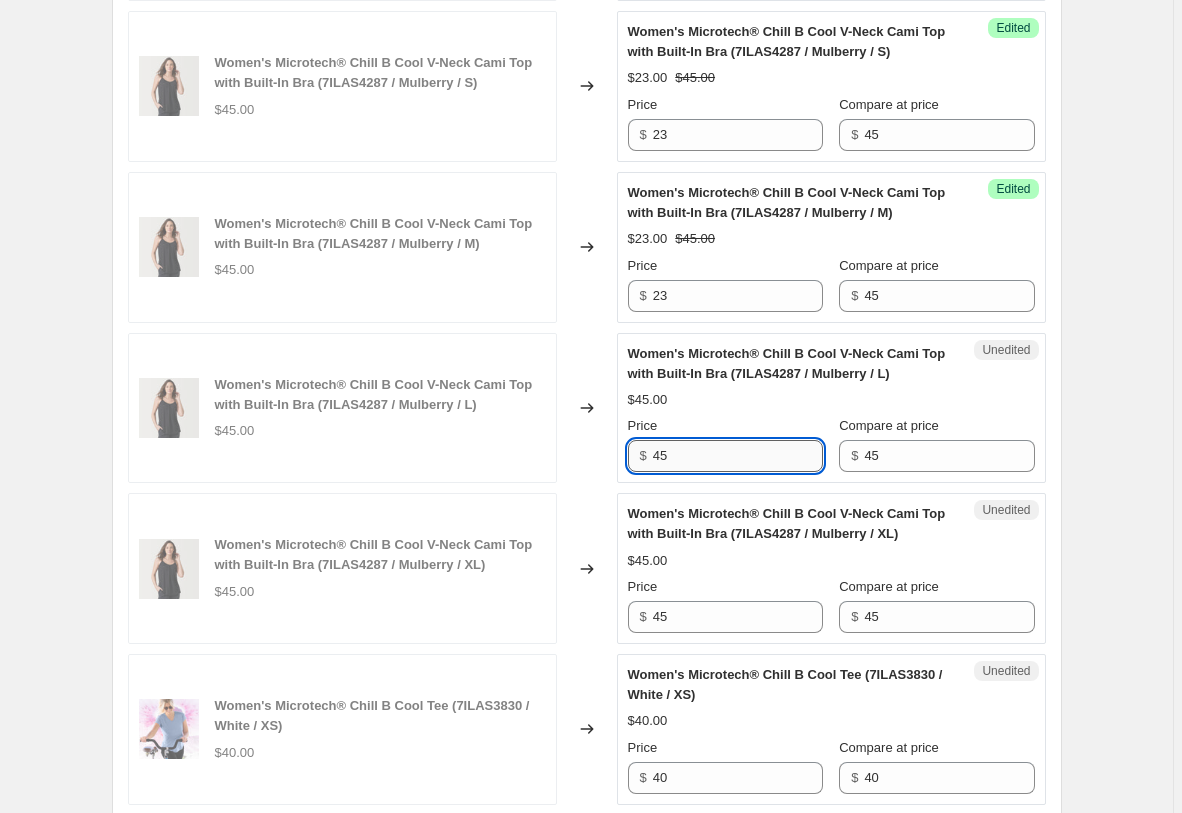 paste on "23" 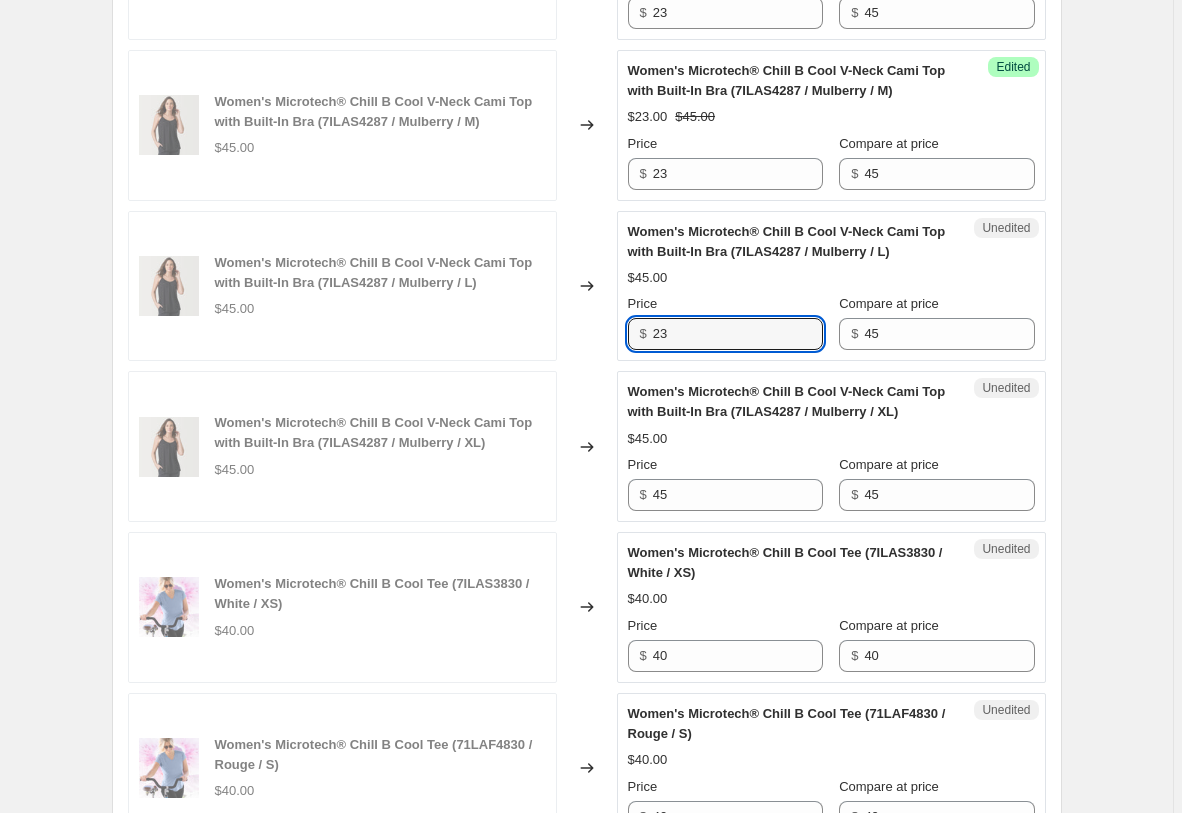 scroll, scrollTop: 1895, scrollLeft: 0, axis: vertical 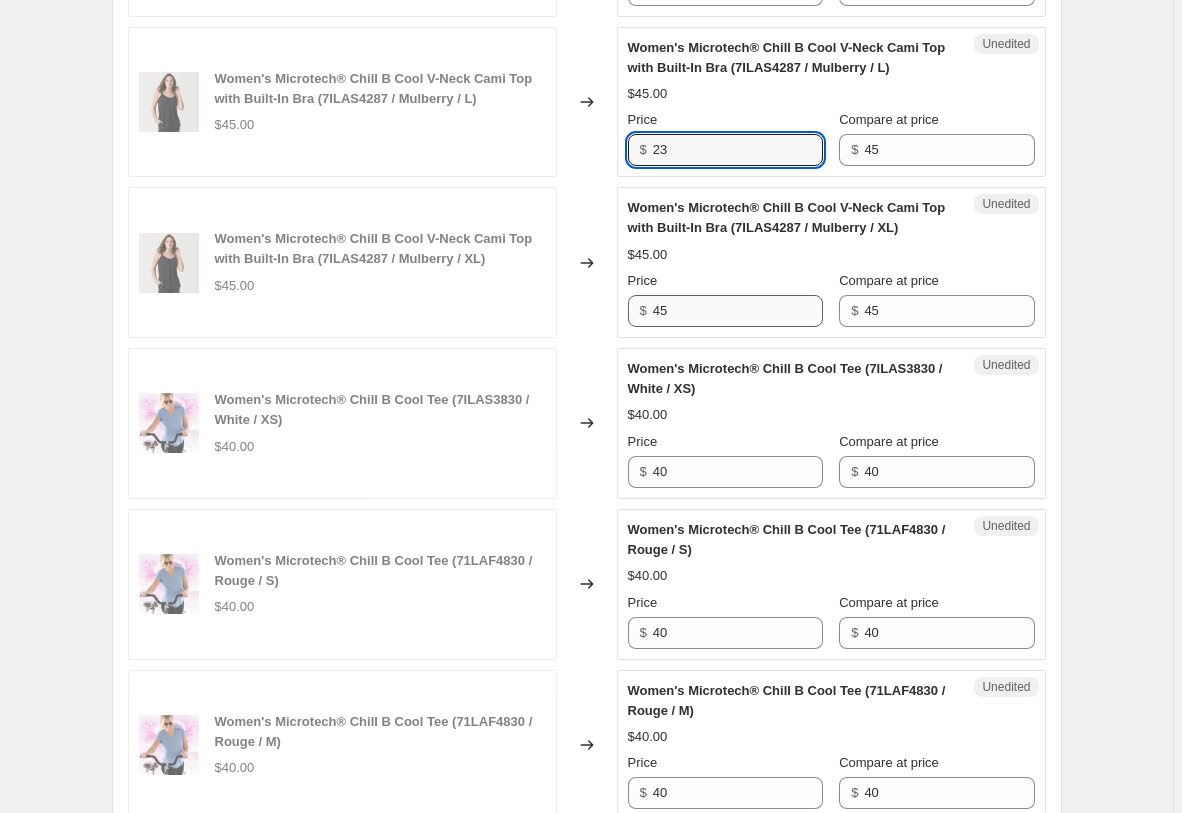 type on "23" 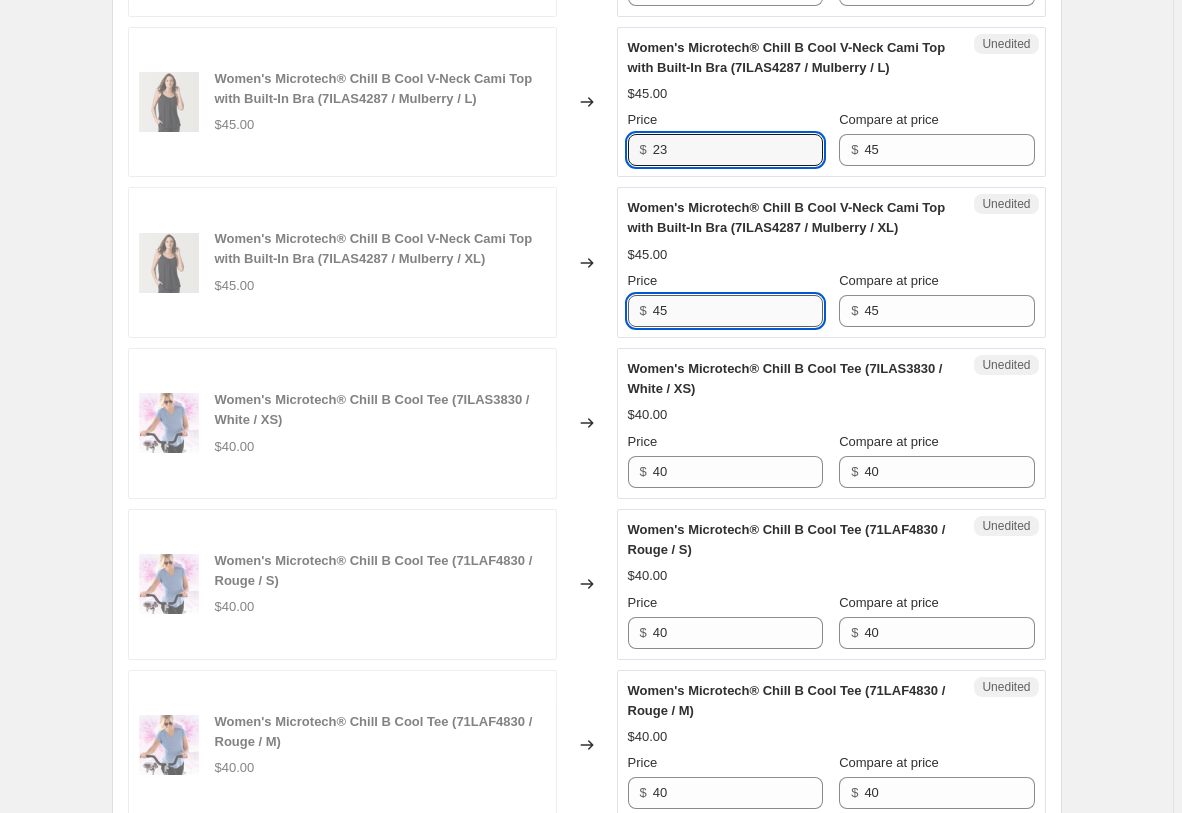 click on "45" at bounding box center [738, 311] 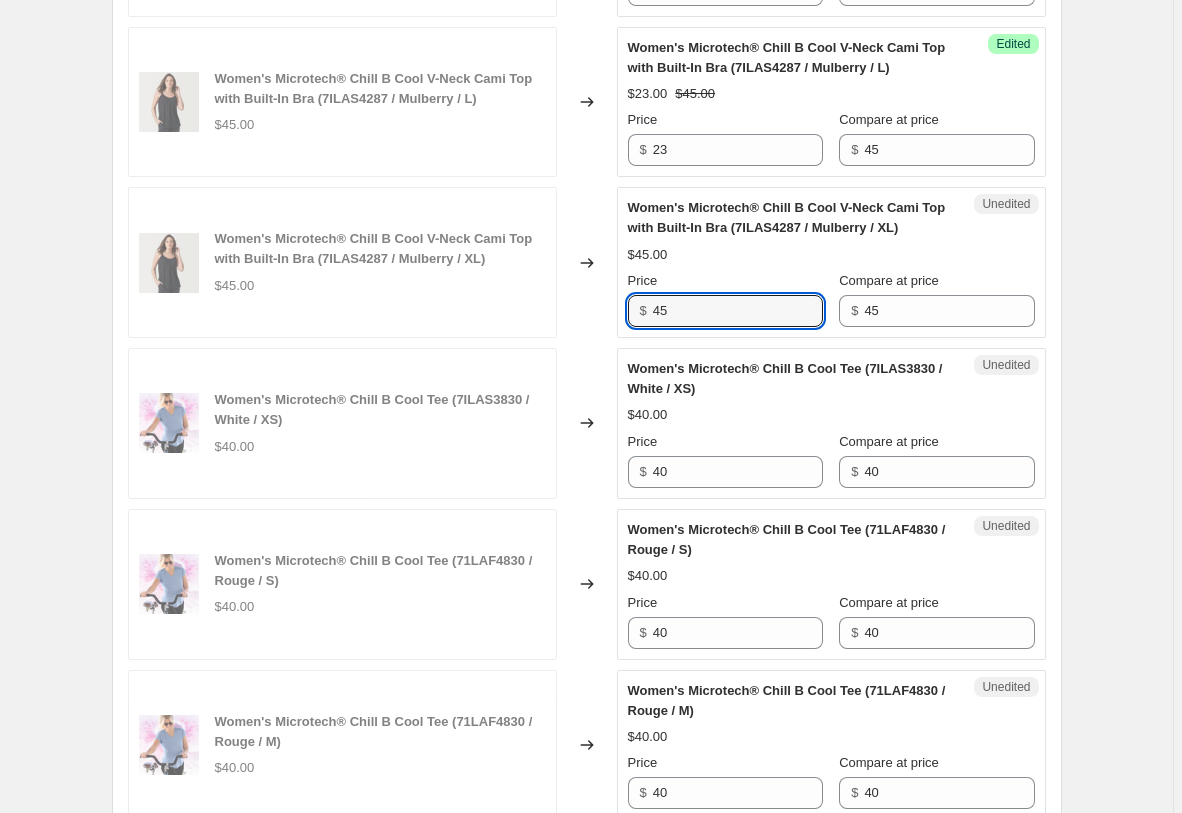 paste on "23" 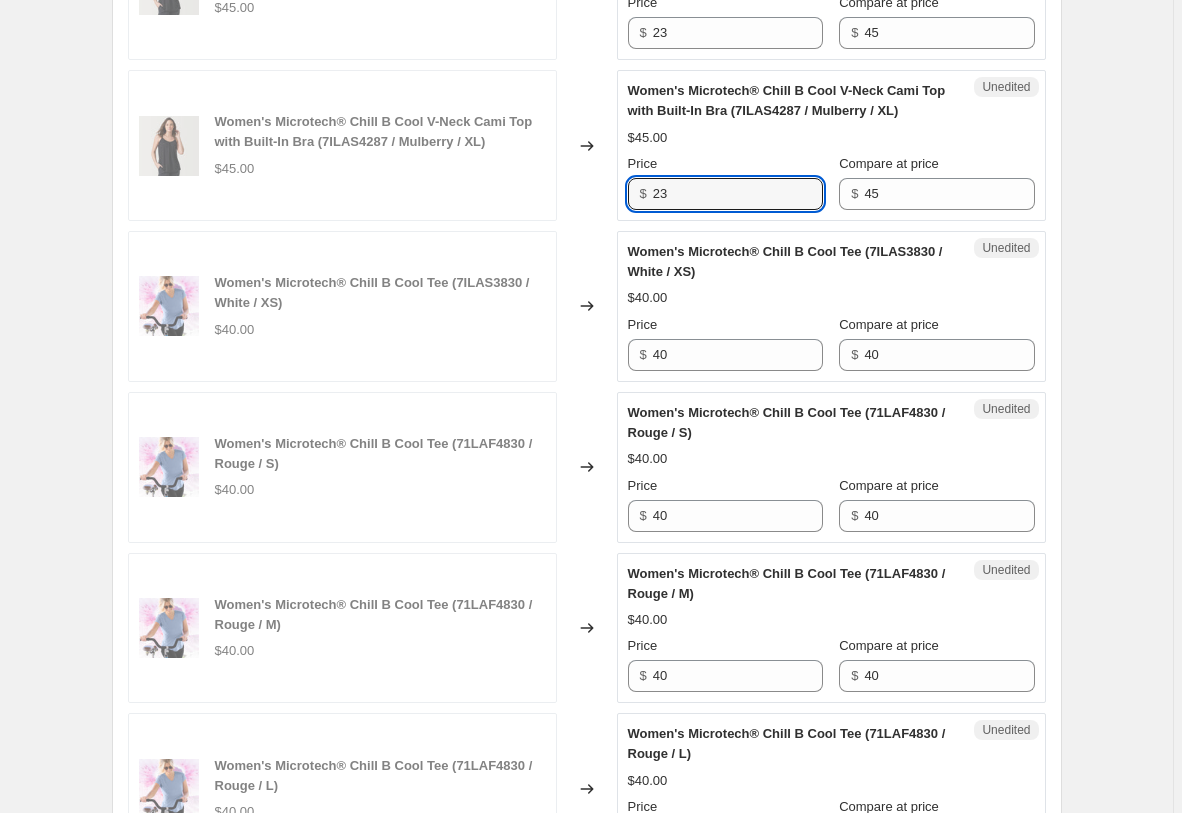 scroll, scrollTop: 2099, scrollLeft: 0, axis: vertical 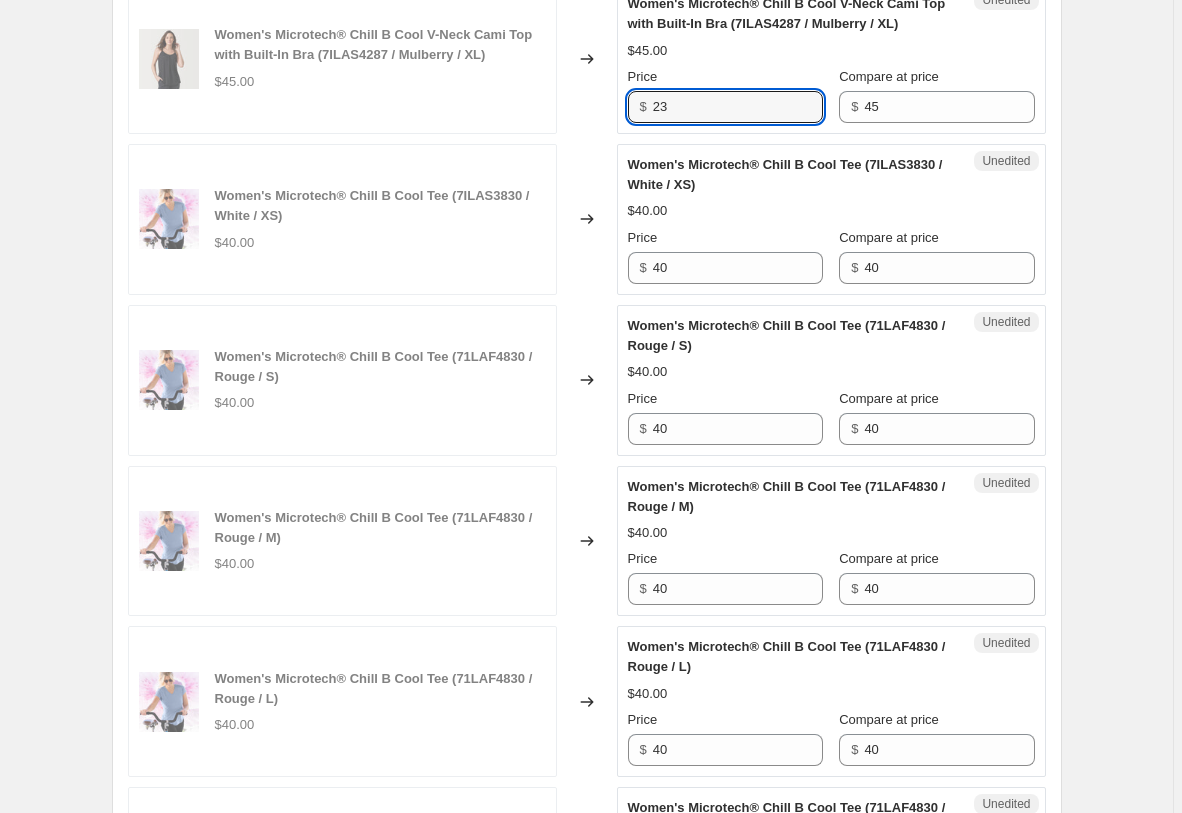 type on "23" 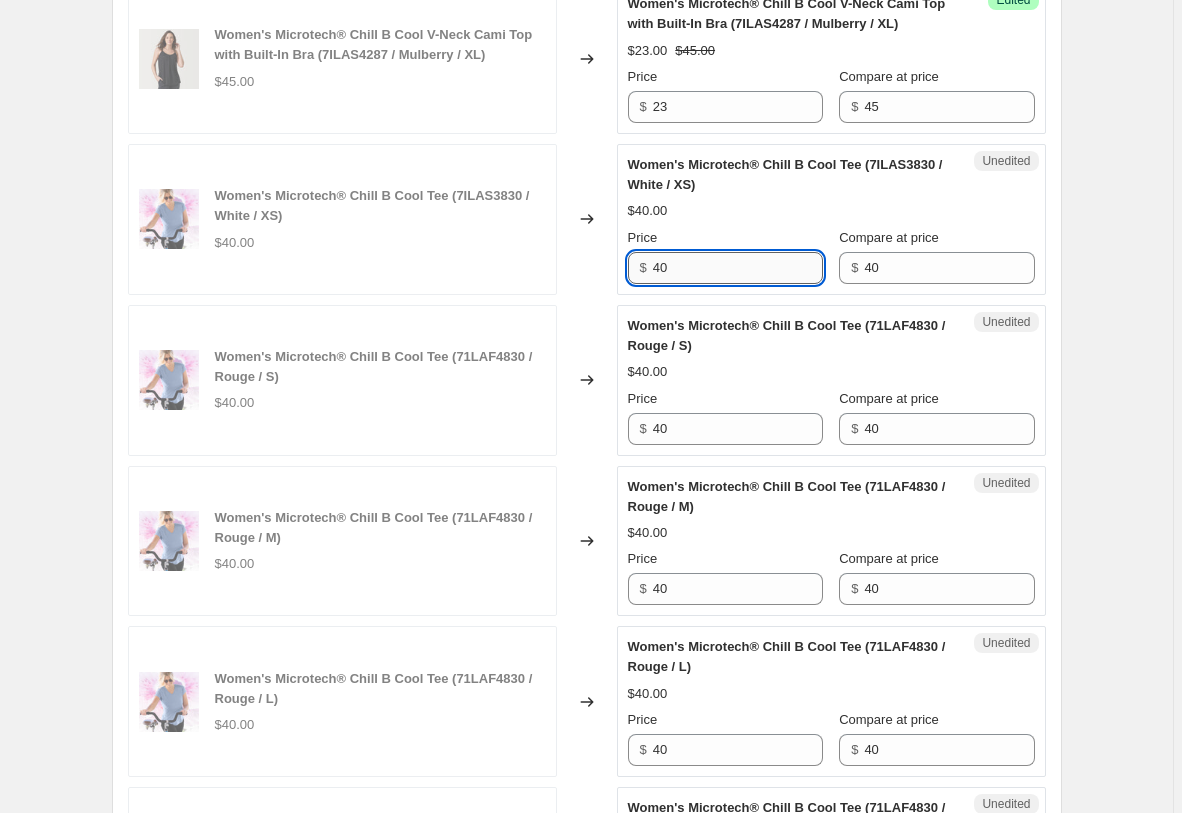 click on "40" at bounding box center [738, 268] 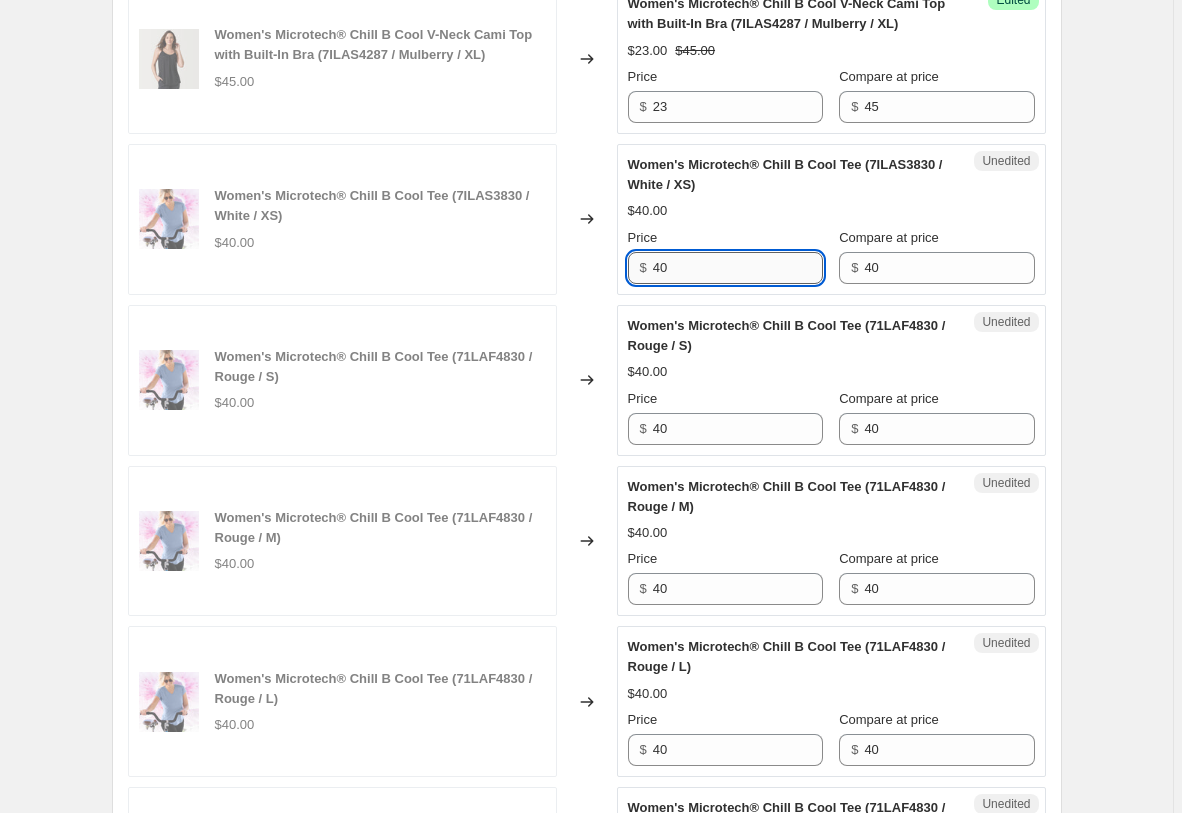 click on "40" at bounding box center (738, 268) 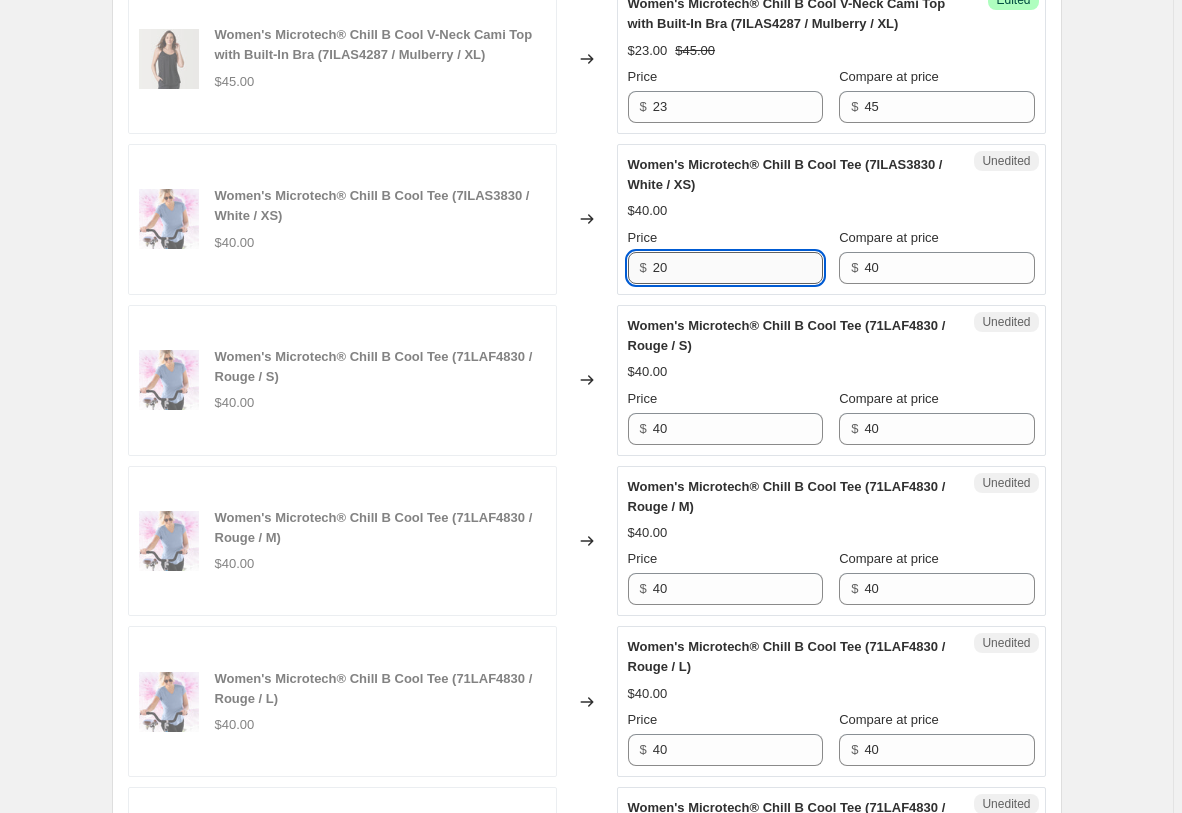 click on "20" at bounding box center [738, 268] 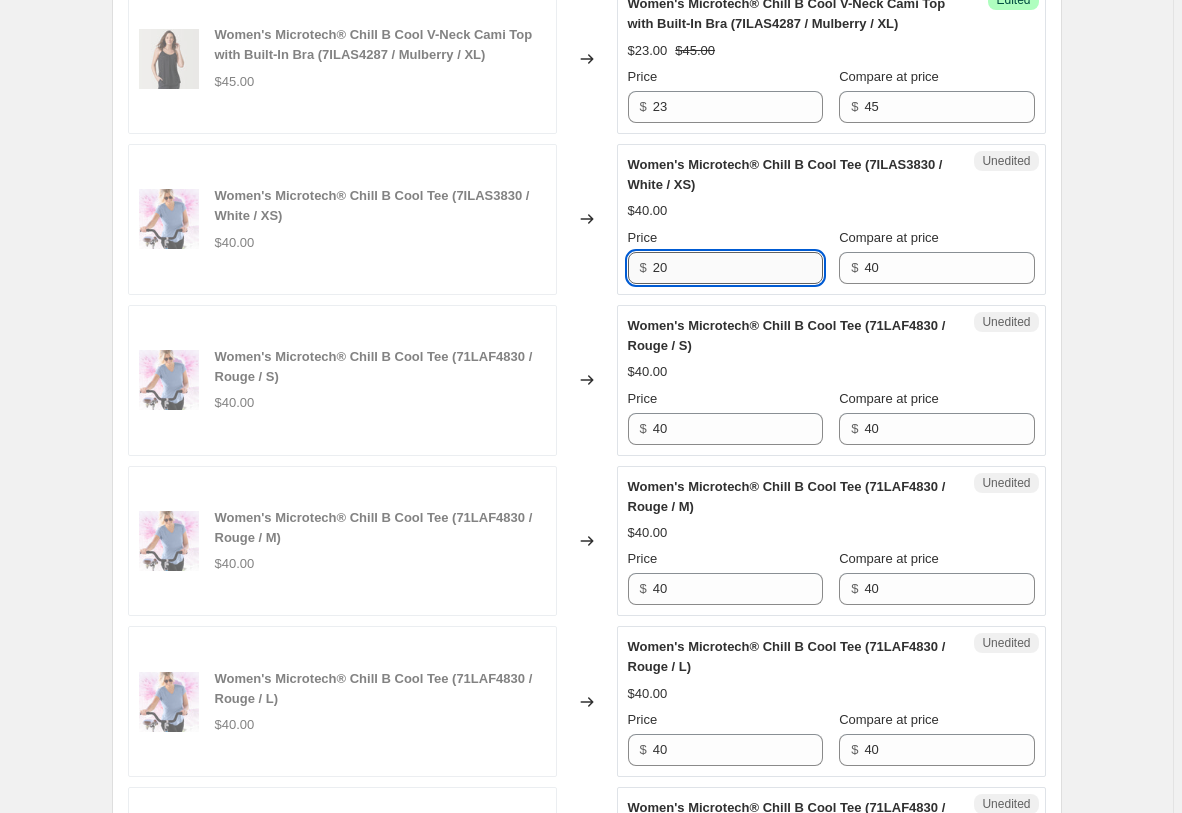 click on "20" at bounding box center (738, 268) 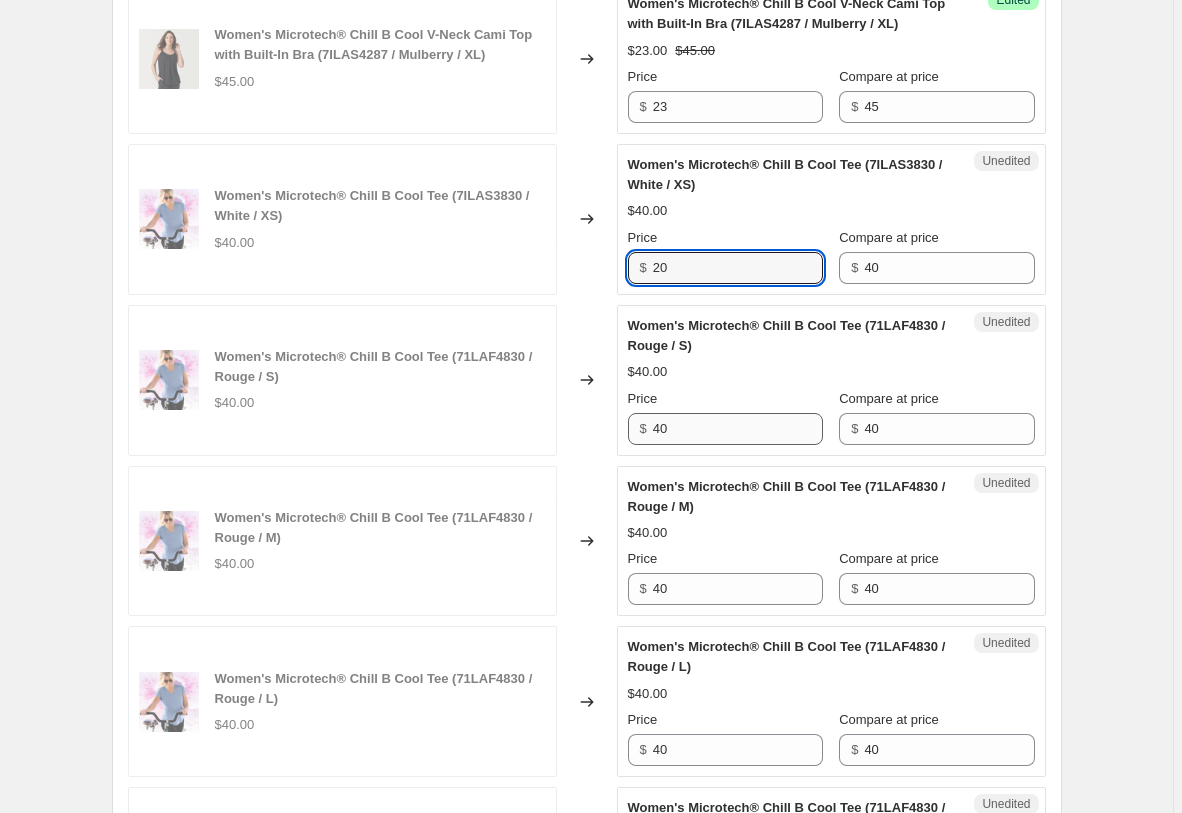 type on "20" 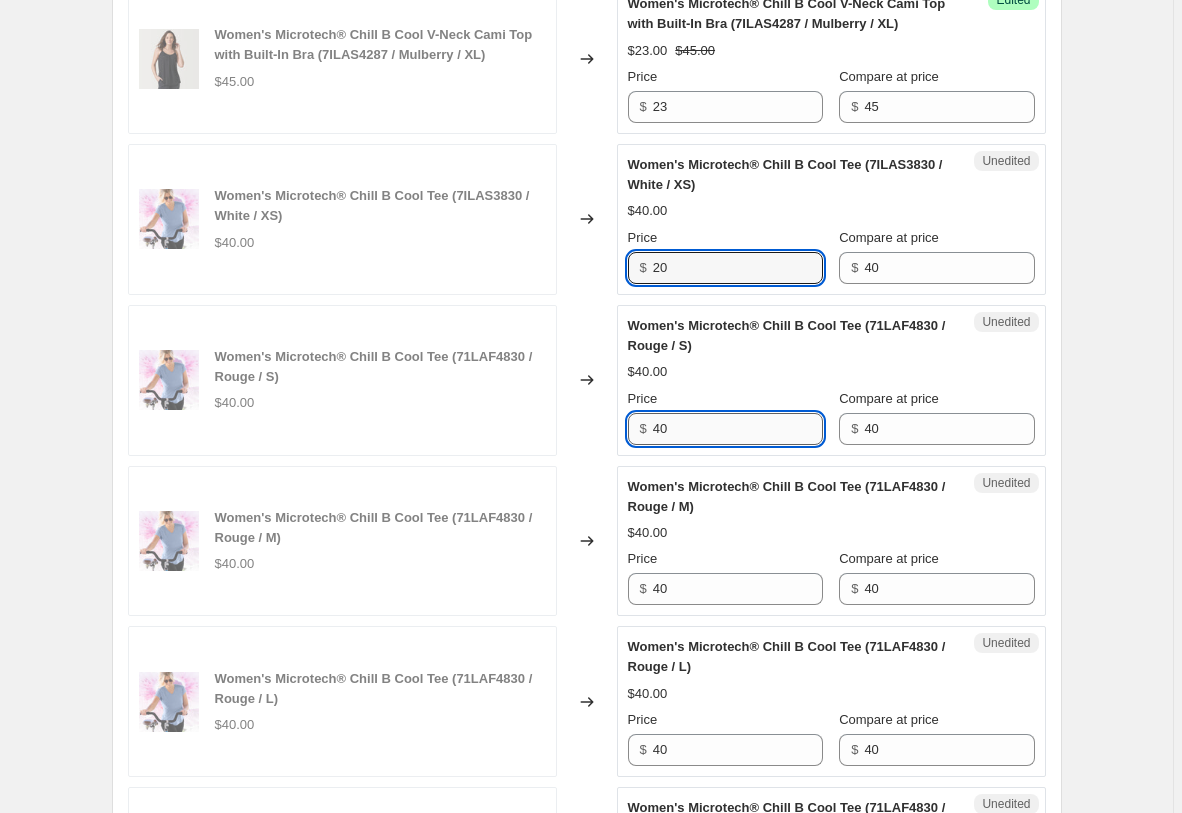 click on "40" at bounding box center (738, 429) 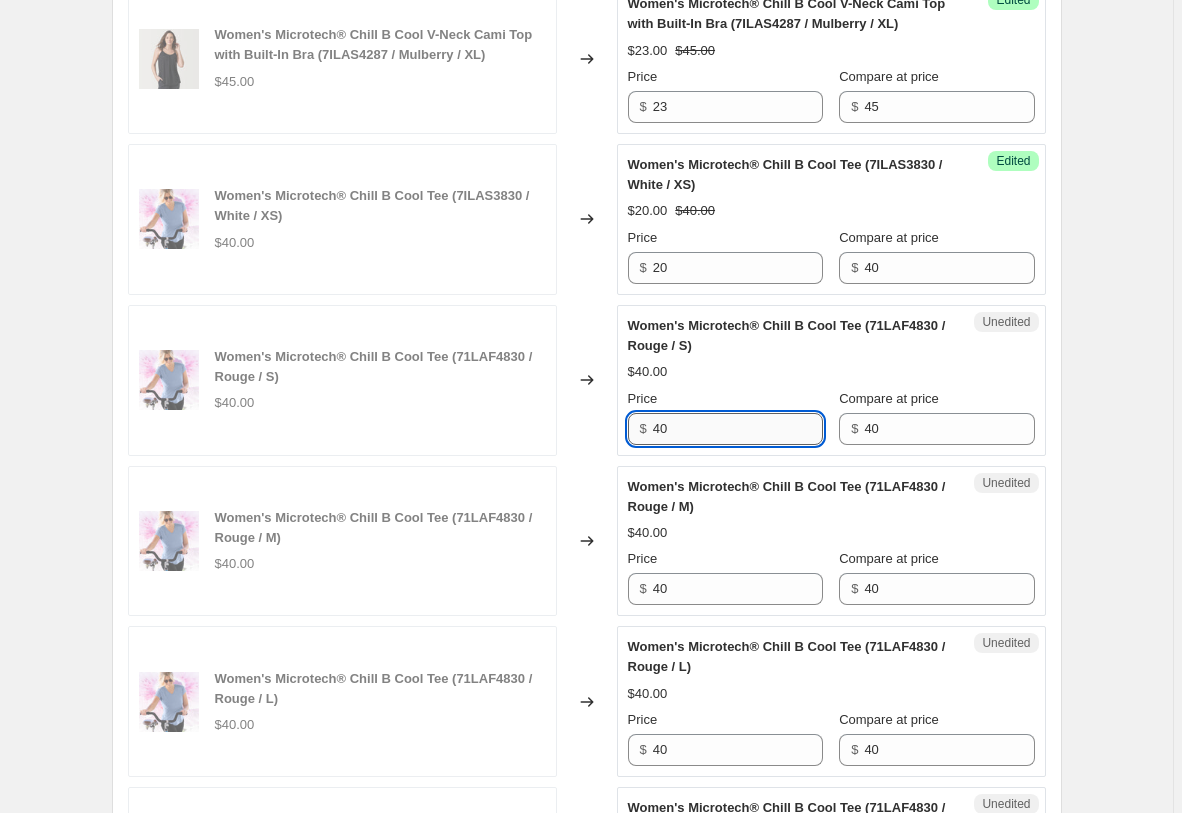 paste on "2" 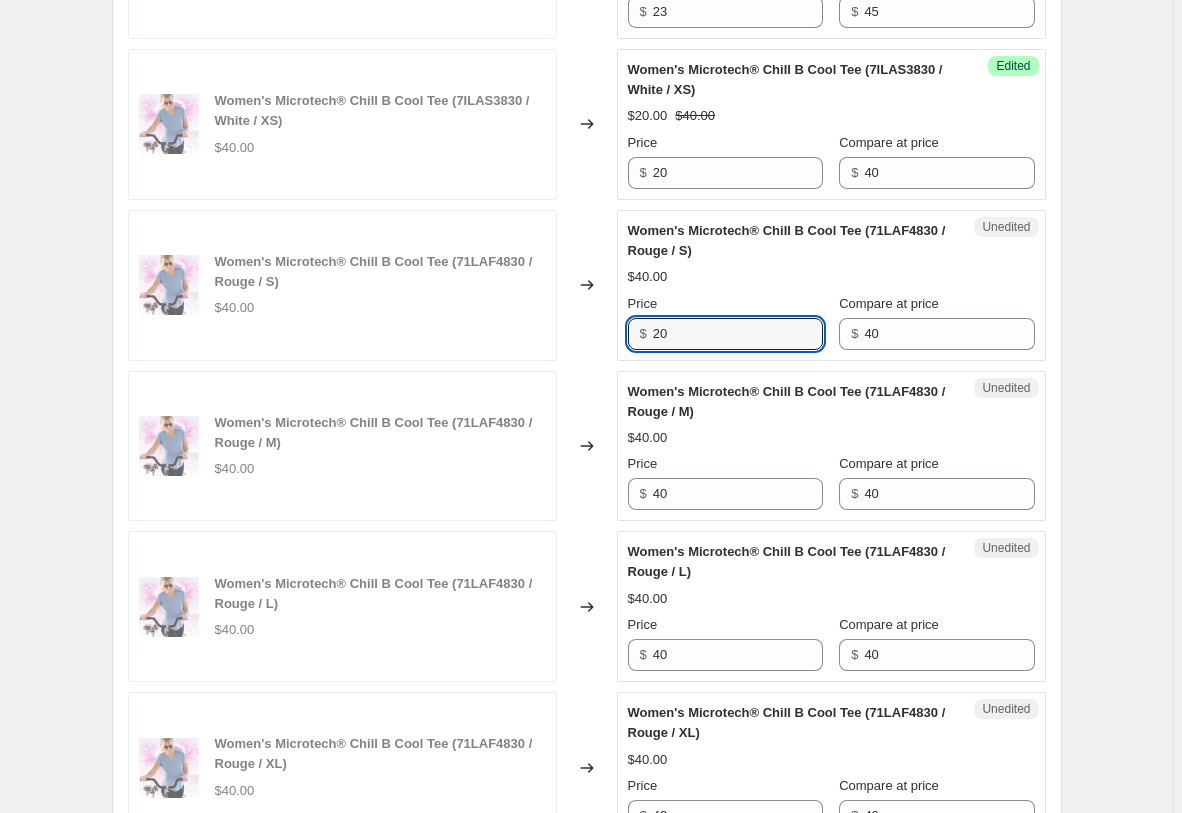 scroll, scrollTop: 2405, scrollLeft: 0, axis: vertical 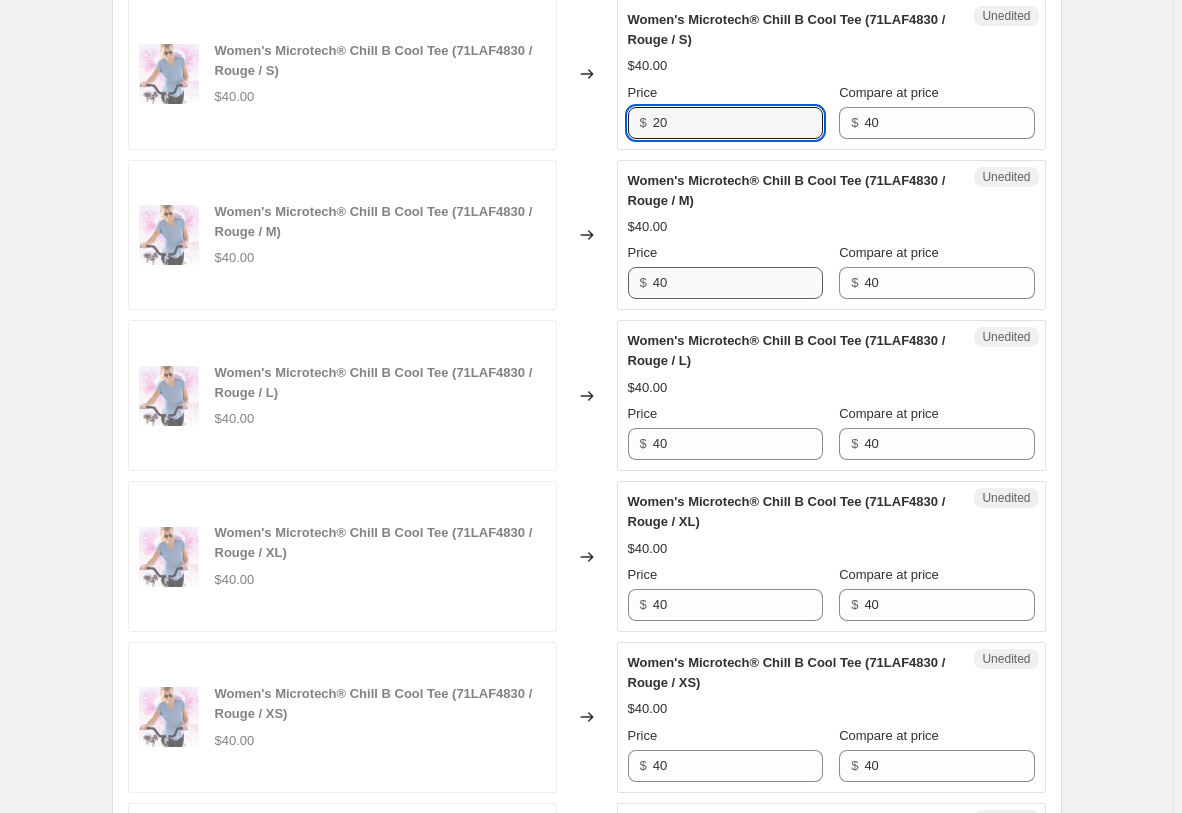 type on "20" 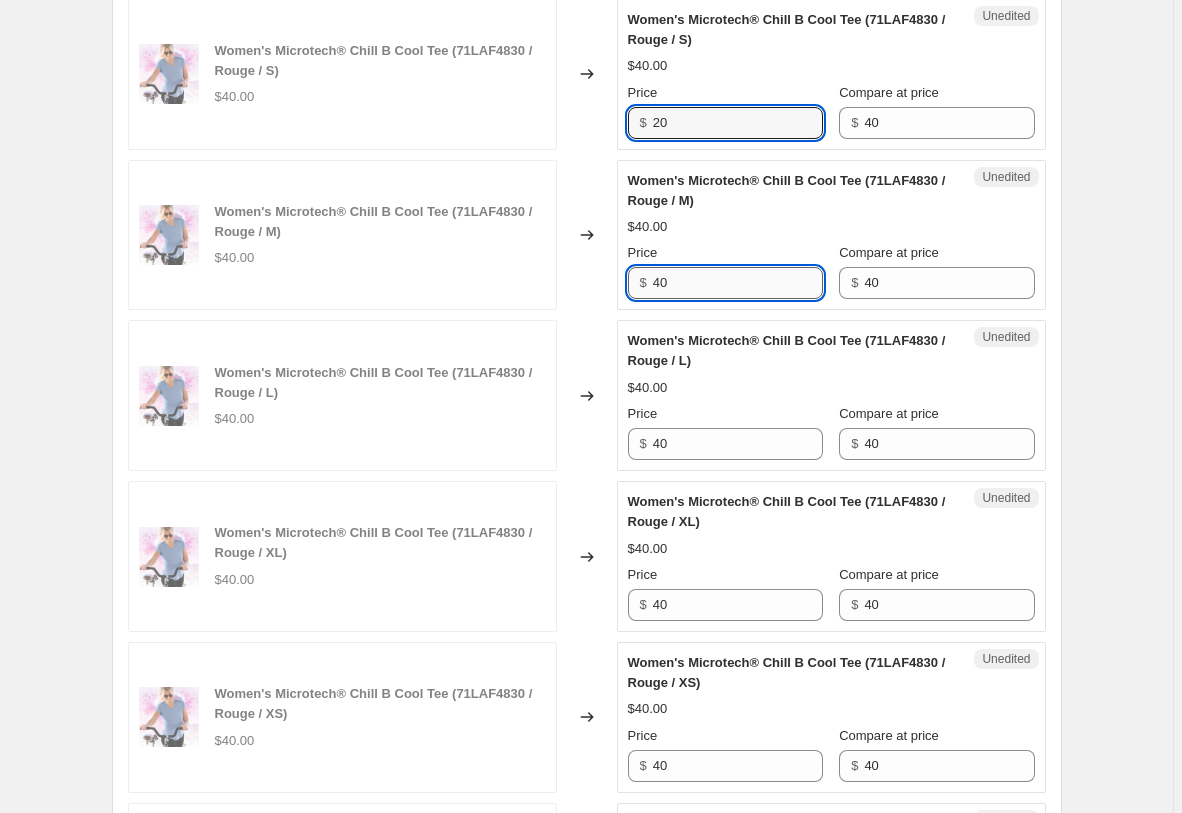 click on "40" at bounding box center [738, 283] 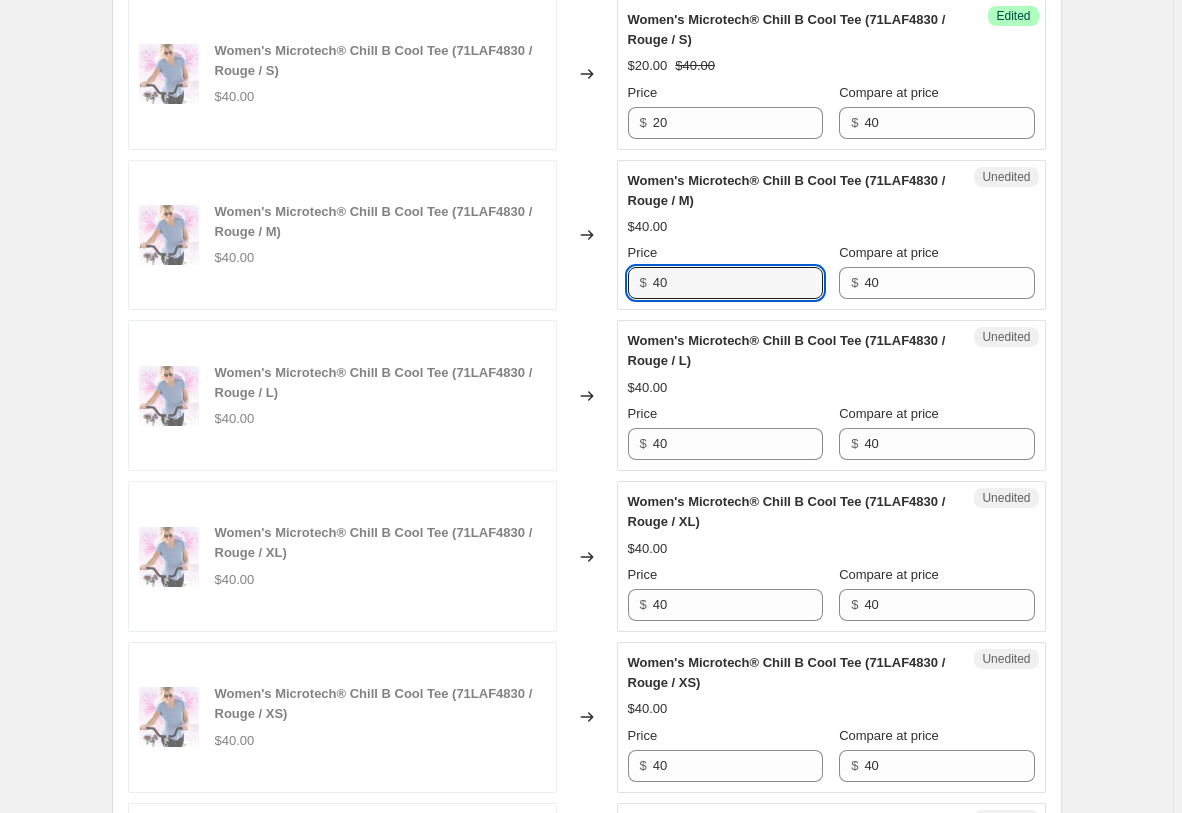paste on "2" 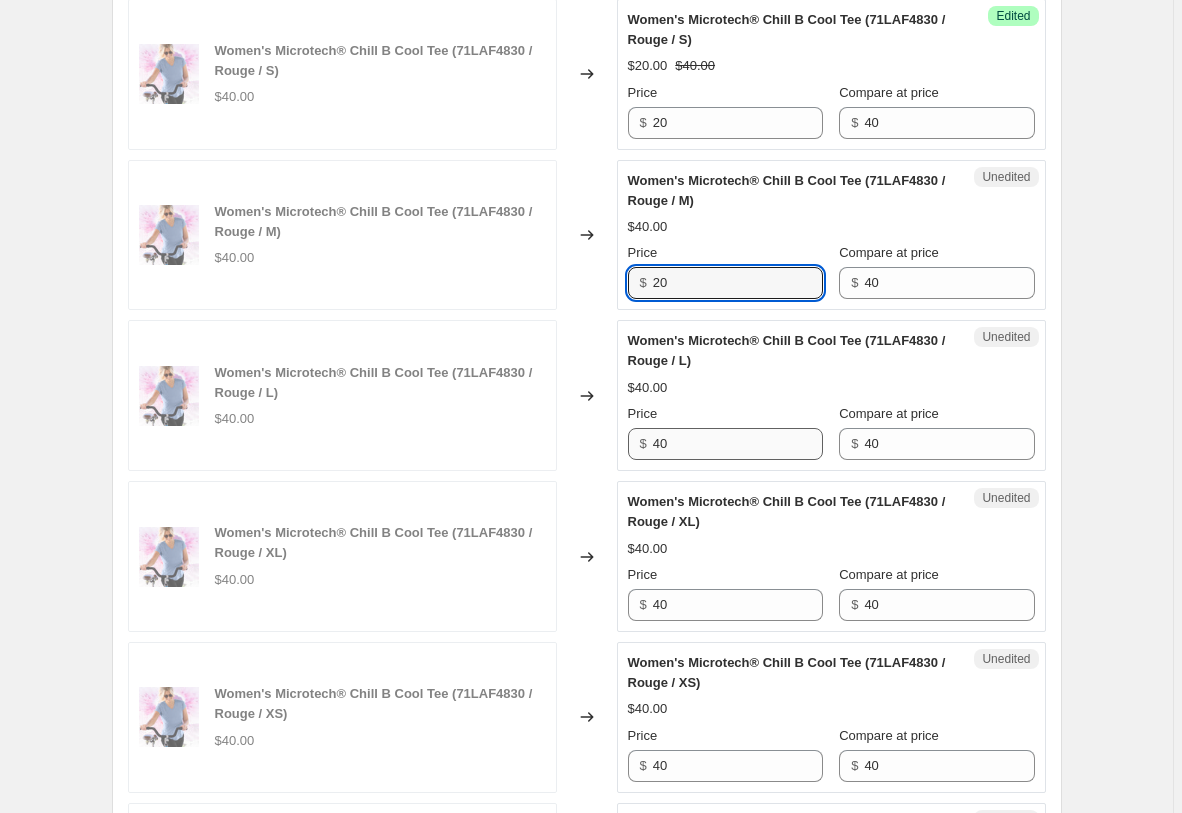 type on "20" 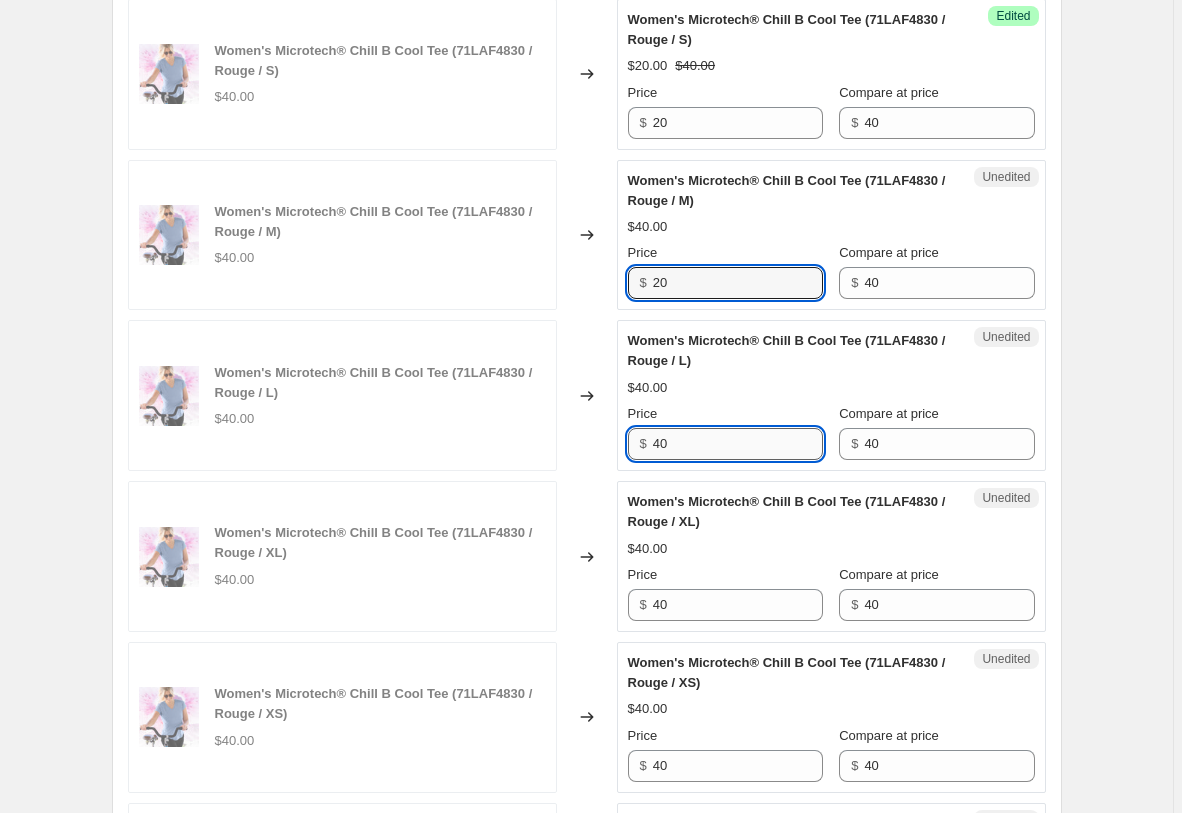 click on "40" at bounding box center [738, 444] 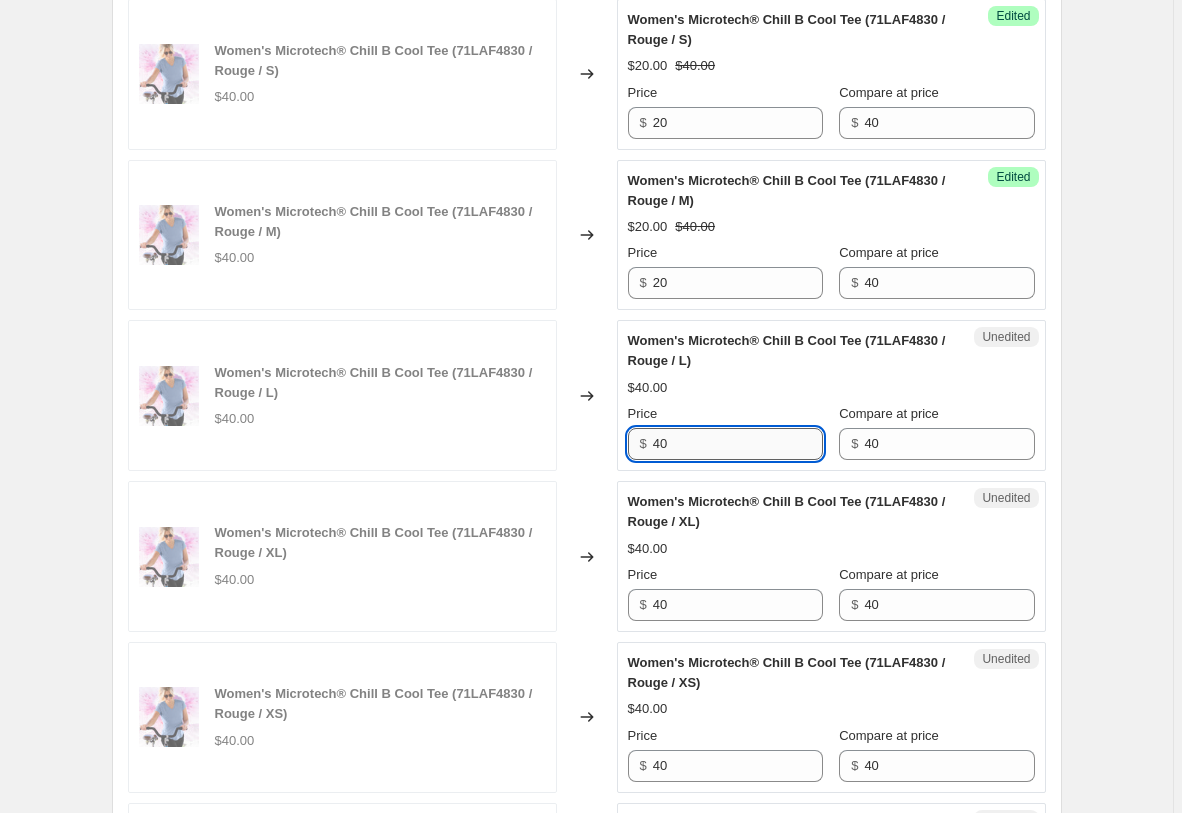 paste on "20" 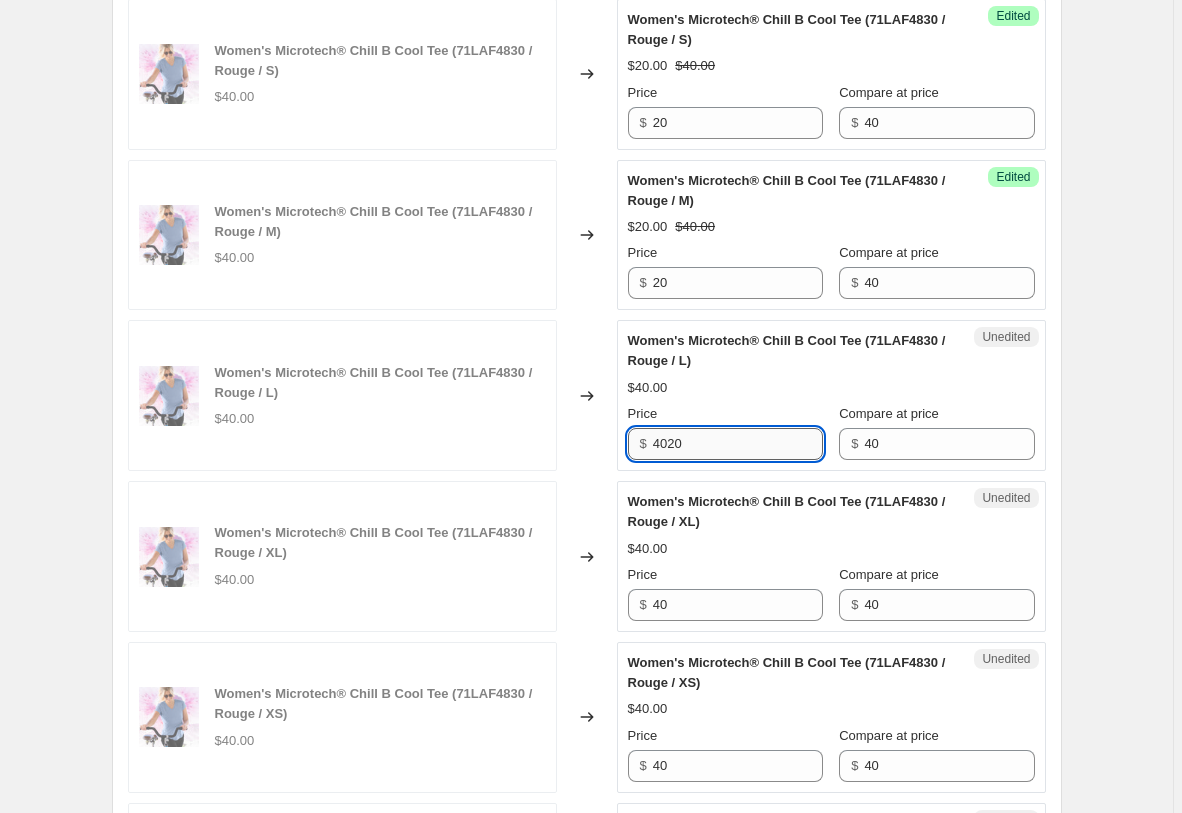 paste 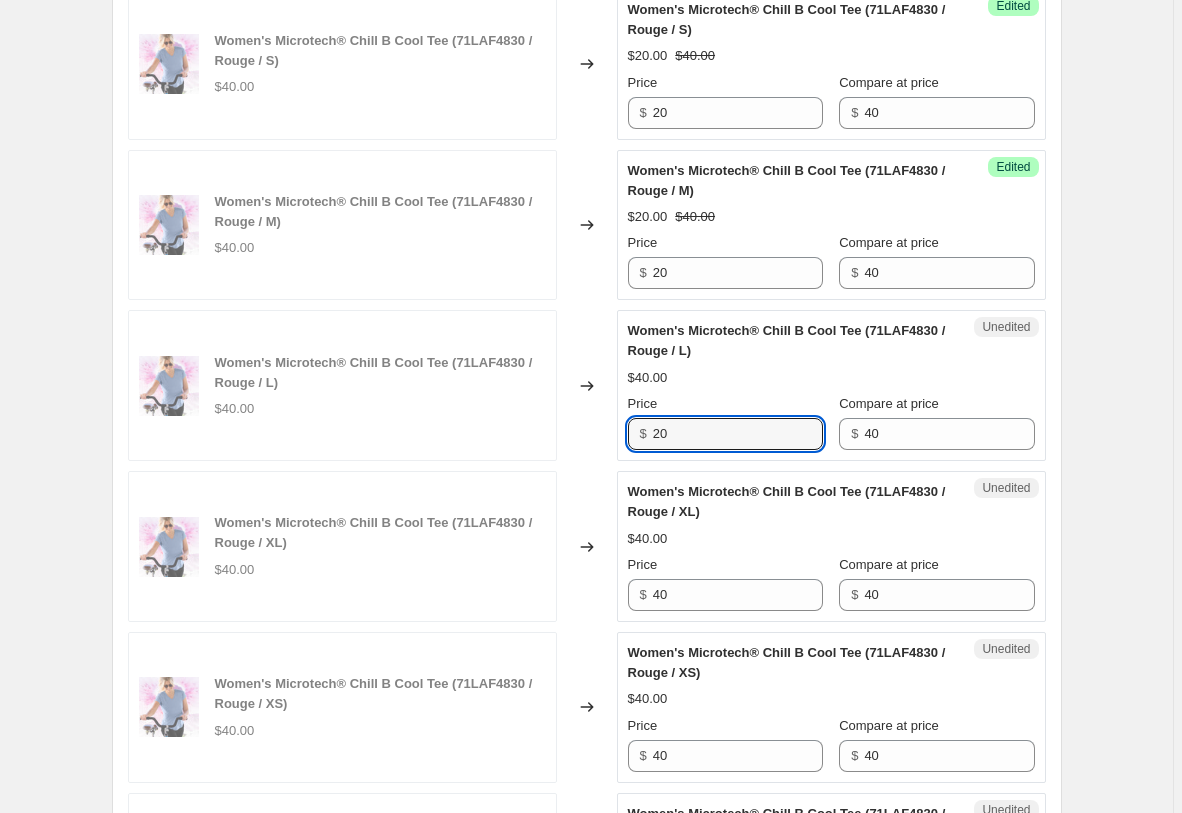 scroll, scrollTop: 2711, scrollLeft: 0, axis: vertical 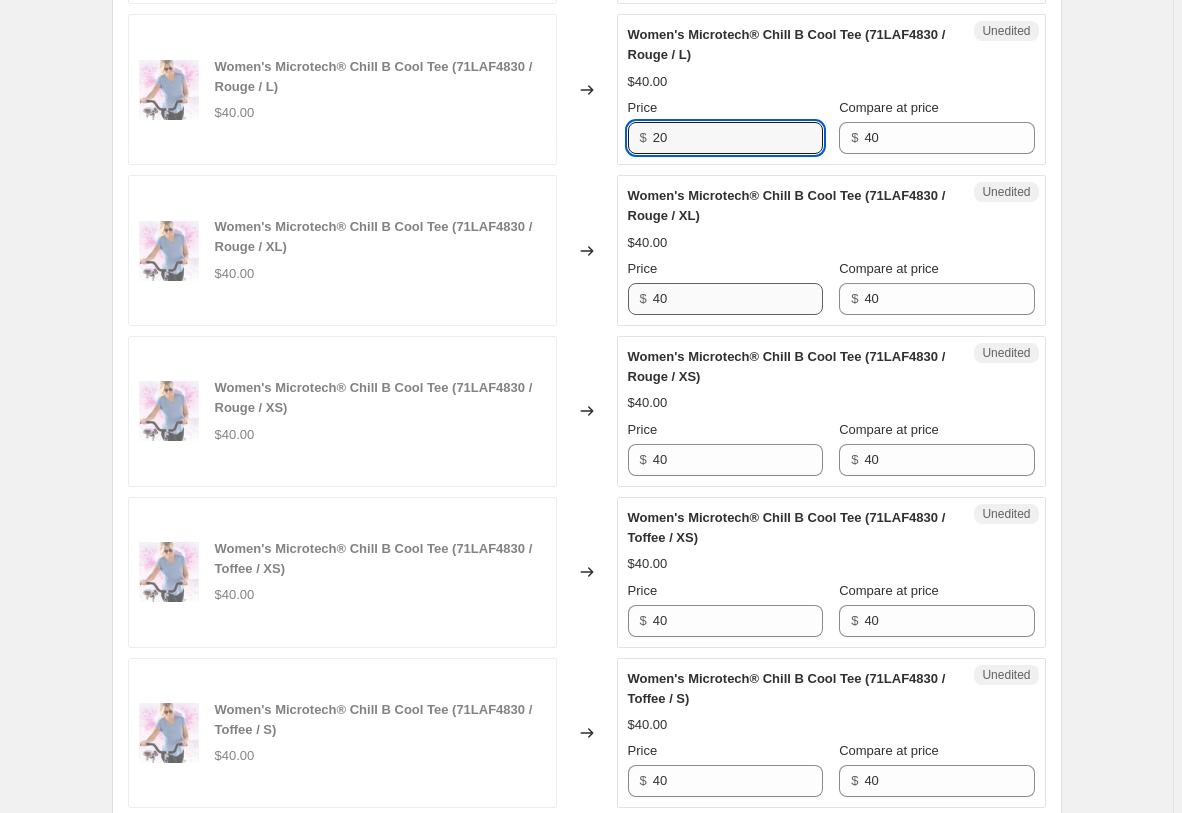 type on "20" 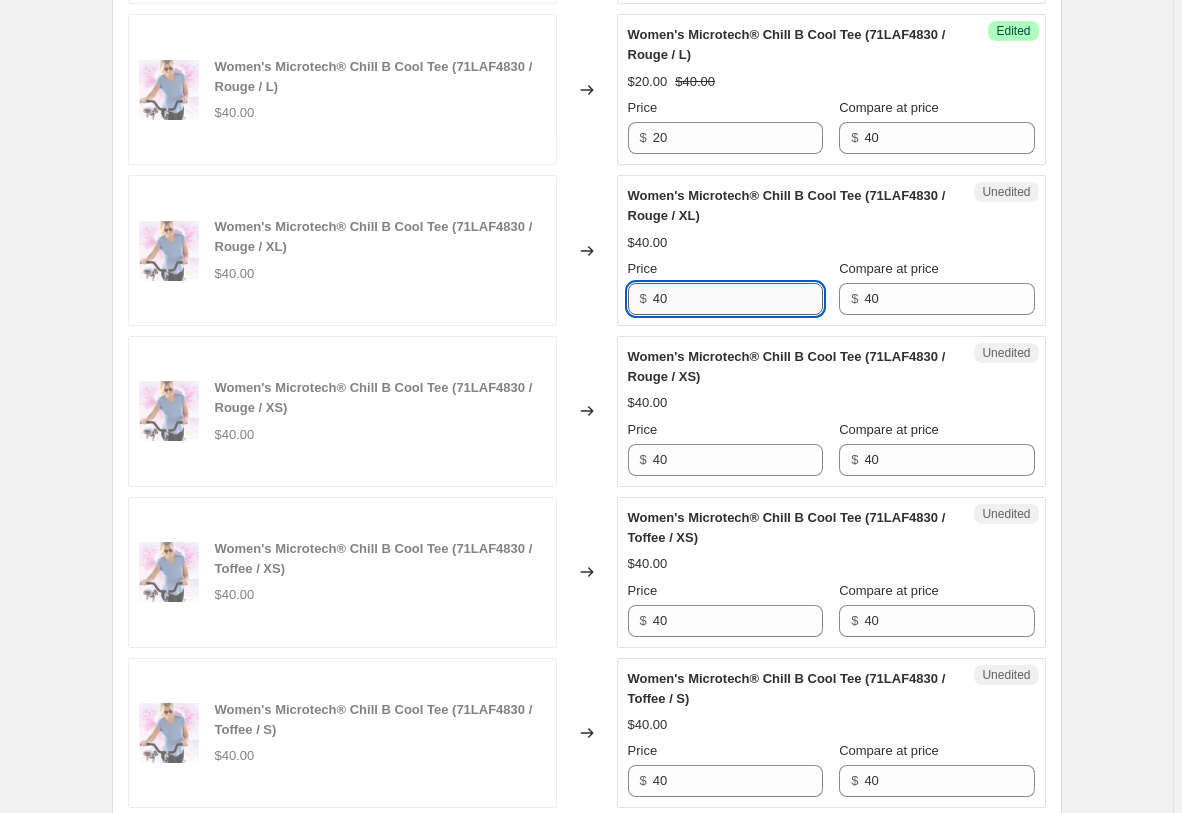 click on "40" at bounding box center [738, 299] 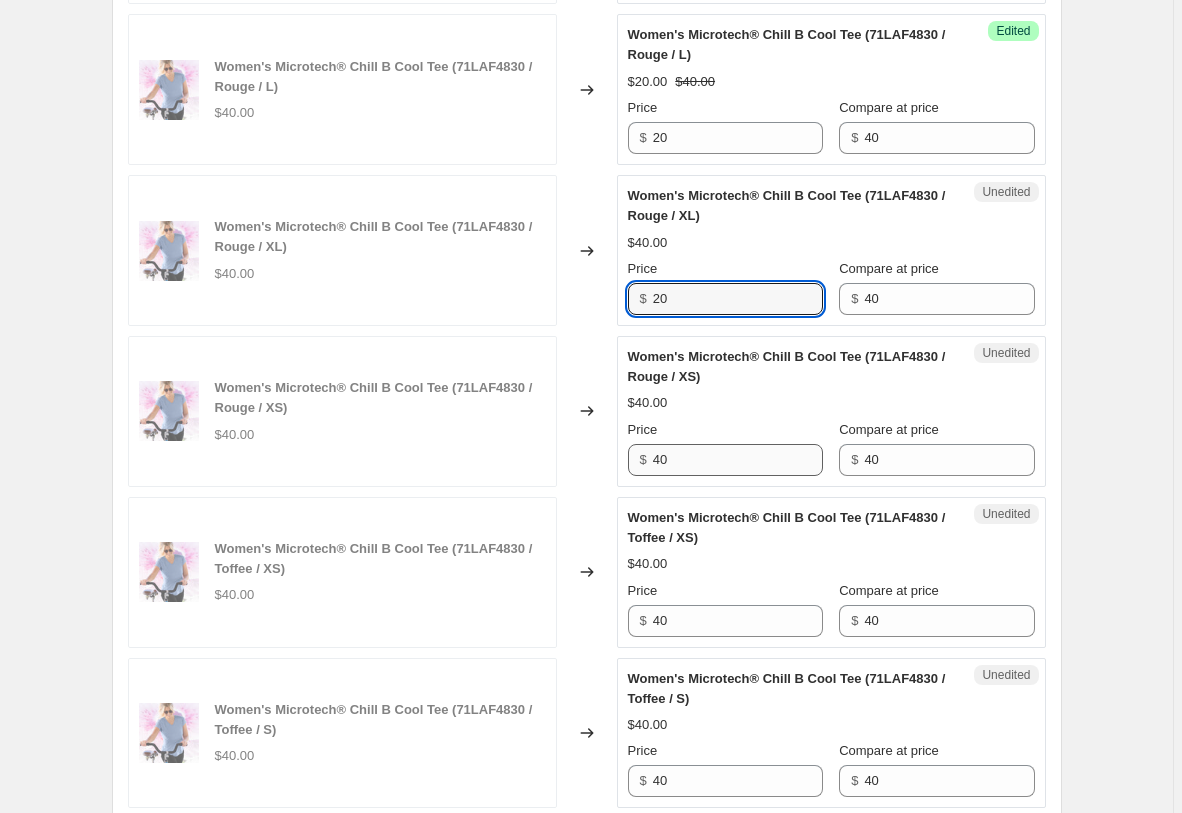 type on "20" 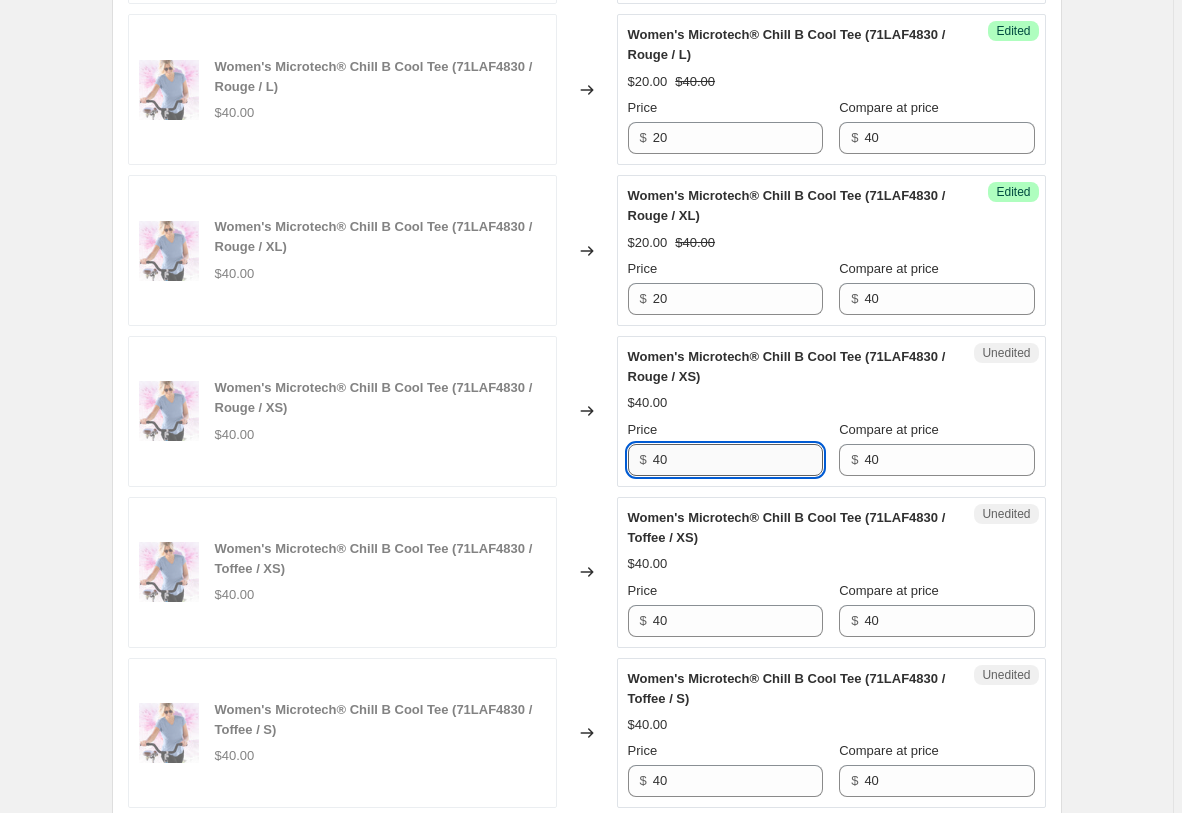 click on "40" at bounding box center [738, 460] 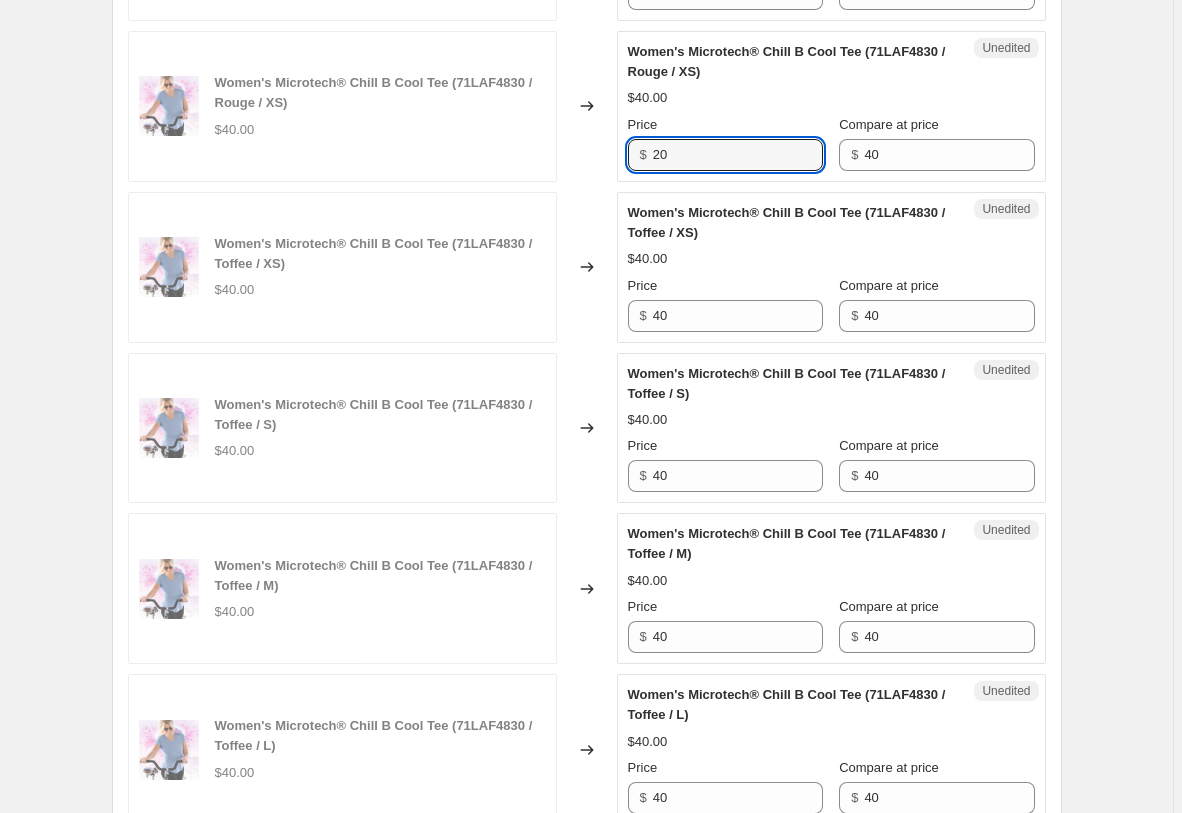 scroll, scrollTop: 3017, scrollLeft: 0, axis: vertical 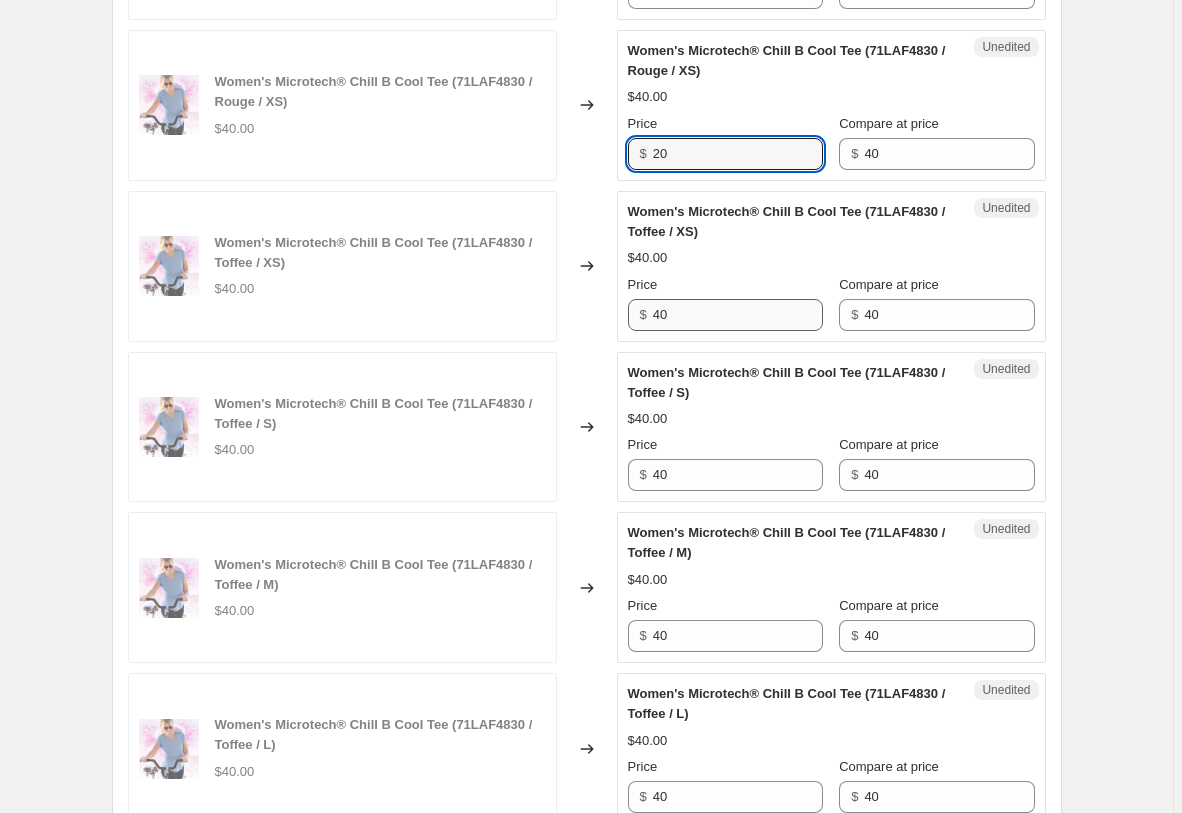 type on "20" 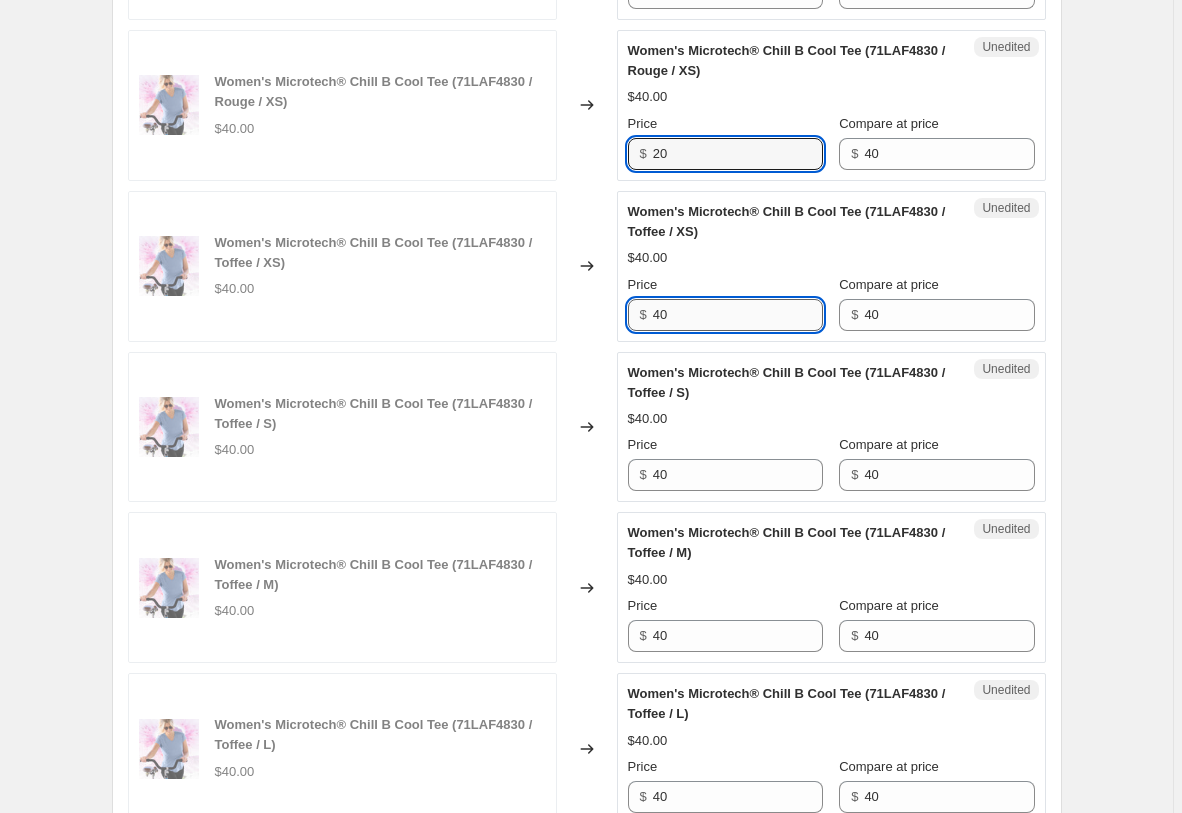 click on "40" at bounding box center (738, 315) 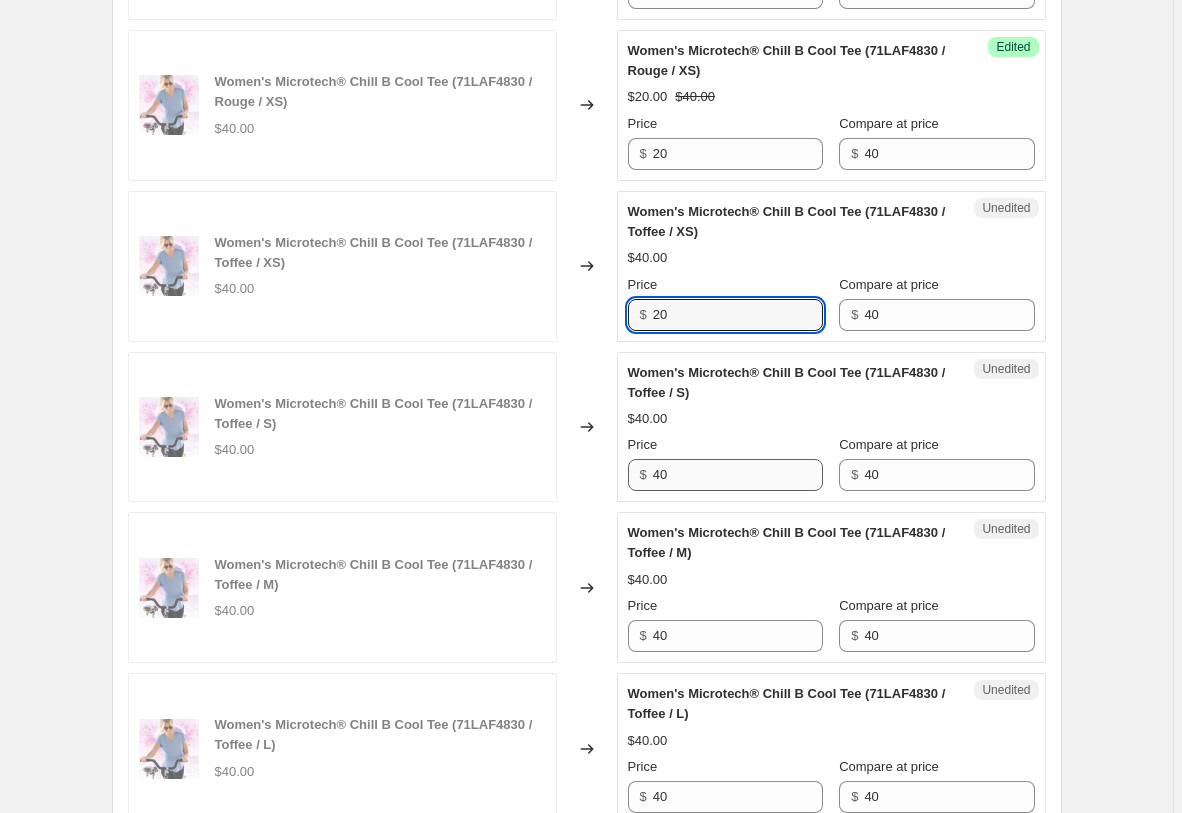 type on "20" 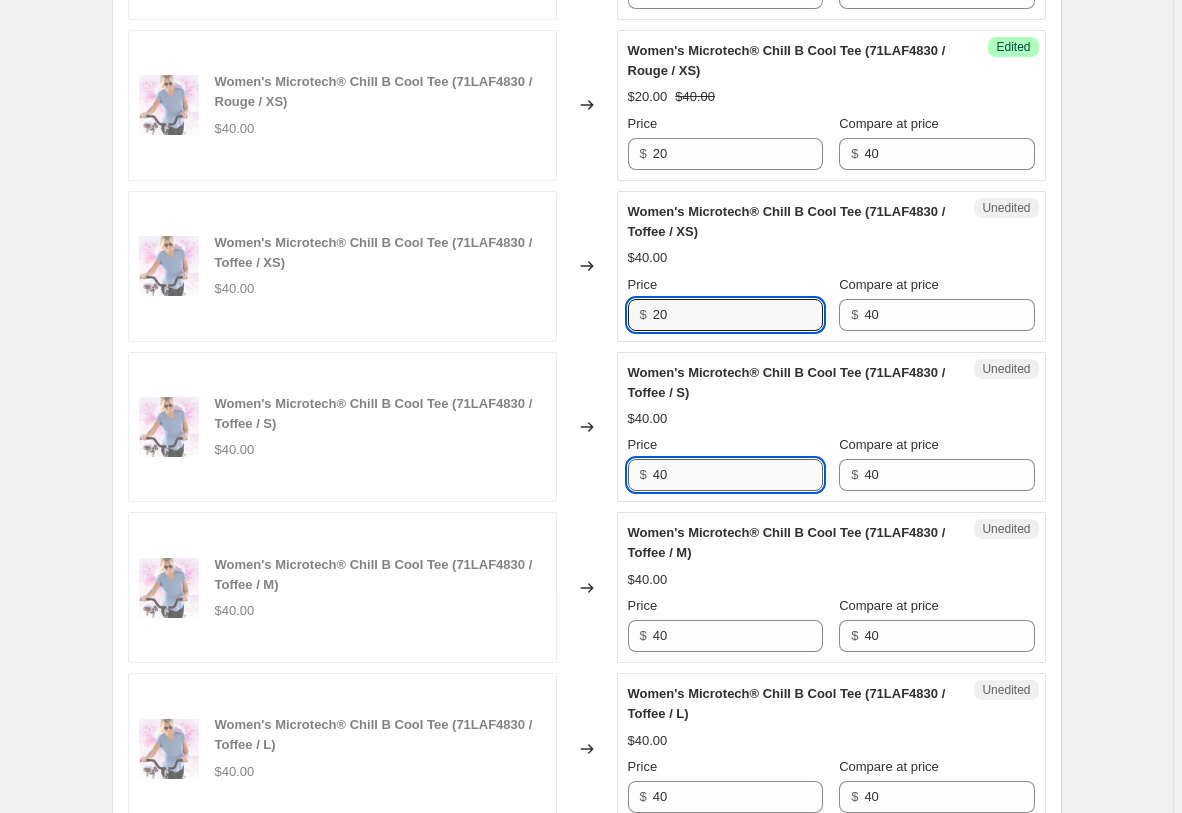 click on "40" at bounding box center [738, 475] 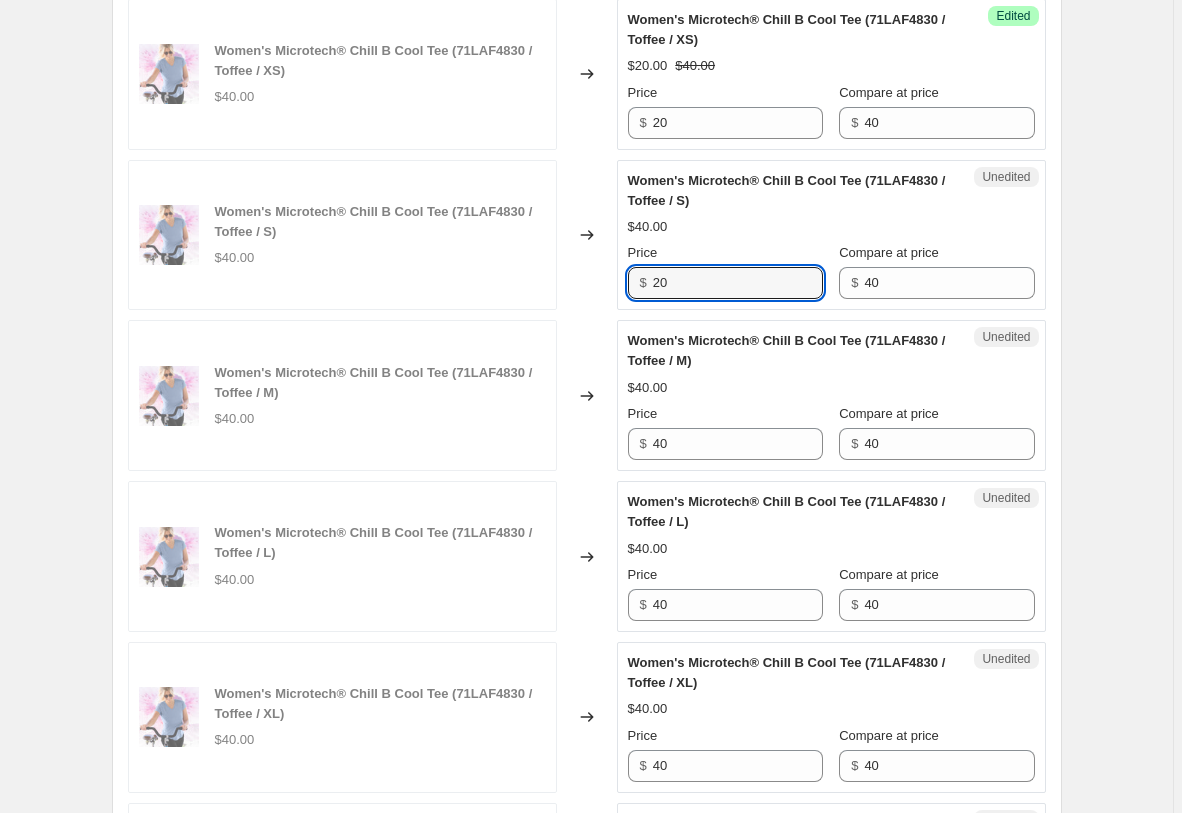 scroll, scrollTop: 3221, scrollLeft: 0, axis: vertical 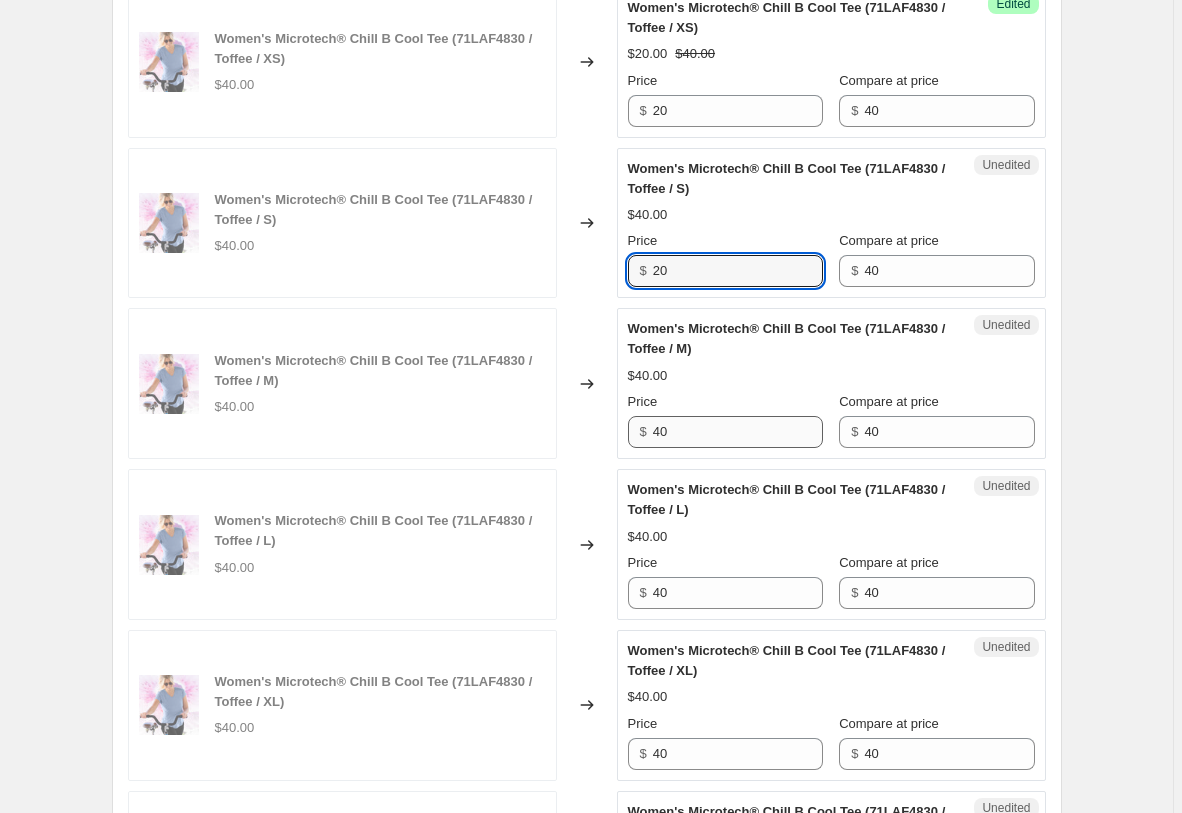 type on "20" 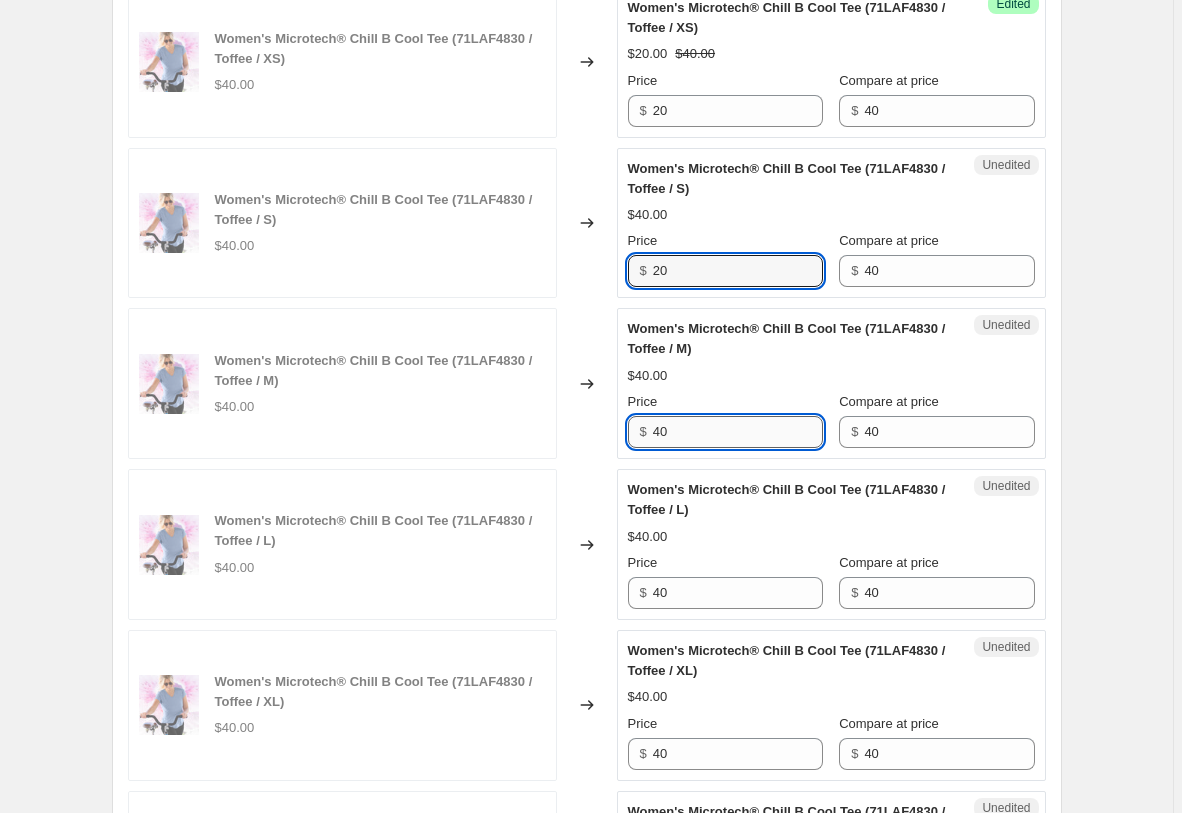 click on "40" at bounding box center (738, 432) 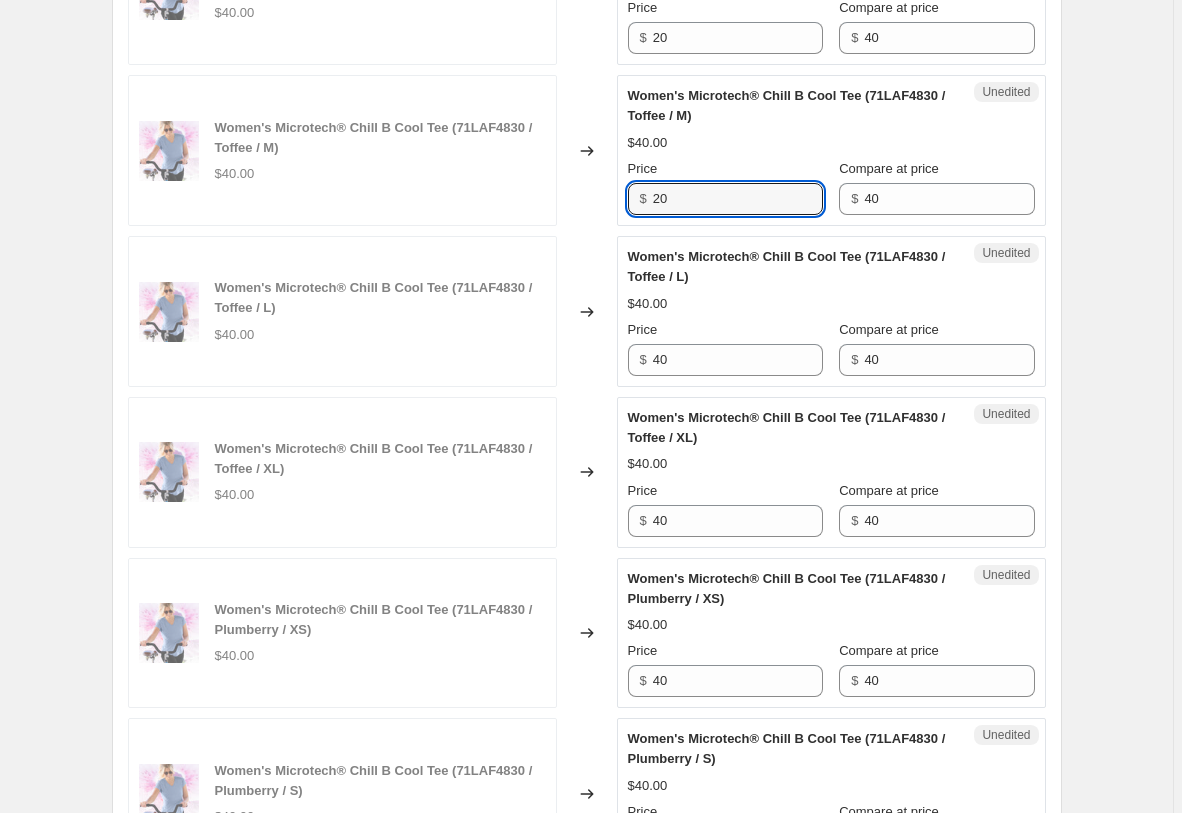 scroll, scrollTop: 3527, scrollLeft: 0, axis: vertical 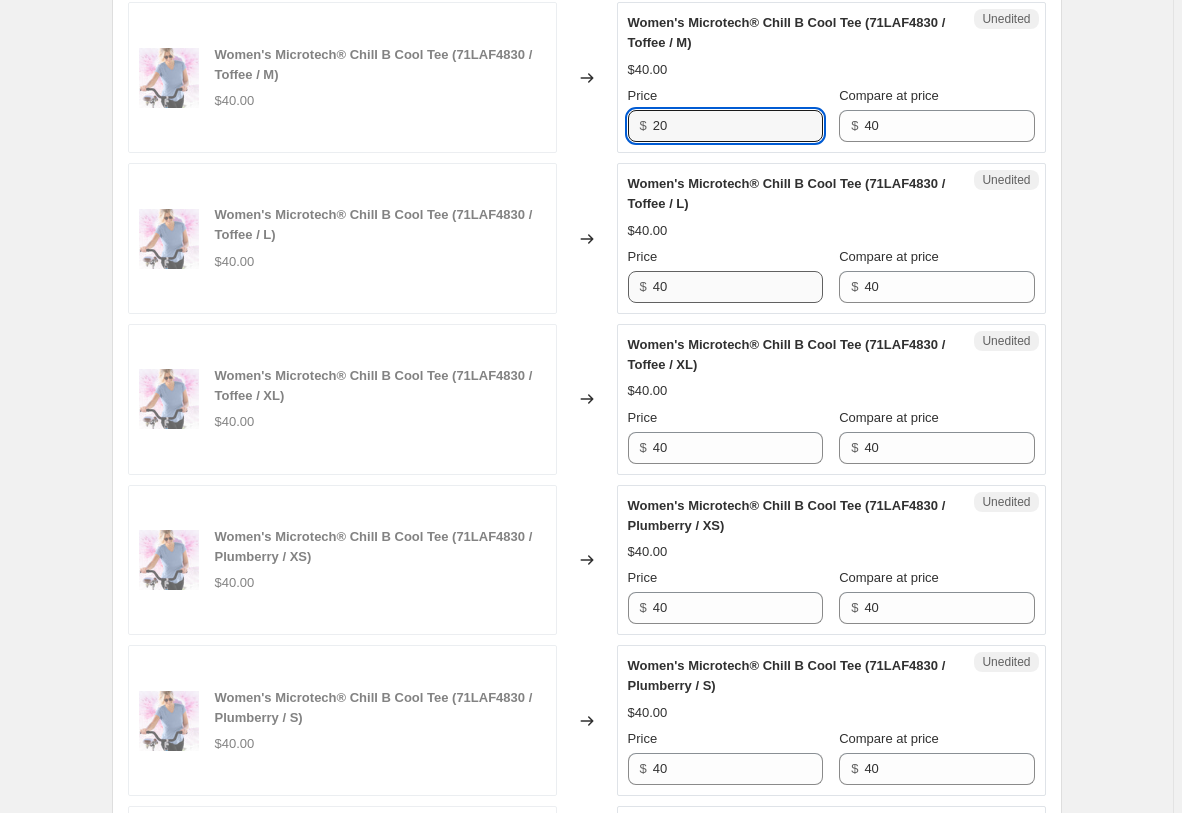 type on "20" 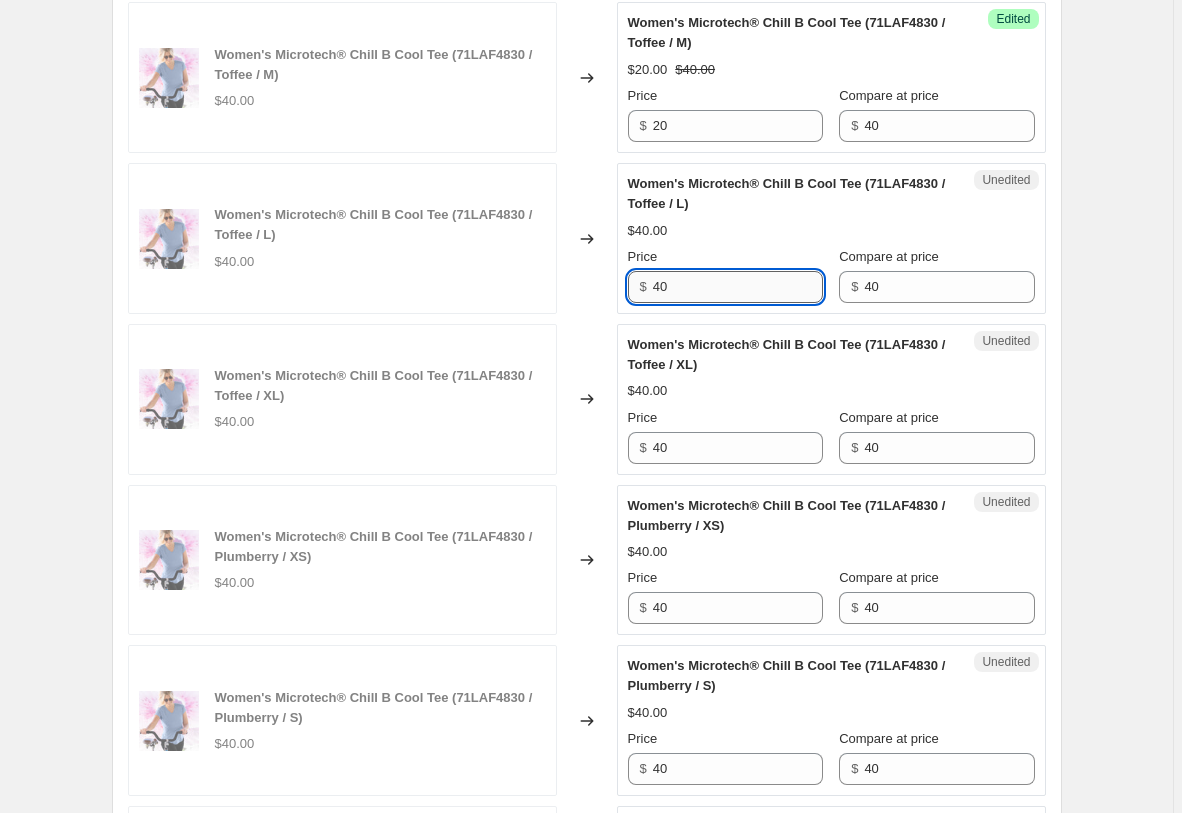 click on "40" at bounding box center [738, 287] 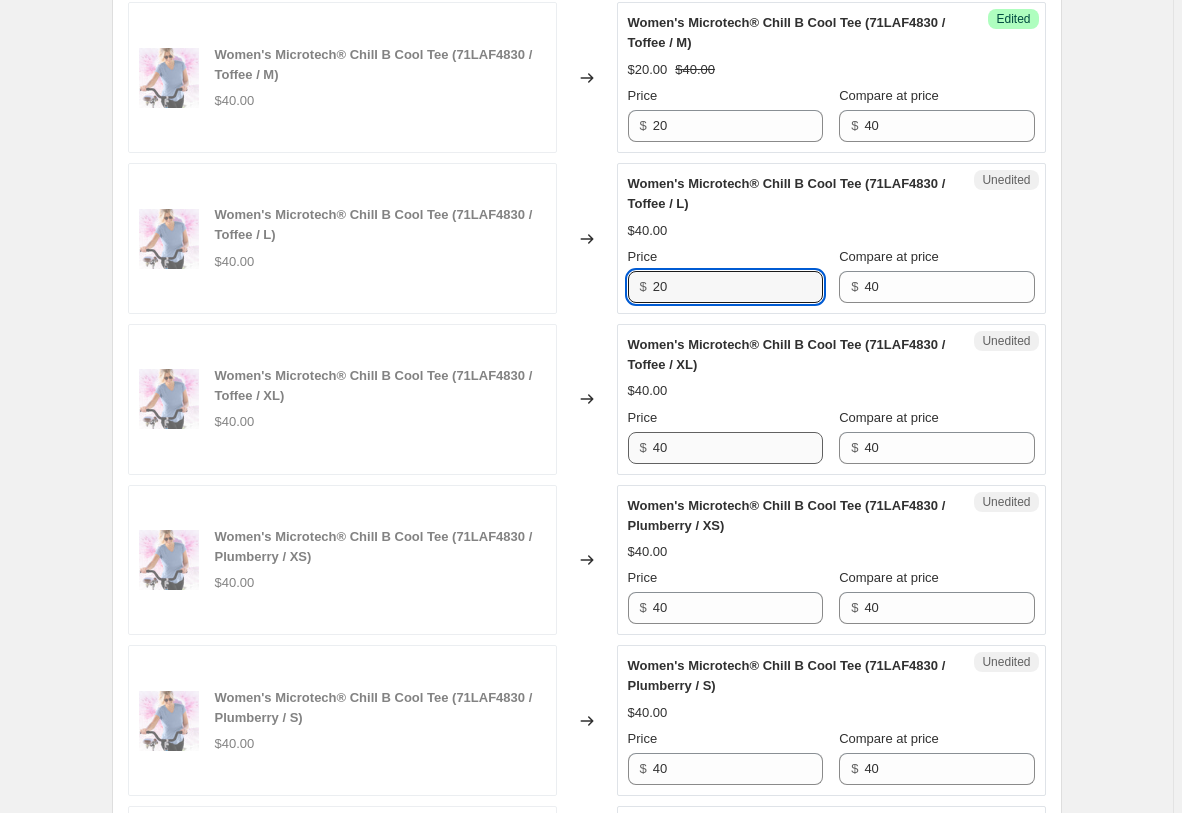 type on "20" 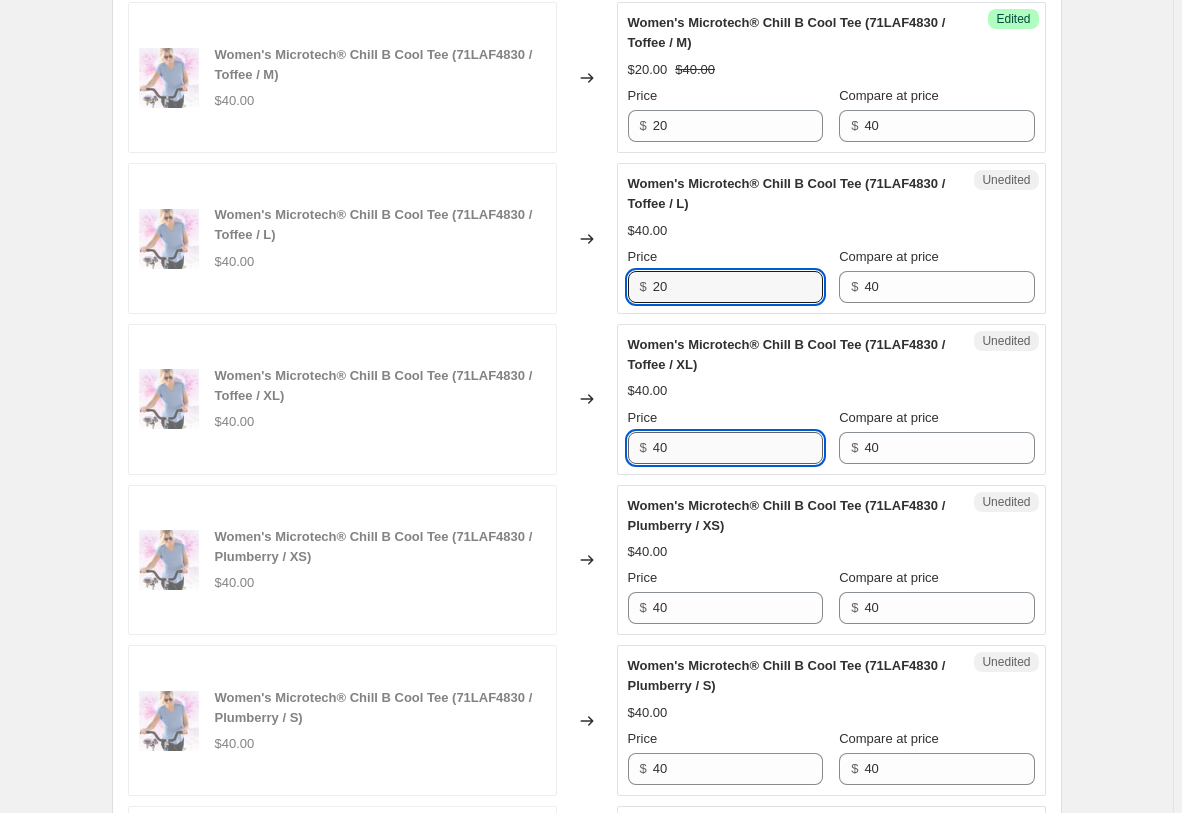 click on "40" at bounding box center (738, 448) 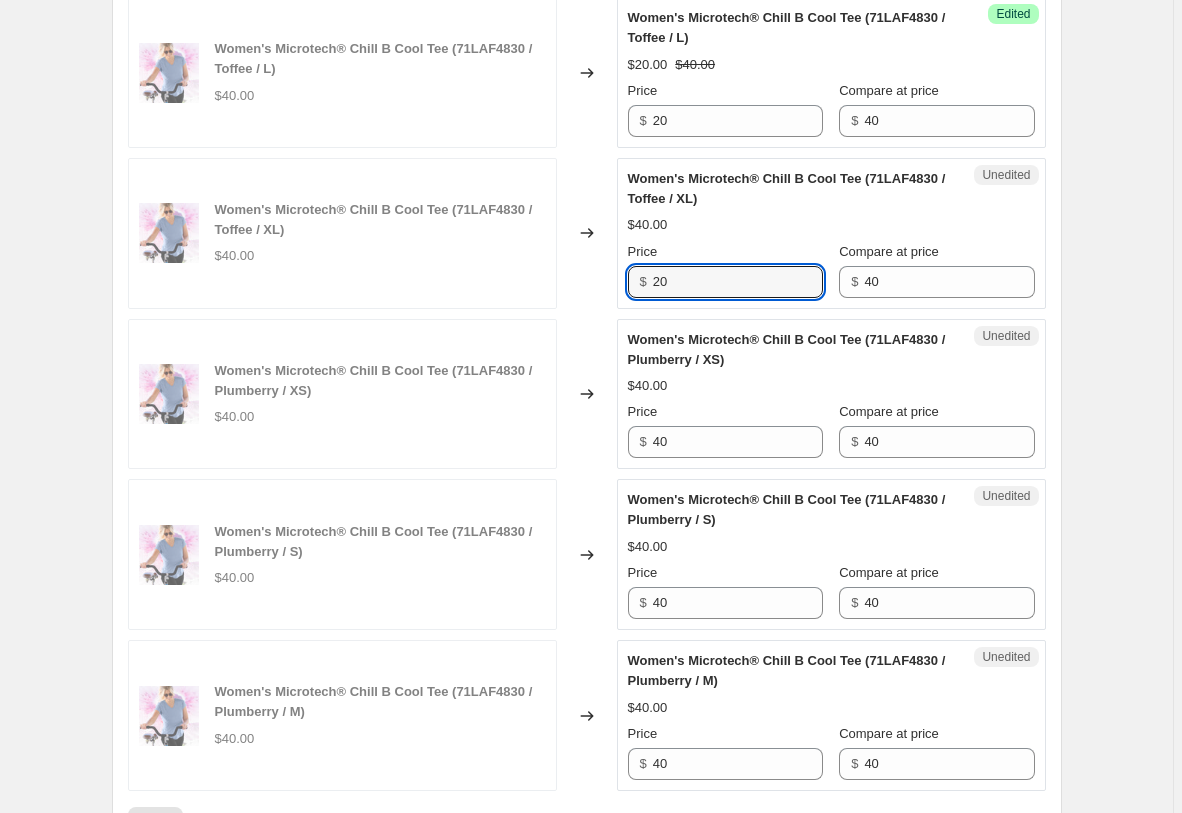scroll, scrollTop: 3833, scrollLeft: 0, axis: vertical 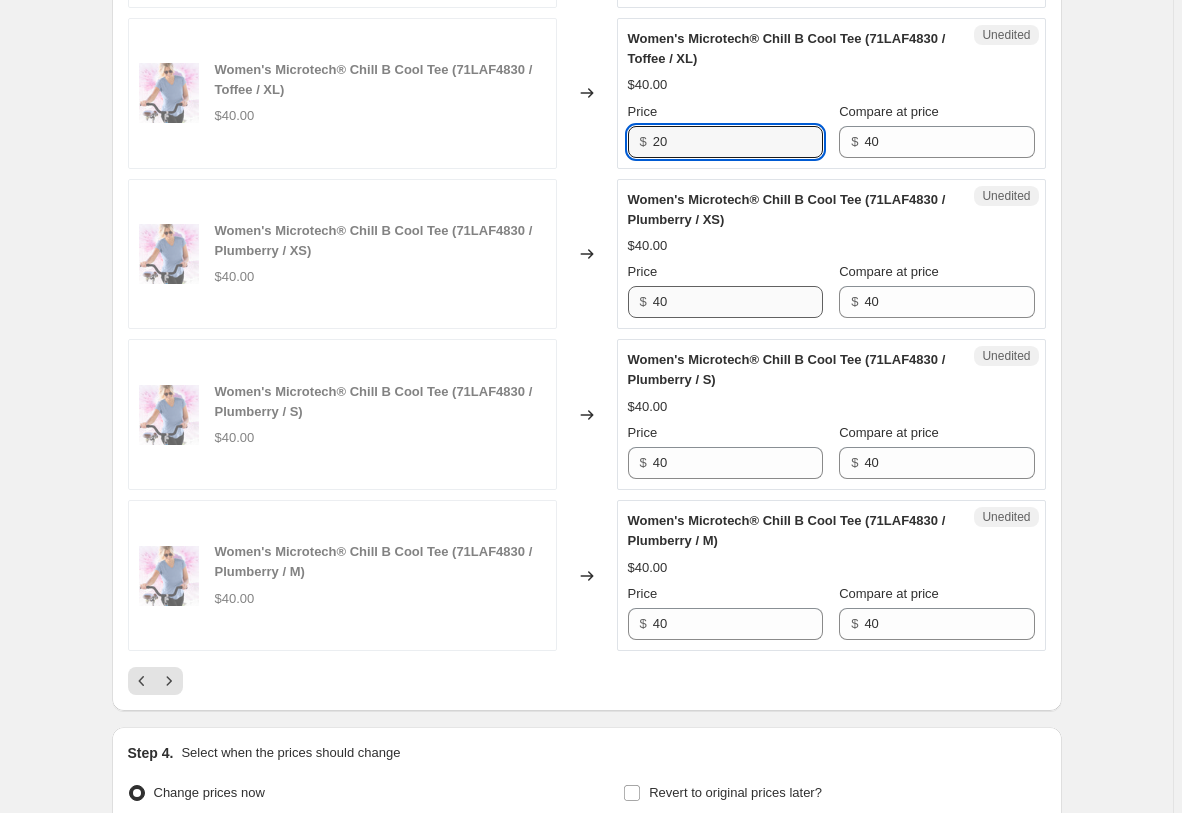 type on "20" 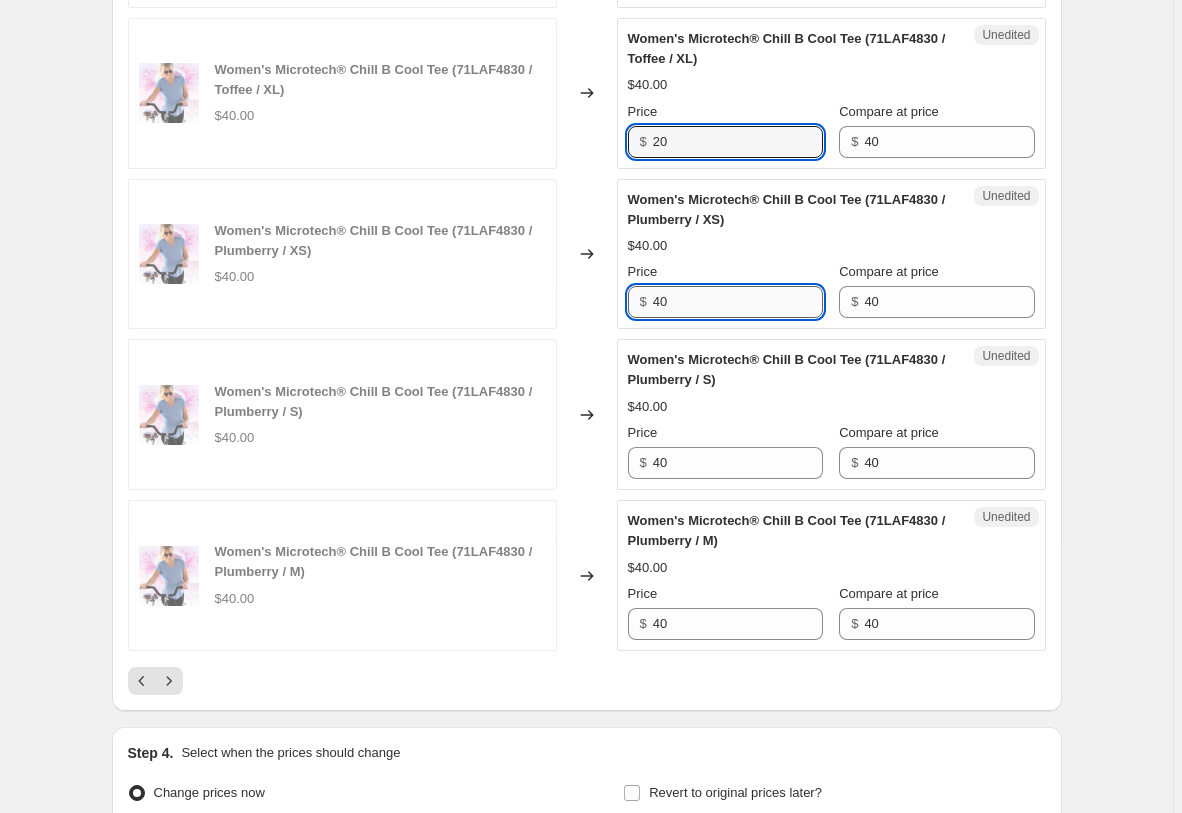 click on "40" at bounding box center (738, 302) 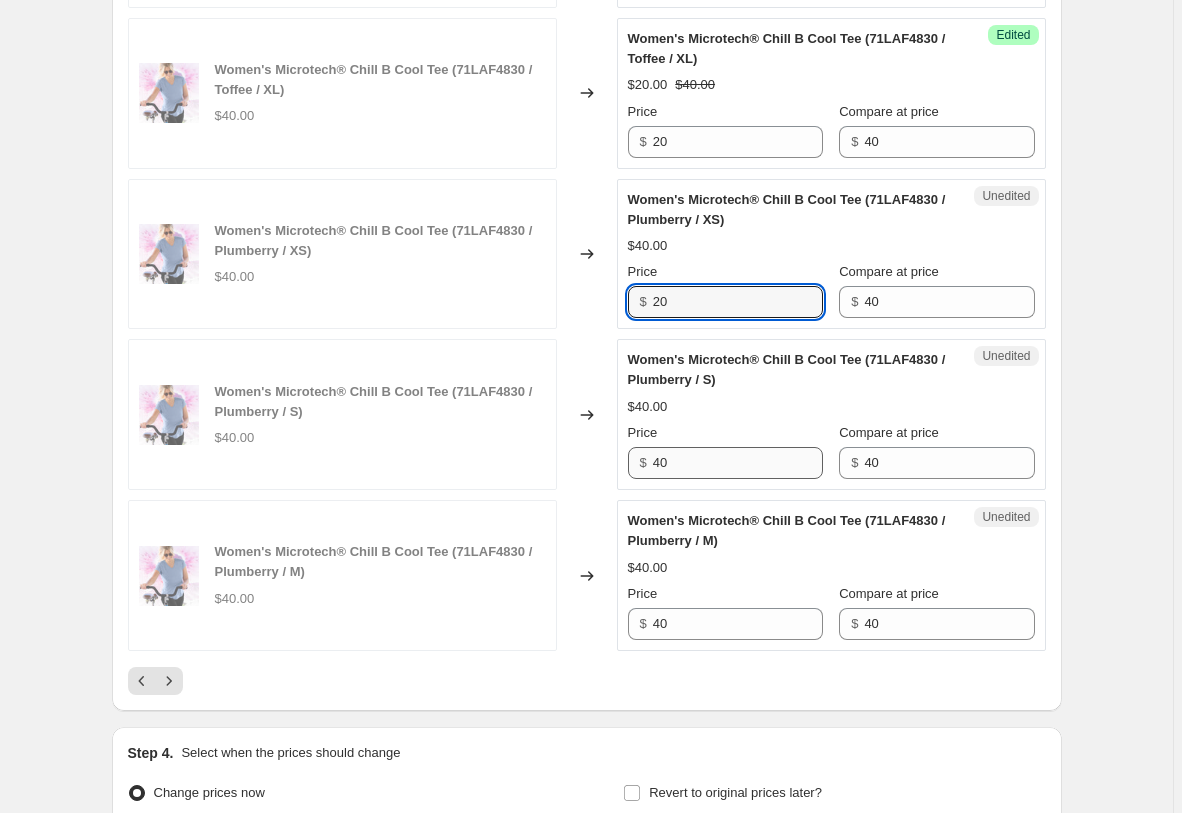 type on "20" 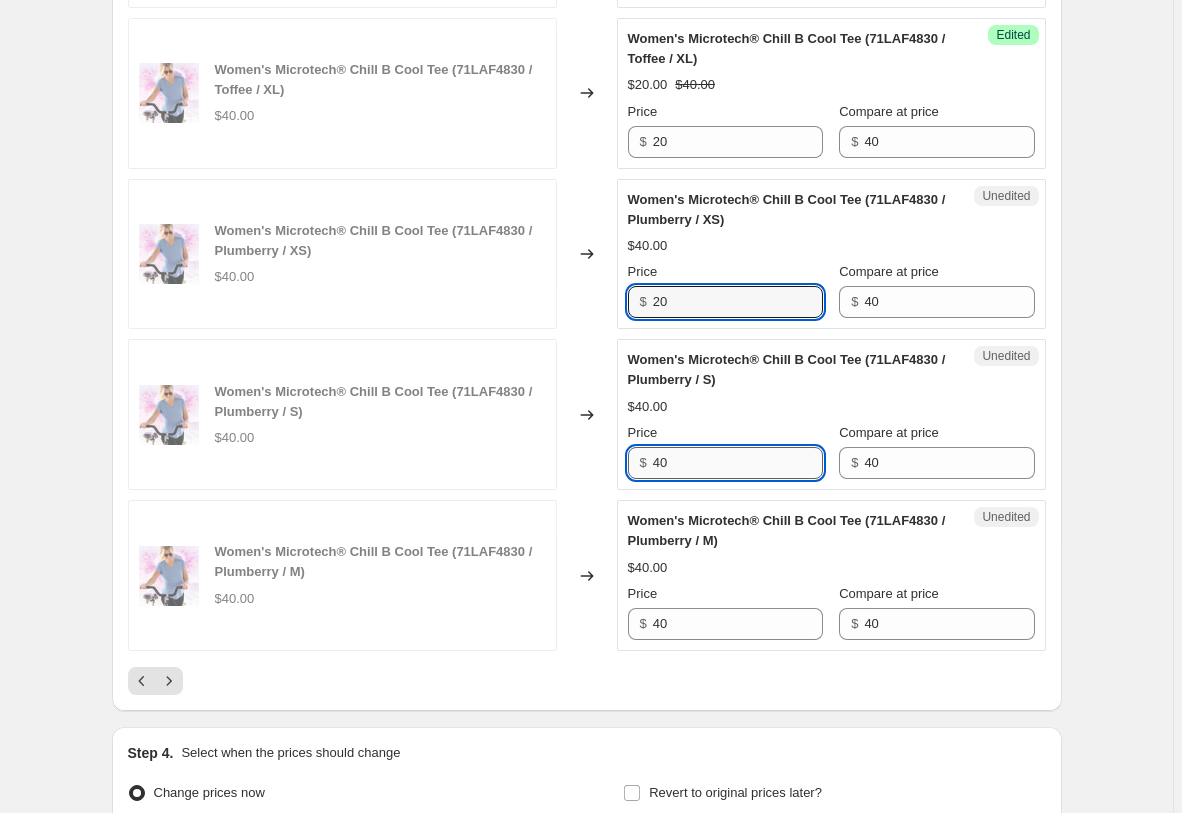 click on "40" at bounding box center [738, 463] 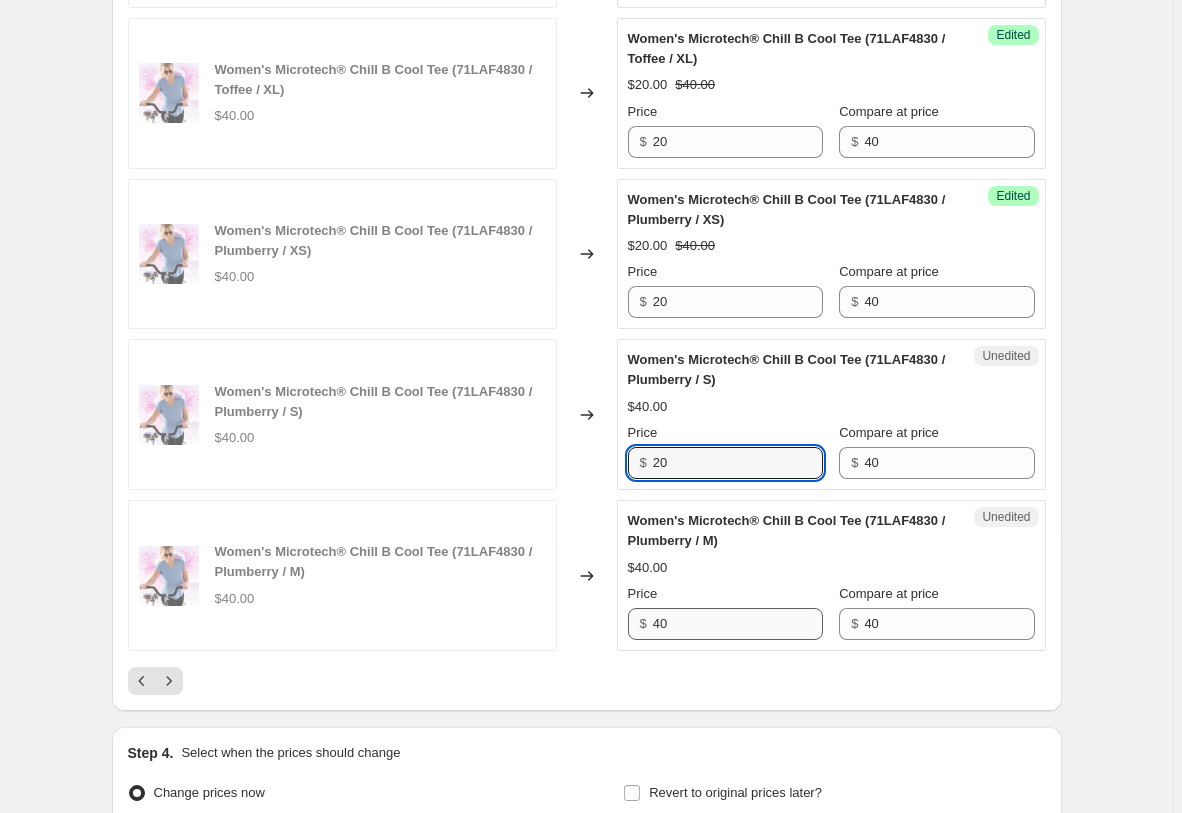type on "20" 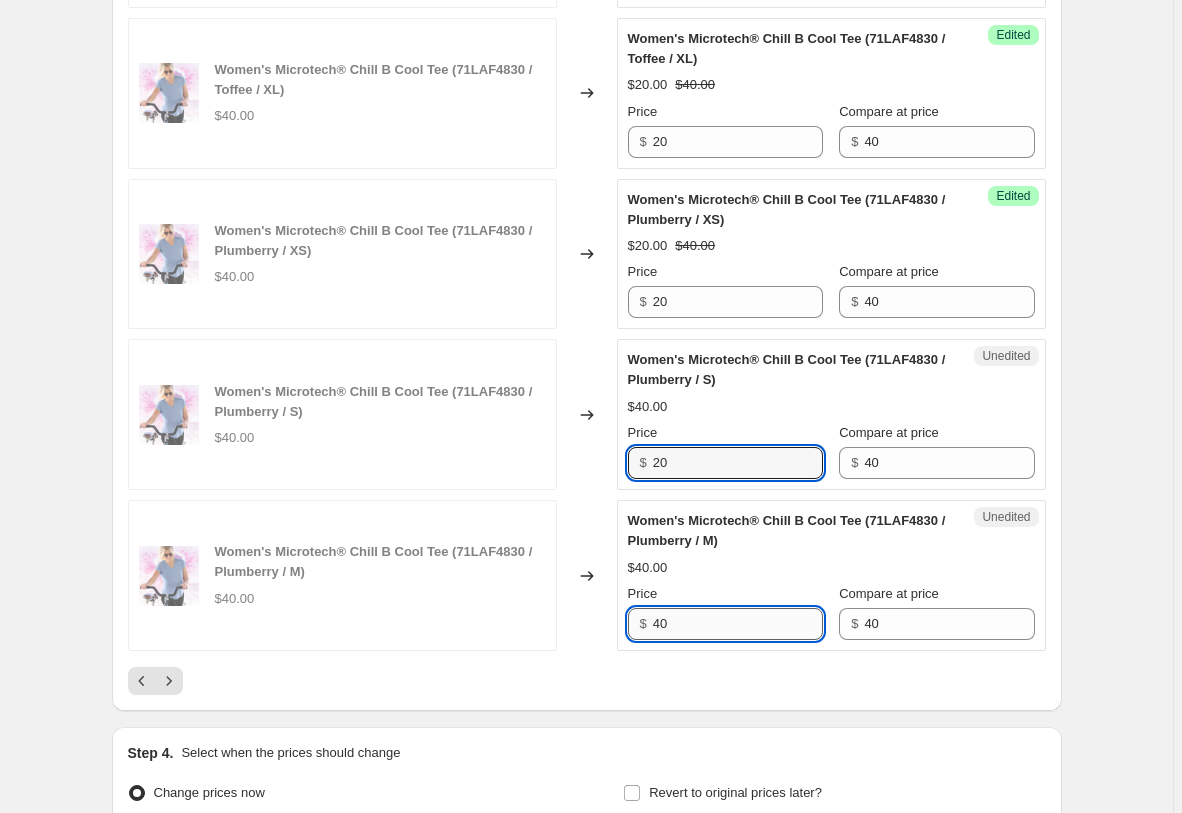 click on "40" at bounding box center [738, 624] 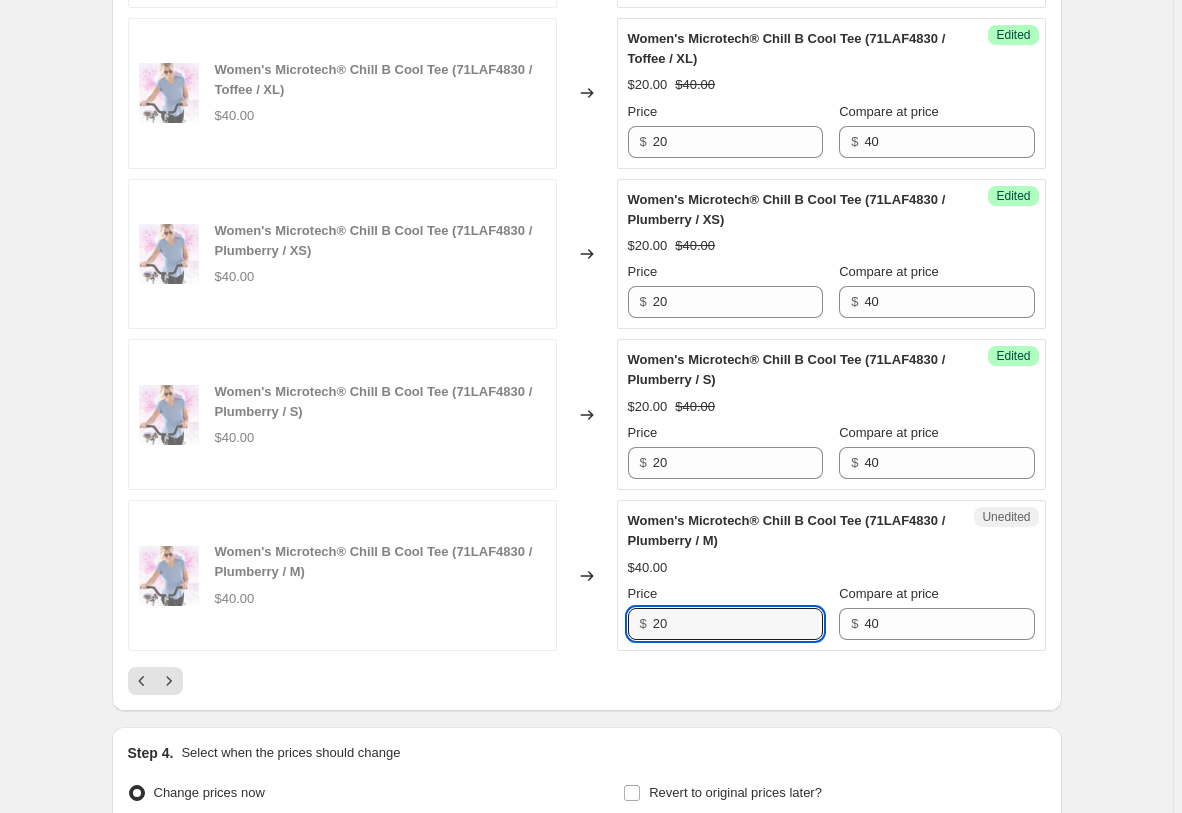 type on "20" 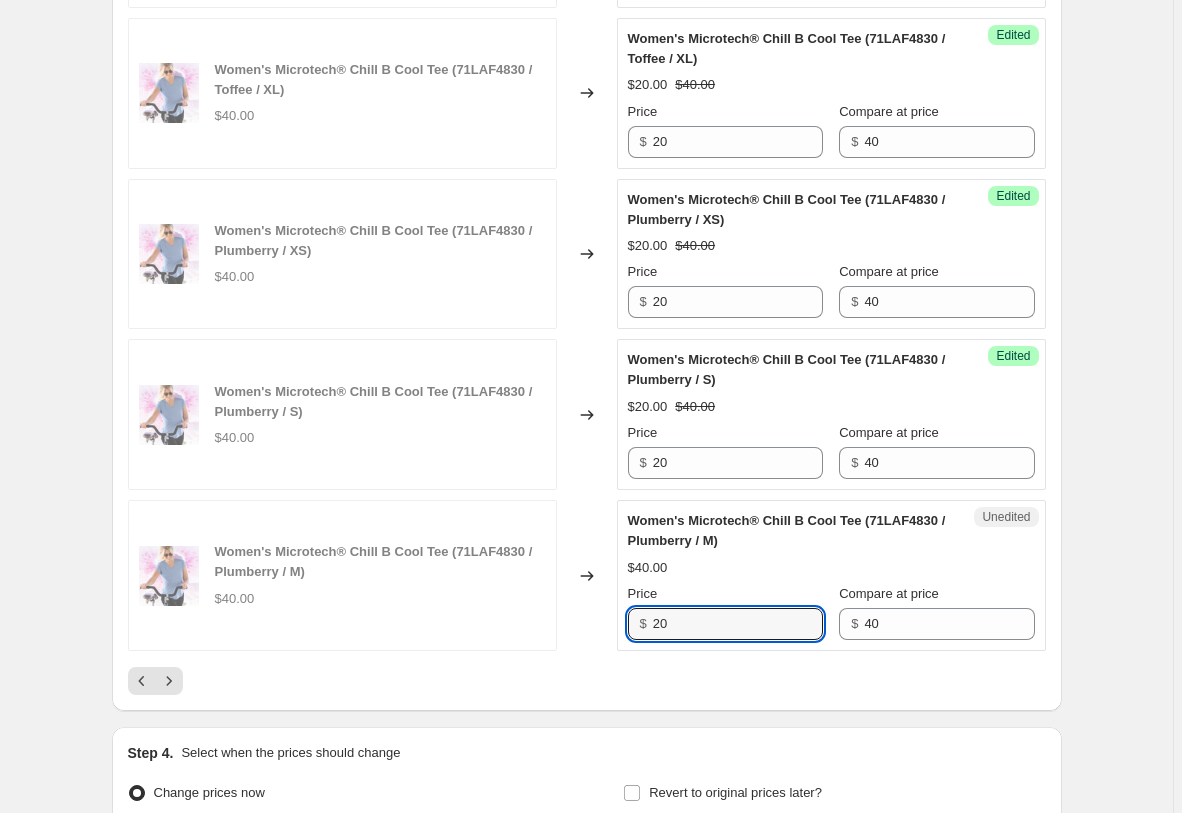 click on "Women's Microtech® Chill B Cool V-Neck Cami Top with Built-In Bra (7ILAS5287 / Laurel / L) $45.00 Changed to Success Edited Women's Microtech® Chill B Cool V-Neck Cami Top with Built-In Bra (7ILAS5287 / Laurel / L) $23.00 $45.00 Price $ 23 Compare at price $ 45 Women's Microtech® Chill B Cool V-Neck Cami Top with Built-In Bra (7ILAS5287 / Laurel / XL) $45.00 Changed to Success Edited Women's Microtech® Chill B Cool V-Neck Cami Top with Built-In Bra (7ILAS5287 / Laurel / XL) $23.00 $45.00 Price $ 23 Compare at price $ 45 Women's Microtech® Chill B Cool V-Neck Cami Top with Built-In Bra (7ILAS4287 / Mulberry / S) $45.00 Changed to Success Edited Women's Microtech® Chill B Cool V-Neck Cami Top with Built-In Bra (7ILAS4287 / Mulberry / S) $23.00 $45.00 Price $ 23 Compare at price $ 45 Women's Microtech® Chill B Cool V-Neck Cami Top with Built-In Bra (7ILAS4287 / Mulberry / M) $45.00 Changed to Success Edited Women's Microtech® Chill B Cool V-Neck Cami Top with Built-In Bra (7ILAS4287 / Mulberry / M) Price" at bounding box center [587, -930] 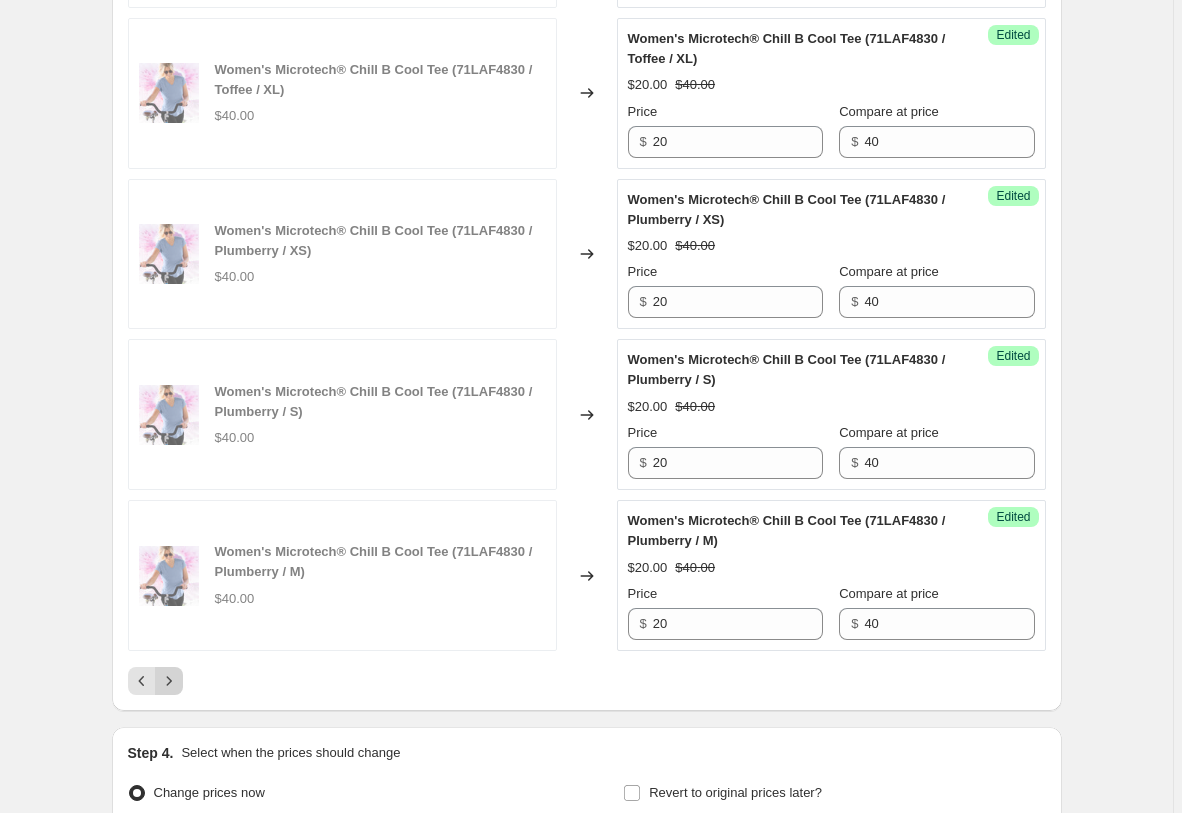 click 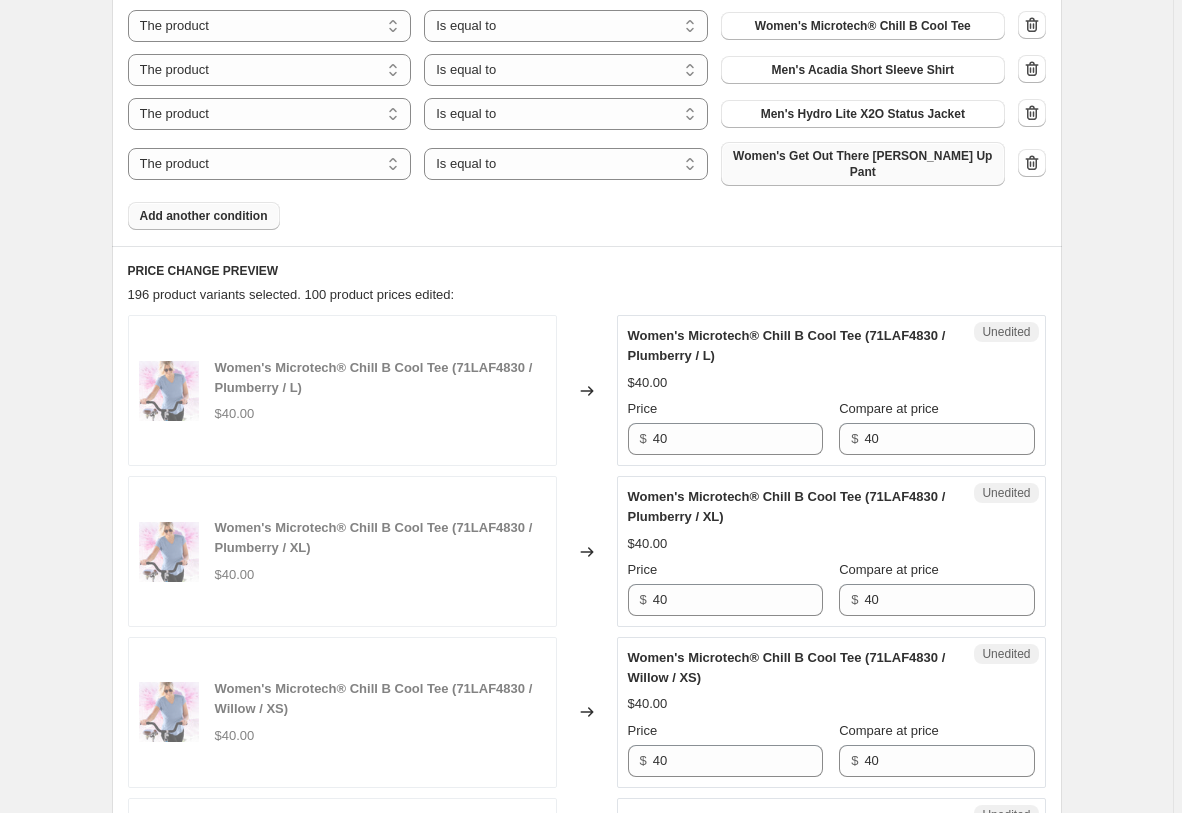 scroll, scrollTop: 977, scrollLeft: 0, axis: vertical 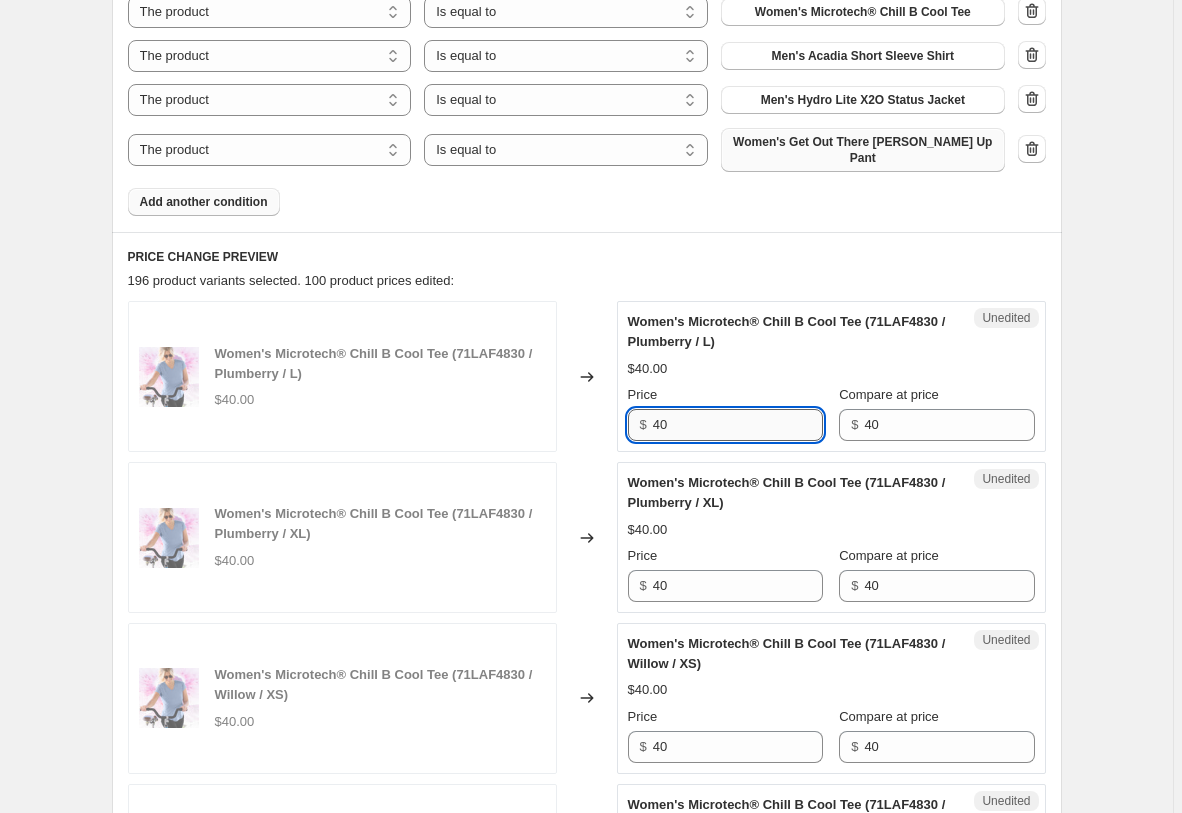 click on "40" at bounding box center (738, 425) 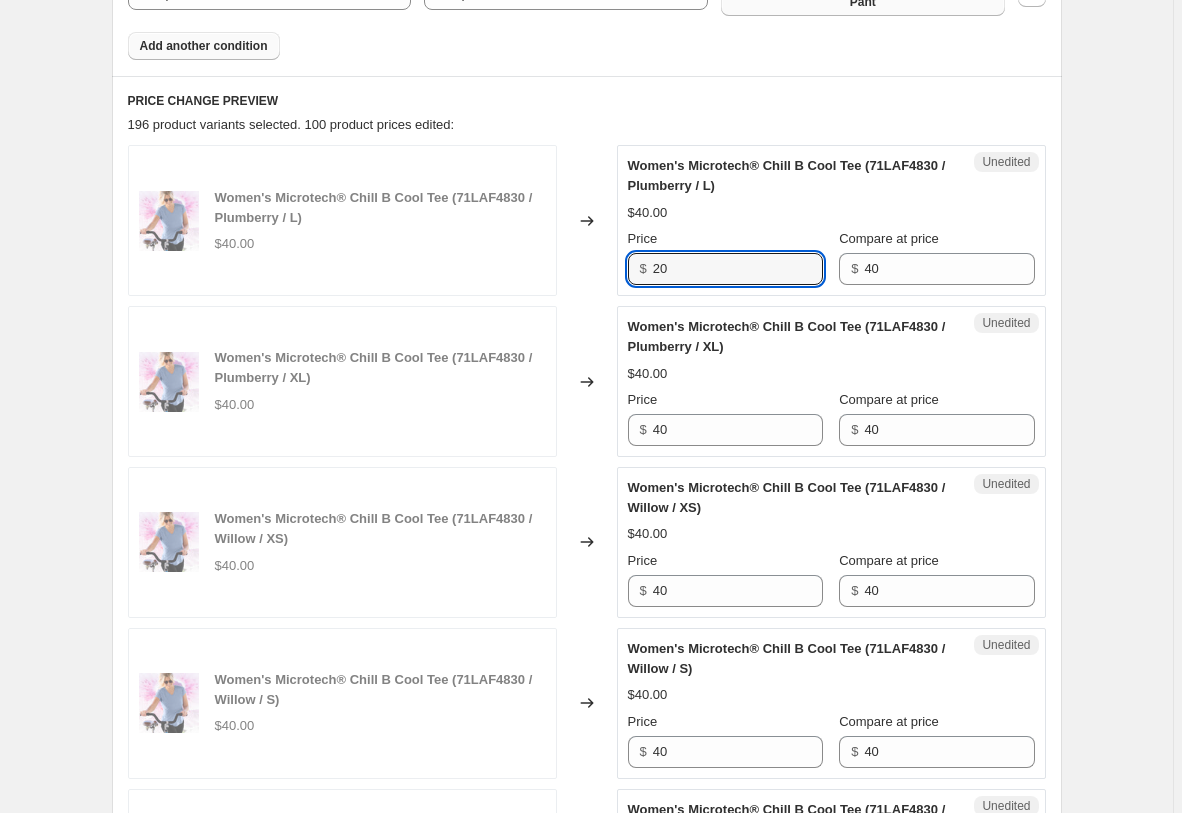 scroll, scrollTop: 1283, scrollLeft: 0, axis: vertical 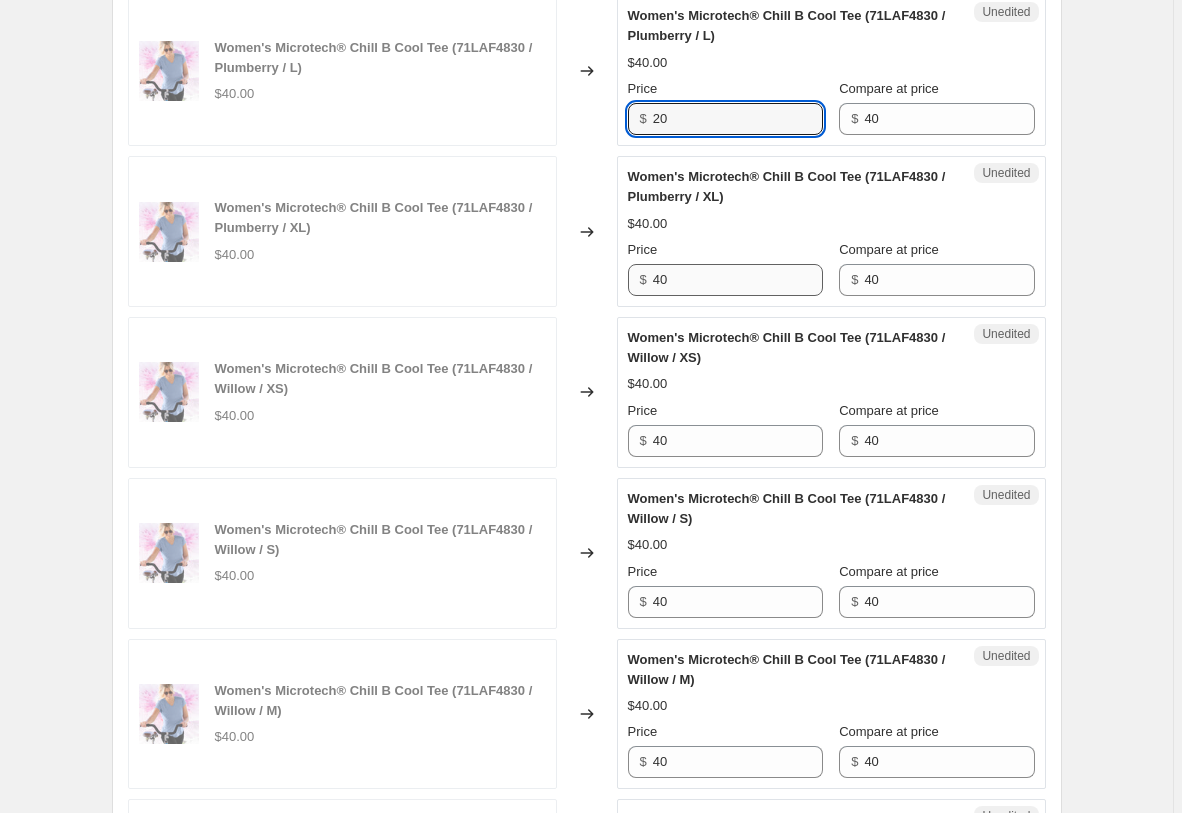type on "20" 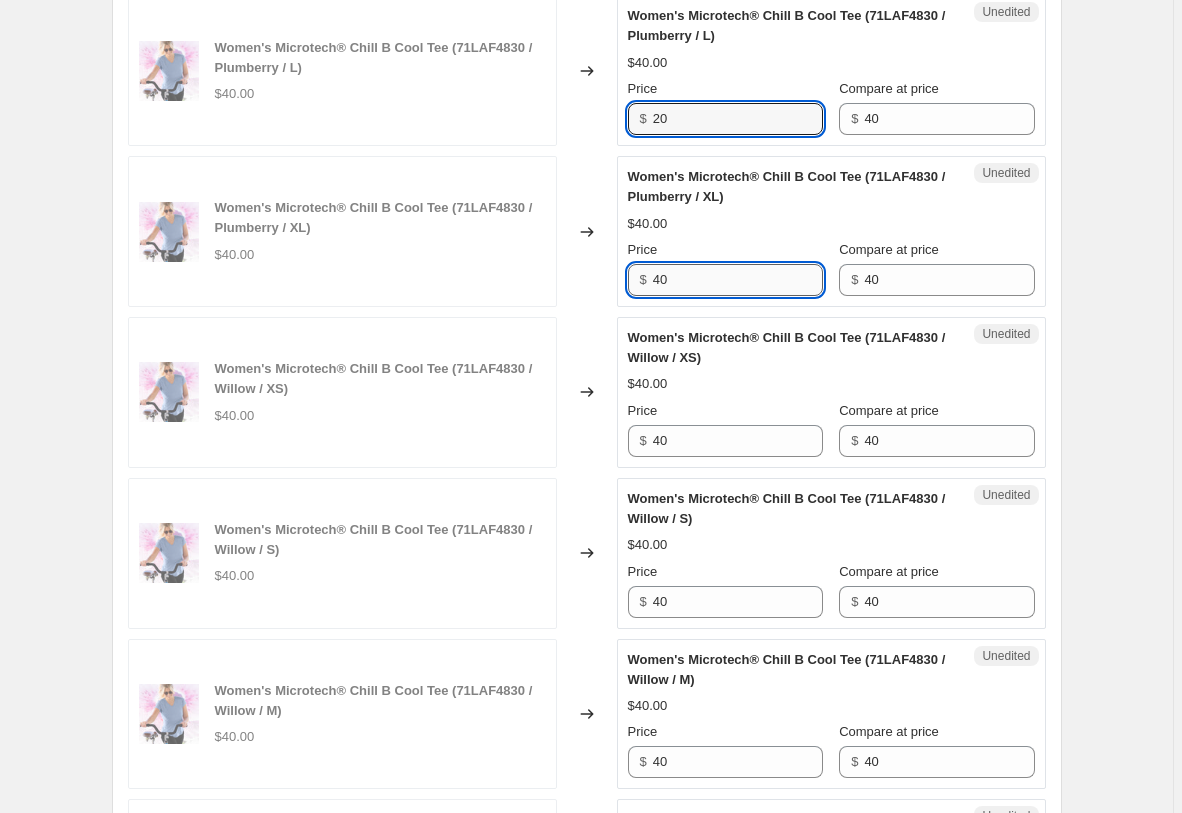 click on "40" at bounding box center (738, 280) 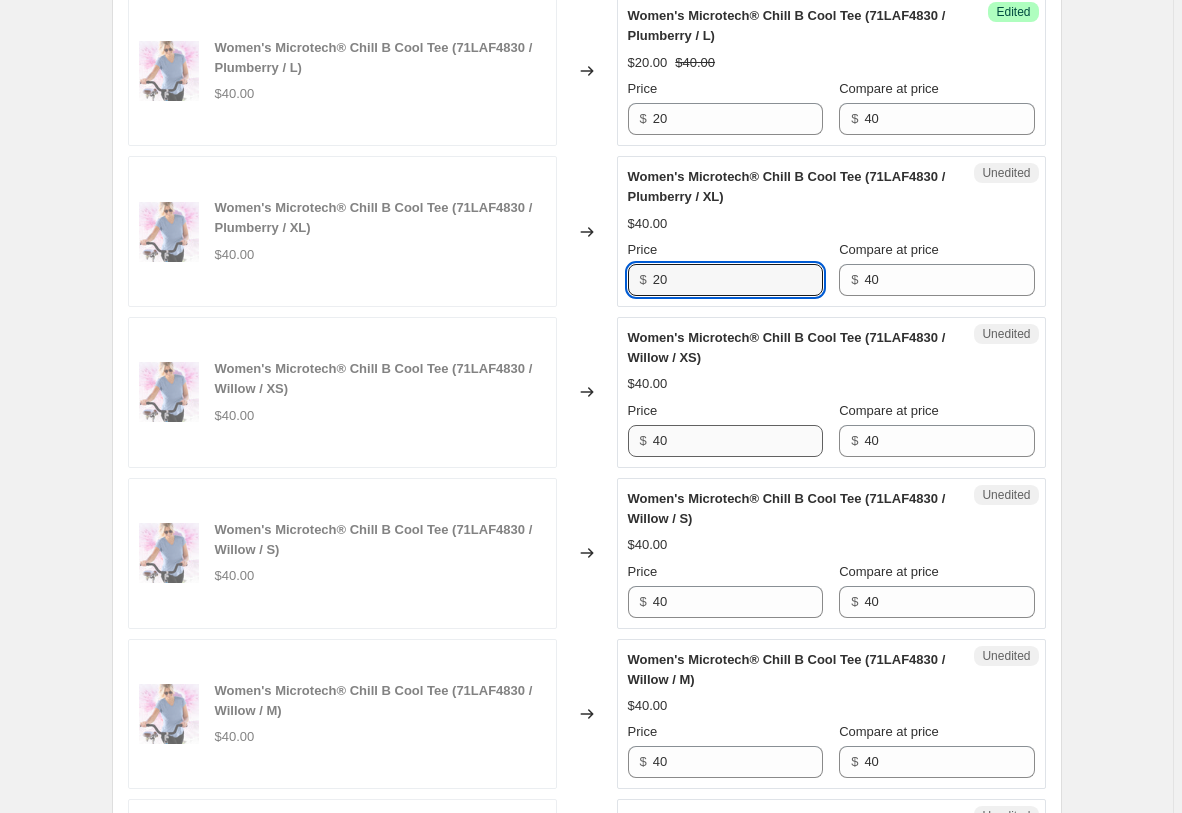 type on "20" 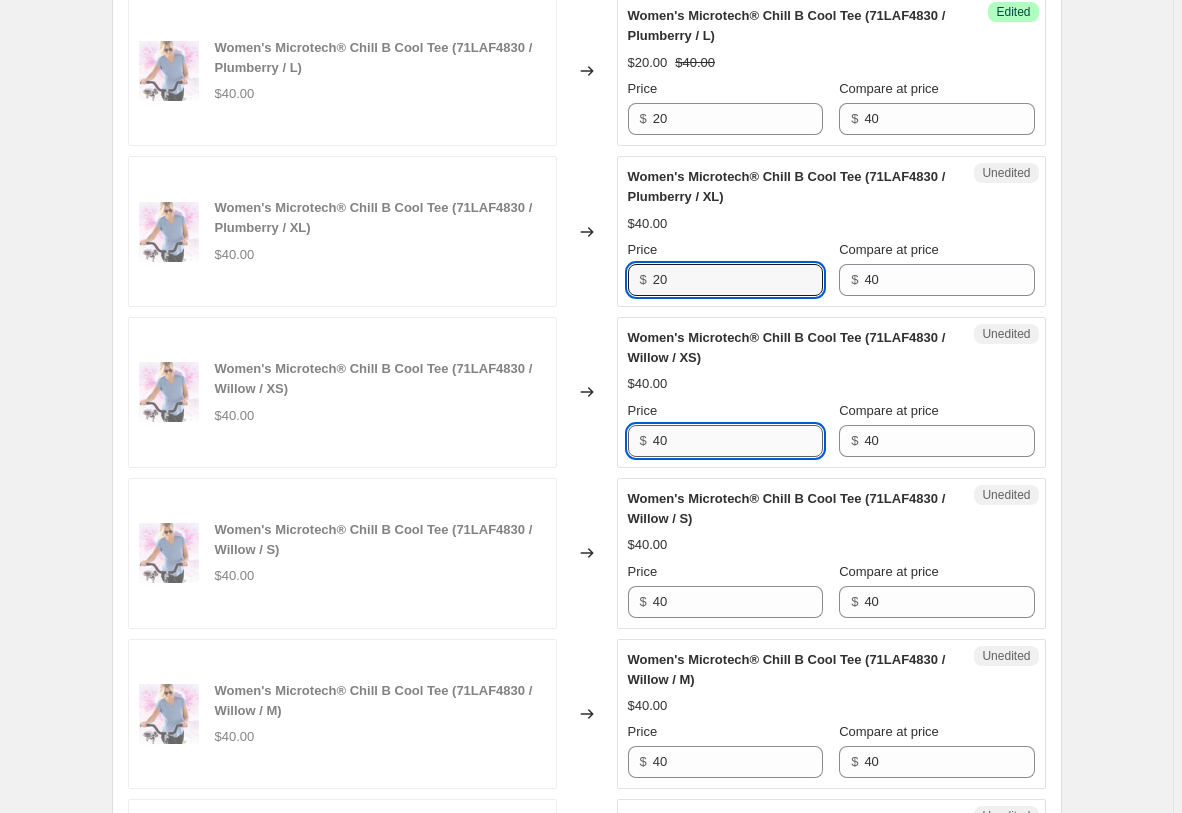 click on "40" at bounding box center (738, 441) 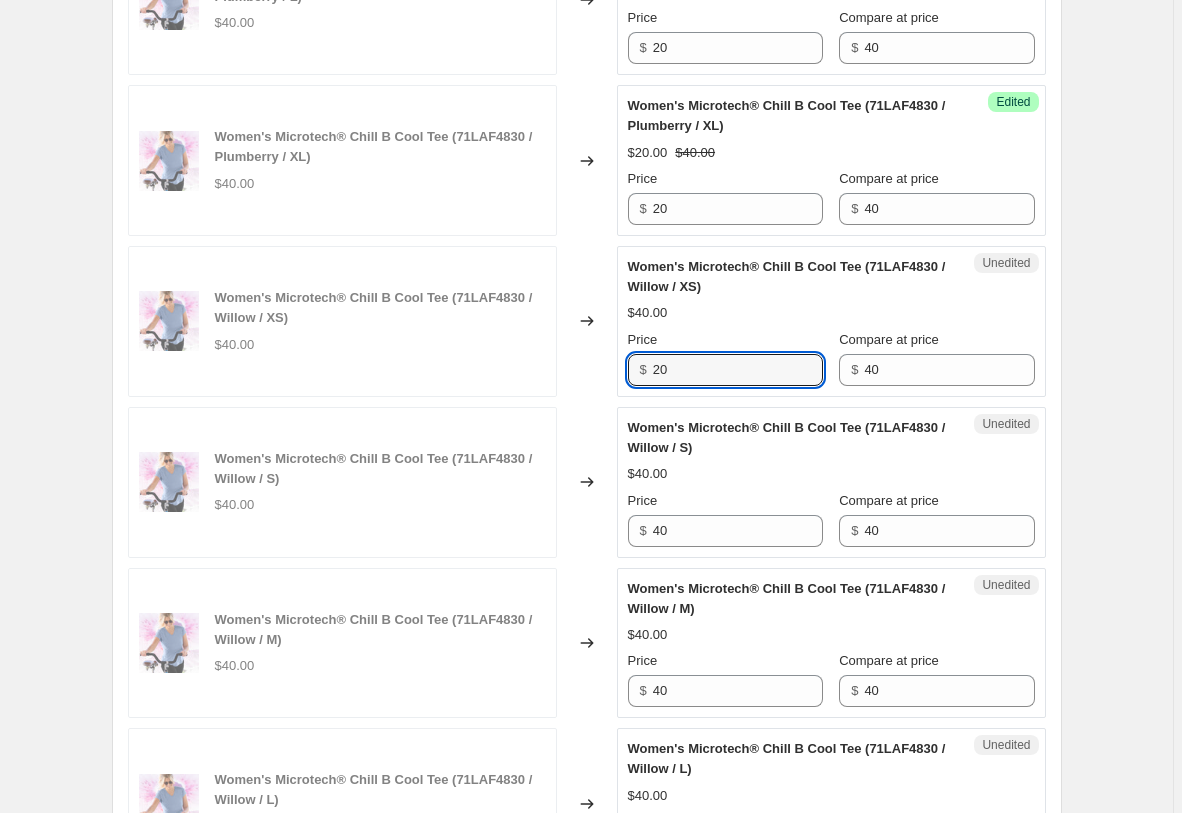 scroll, scrollTop: 1589, scrollLeft: 0, axis: vertical 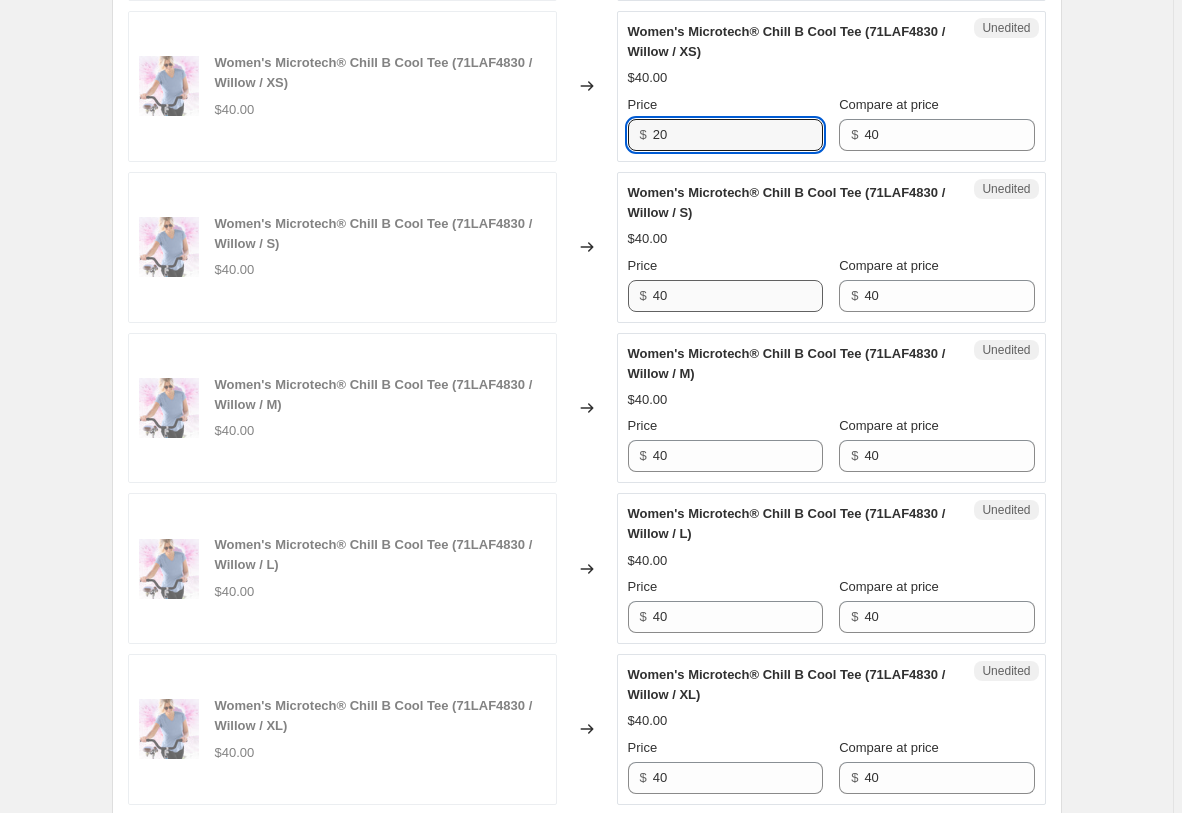 type on "20" 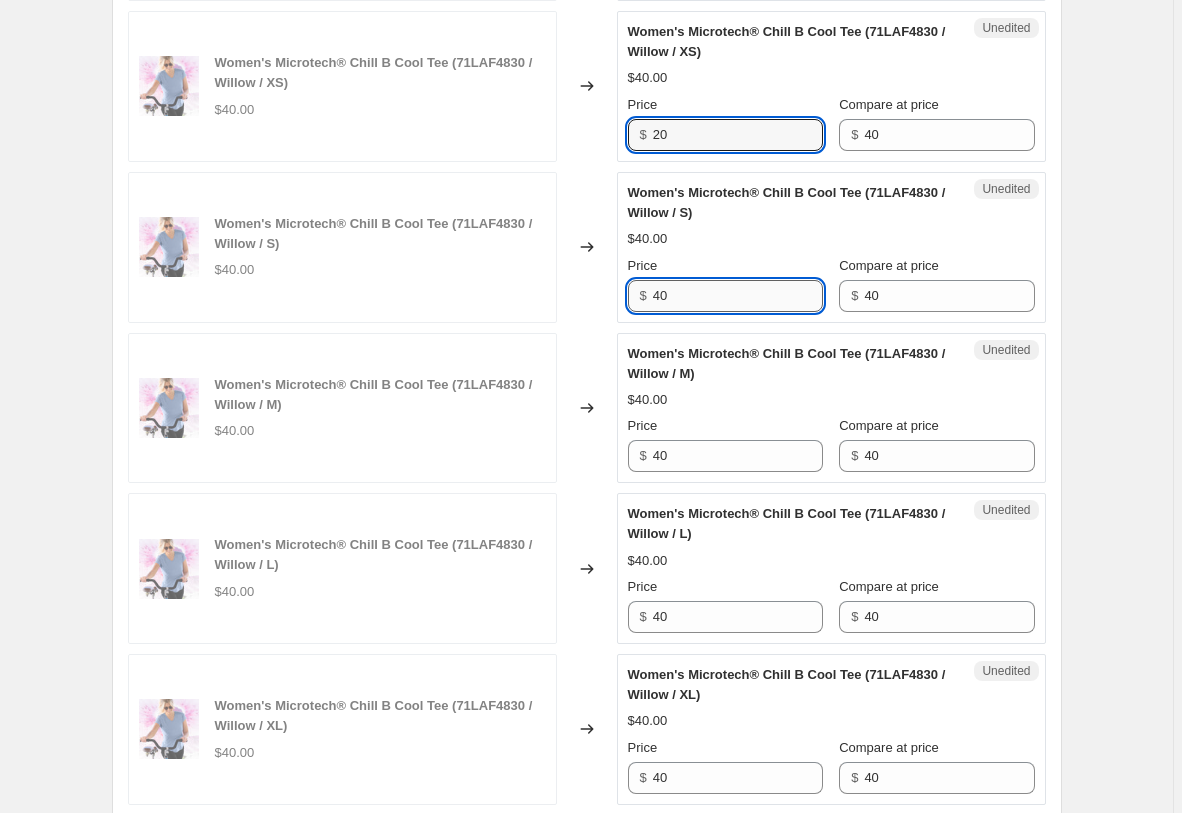 click on "40" at bounding box center [738, 296] 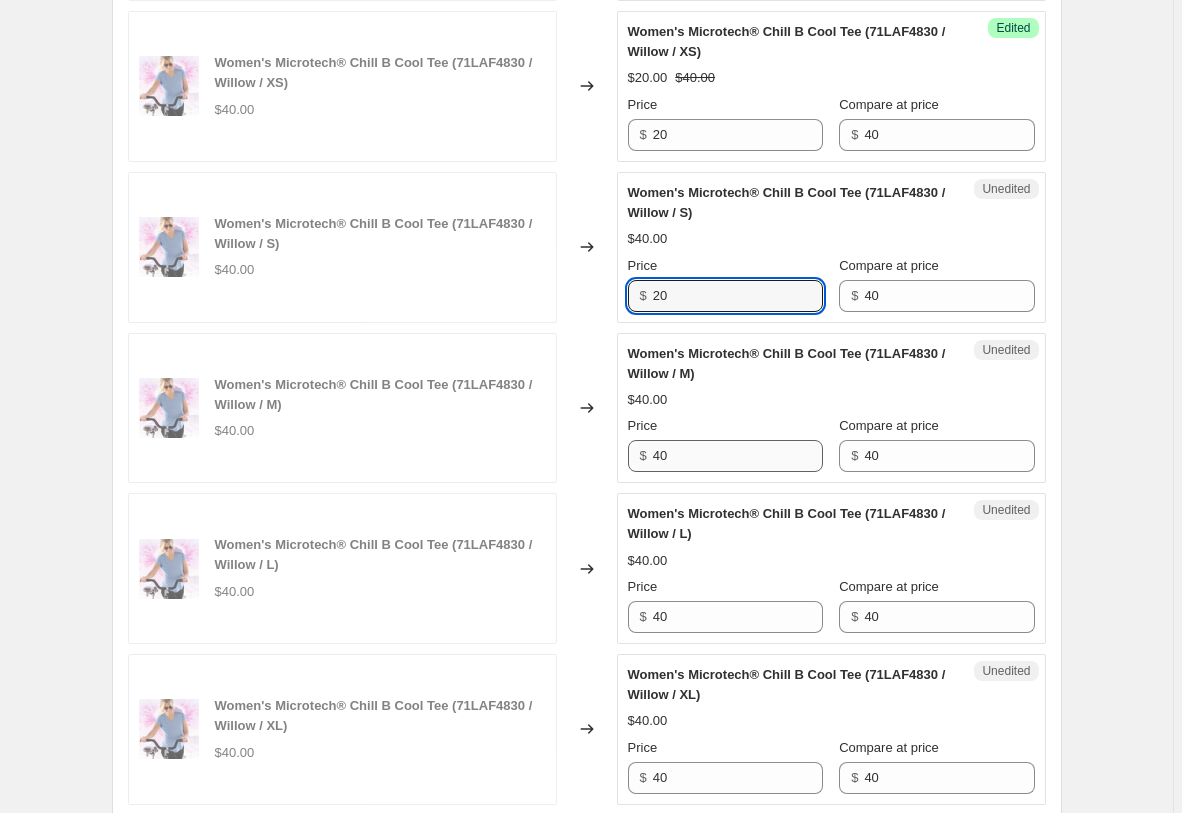 type on "20" 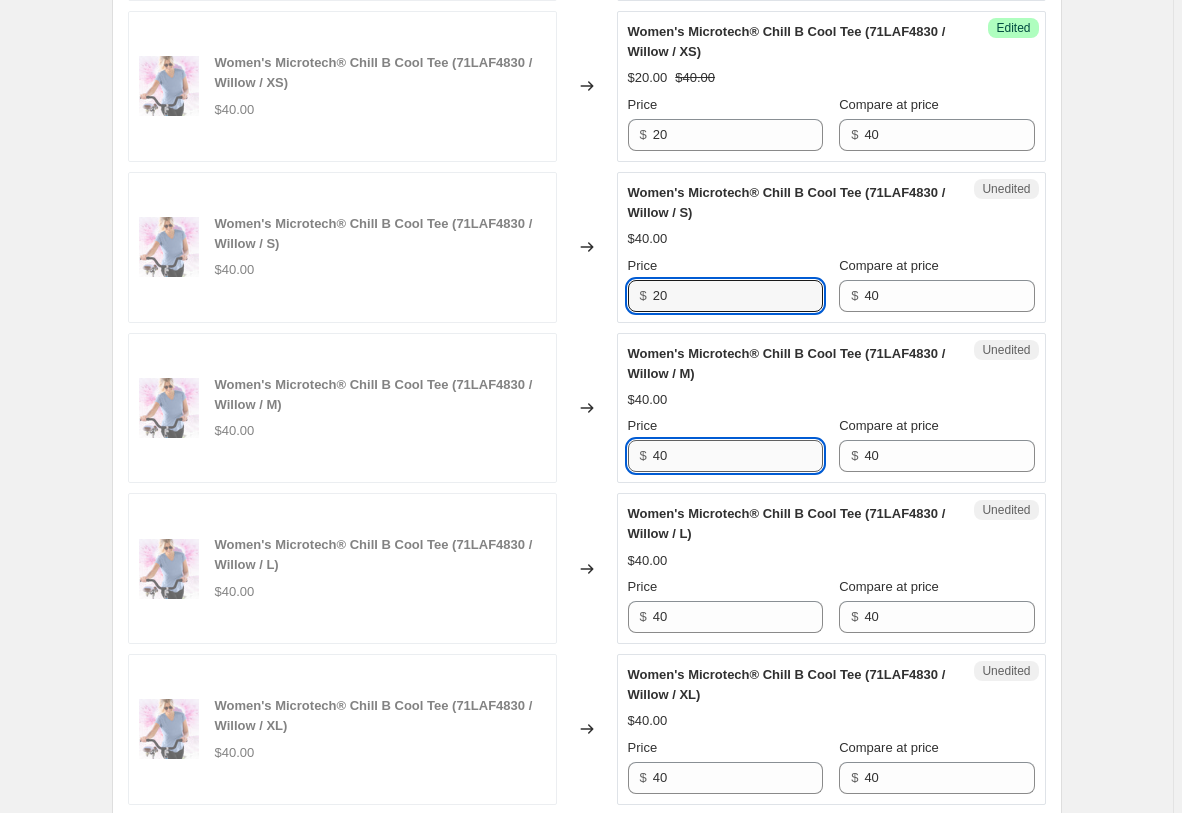 click on "40" at bounding box center [738, 456] 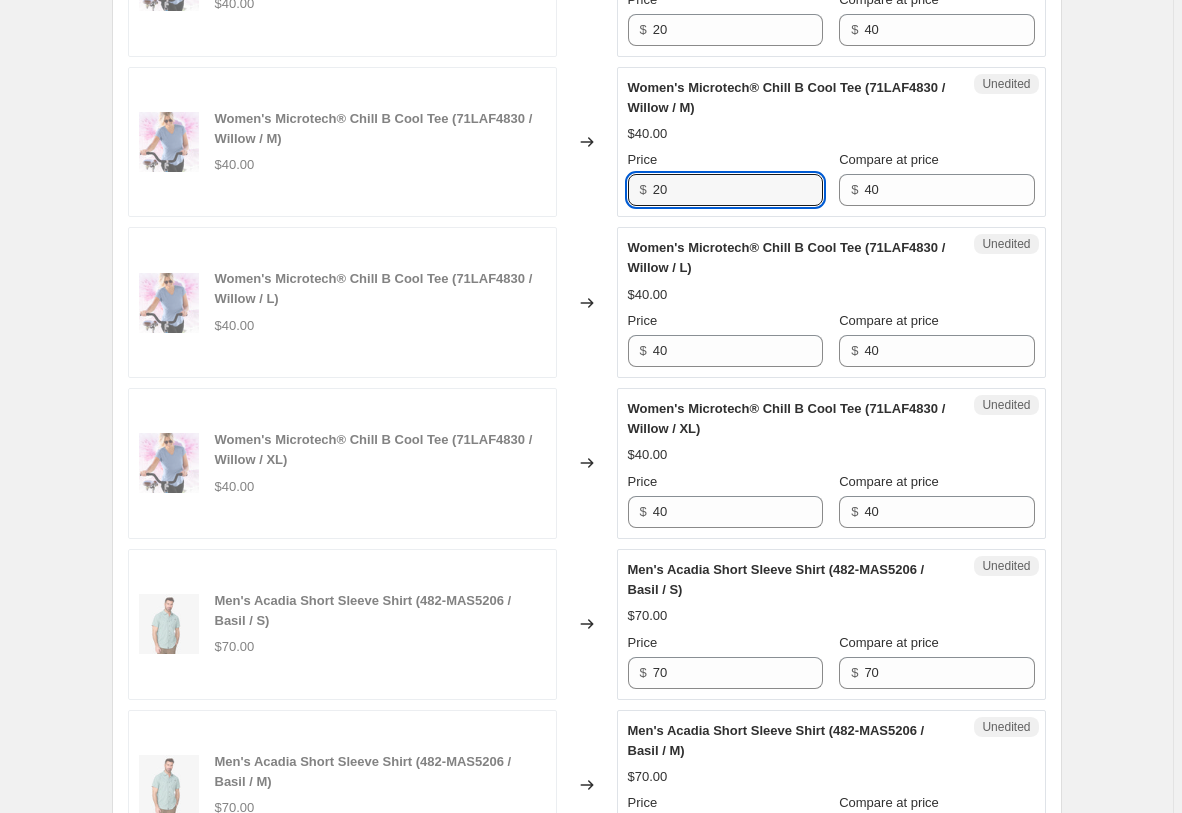 scroll, scrollTop: 1895, scrollLeft: 0, axis: vertical 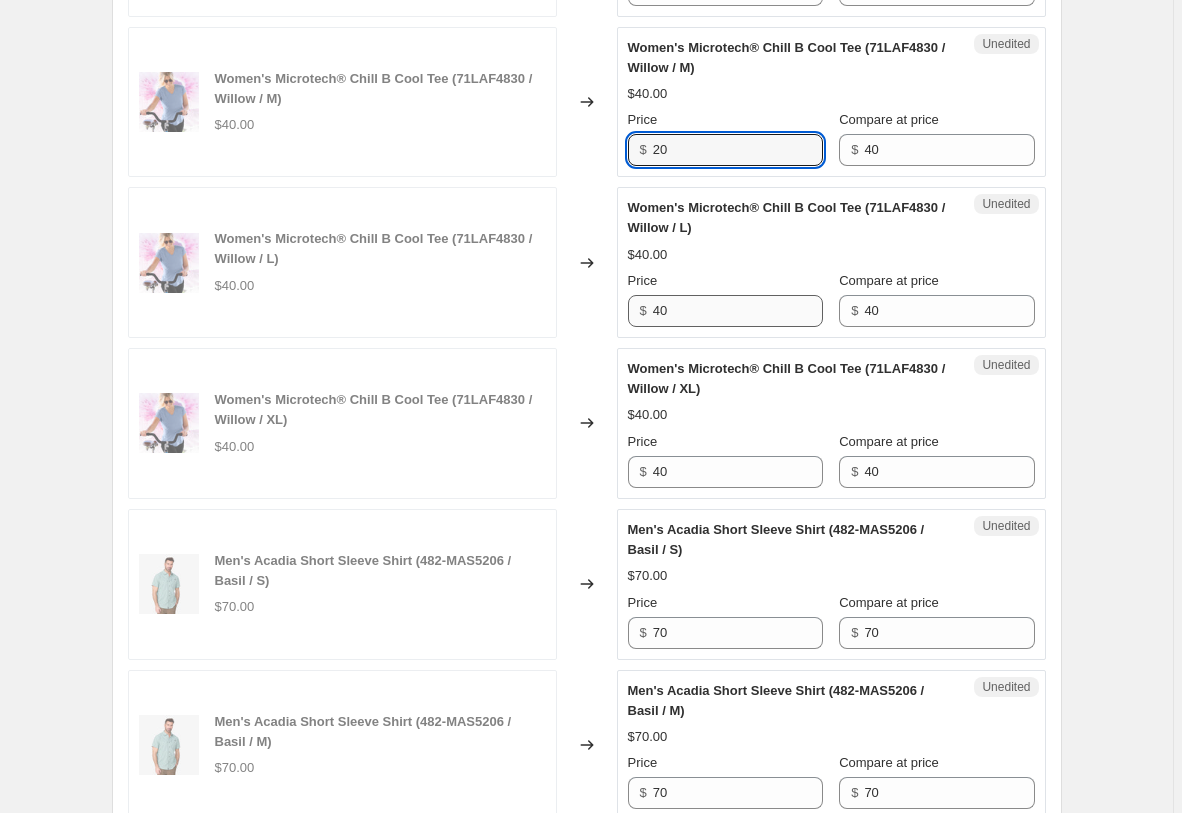 type on "20" 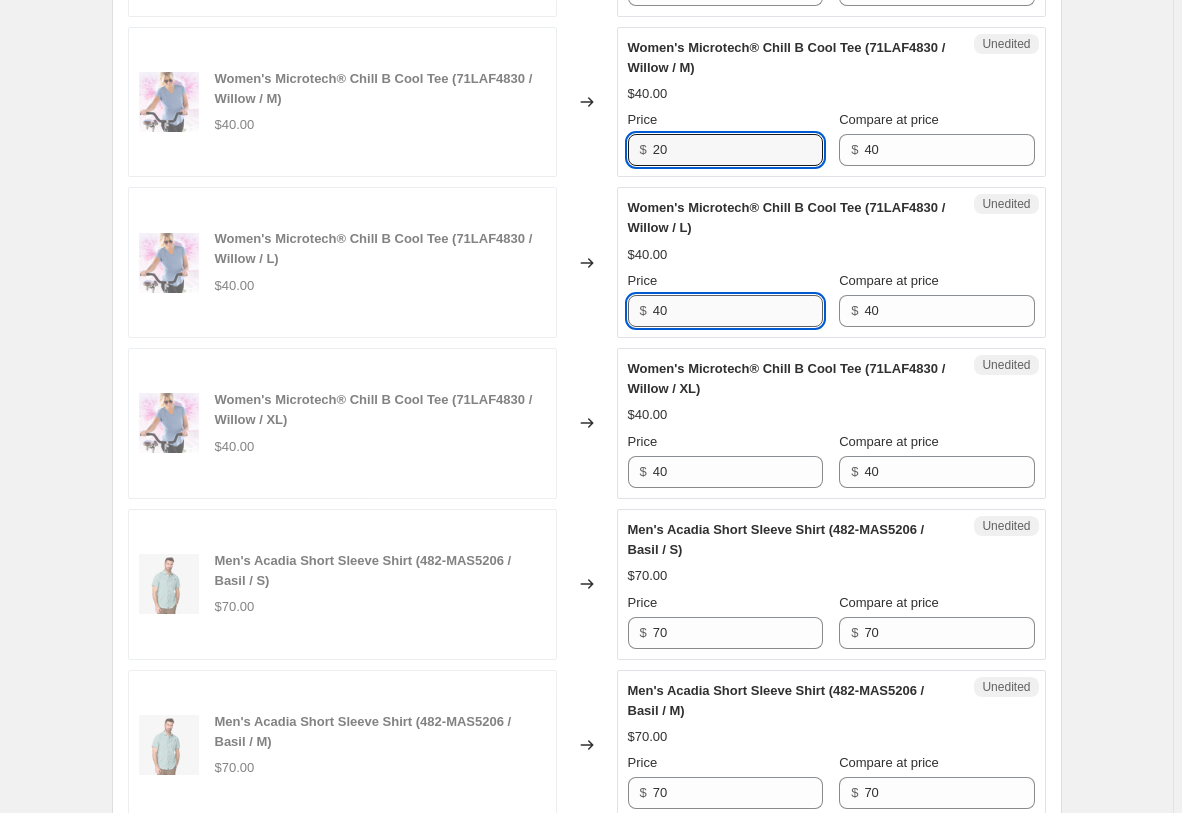 click on "40" at bounding box center (738, 311) 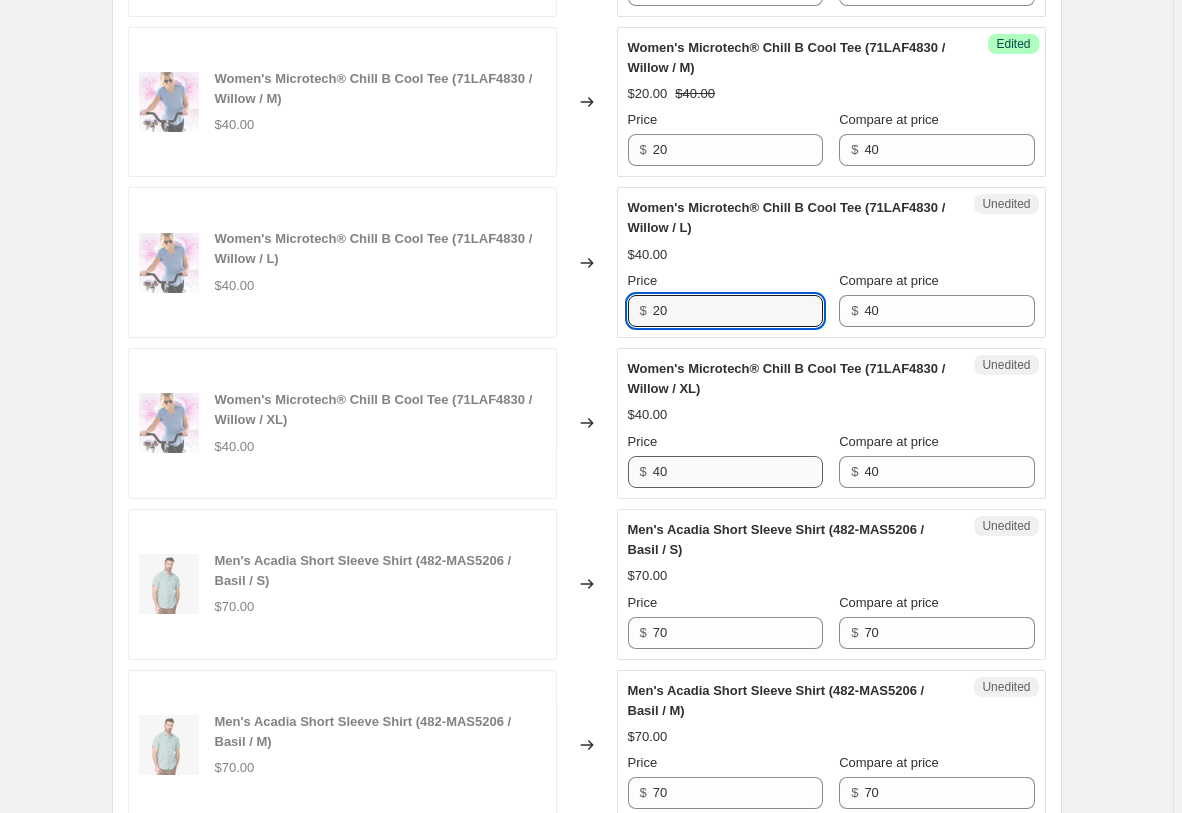 type on "20" 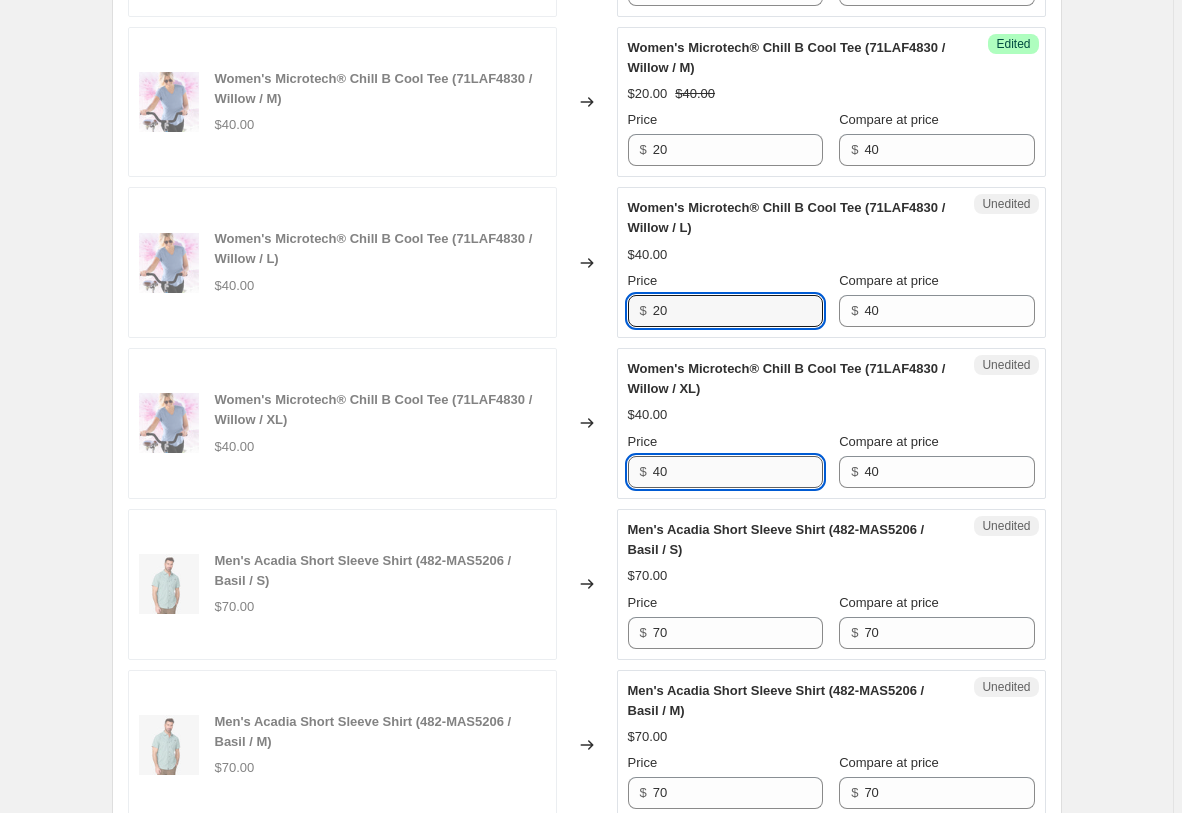 click on "40" at bounding box center [738, 472] 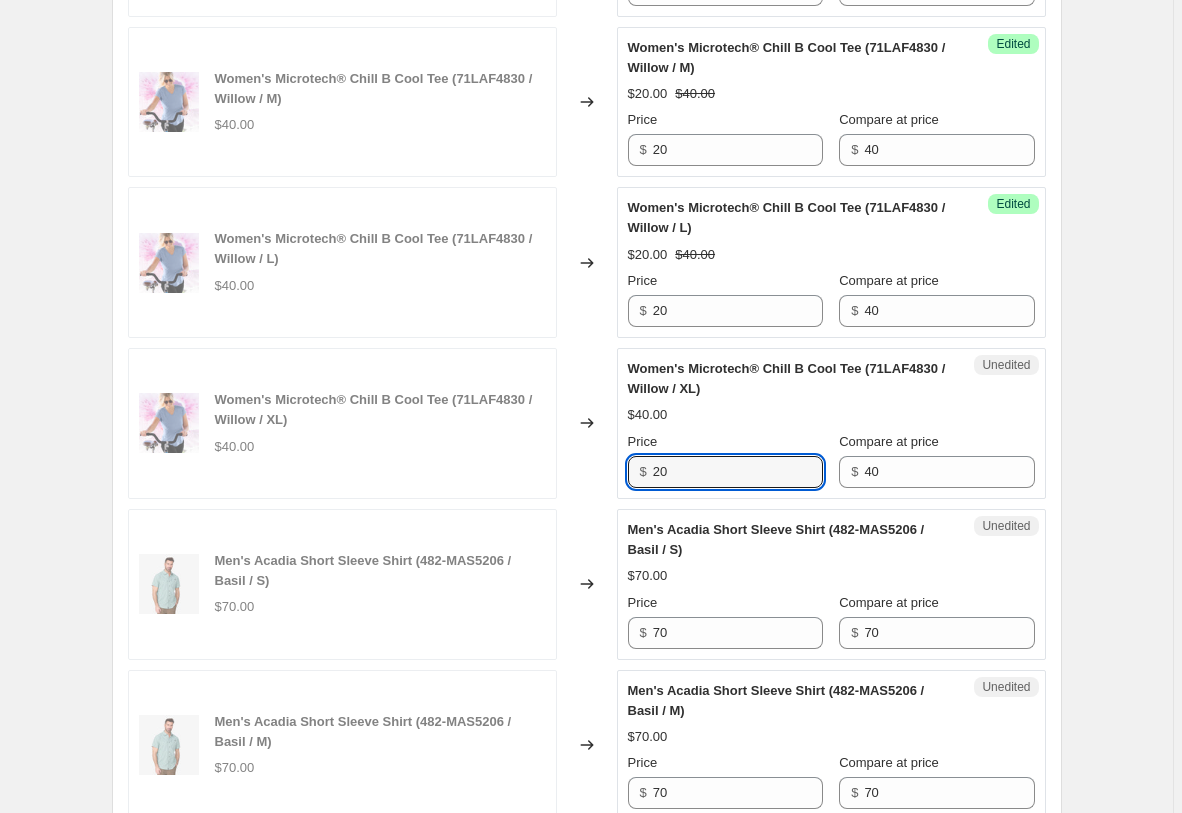 scroll, scrollTop: 2201, scrollLeft: 0, axis: vertical 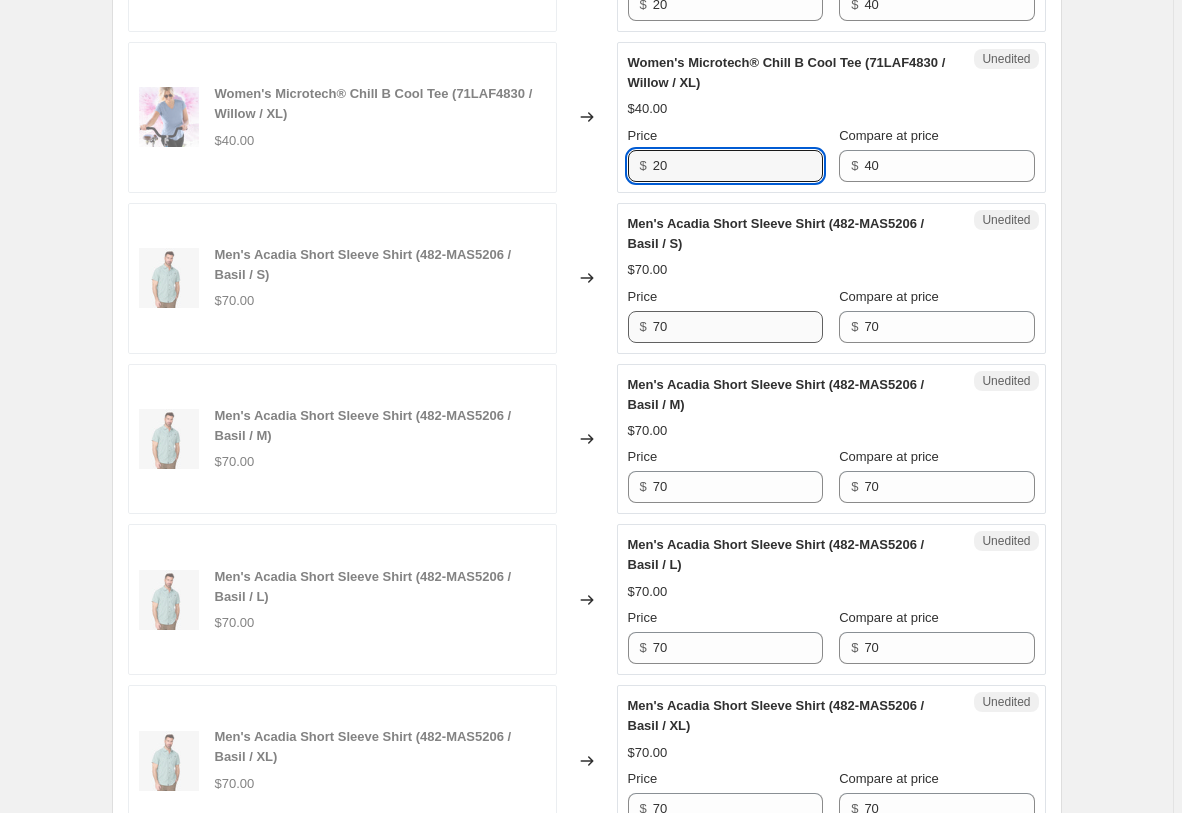 type on "20" 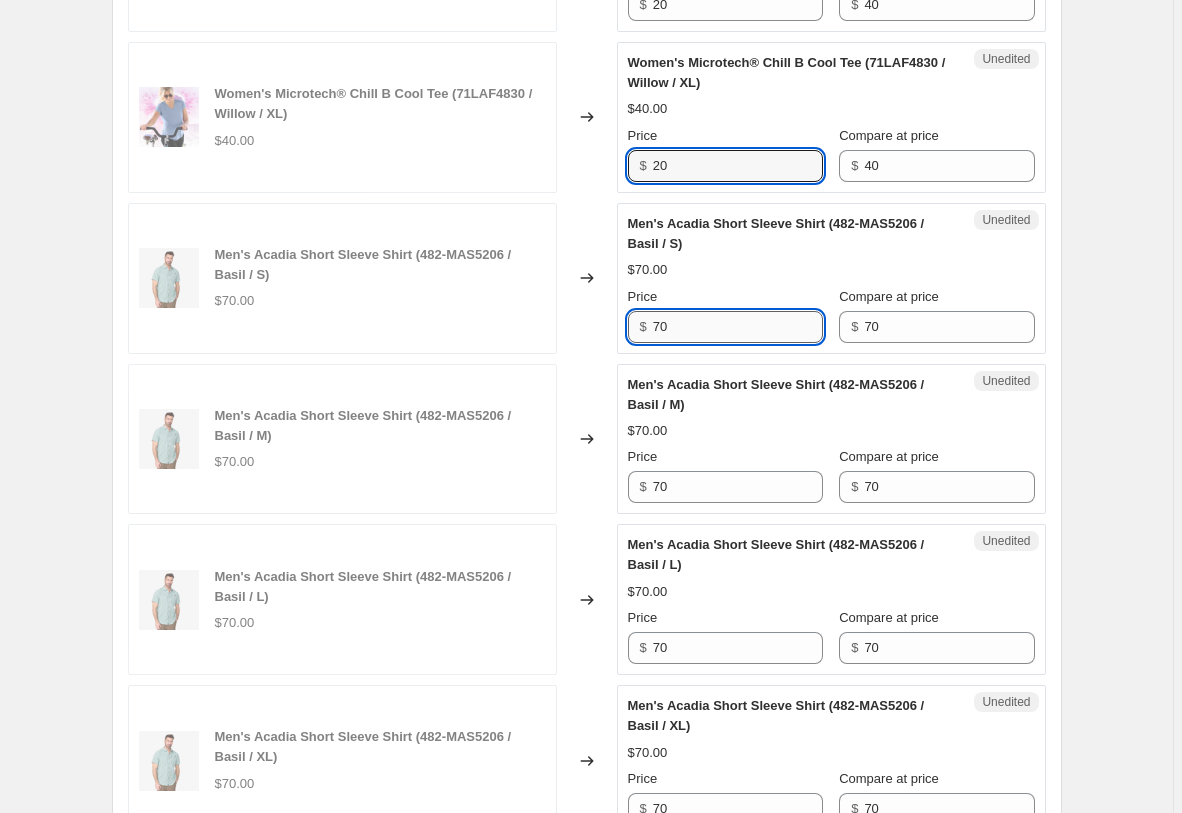 click on "70" at bounding box center (738, 327) 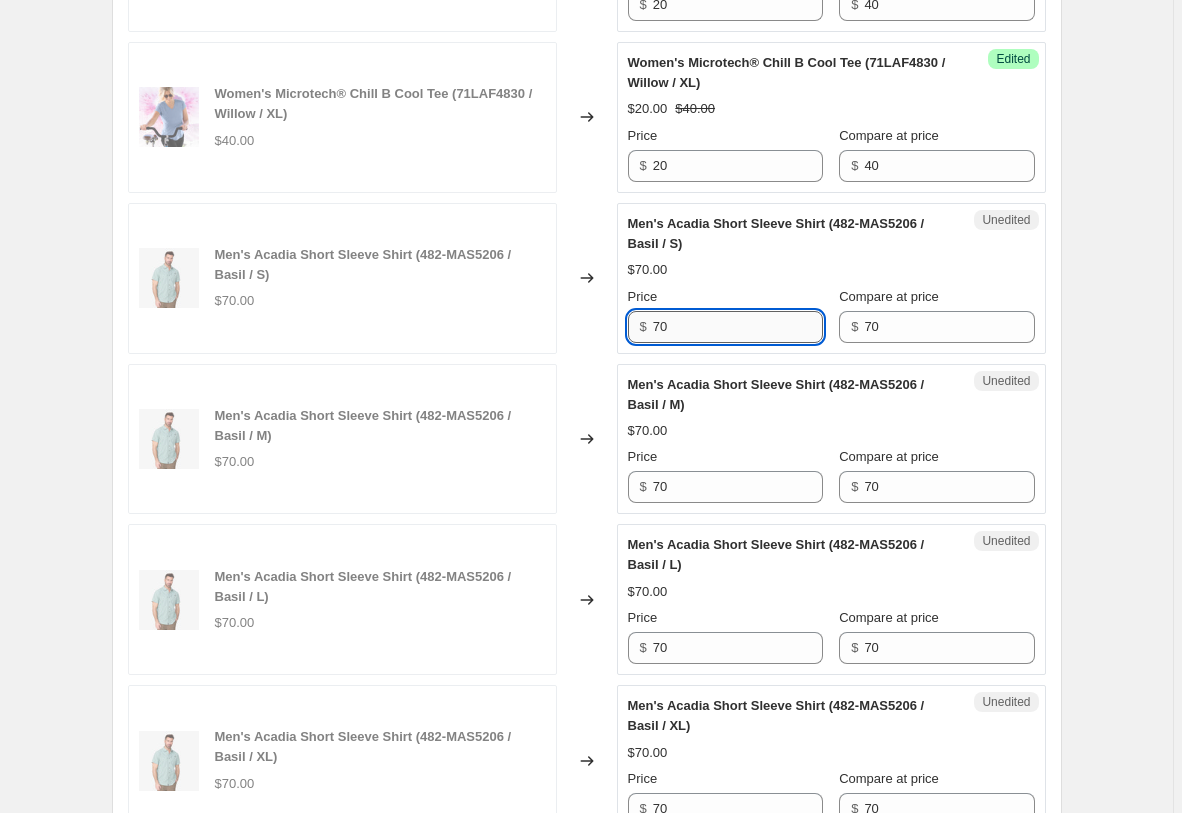 click on "70" at bounding box center (738, 327) 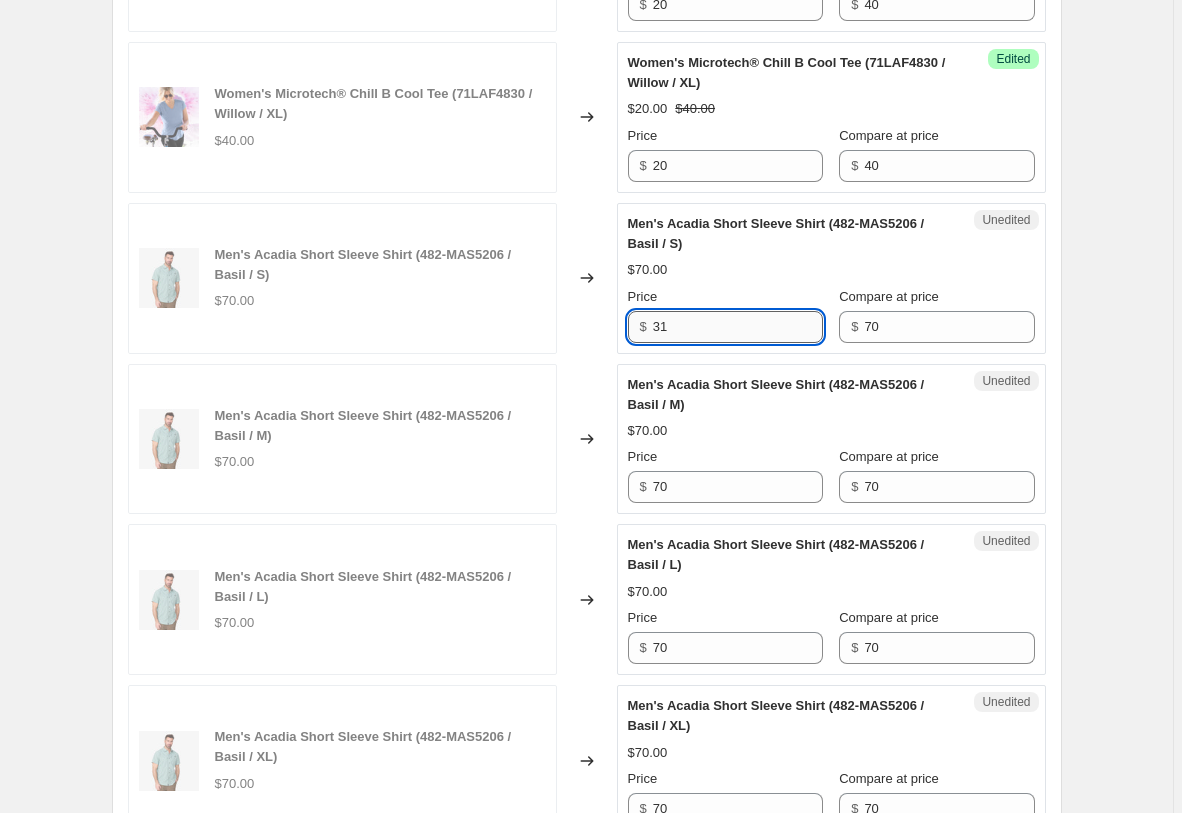 click on "31" at bounding box center [738, 327] 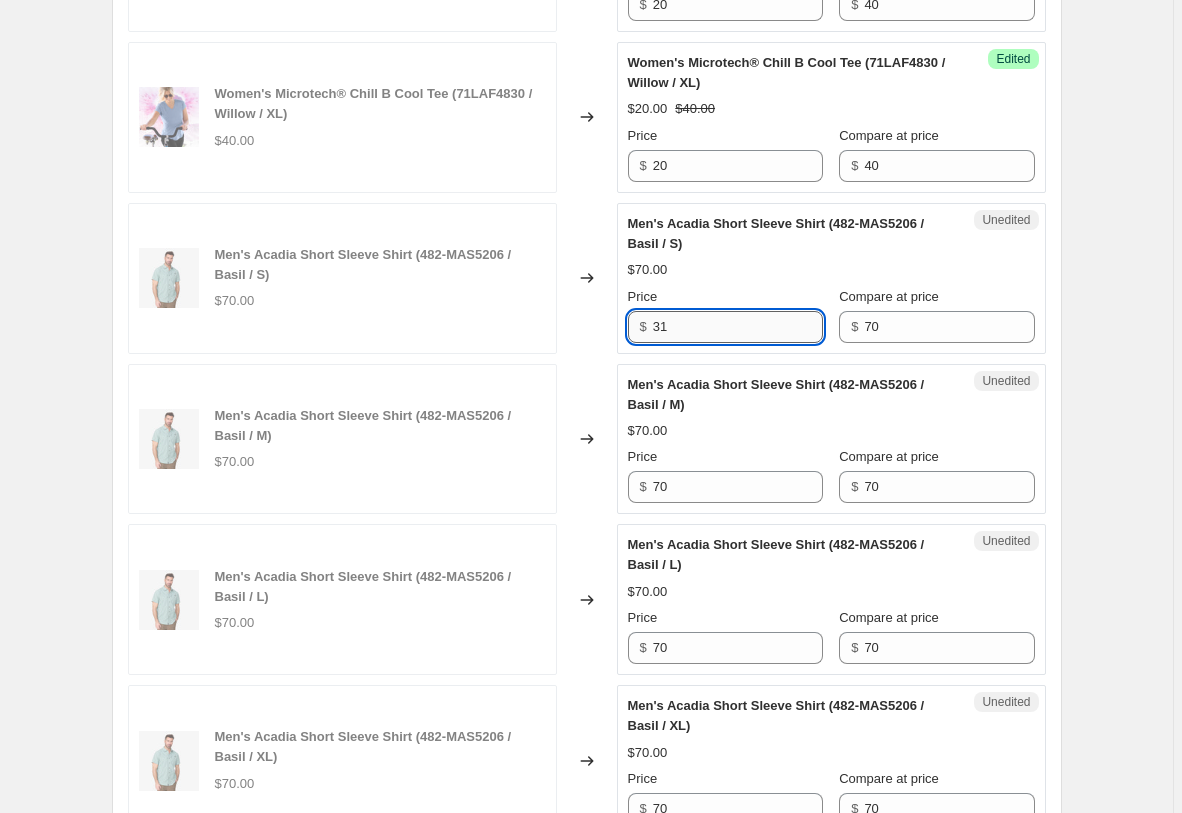 click on "31" at bounding box center [738, 327] 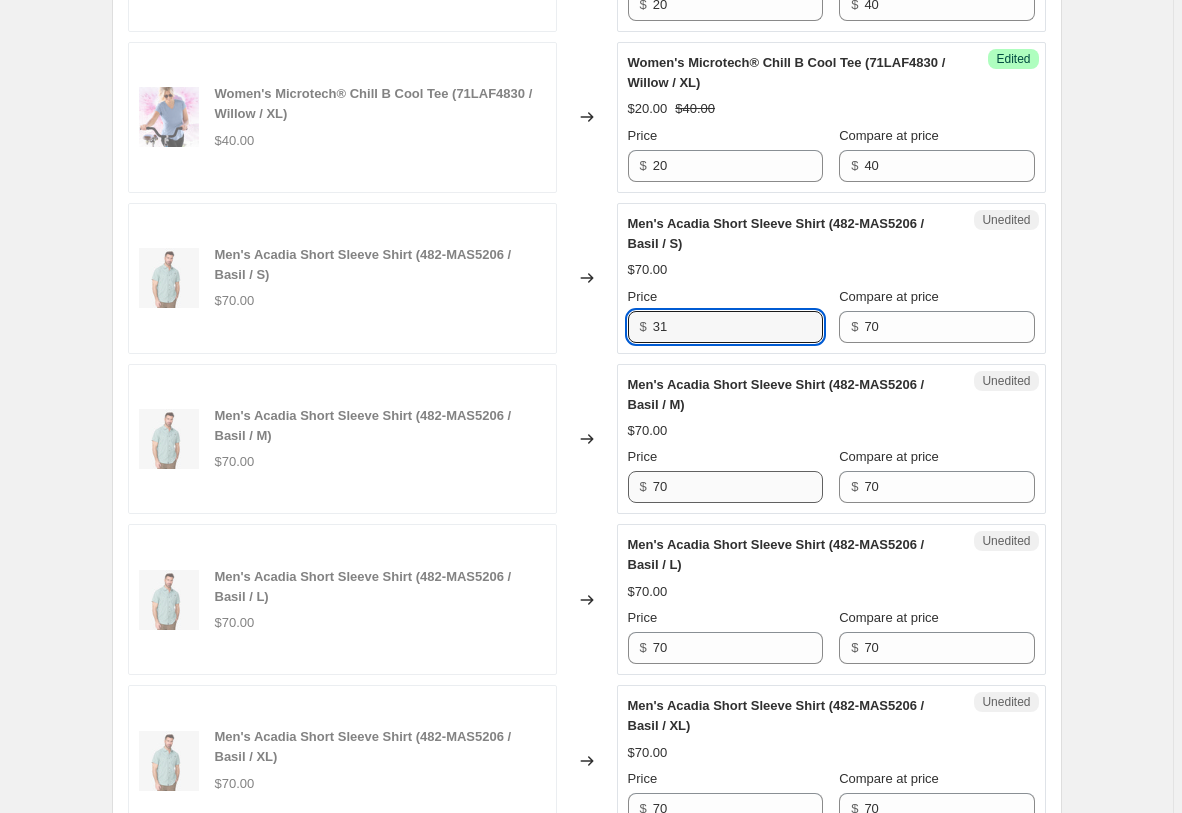 type on "31" 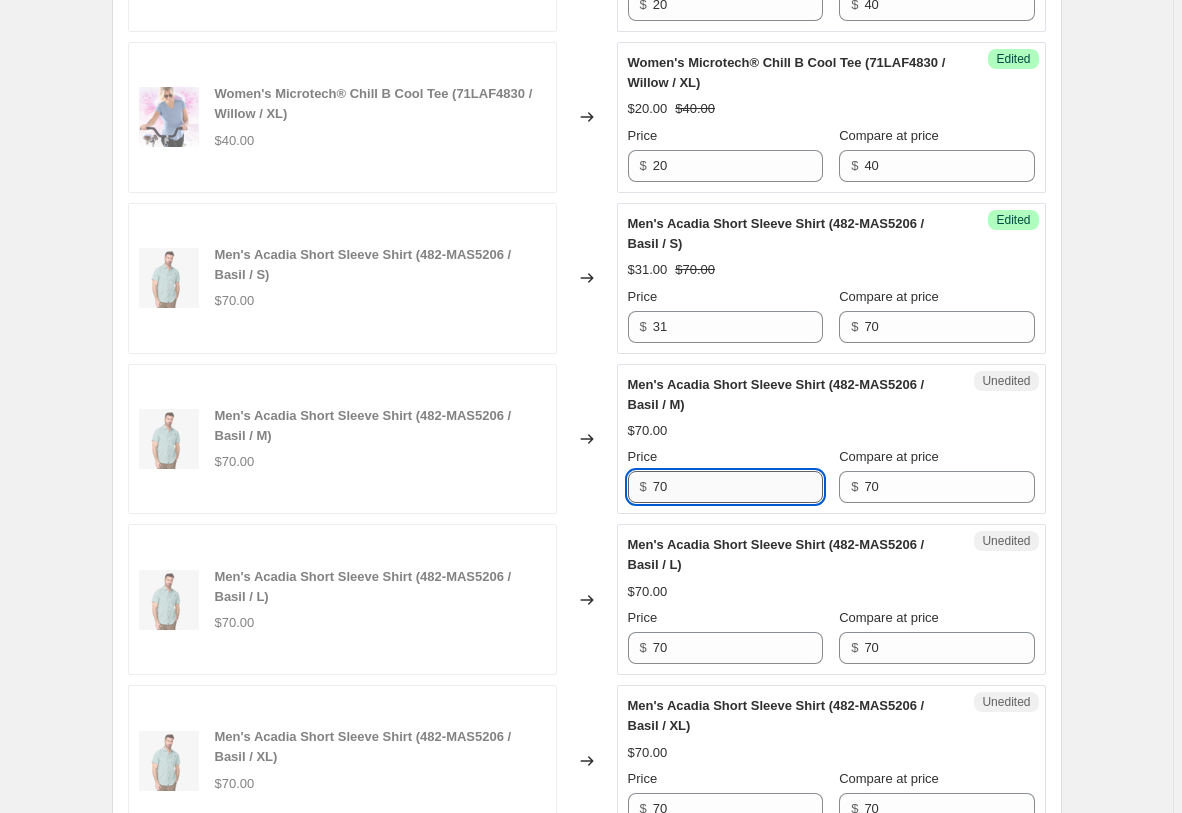 click on "70" at bounding box center (738, 487) 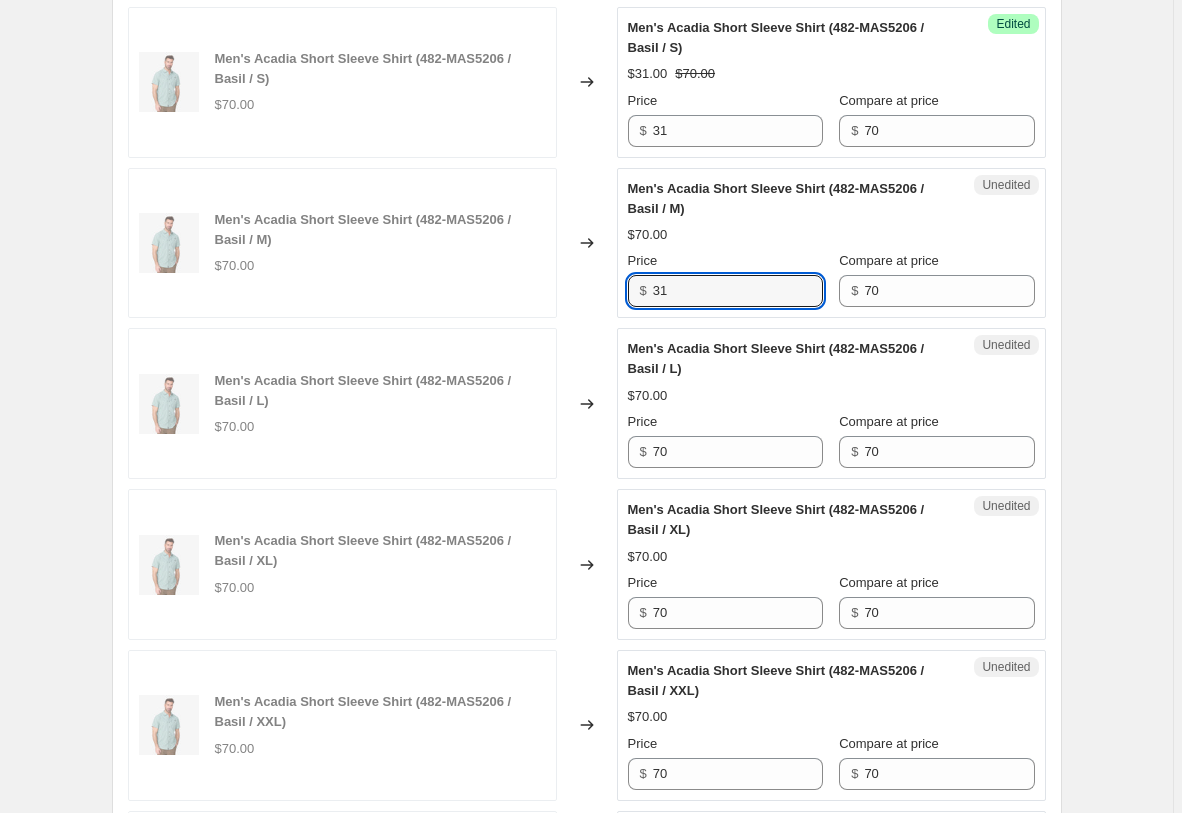 scroll, scrollTop: 2405, scrollLeft: 0, axis: vertical 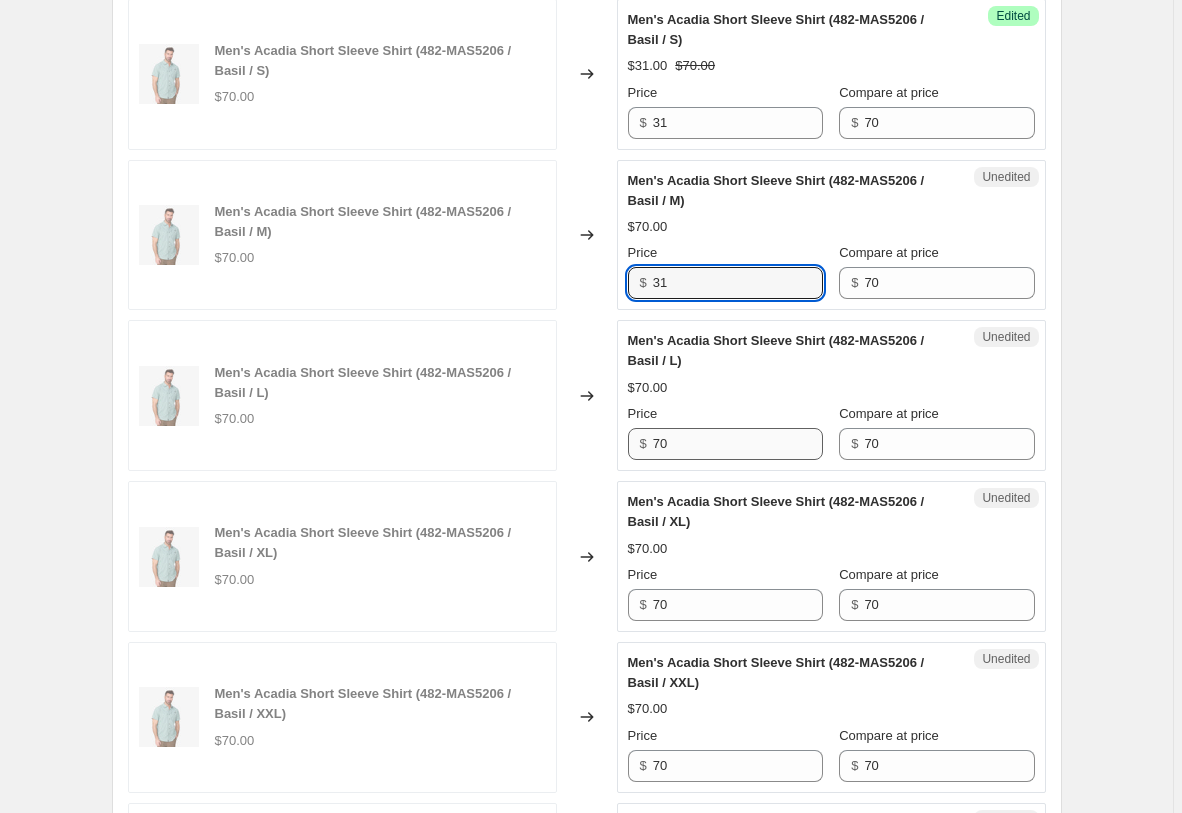 type on "31" 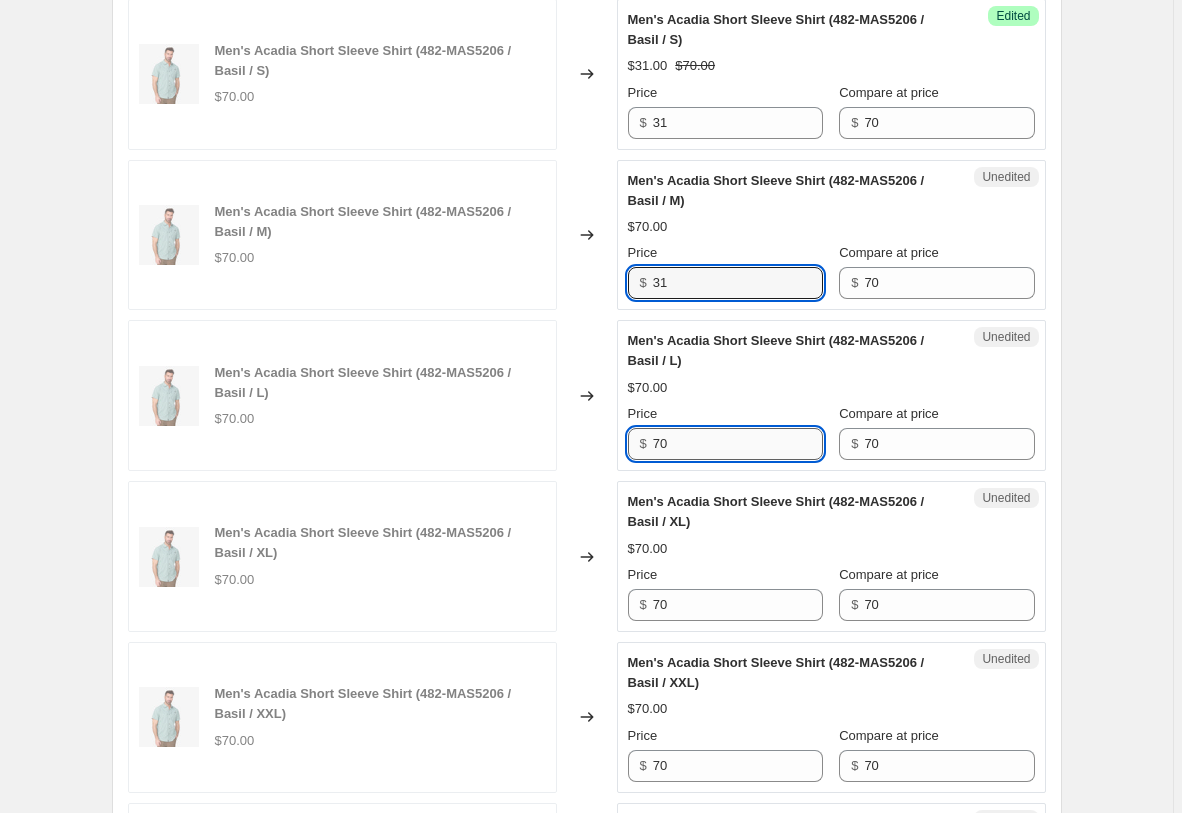 click on "70" at bounding box center (738, 444) 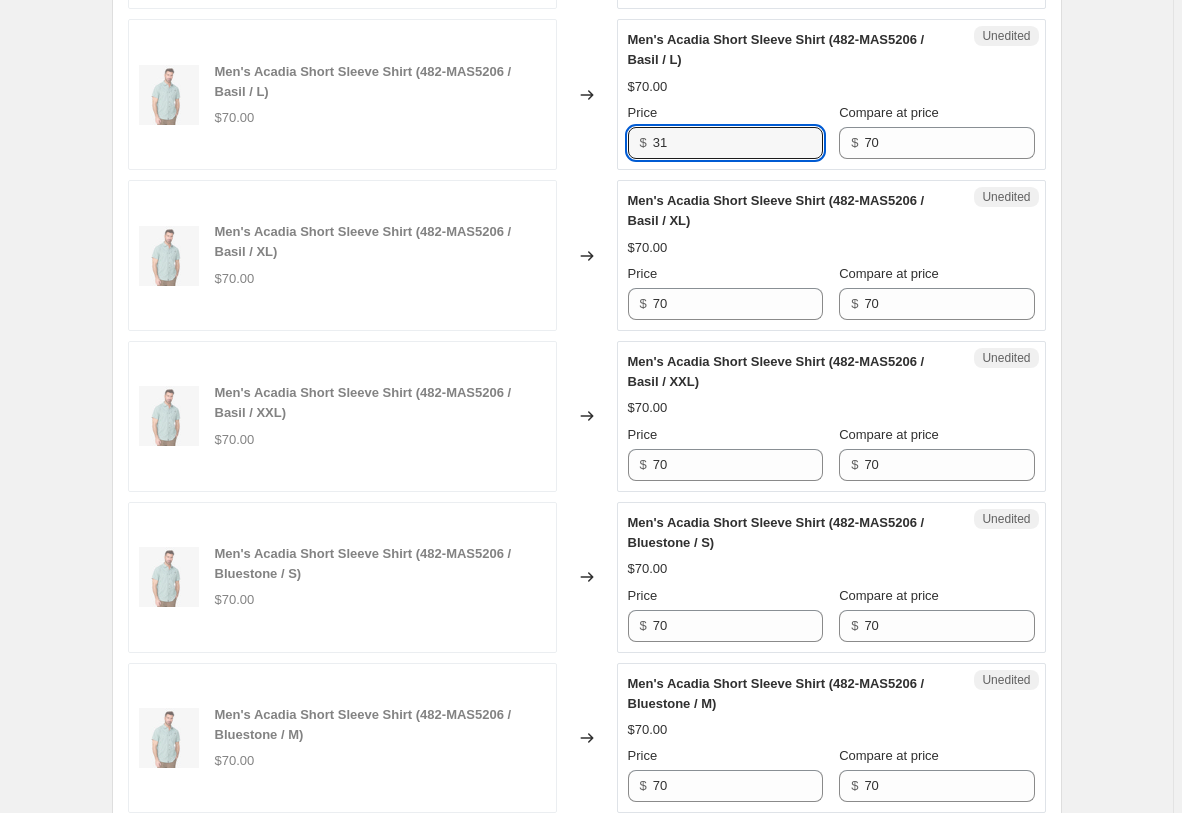 scroll, scrollTop: 2711, scrollLeft: 0, axis: vertical 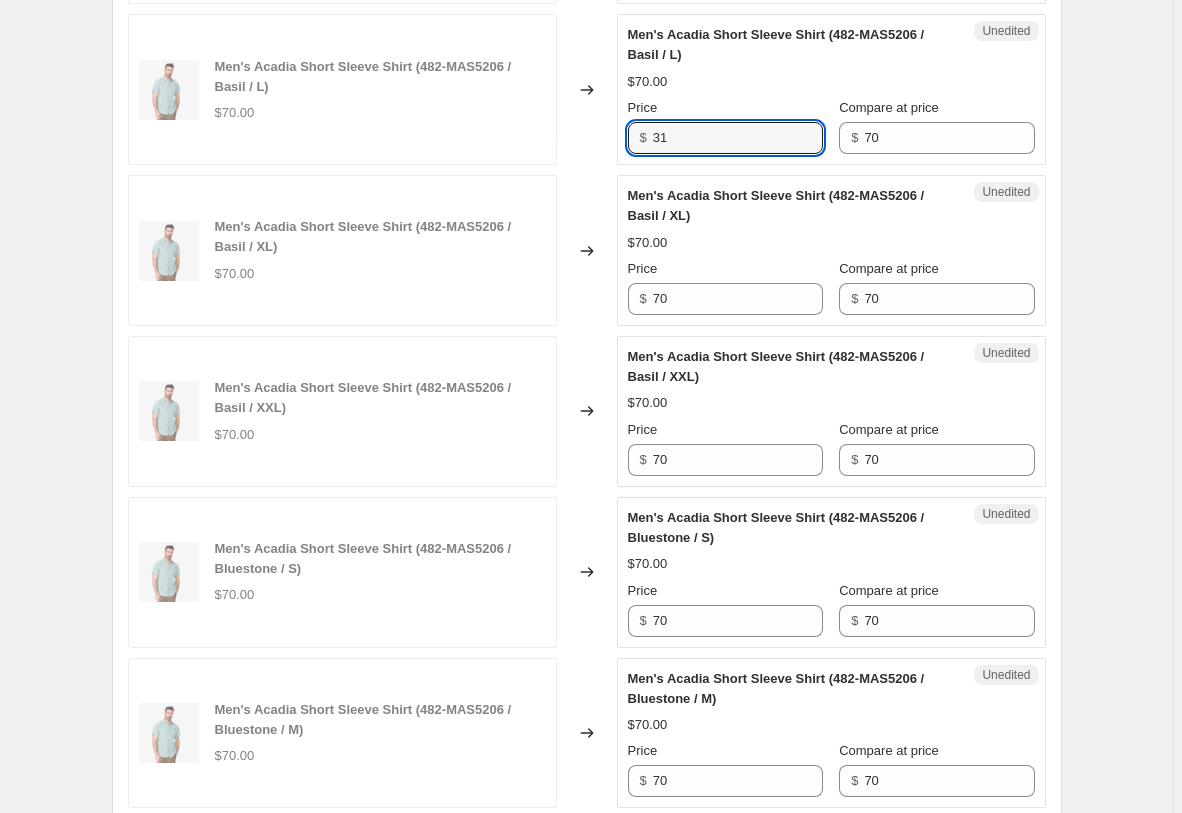 type on "31" 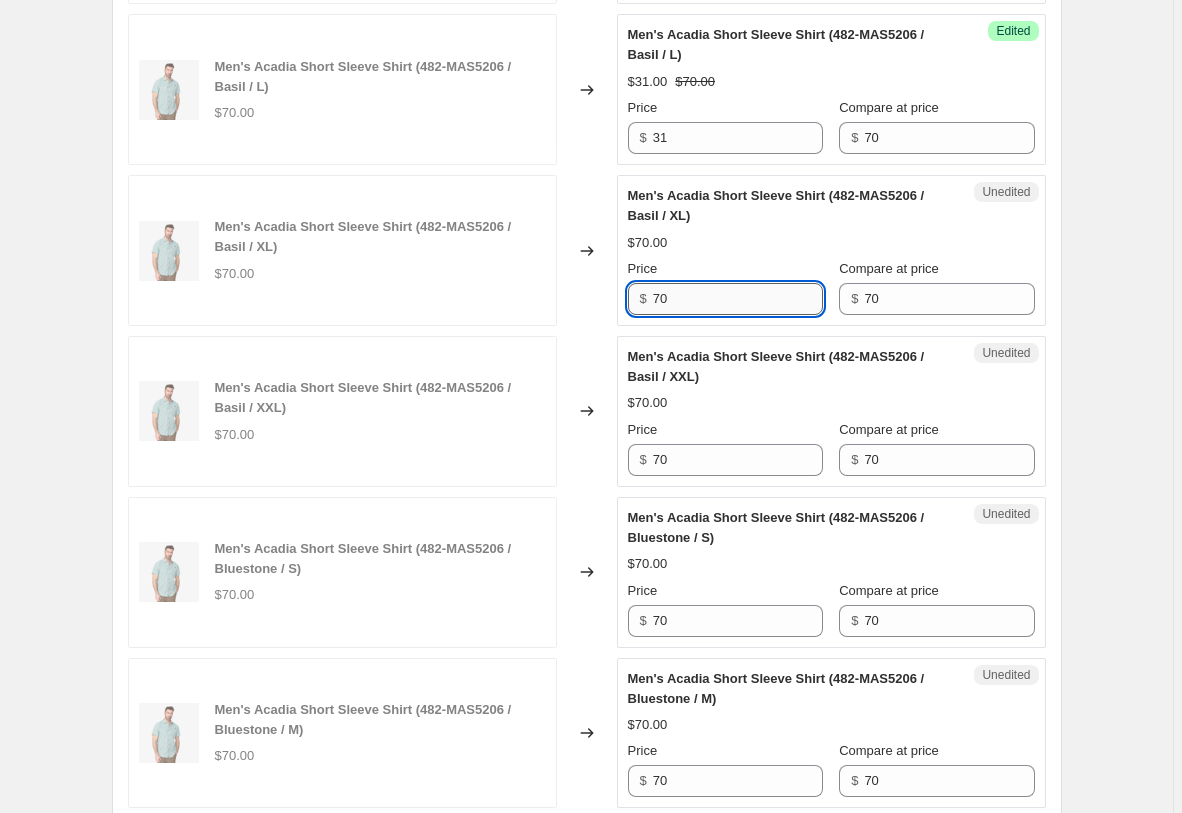 click on "70" at bounding box center (738, 299) 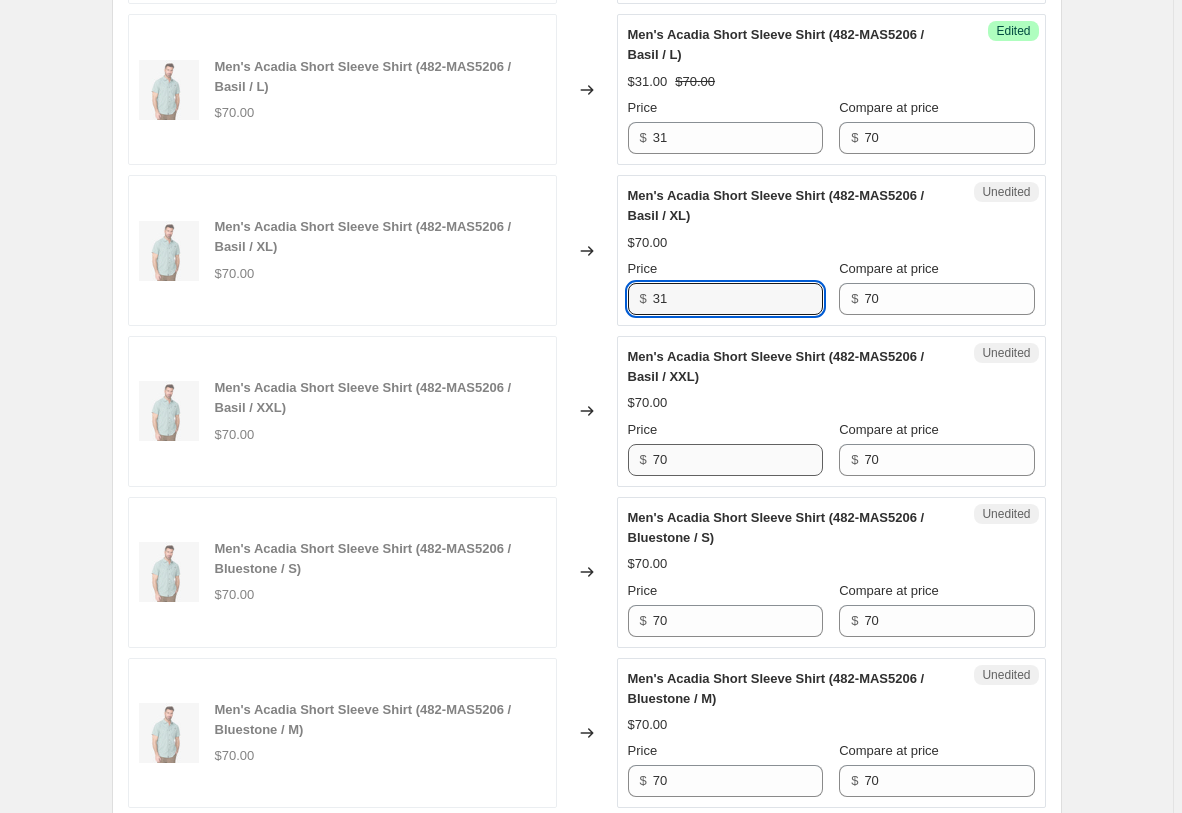 type on "31" 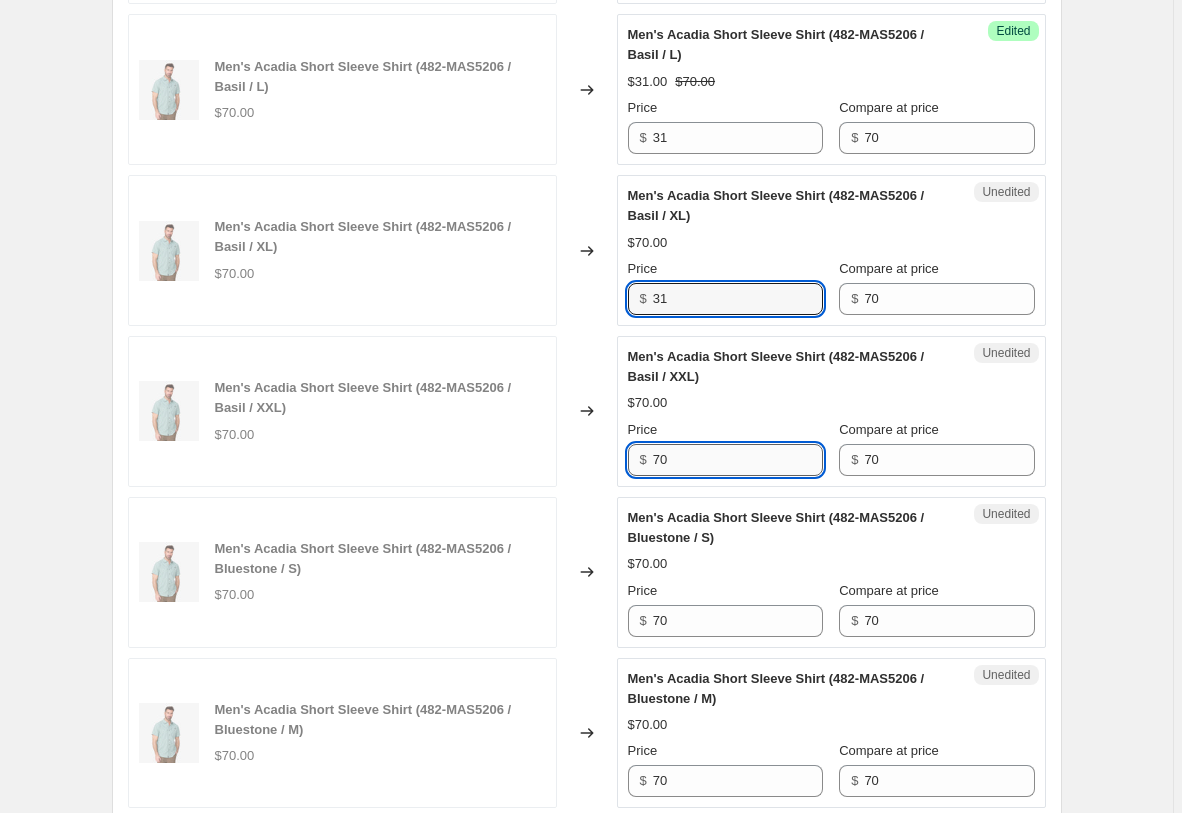 click on "70" at bounding box center (738, 460) 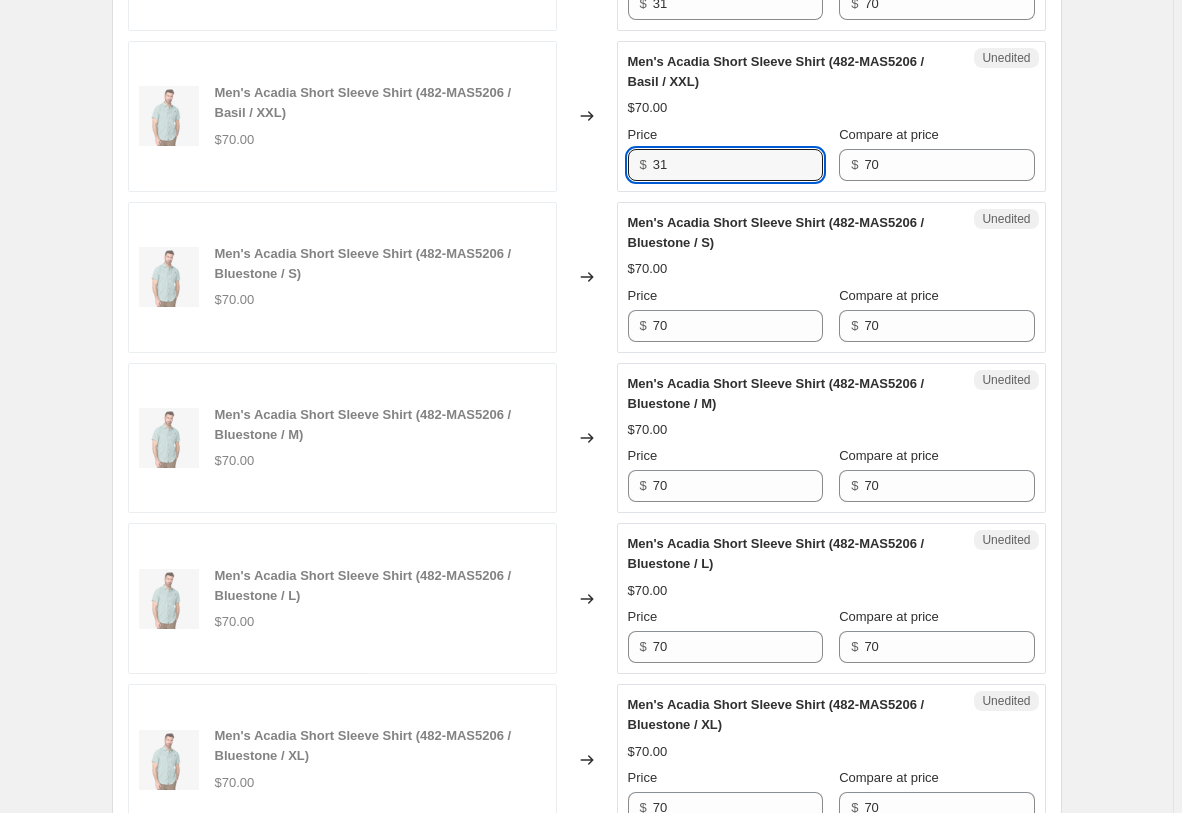 scroll, scrollTop: 3017, scrollLeft: 0, axis: vertical 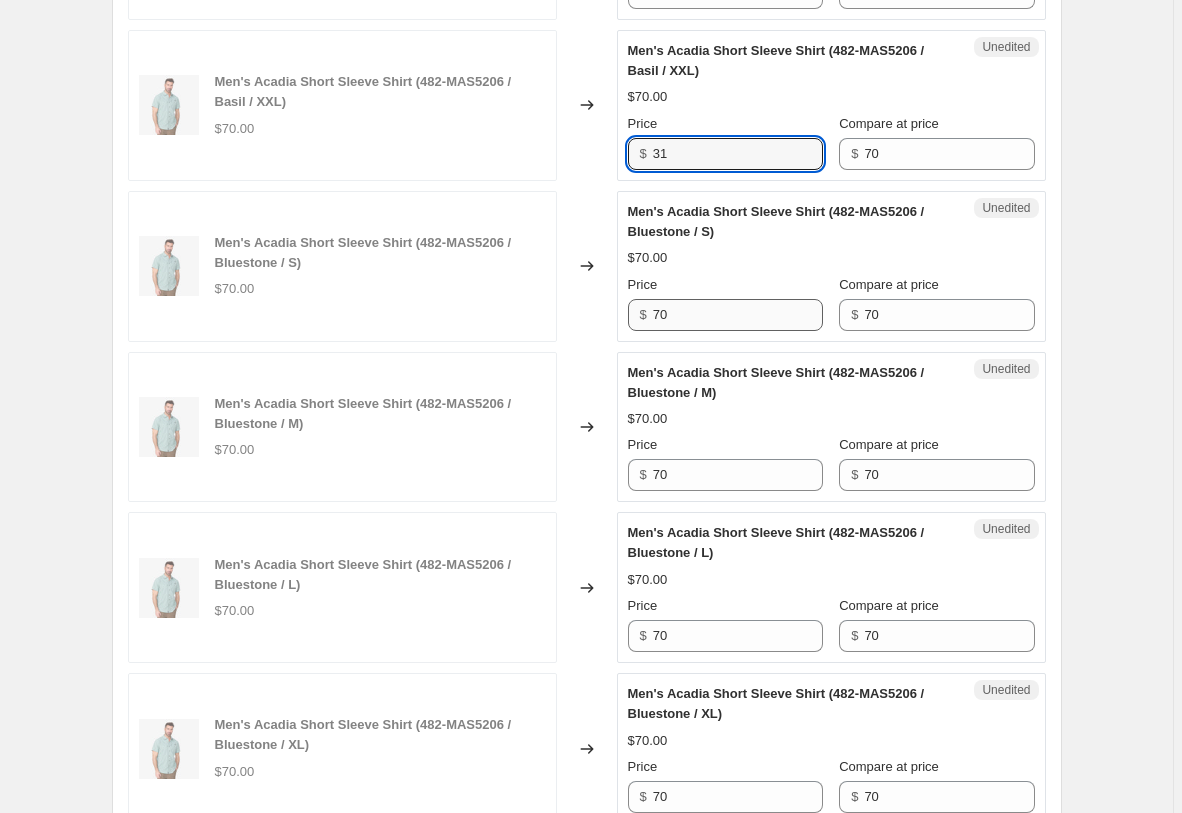 type on "31" 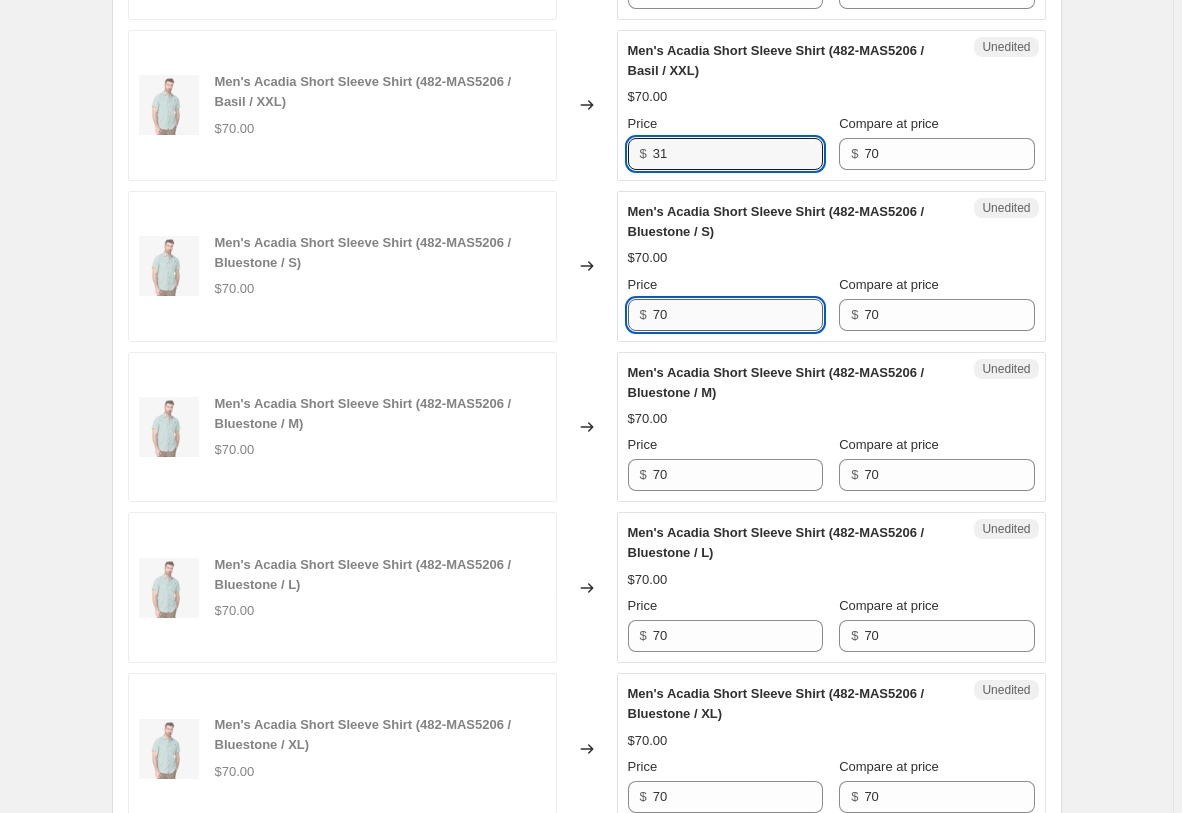 click on "70" at bounding box center [738, 315] 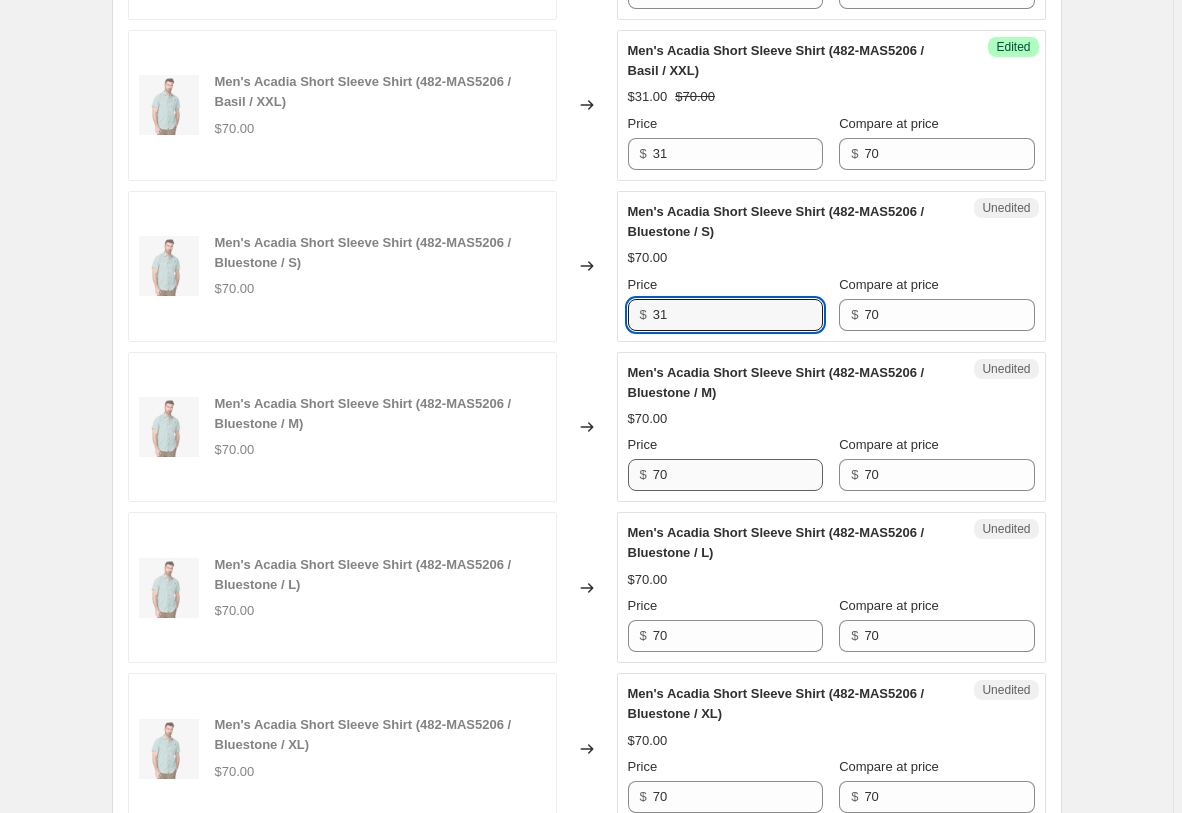 type on "31" 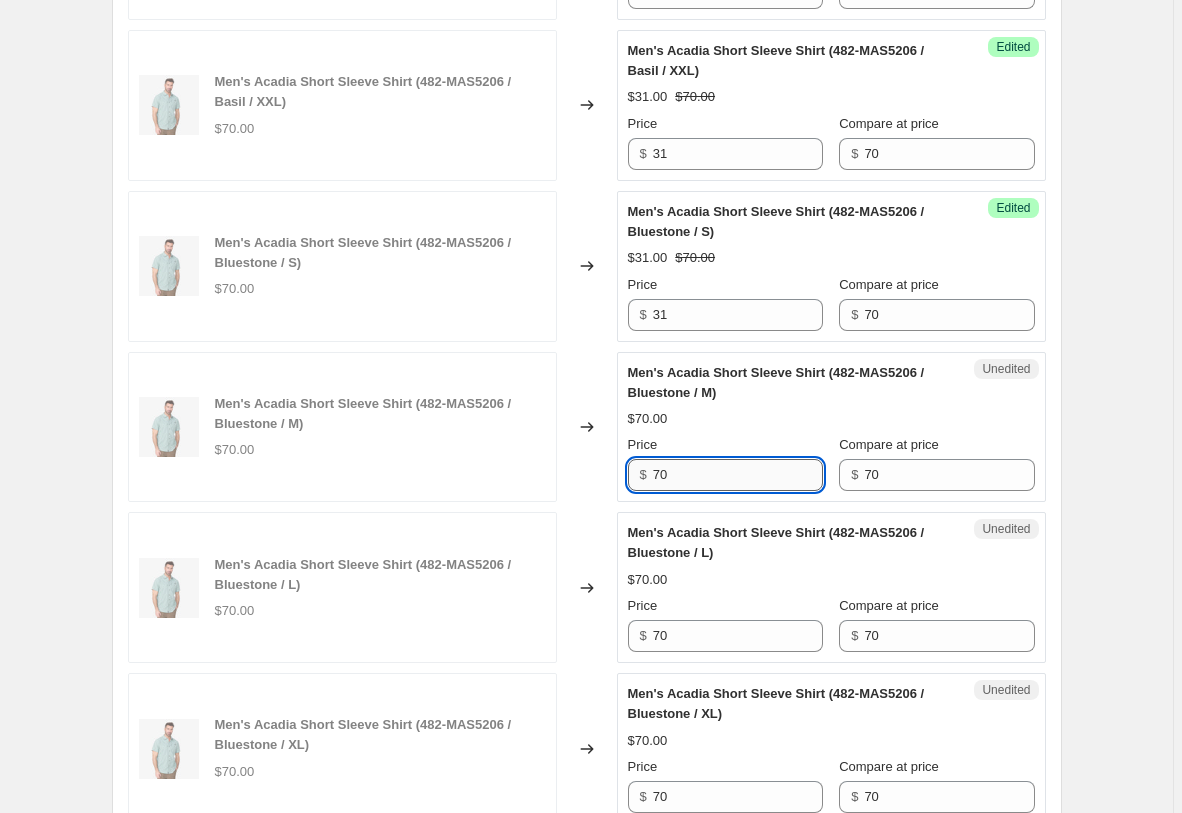 click on "70" at bounding box center (738, 475) 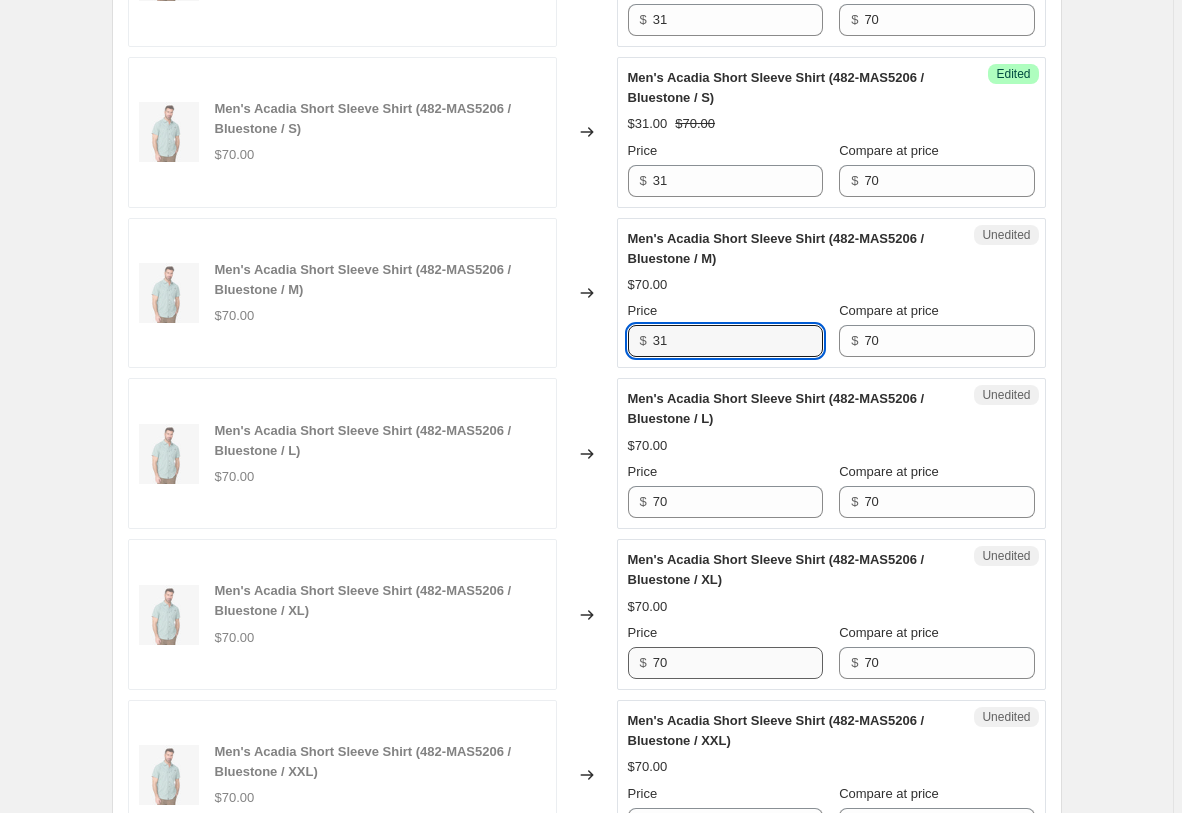 scroll, scrollTop: 3323, scrollLeft: 0, axis: vertical 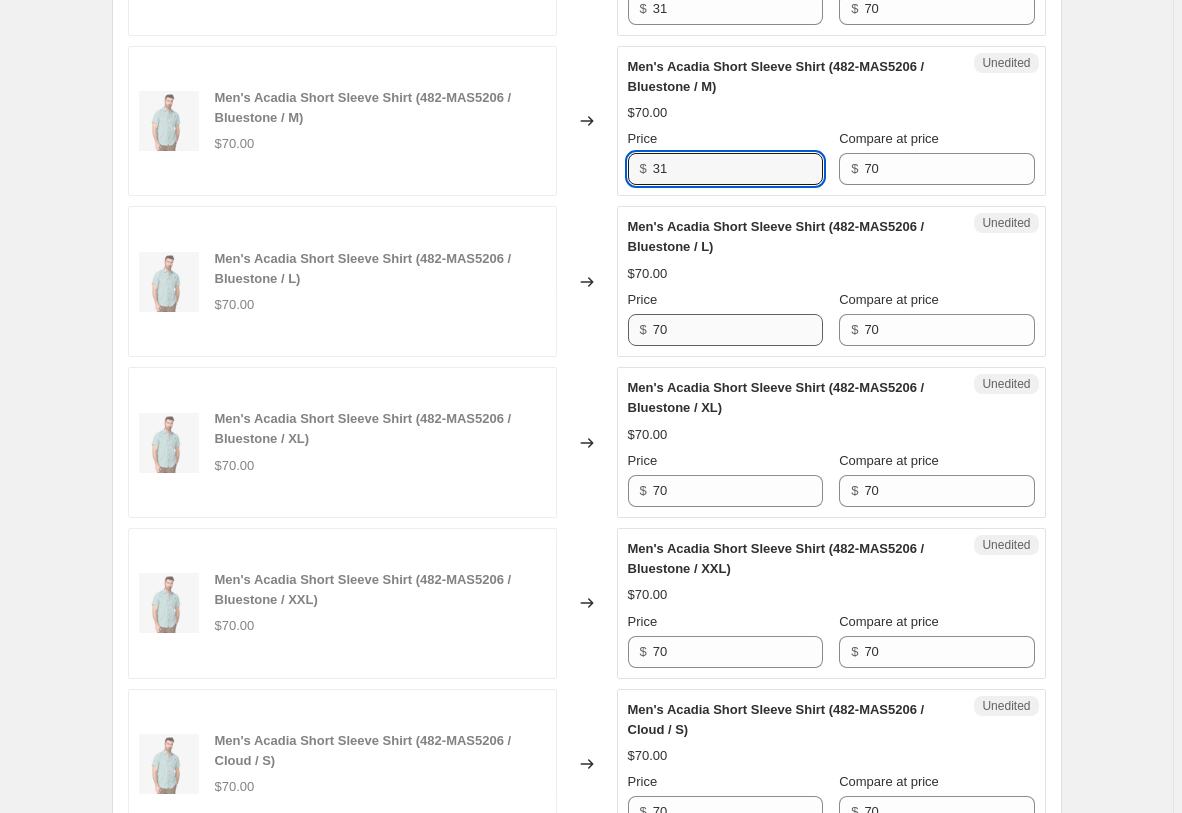 type on "31" 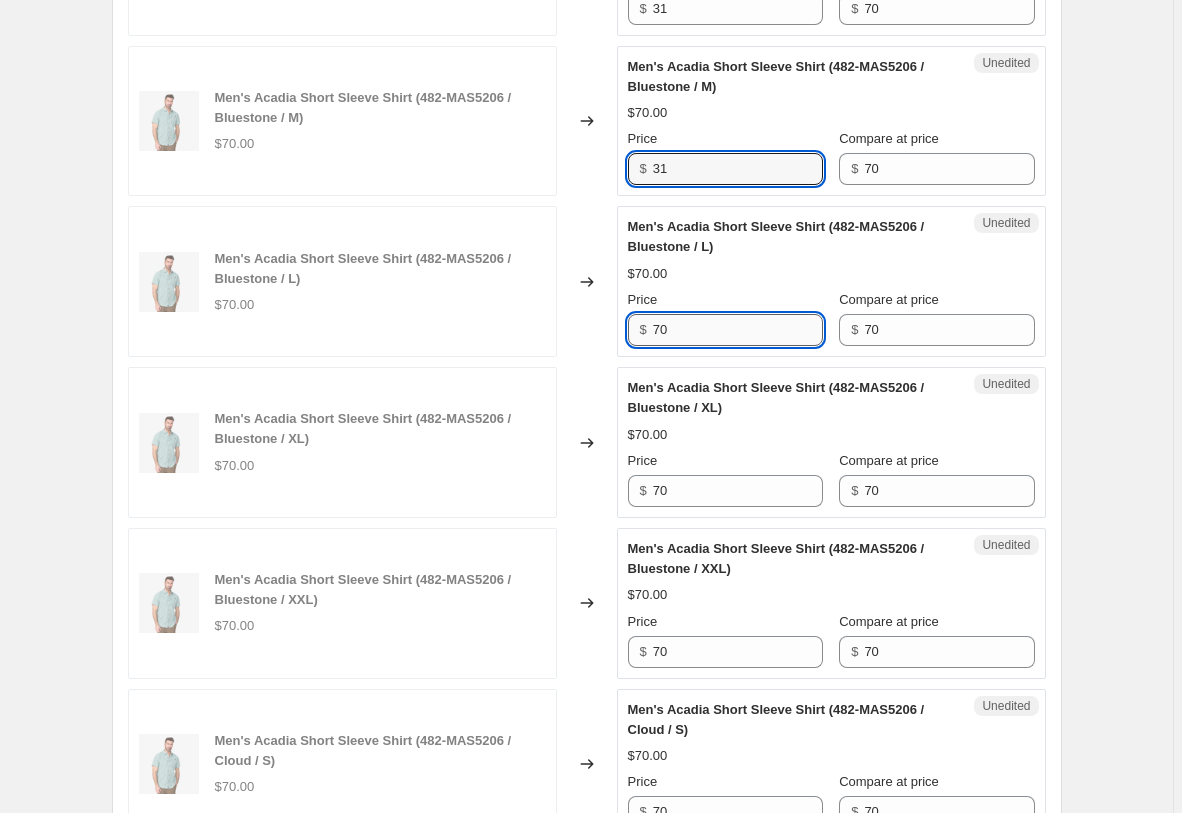 click on "70" at bounding box center [738, 330] 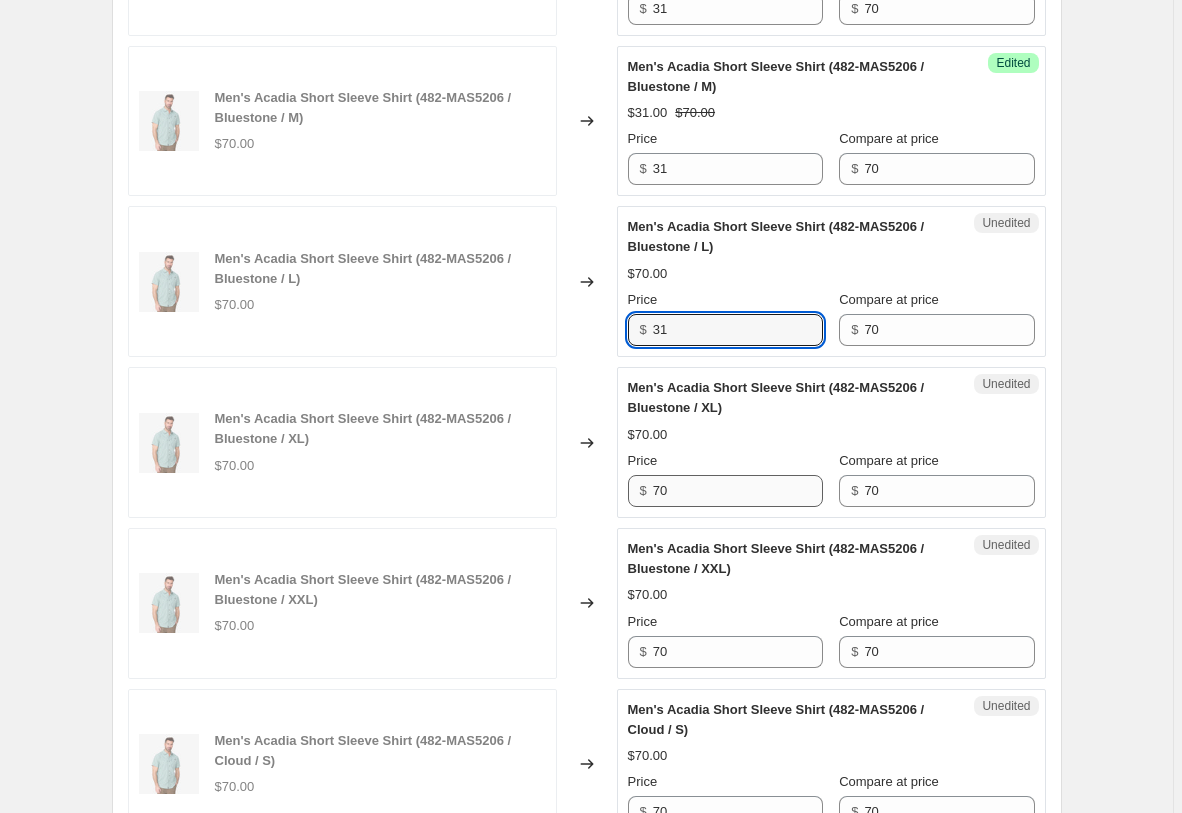 type on "31" 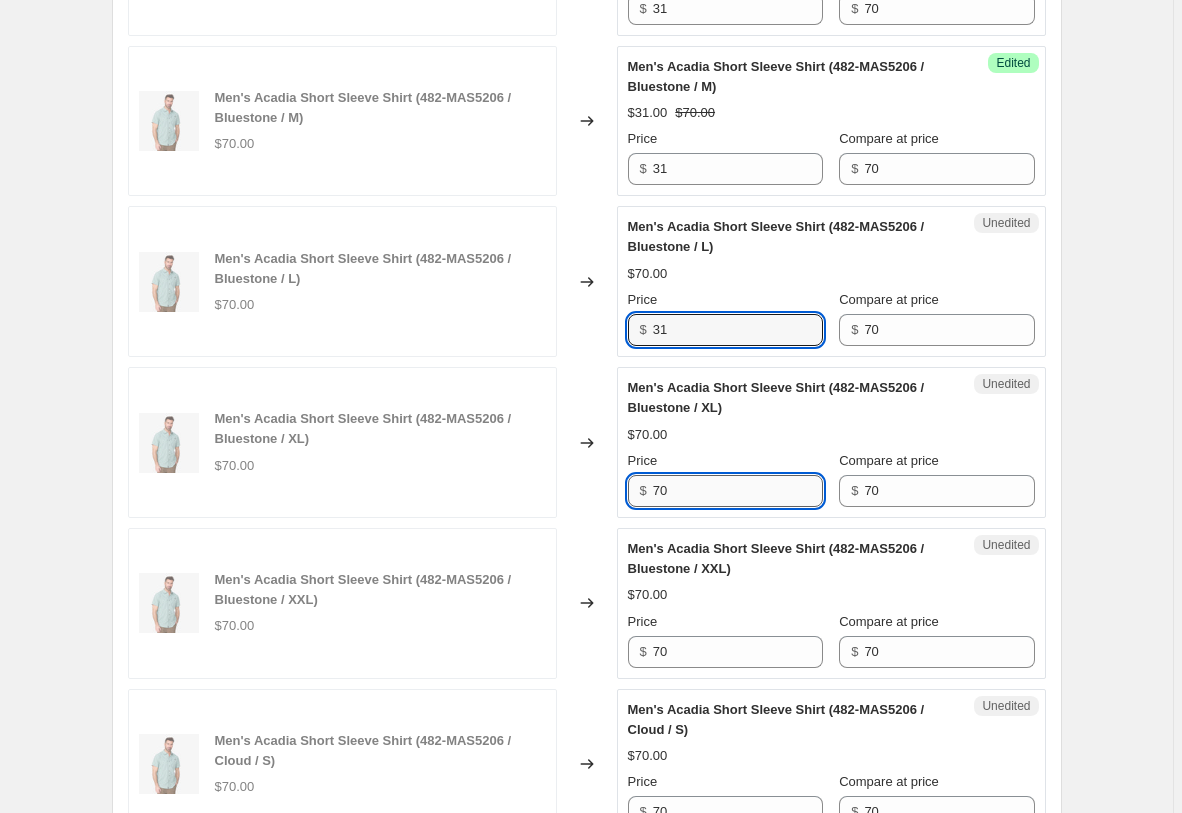 click on "70" at bounding box center (738, 491) 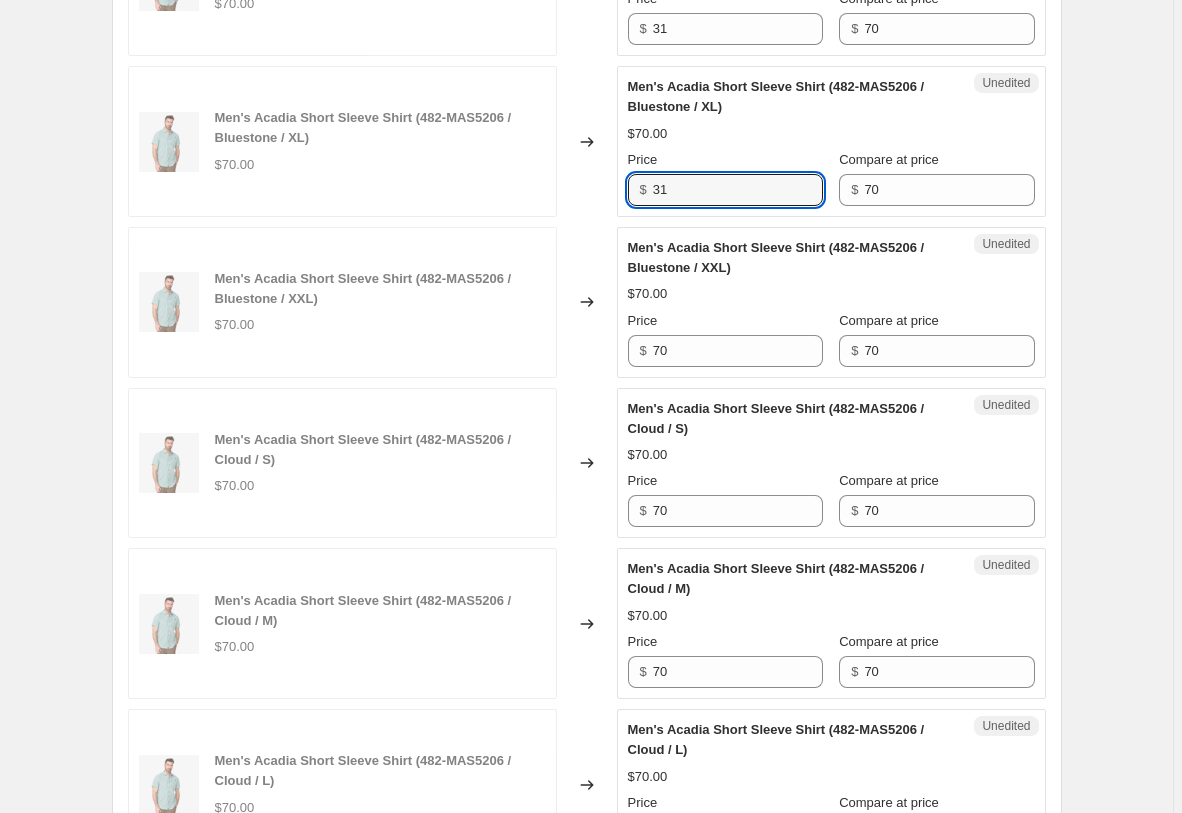 scroll, scrollTop: 3629, scrollLeft: 0, axis: vertical 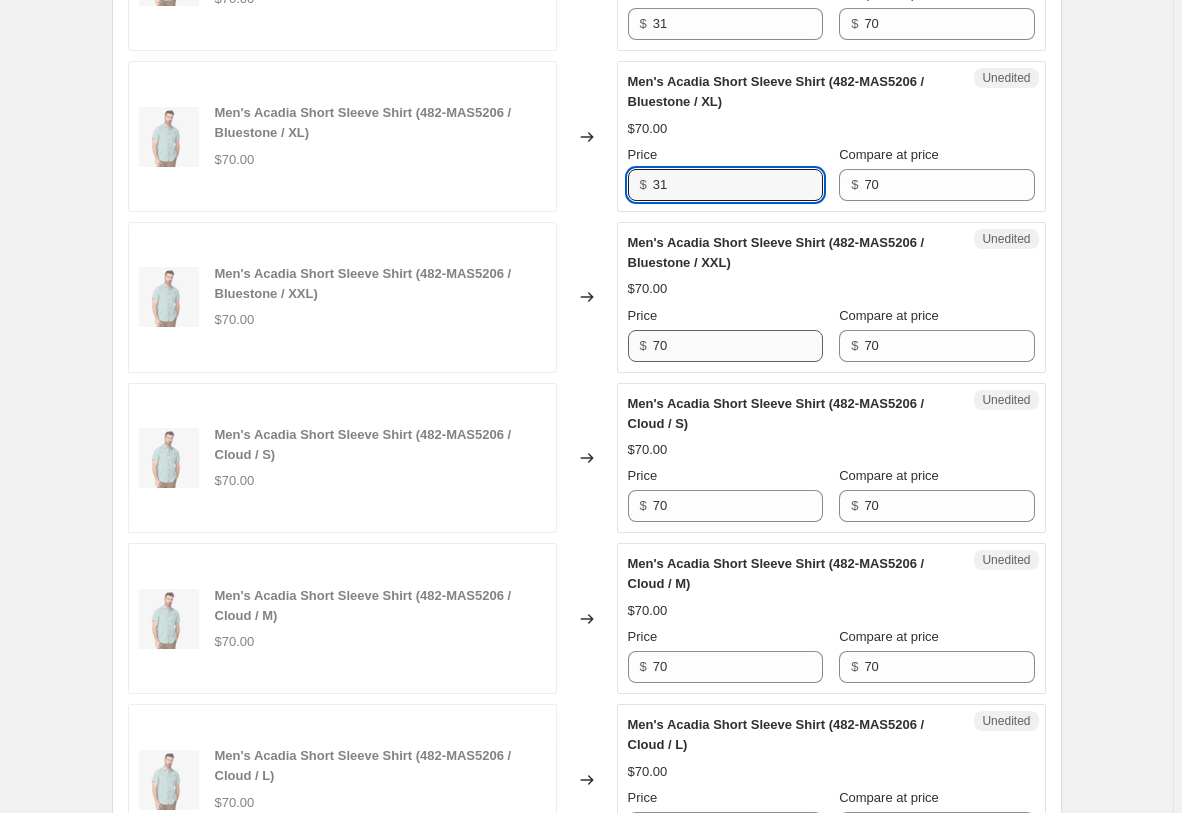 type on "31" 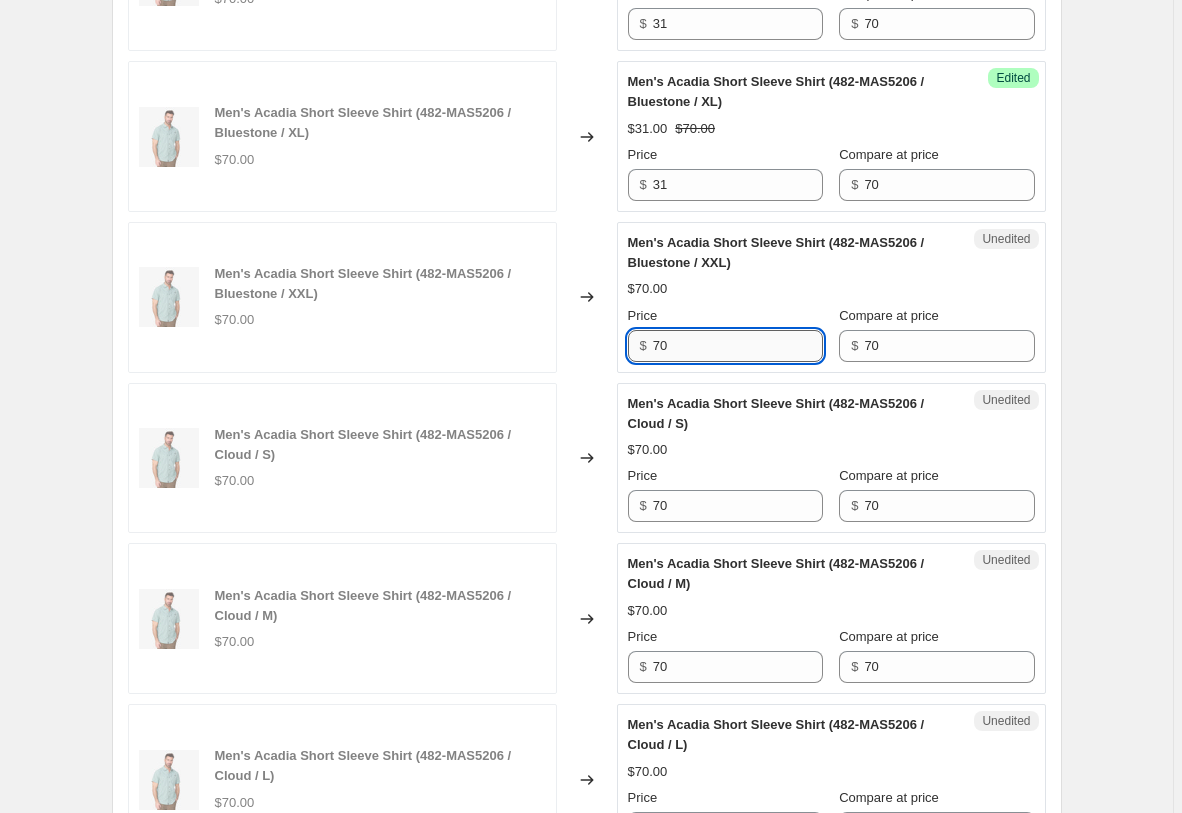 click on "70" at bounding box center (738, 346) 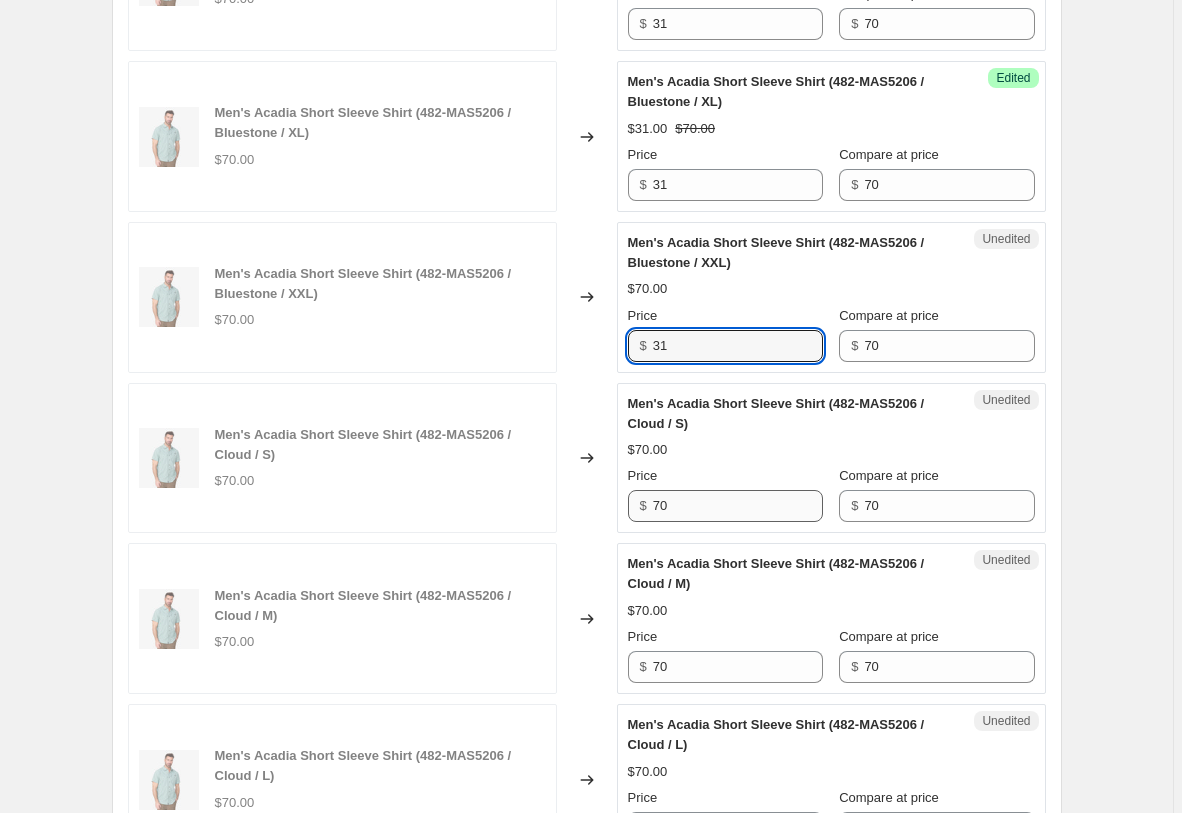 type on "31" 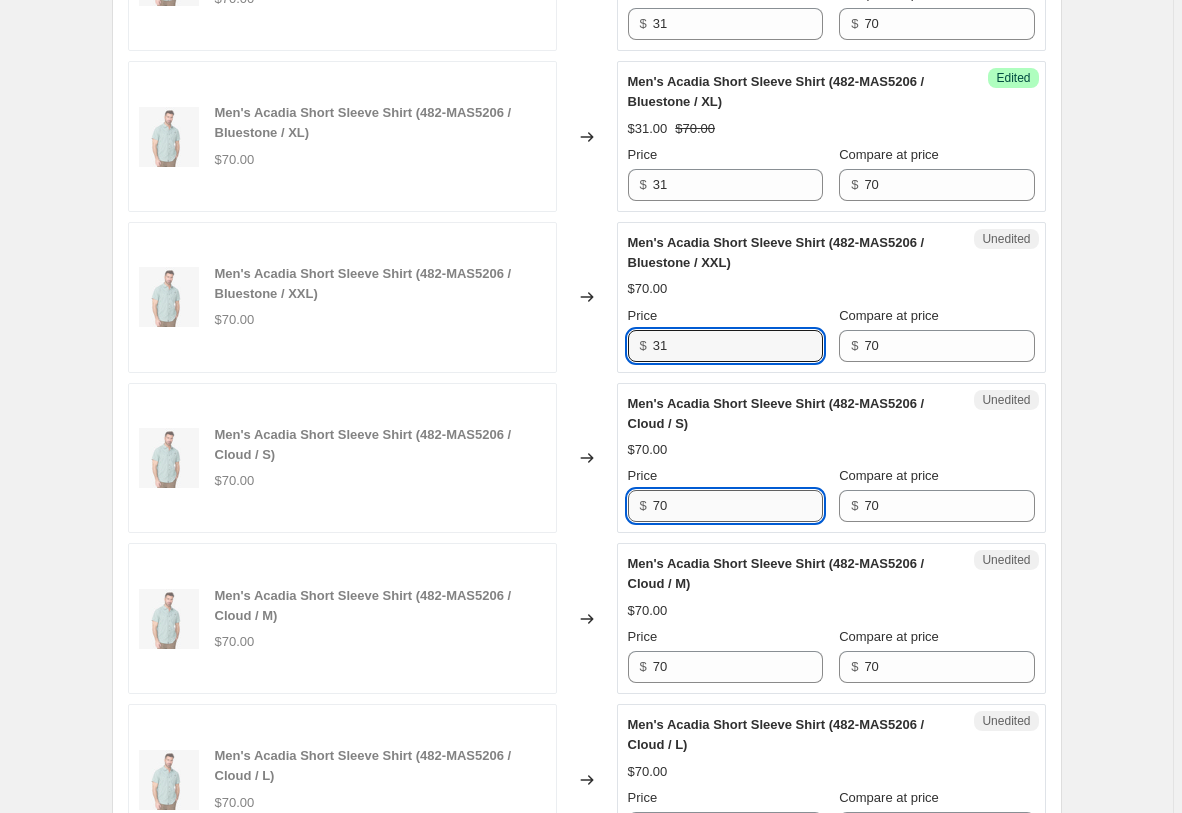 click on "70" at bounding box center [738, 506] 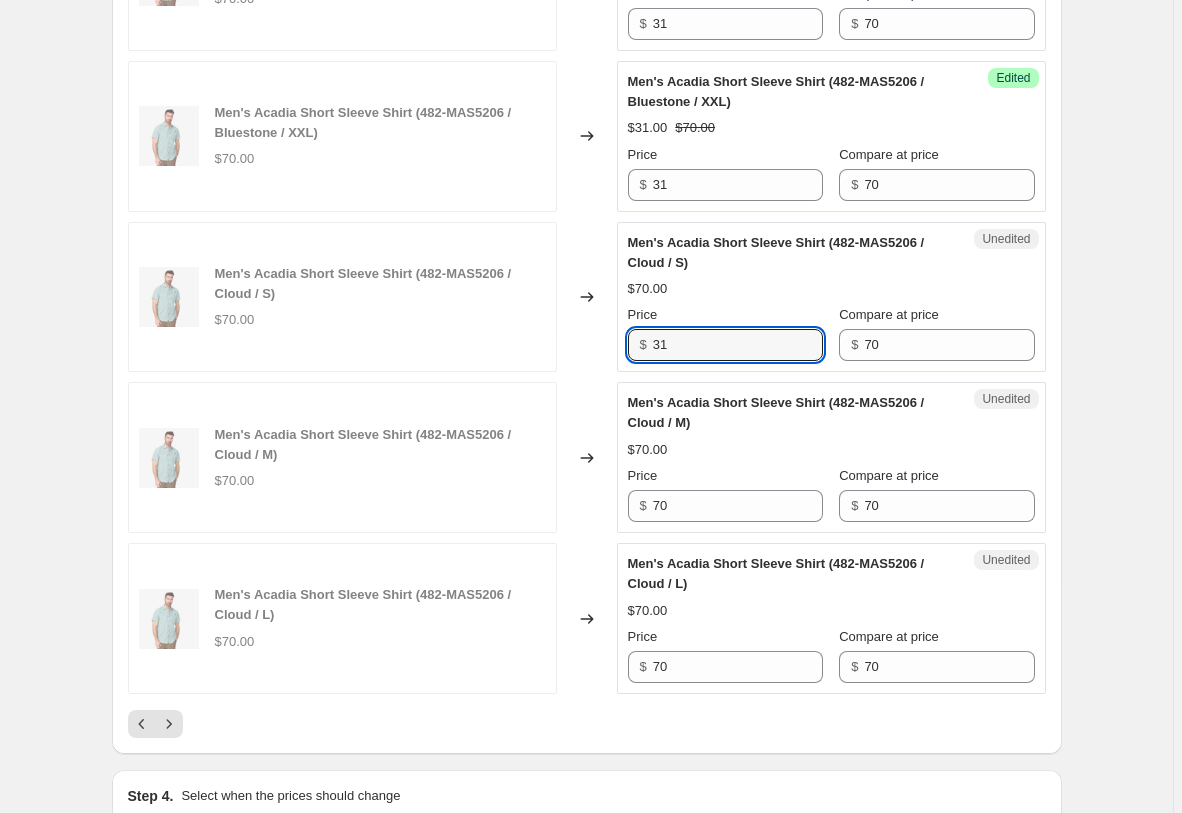 scroll, scrollTop: 4029, scrollLeft: 0, axis: vertical 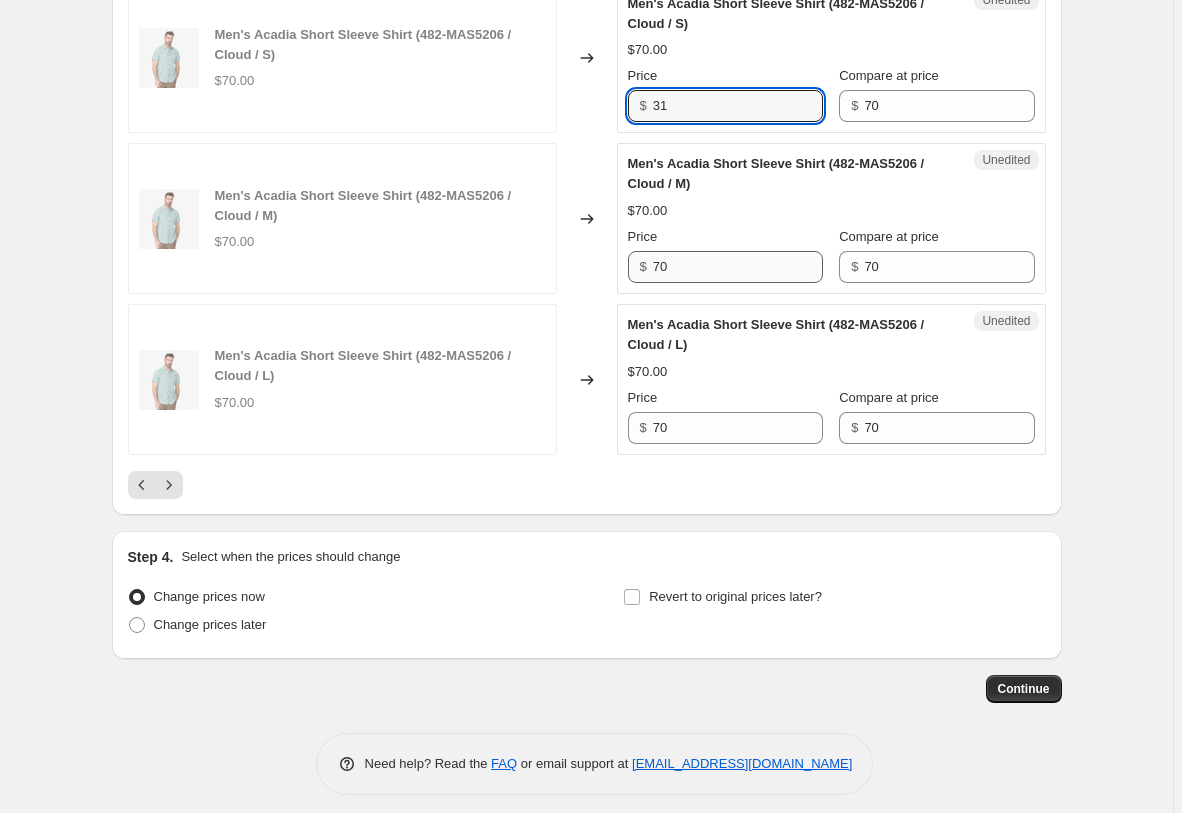 type on "31" 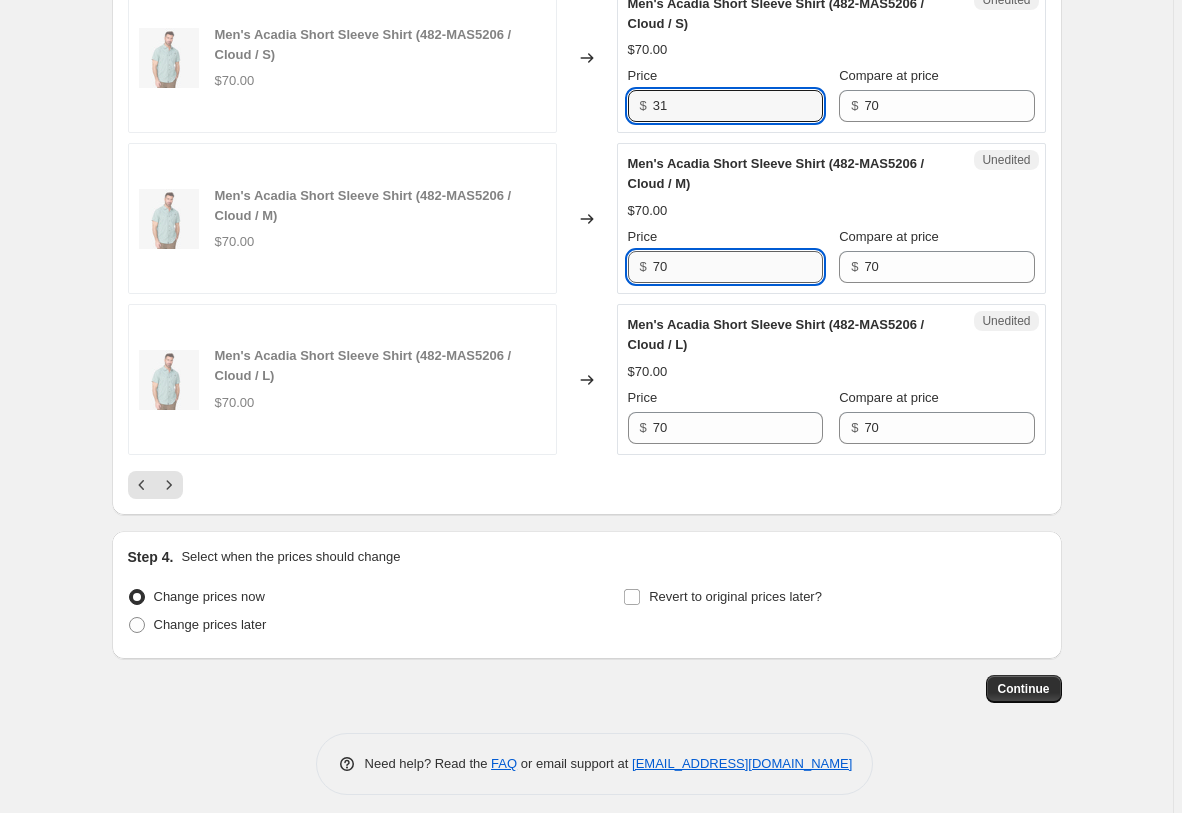 click on "70" at bounding box center (738, 267) 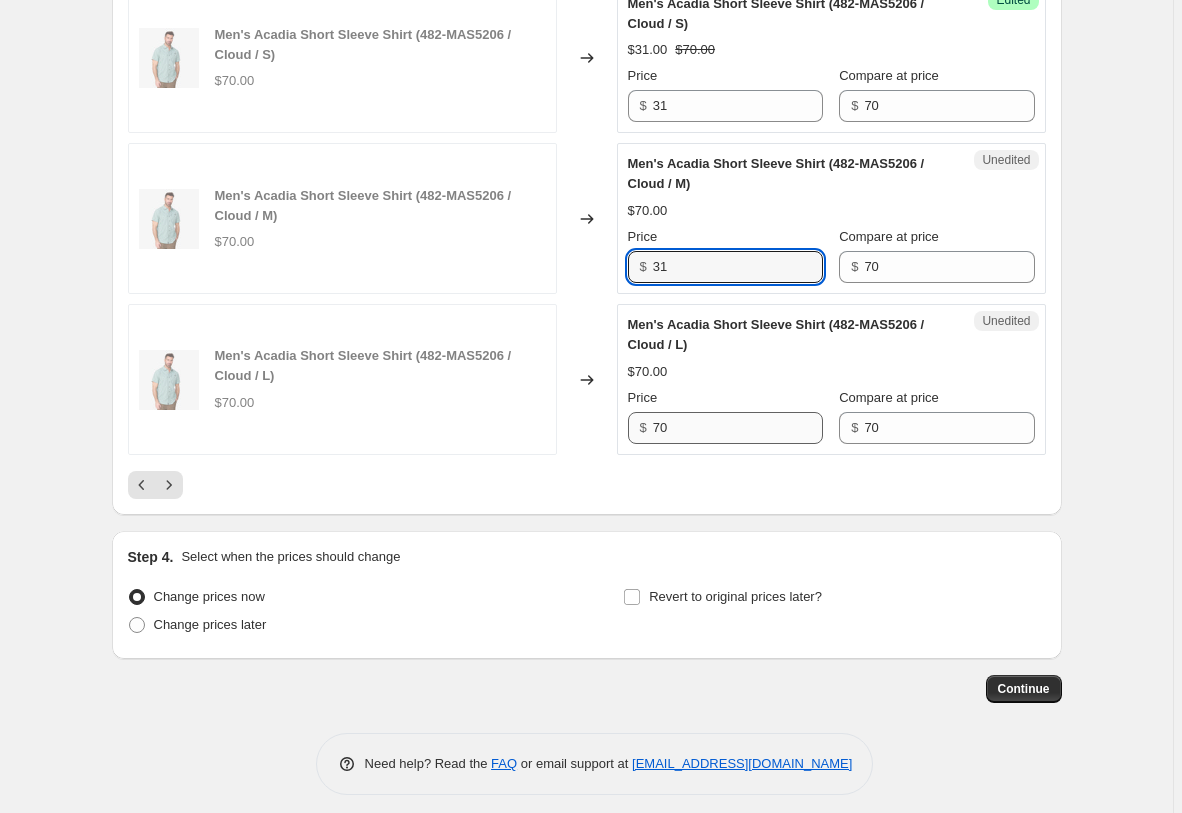 type on "31" 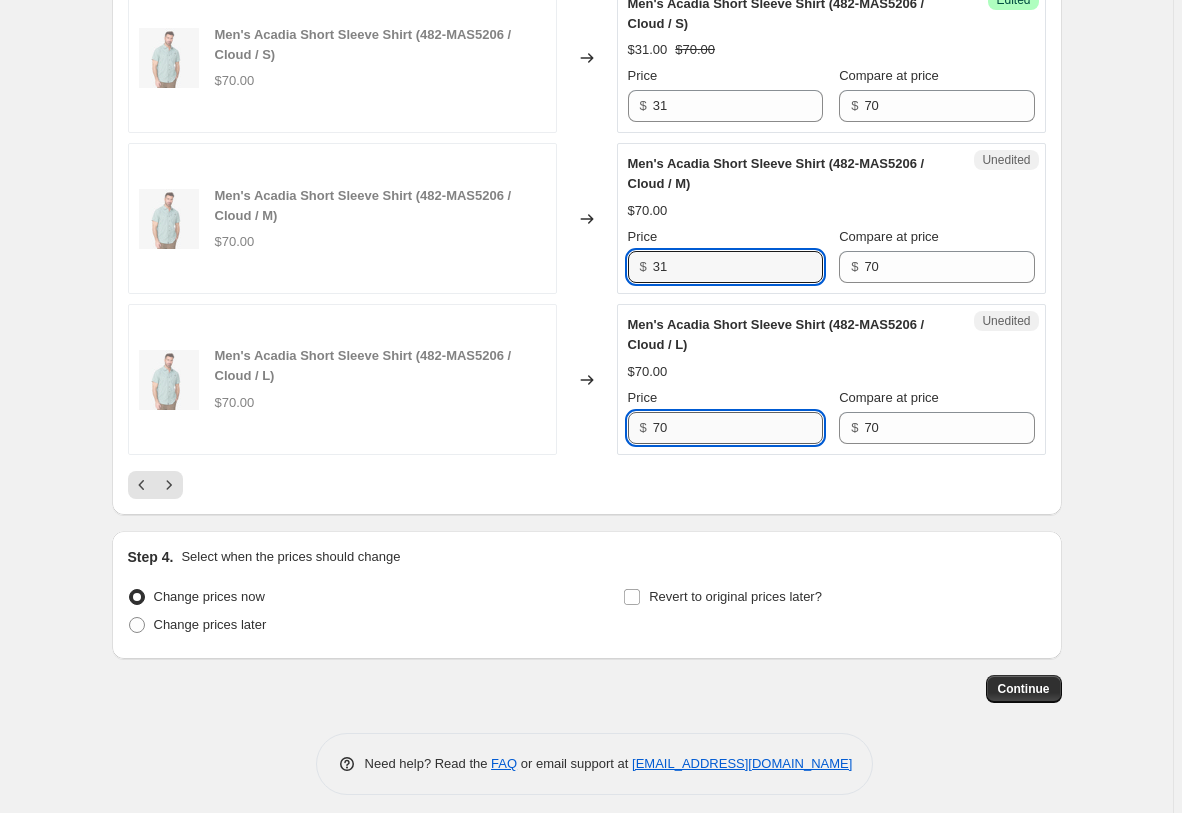click on "70" at bounding box center (738, 428) 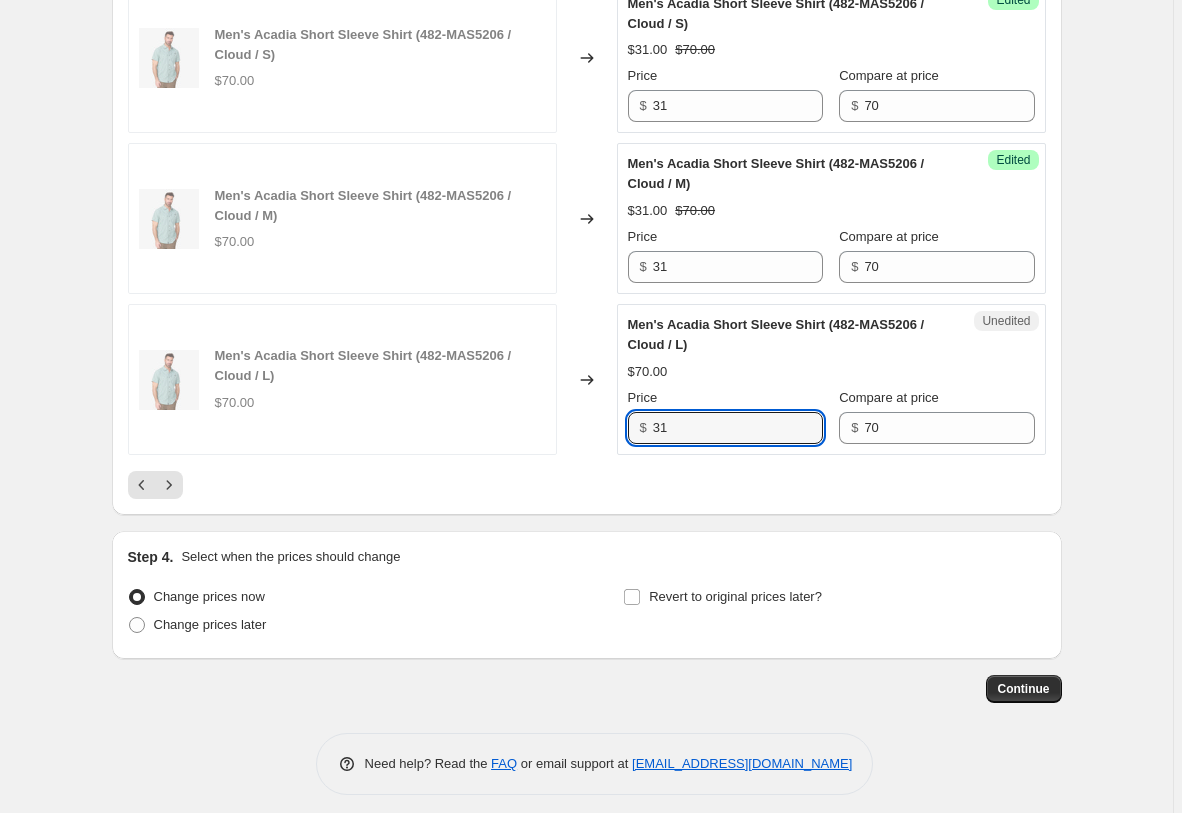 type on "31" 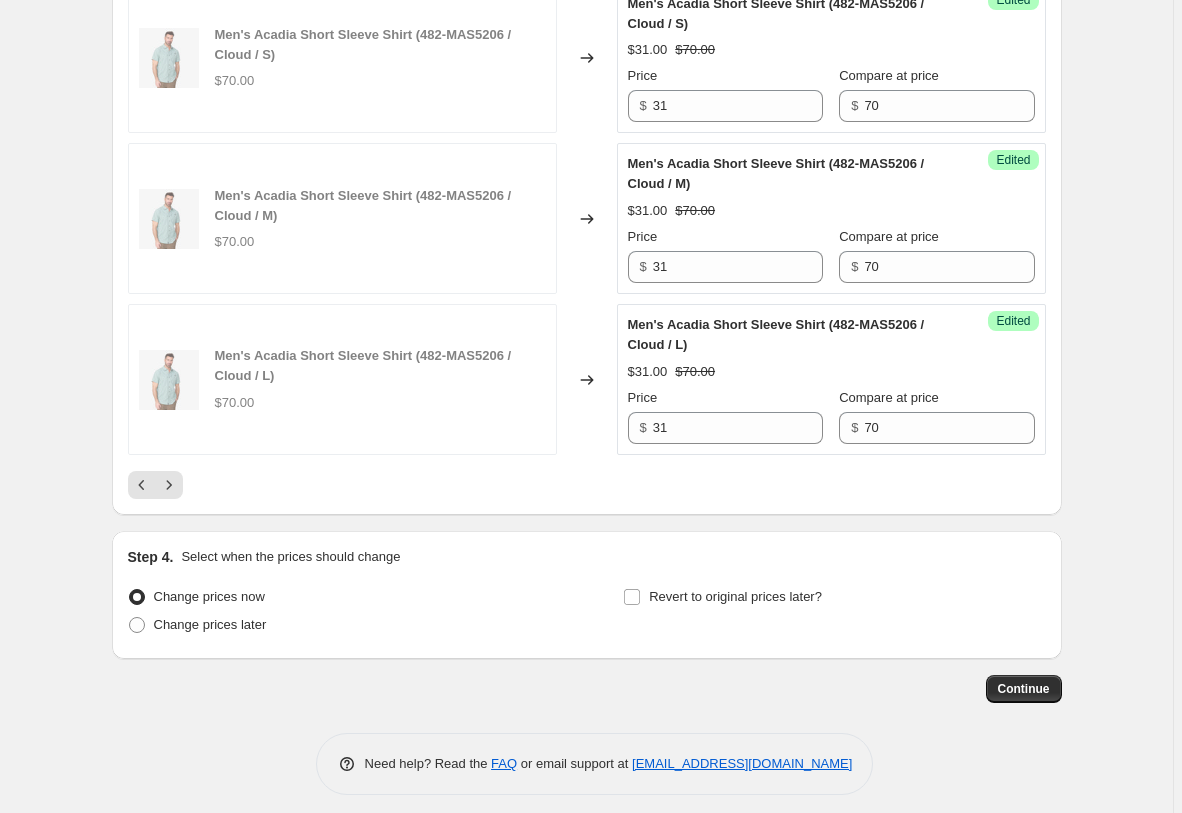 click at bounding box center [587, 485] 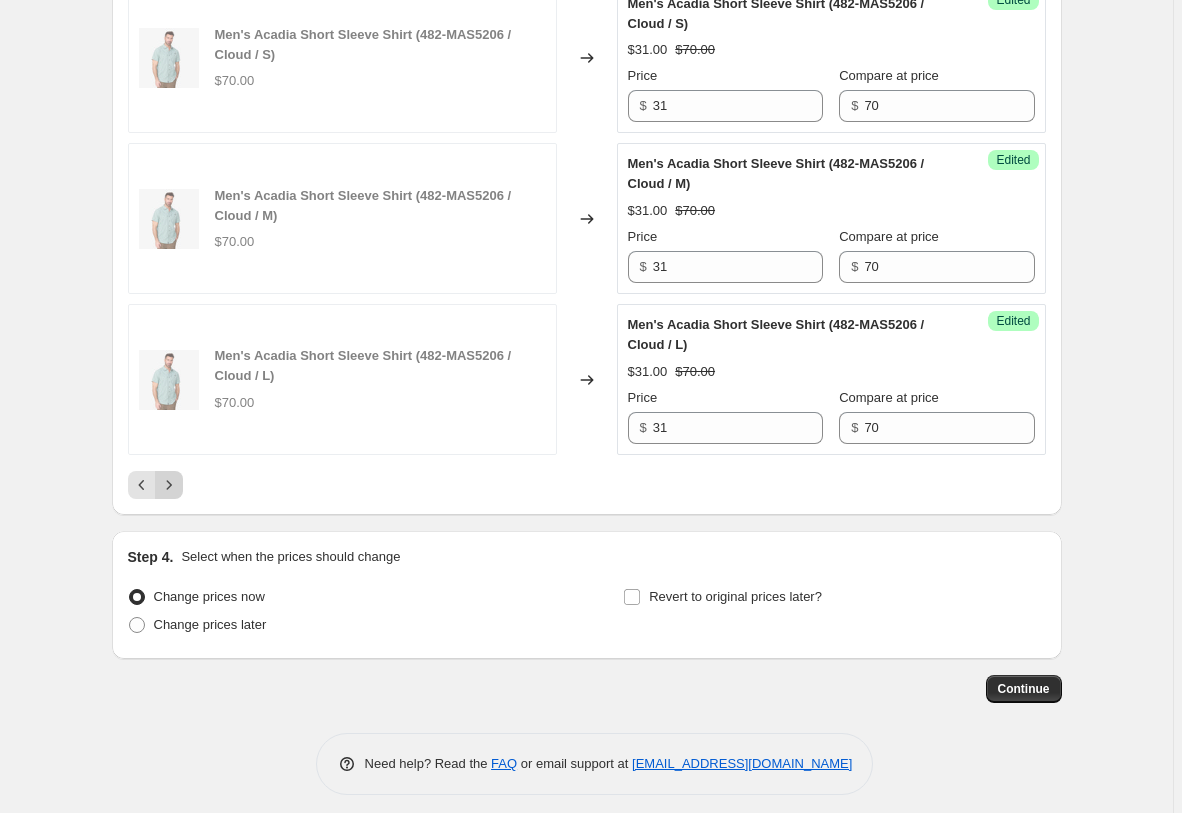 click 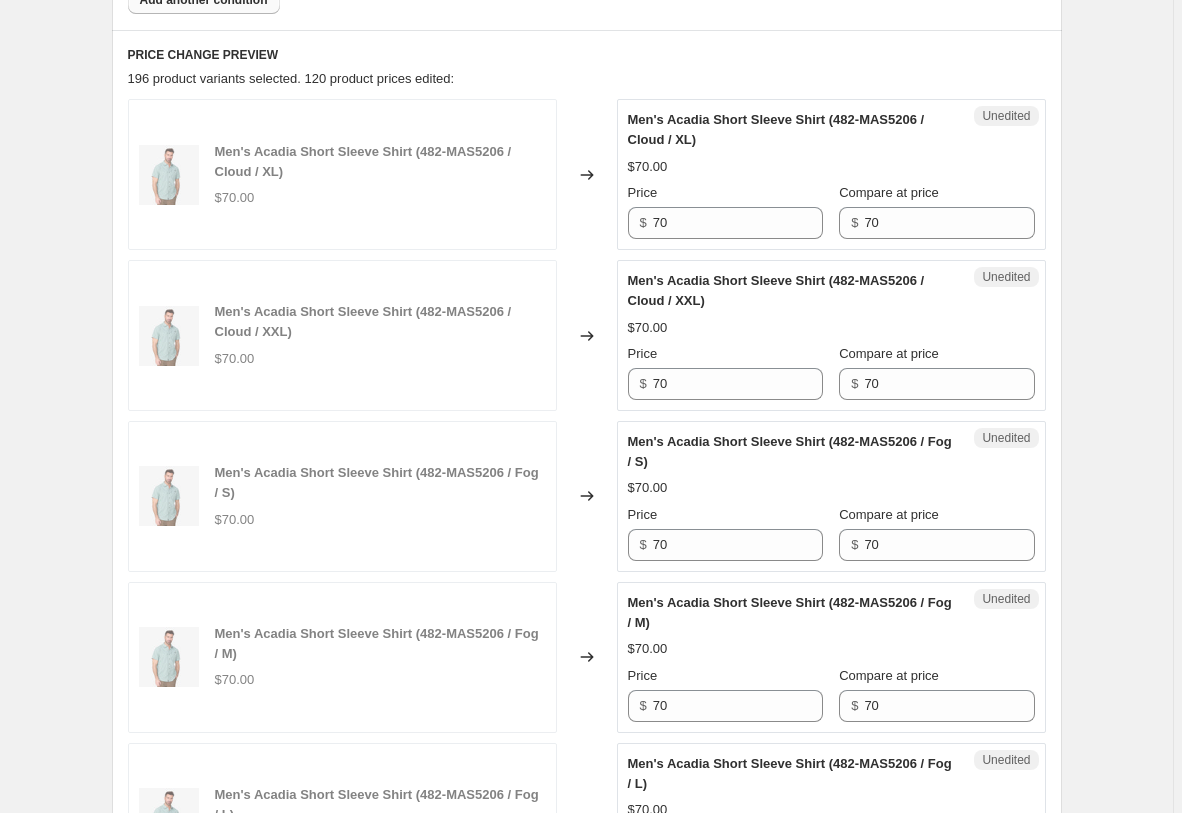 scroll, scrollTop: 1079, scrollLeft: 0, axis: vertical 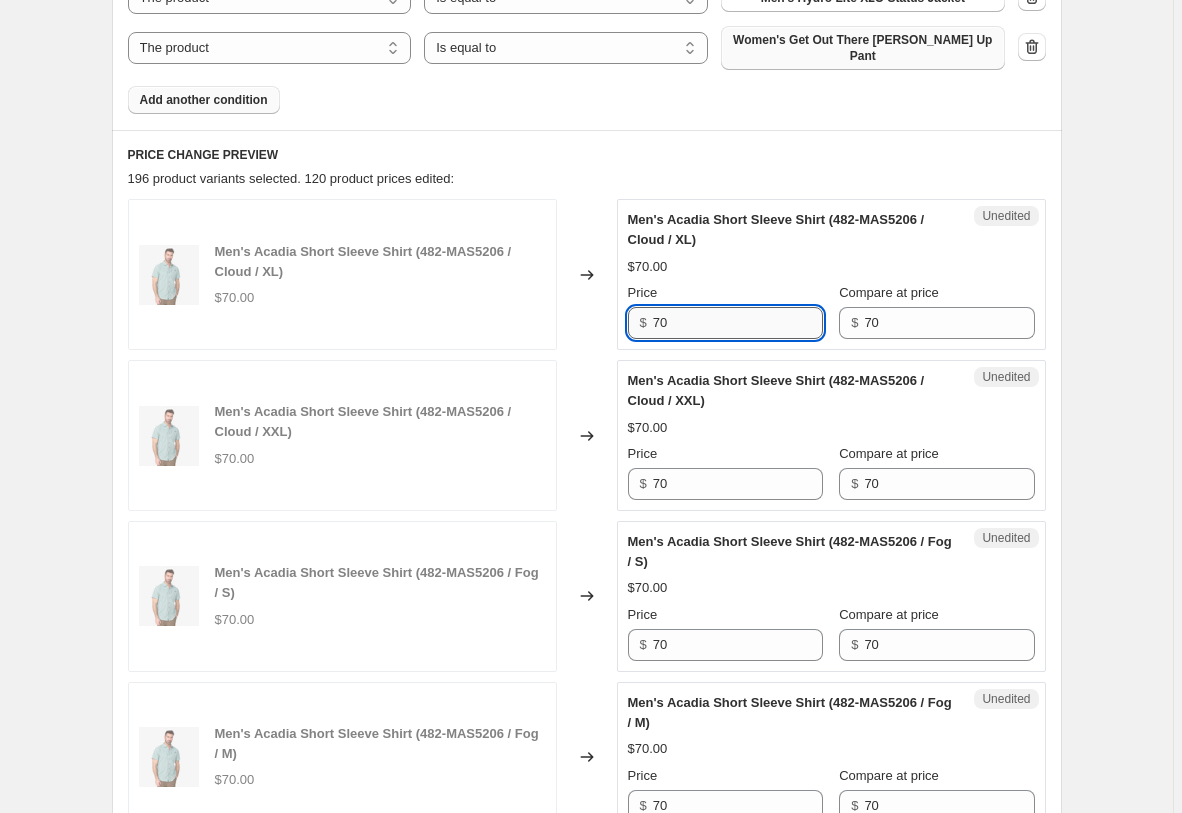 click on "70" at bounding box center (738, 323) 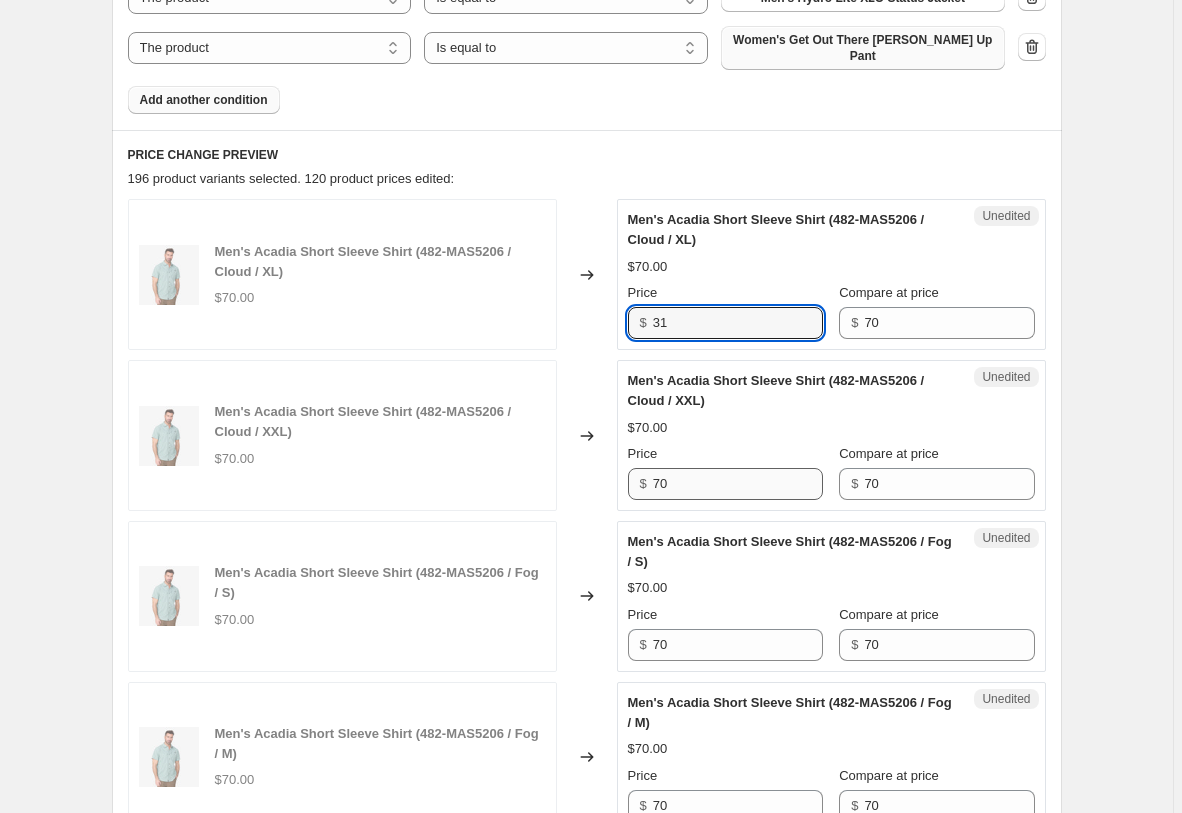 type on "31" 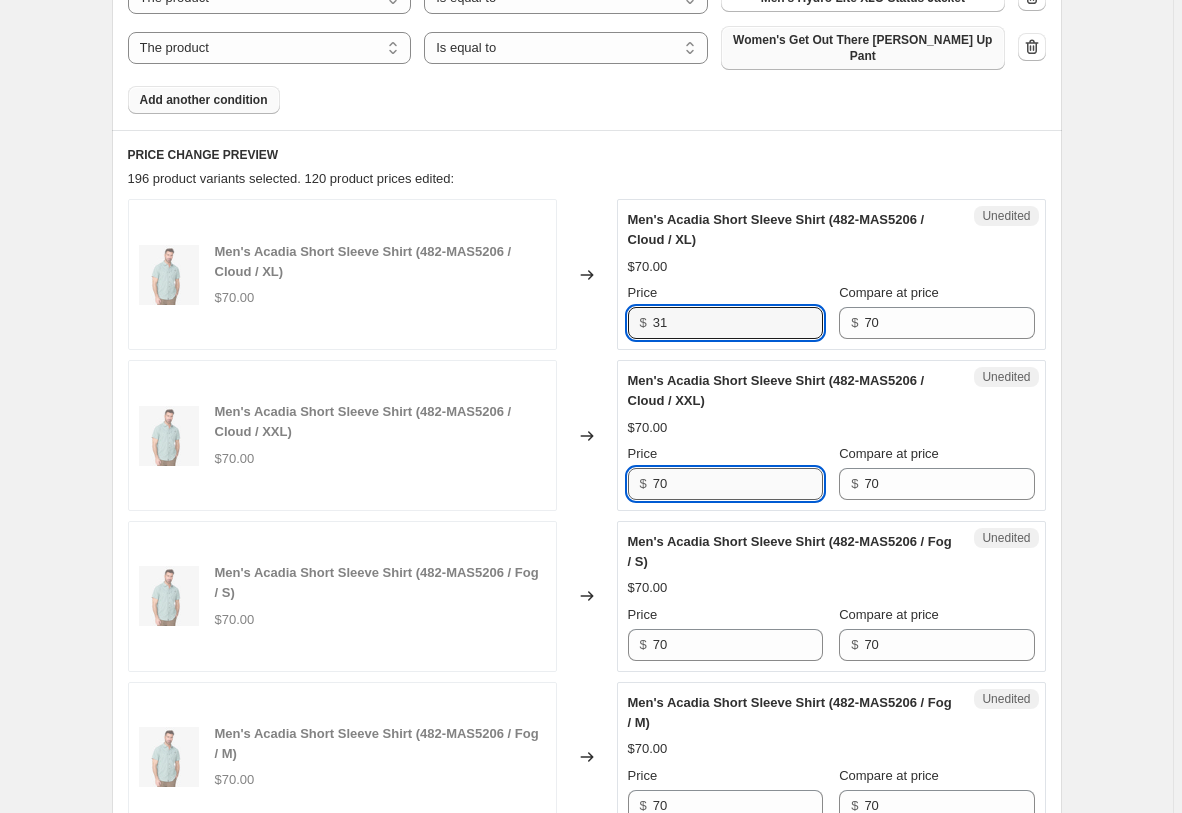 click on "70" at bounding box center [738, 484] 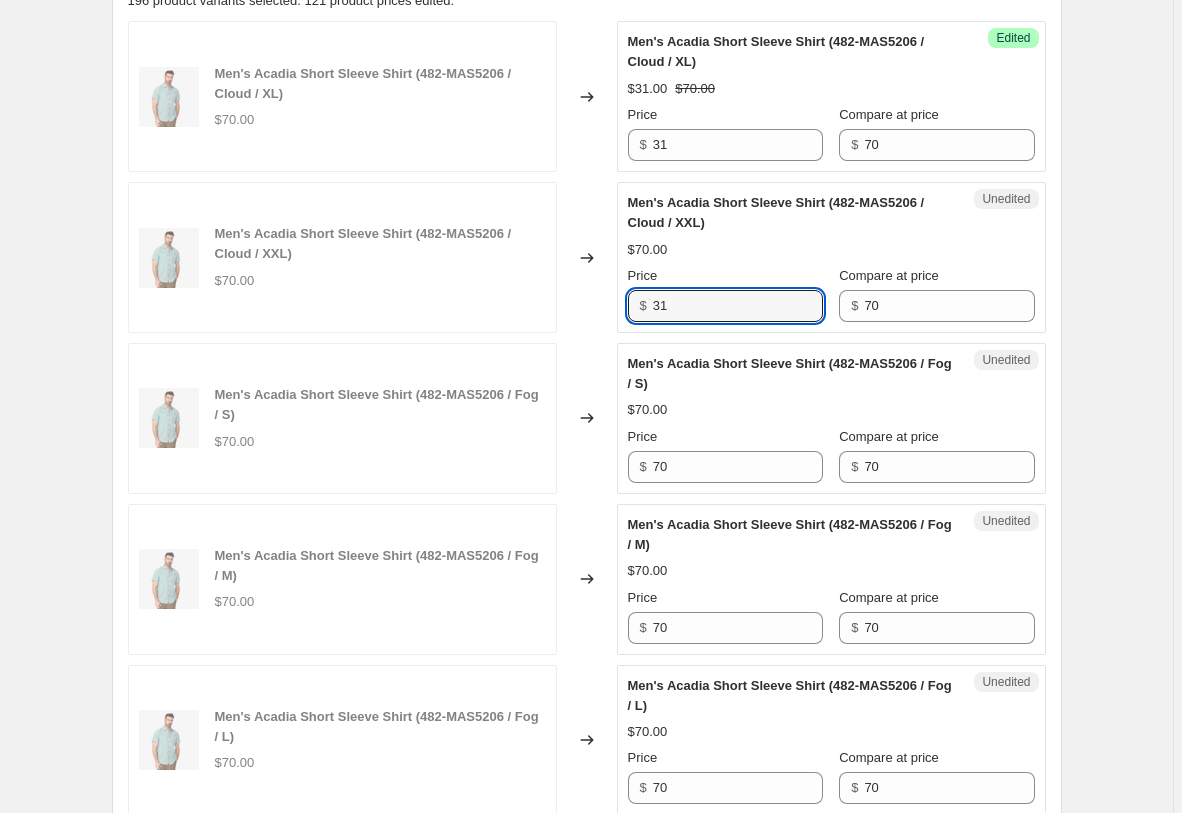 scroll, scrollTop: 1487, scrollLeft: 0, axis: vertical 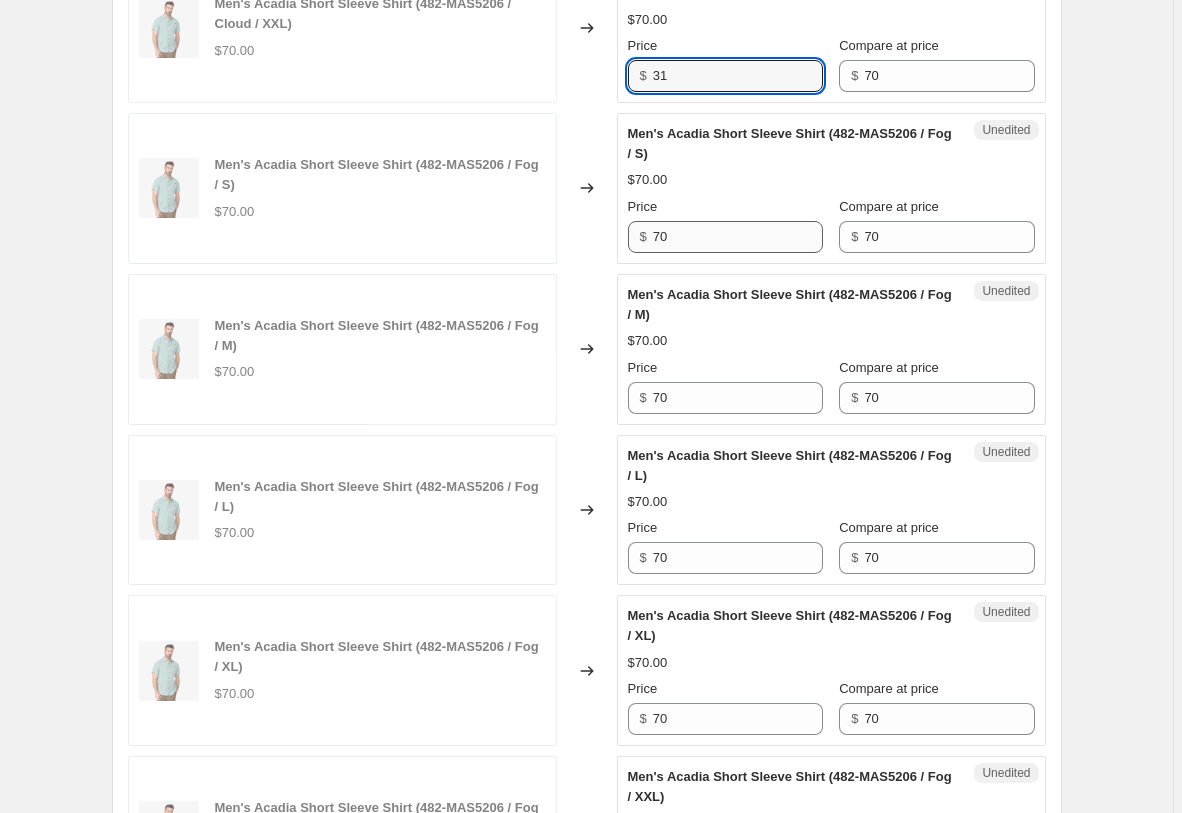 type on "31" 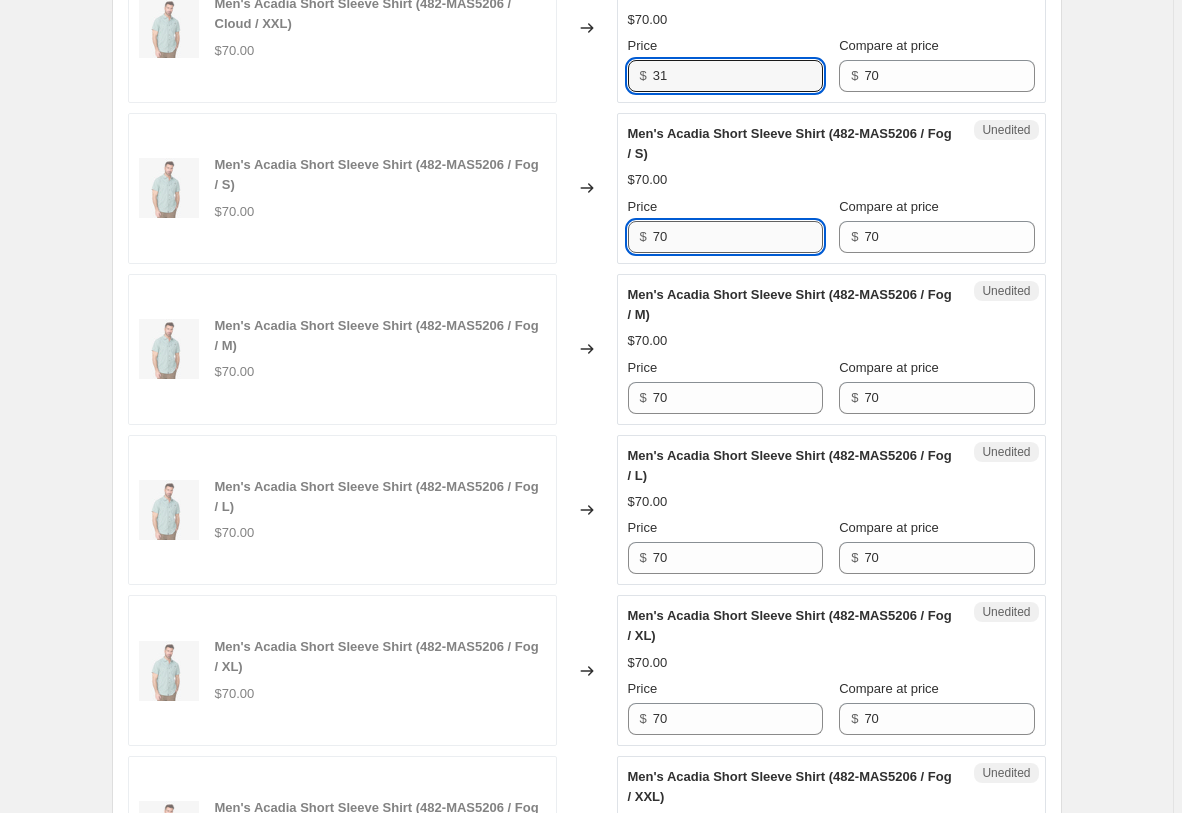 click on "70" at bounding box center [738, 237] 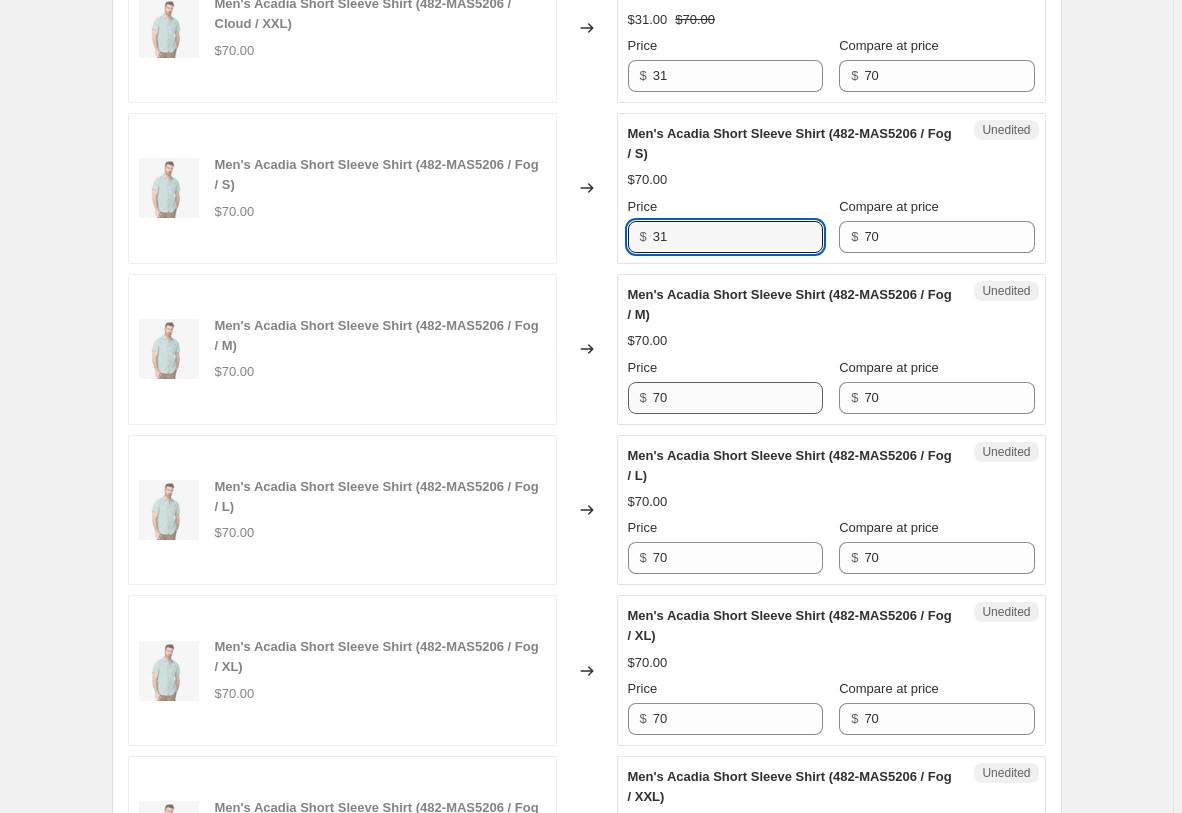 type on "31" 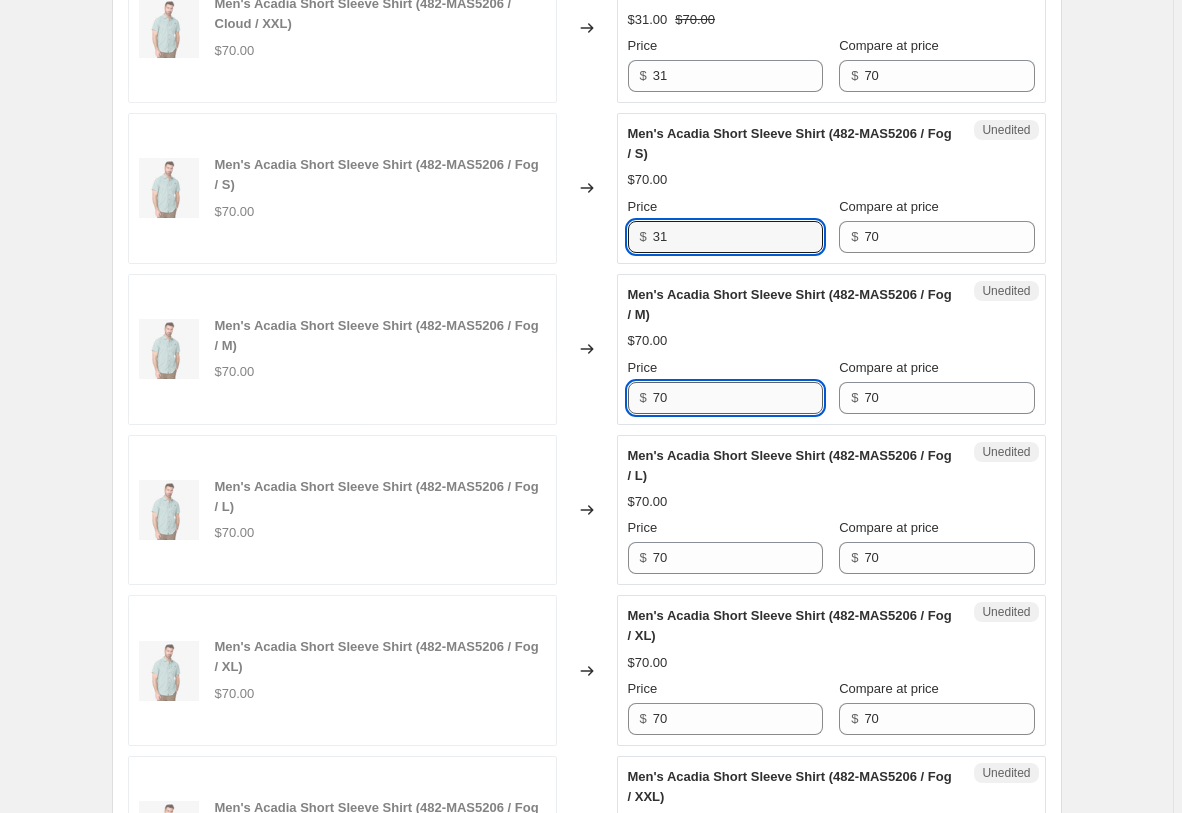 click on "70" at bounding box center (738, 398) 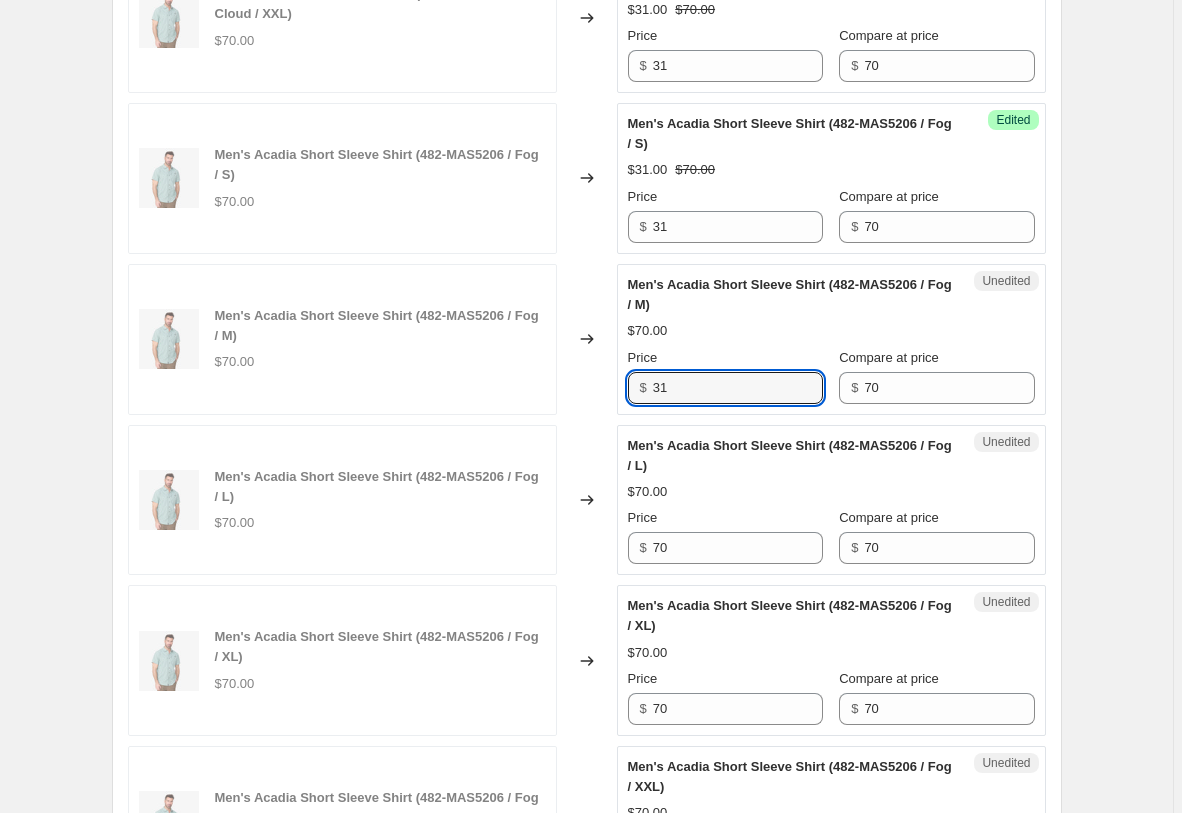 scroll, scrollTop: 1691, scrollLeft: 0, axis: vertical 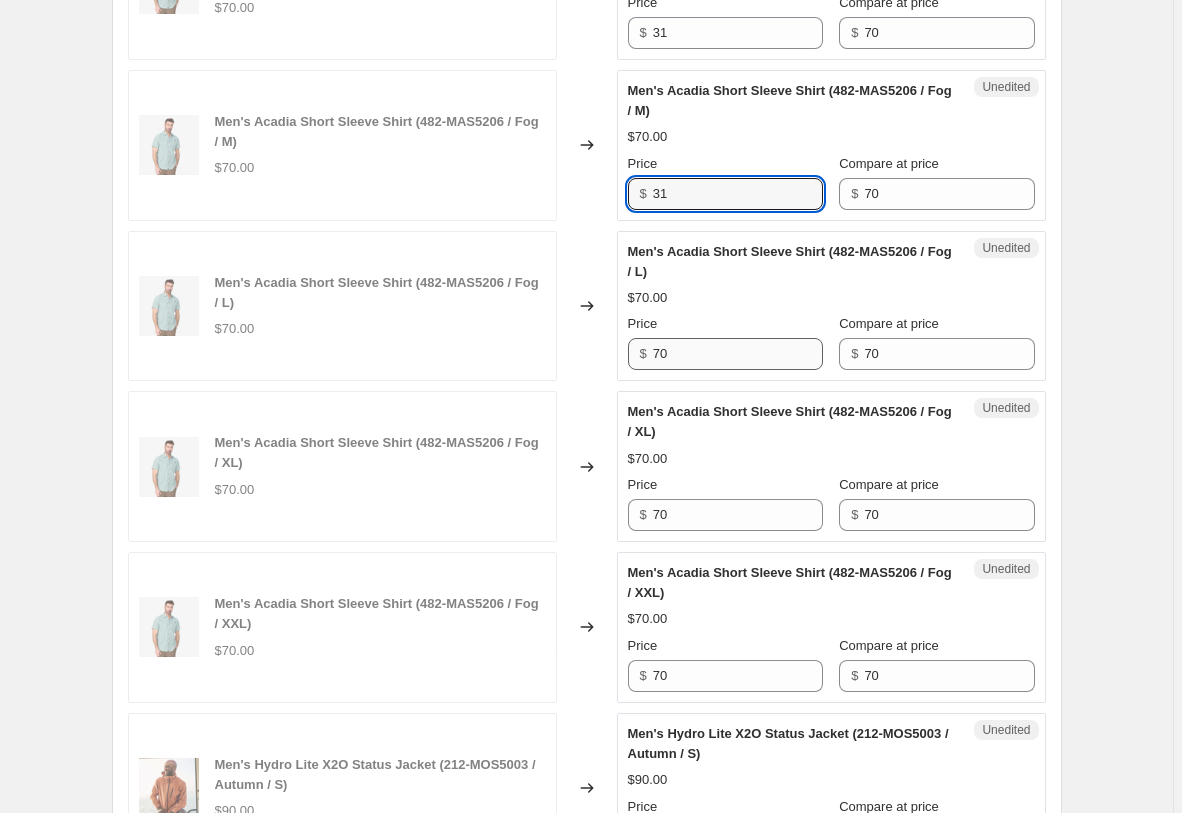 type on "31" 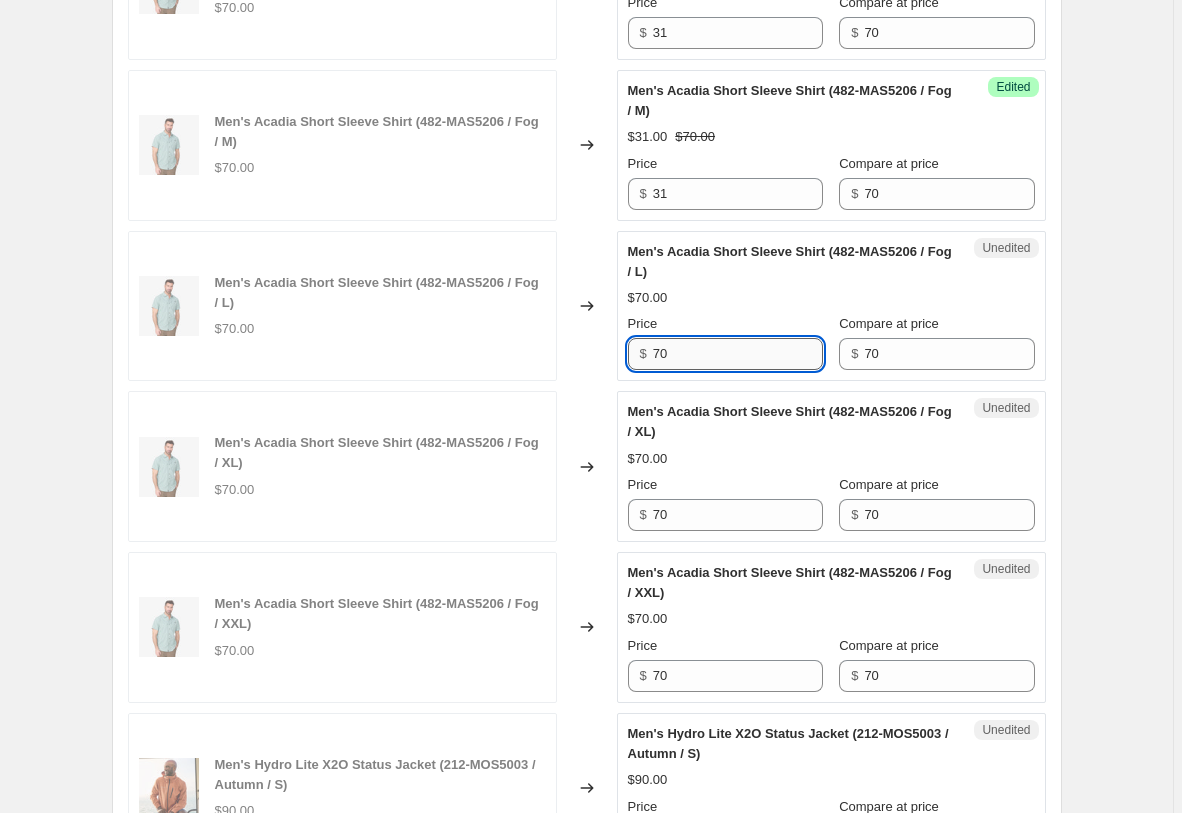 click on "70" at bounding box center [738, 354] 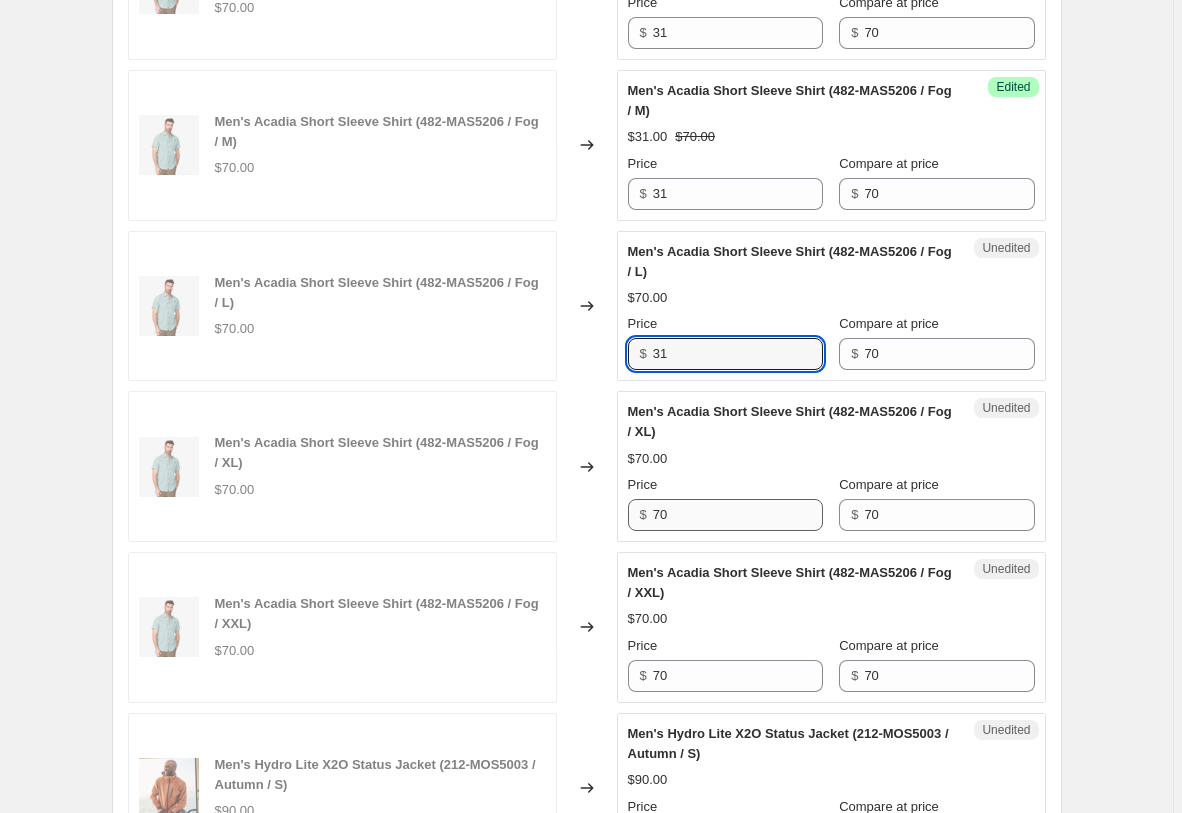 type on "31" 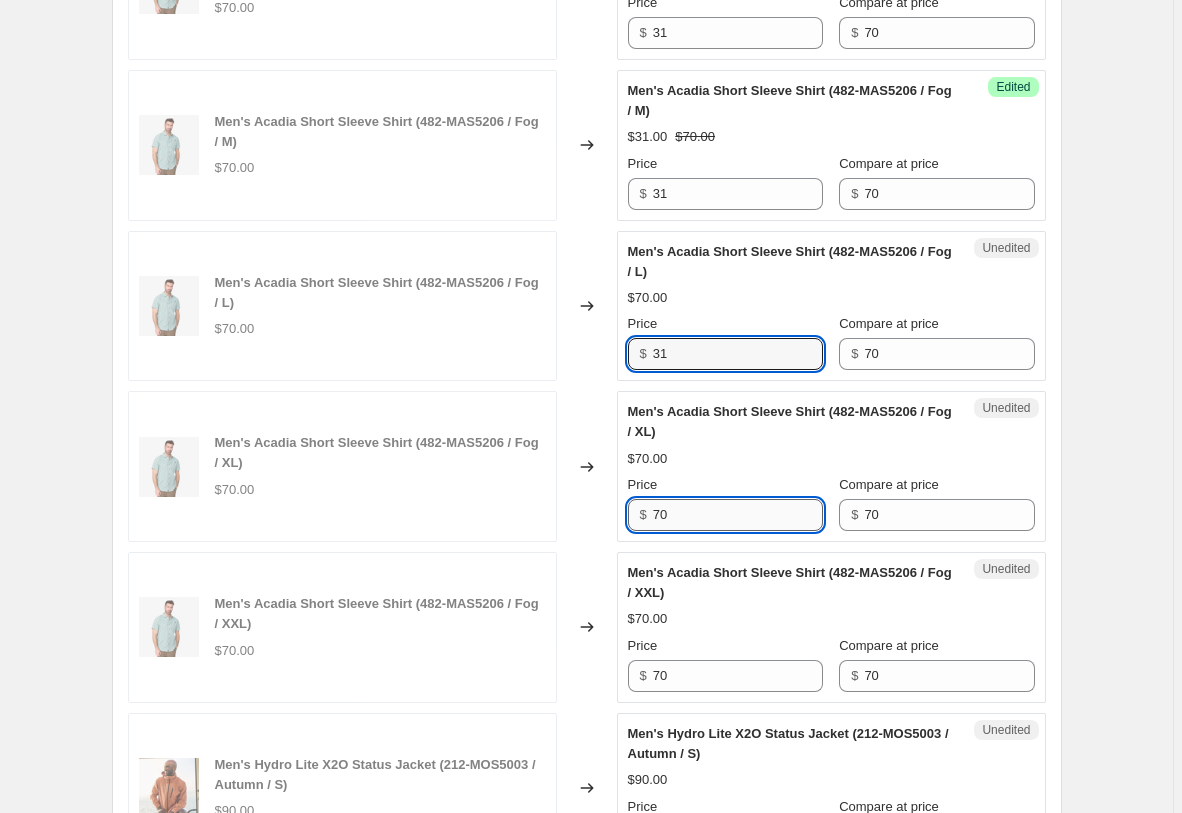 click on "70" at bounding box center [738, 515] 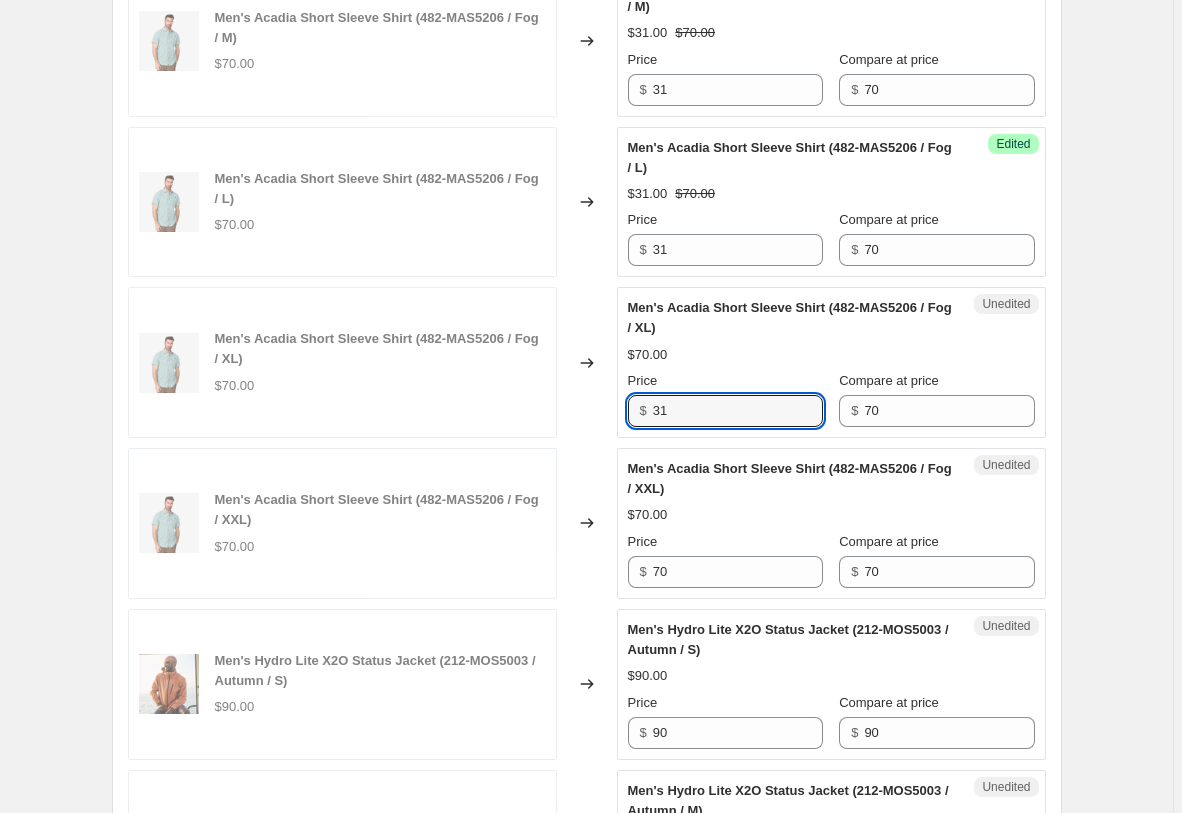 scroll, scrollTop: 1895, scrollLeft: 0, axis: vertical 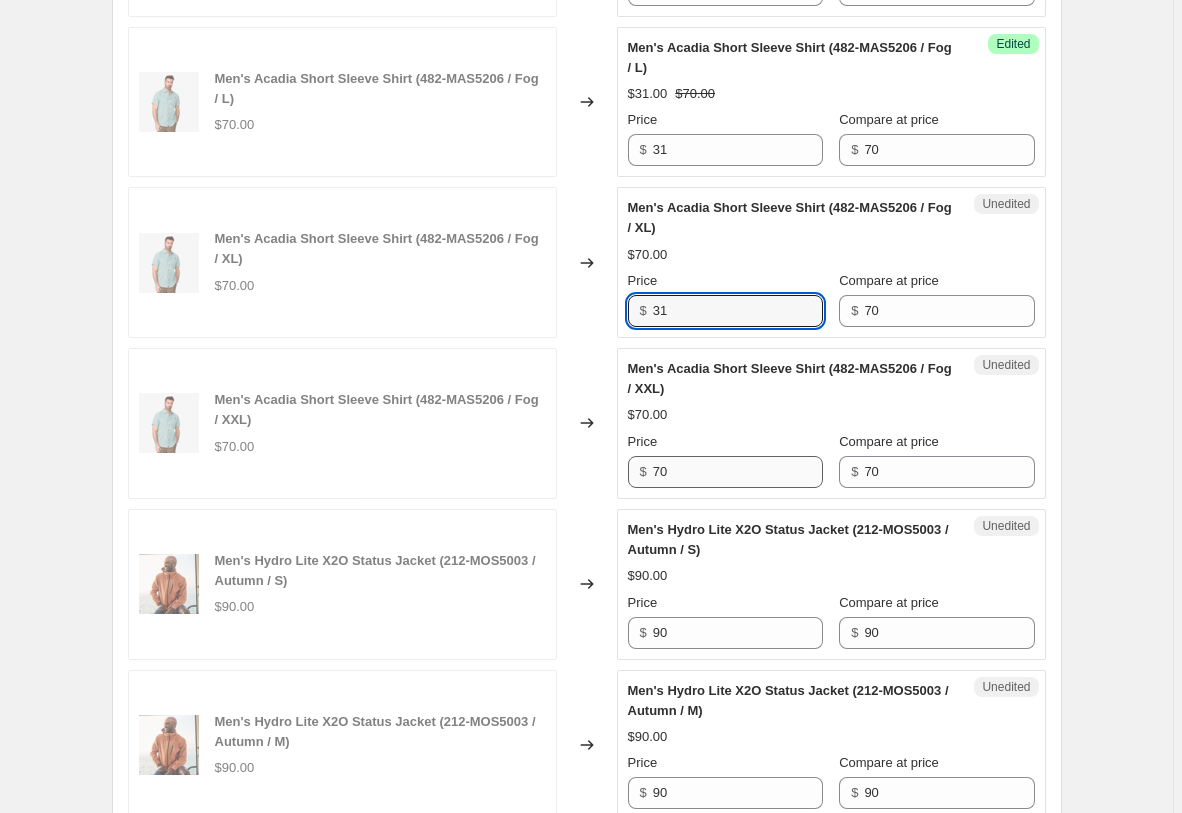 type on "31" 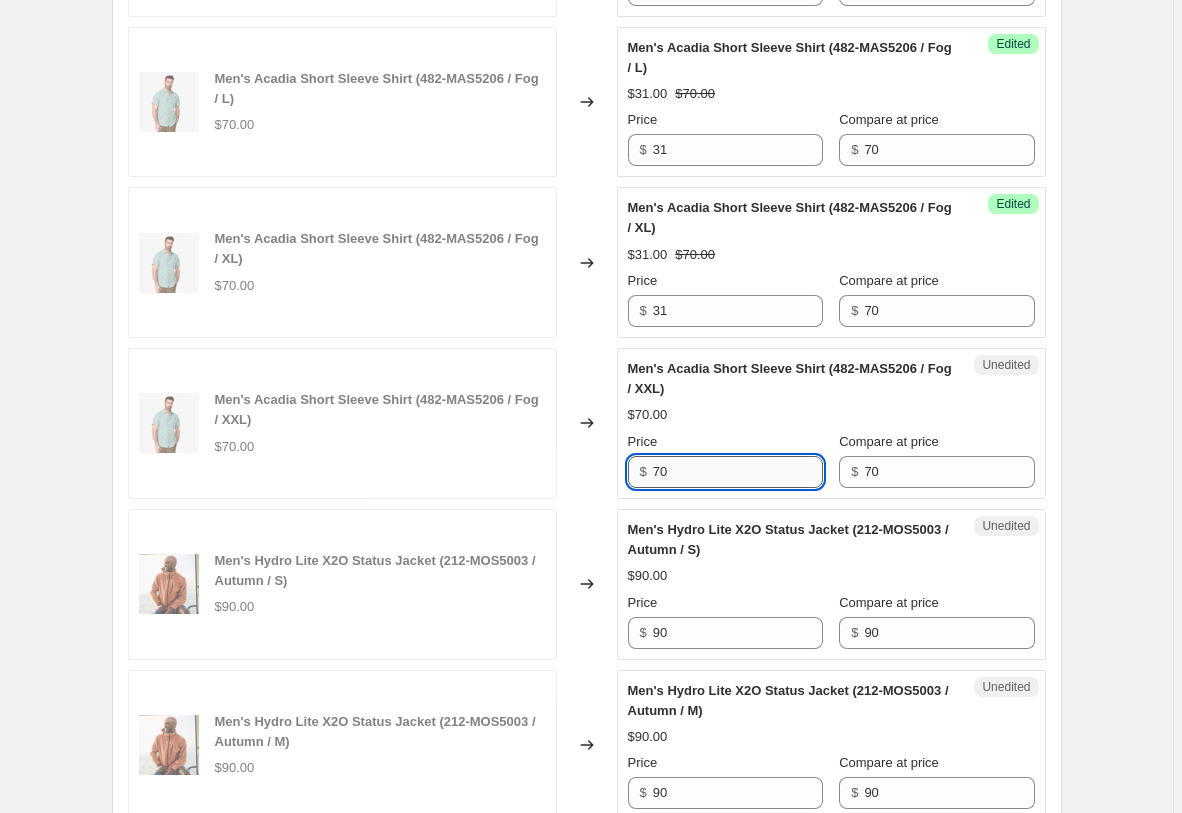 click on "70" at bounding box center [738, 472] 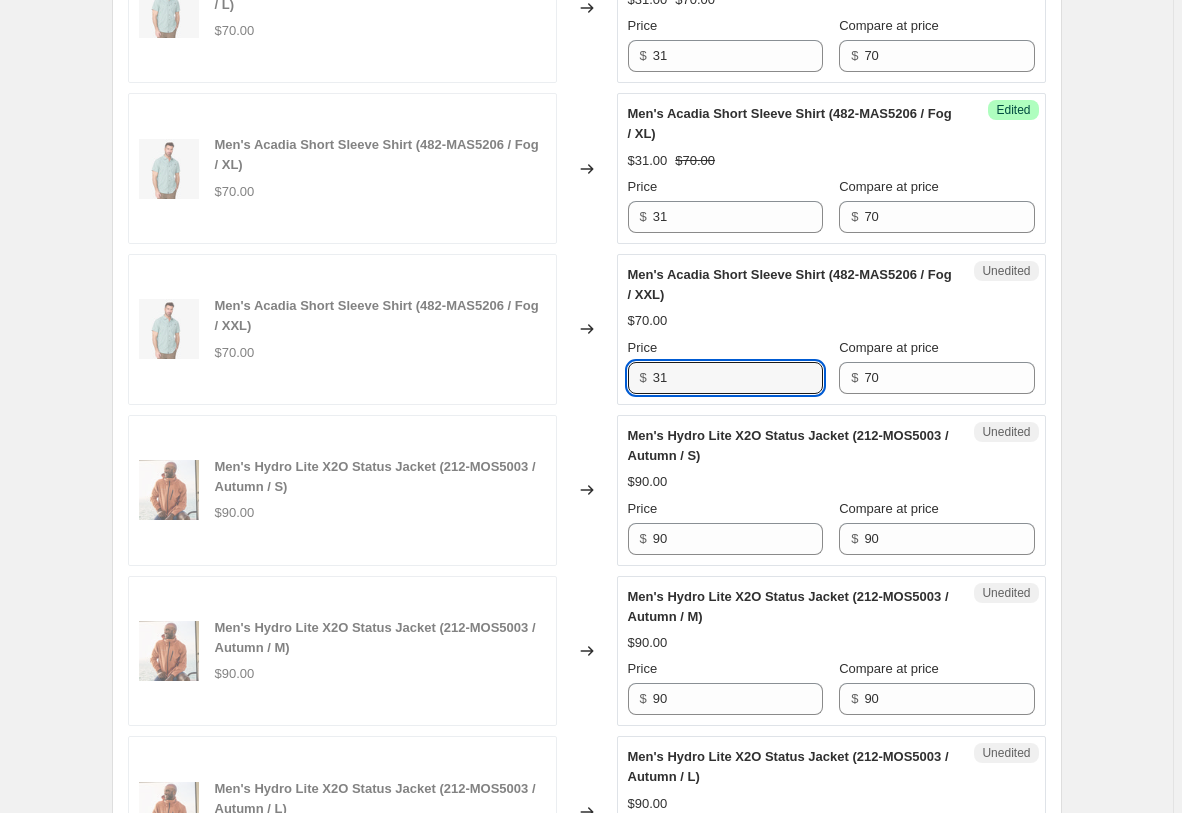 scroll, scrollTop: 2201, scrollLeft: 0, axis: vertical 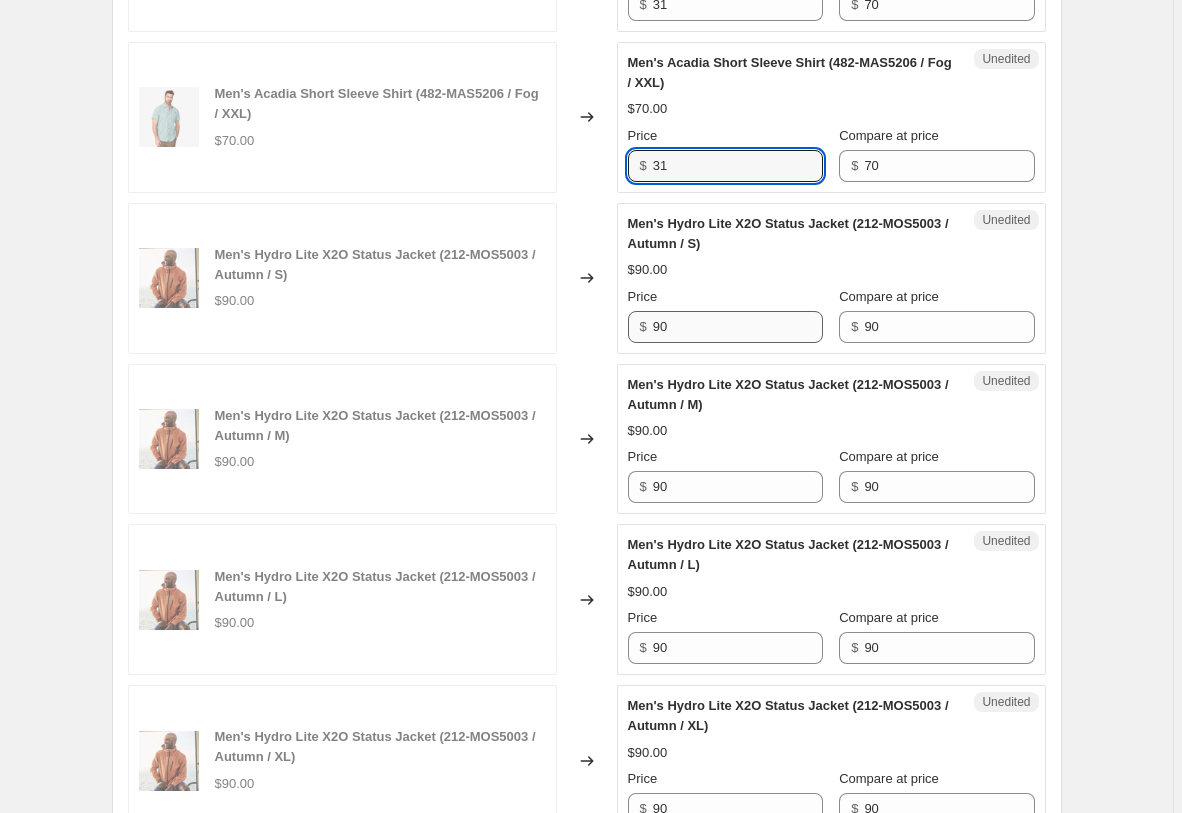 type on "31" 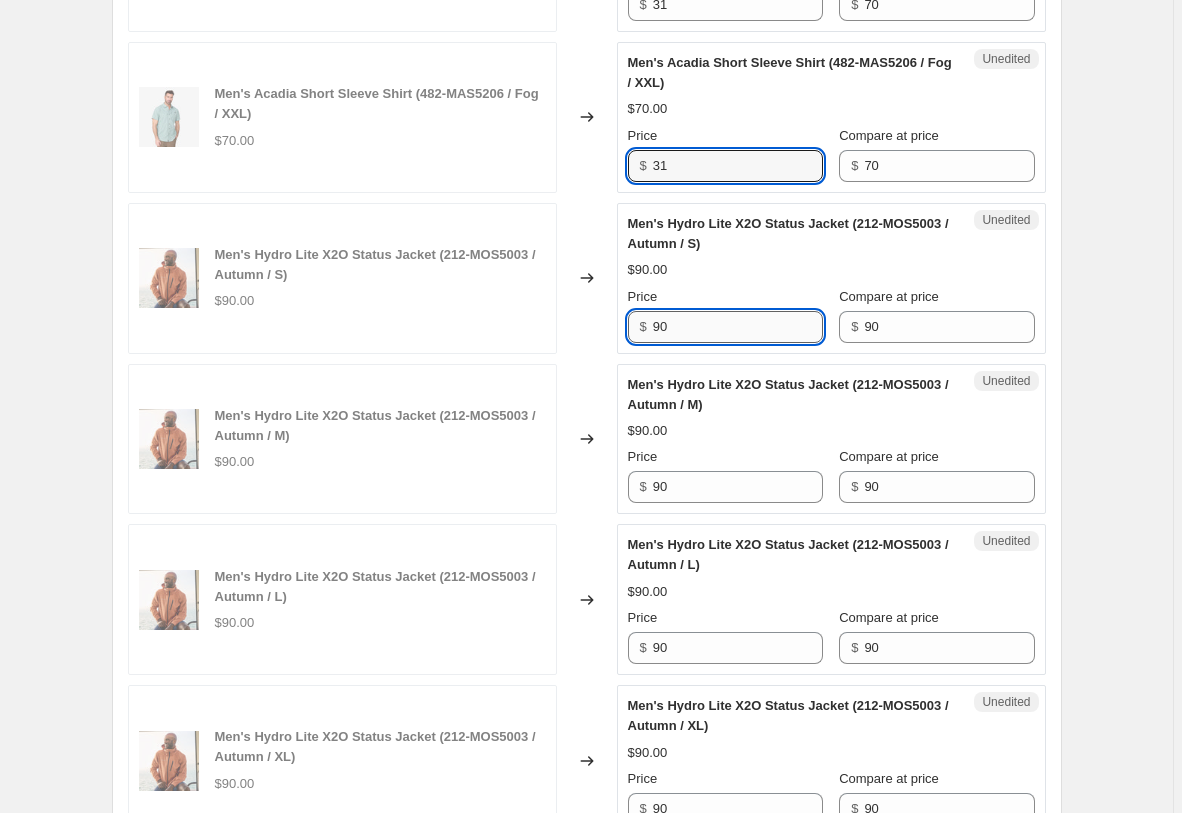 click on "90" at bounding box center [738, 327] 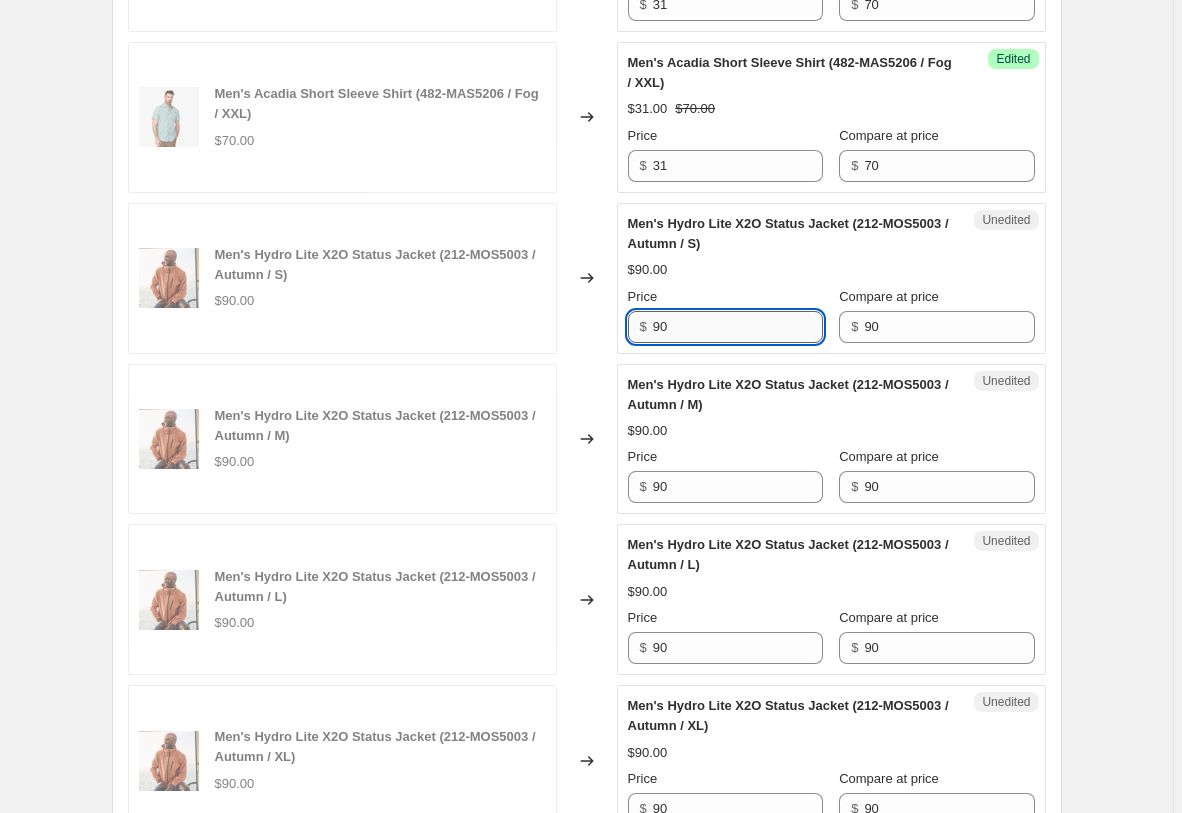 click on "90" at bounding box center (738, 327) 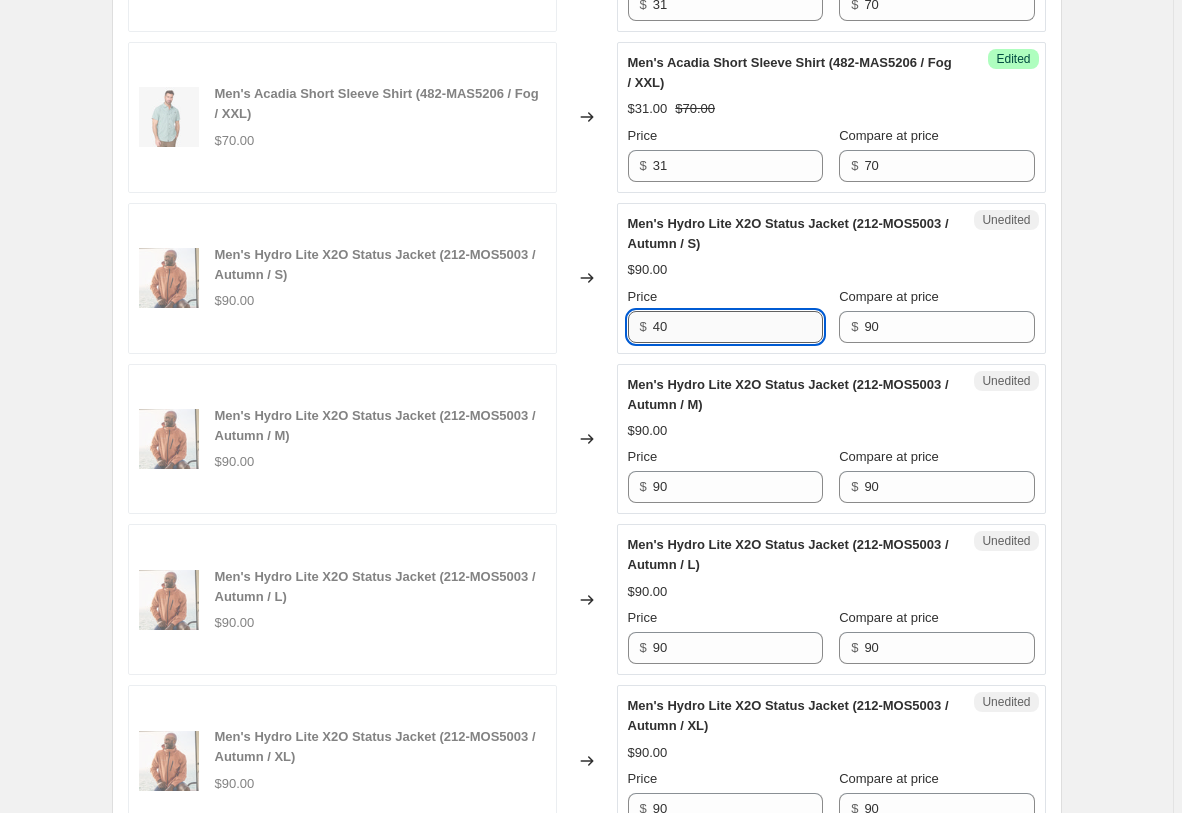 click on "40" at bounding box center (738, 327) 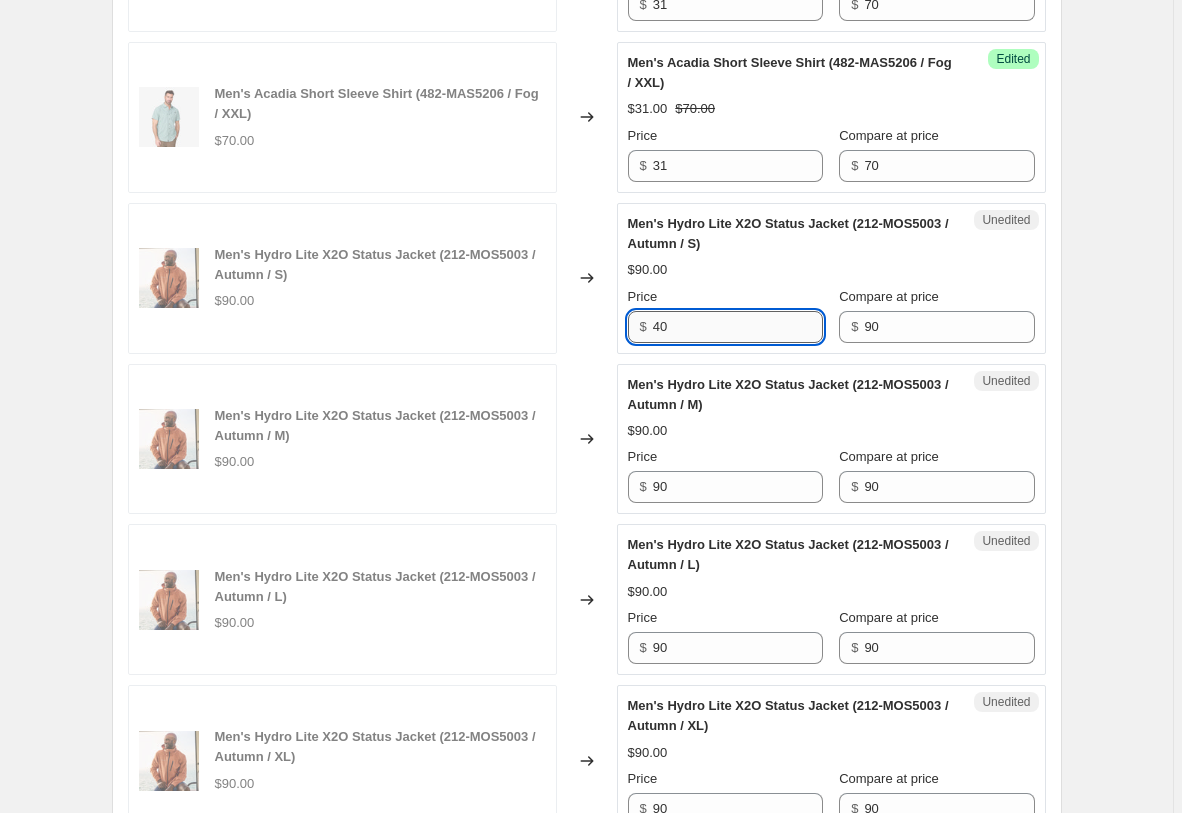 click on "40" at bounding box center [738, 327] 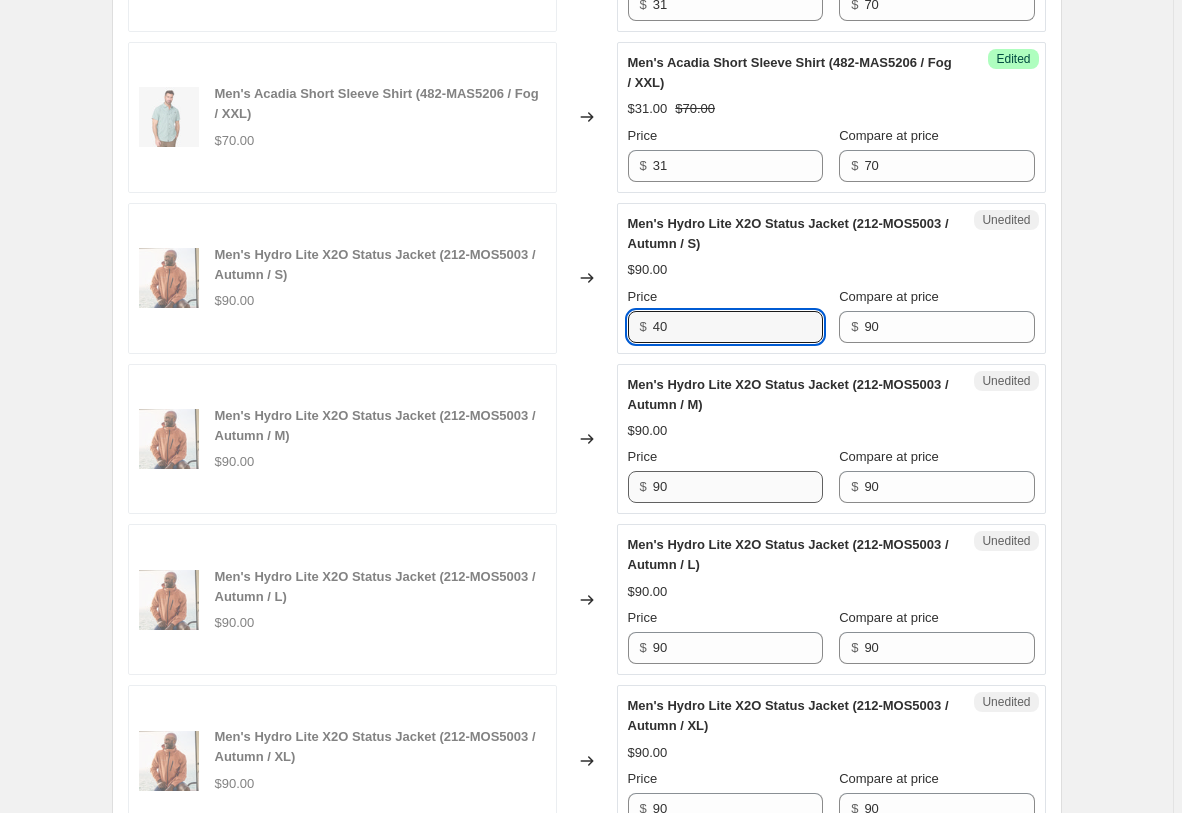 type on "40" 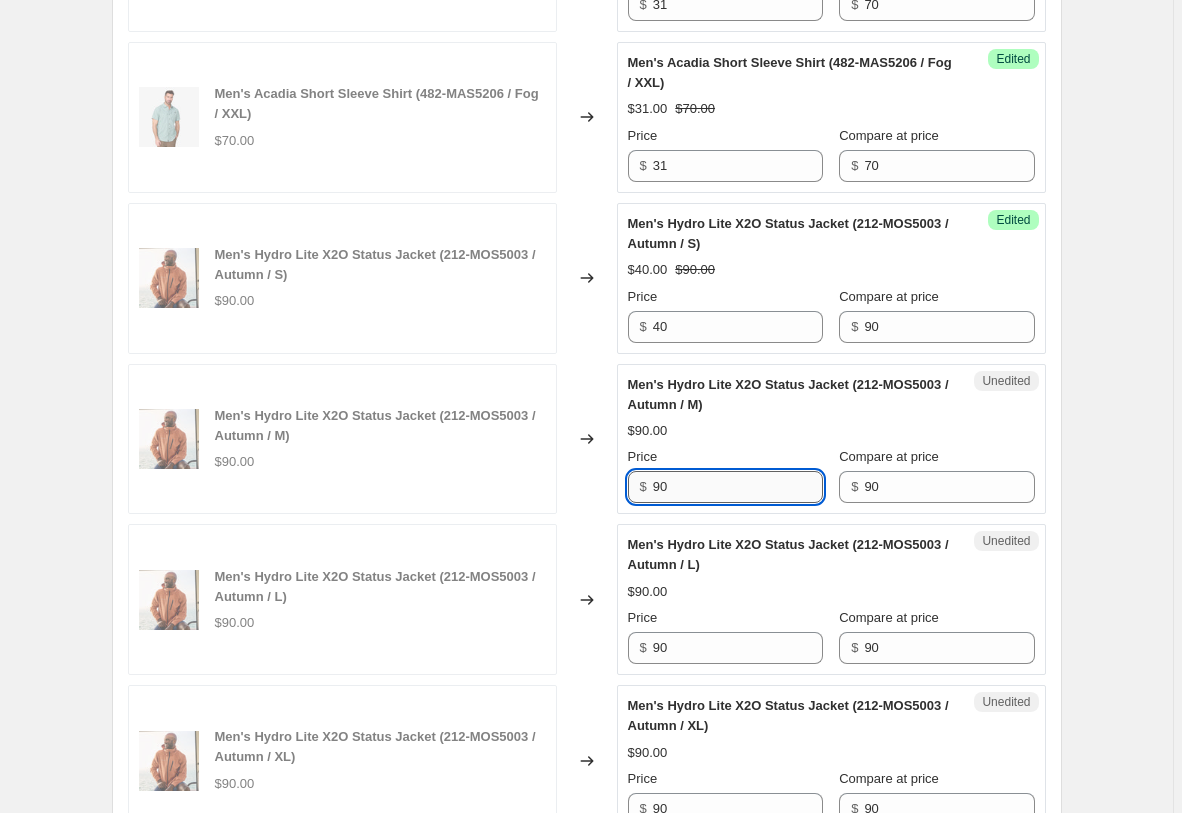 click on "90" at bounding box center [738, 487] 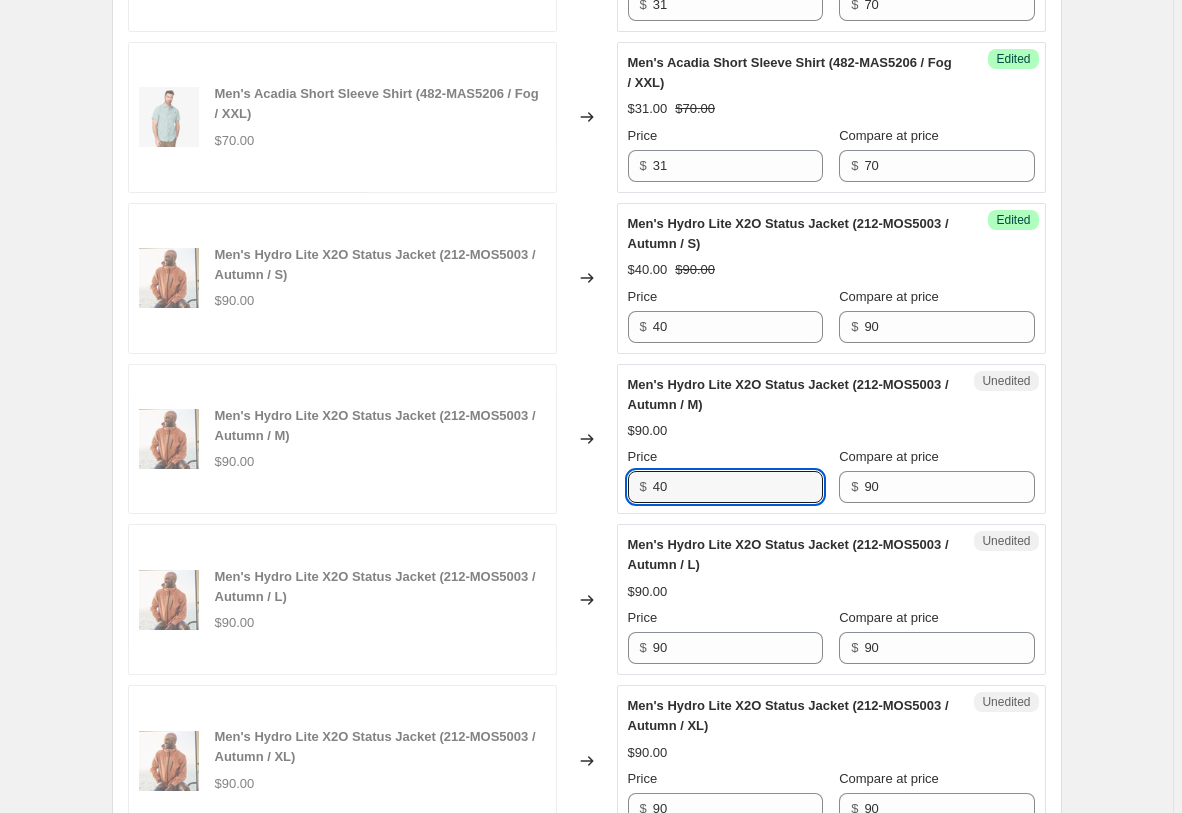 type on "40" 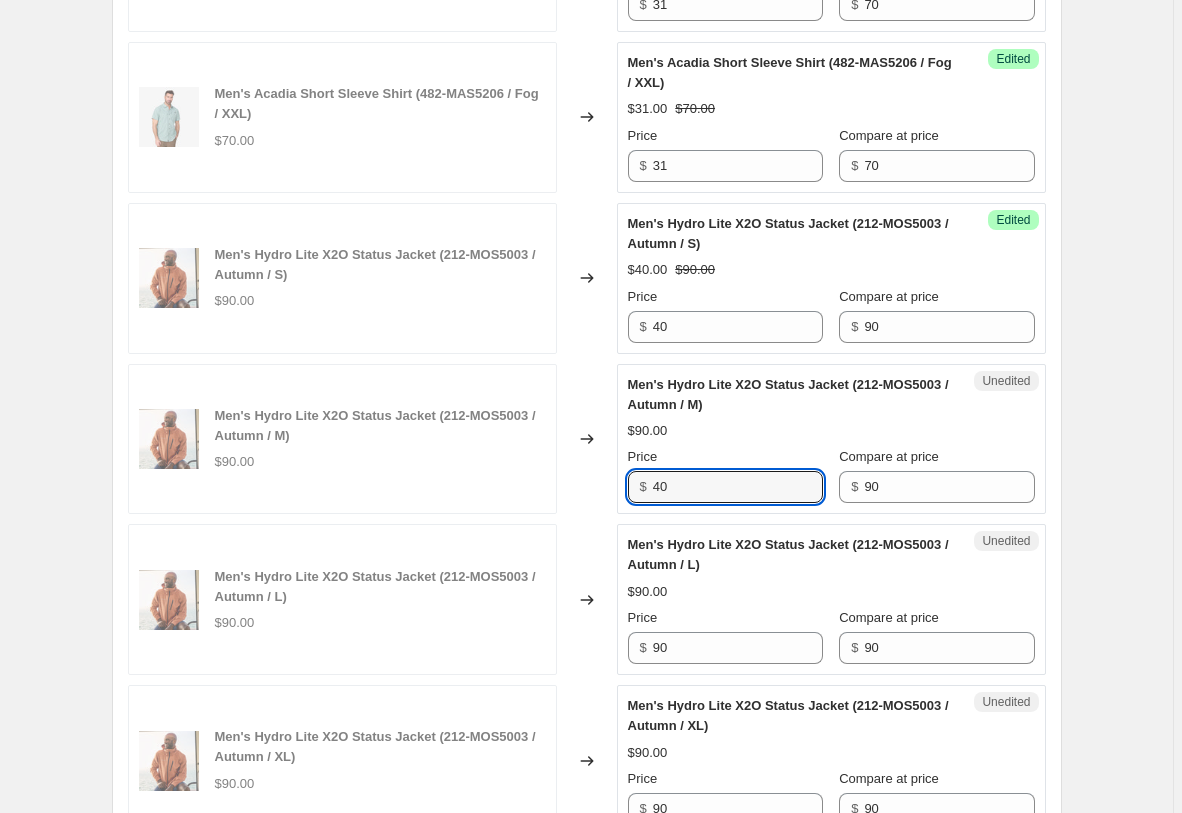click on "Price" at bounding box center (725, 618) 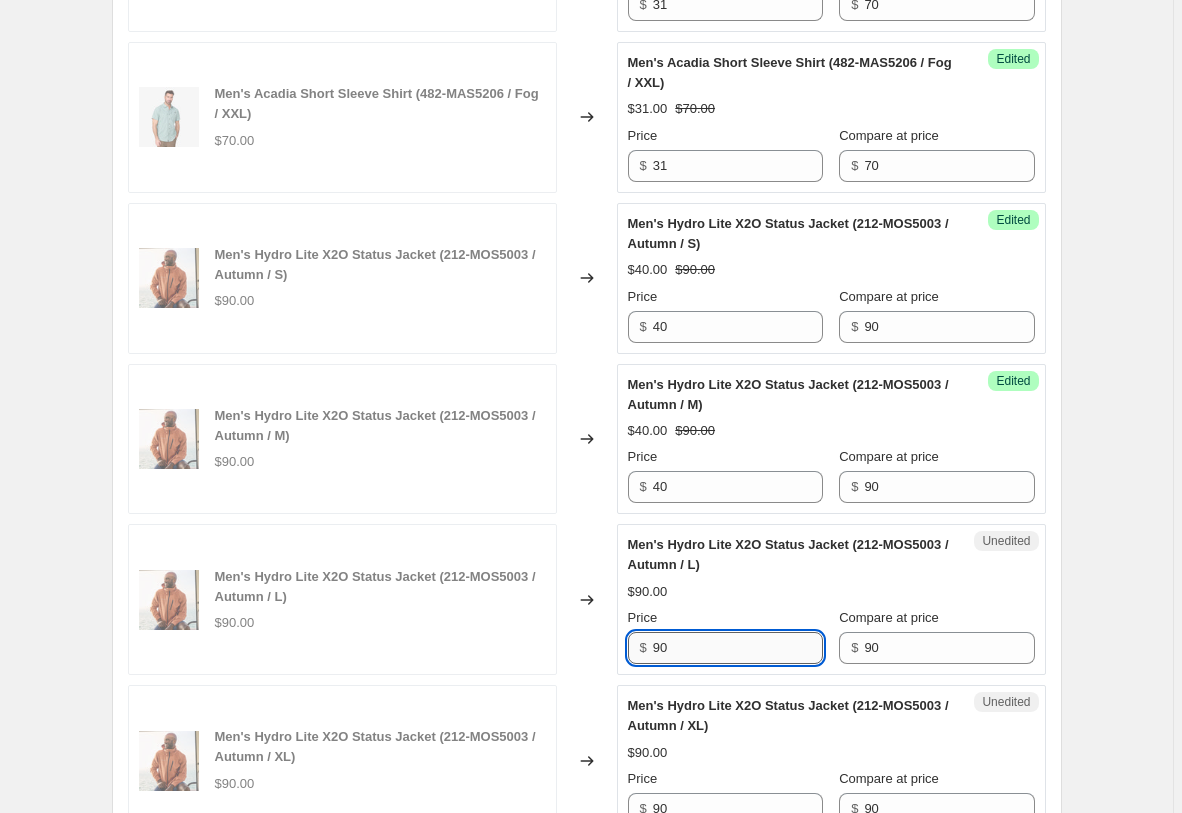 click on "90" at bounding box center (738, 648) 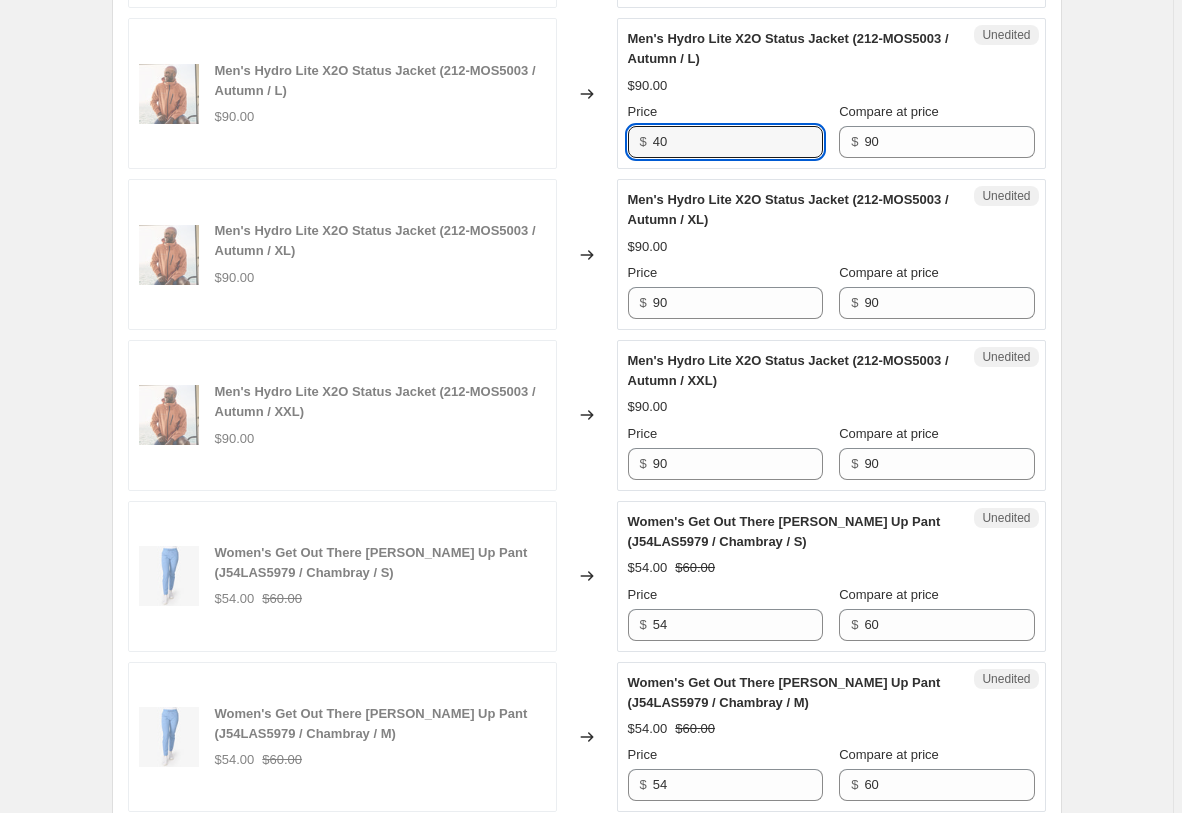 scroll, scrollTop: 2711, scrollLeft: 0, axis: vertical 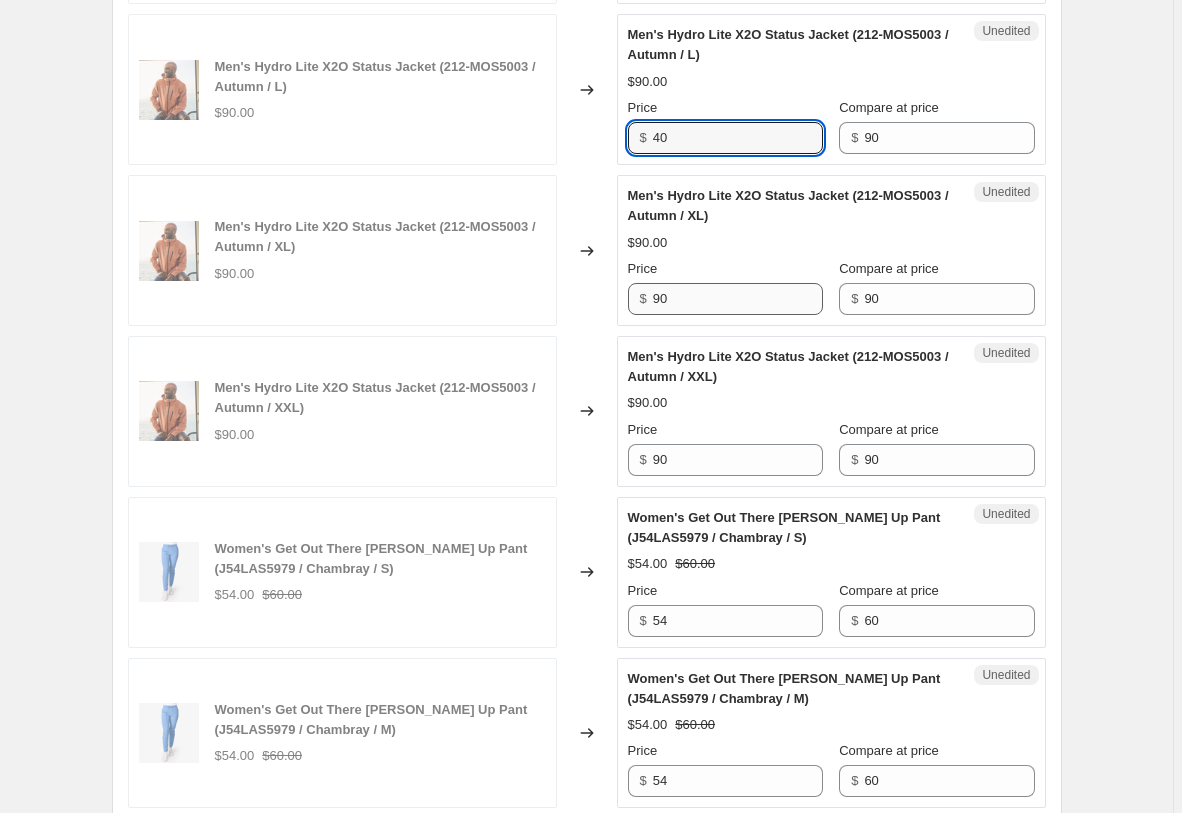 type on "40" 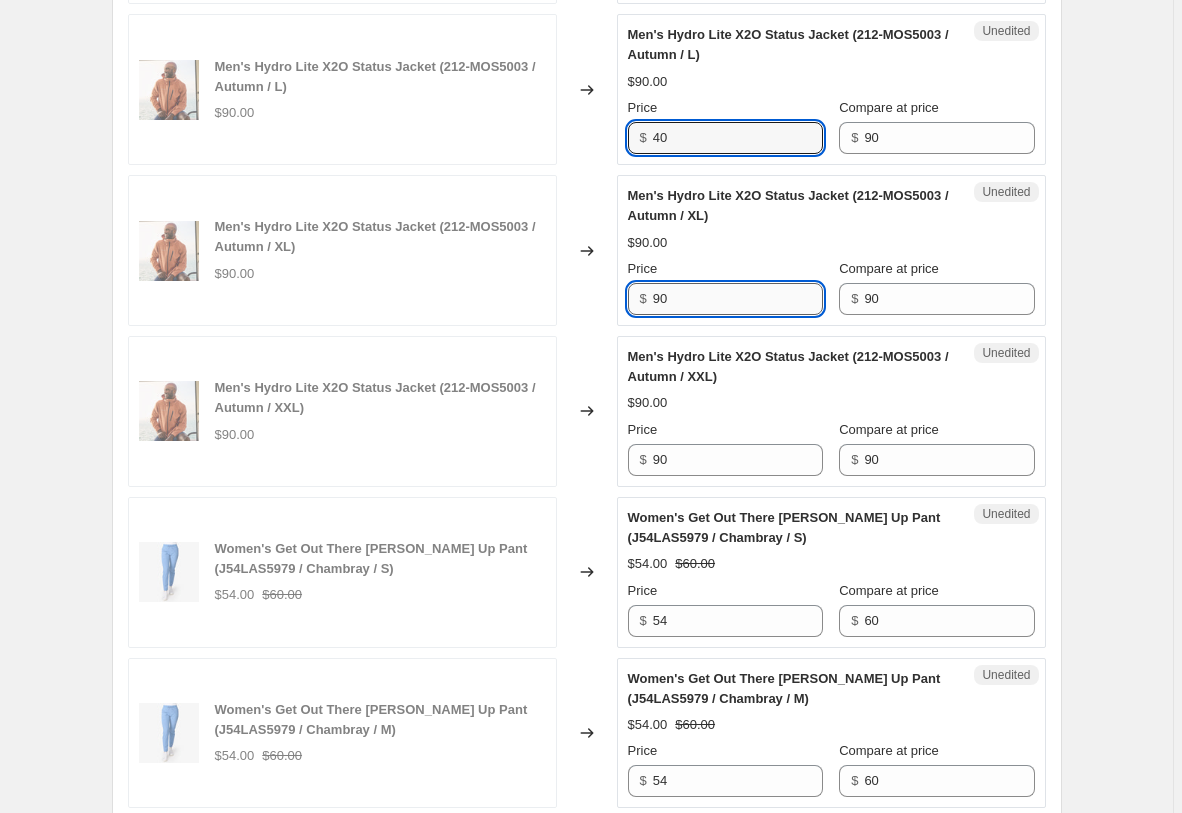 click on "90" at bounding box center (738, 299) 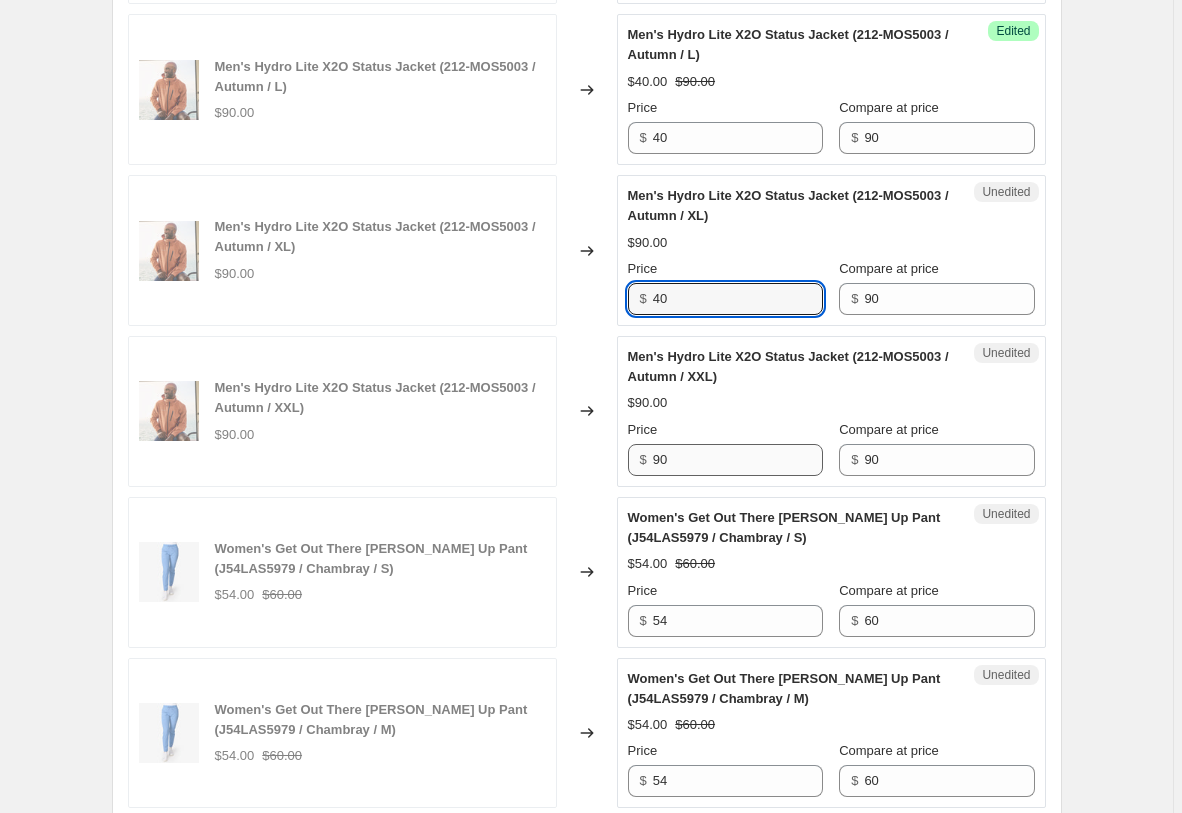 type on "40" 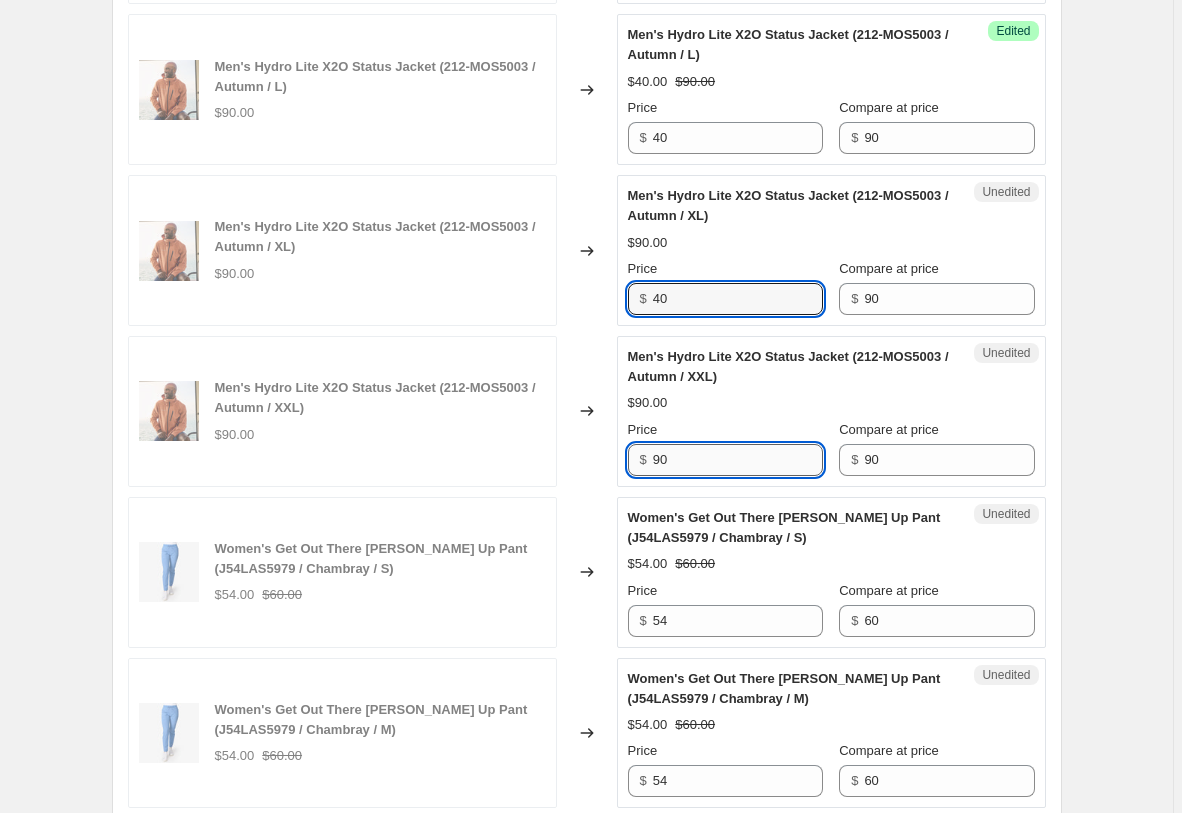 click on "90" at bounding box center [738, 460] 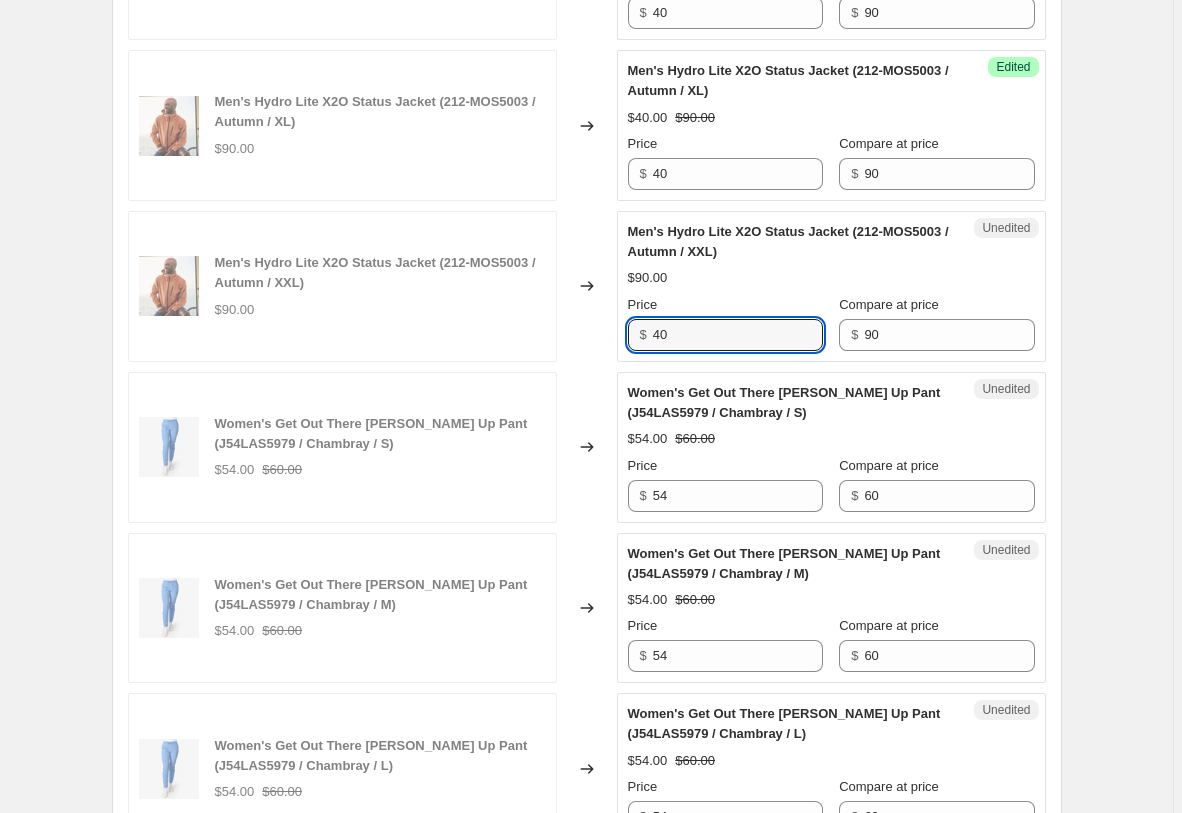 scroll, scrollTop: 3119, scrollLeft: 0, axis: vertical 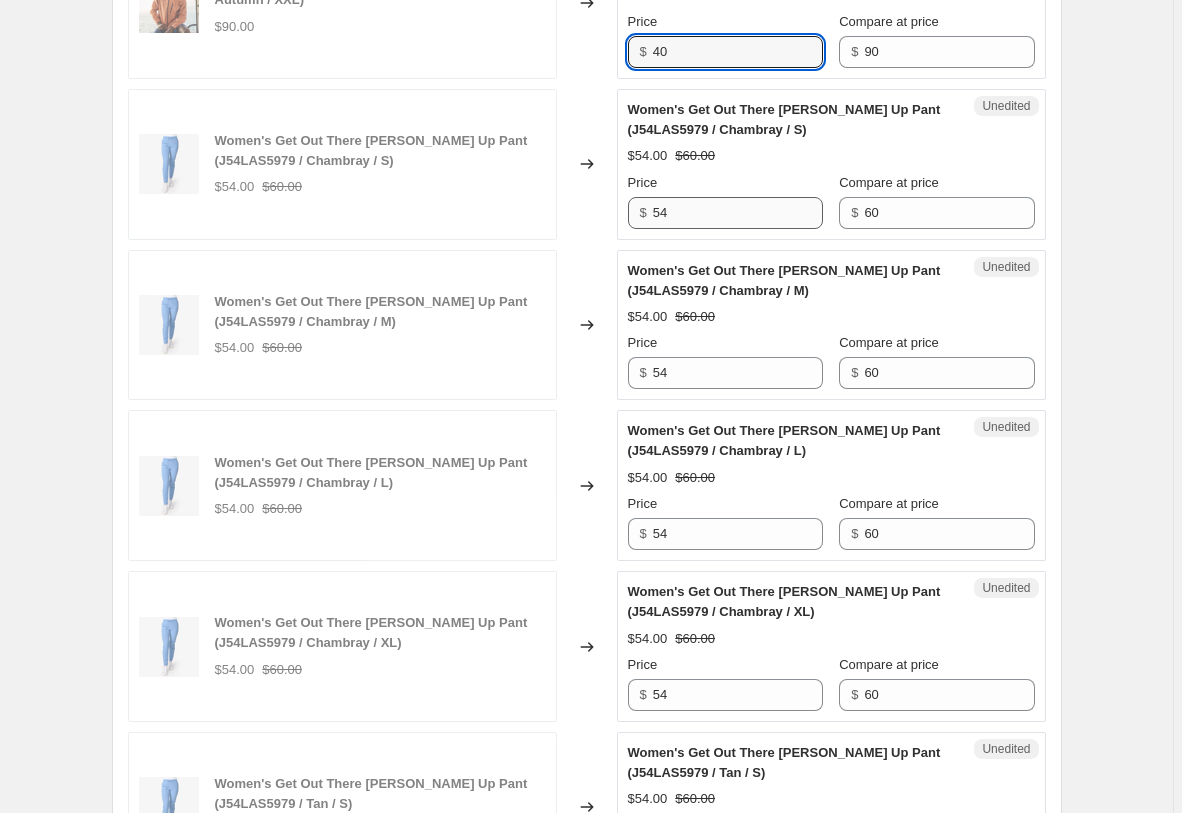 type on "40" 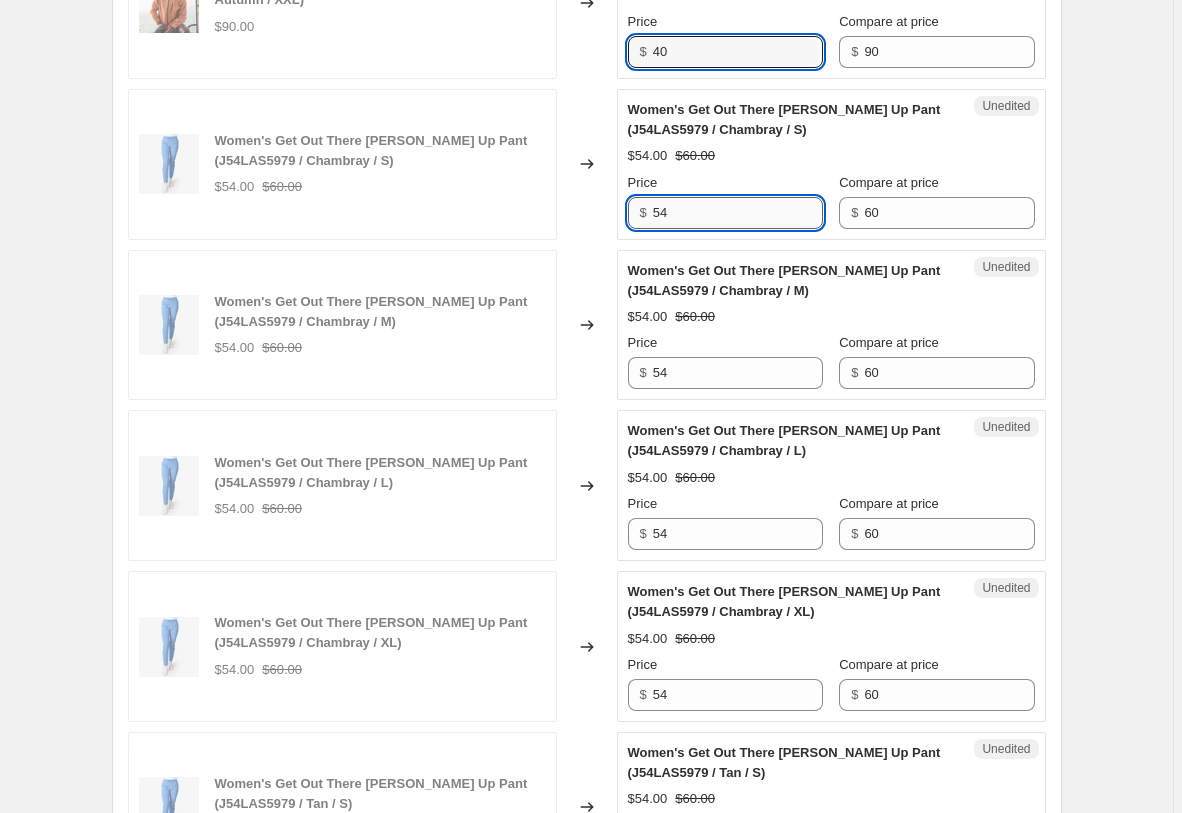 click on "54" at bounding box center [738, 213] 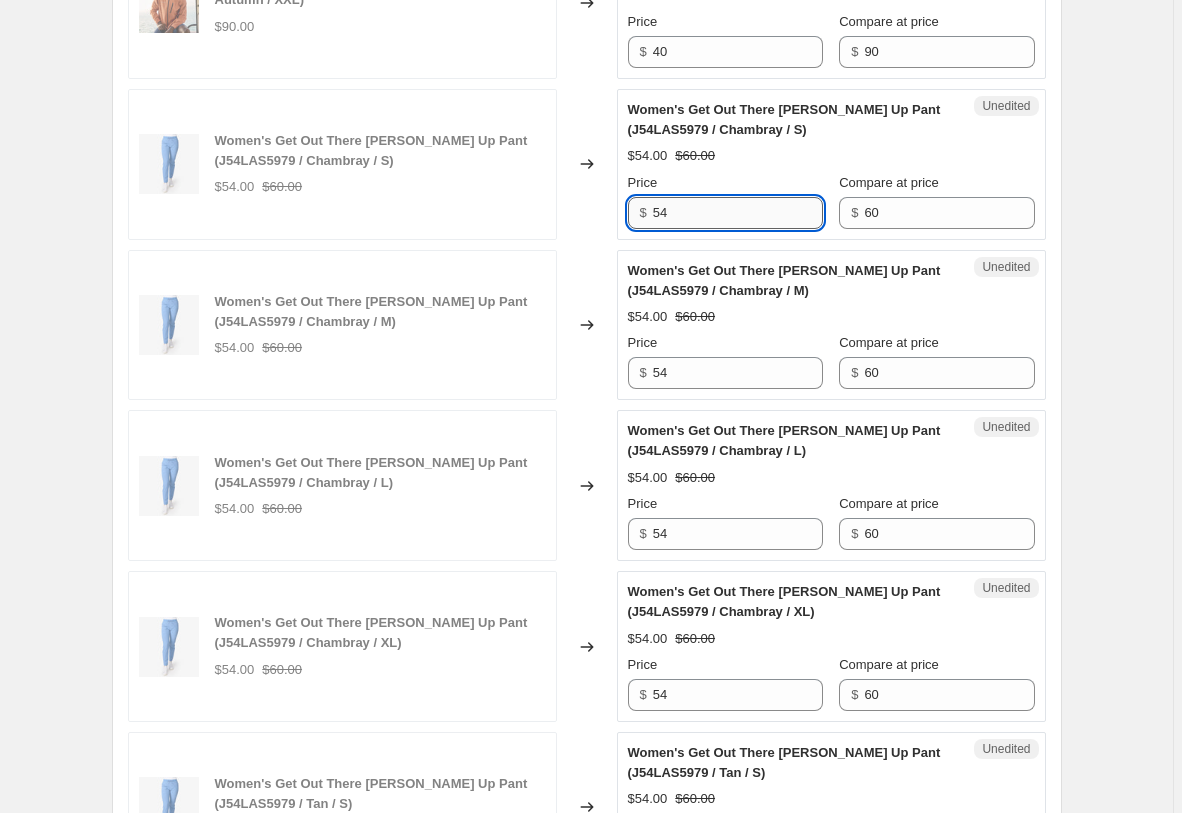 click on "54" at bounding box center (738, 213) 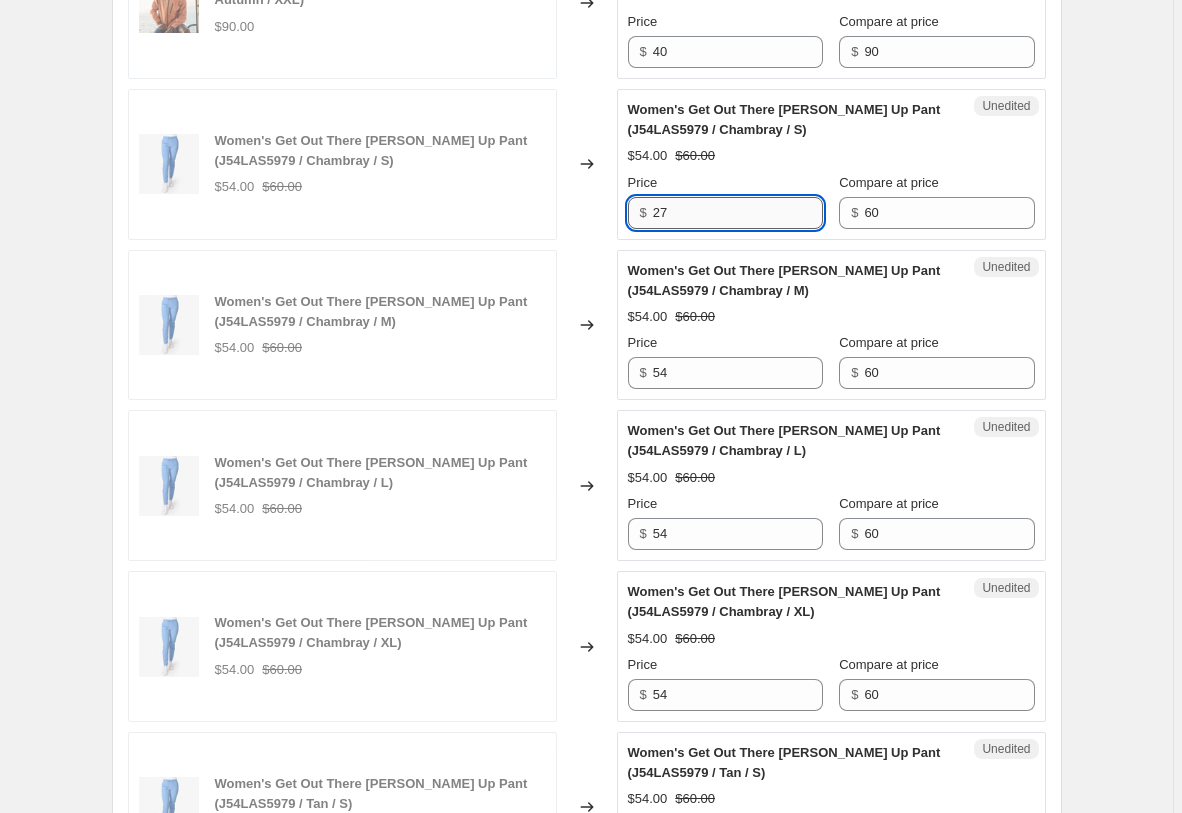 click on "27" at bounding box center (738, 213) 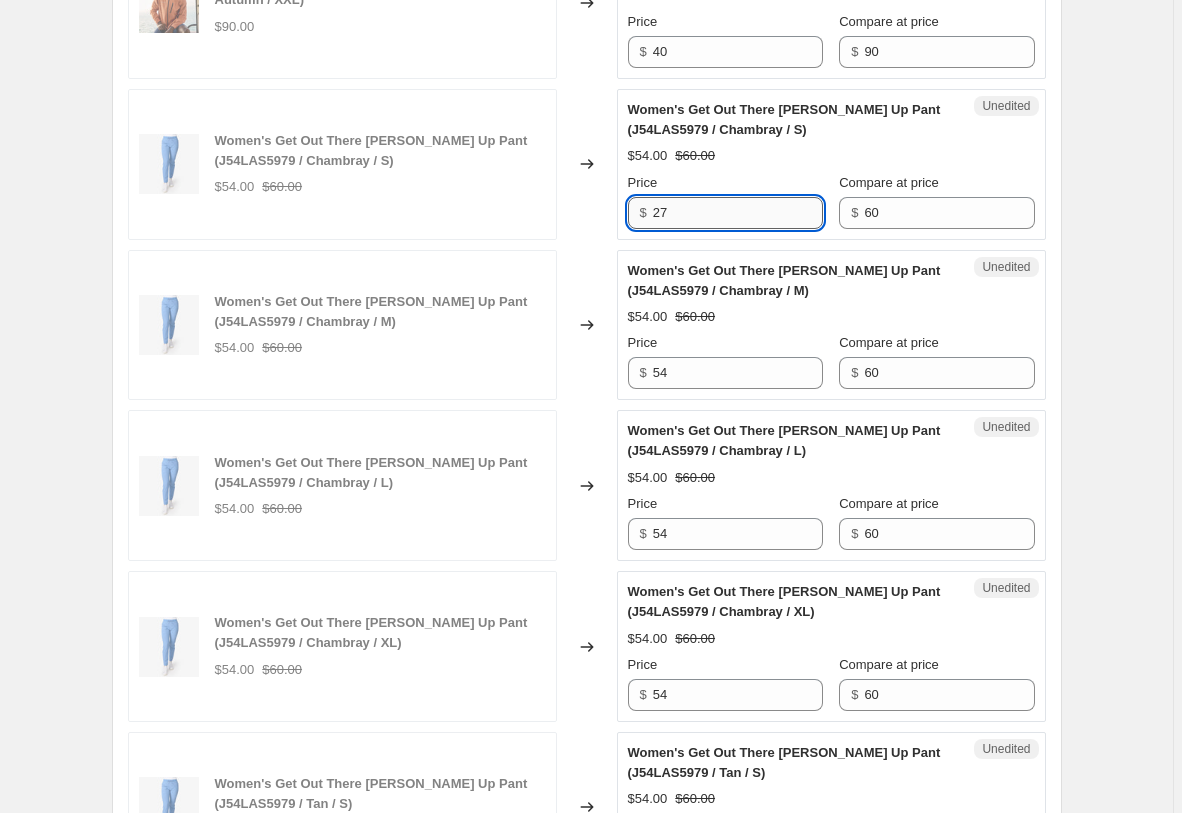 click on "27" at bounding box center [738, 213] 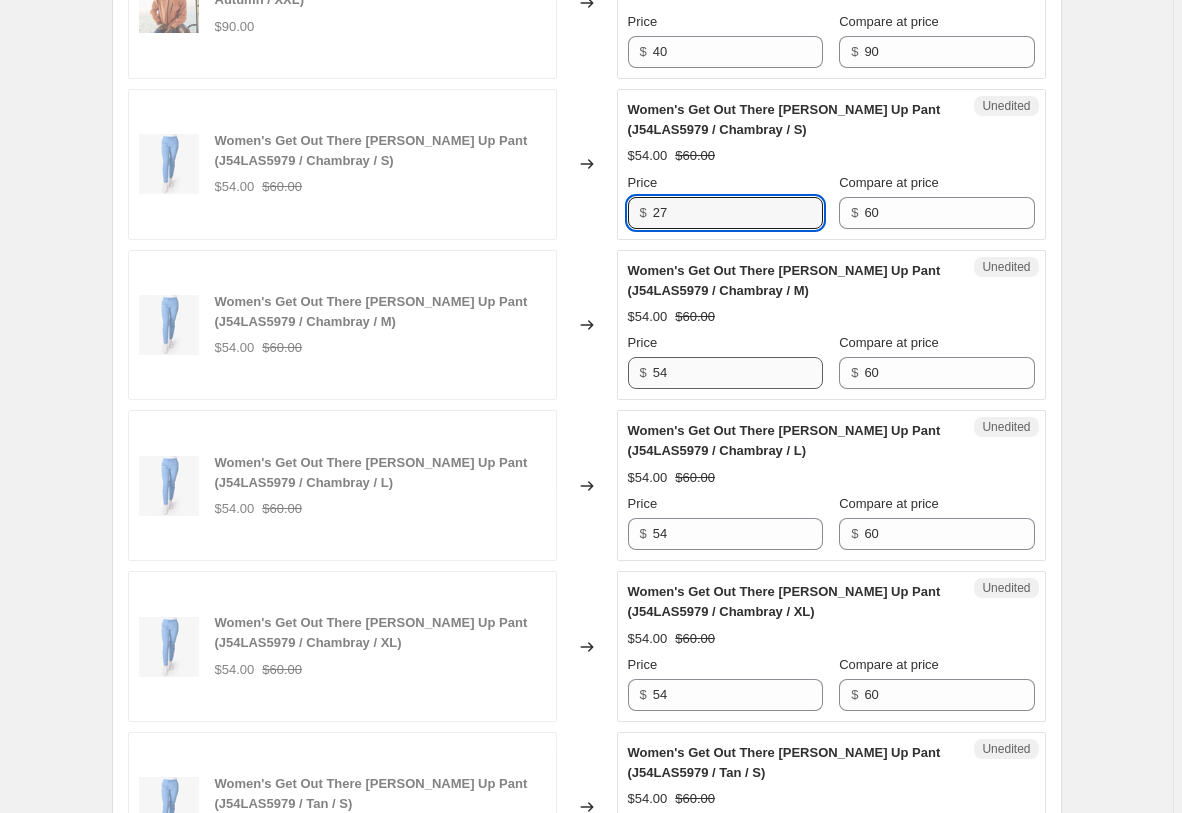 type on "27" 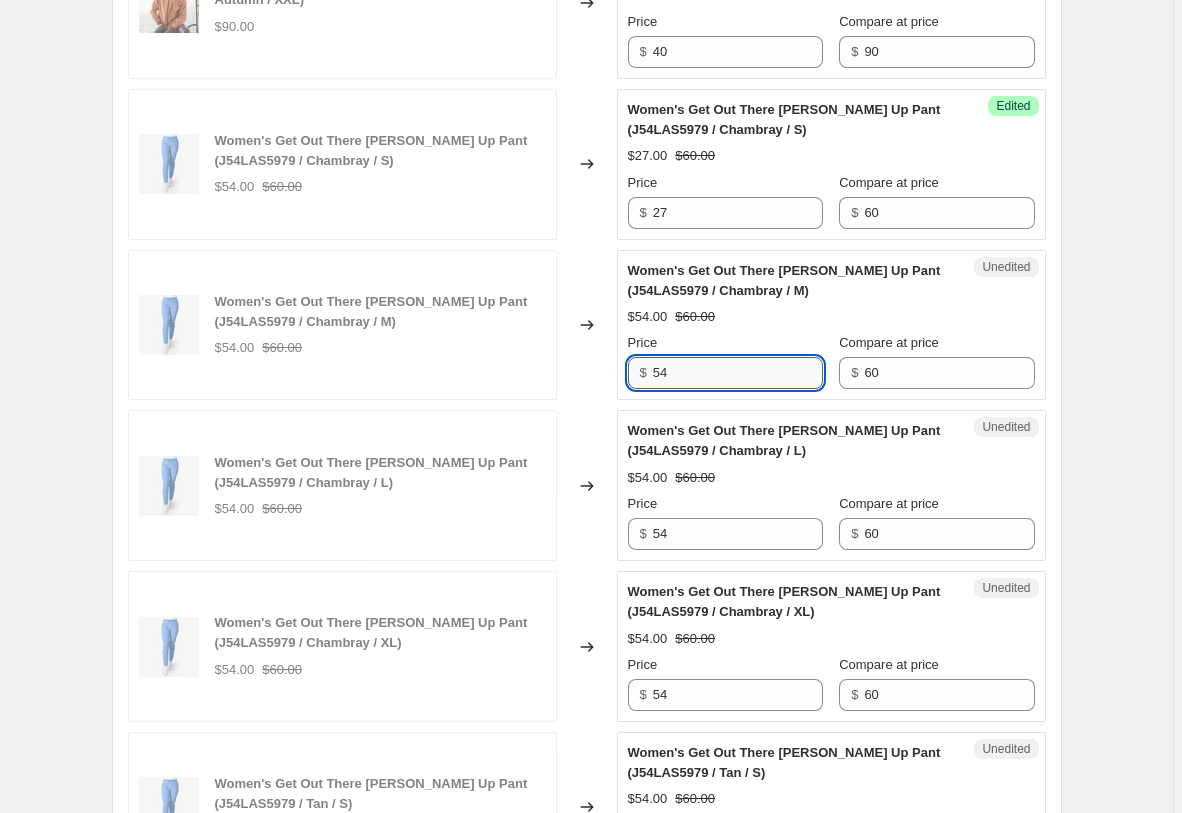 click on "54" at bounding box center (738, 373) 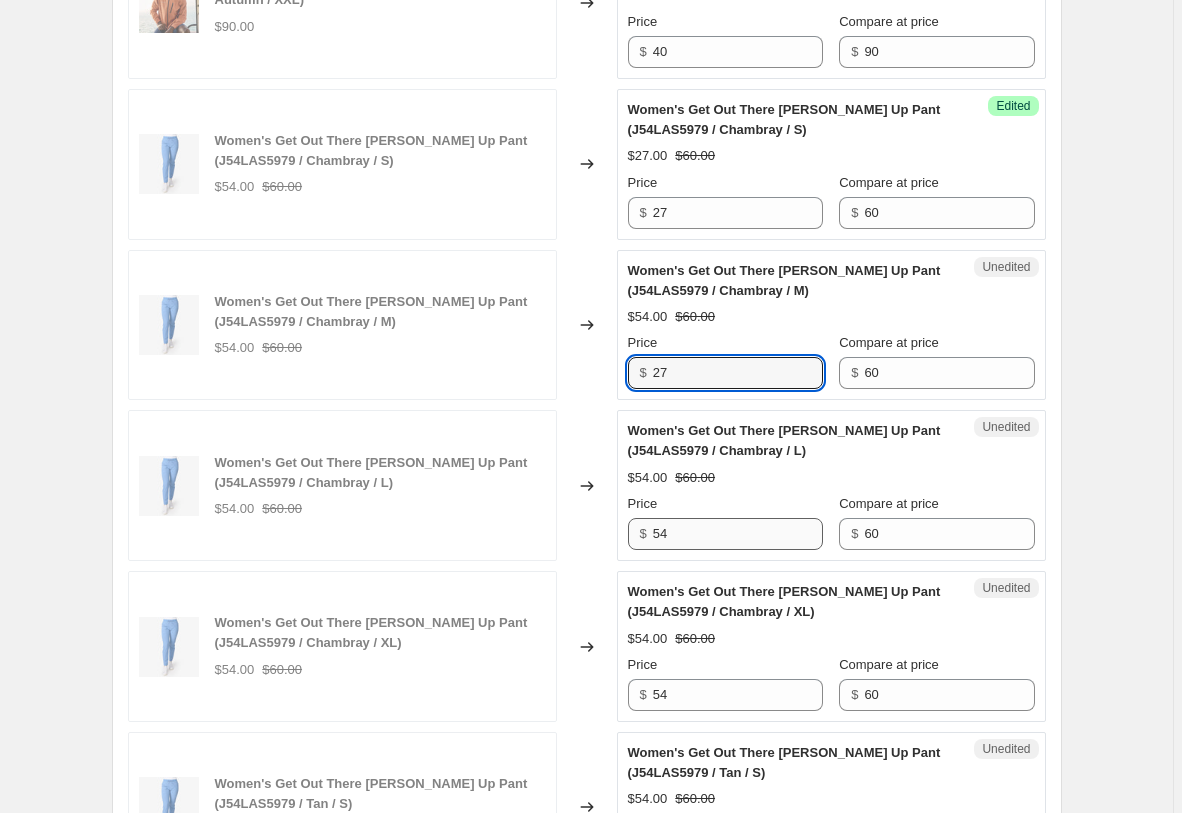 type on "27" 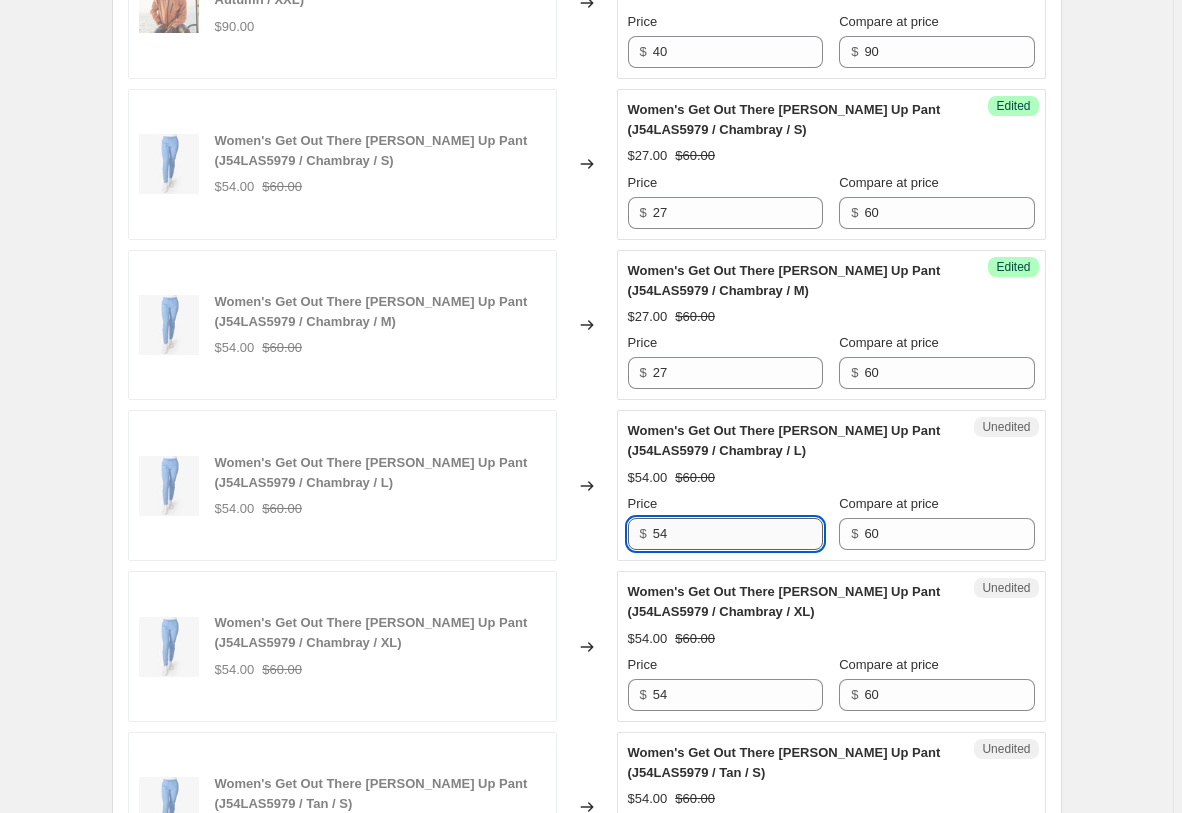 click on "54" at bounding box center (738, 534) 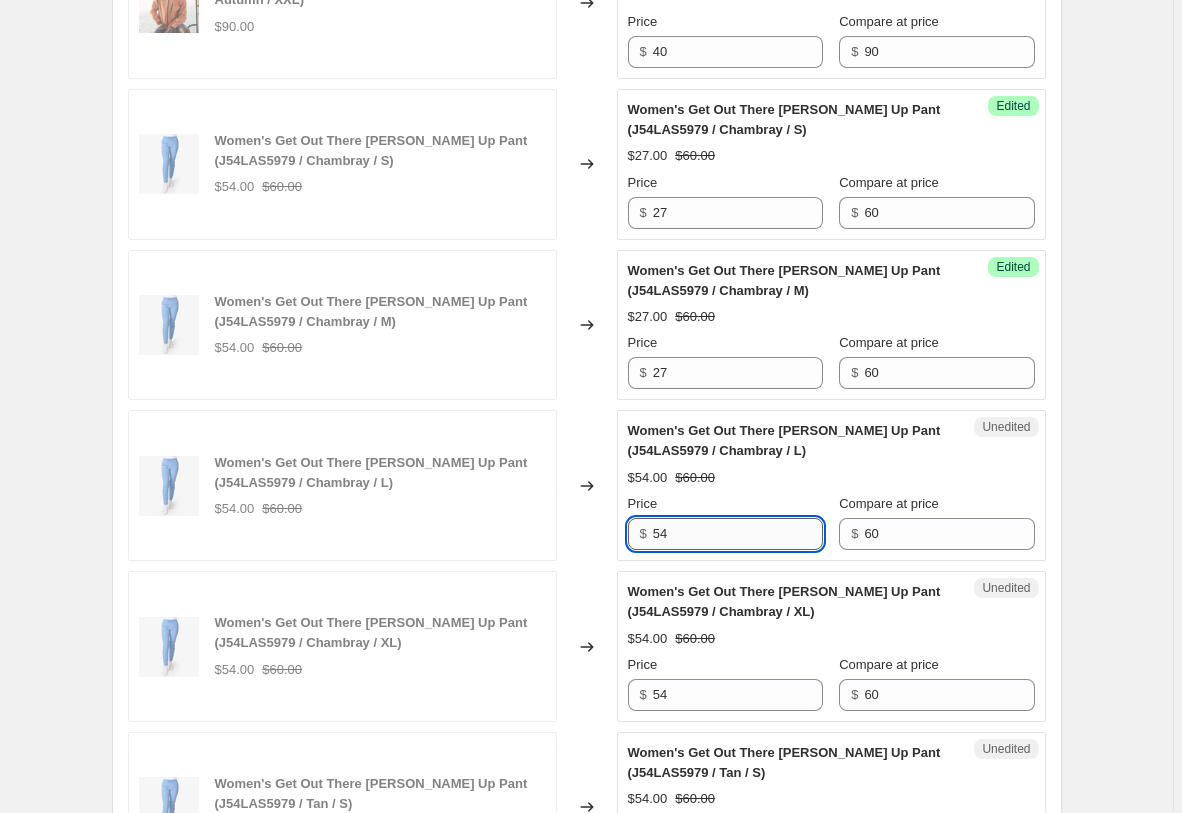 click on "54" at bounding box center (738, 534) 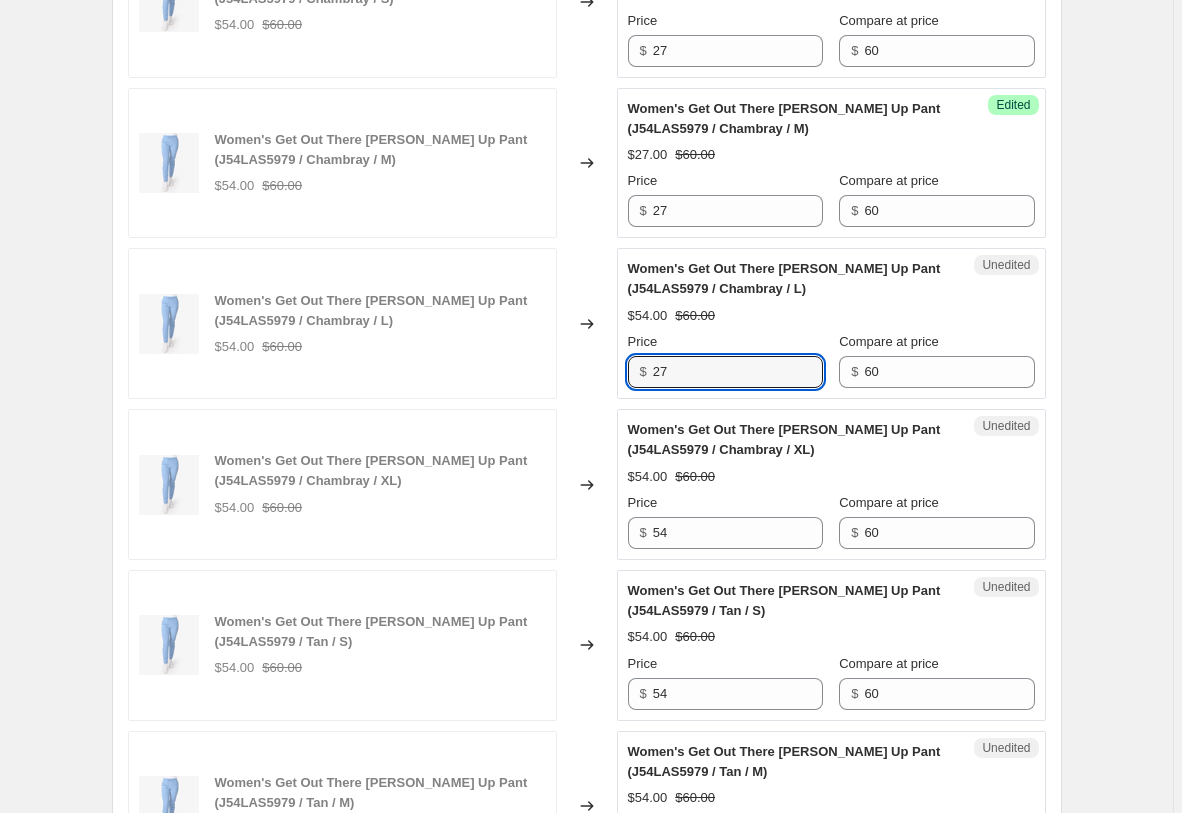scroll, scrollTop: 3425, scrollLeft: 0, axis: vertical 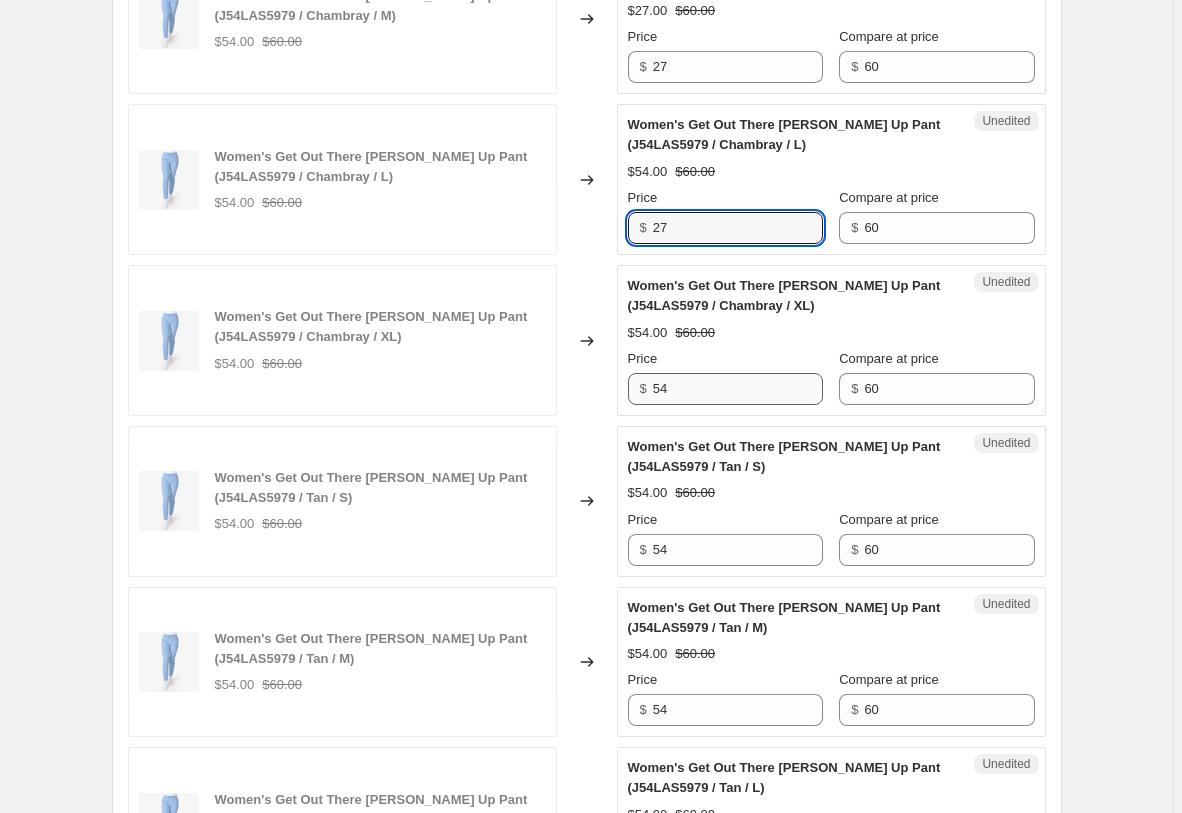 type on "27" 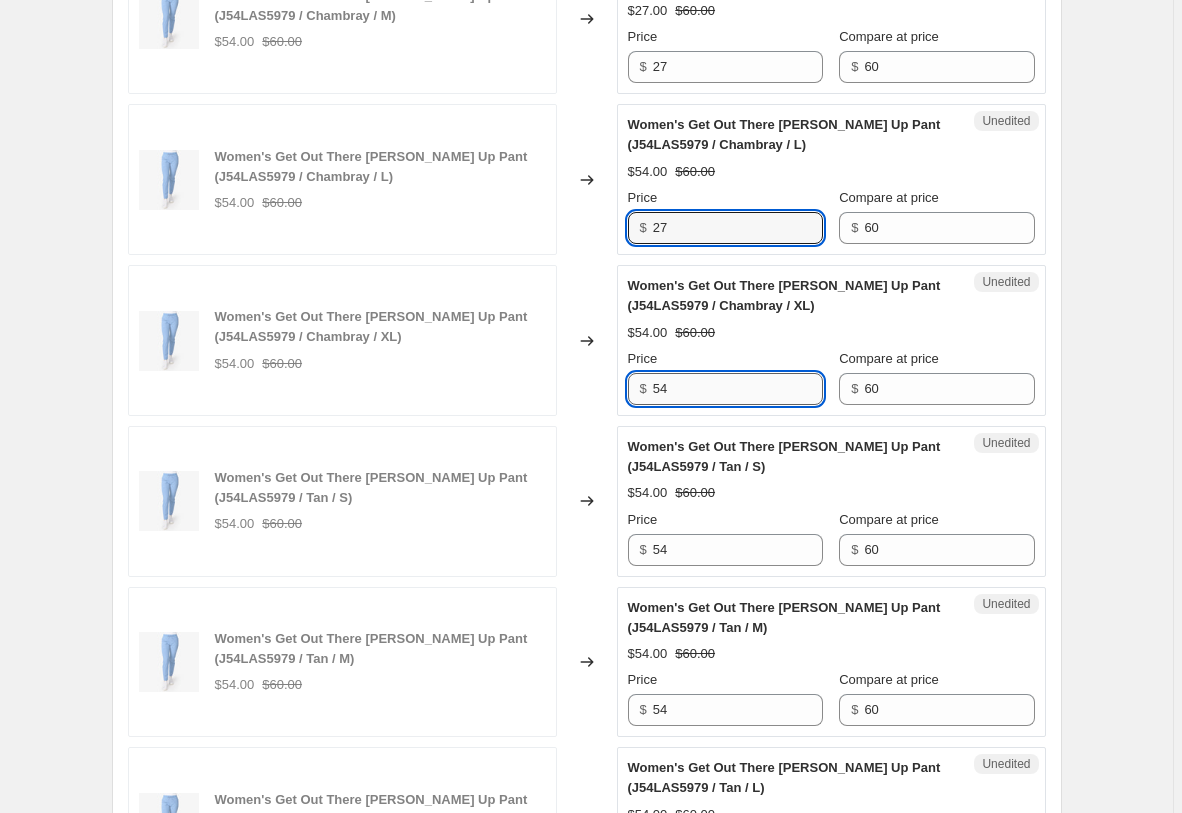 click on "54" at bounding box center (738, 389) 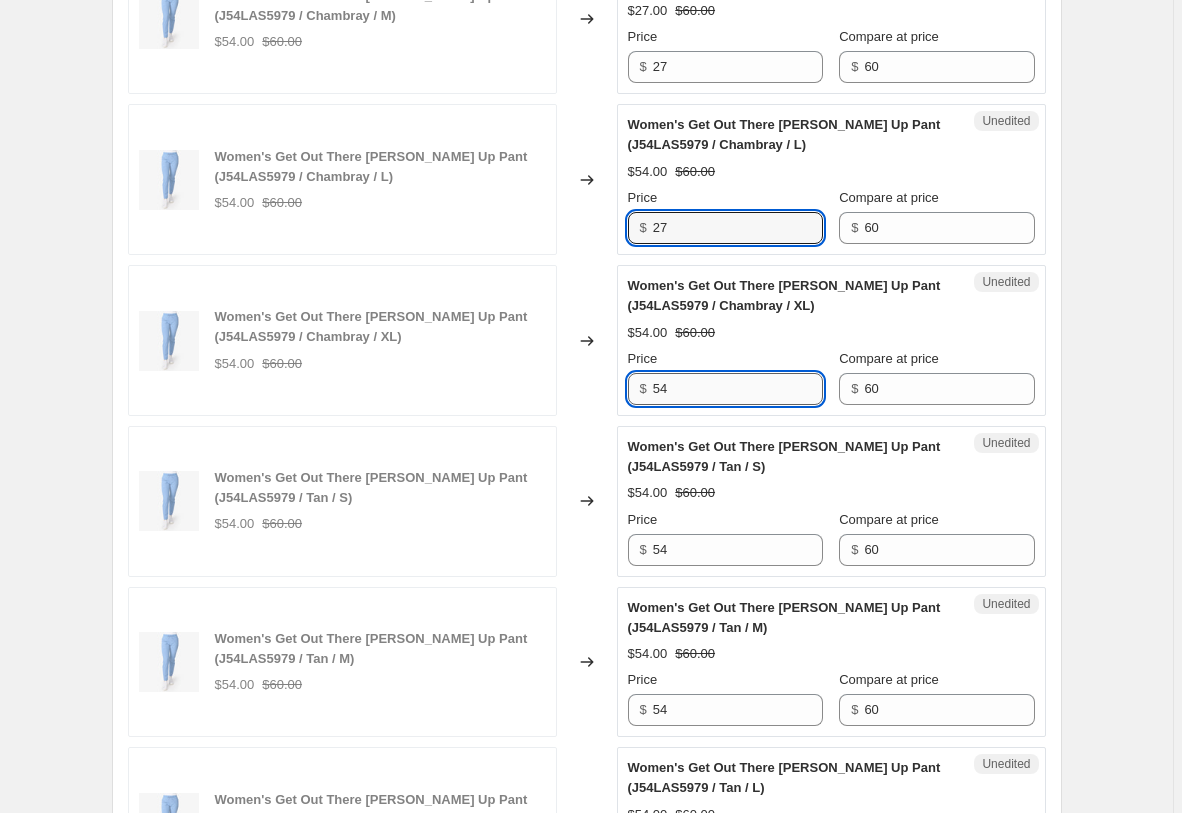 click on "54" at bounding box center (738, 389) 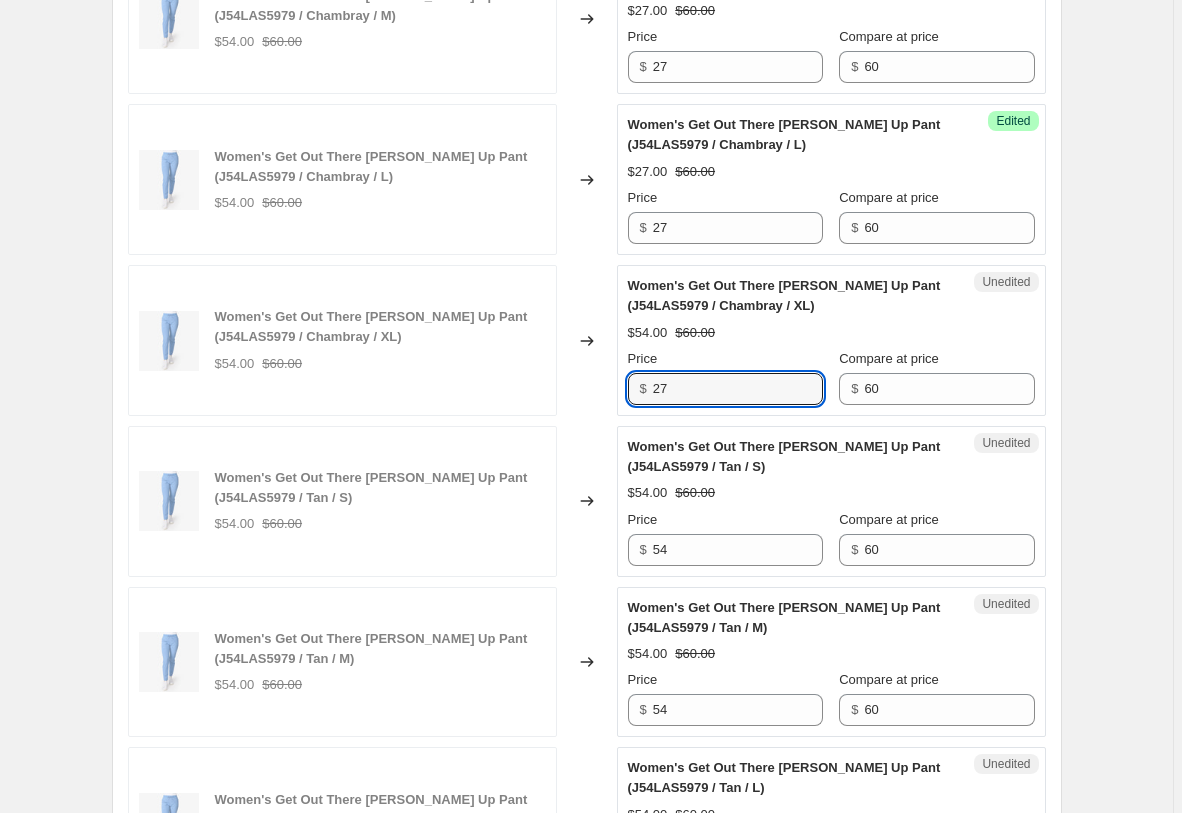 type on "27" 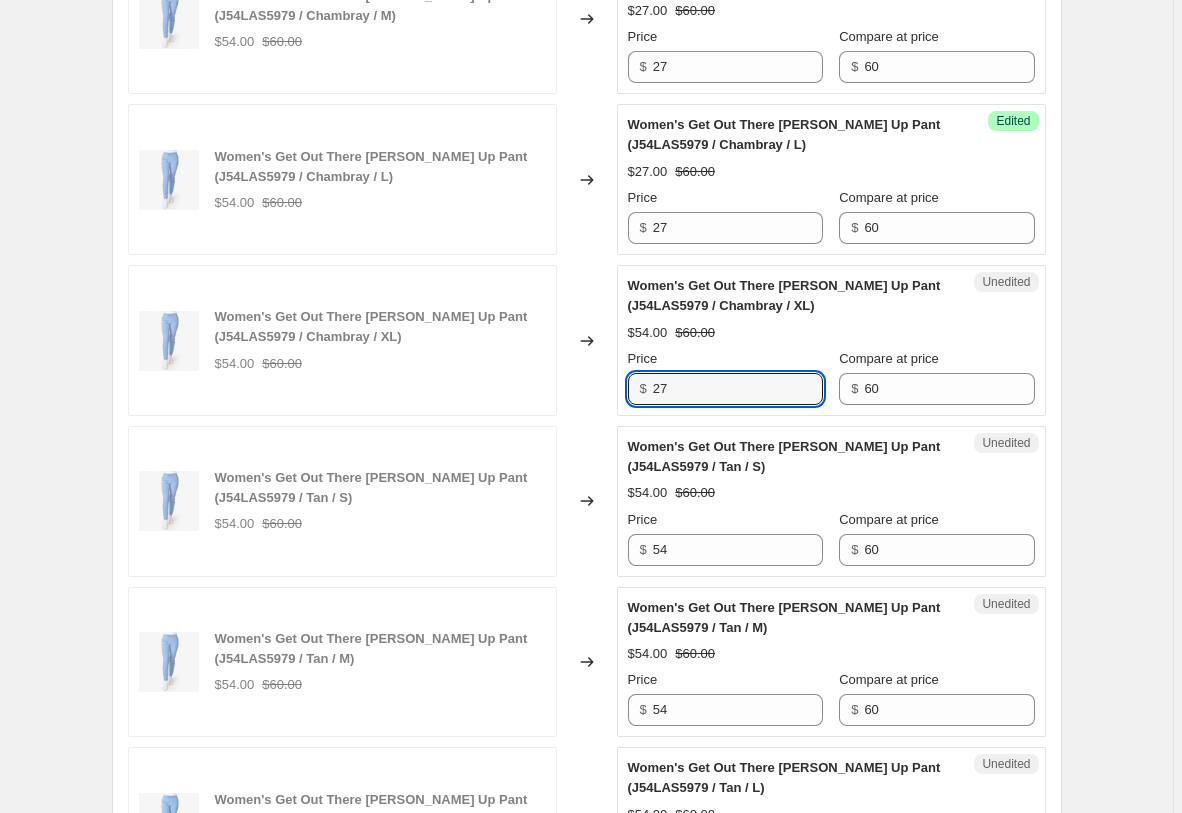 click on "Unedited Women's Get Out There [PERSON_NAME] Up Pant (J54LAS5979 / Tan / S) $54.00 $60.00 Price $ 54 Compare at price $ 60" at bounding box center [831, 501] 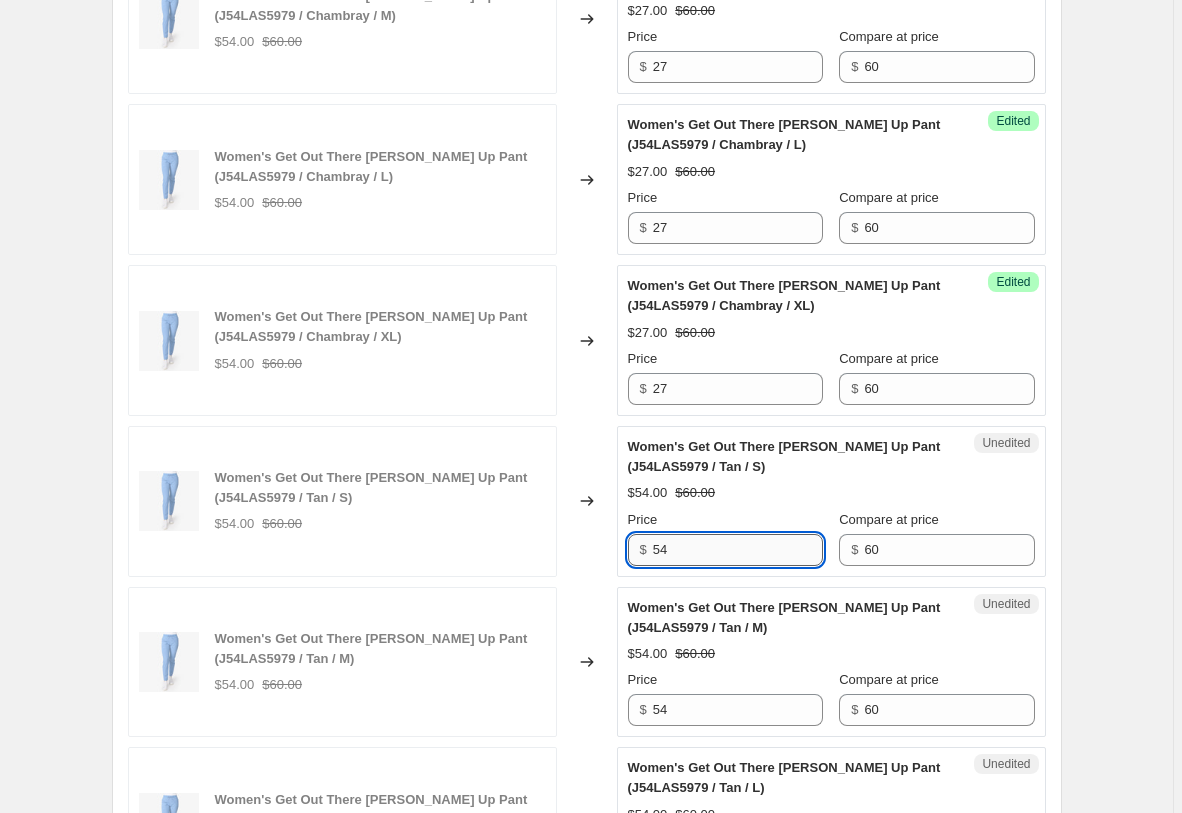 click on "54" at bounding box center [738, 550] 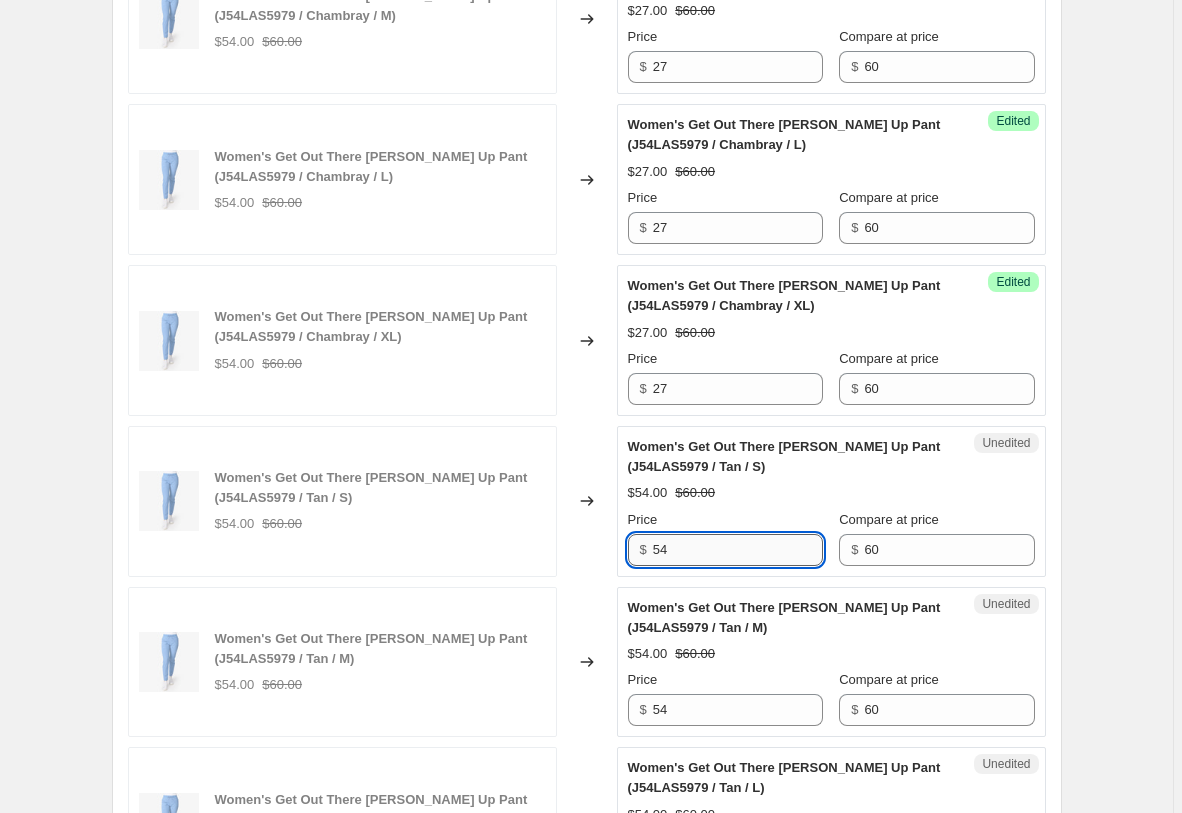 click on "54" at bounding box center (738, 550) 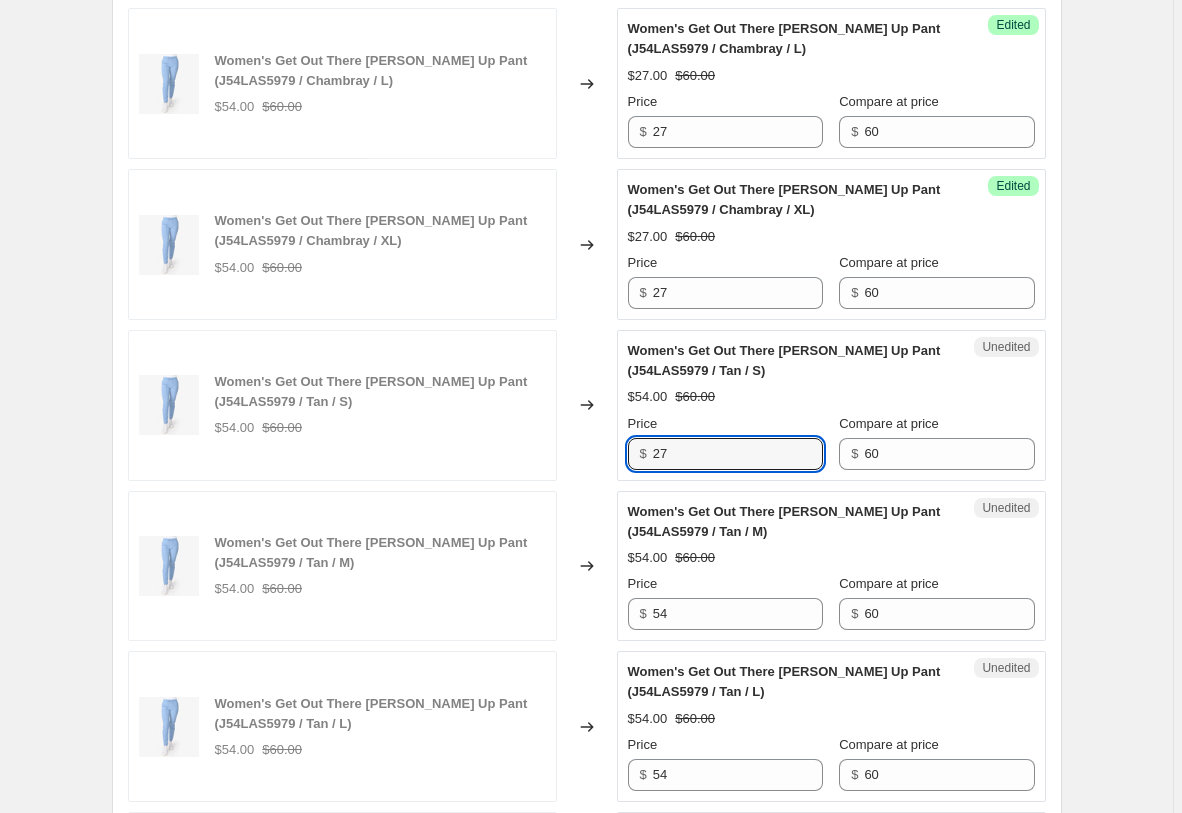 scroll, scrollTop: 3833, scrollLeft: 0, axis: vertical 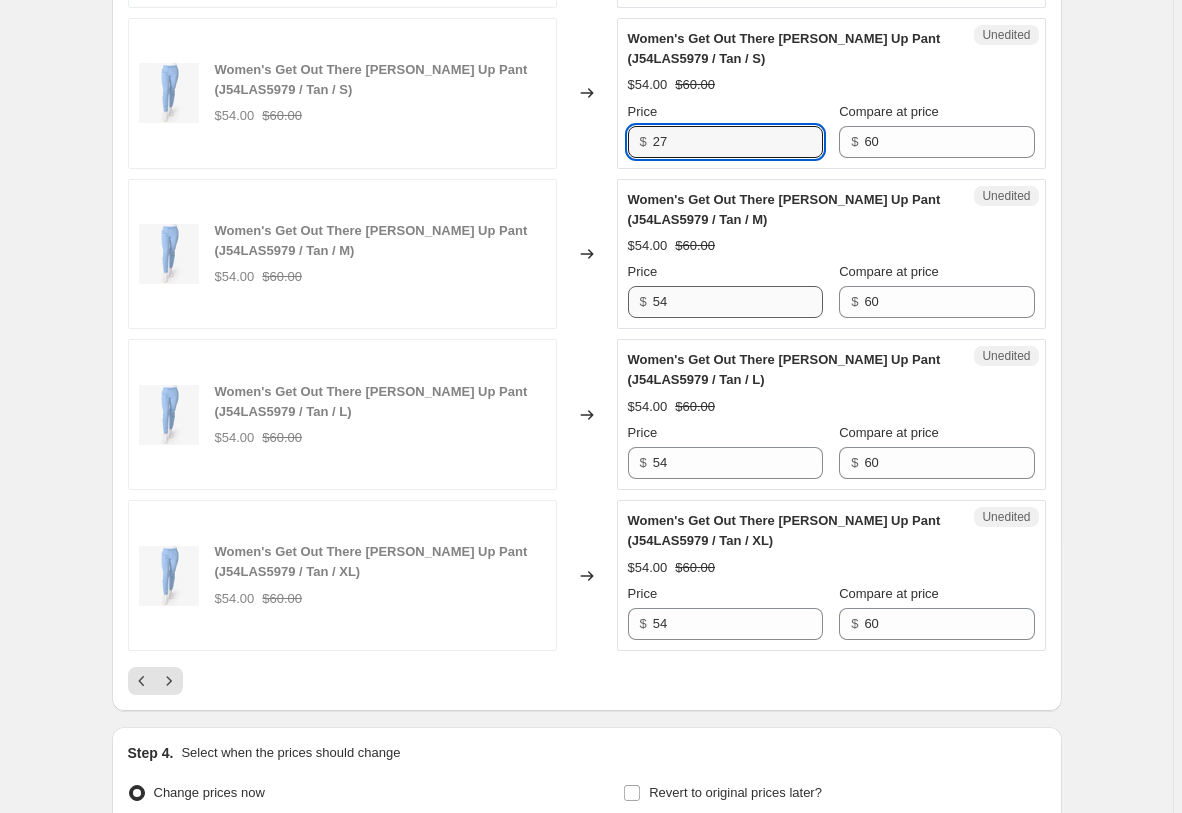 type on "27" 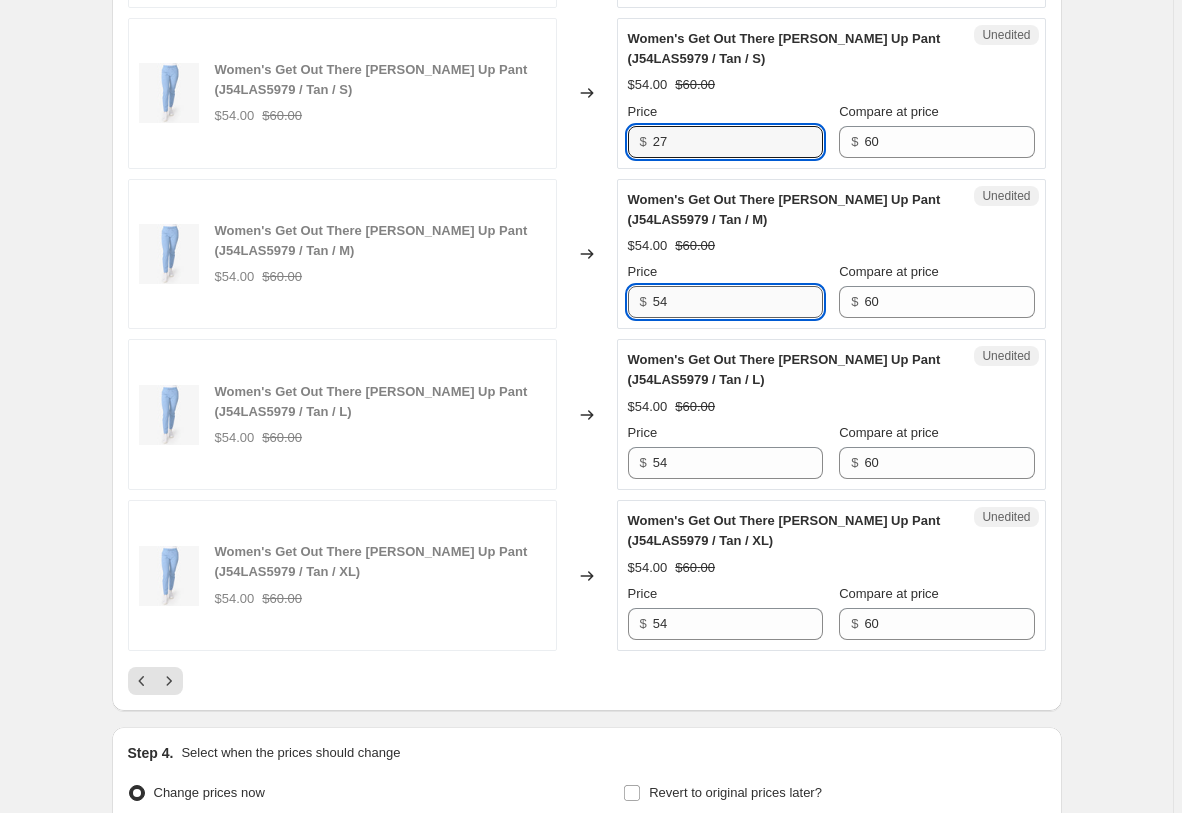 click on "54" at bounding box center [738, 302] 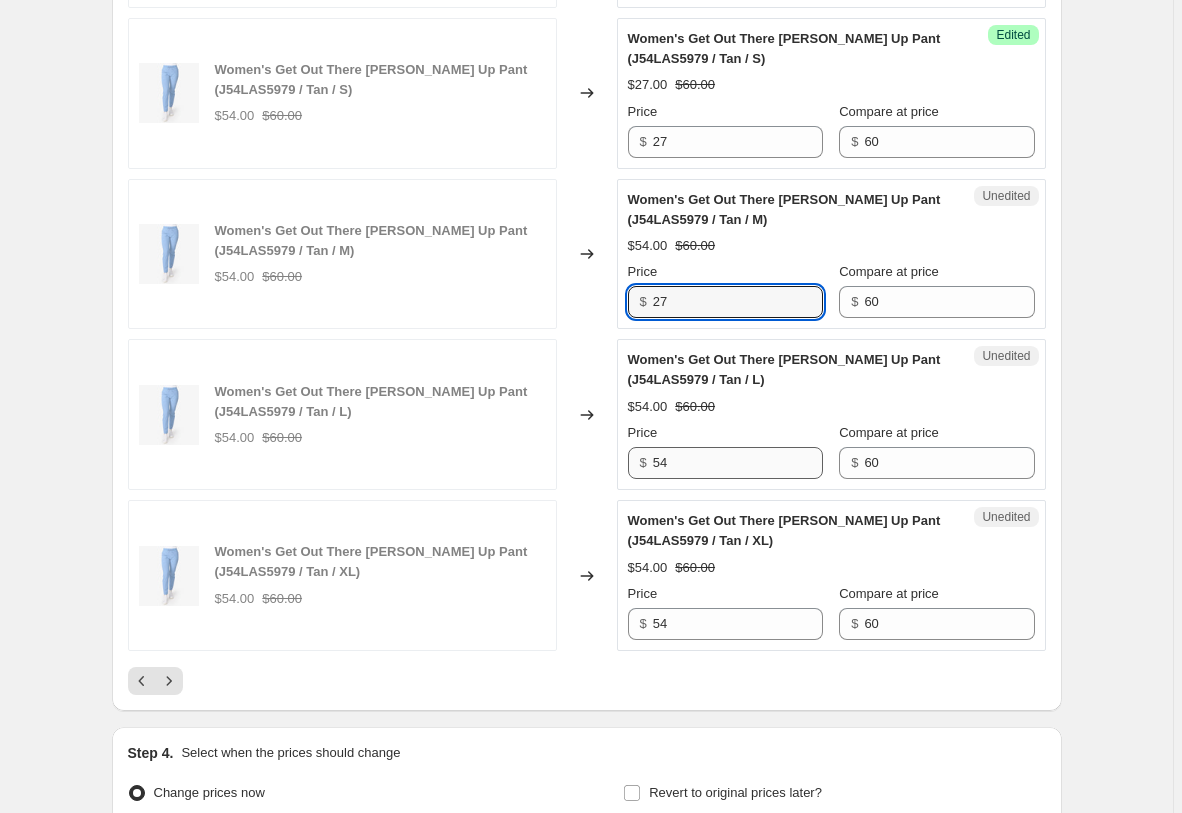 type on "27" 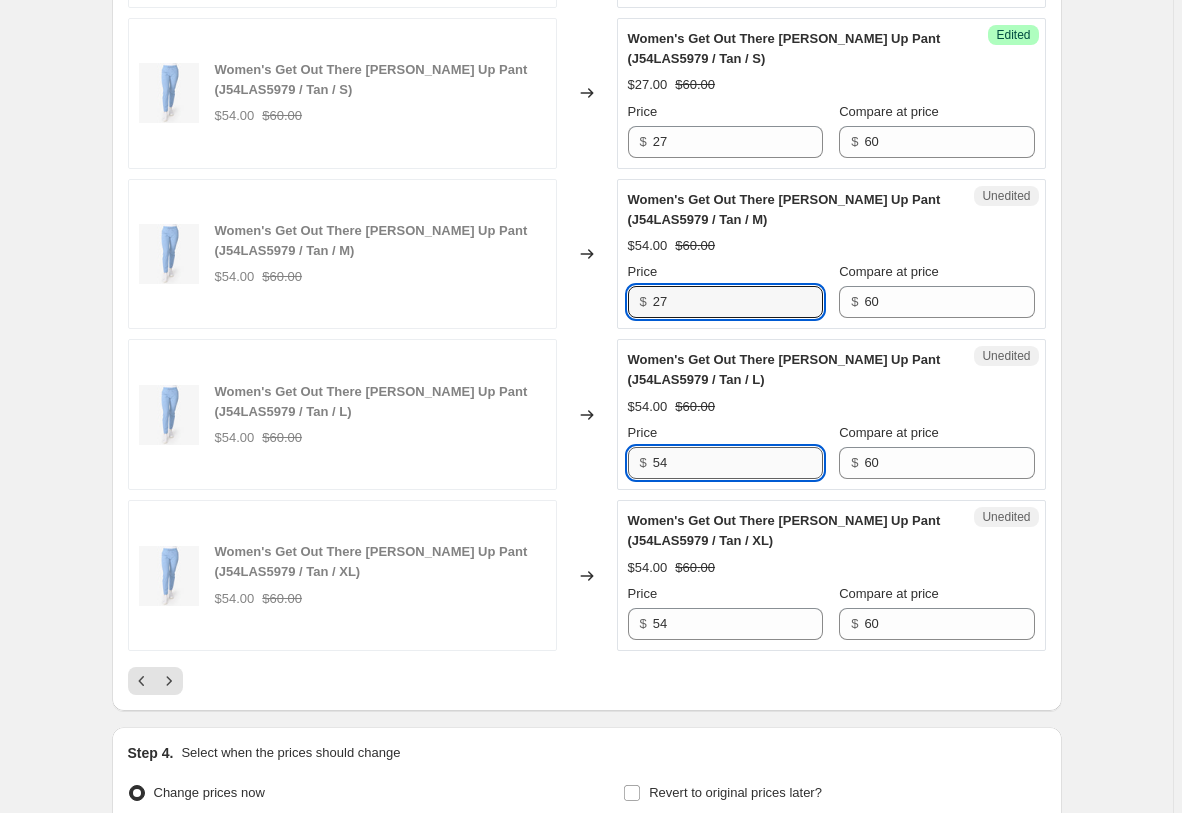click on "54" at bounding box center (738, 463) 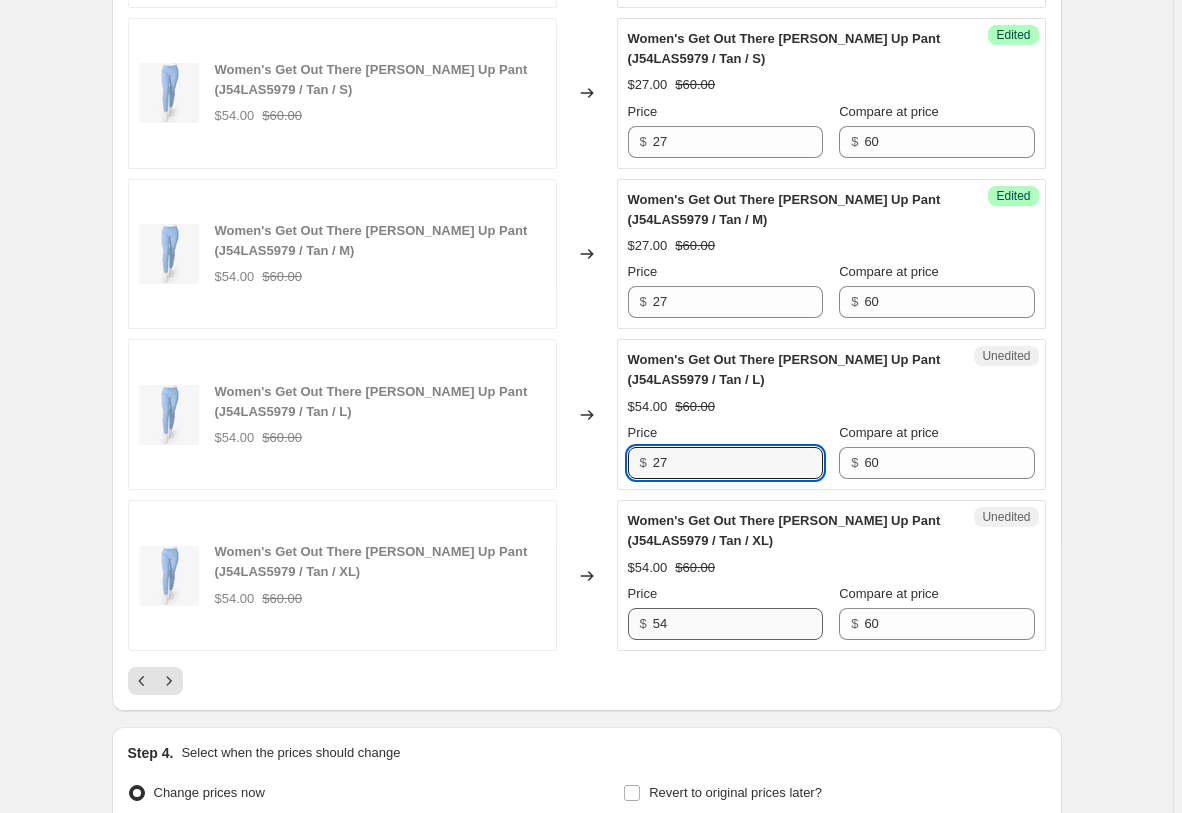 type on "27" 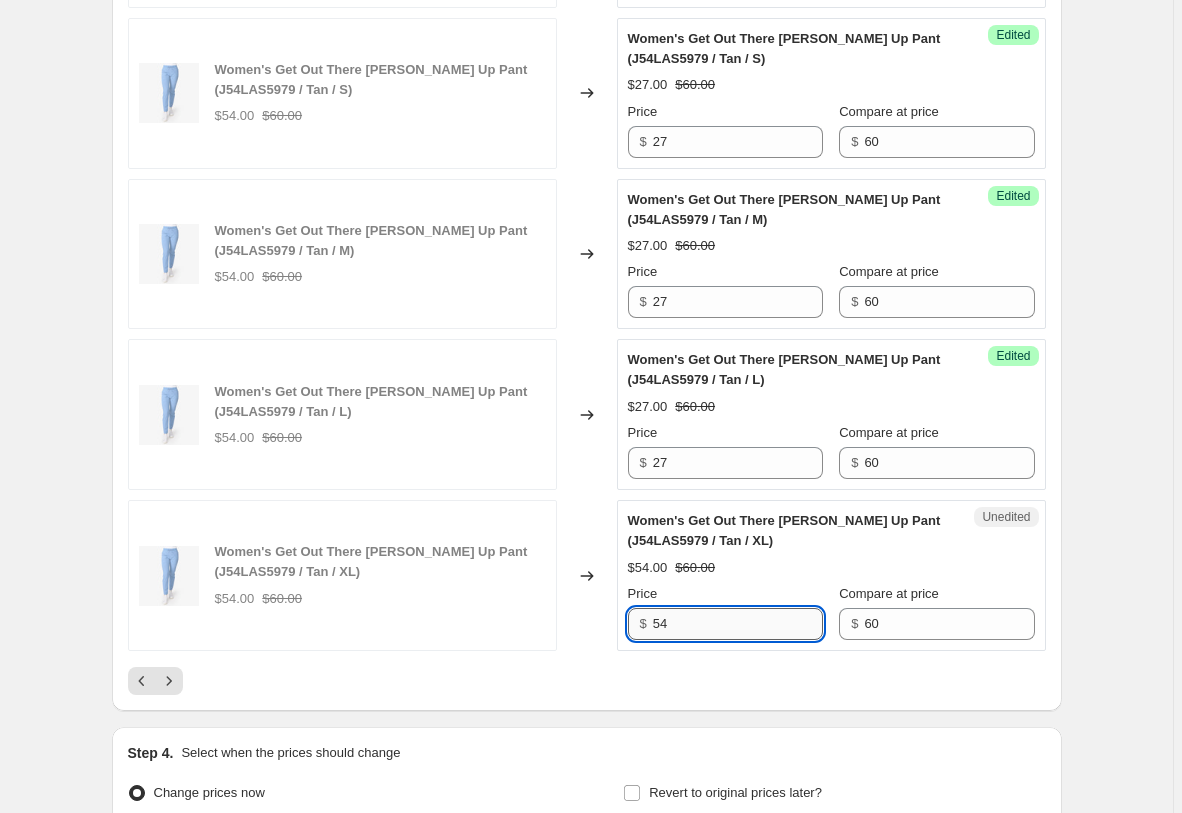 click on "54" at bounding box center [738, 624] 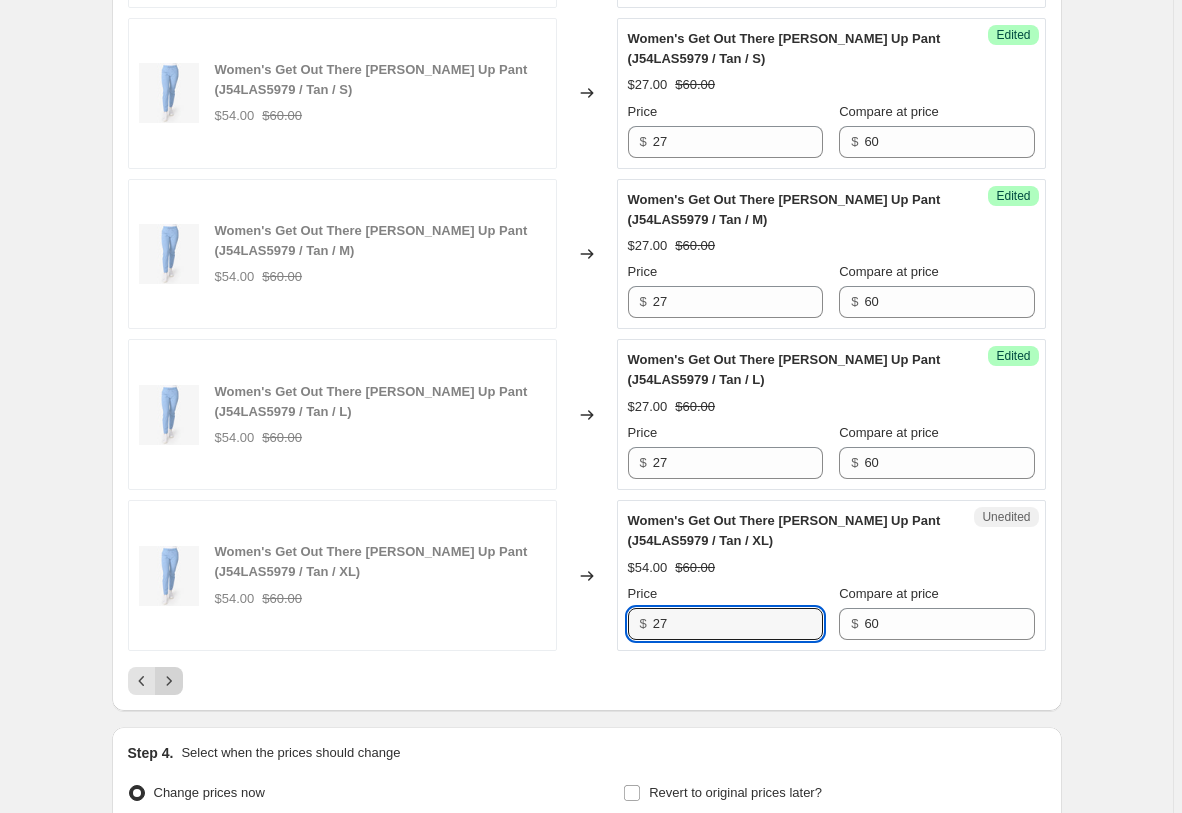 type on "27" 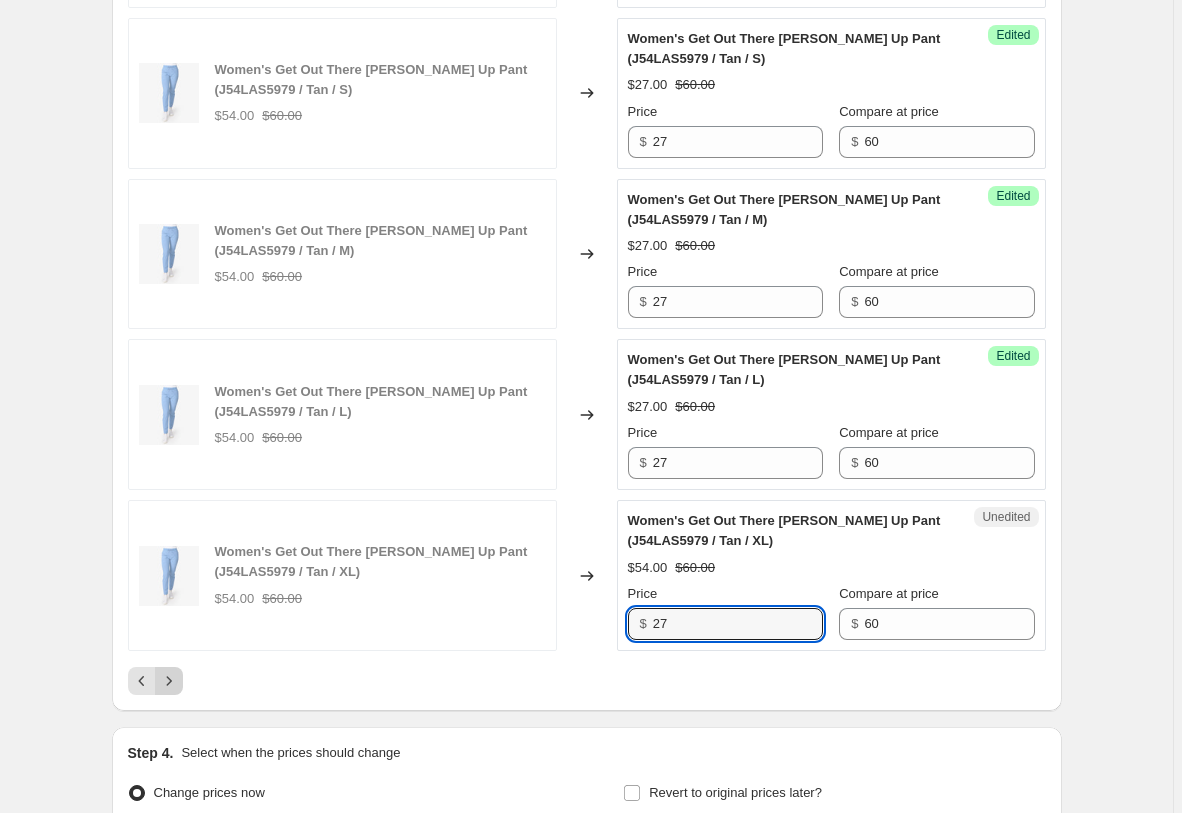 click at bounding box center (169, 681) 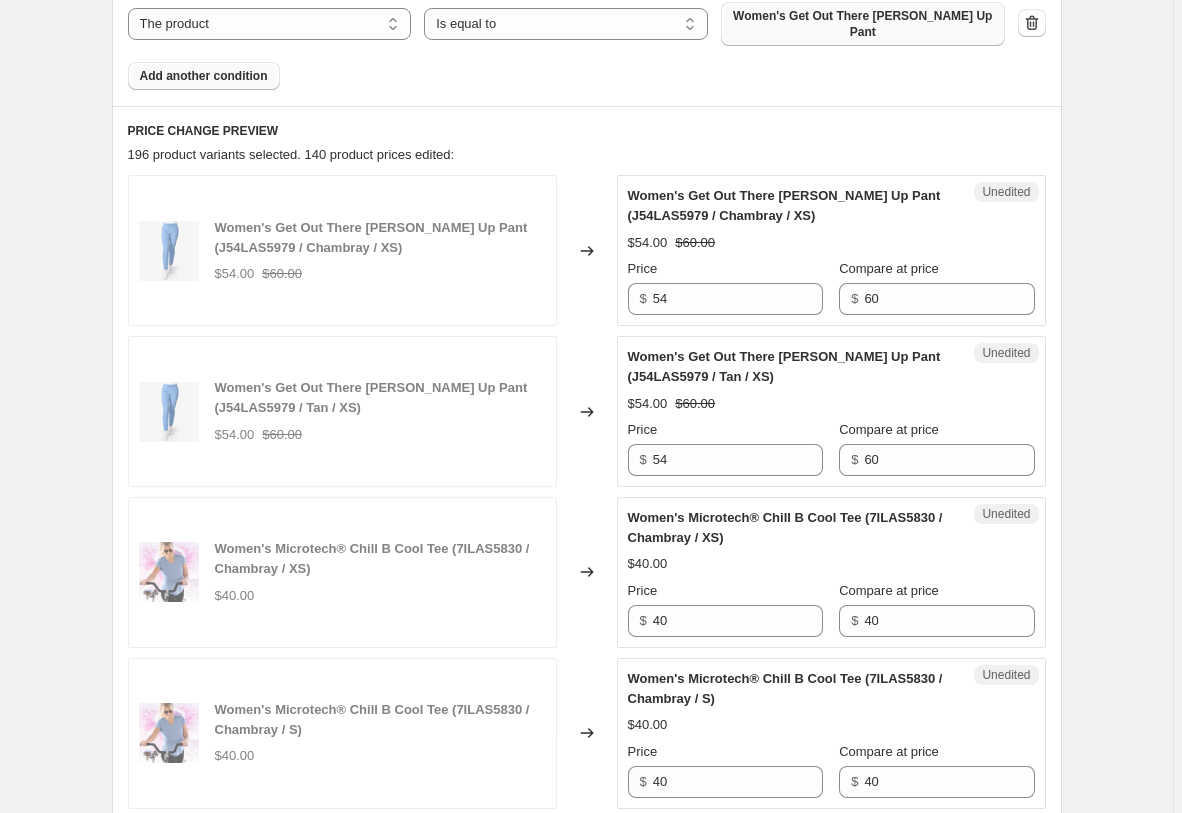 scroll, scrollTop: 1079, scrollLeft: 0, axis: vertical 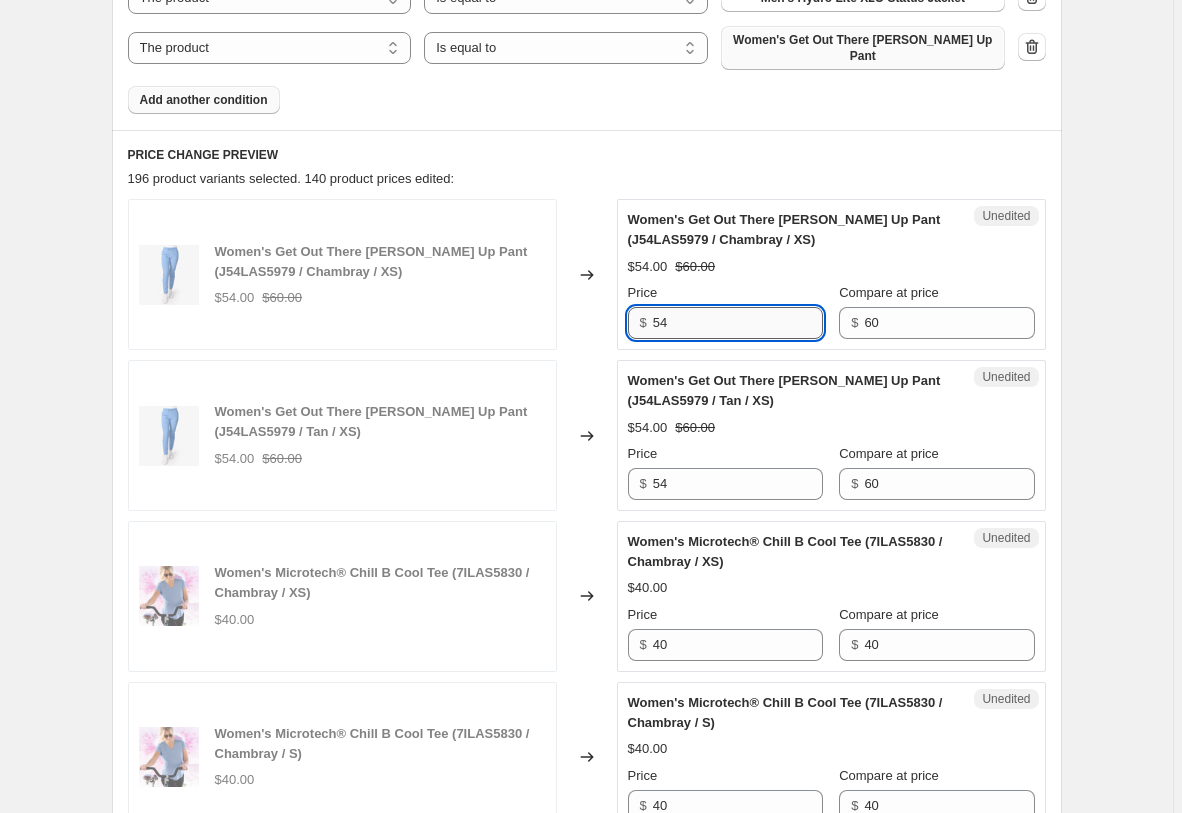 click on "54" at bounding box center (738, 323) 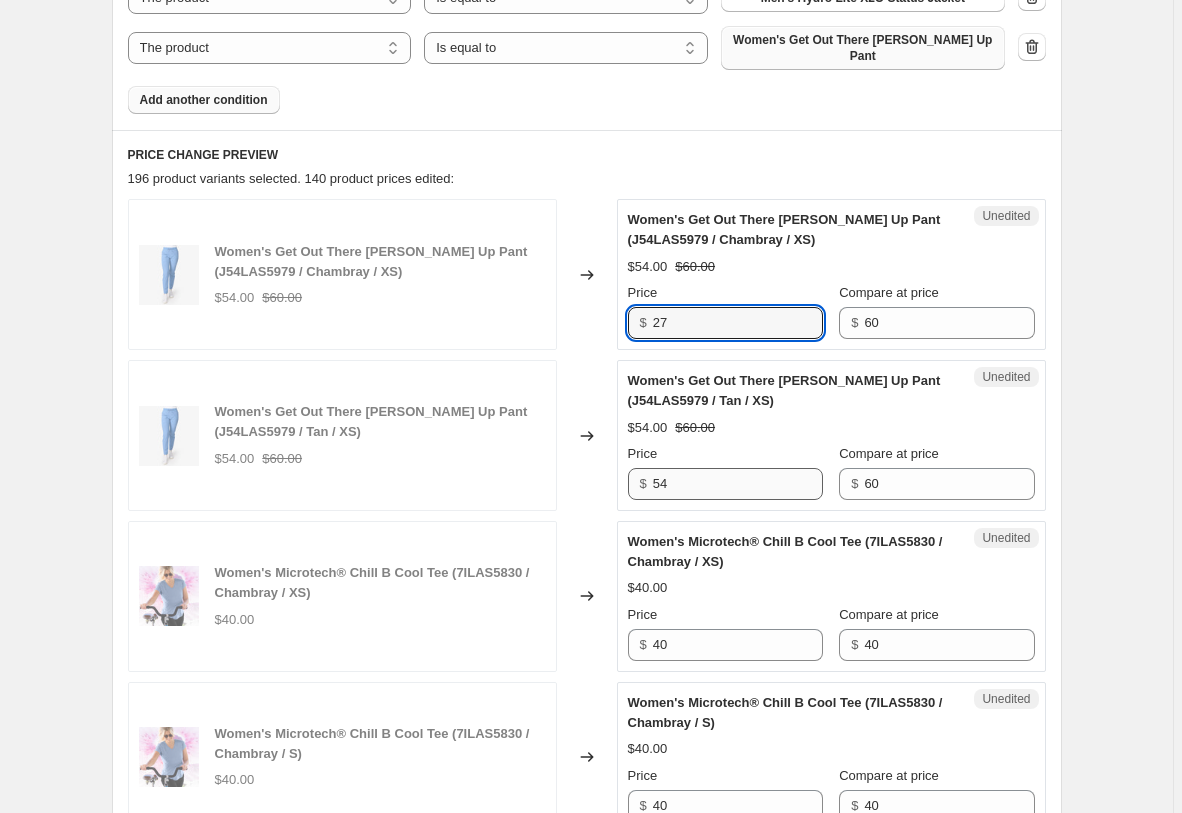 type on "27" 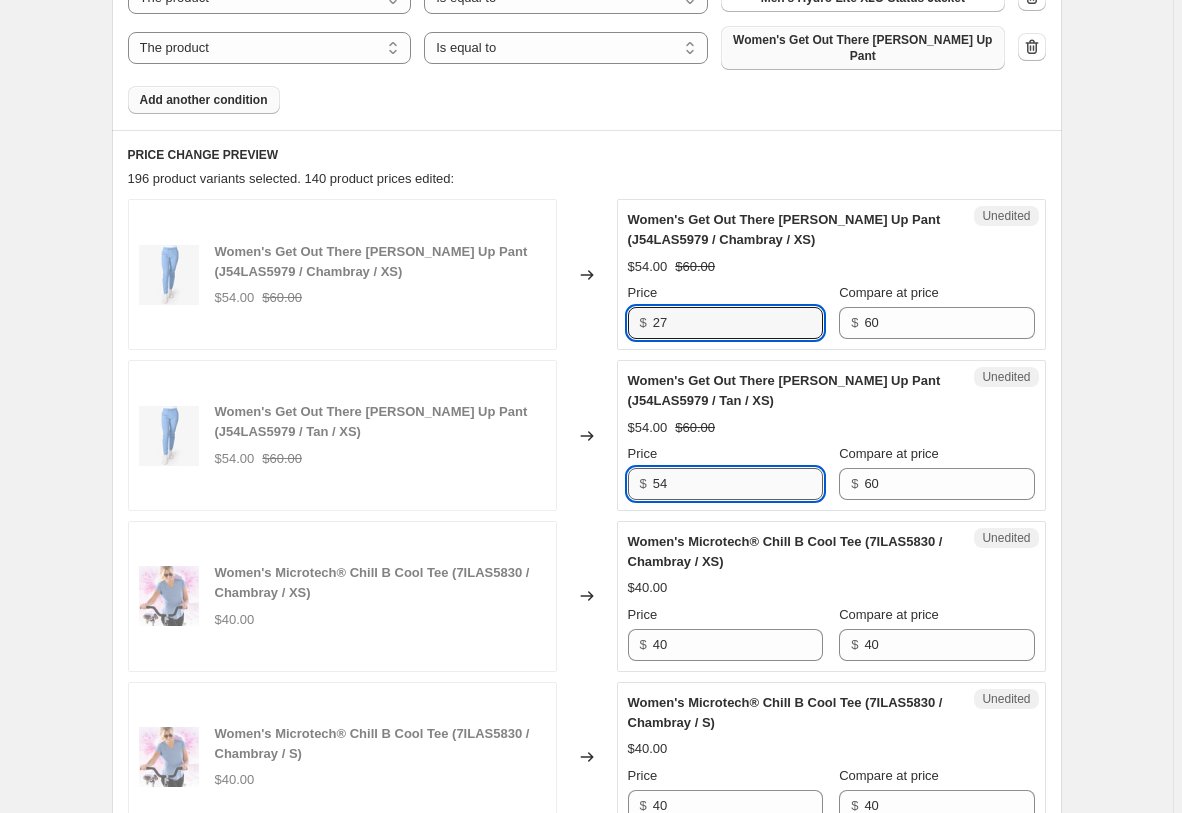 click on "54" at bounding box center (738, 484) 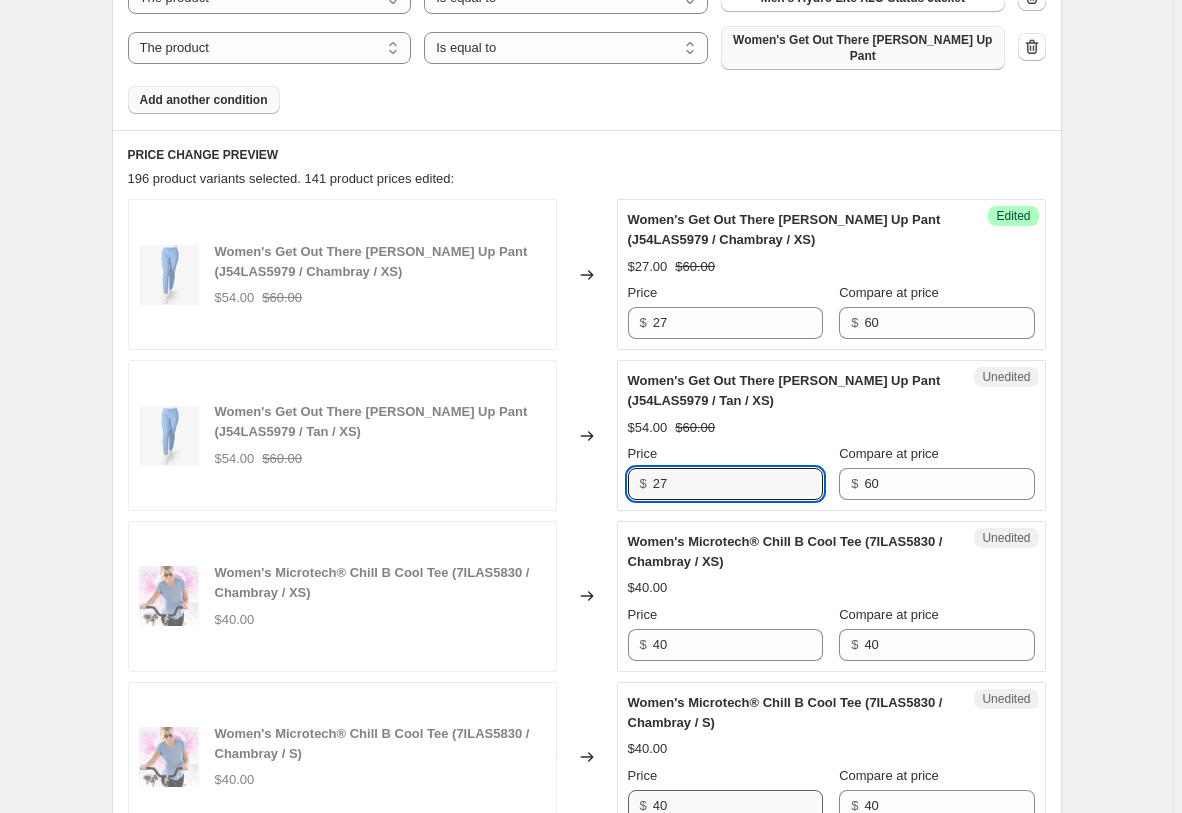 scroll, scrollTop: 1487, scrollLeft: 0, axis: vertical 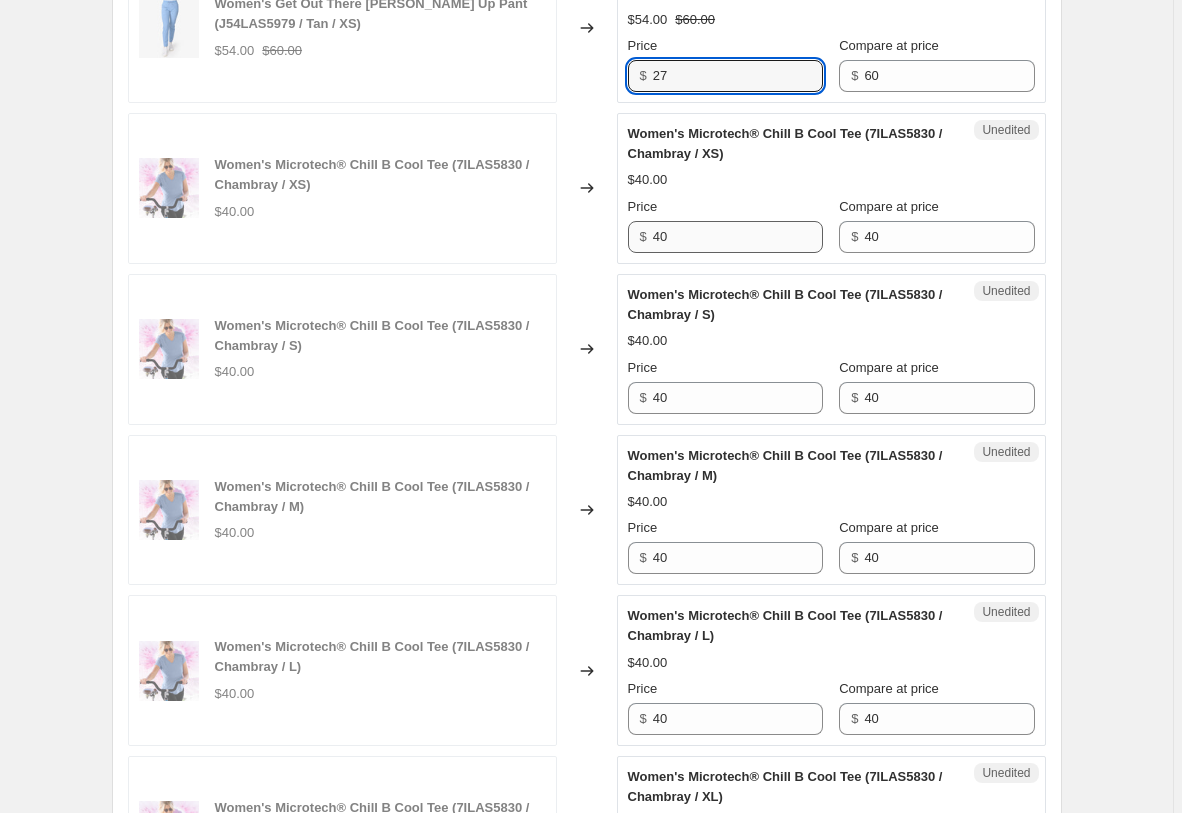 type on "27" 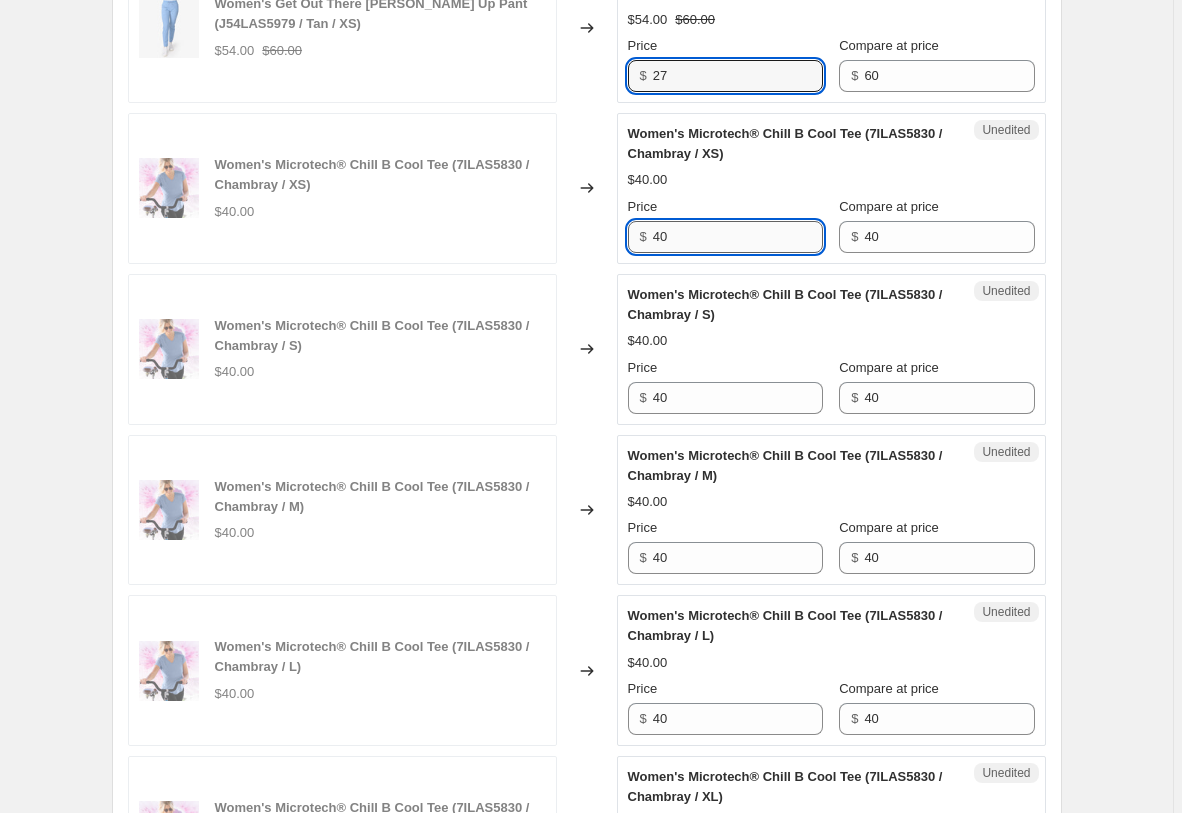 click on "40" at bounding box center (738, 237) 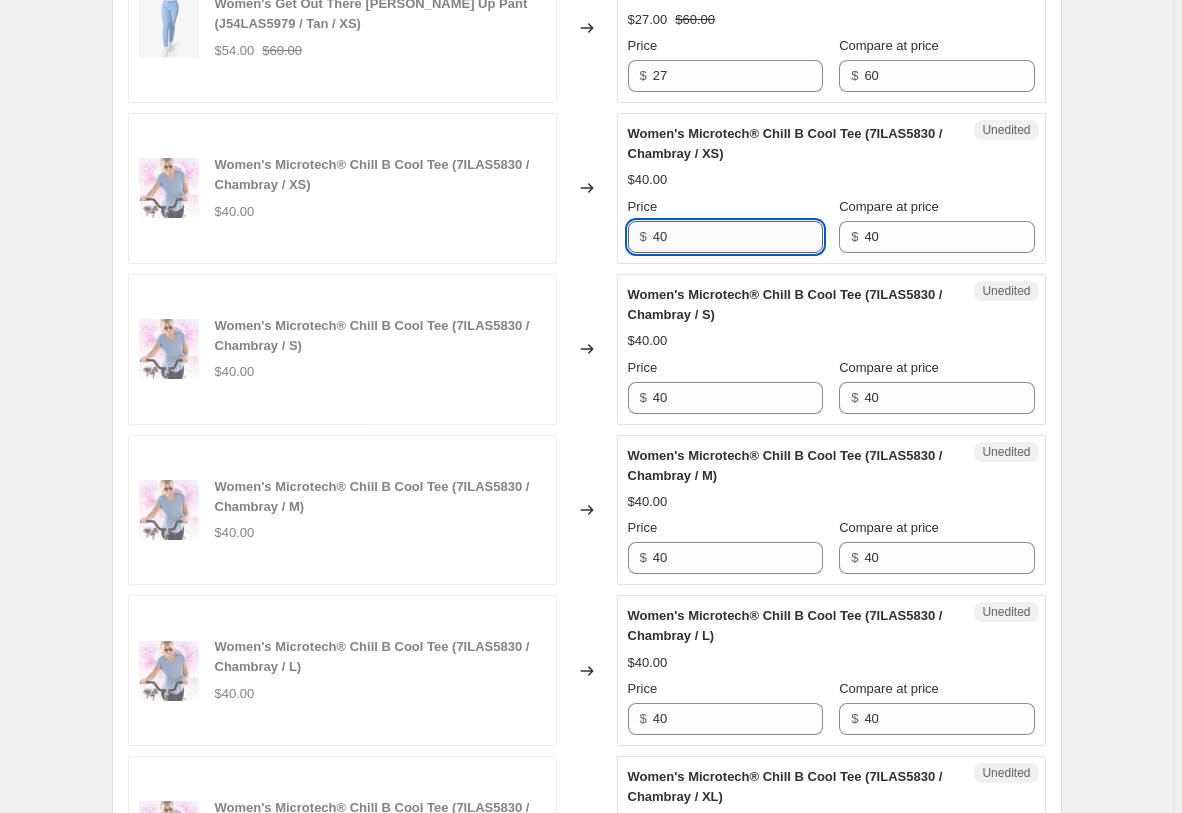 type on "4" 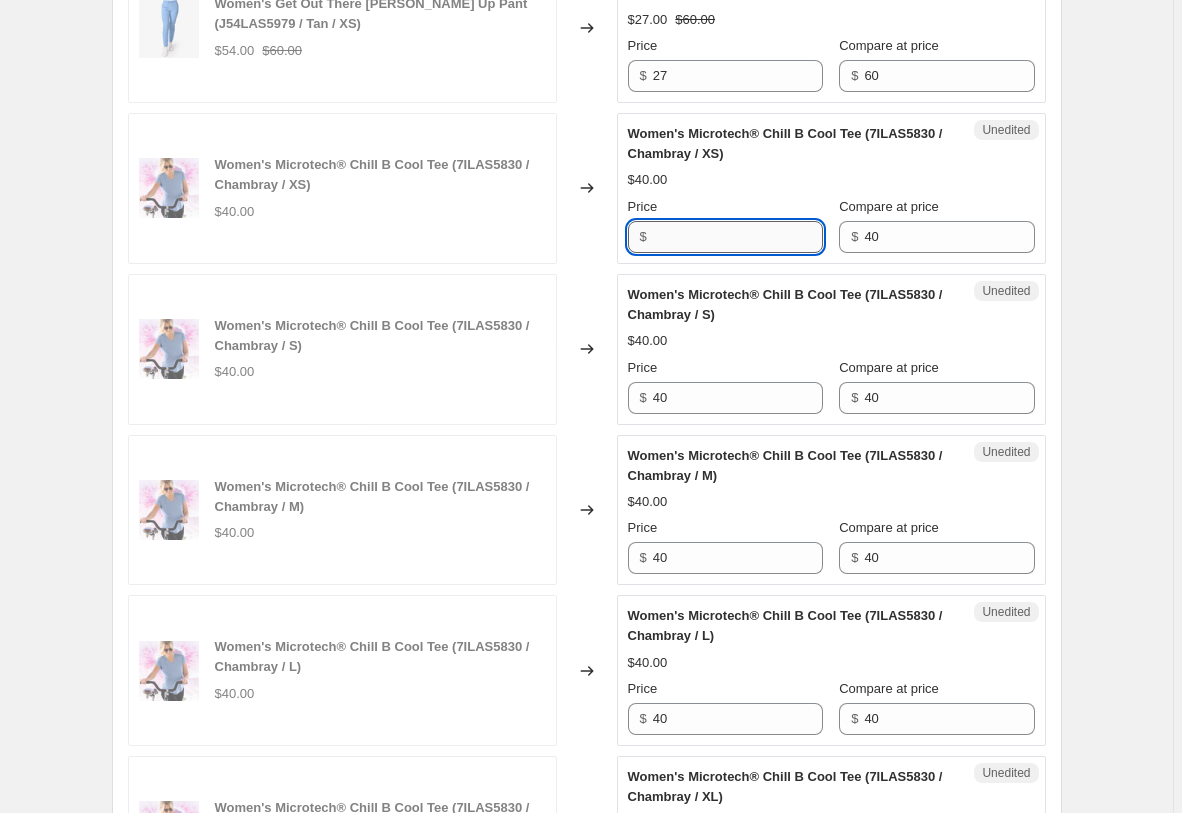 click on "Price" at bounding box center (738, 237) 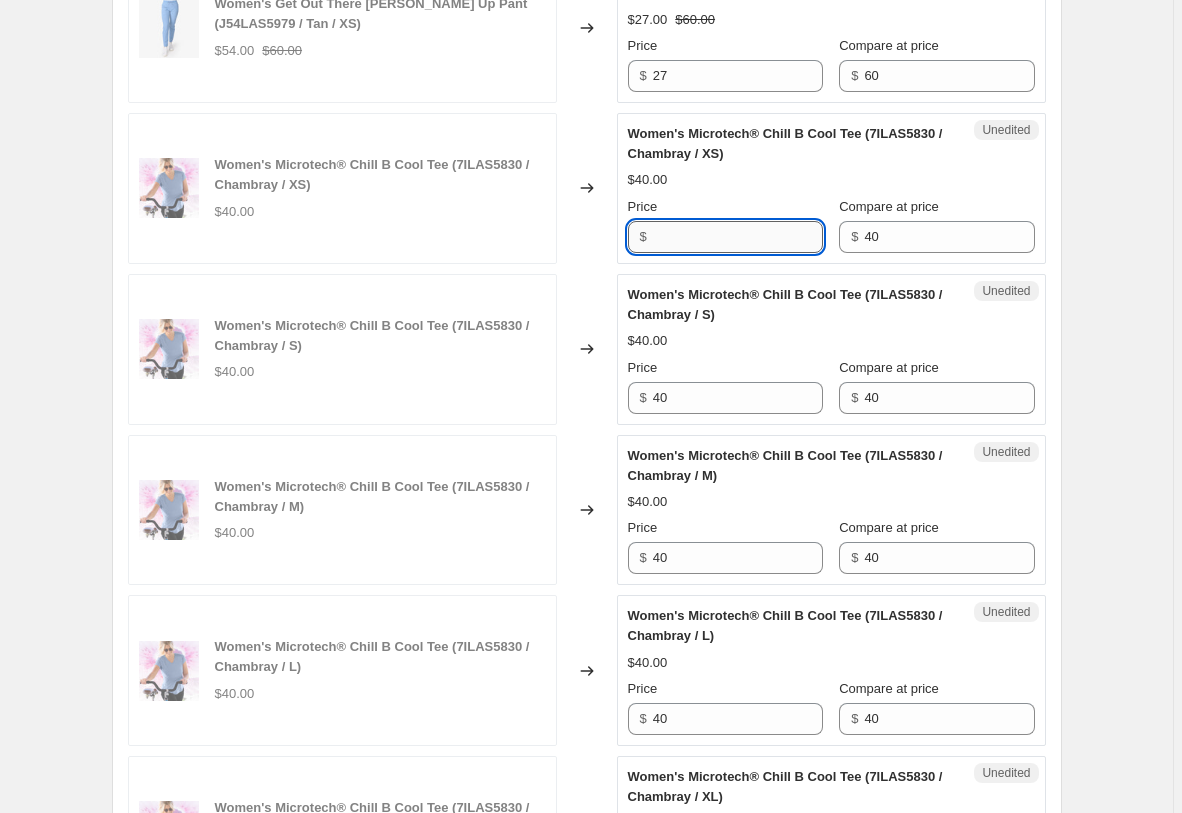 click on "Price" at bounding box center [738, 237] 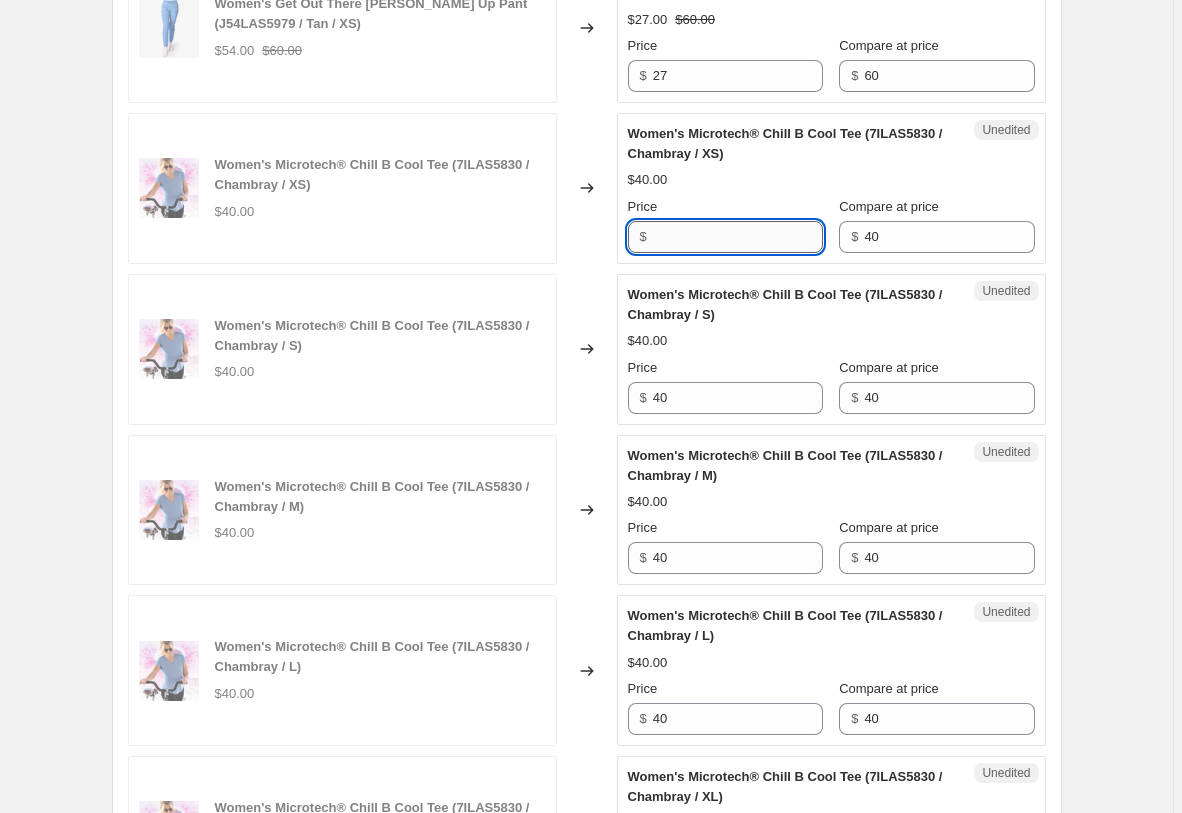 click on "Price" at bounding box center (738, 237) 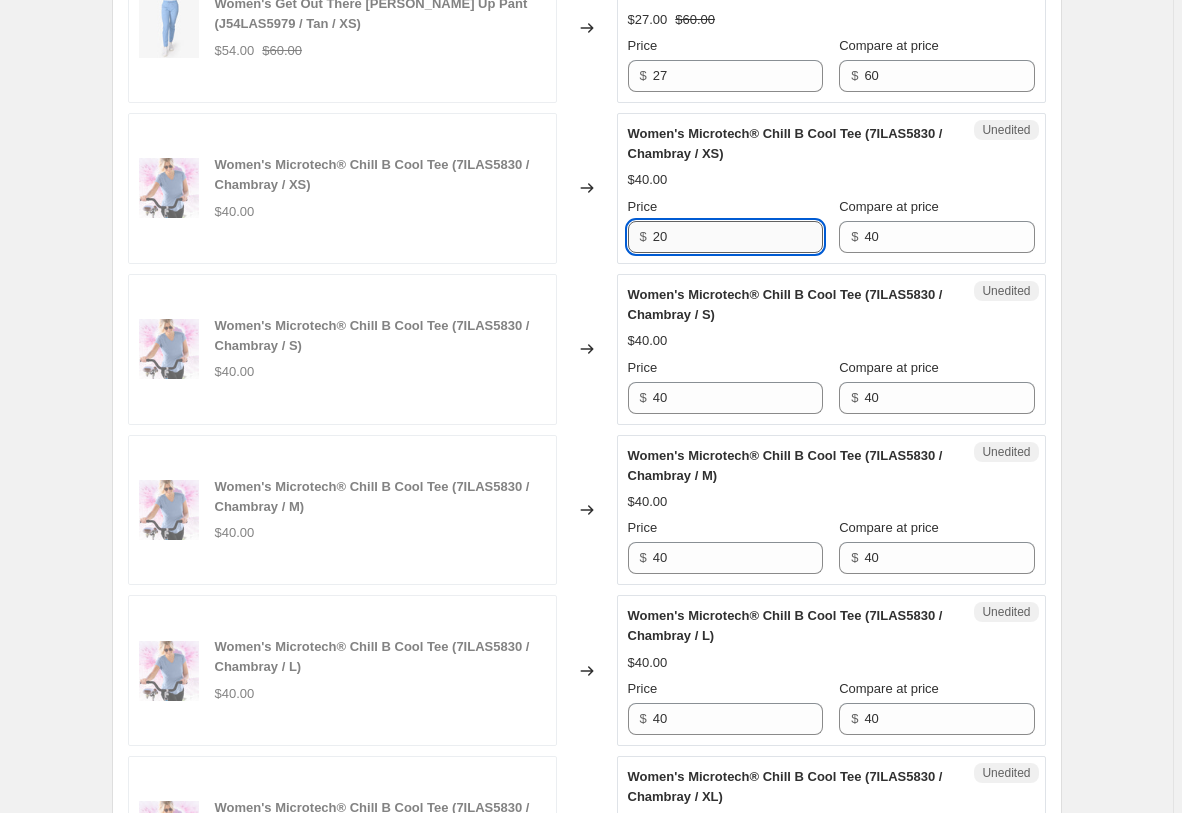 click on "20" at bounding box center (738, 237) 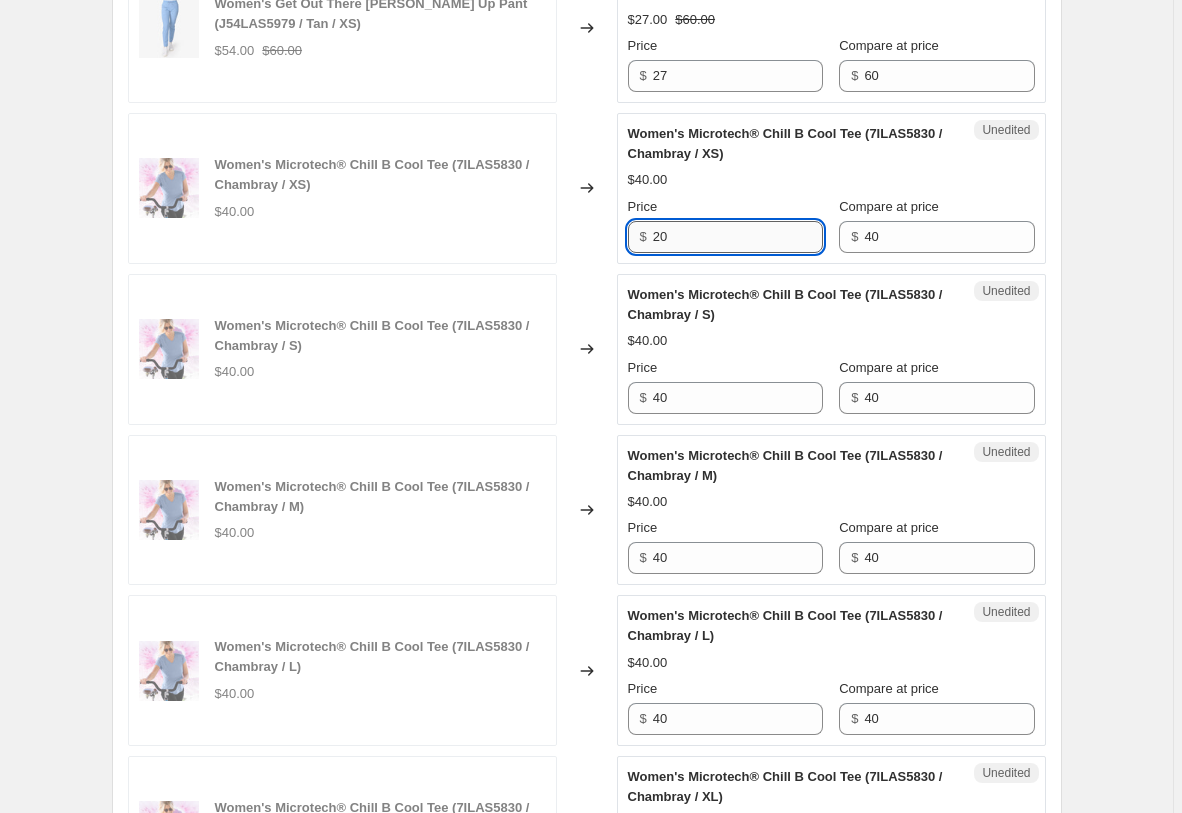 click on "20" at bounding box center (738, 237) 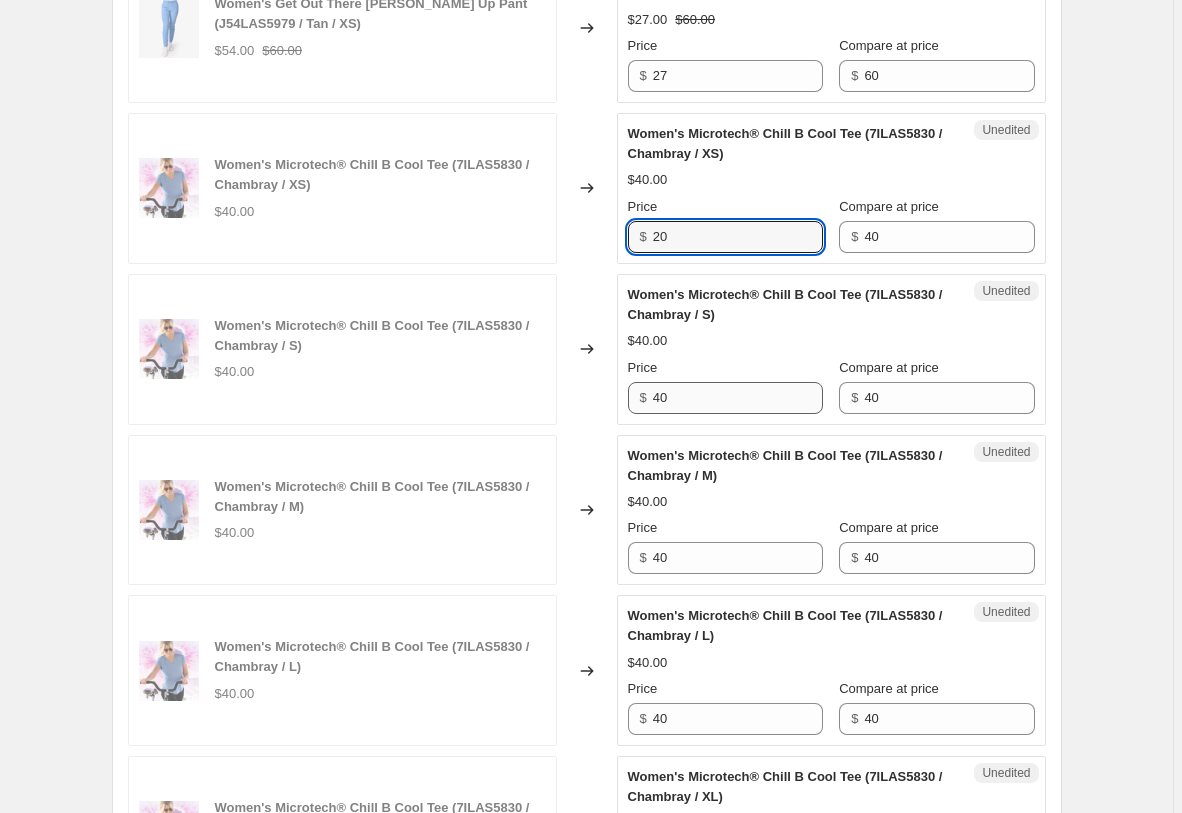 type on "20" 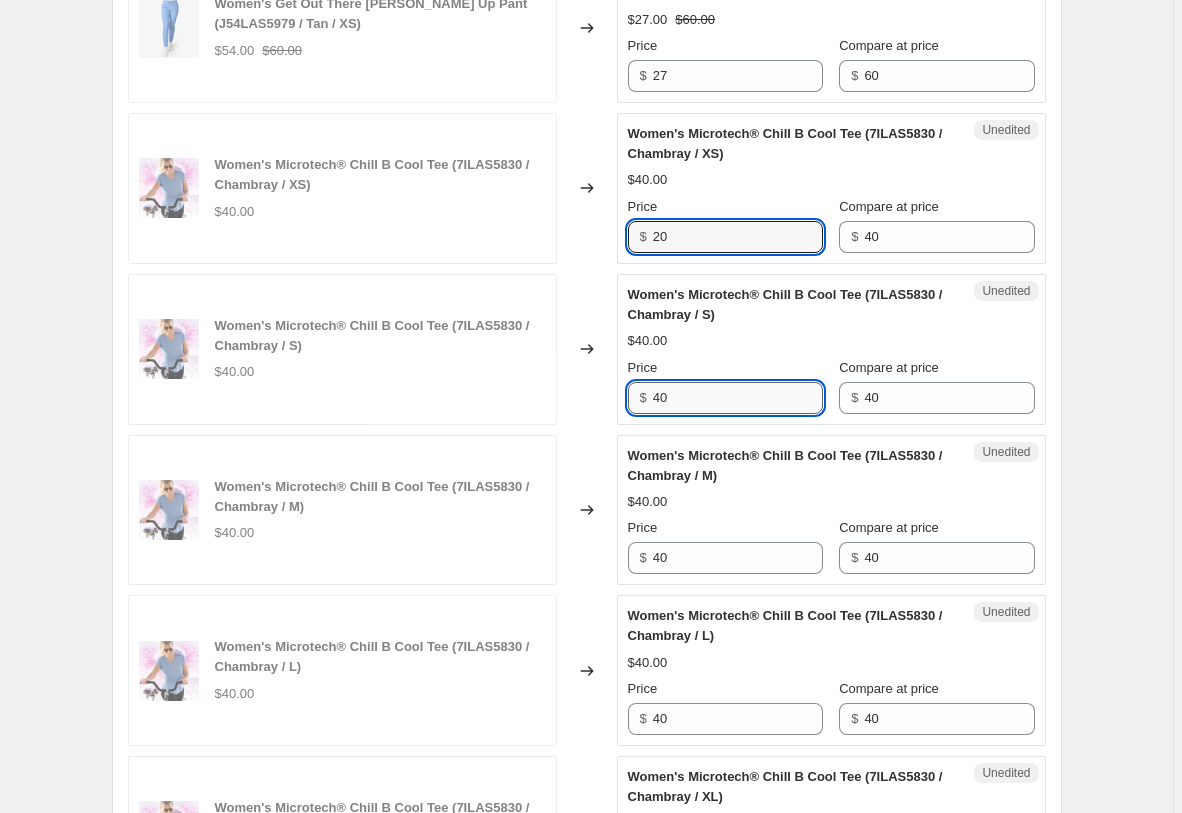 click on "40" at bounding box center (738, 398) 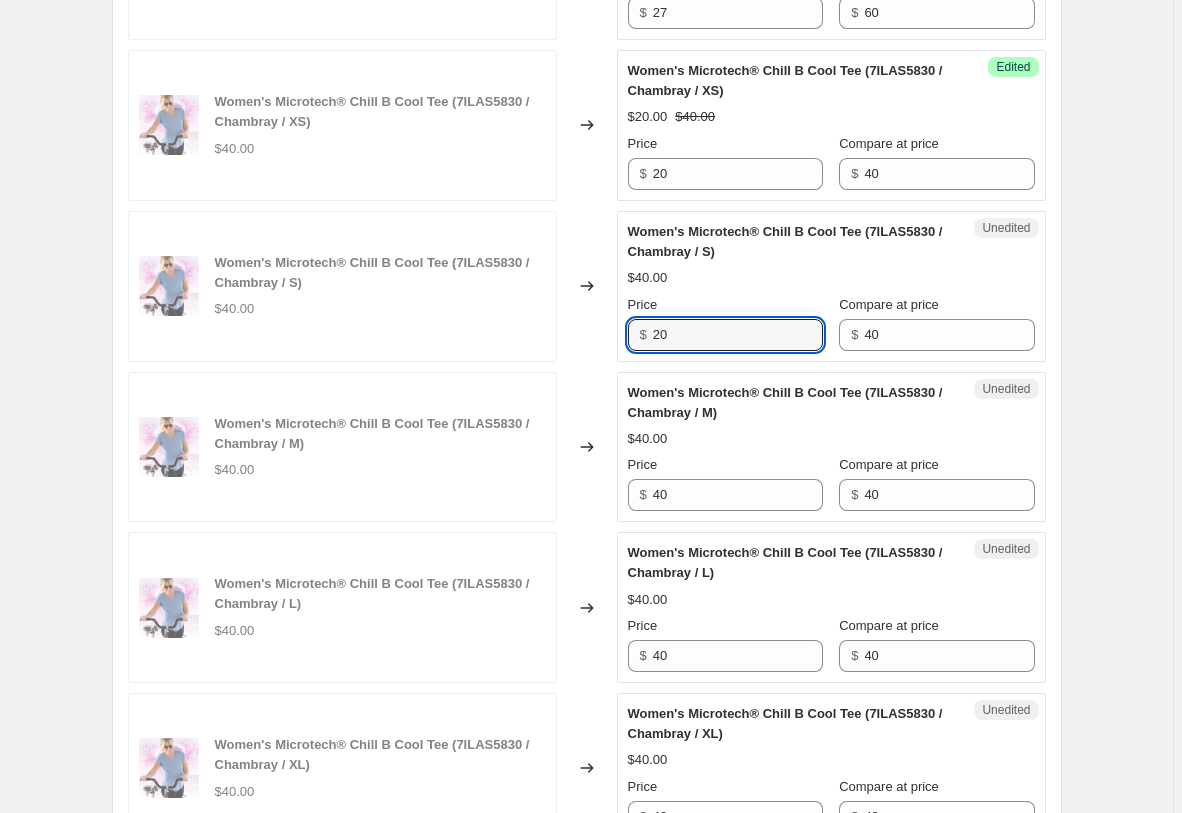 scroll, scrollTop: 1589, scrollLeft: 0, axis: vertical 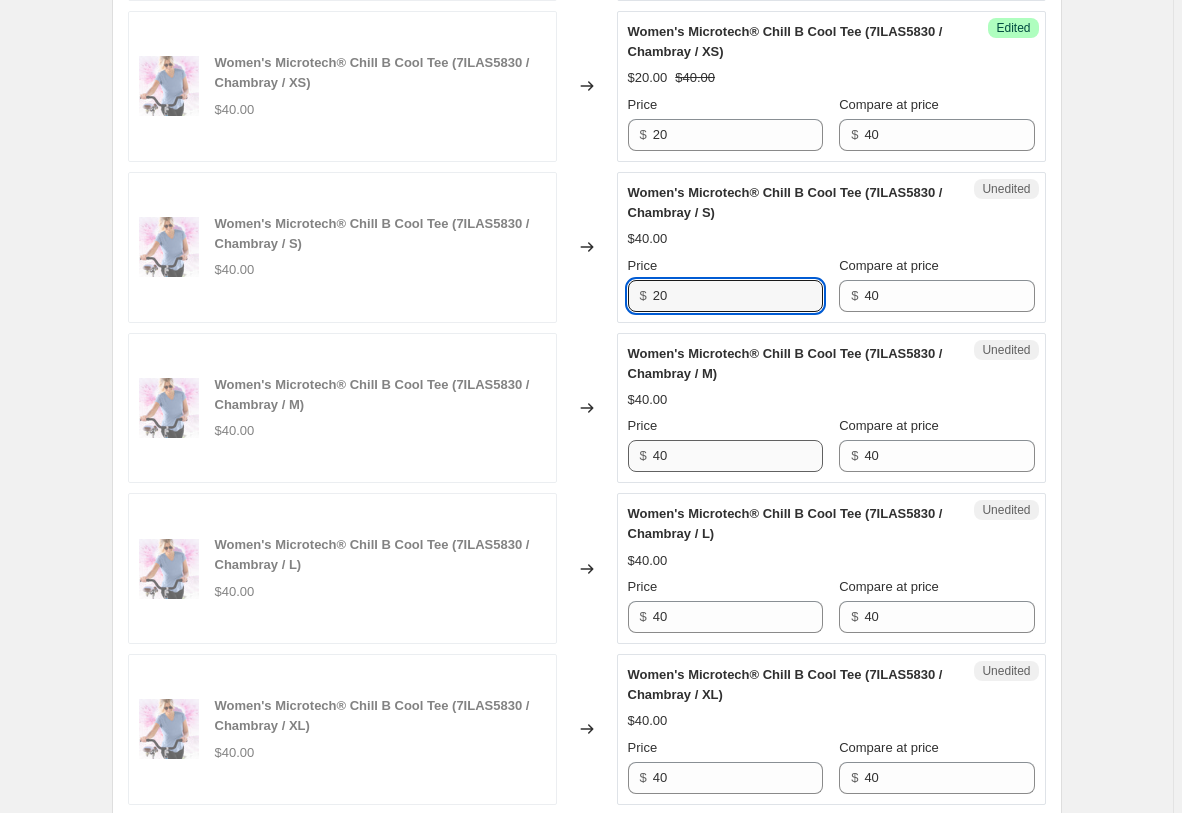 type on "20" 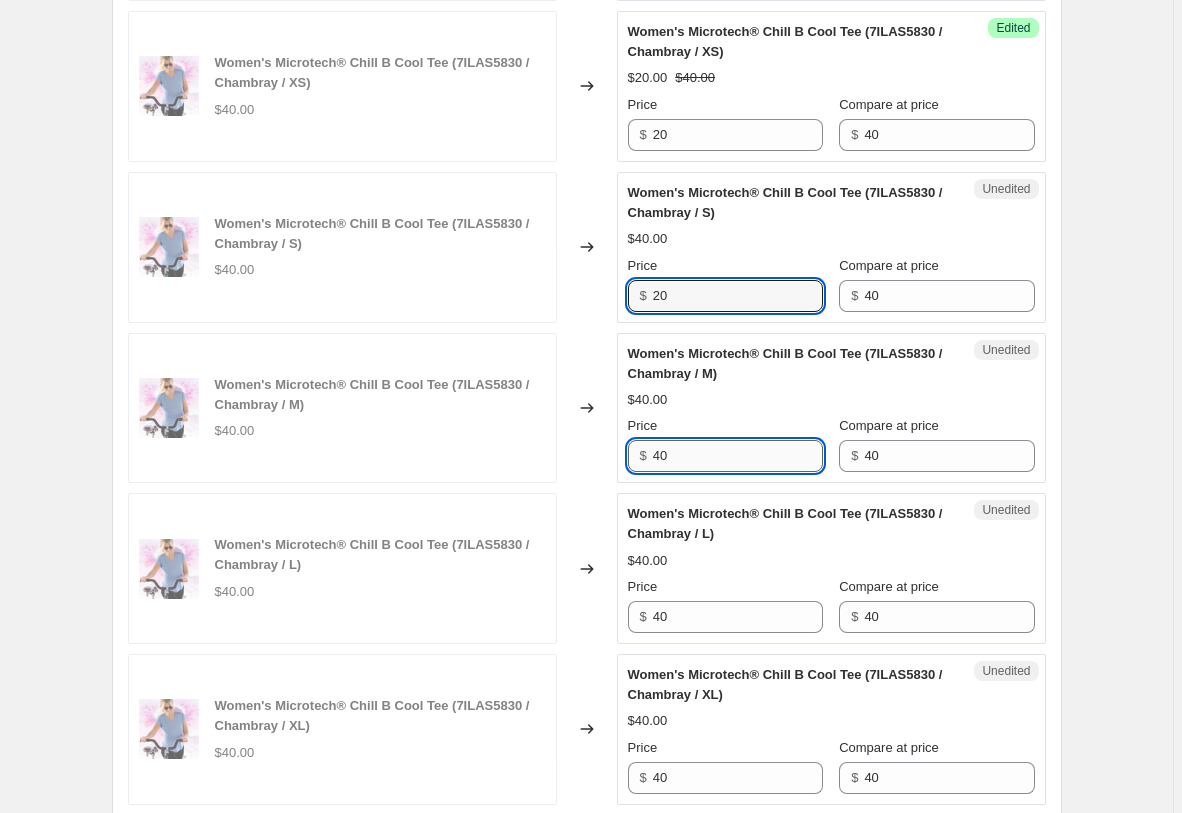 click on "40" at bounding box center (738, 456) 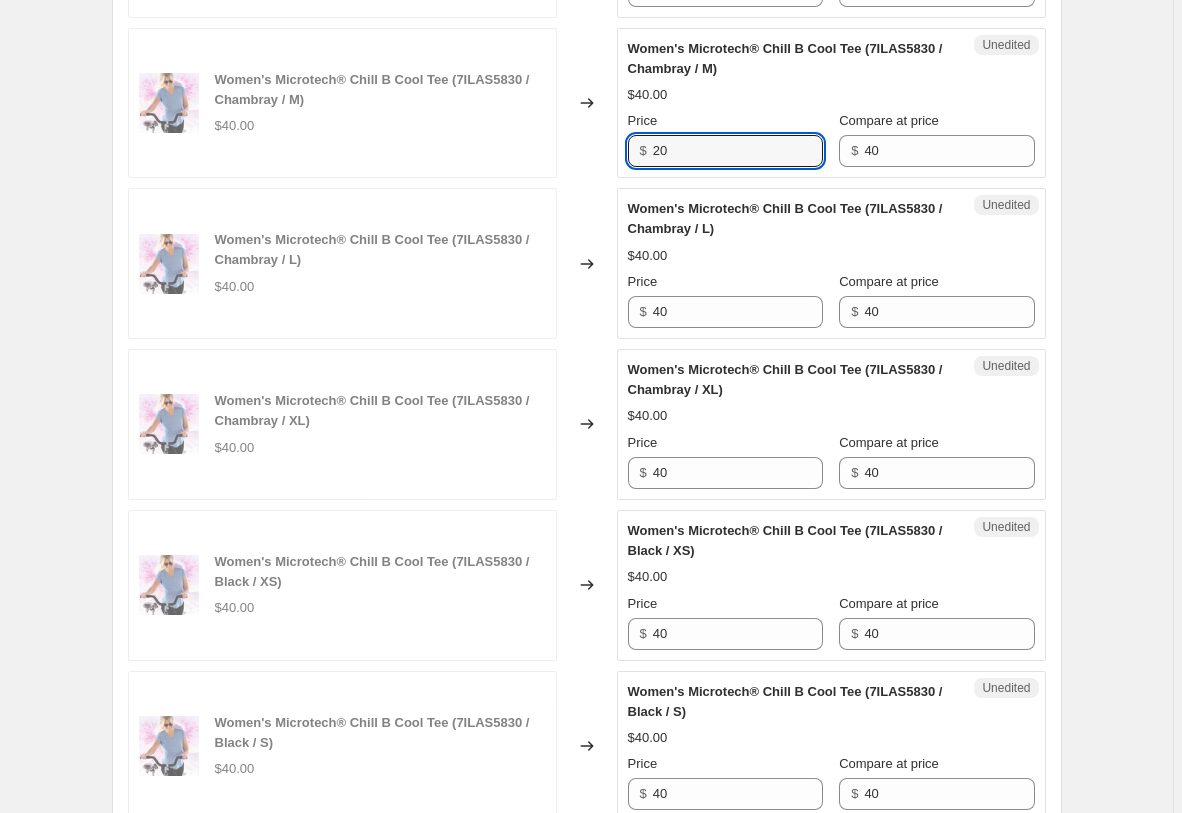 scroll, scrollTop: 1895, scrollLeft: 0, axis: vertical 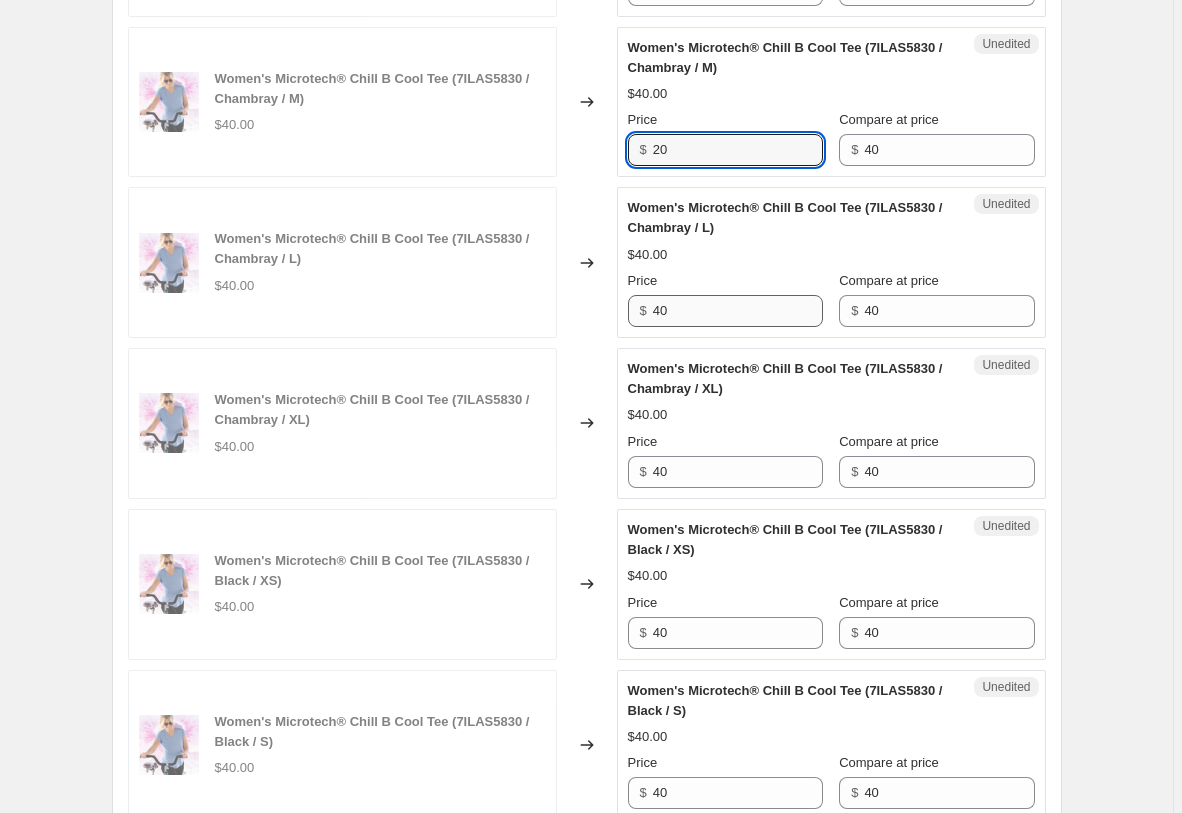 type on "20" 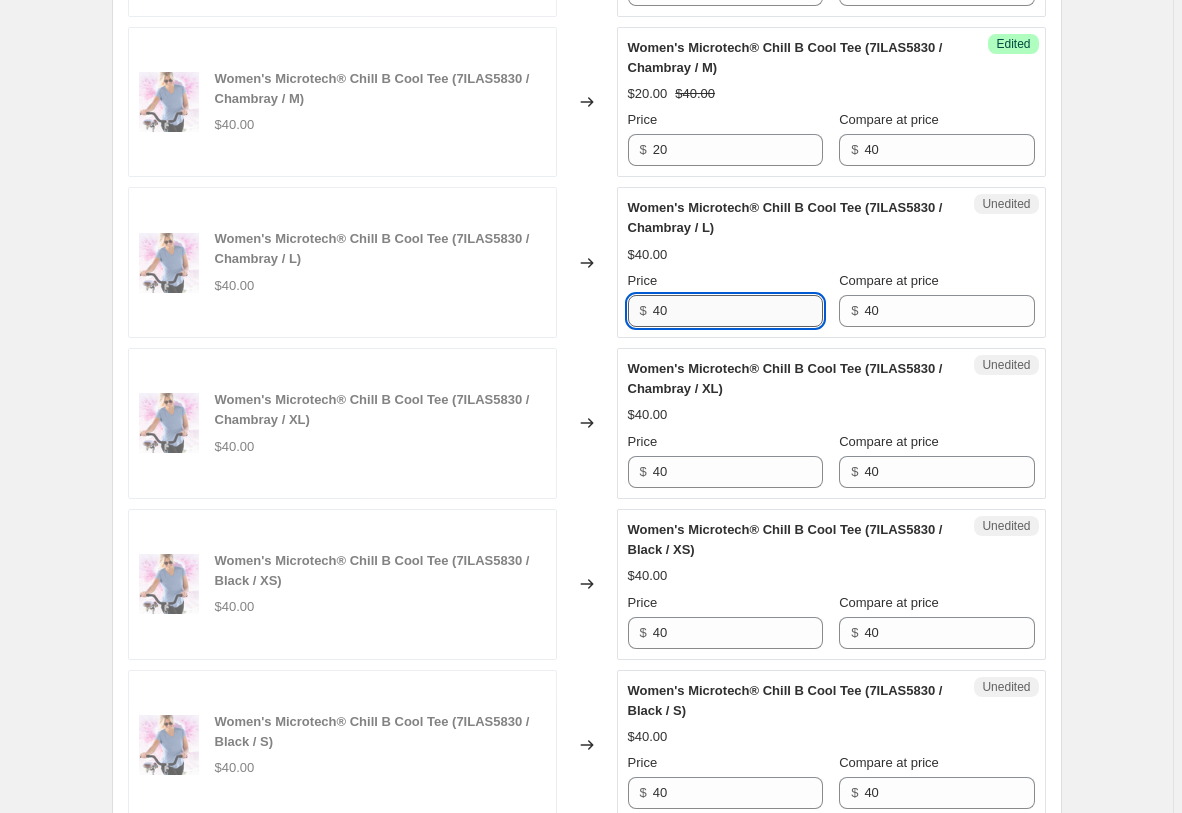 click on "40" at bounding box center [738, 311] 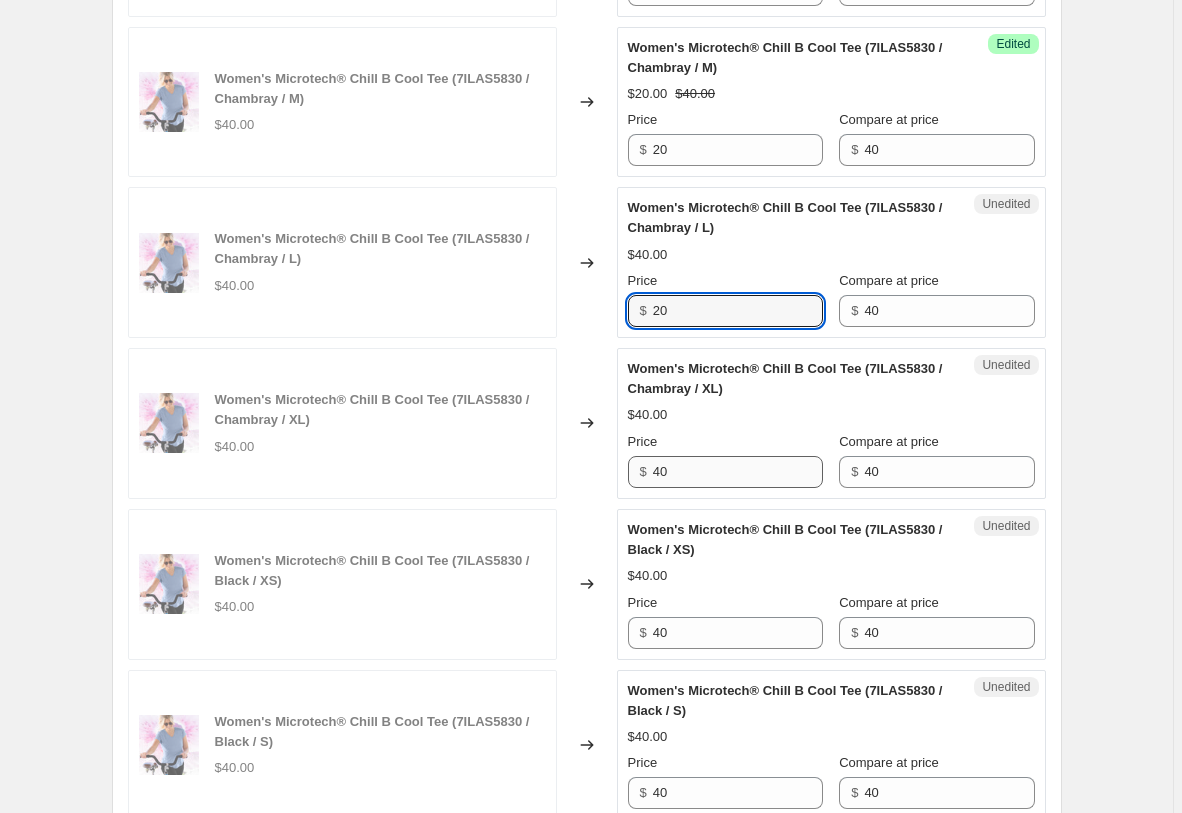 type on "20" 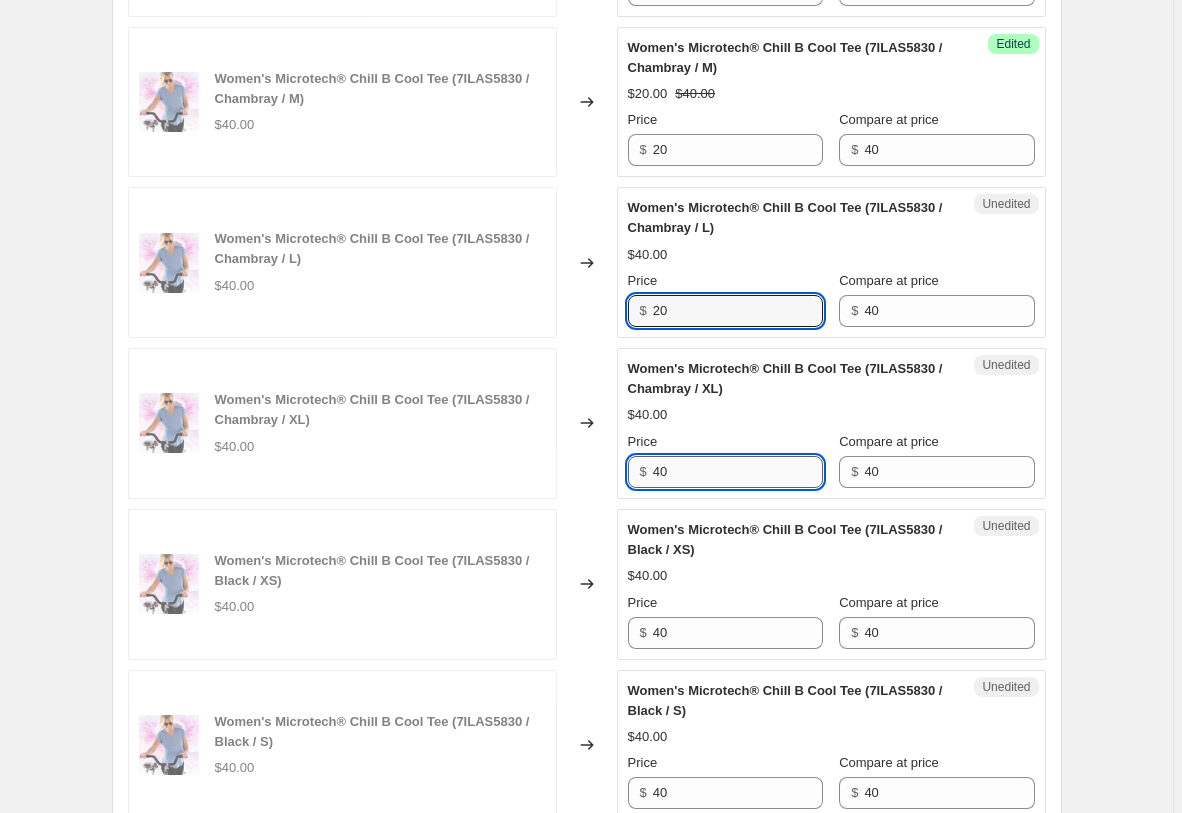 click on "40" at bounding box center (738, 472) 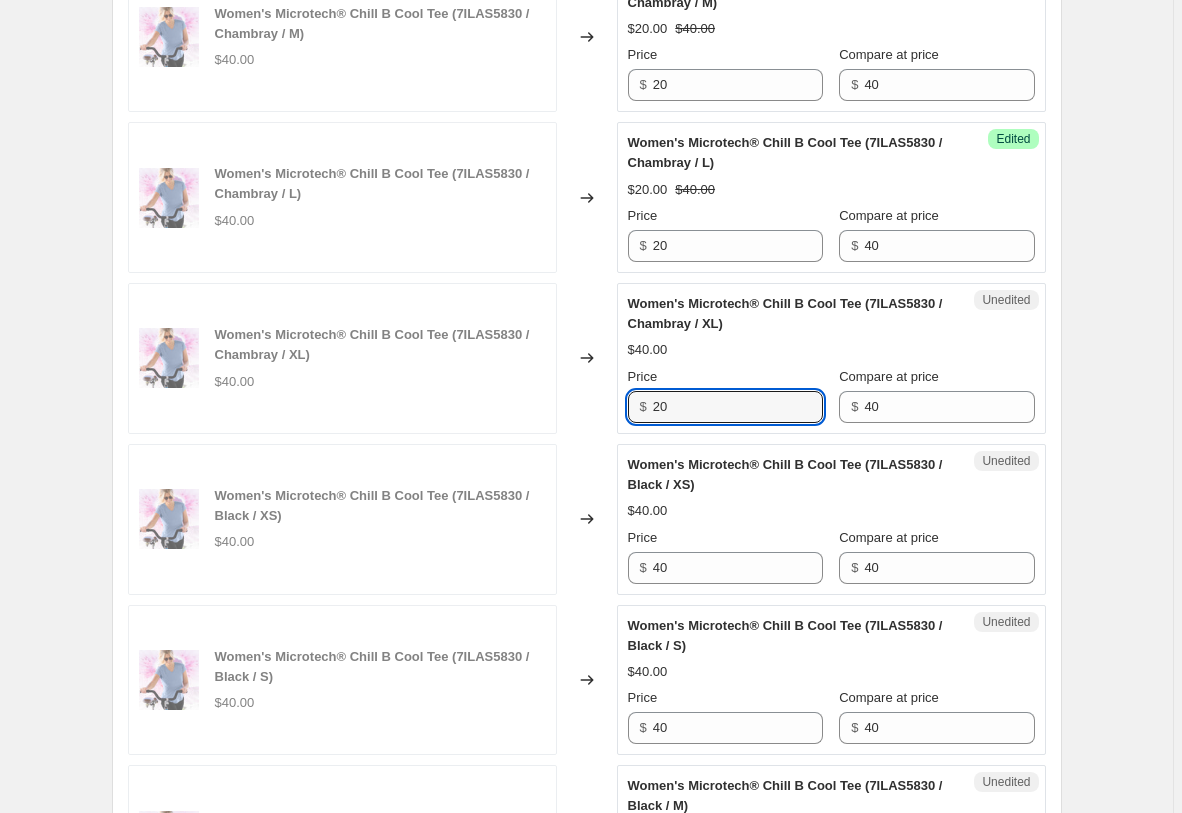 scroll, scrollTop: 2201, scrollLeft: 0, axis: vertical 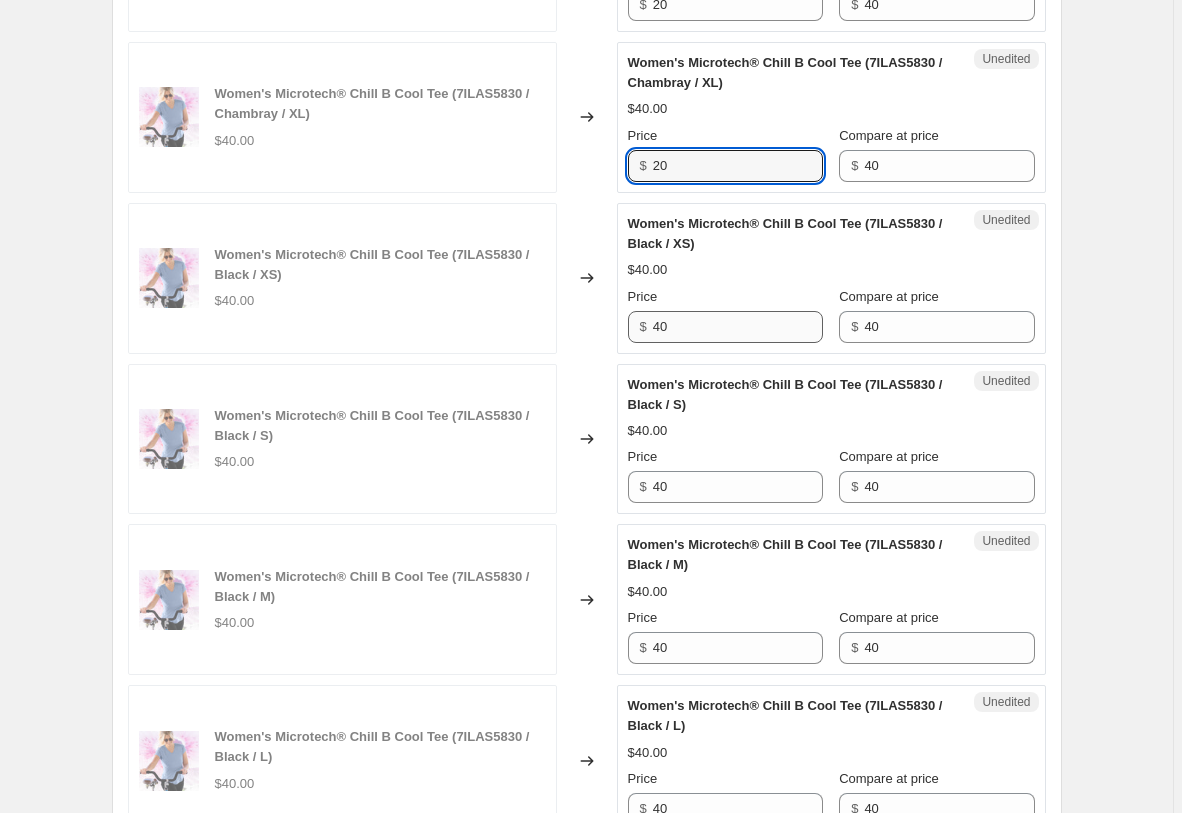 type on "20" 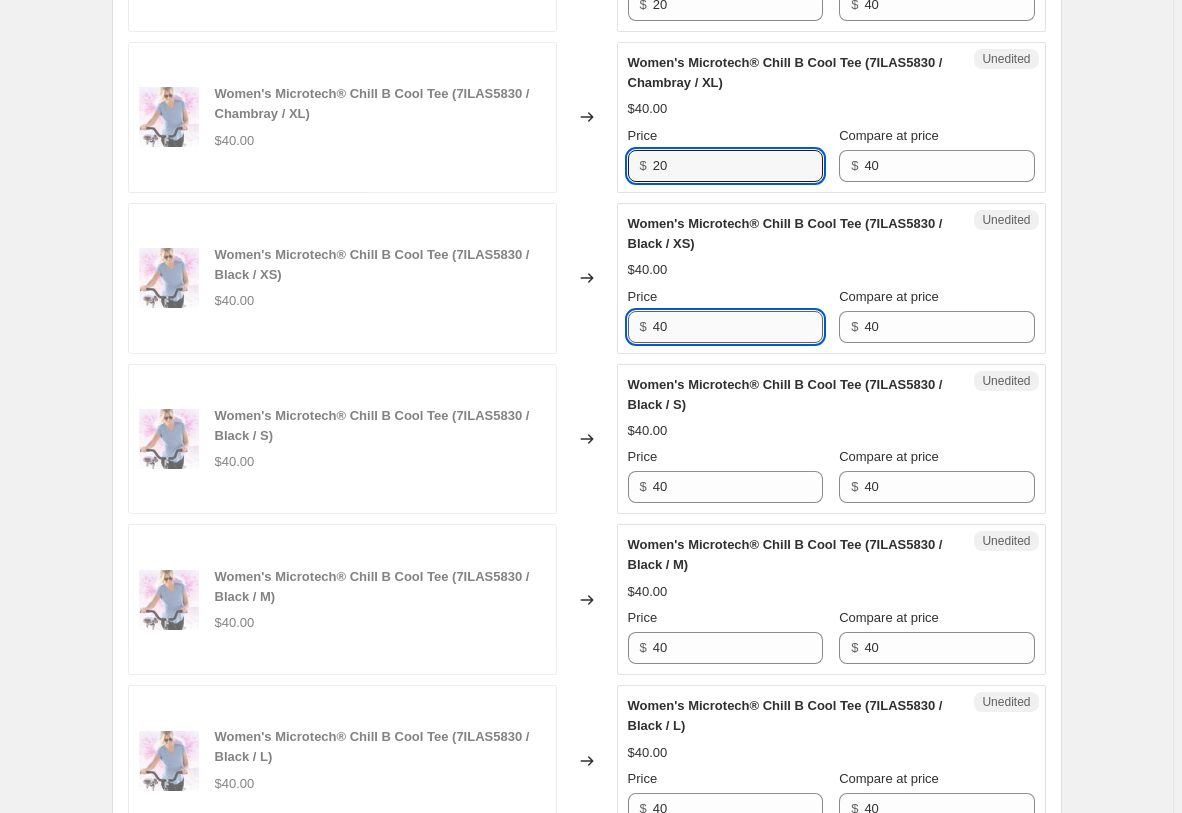 click on "40" at bounding box center [738, 327] 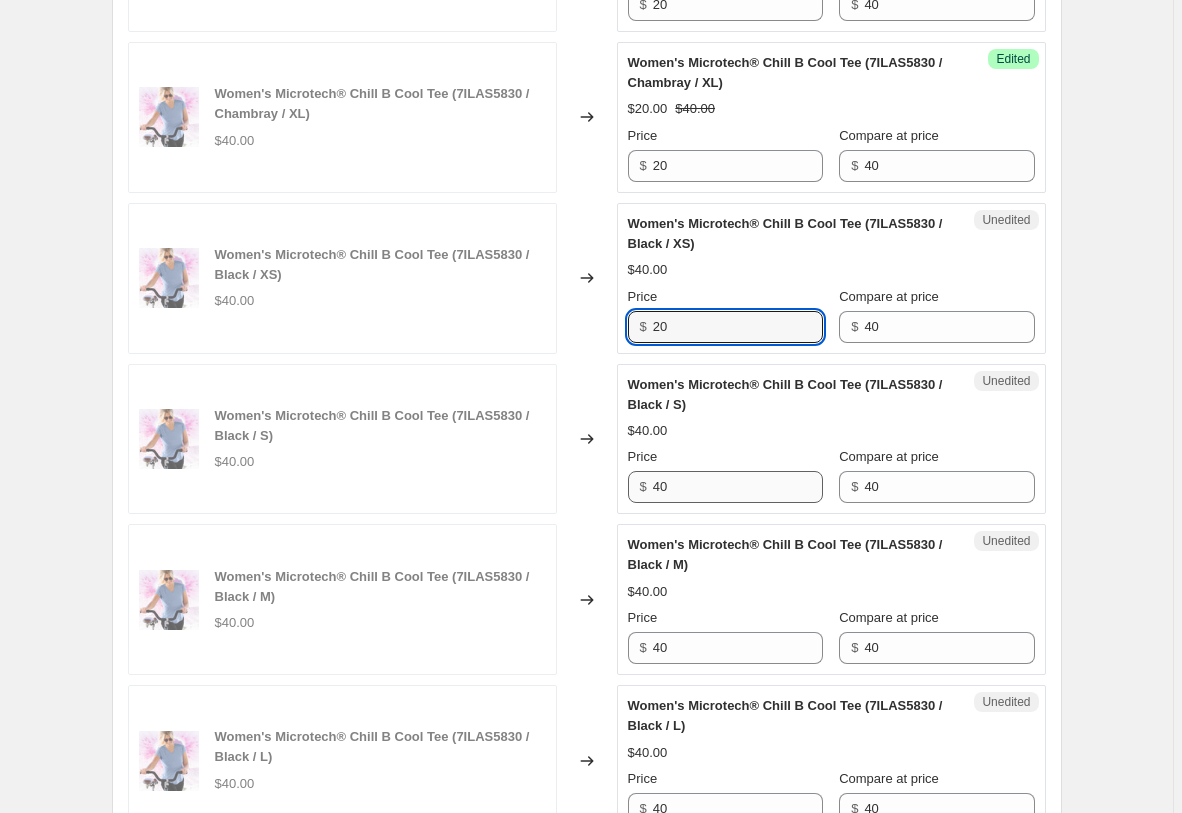 type on "20" 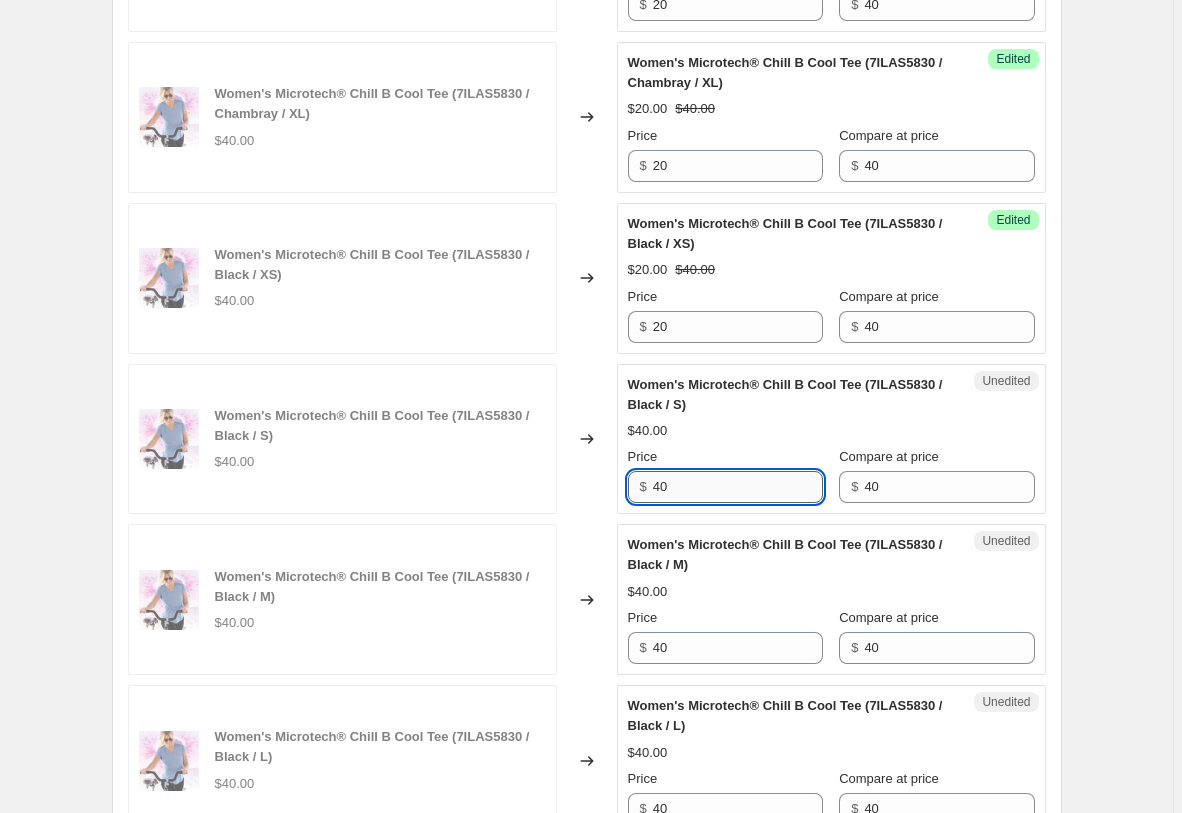 click on "40" at bounding box center [738, 487] 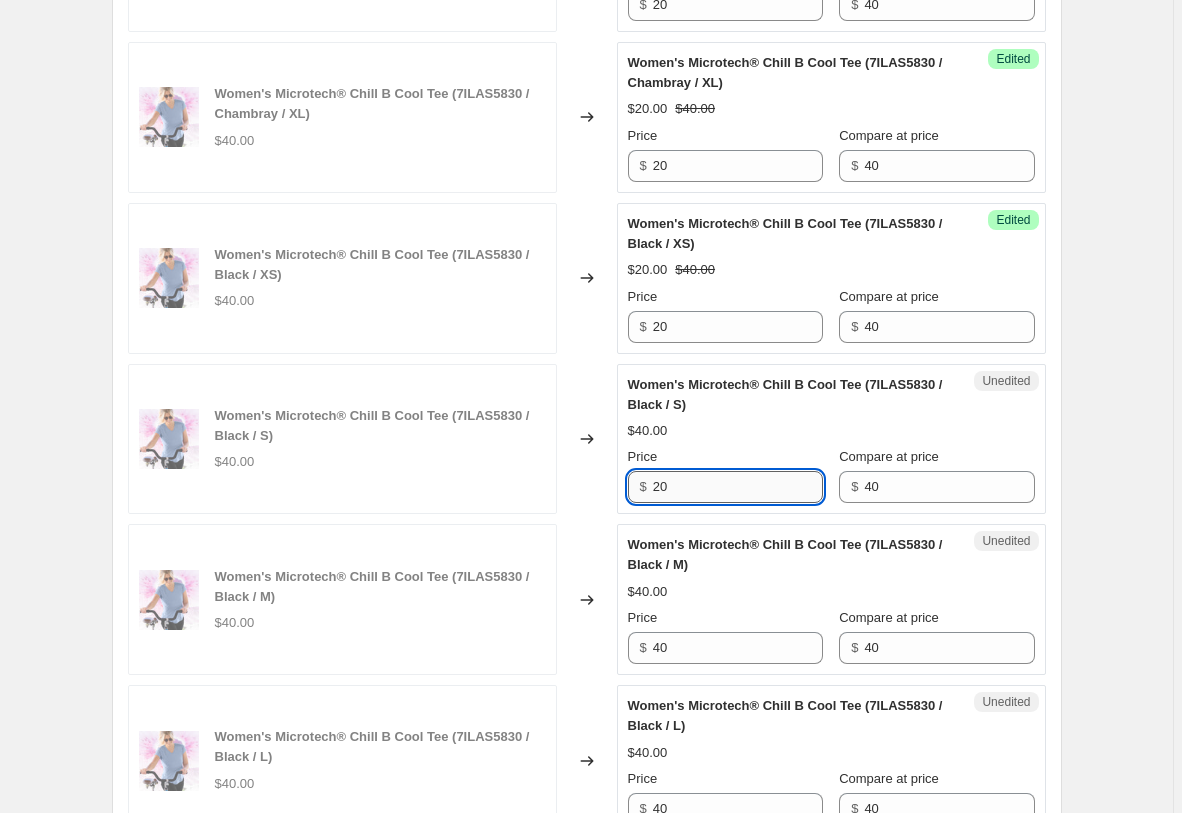 scroll, scrollTop: 2609, scrollLeft: 0, axis: vertical 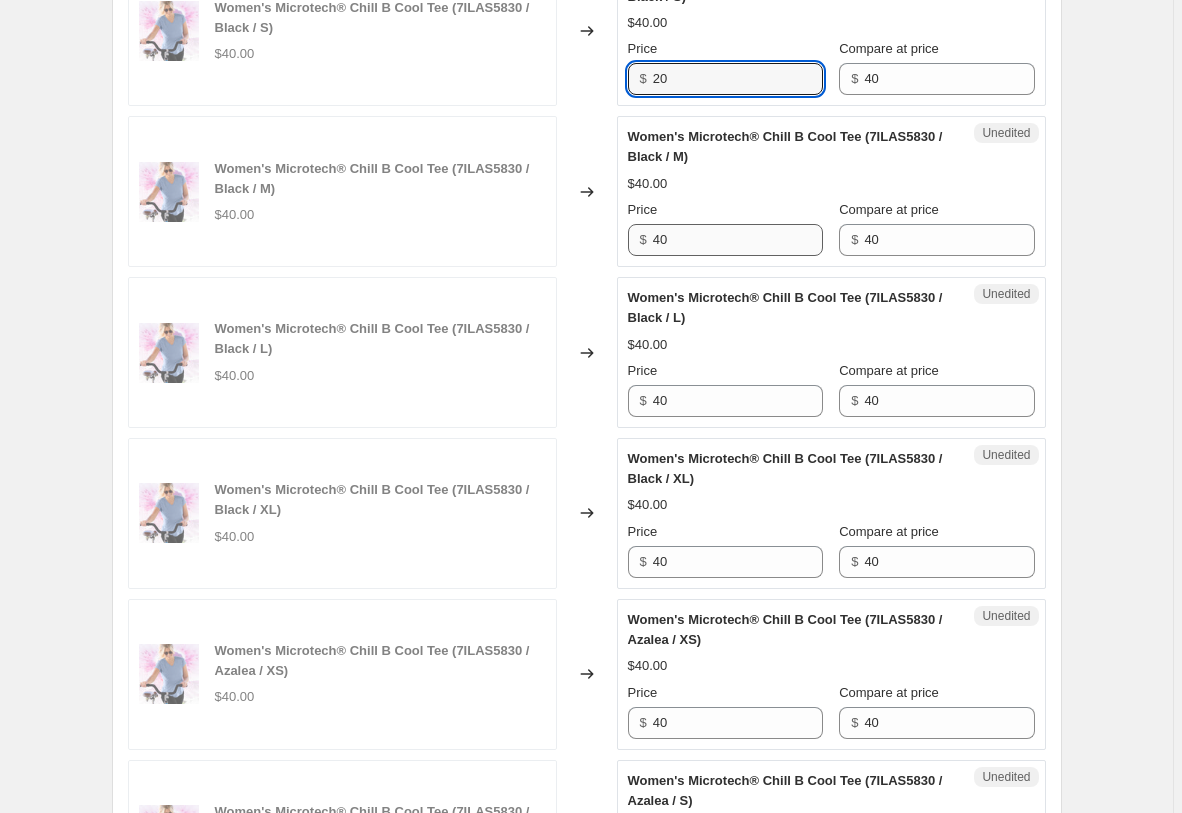 type on "20" 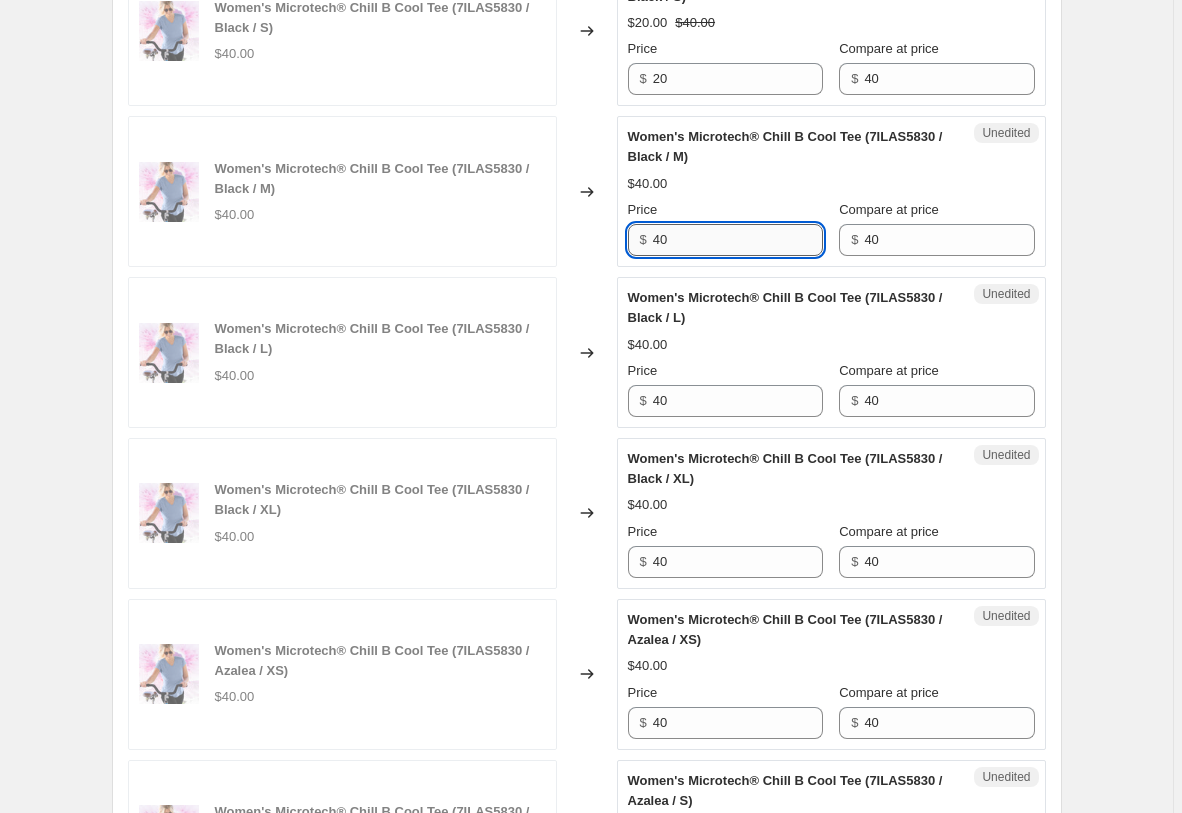 click on "40" at bounding box center (738, 240) 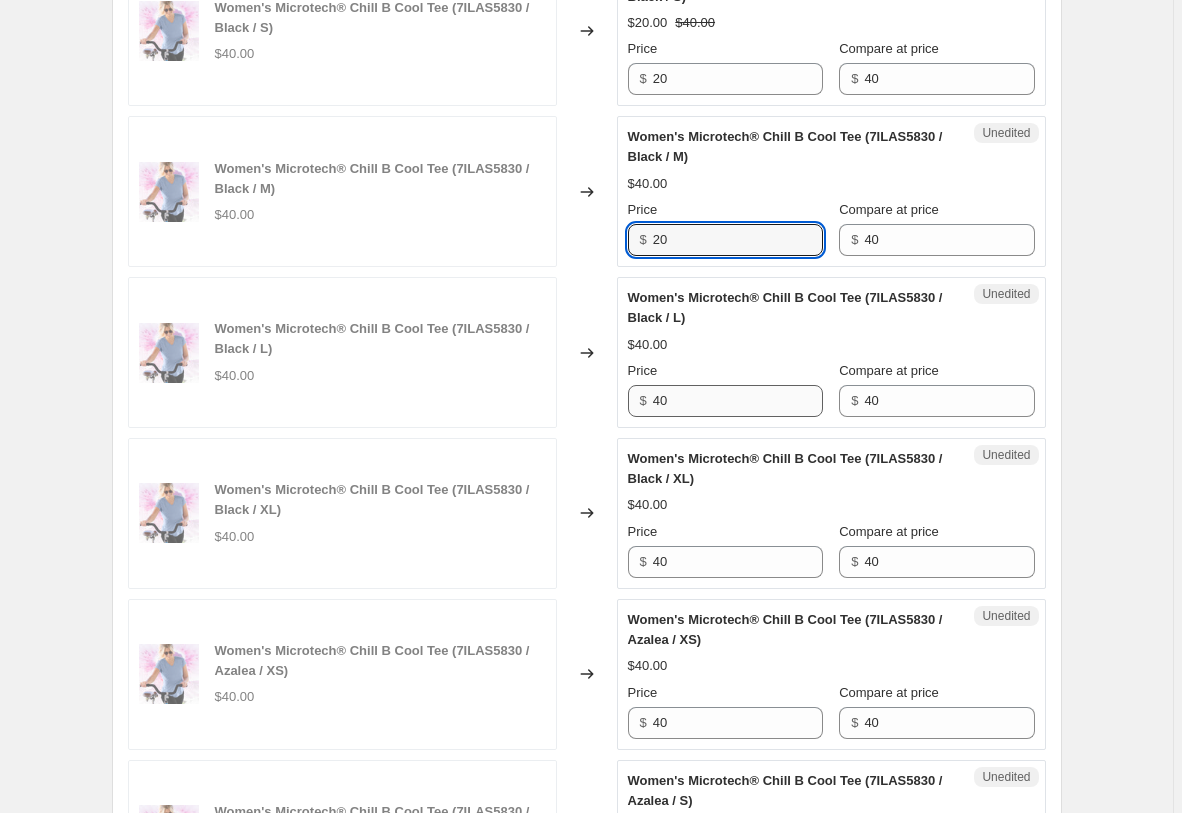 type on "20" 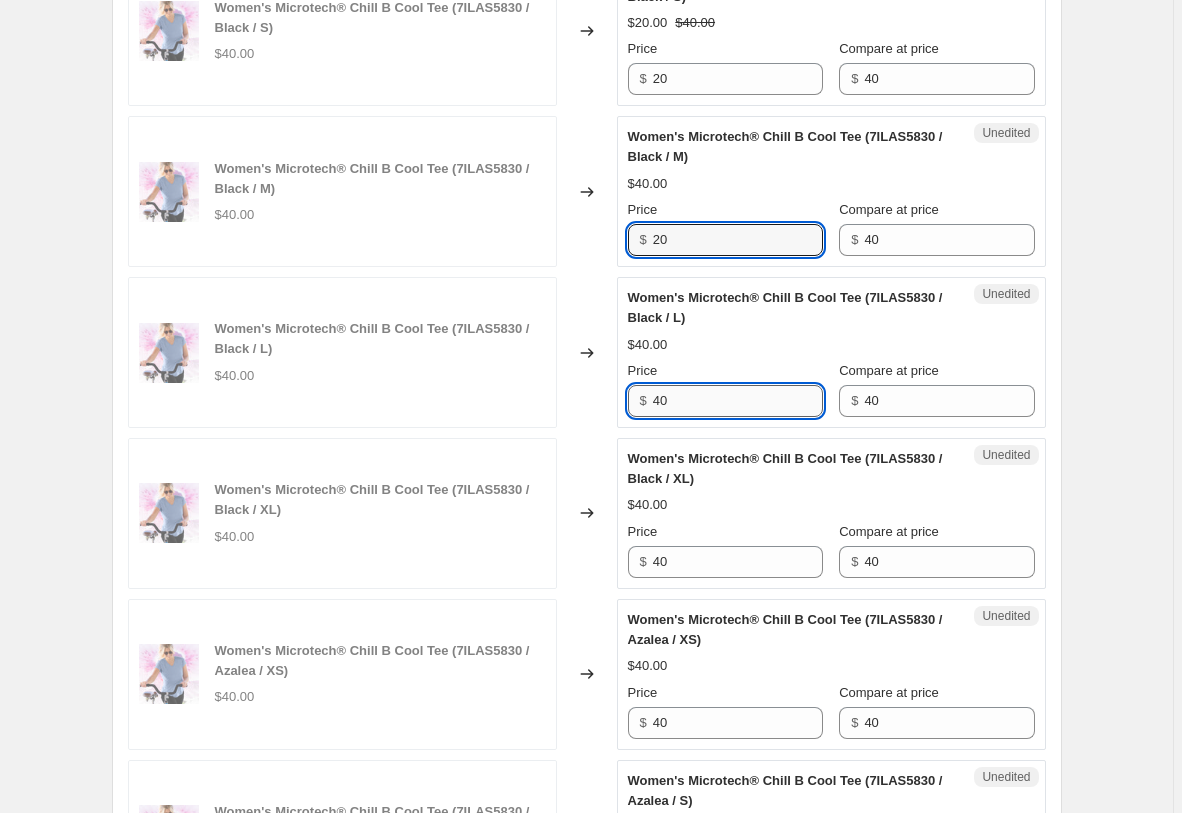 click on "40" at bounding box center [738, 401] 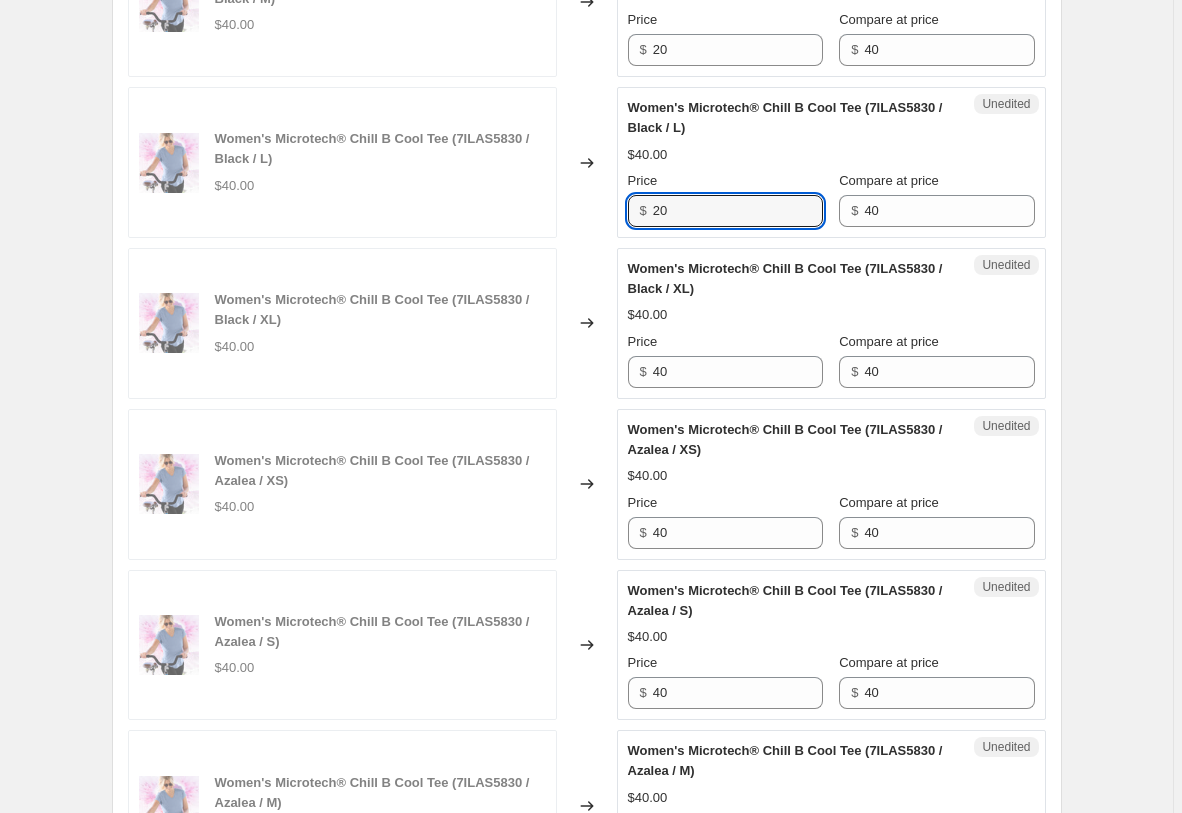 scroll, scrollTop: 2813, scrollLeft: 0, axis: vertical 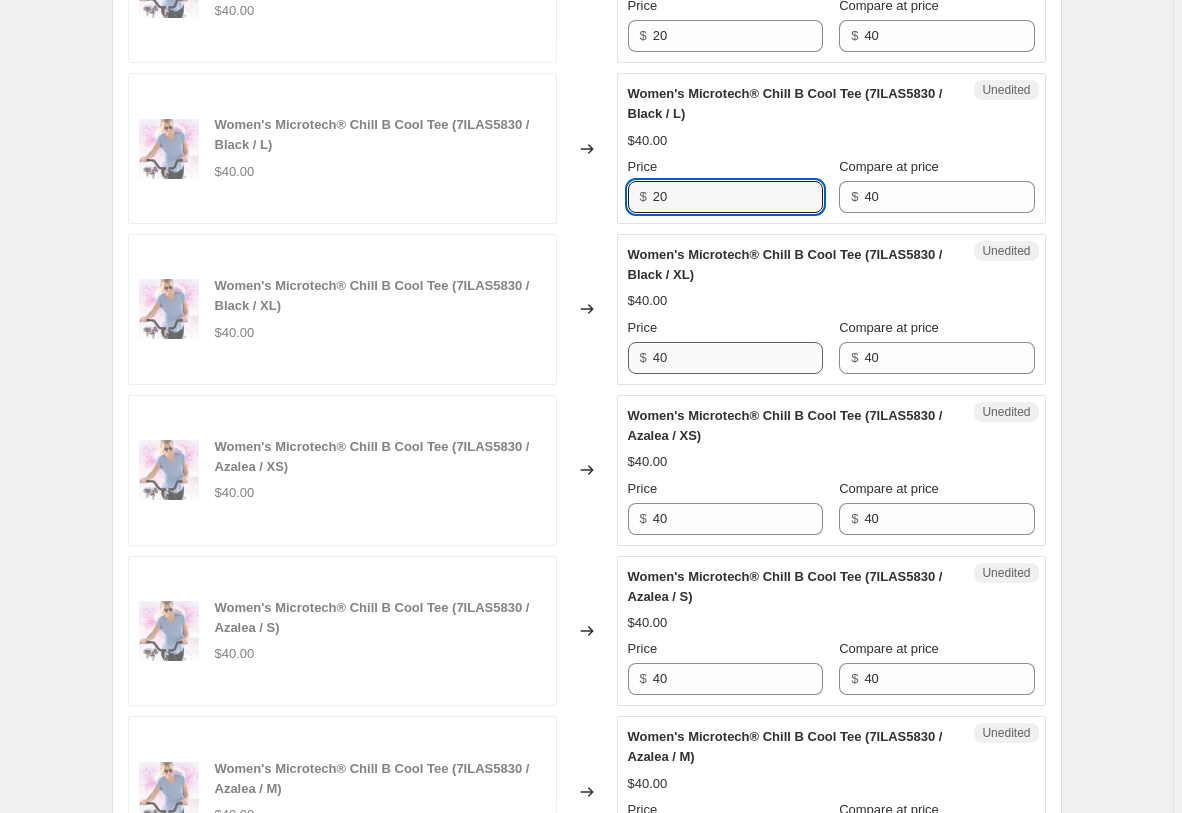 type on "20" 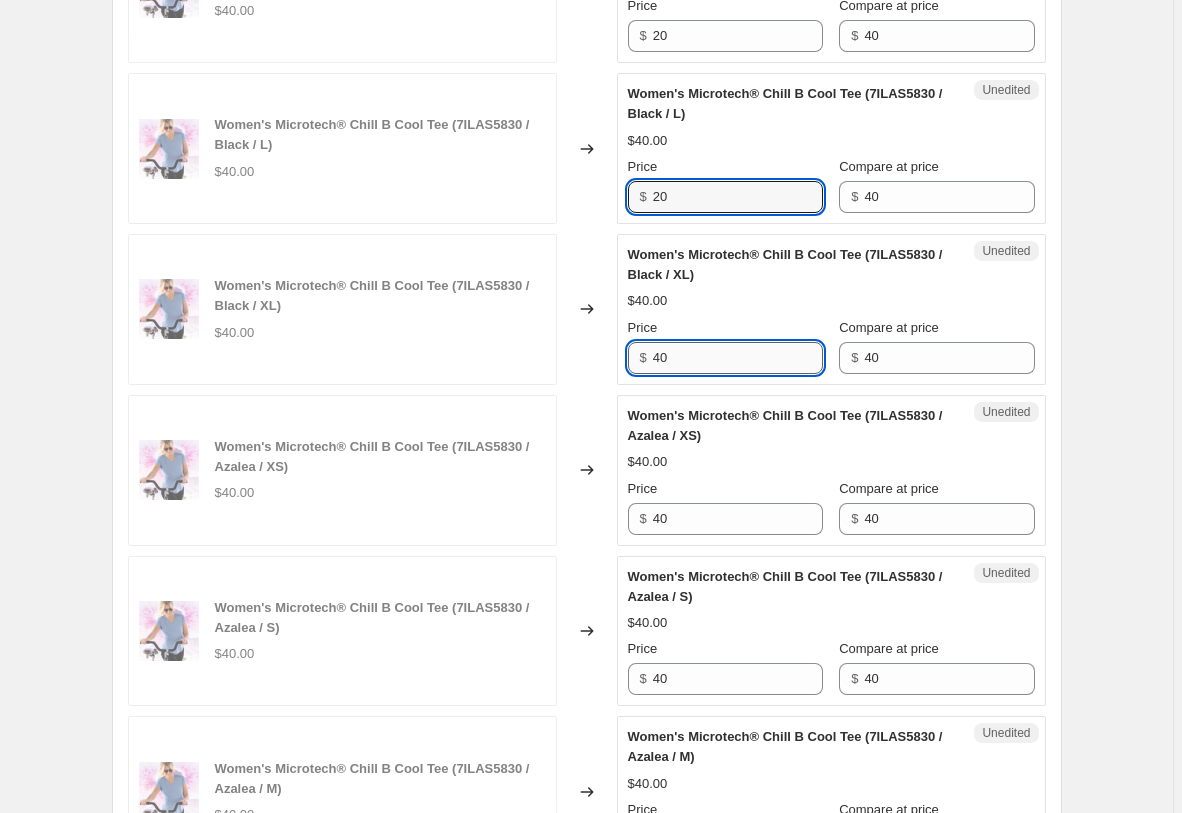 click on "40" at bounding box center [738, 358] 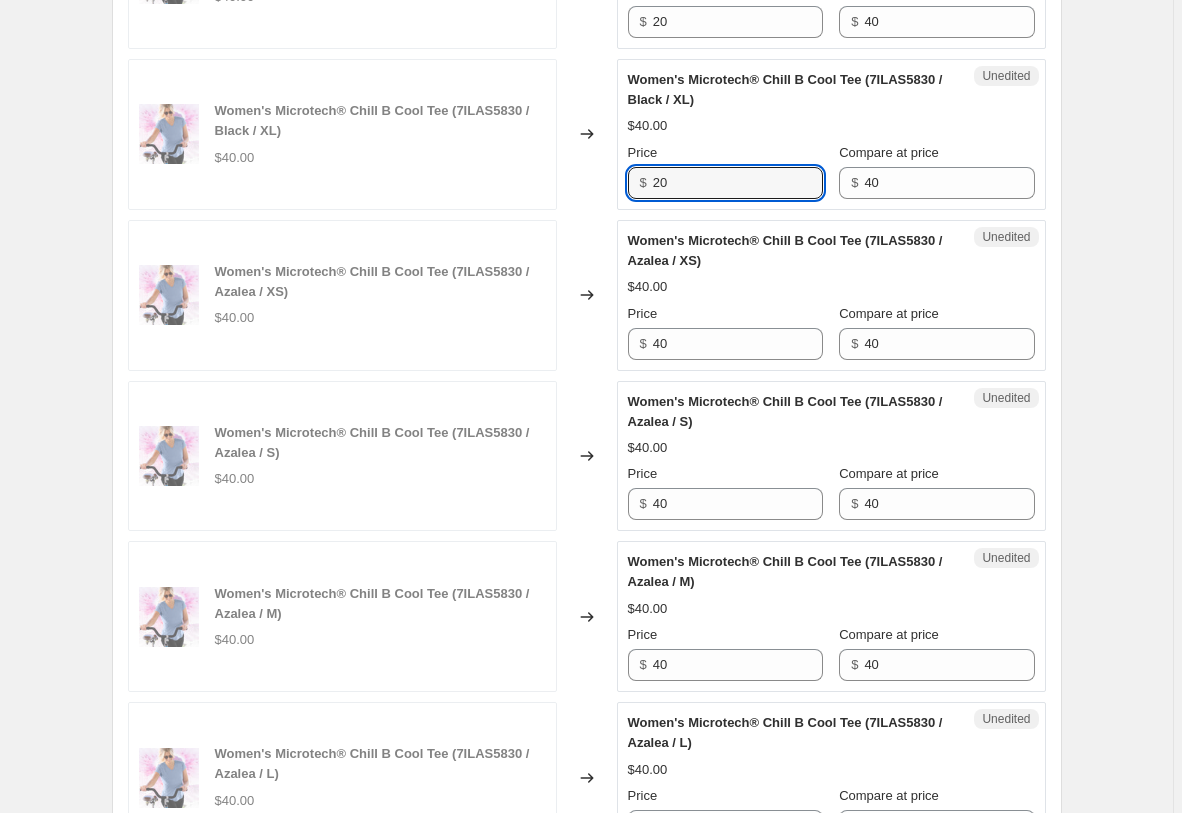 scroll, scrollTop: 3017, scrollLeft: 0, axis: vertical 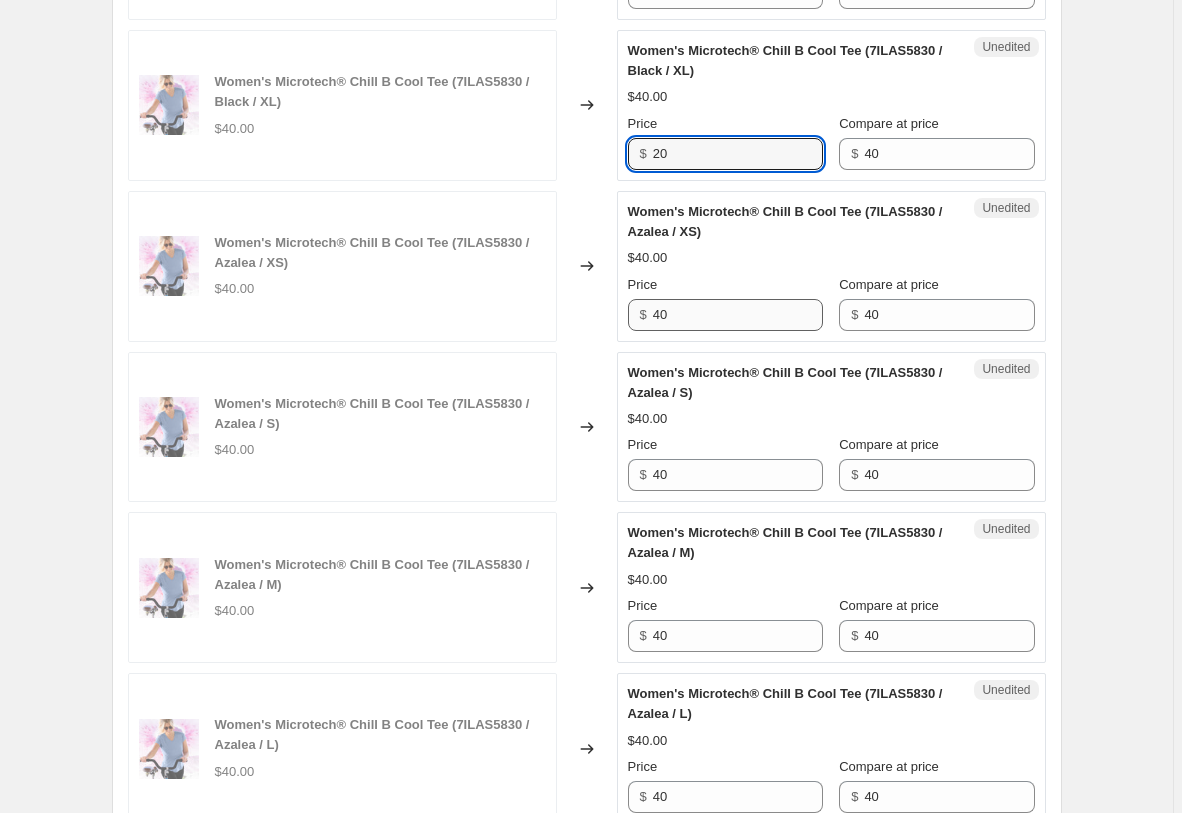 type on "20" 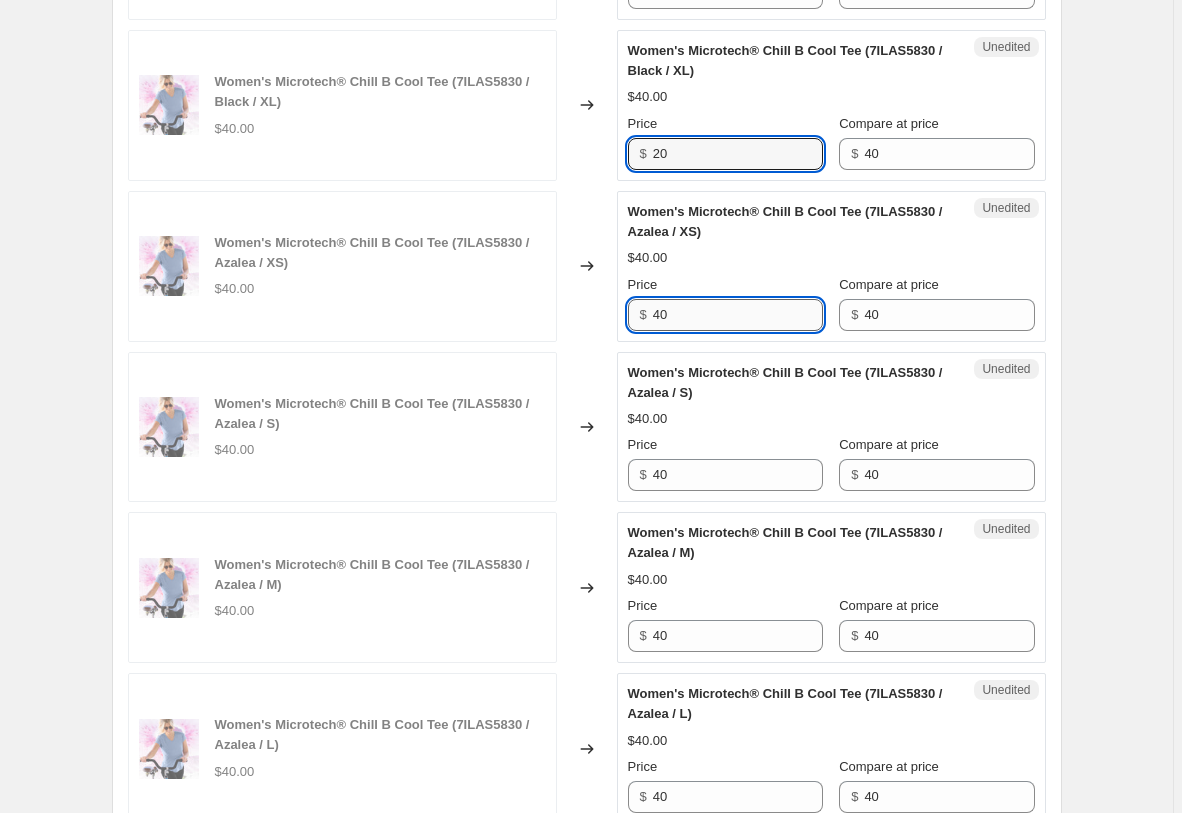 click on "40" at bounding box center [738, 315] 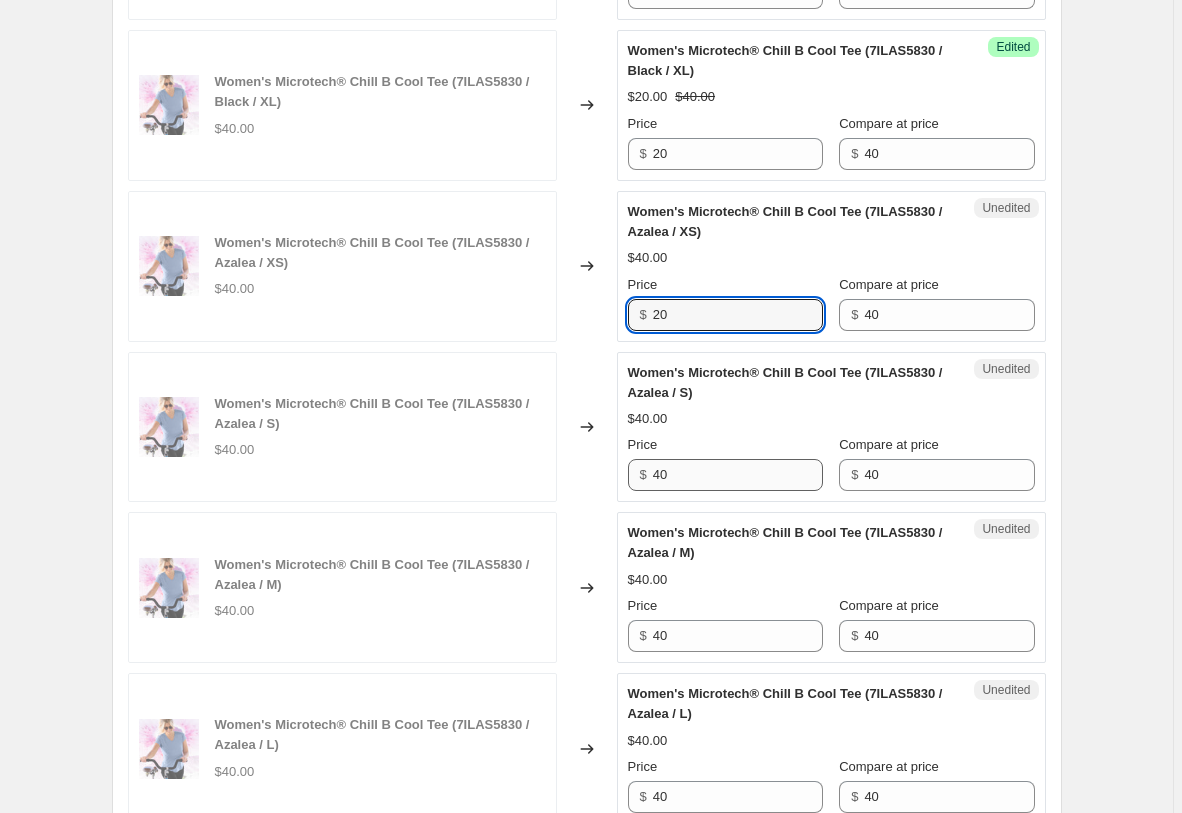 type on "20" 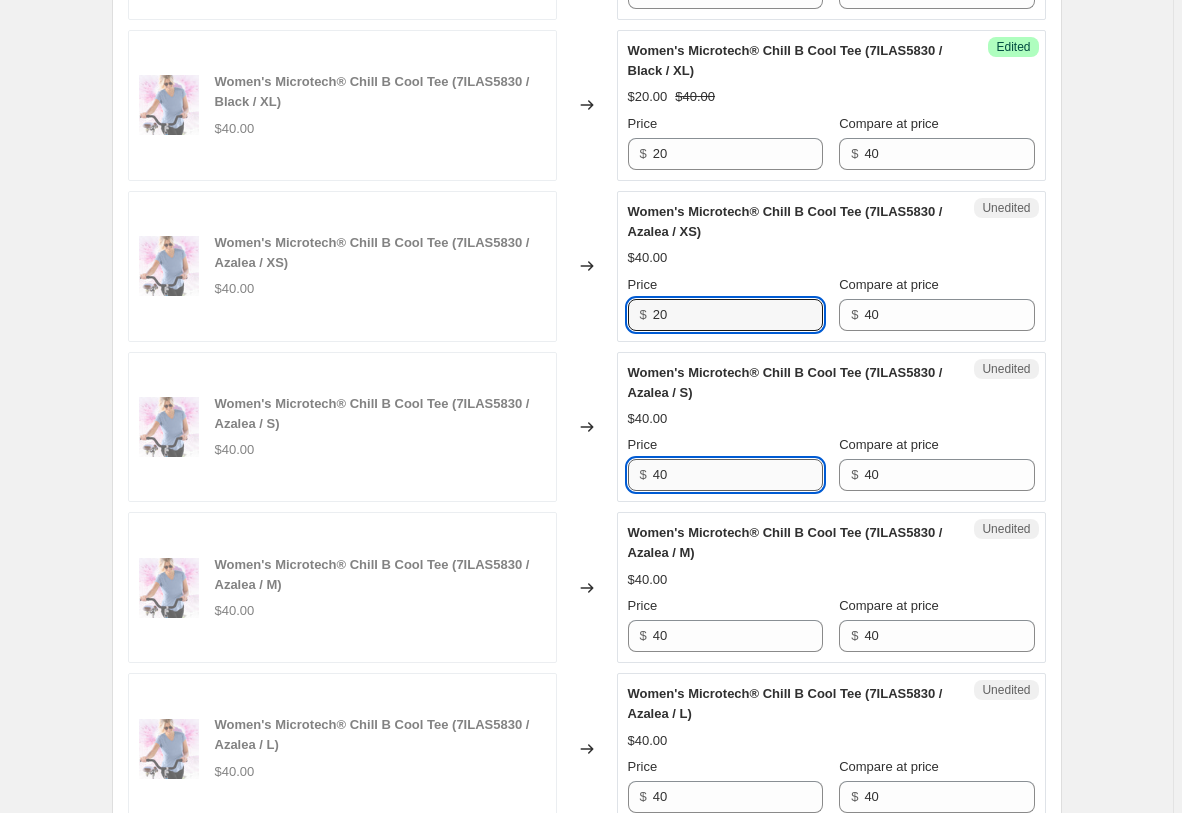 click on "40" at bounding box center [738, 475] 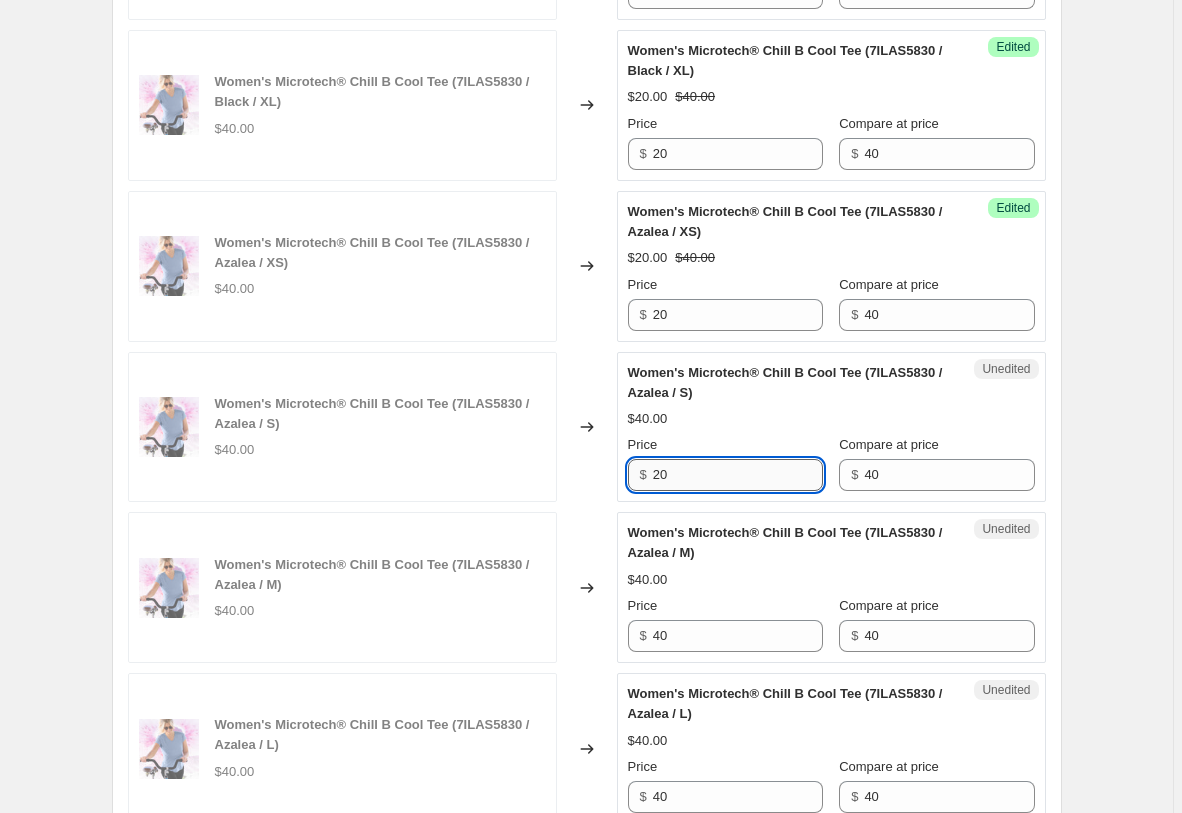 scroll, scrollTop: 3221, scrollLeft: 0, axis: vertical 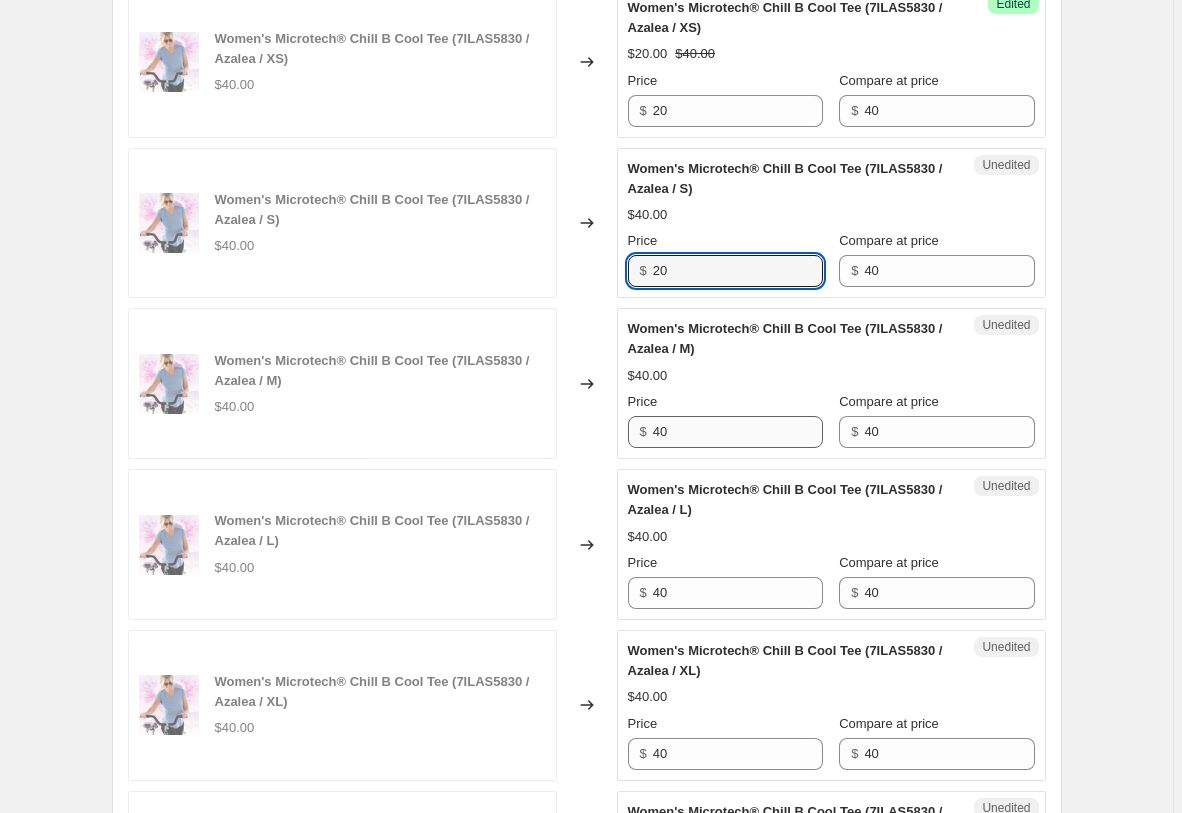 type on "20" 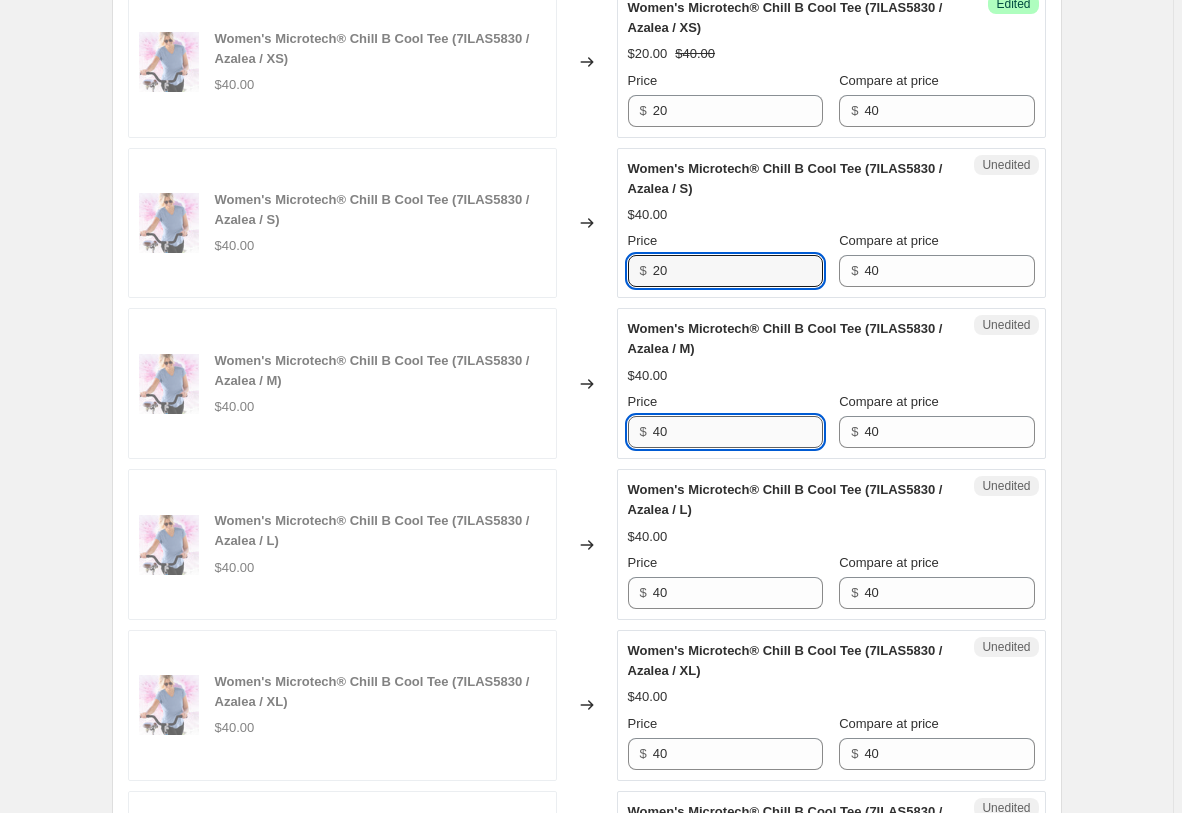 click on "40" at bounding box center [738, 432] 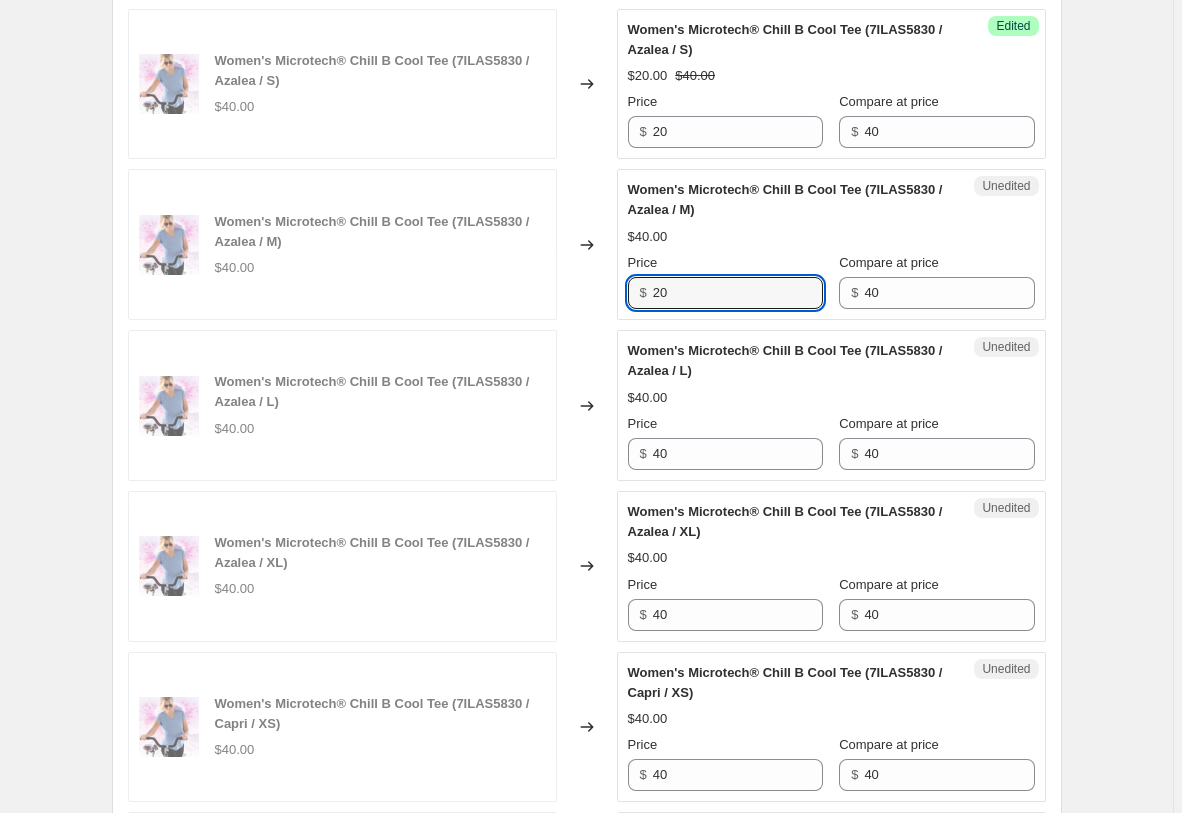 scroll, scrollTop: 3425, scrollLeft: 0, axis: vertical 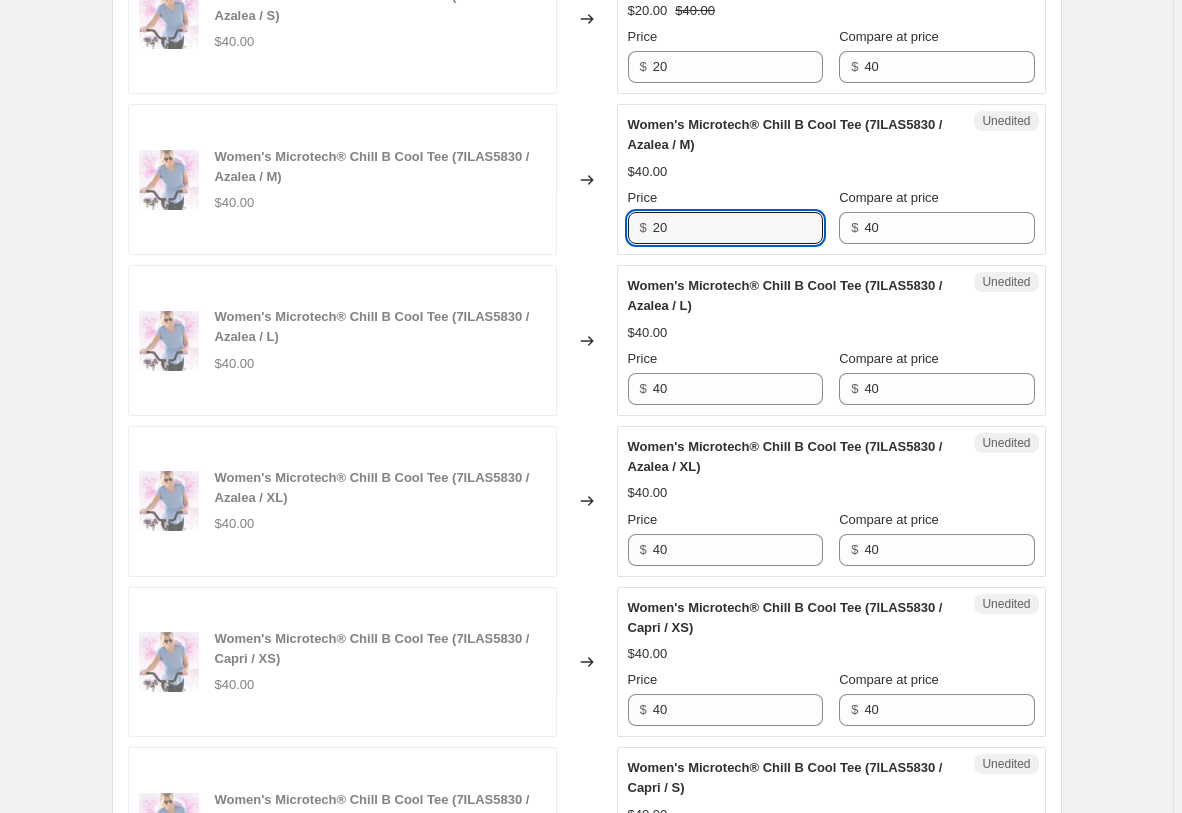 type on "20" 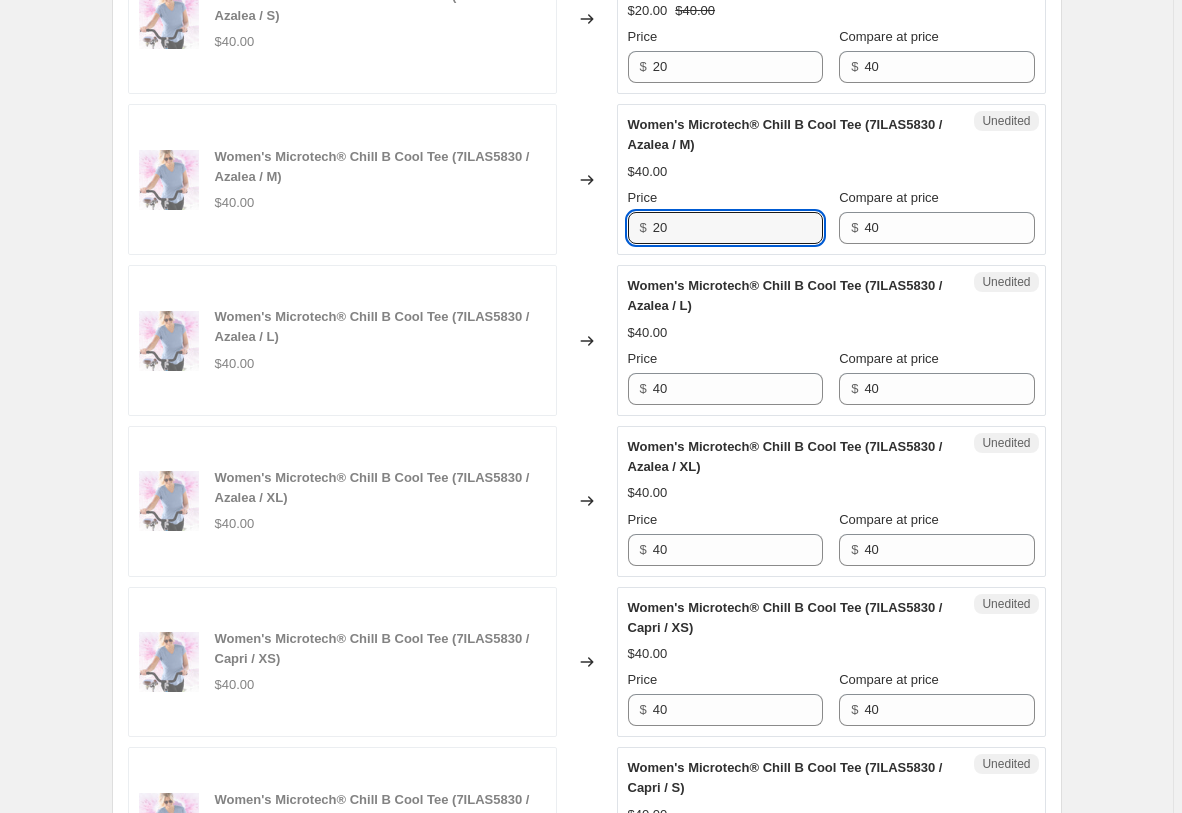 click on "Unedited Women's Microtech® Chill B Cool Tee (7ILAS5830 / Azalea / L) $40.00 Price $ 40 Compare at price $ 40" at bounding box center [831, 340] 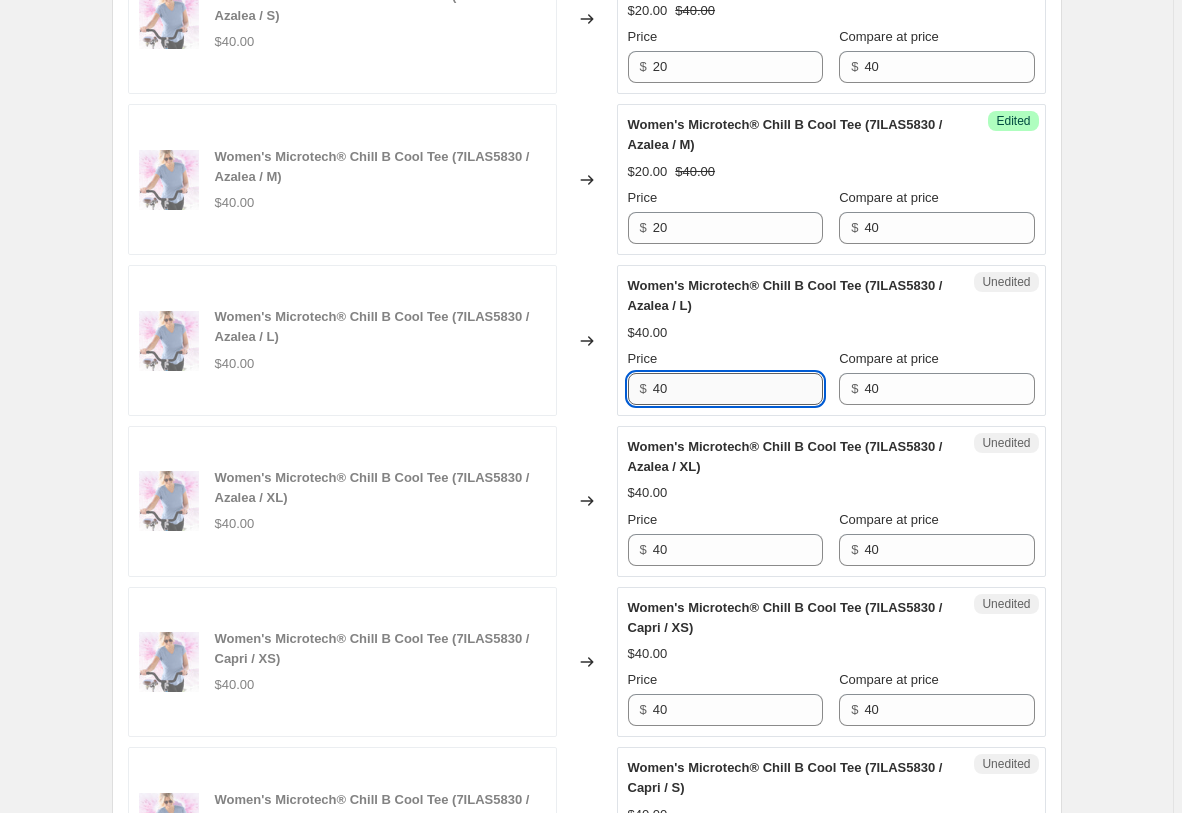 click on "40" at bounding box center [738, 389] 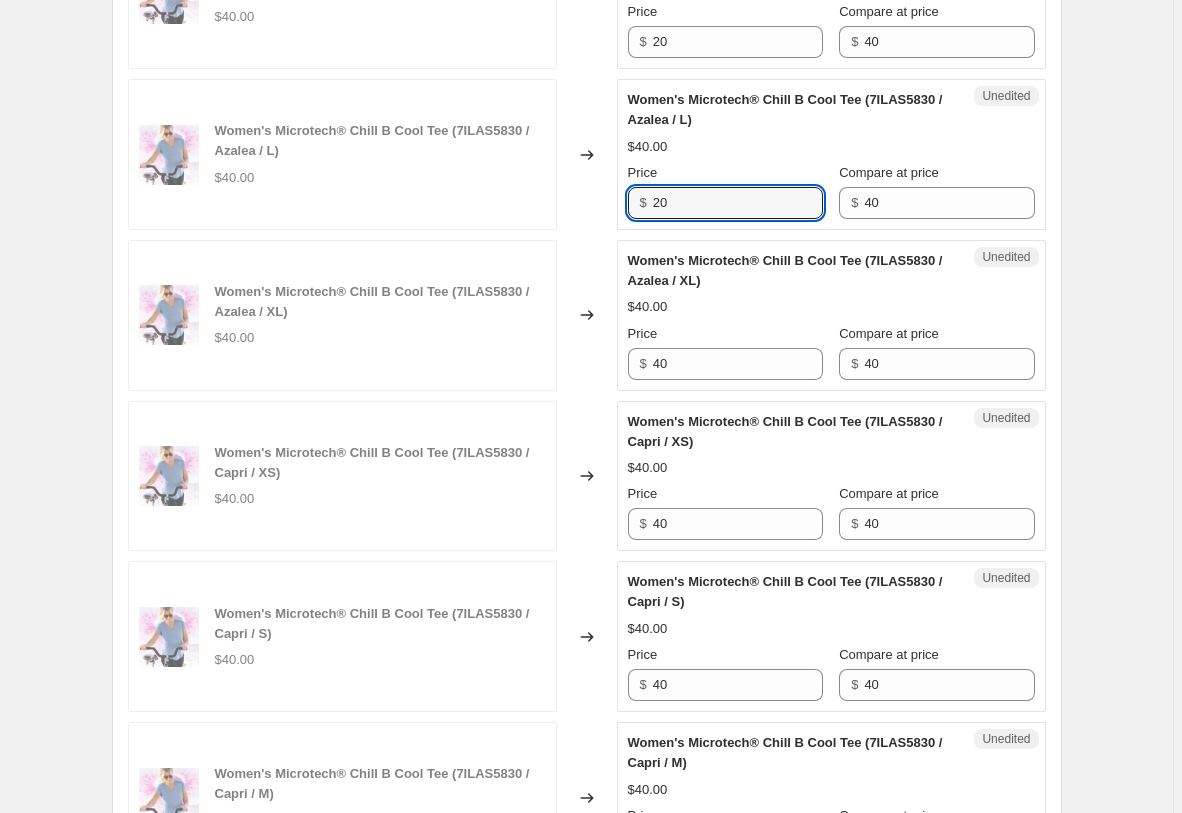 scroll, scrollTop: 3629, scrollLeft: 0, axis: vertical 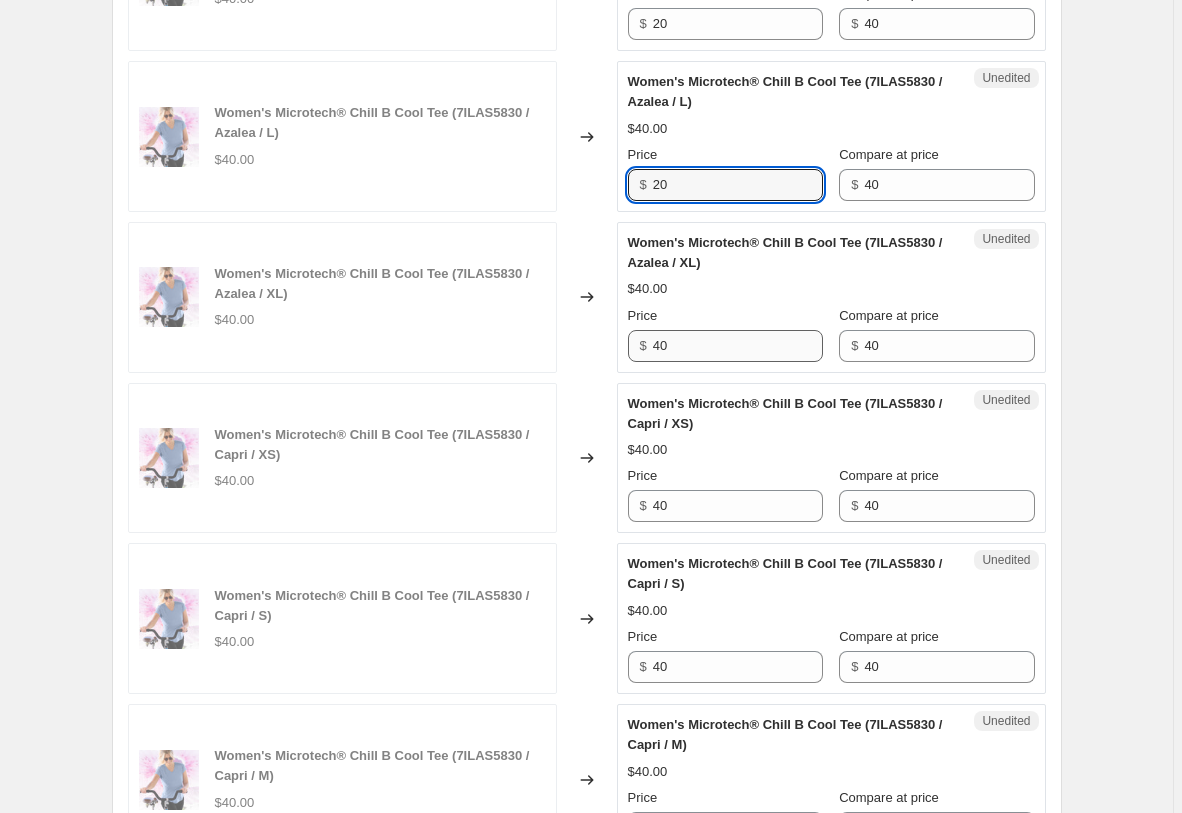 type on "20" 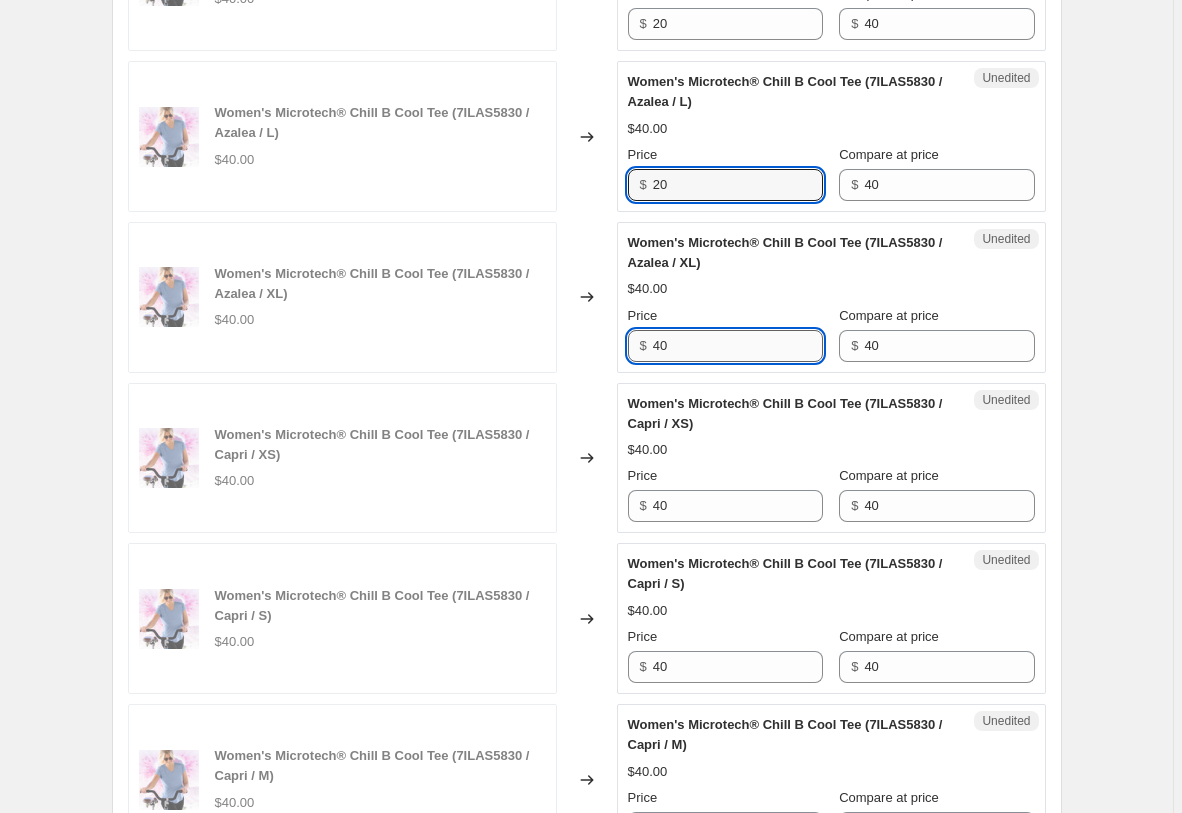 click on "40" at bounding box center (738, 346) 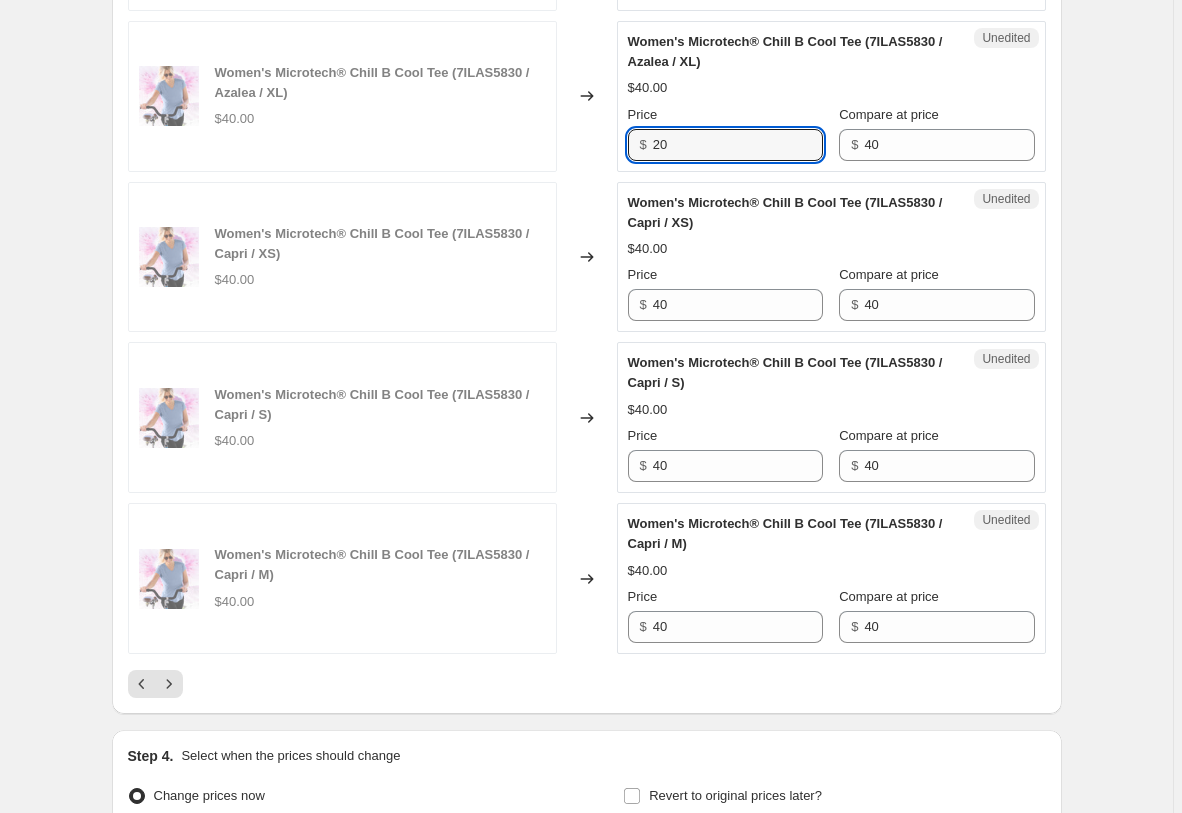 scroll, scrollTop: 3833, scrollLeft: 0, axis: vertical 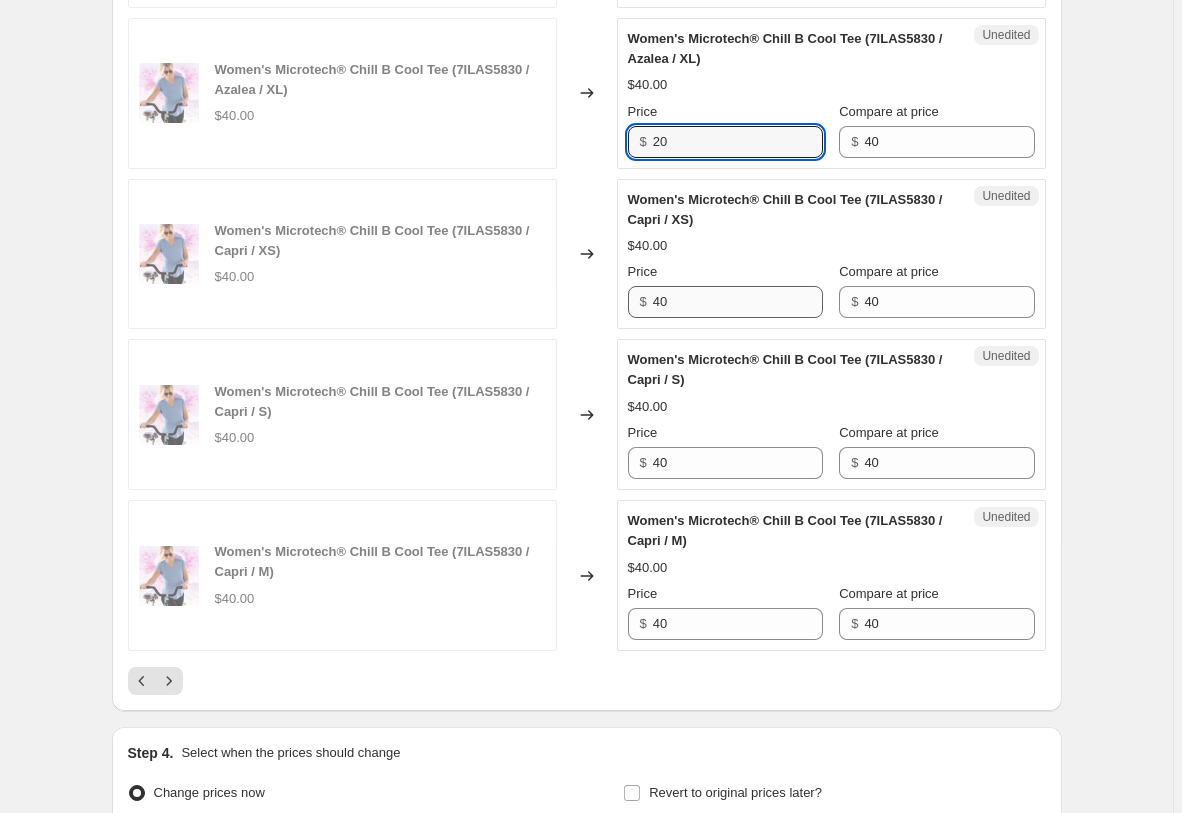 type on "20" 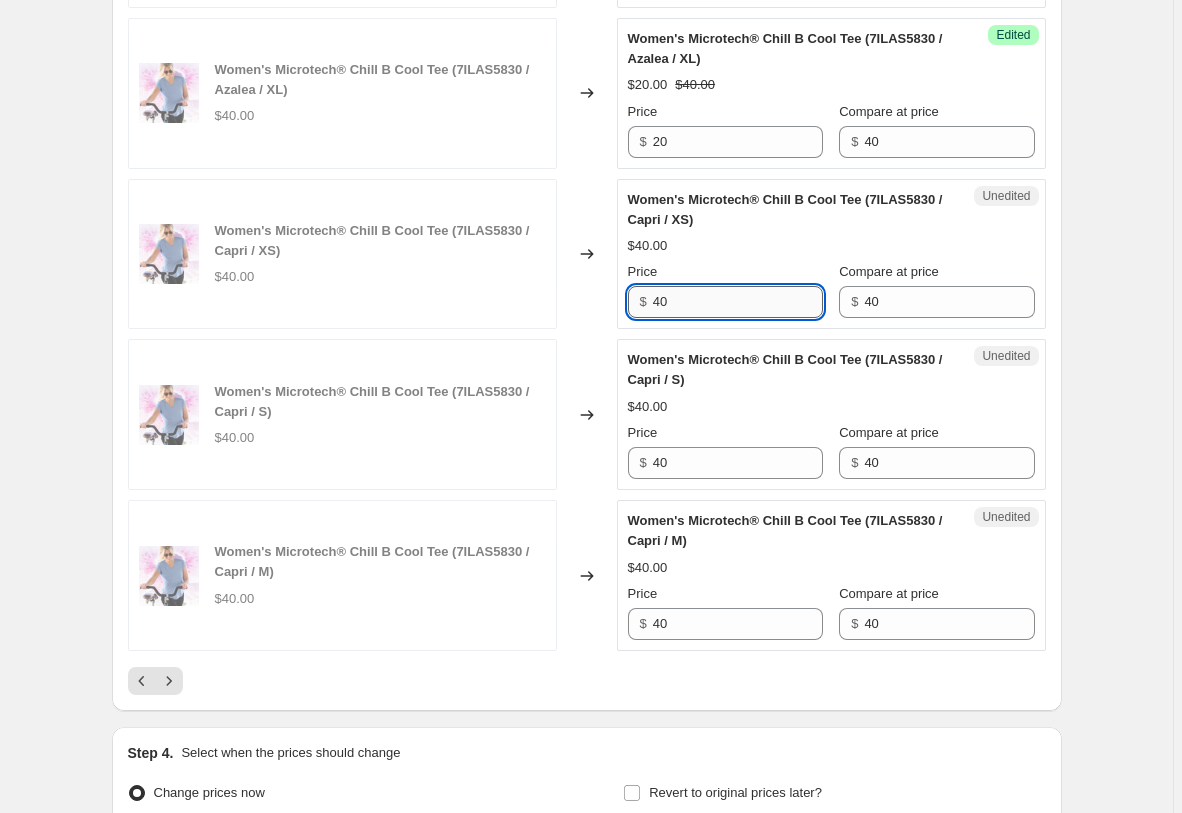 click on "40" at bounding box center [738, 302] 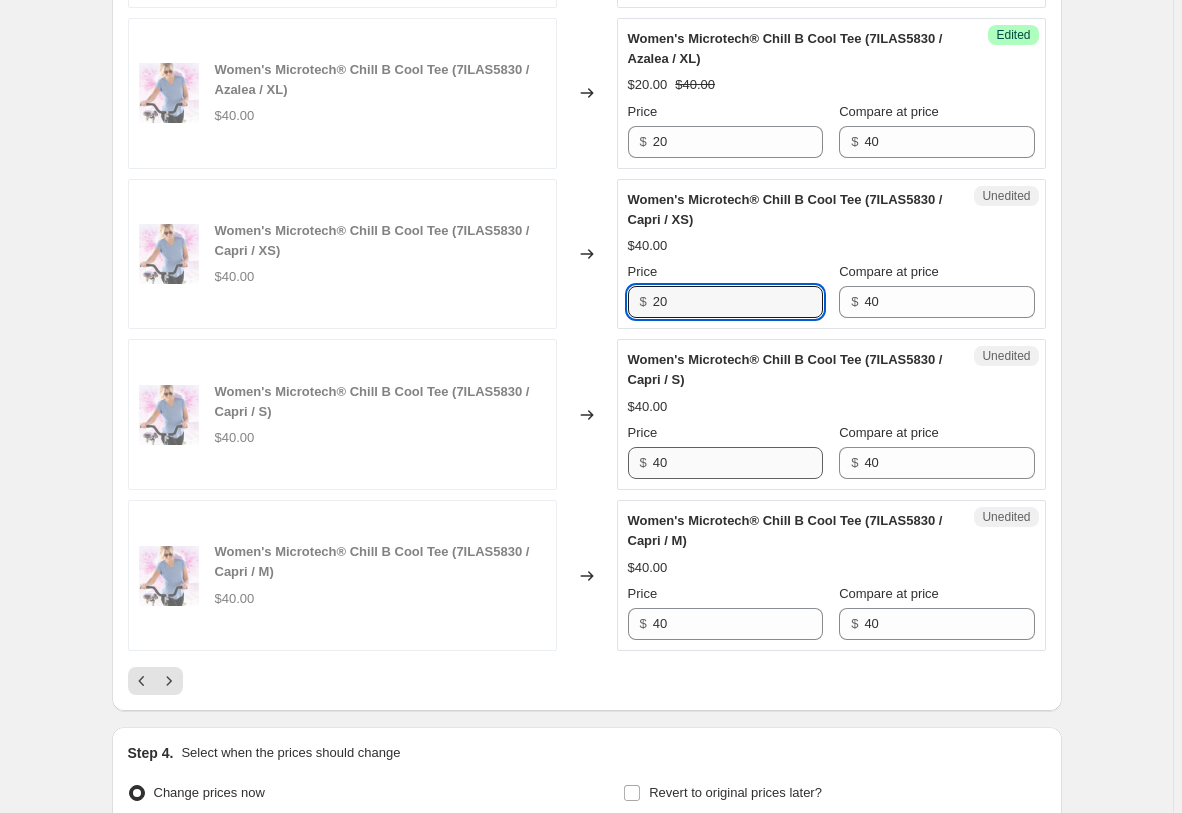type on "20" 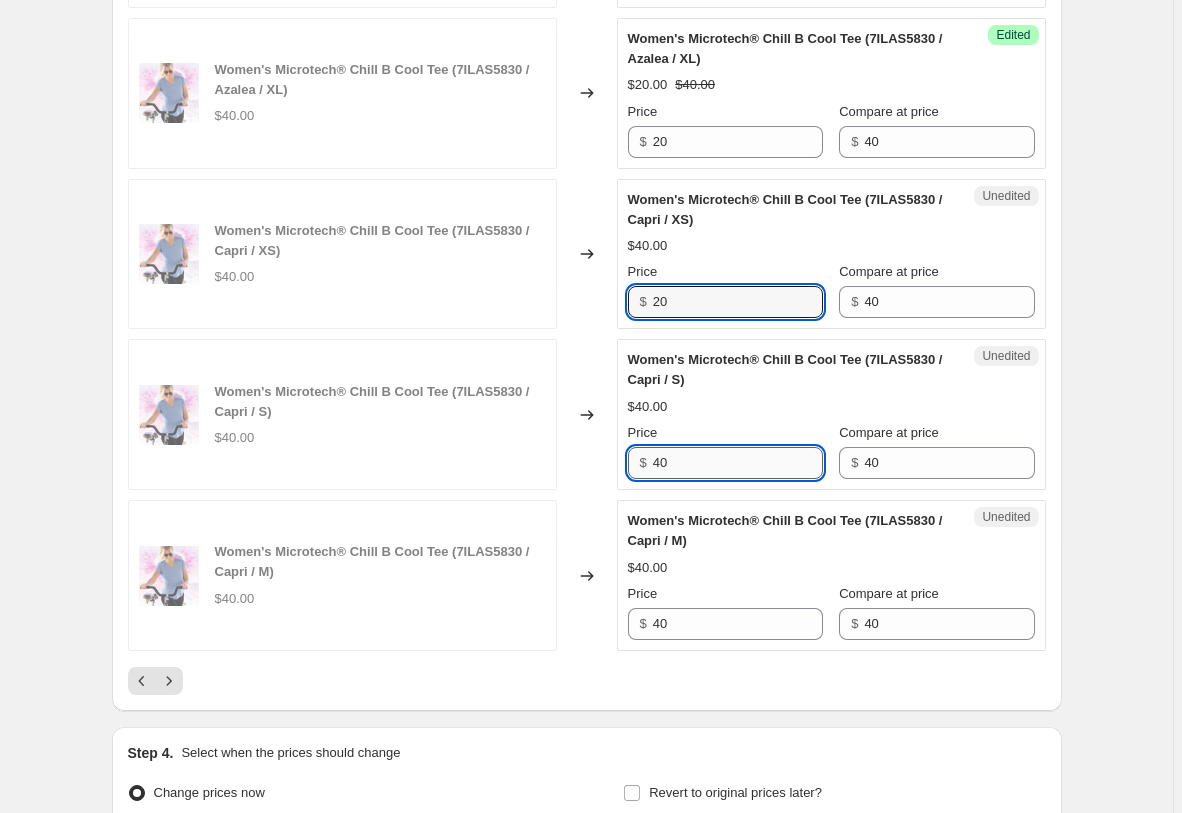 click on "40" at bounding box center [738, 463] 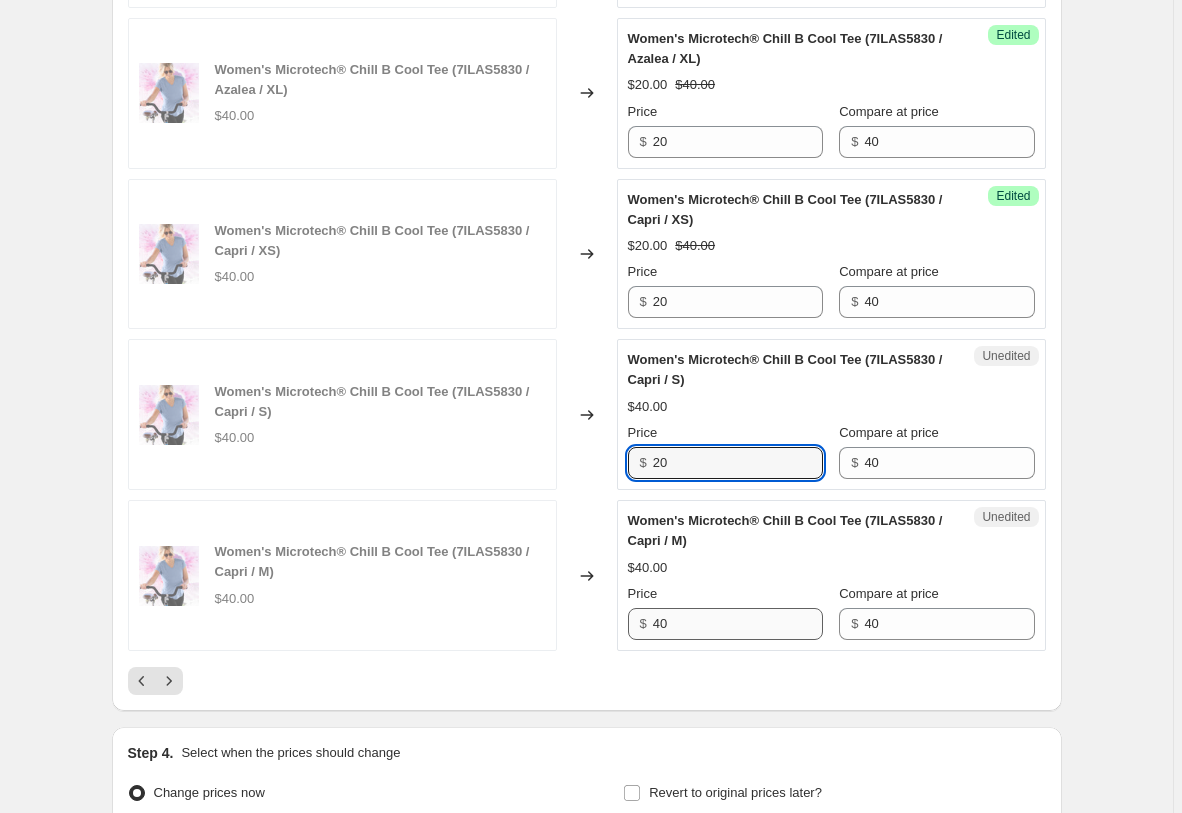 type on "20" 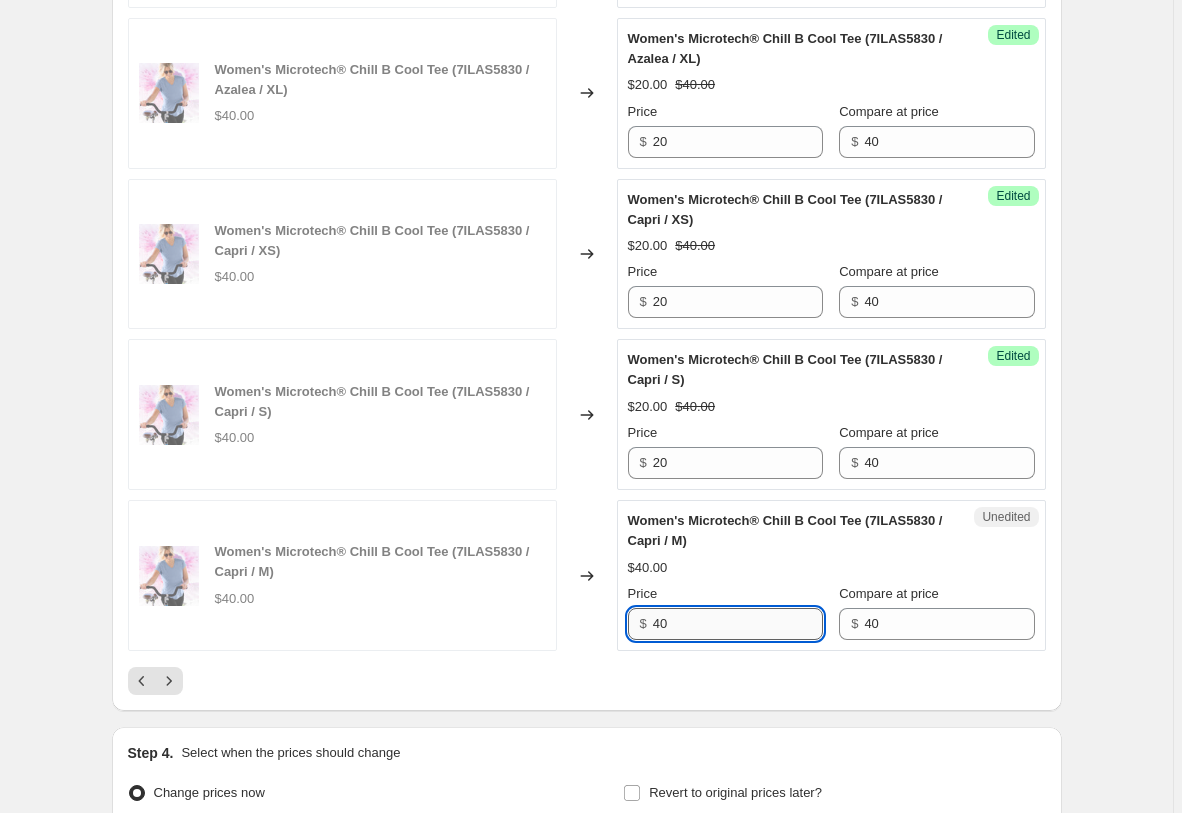 click on "40" at bounding box center (738, 624) 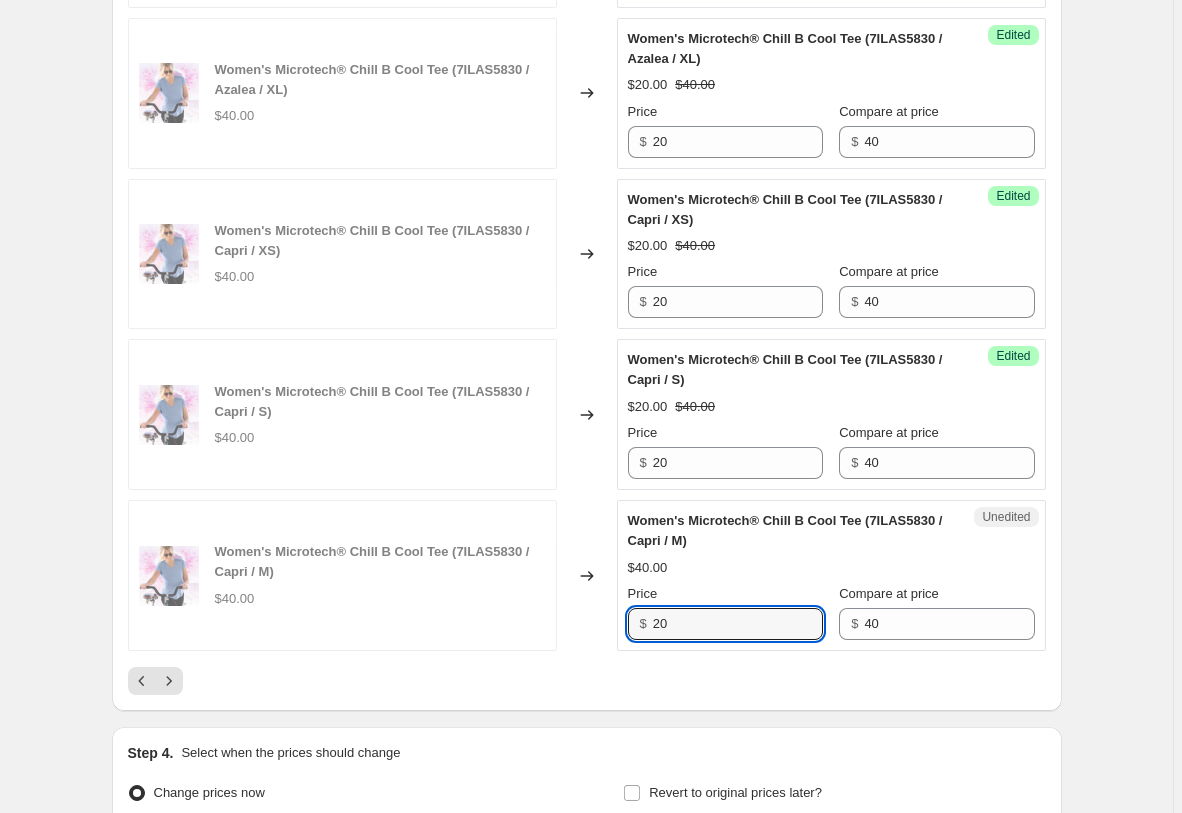 type on "20" 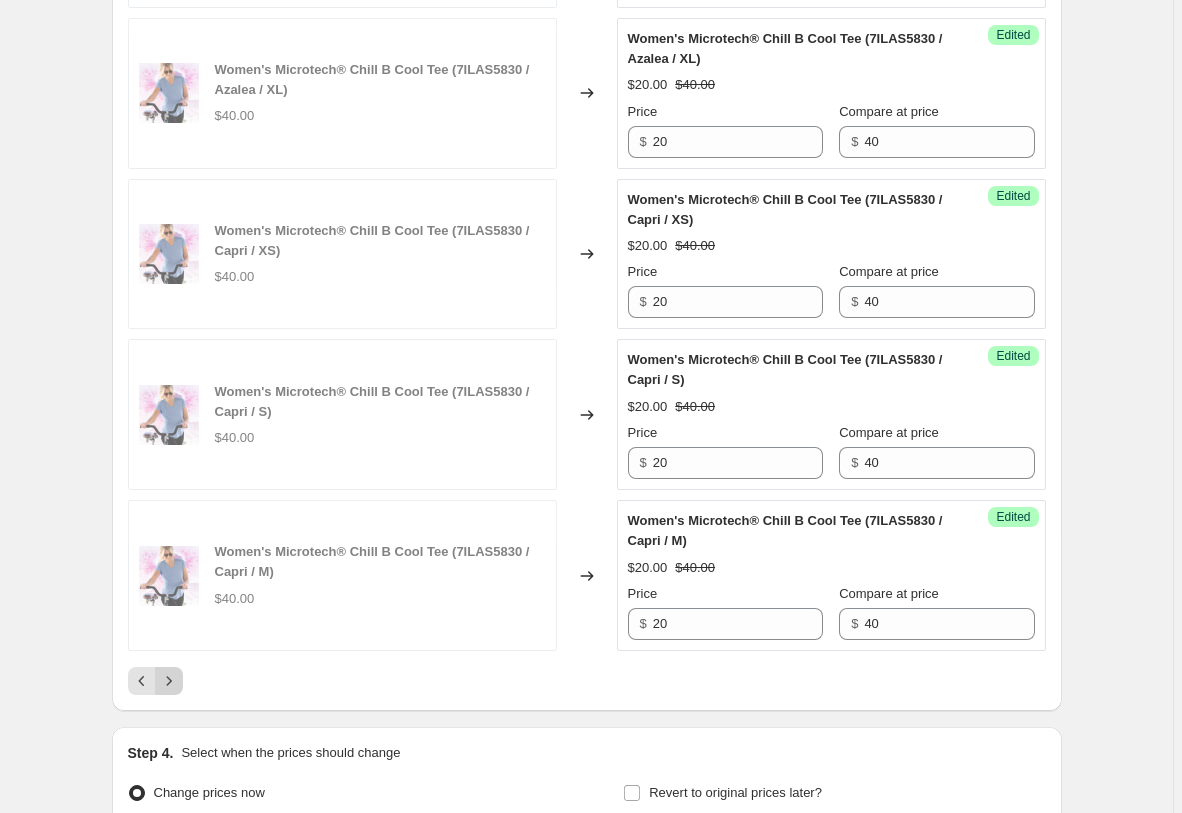 click at bounding box center (169, 681) 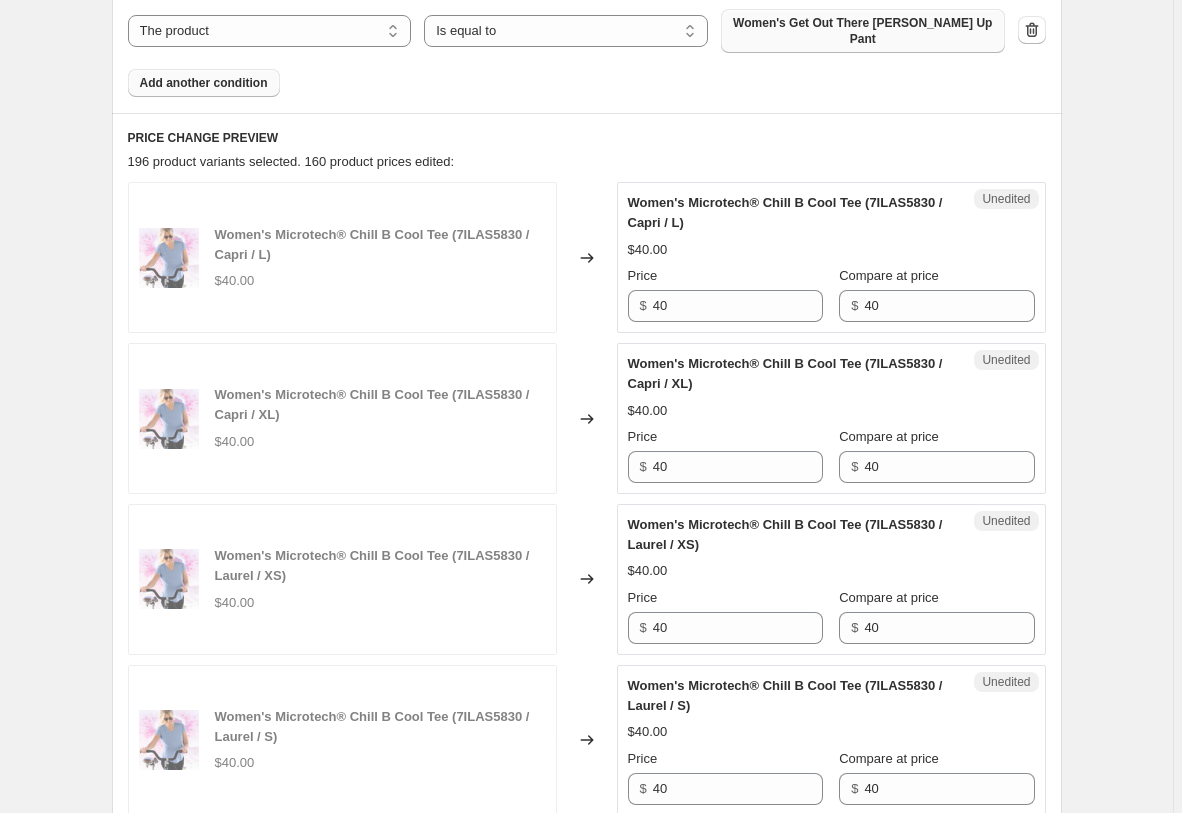 scroll, scrollTop: 1181, scrollLeft: 0, axis: vertical 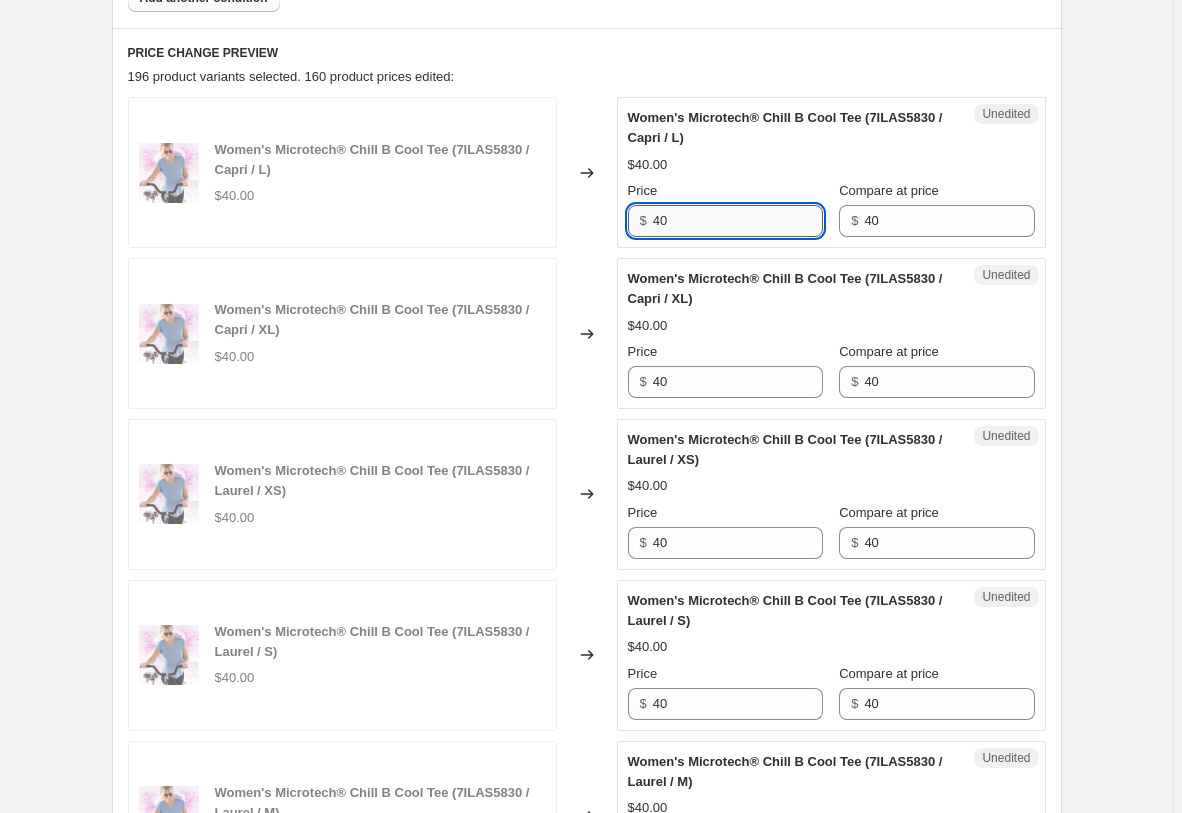 click on "40" at bounding box center (738, 221) 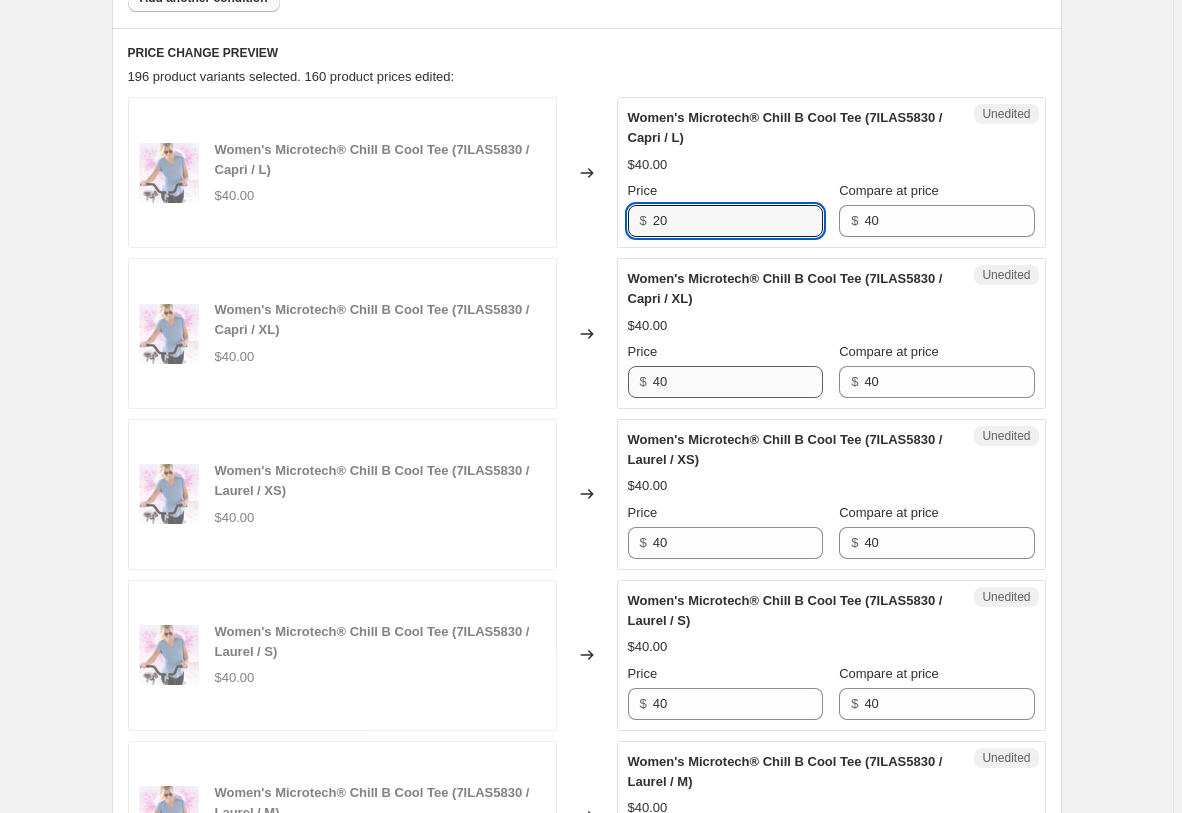 type on "20" 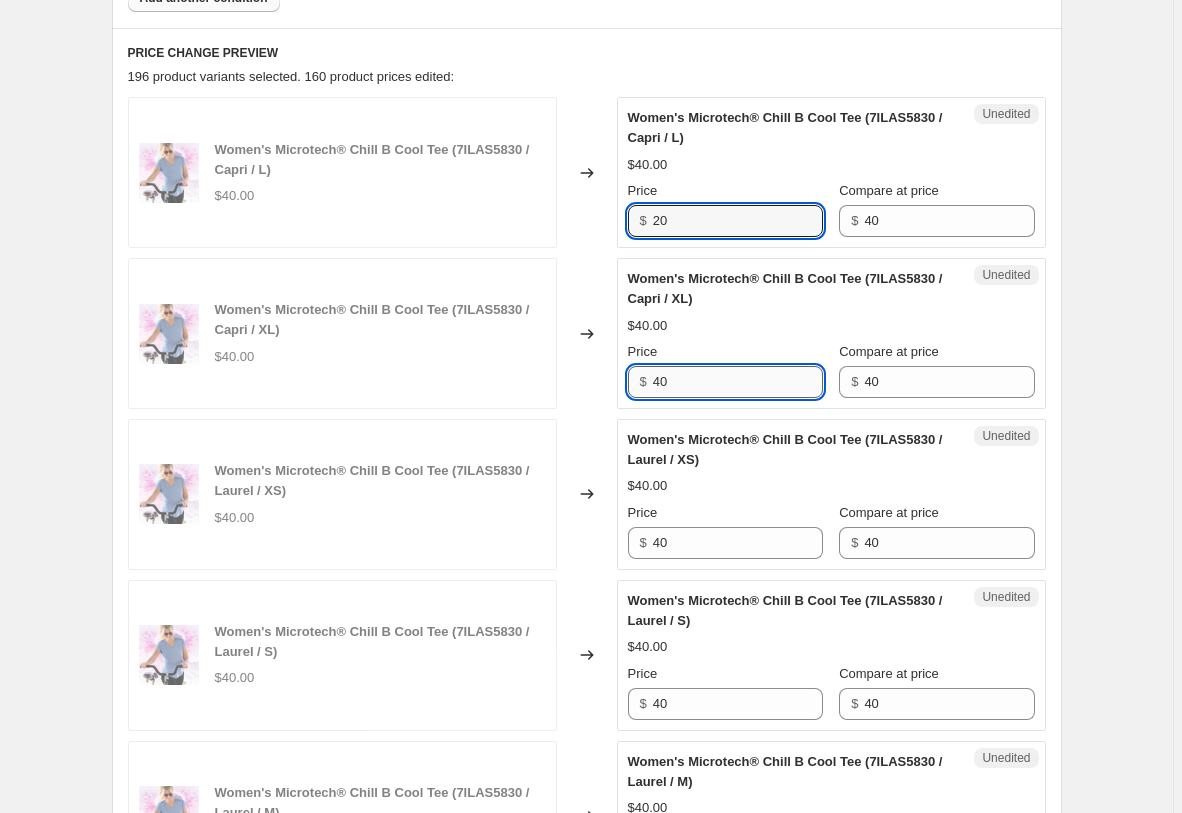 click on "40" at bounding box center (738, 382) 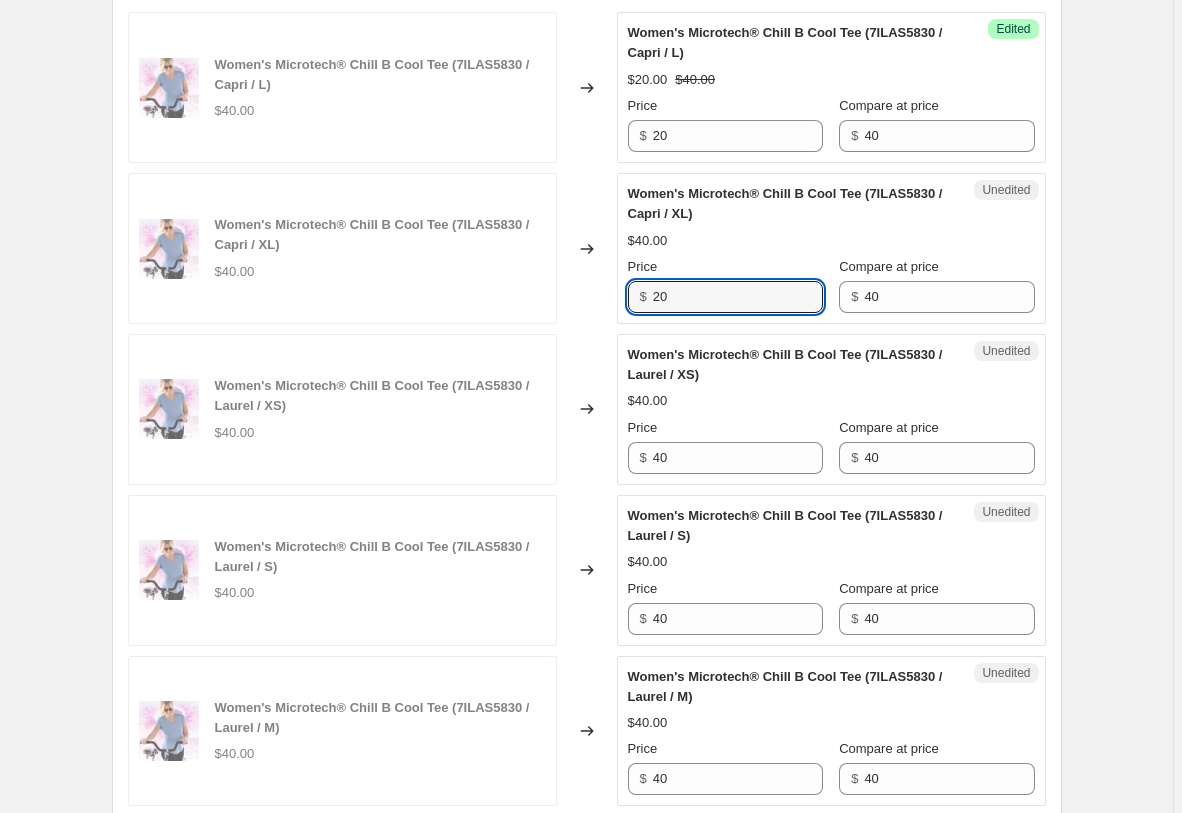 scroll, scrollTop: 1487, scrollLeft: 0, axis: vertical 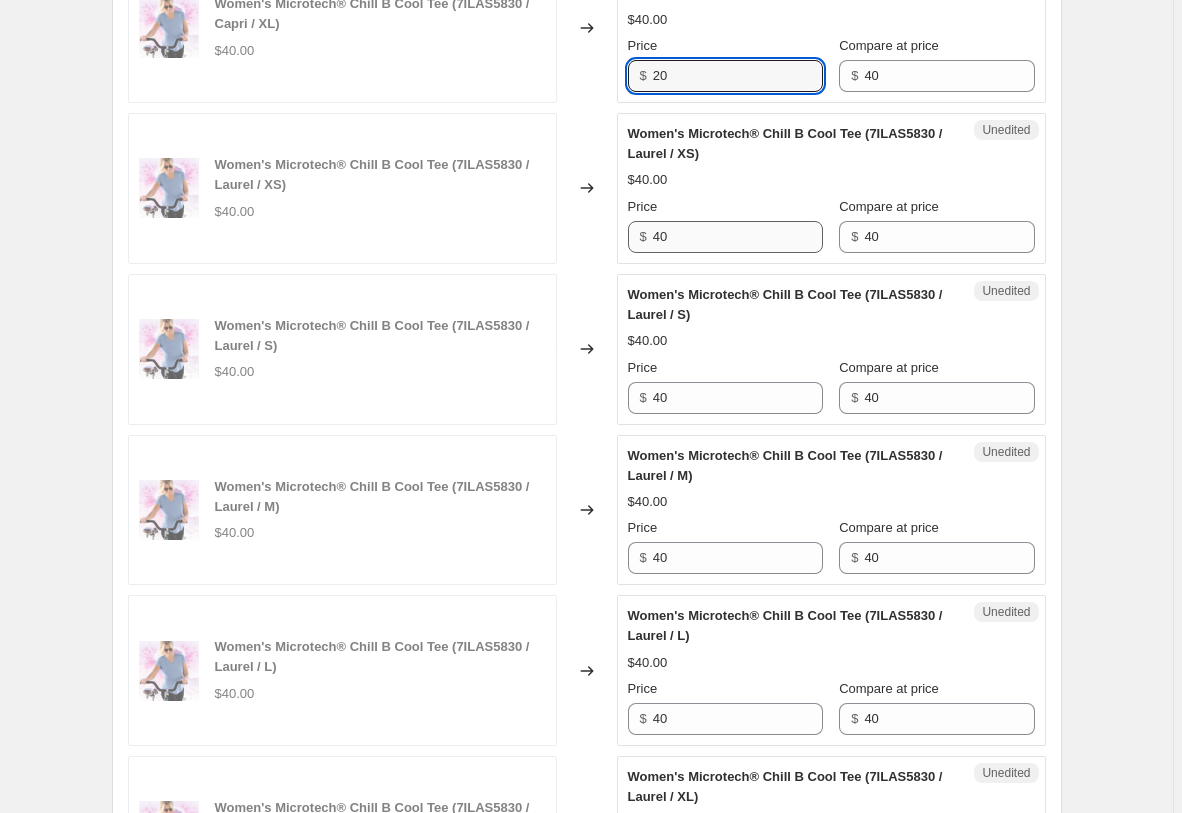 type on "20" 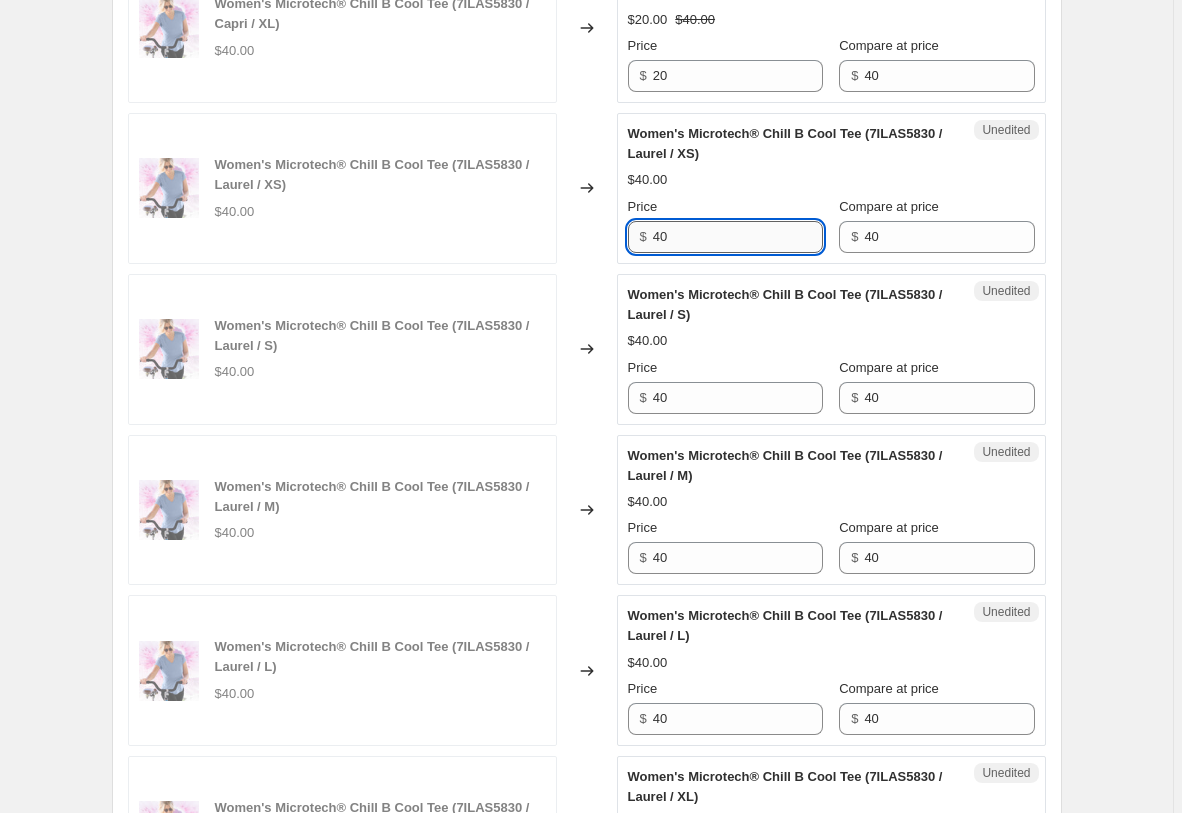click on "40" at bounding box center [738, 237] 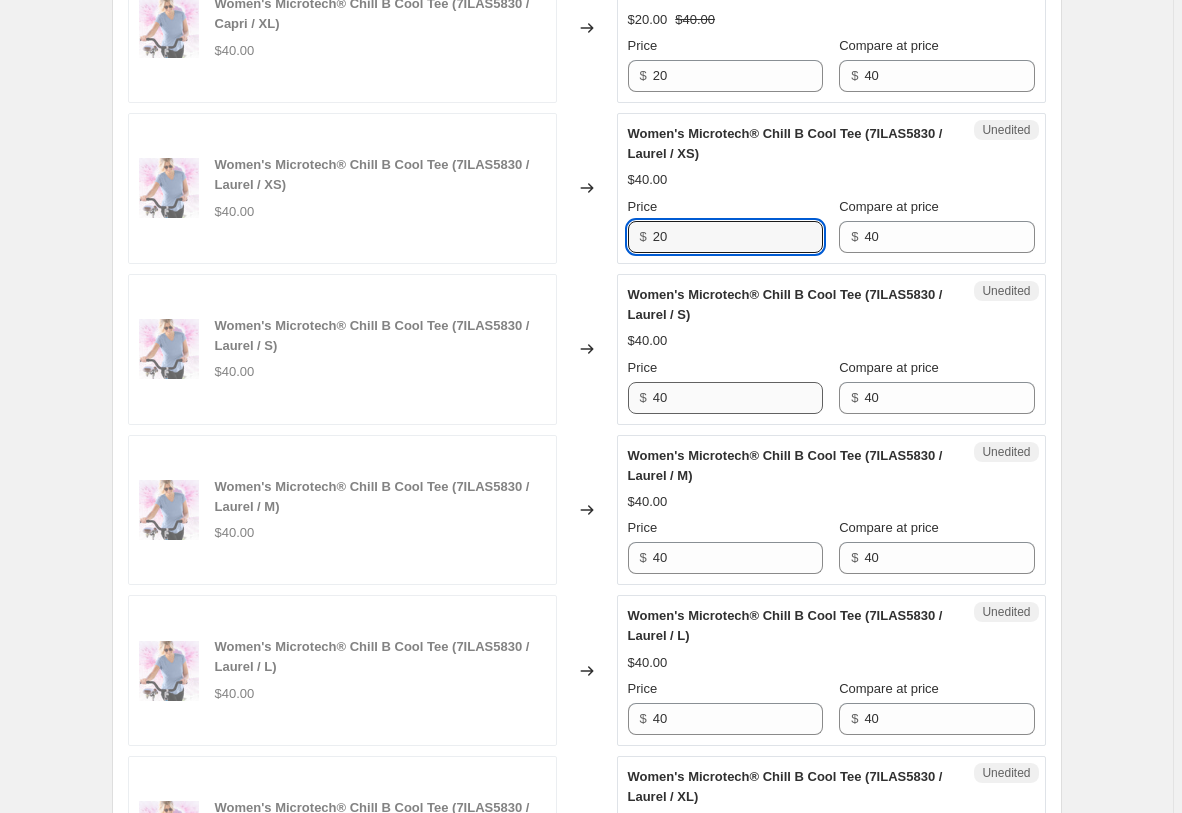 type on "20" 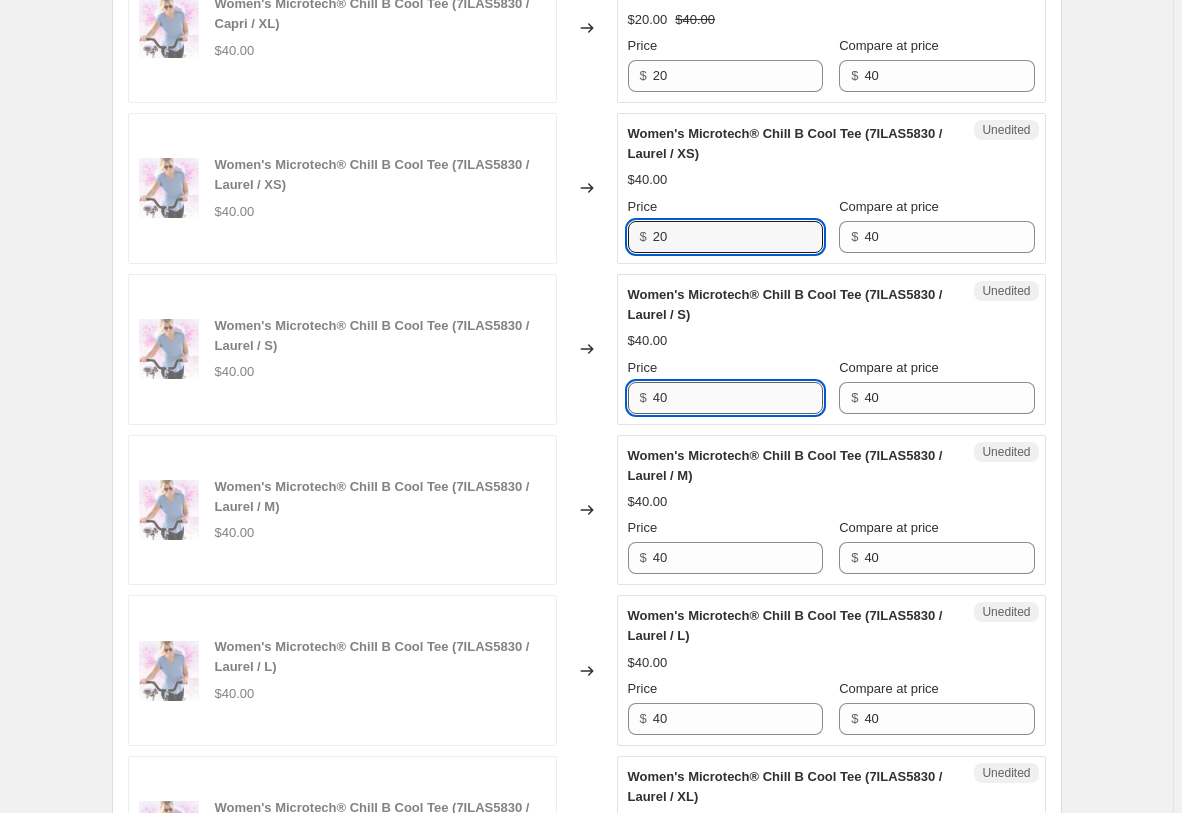 click on "40" at bounding box center (738, 398) 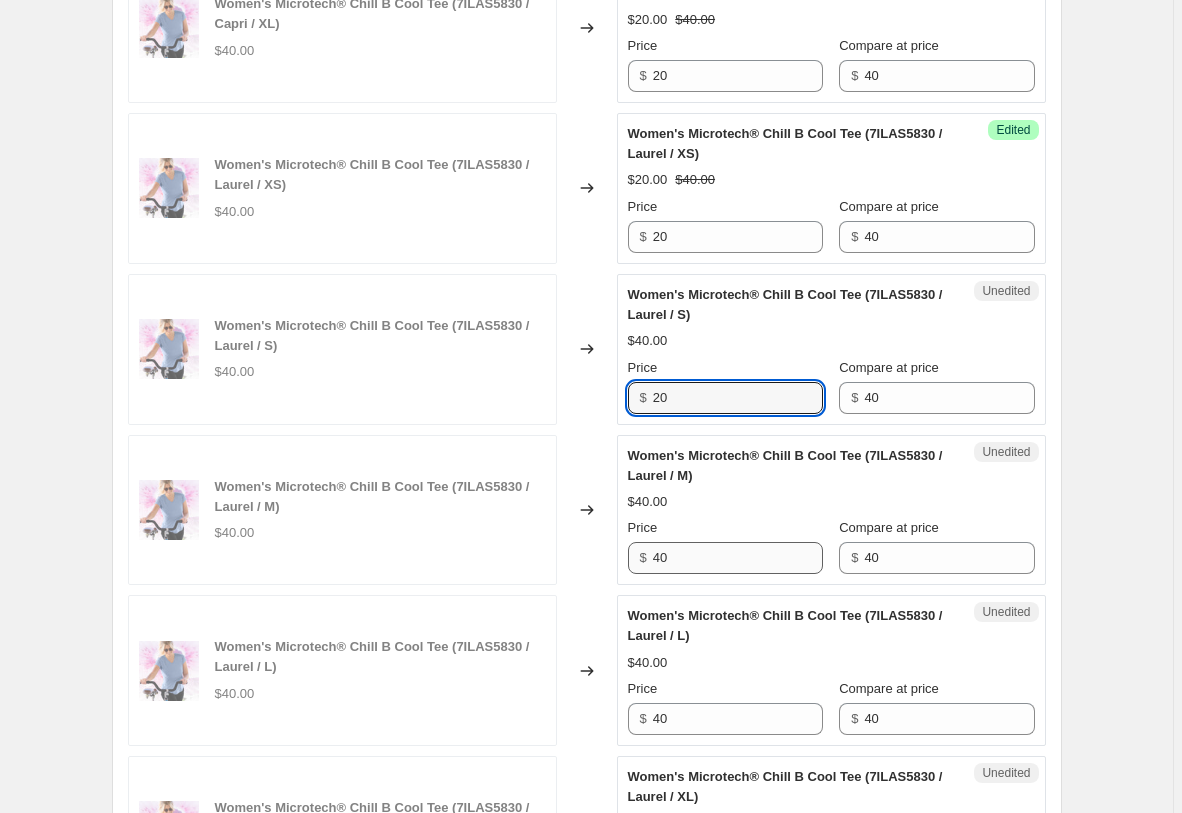 type on "20" 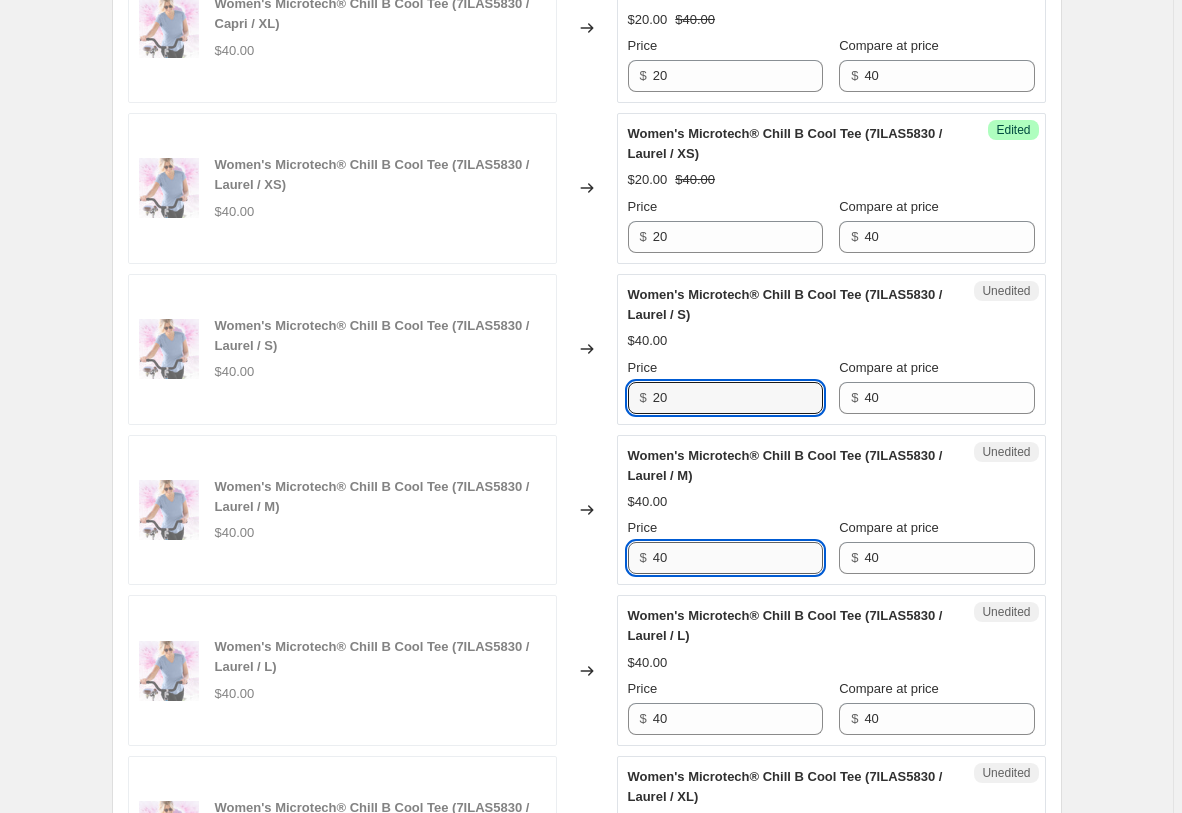 click on "40" at bounding box center (738, 558) 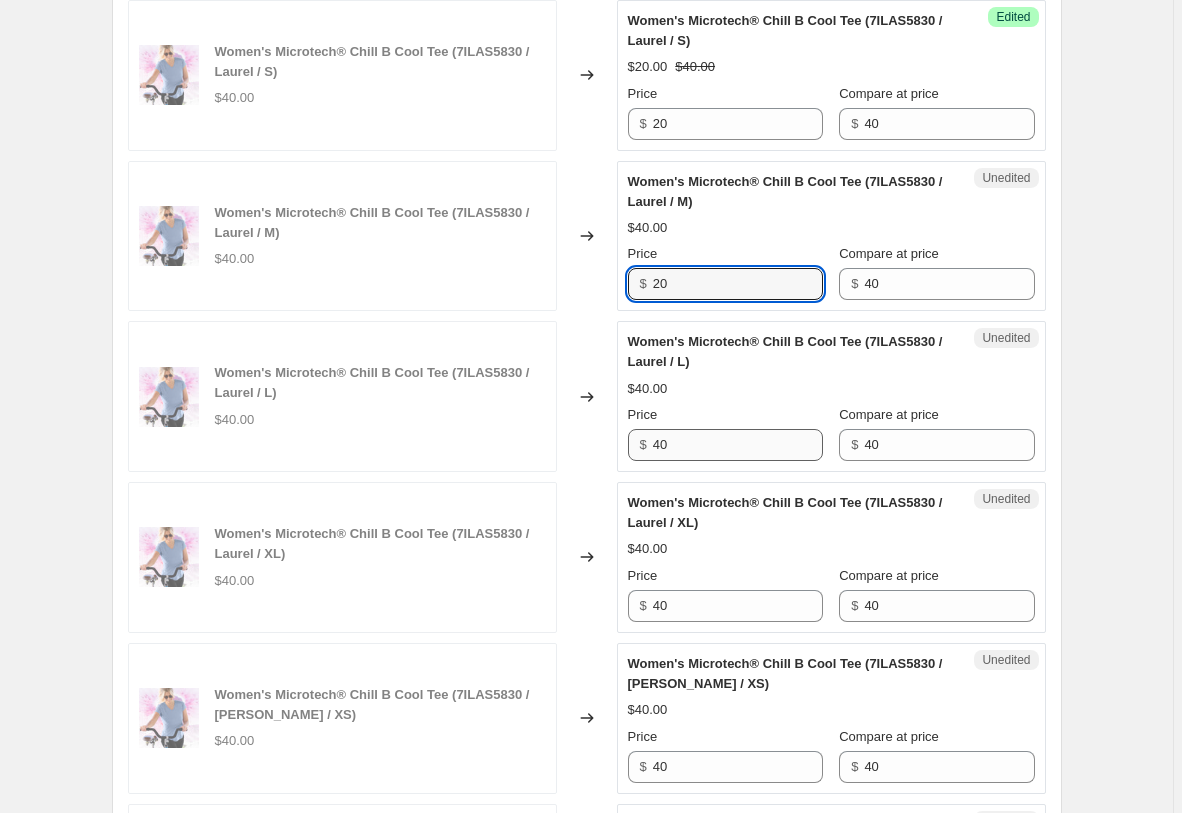 scroll, scrollTop: 1793, scrollLeft: 0, axis: vertical 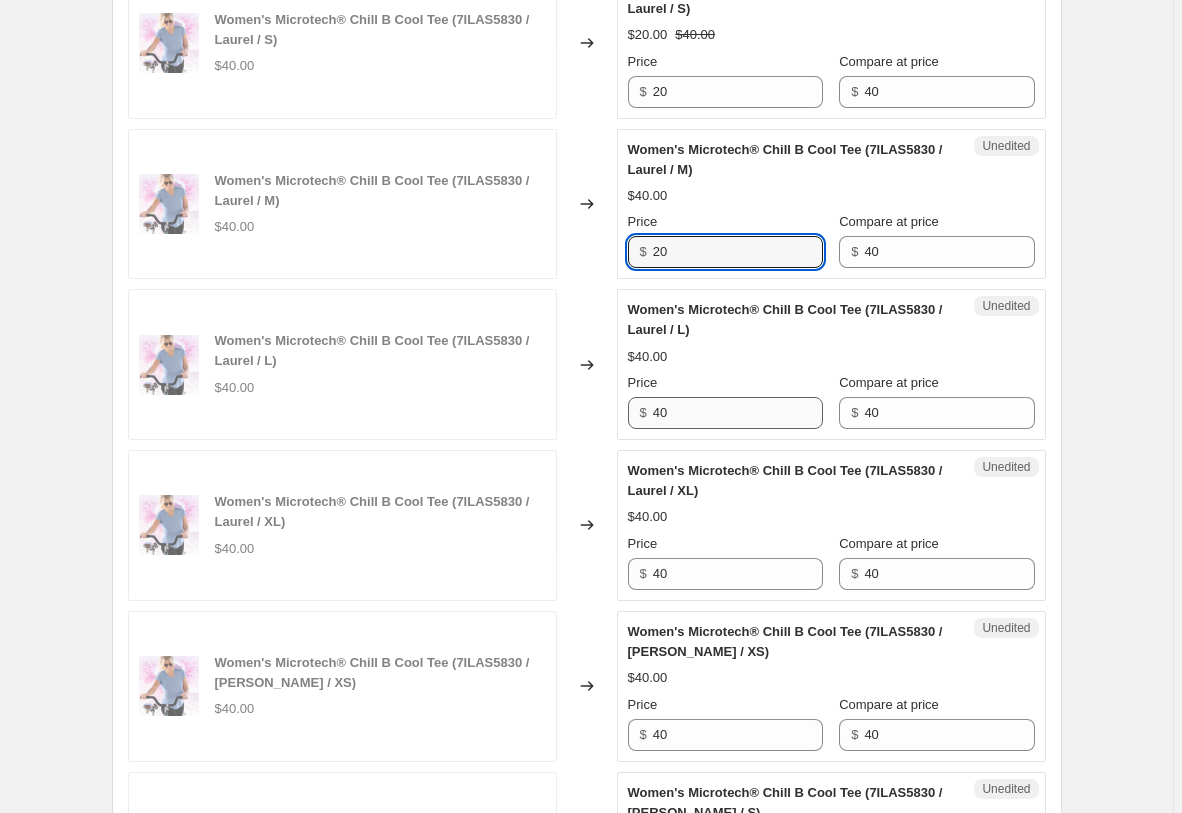 type on "20" 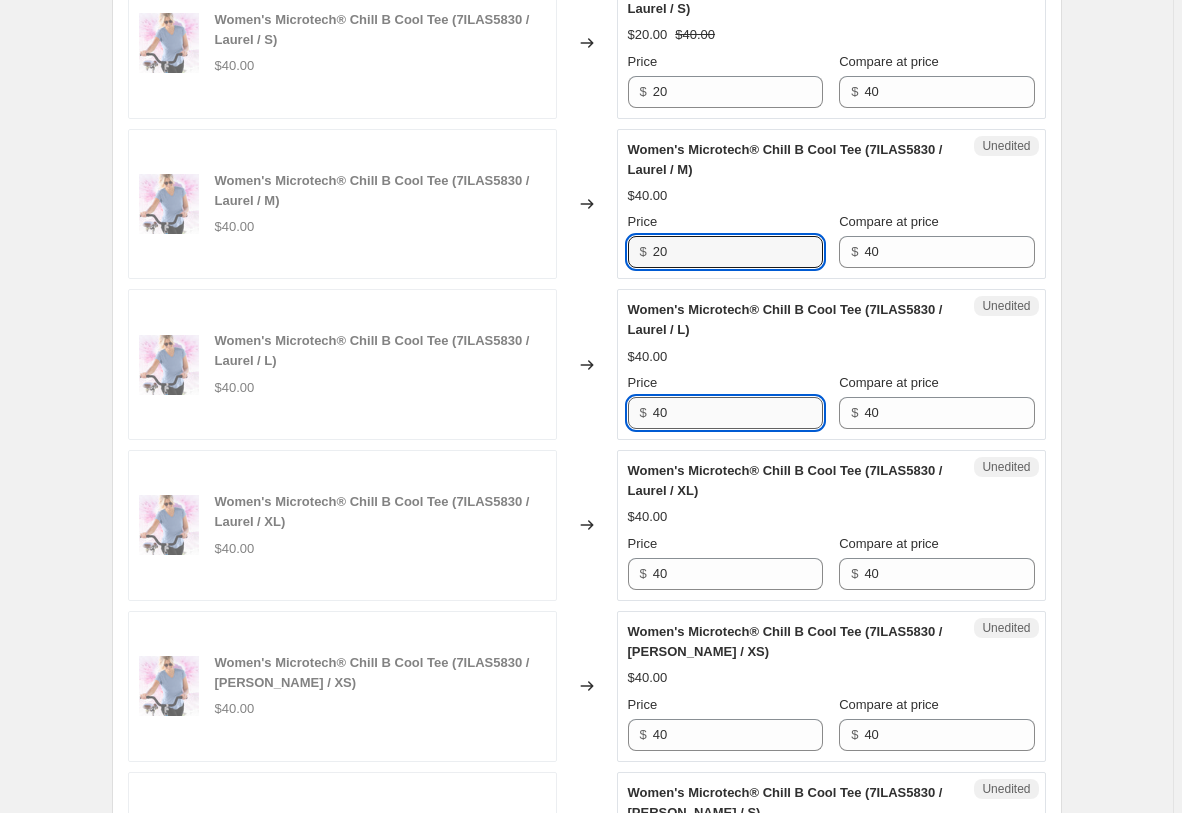 click on "40" at bounding box center [738, 413] 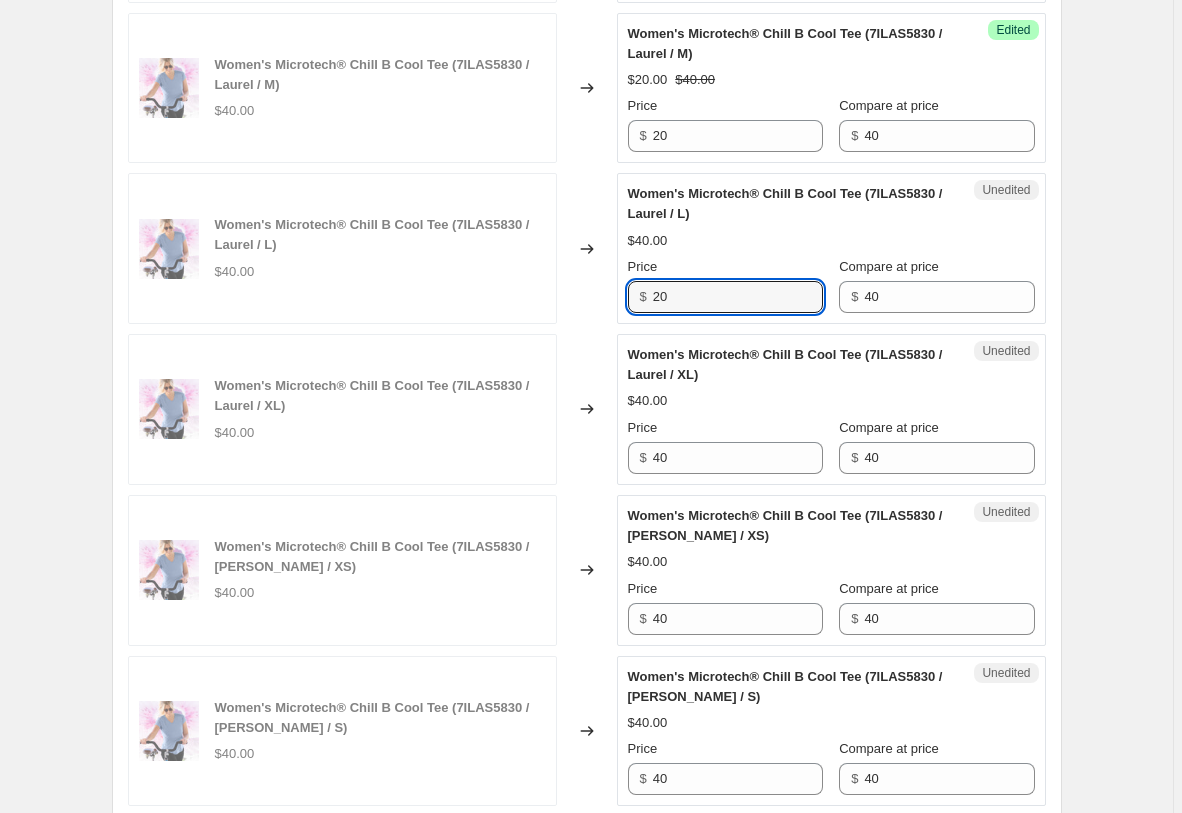 scroll, scrollTop: 2099, scrollLeft: 0, axis: vertical 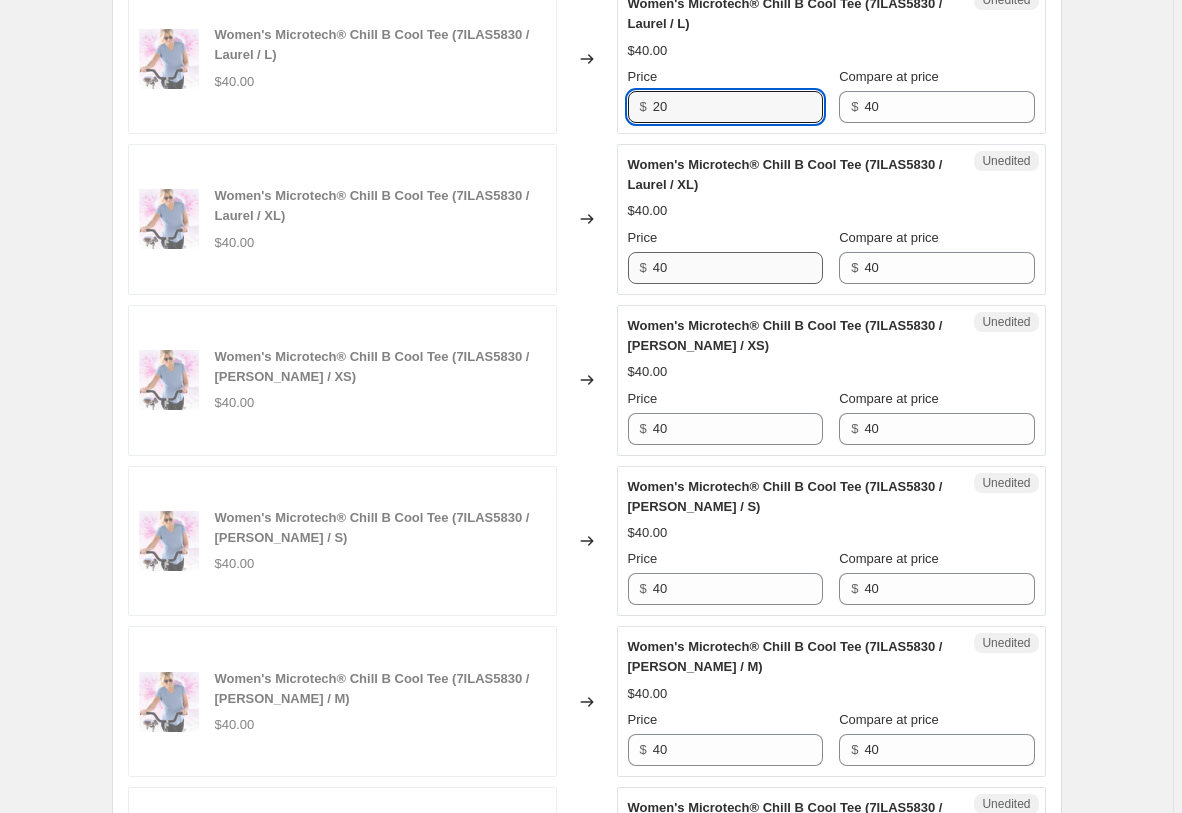 type on "20" 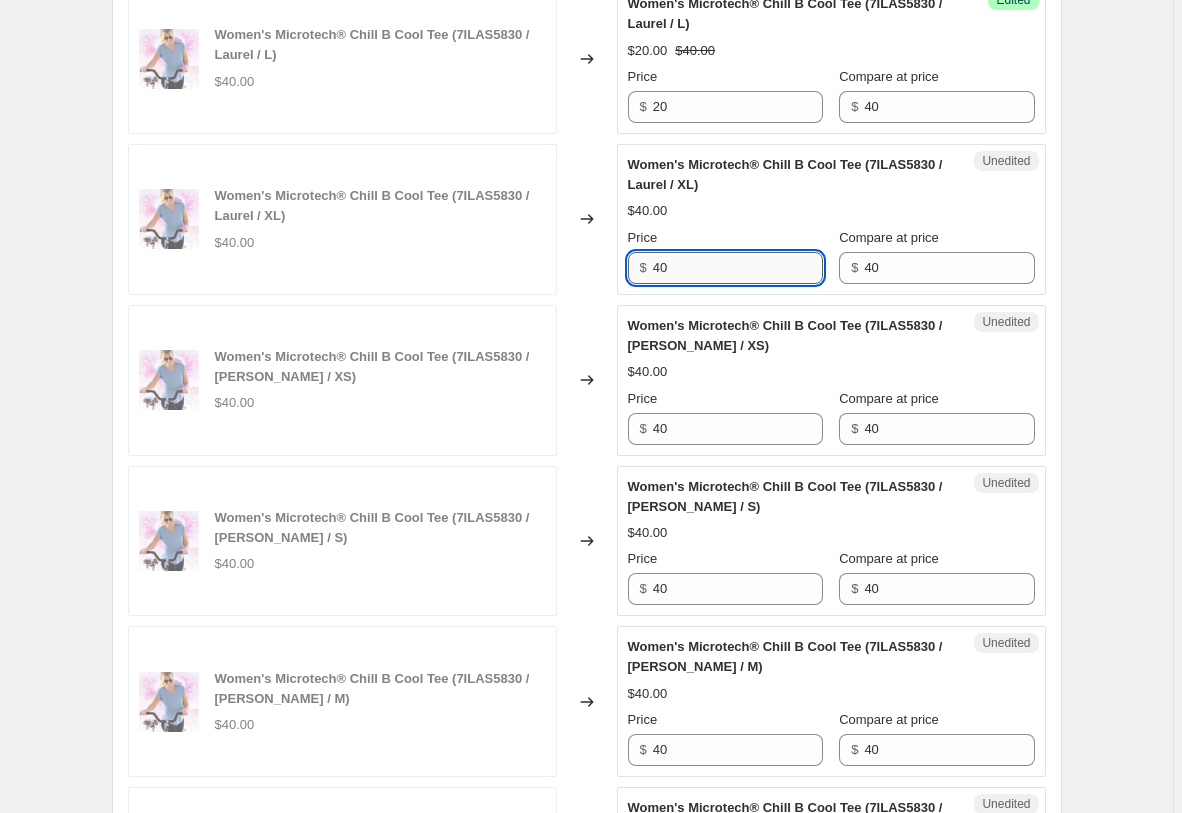 click on "40" at bounding box center (738, 268) 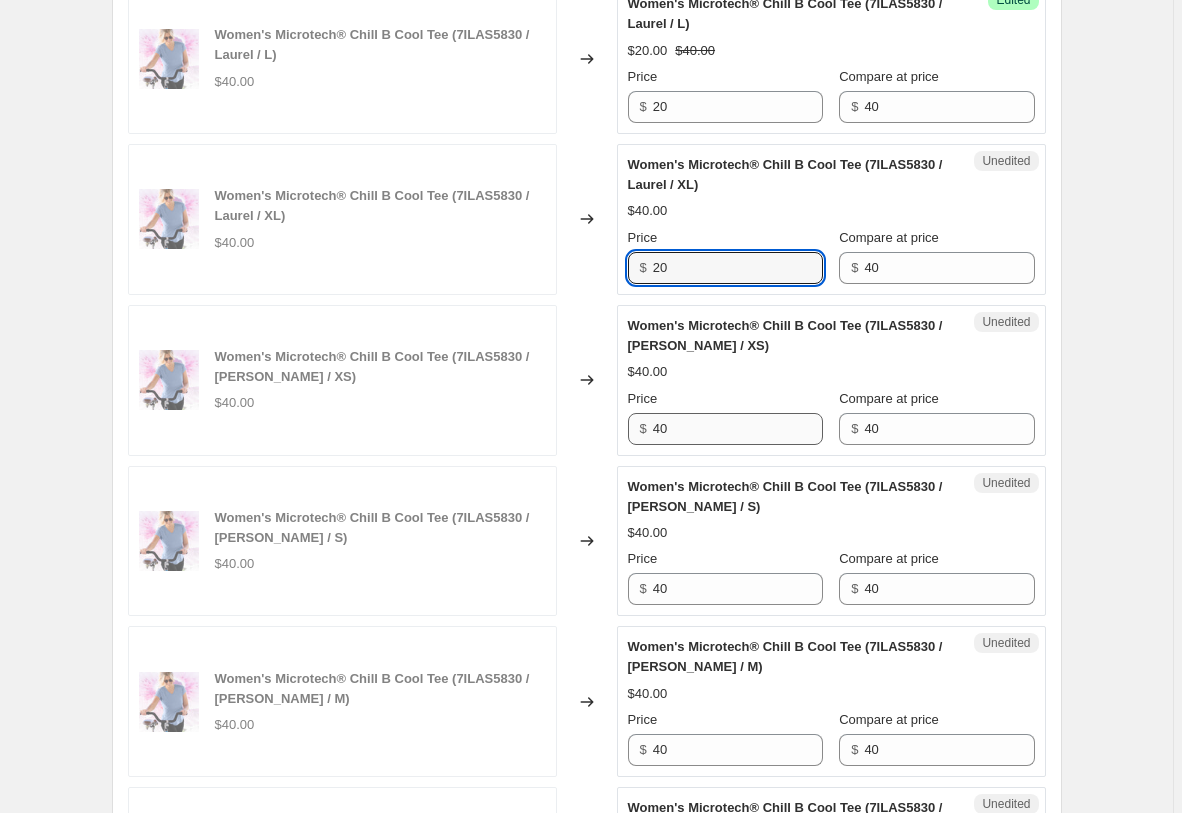 type on "20" 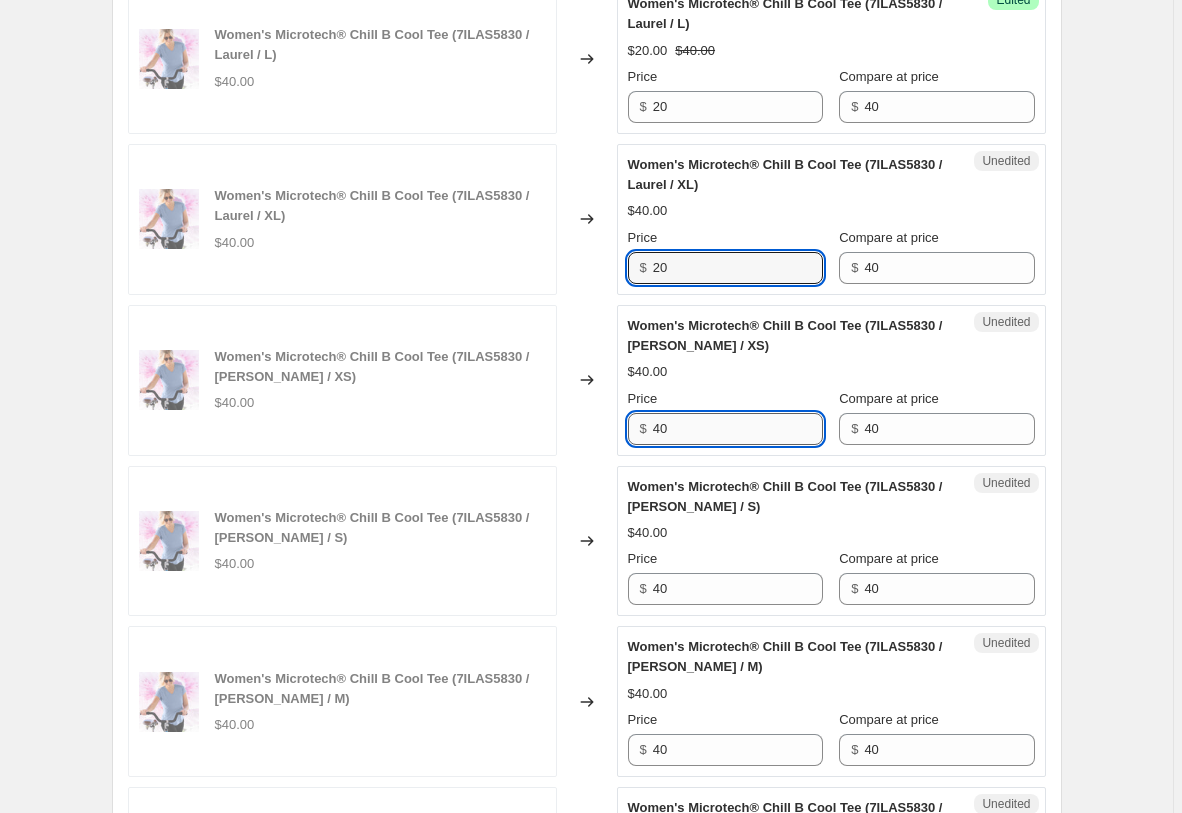 click on "40" at bounding box center [738, 429] 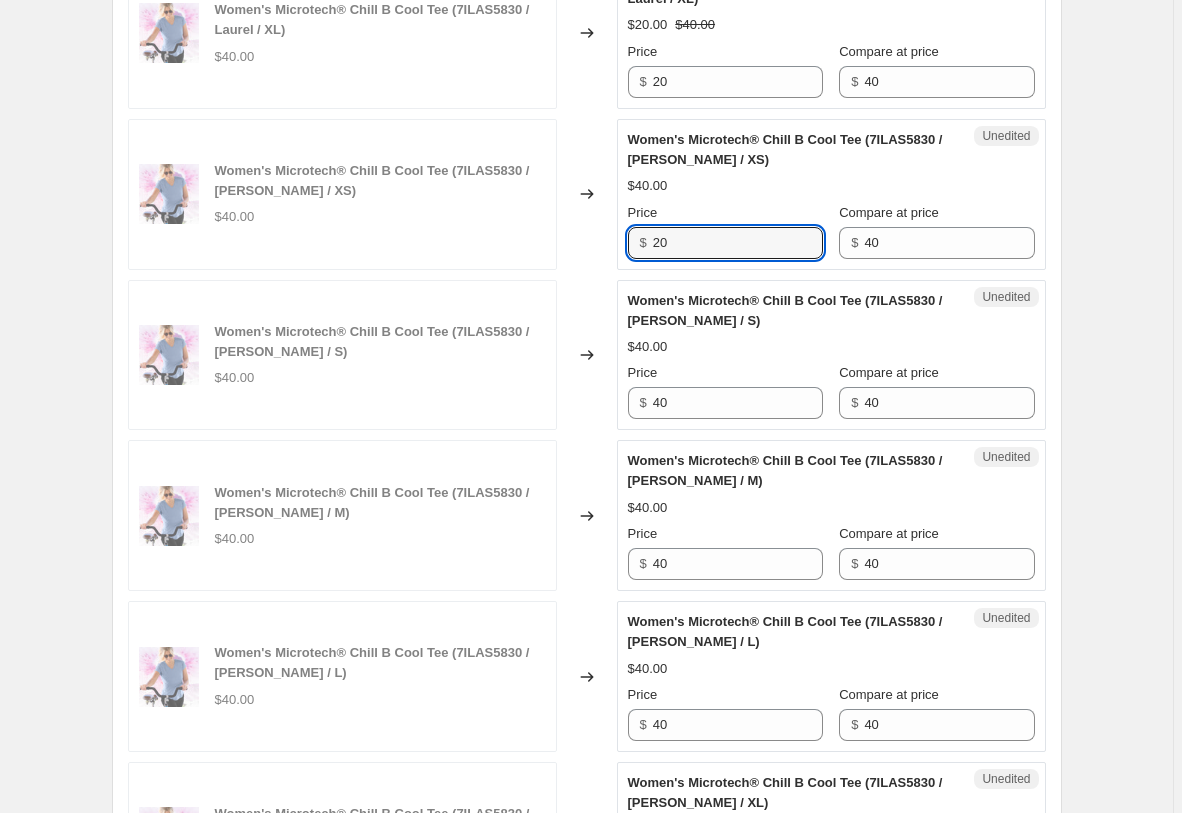 scroll, scrollTop: 2303, scrollLeft: 0, axis: vertical 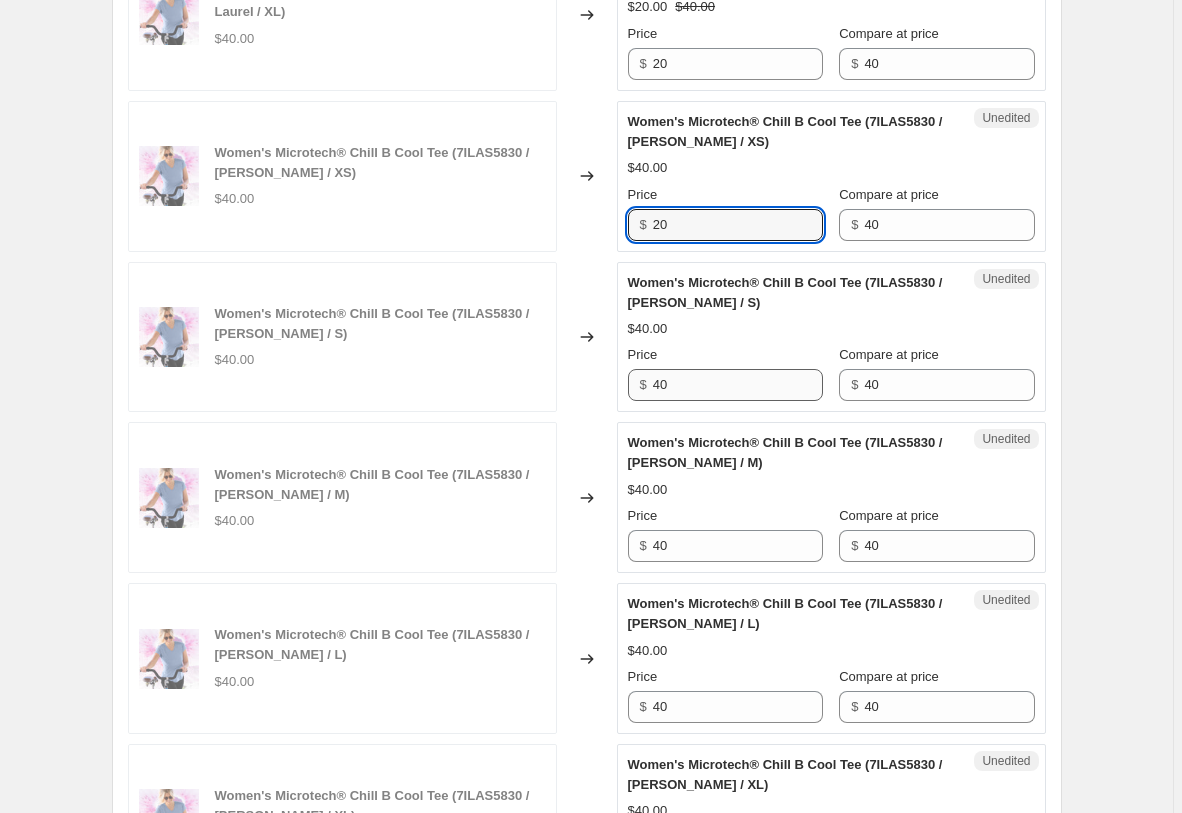 type on "20" 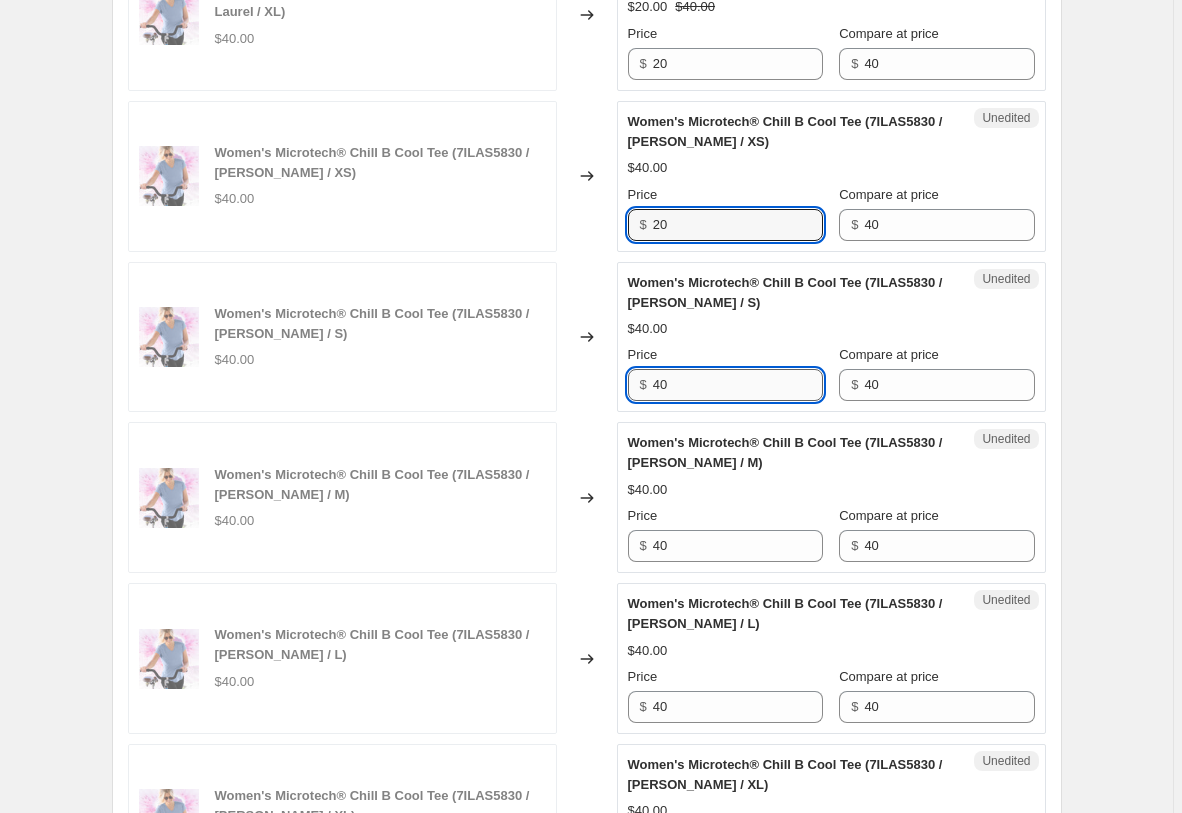 click on "40" at bounding box center (738, 385) 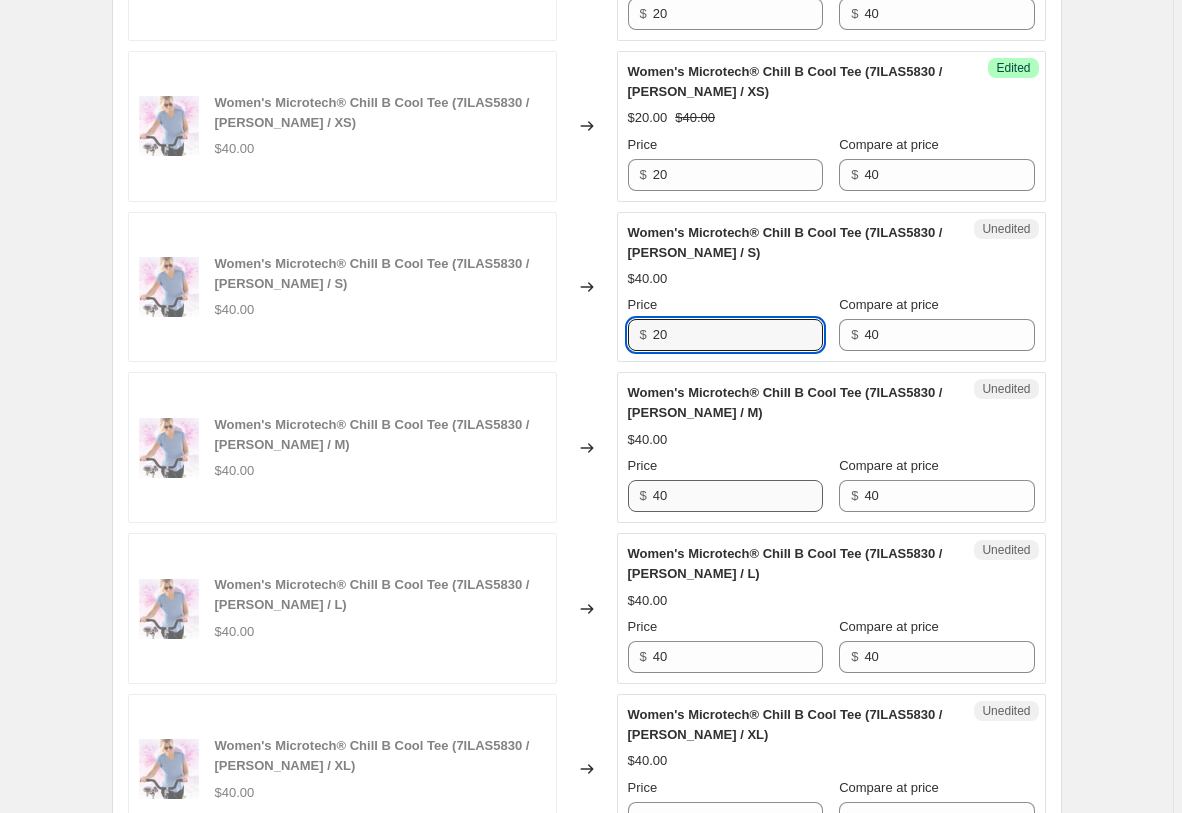scroll, scrollTop: 2507, scrollLeft: 0, axis: vertical 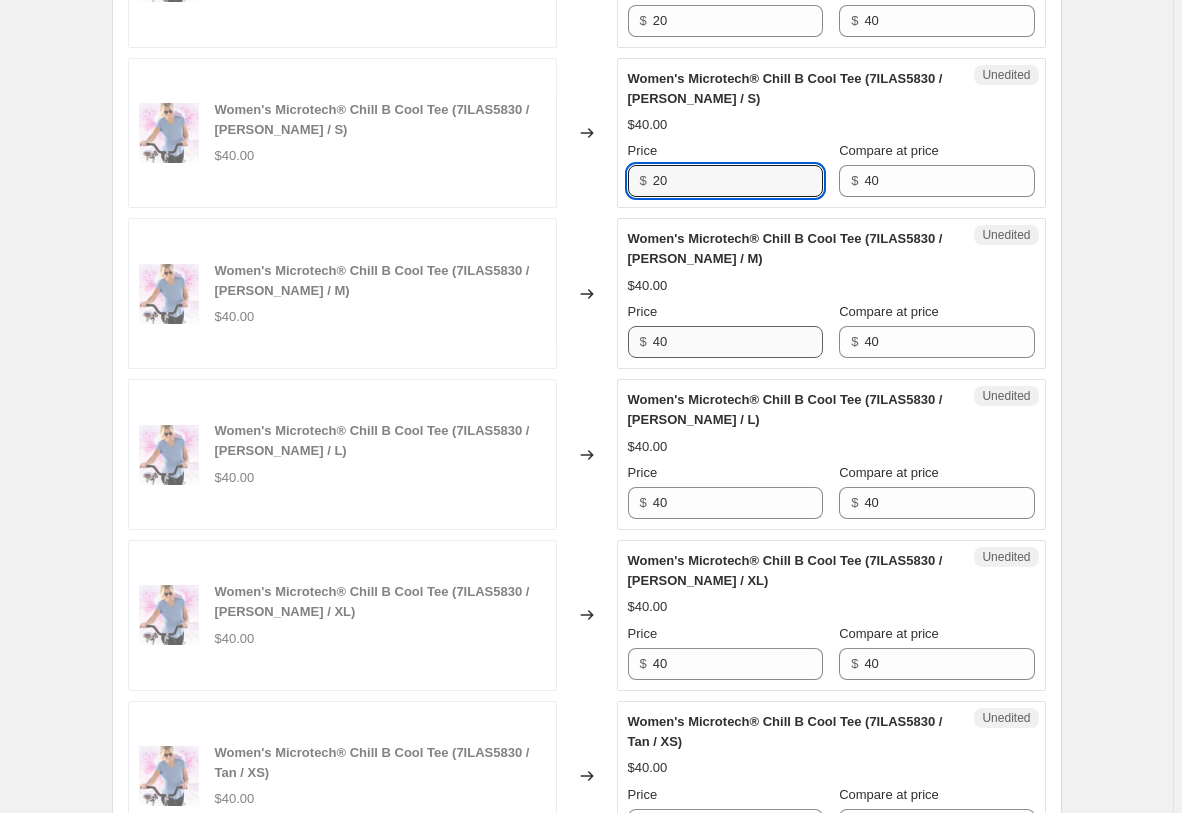 type on "20" 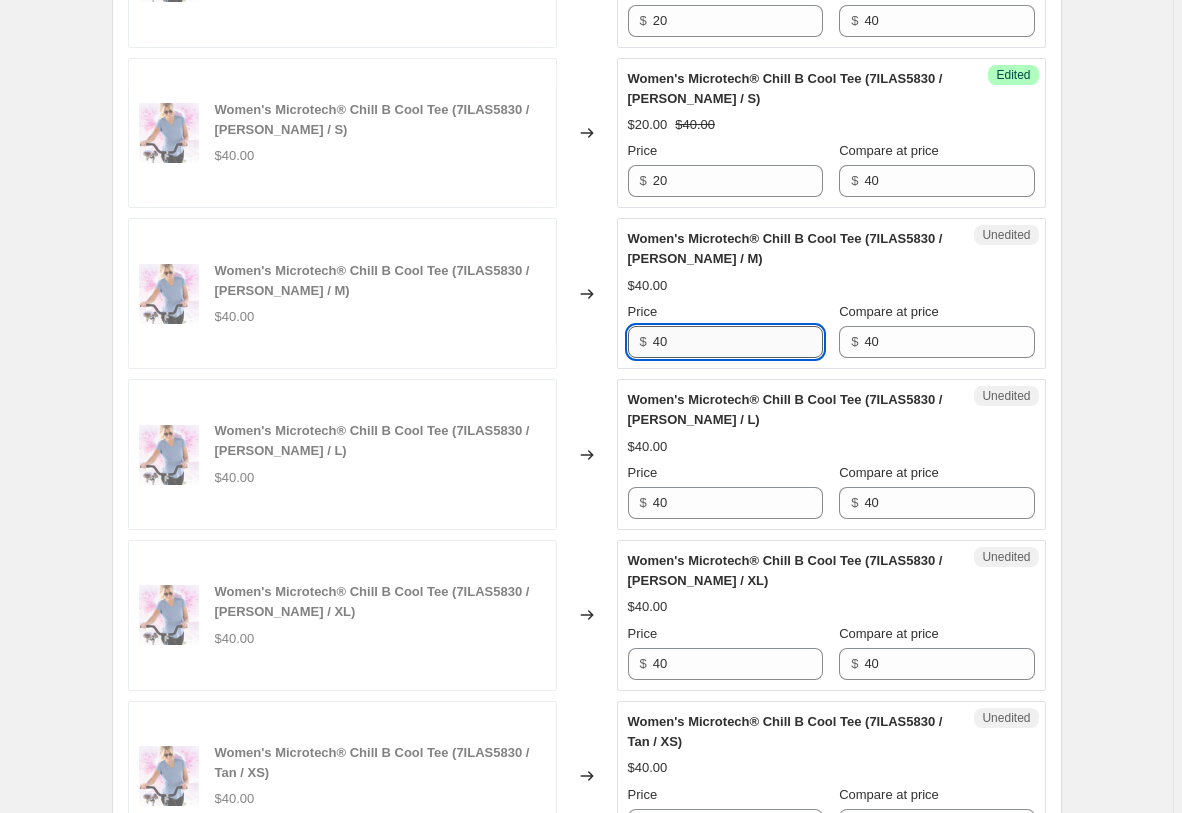 click on "40" at bounding box center (738, 342) 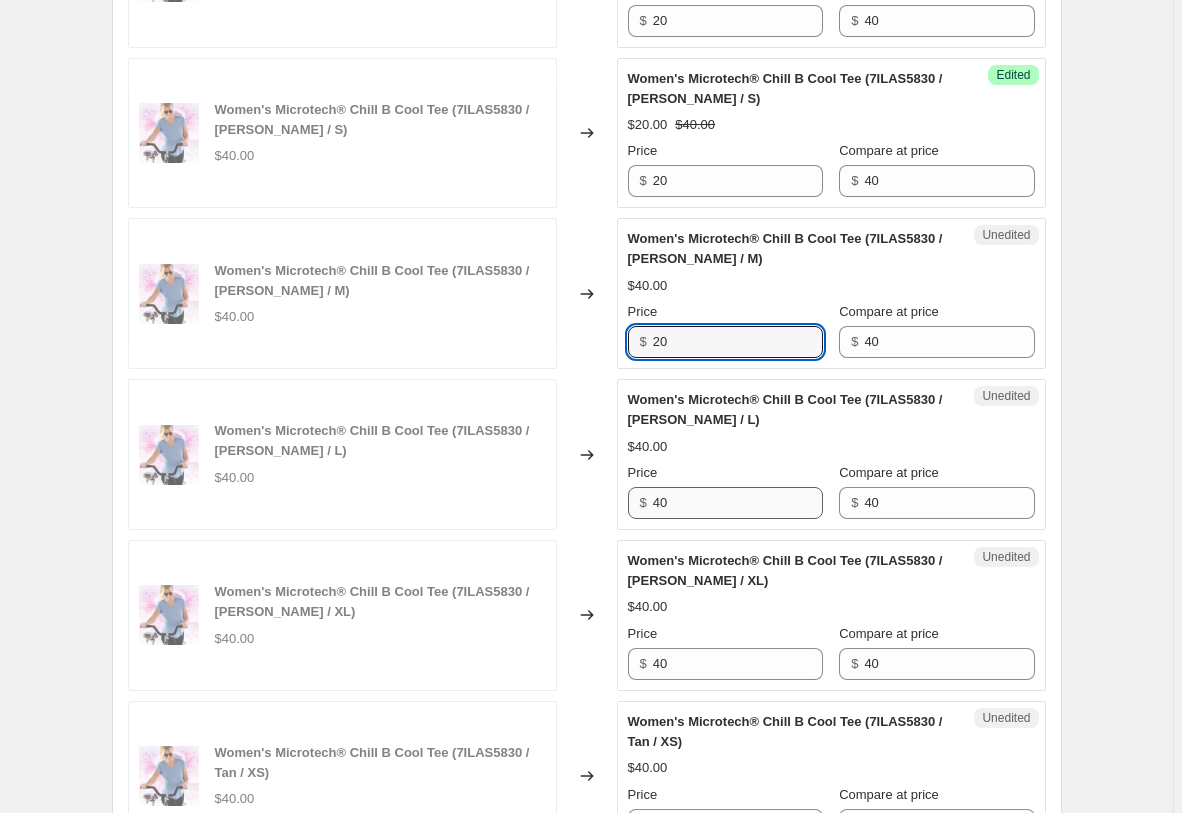 type on "20" 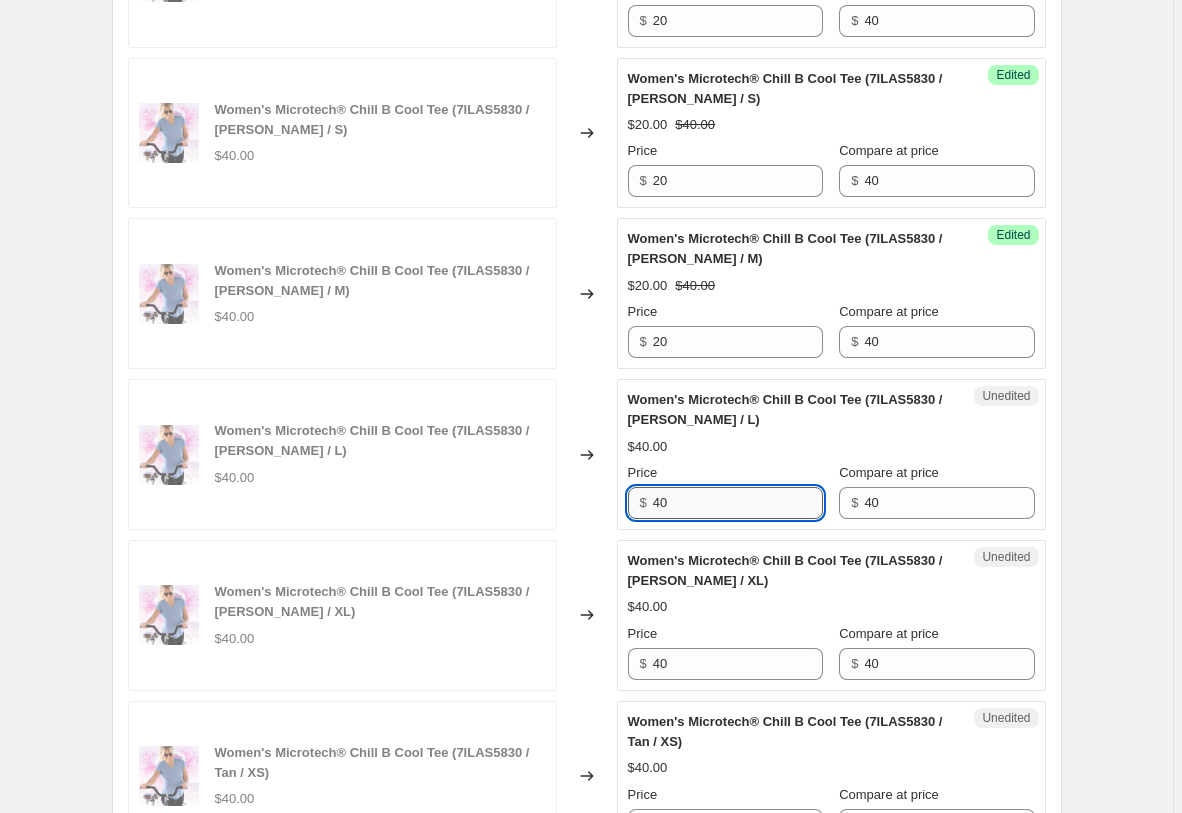 click on "40" at bounding box center [738, 503] 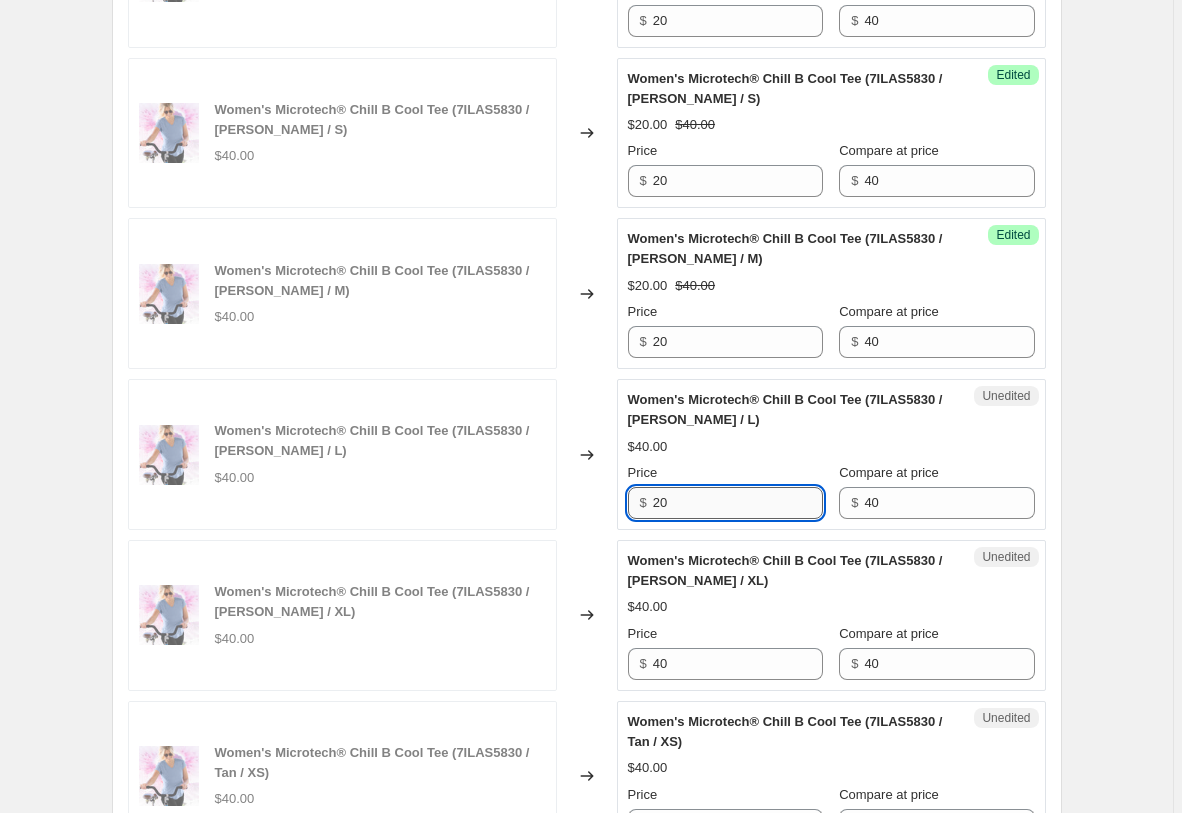 scroll, scrollTop: 2711, scrollLeft: 0, axis: vertical 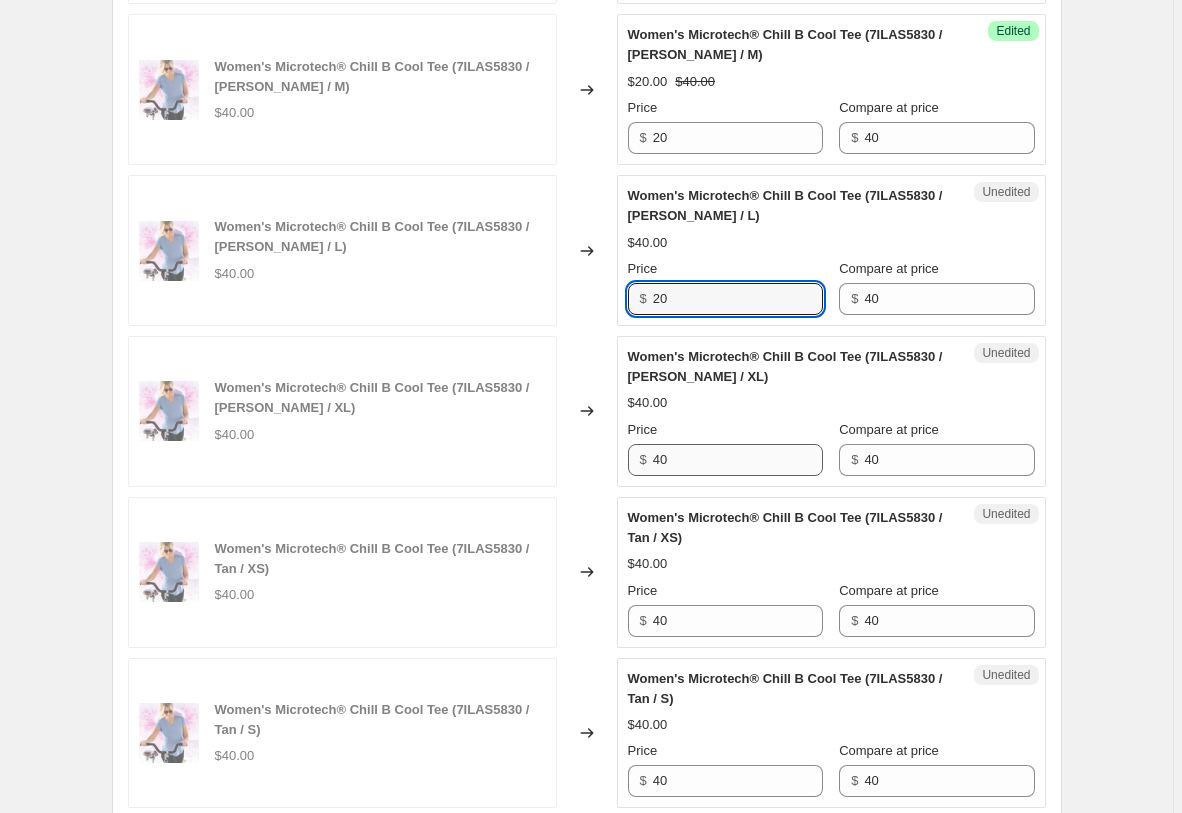 type on "20" 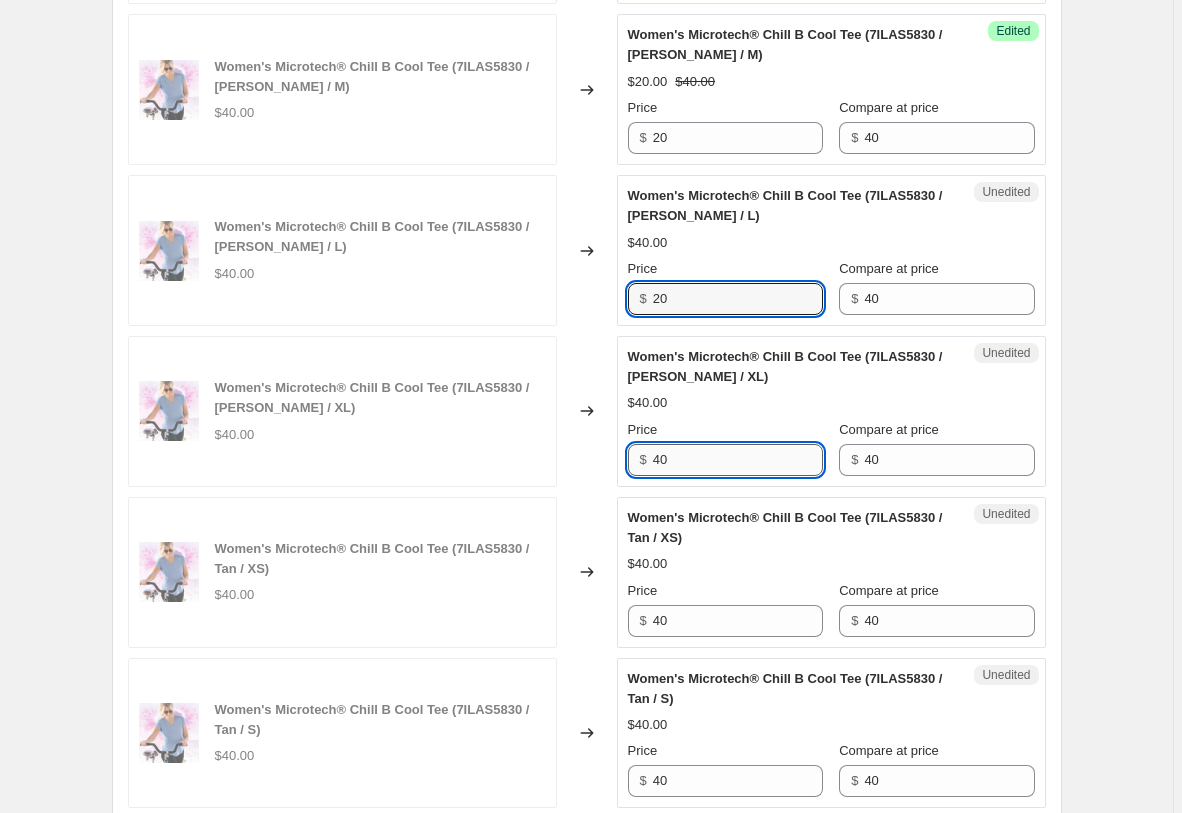 click on "40" at bounding box center (738, 460) 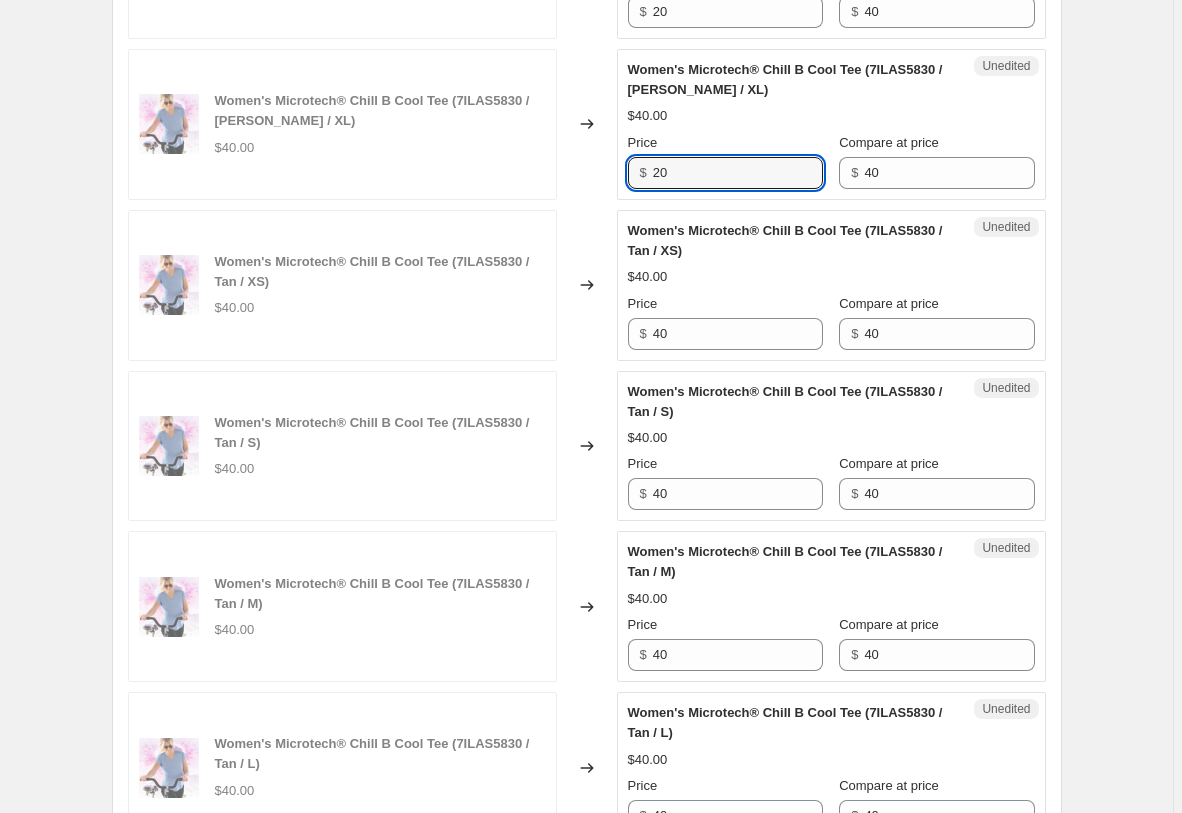 scroll, scrollTop: 3017, scrollLeft: 0, axis: vertical 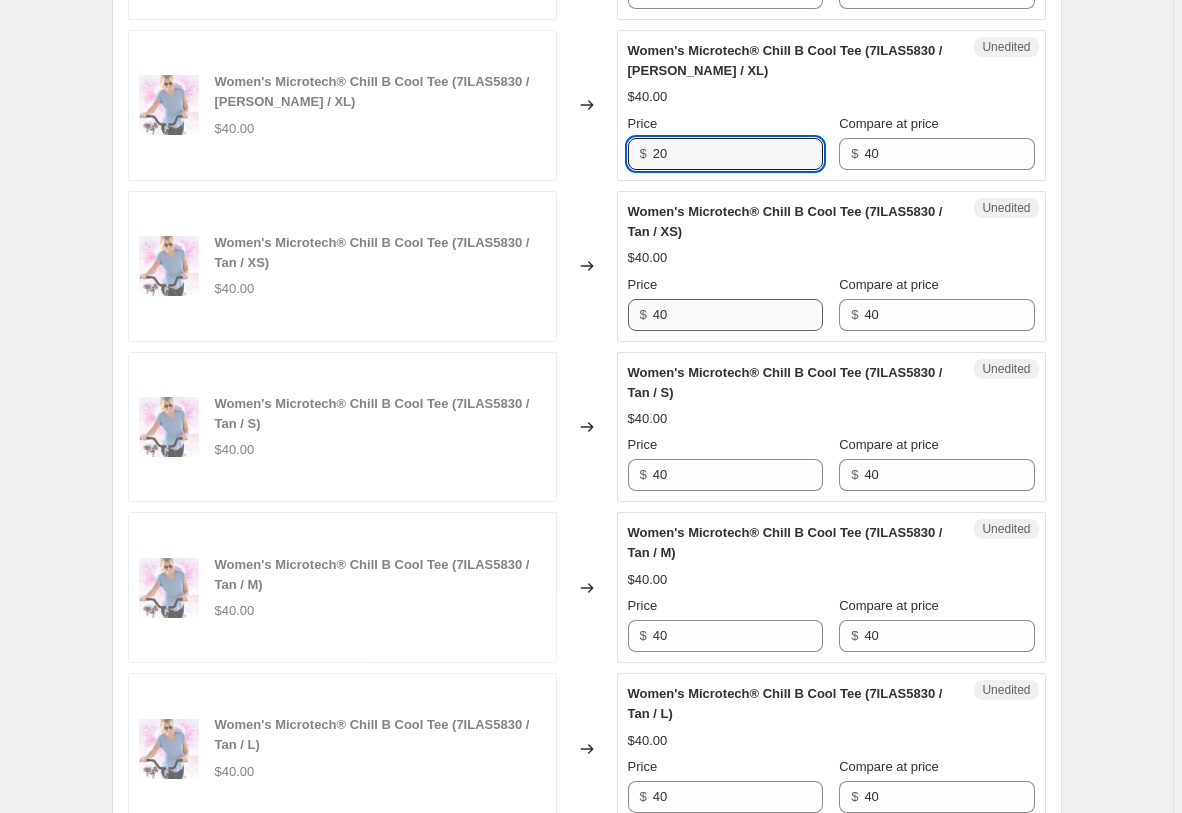 type on "20" 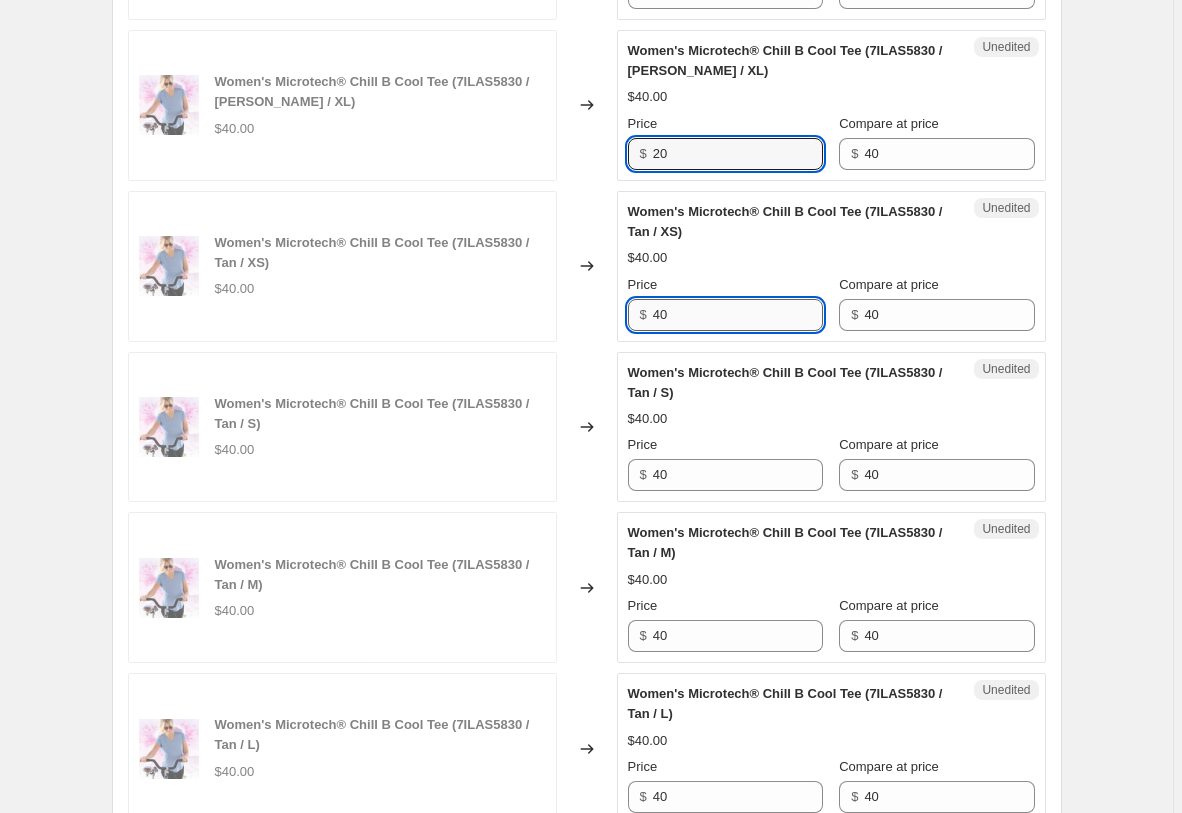 click on "40" at bounding box center (738, 315) 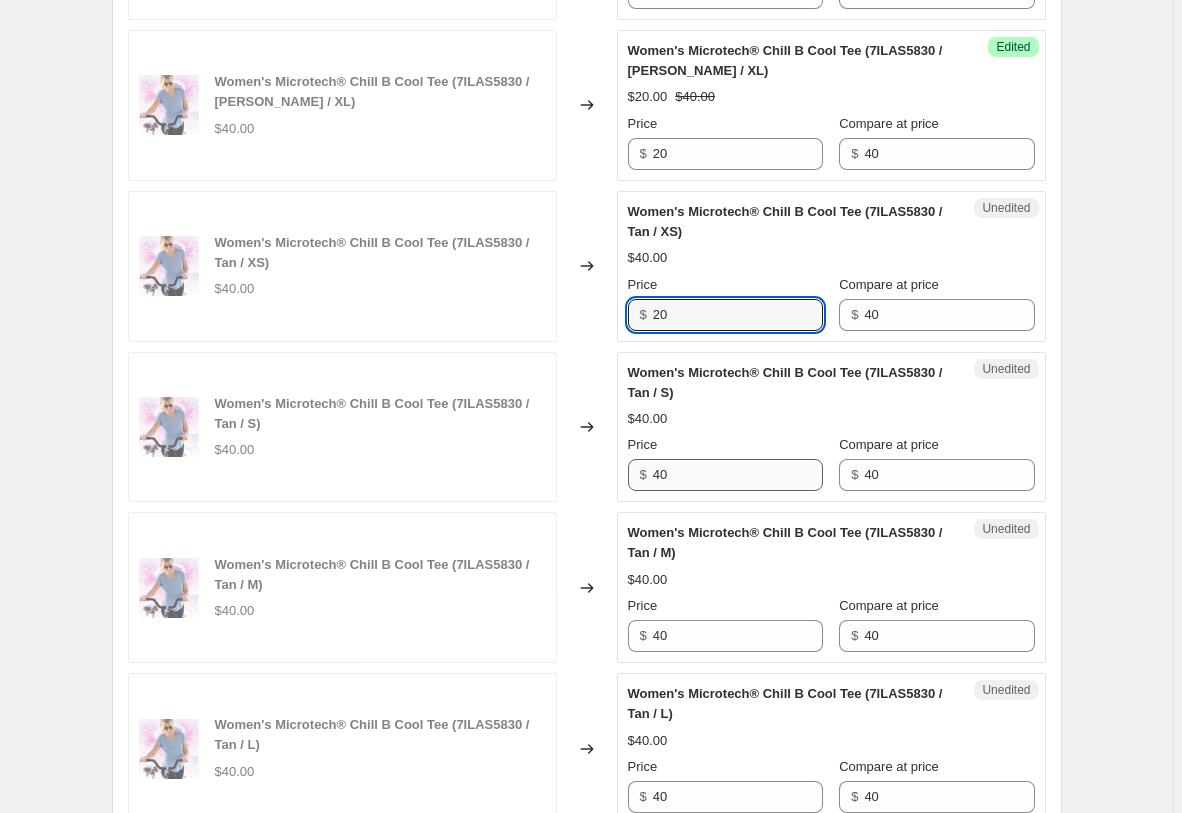 type on "20" 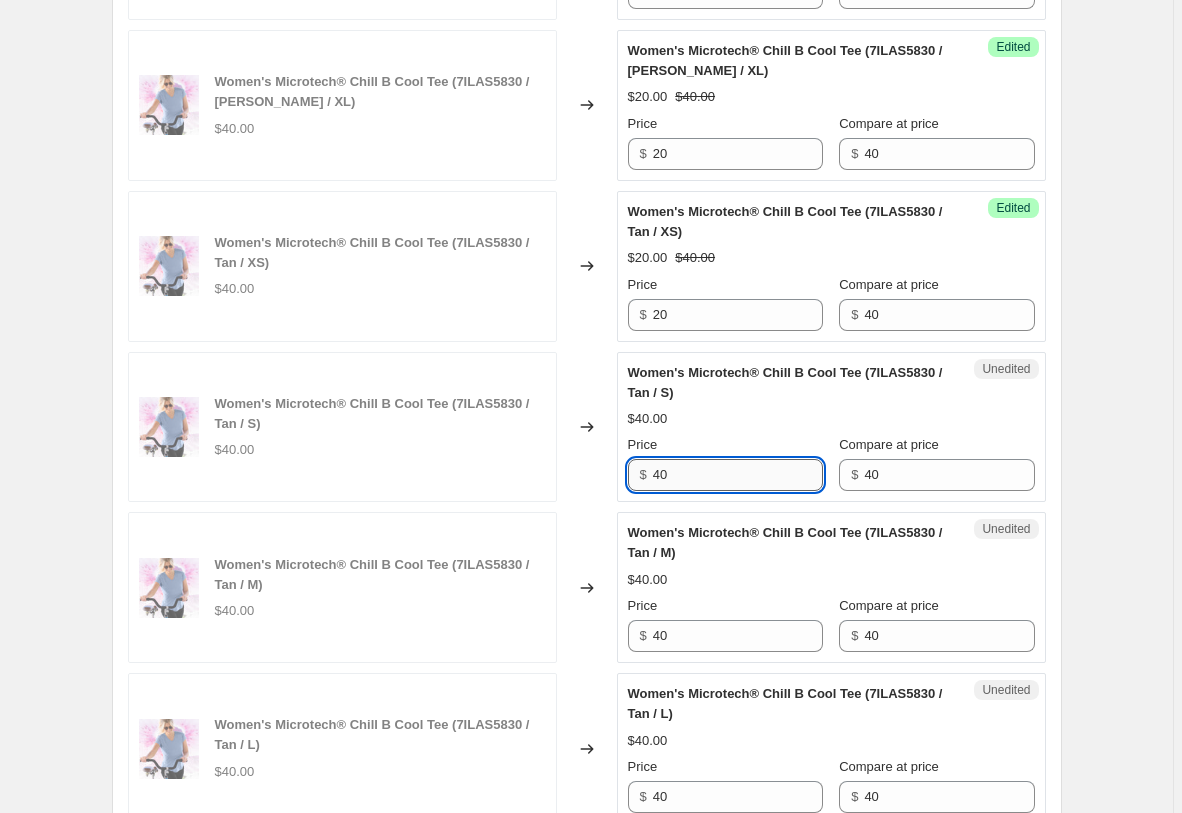 click on "40" at bounding box center [738, 475] 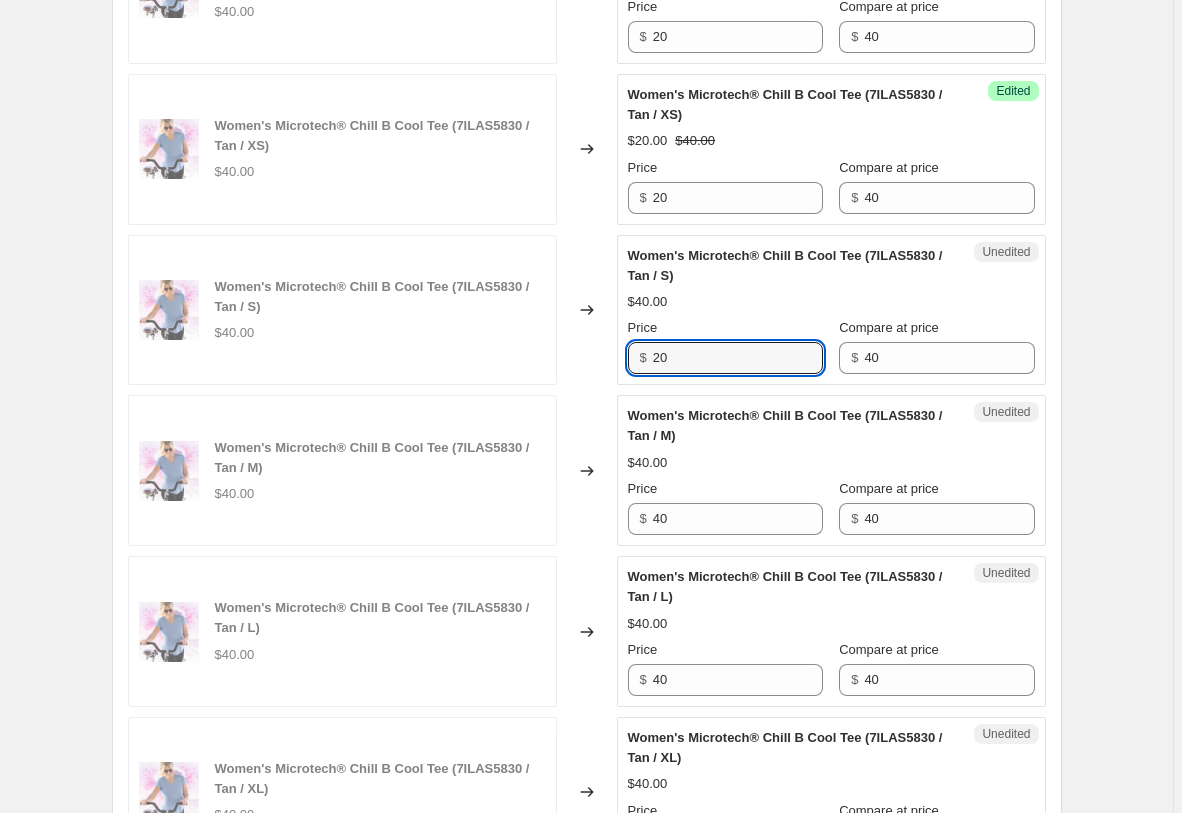 scroll, scrollTop: 3323, scrollLeft: 0, axis: vertical 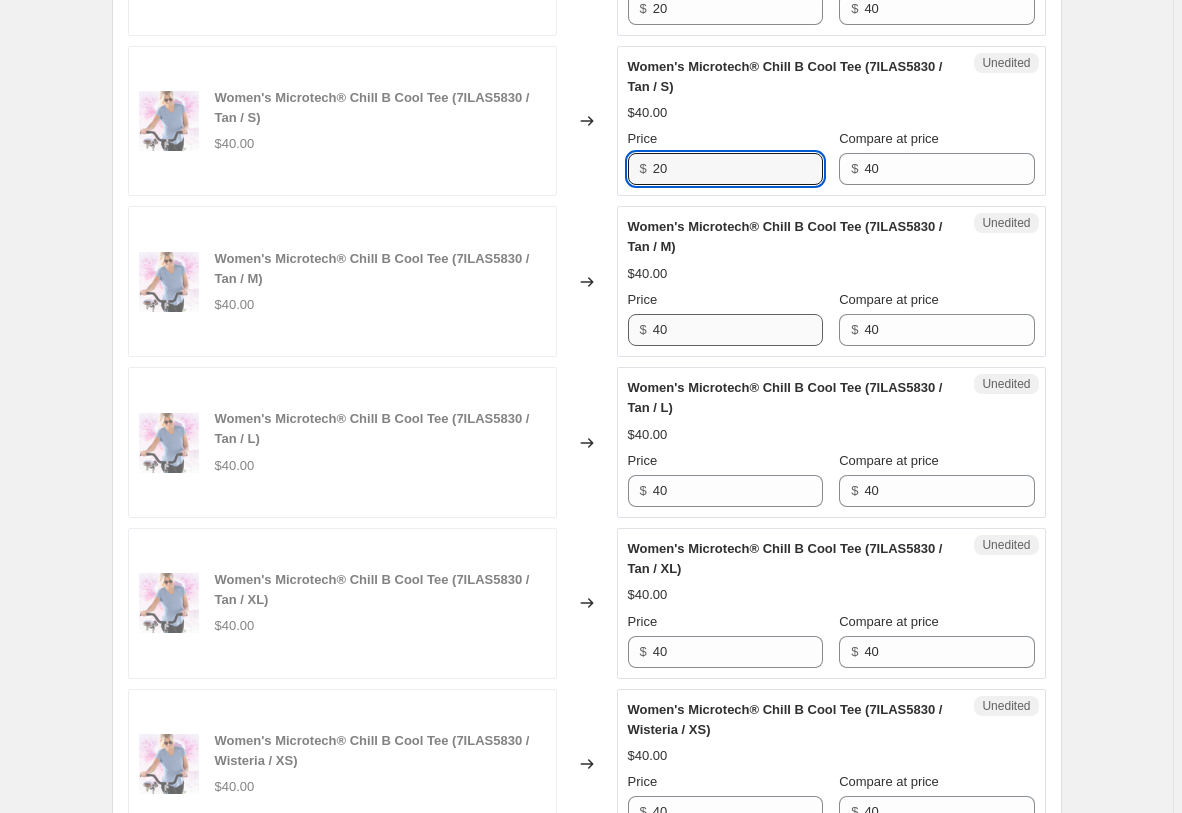 type on "20" 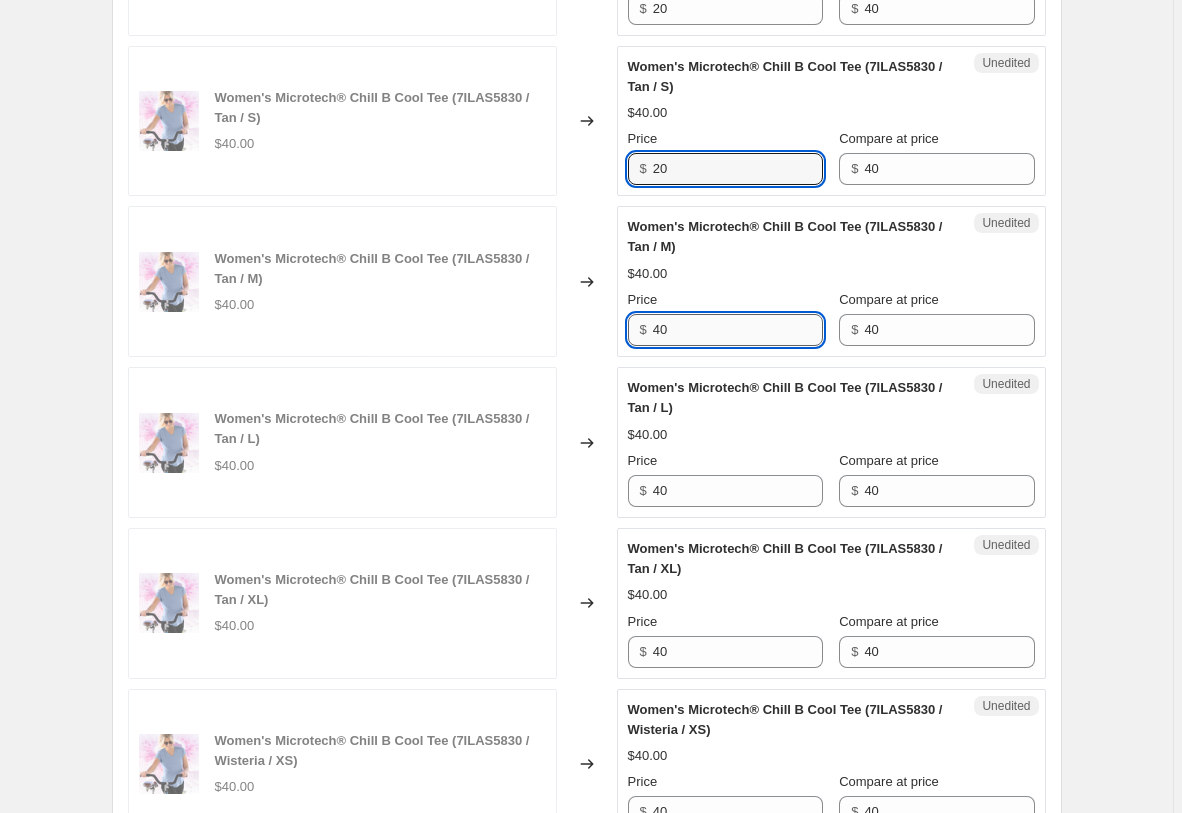 click on "40" at bounding box center [738, 330] 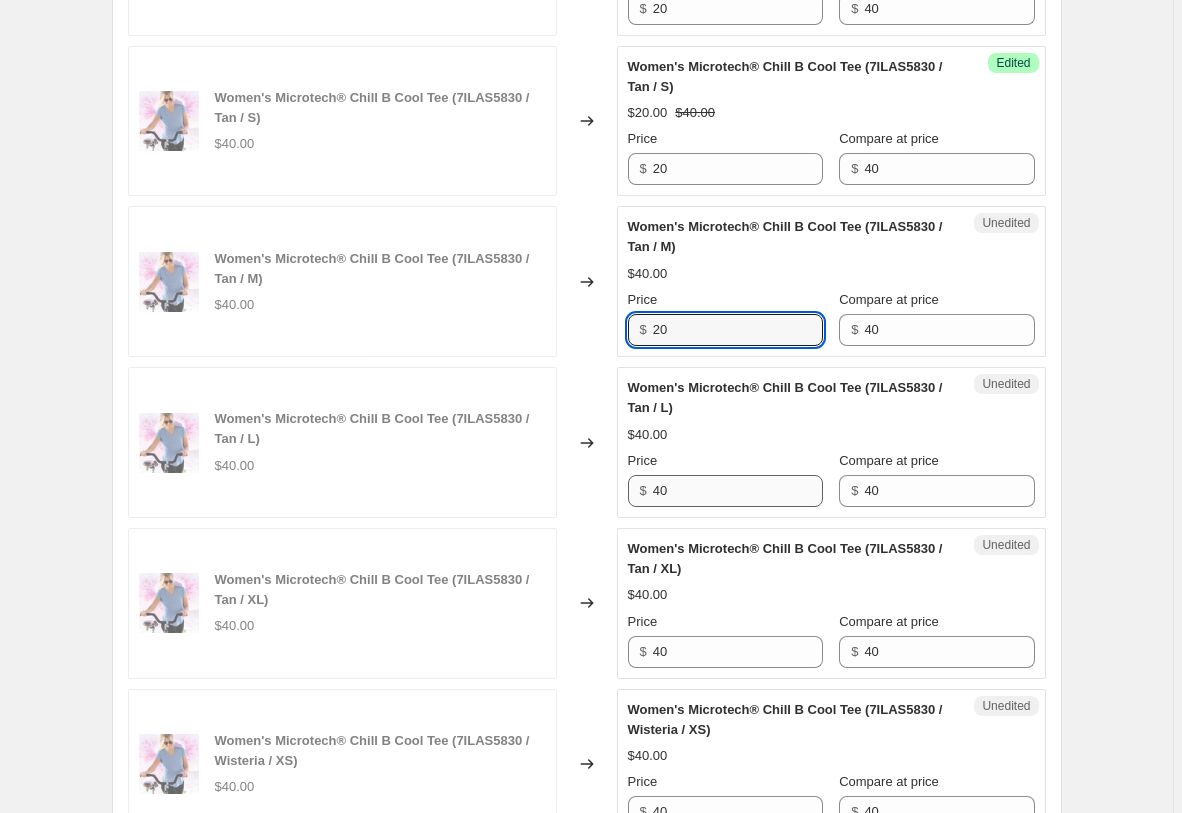 type on "20" 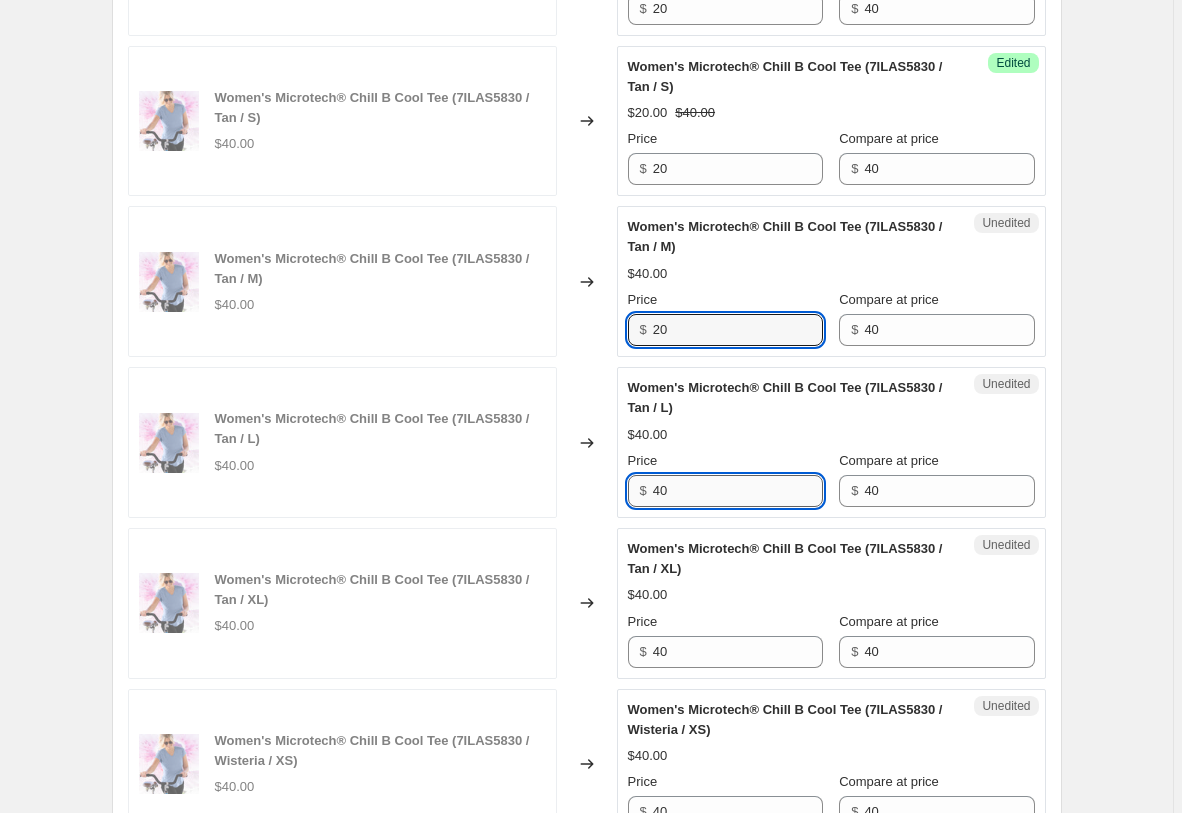 click on "40" at bounding box center (738, 491) 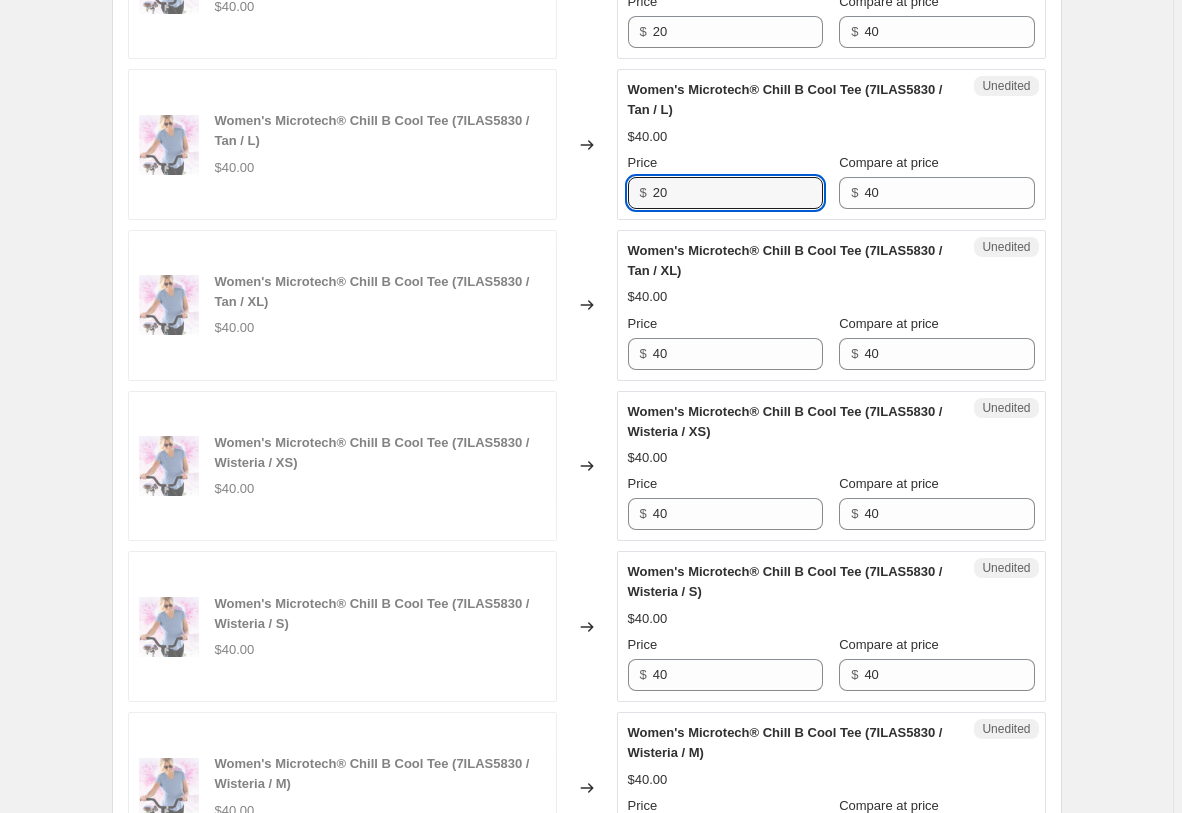 scroll, scrollTop: 3629, scrollLeft: 0, axis: vertical 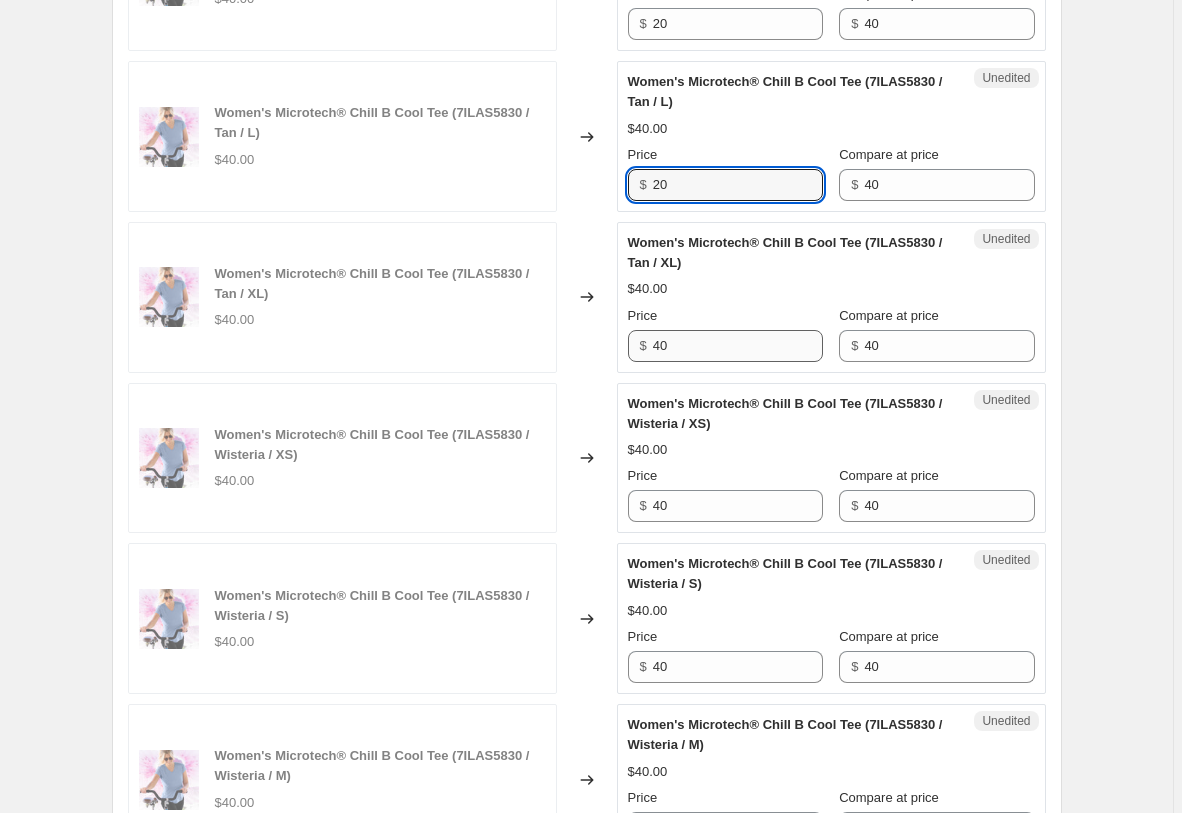 type on "20" 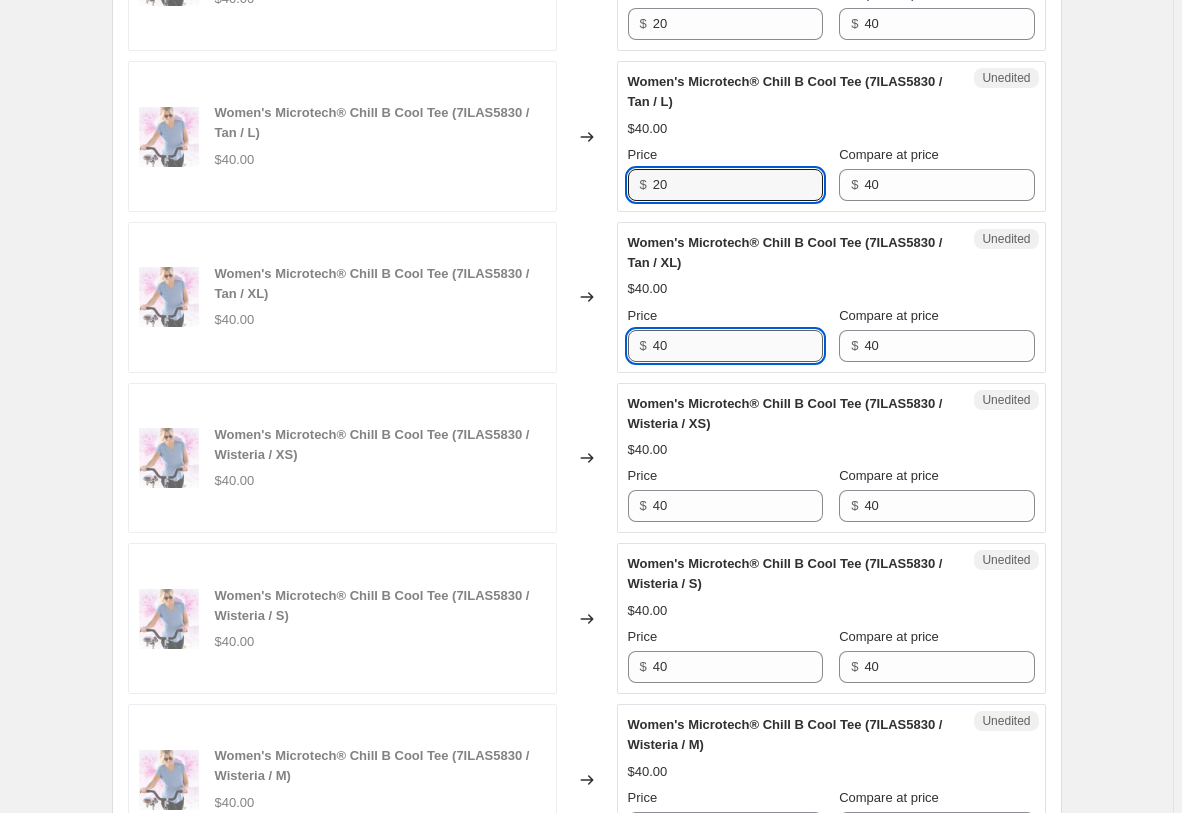 click on "40" at bounding box center (738, 346) 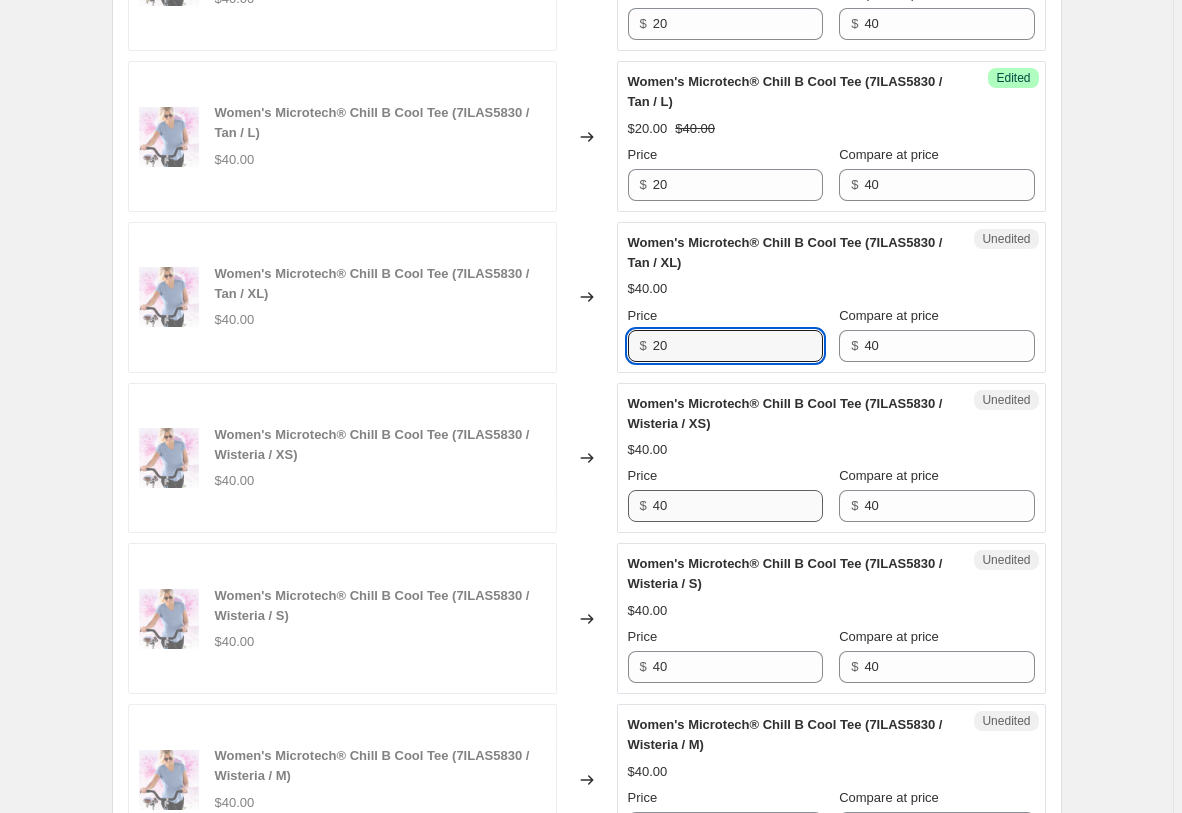 type on "20" 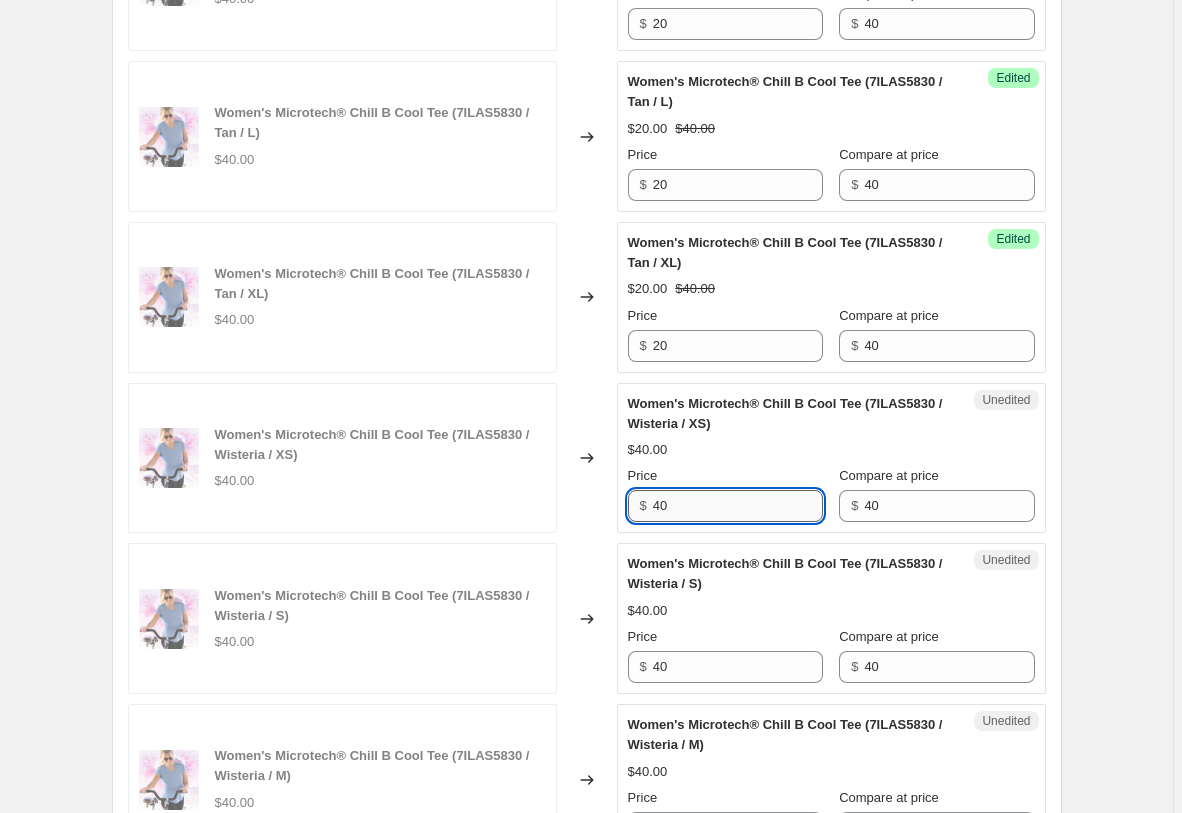 click on "40" at bounding box center [738, 506] 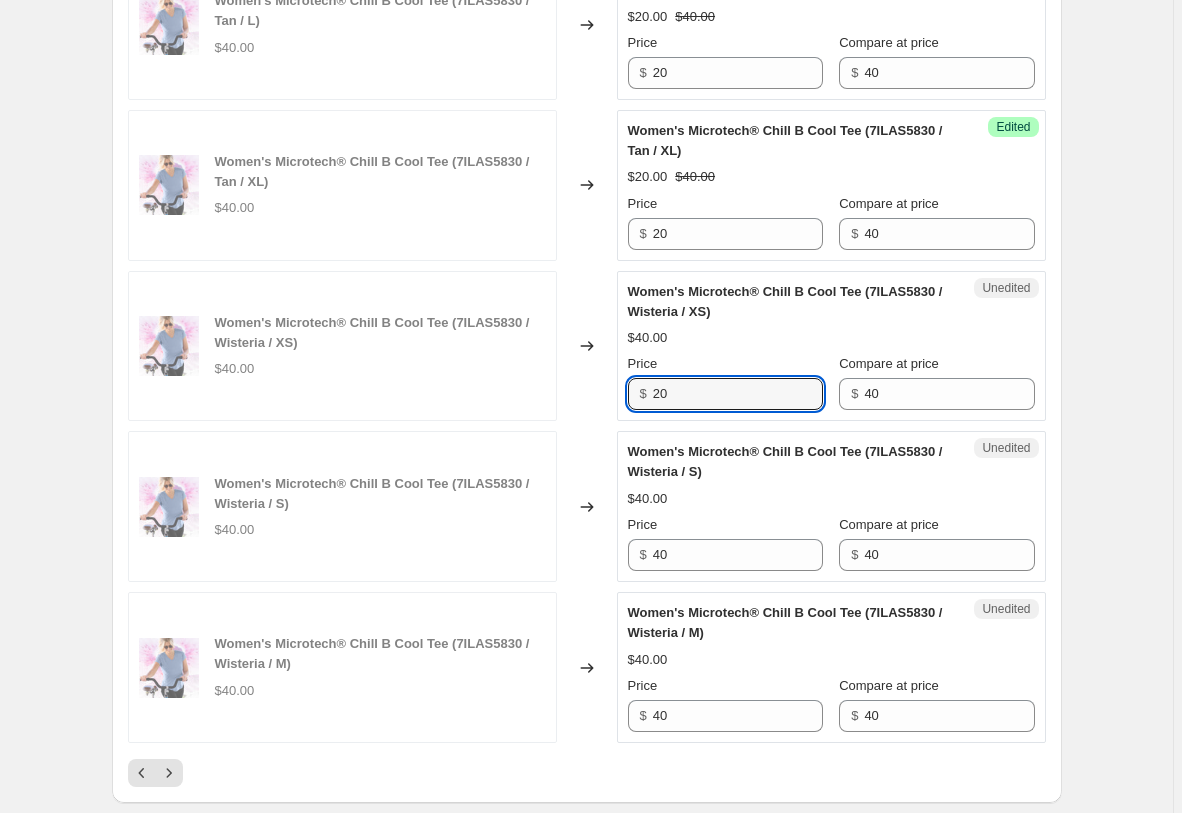 scroll, scrollTop: 3731, scrollLeft: 0, axis: vertical 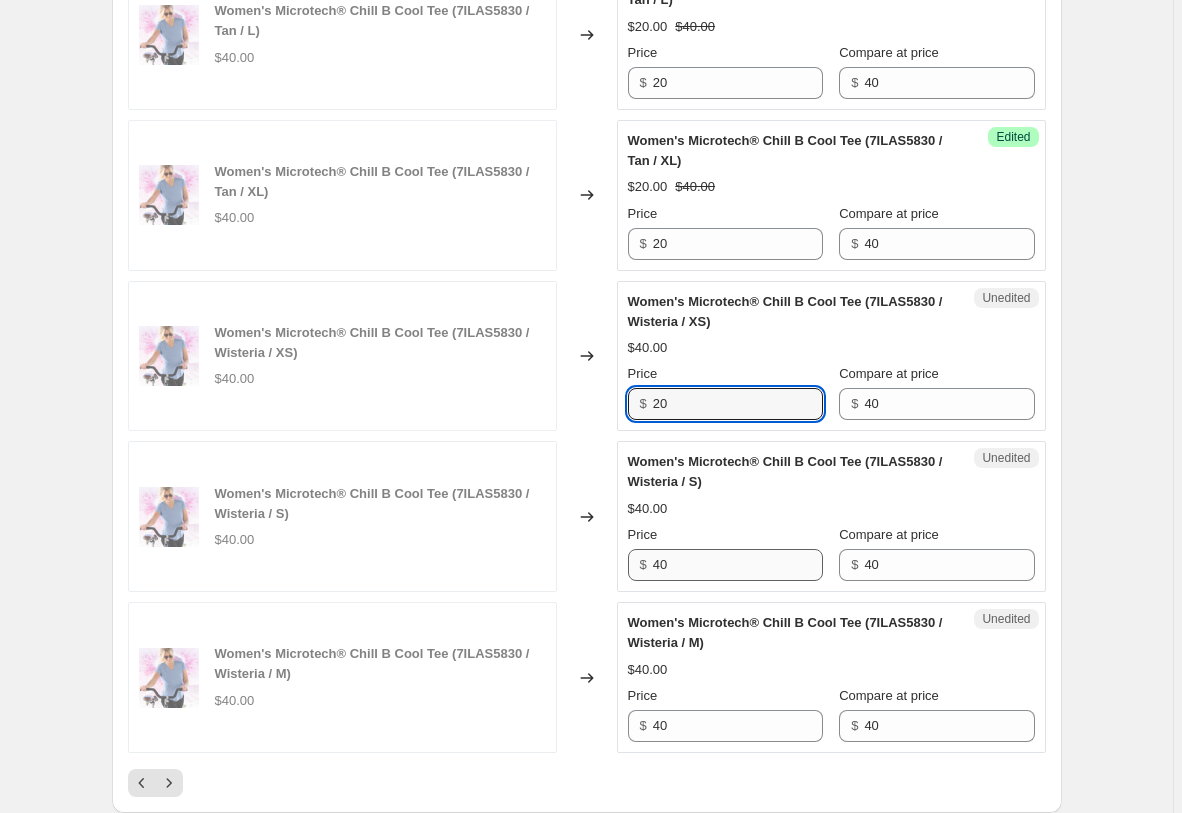 type on "20" 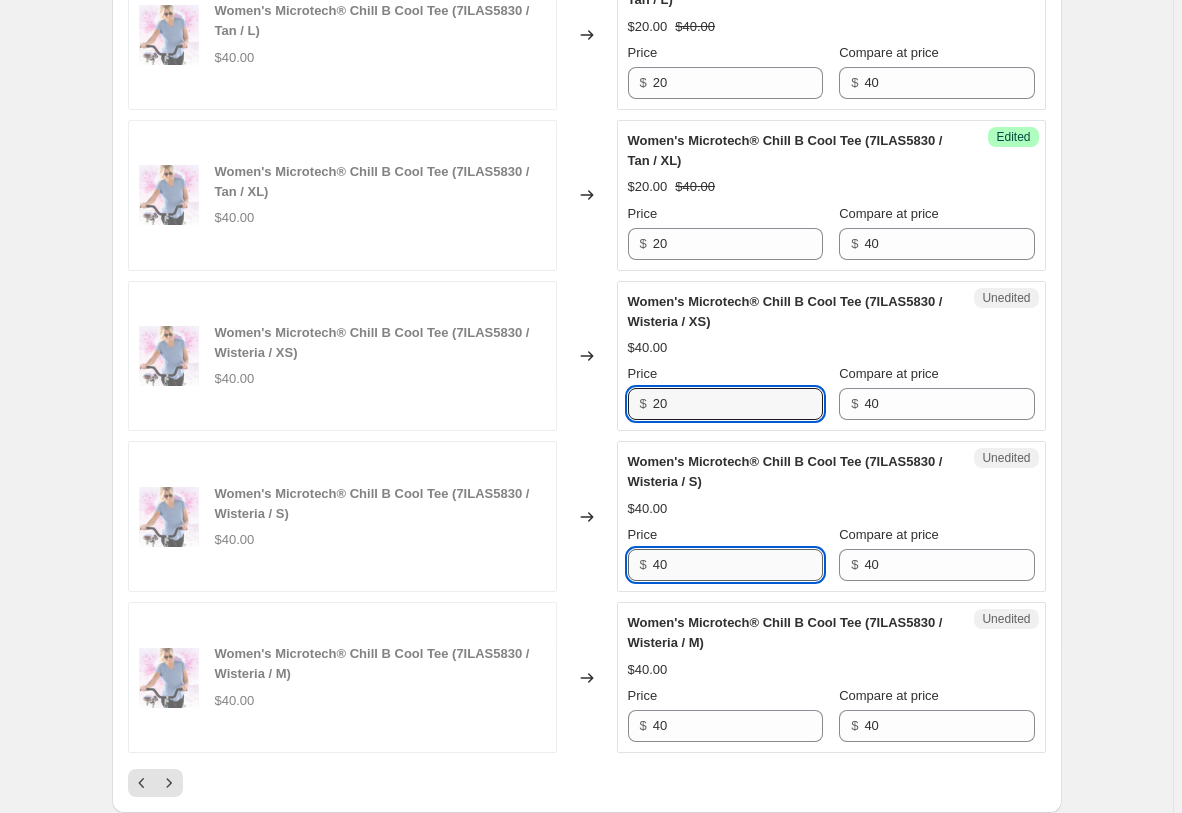 click on "40" at bounding box center [738, 565] 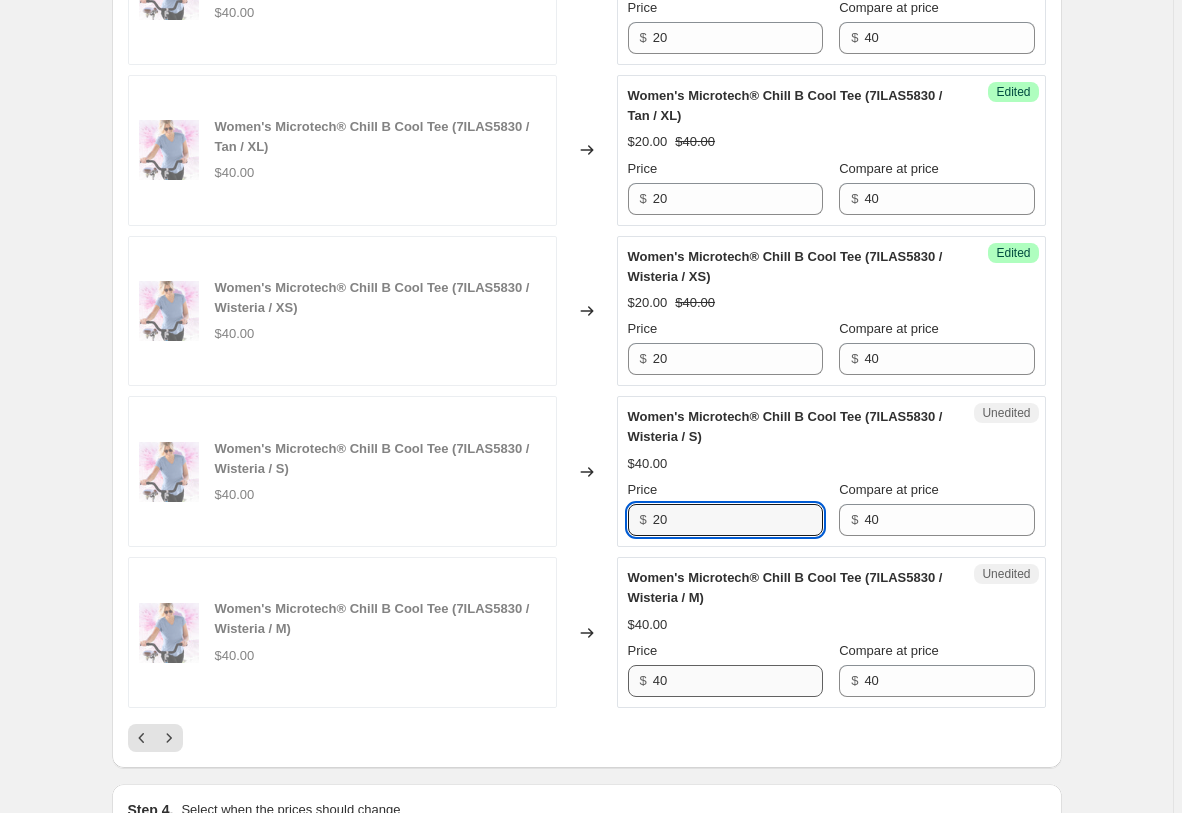 scroll, scrollTop: 3935, scrollLeft: 0, axis: vertical 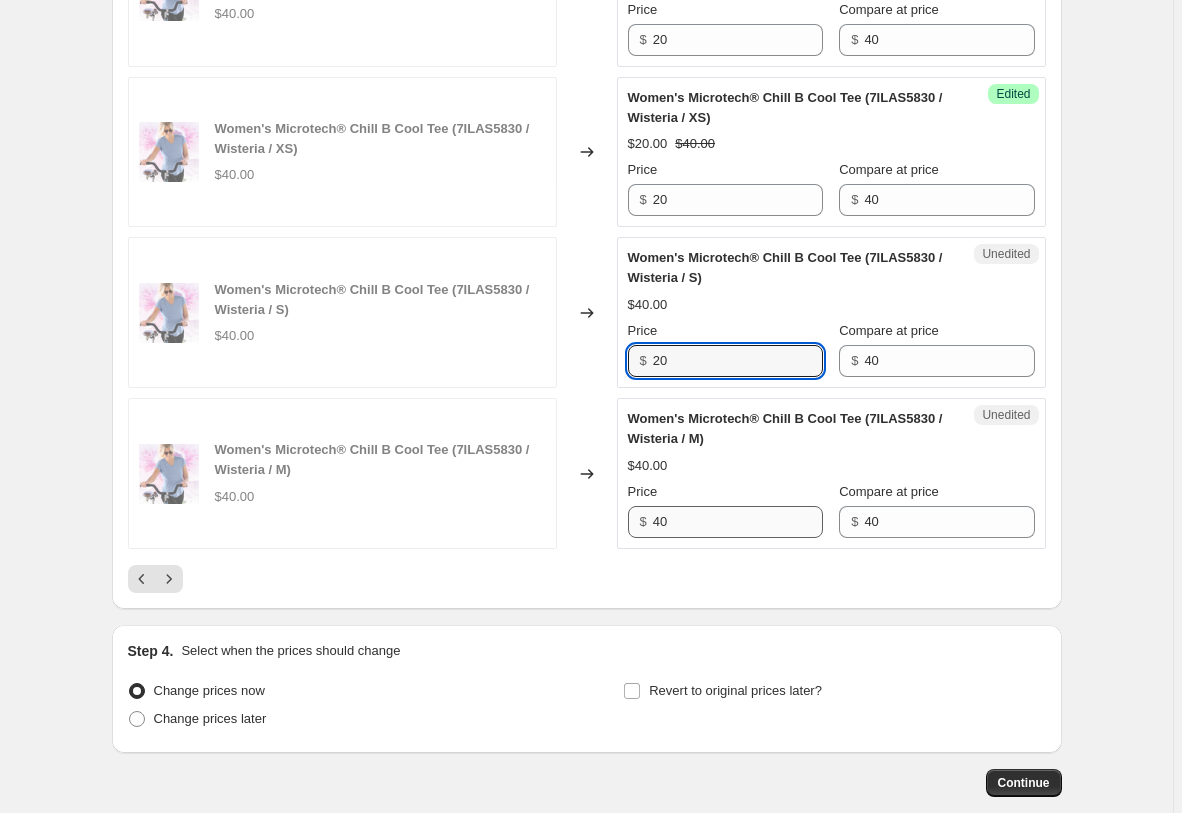 type on "20" 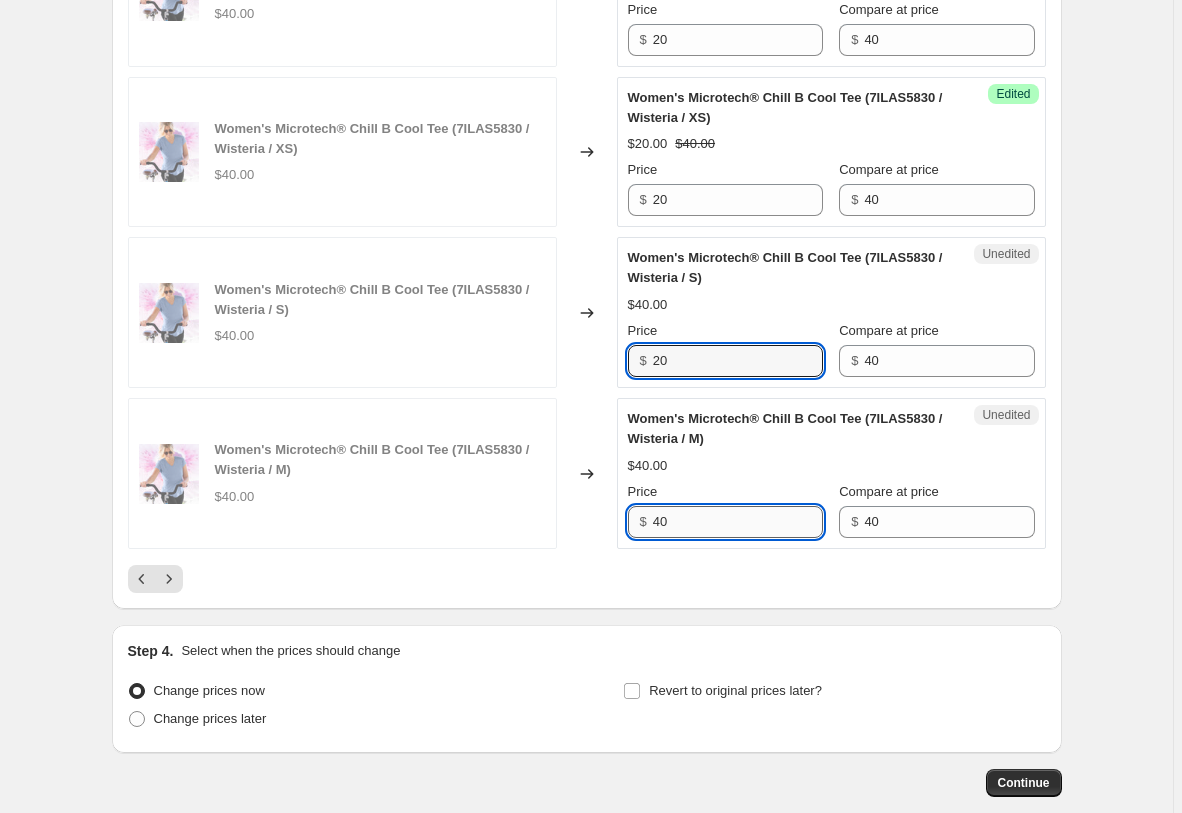 click on "40" at bounding box center [738, 522] 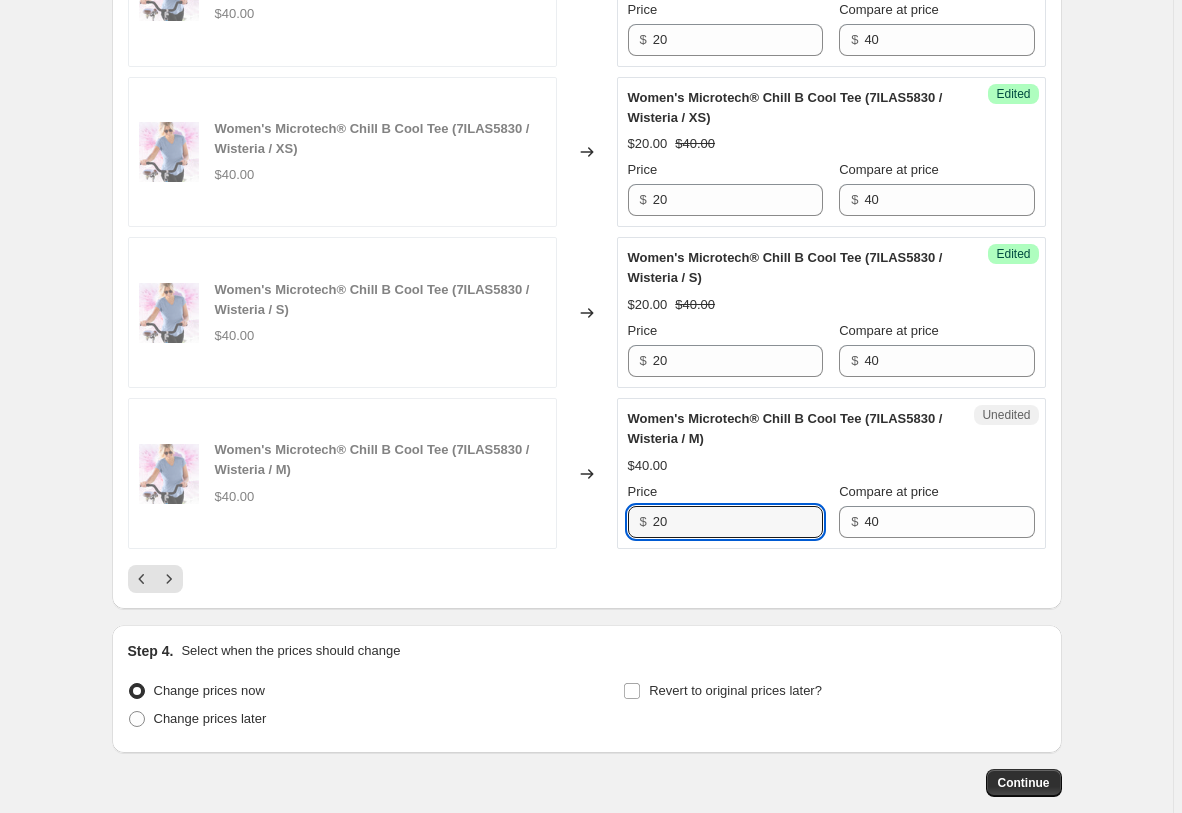 type on "20" 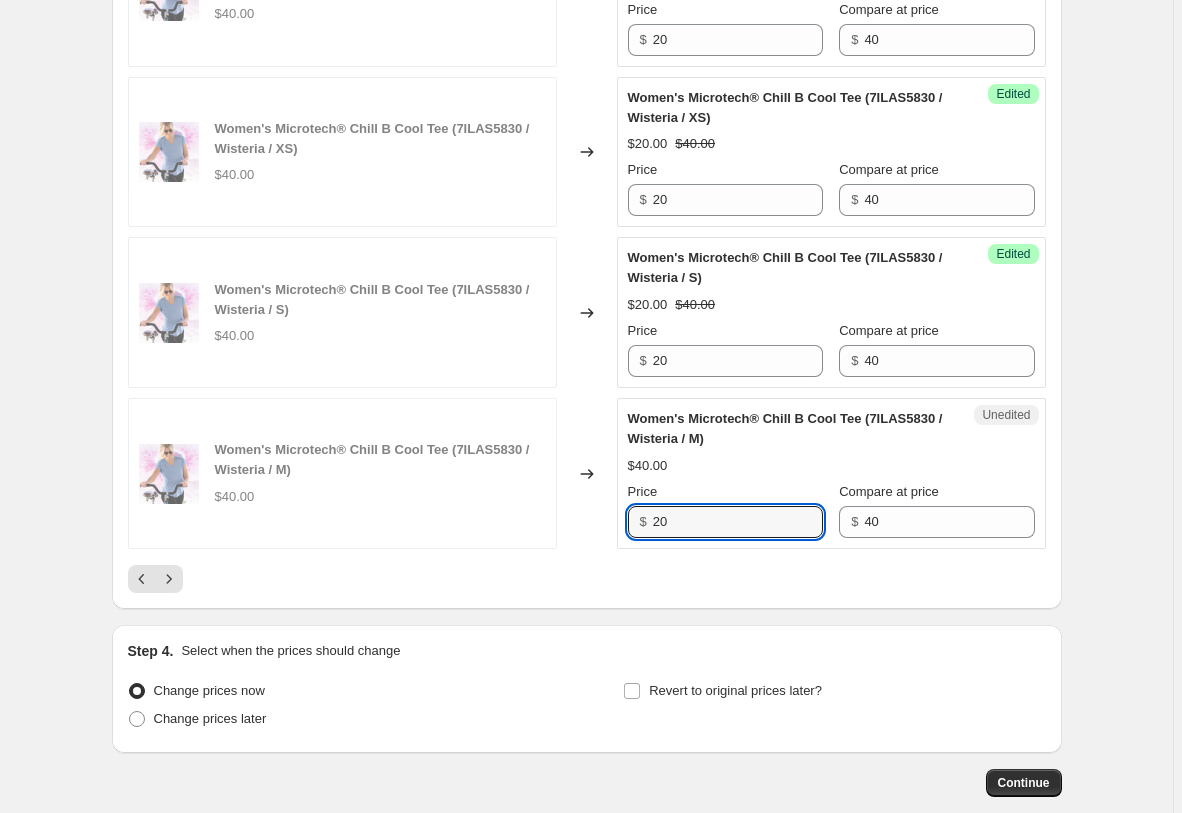 click on "Women's Microtech® Chill B Cool Tee (7ILAS5830 / Capri / L) $40.00 Changed to Success Edited Women's Microtech® Chill B Cool Tee (7ILAS5830 / Capri / L) $20.00 $40.00 Price $ 20 Compare at price $ 40 Women's Microtech® Chill B Cool Tee (7ILAS5830 / Capri / XL) $40.00 Changed to Success Edited Women's Microtech® Chill B Cool Tee (7ILAS5830 / Capri / XL) $20.00 $40.00 Price $ 20 Compare at price $ 40 Women's Microtech® Chill B Cool Tee (7ILAS5830 / Laurel / XS) $40.00 Changed to Success Edited Women's Microtech® Chill B Cool Tee (7ILAS5830 / Laurel / XS) $20.00 $40.00 Price $ 20 Compare at price $ 40 Women's Microtech® Chill B Cool Tee (7ILAS5830 / Laurel / S) $40.00 Changed to Success Edited Women's Microtech® Chill B Cool Tee (7ILAS5830 / Laurel / S) $20.00 $40.00 Price $ 20 Compare at price $ 40 Women's Microtech® Chill B Cool Tee (7ILAS5830 / Laurel / M) $40.00 Changed to Success Edited Women's Microtech® Chill B Cool Tee (7ILAS5830 / Laurel / M) $20.00 $40.00 Price $ 20 Compare at price $ 40 $ 20" at bounding box center (587, -1032) 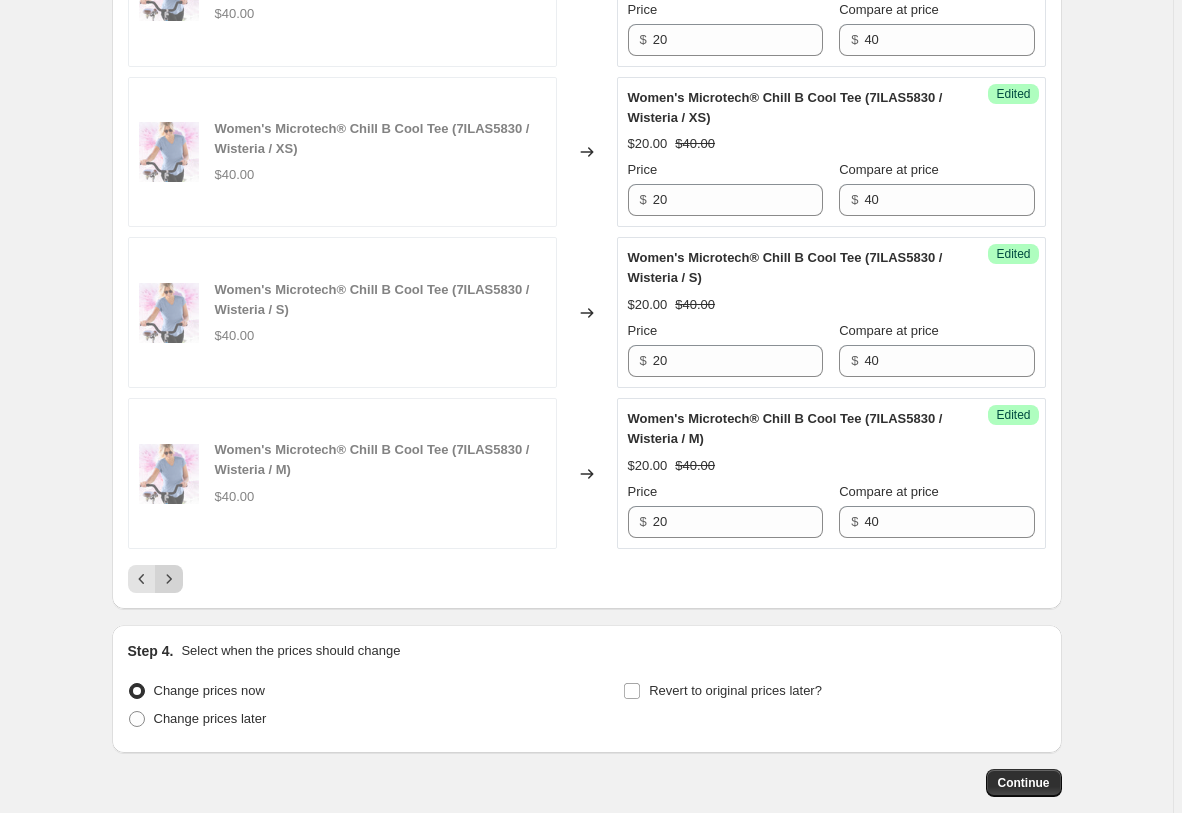 click 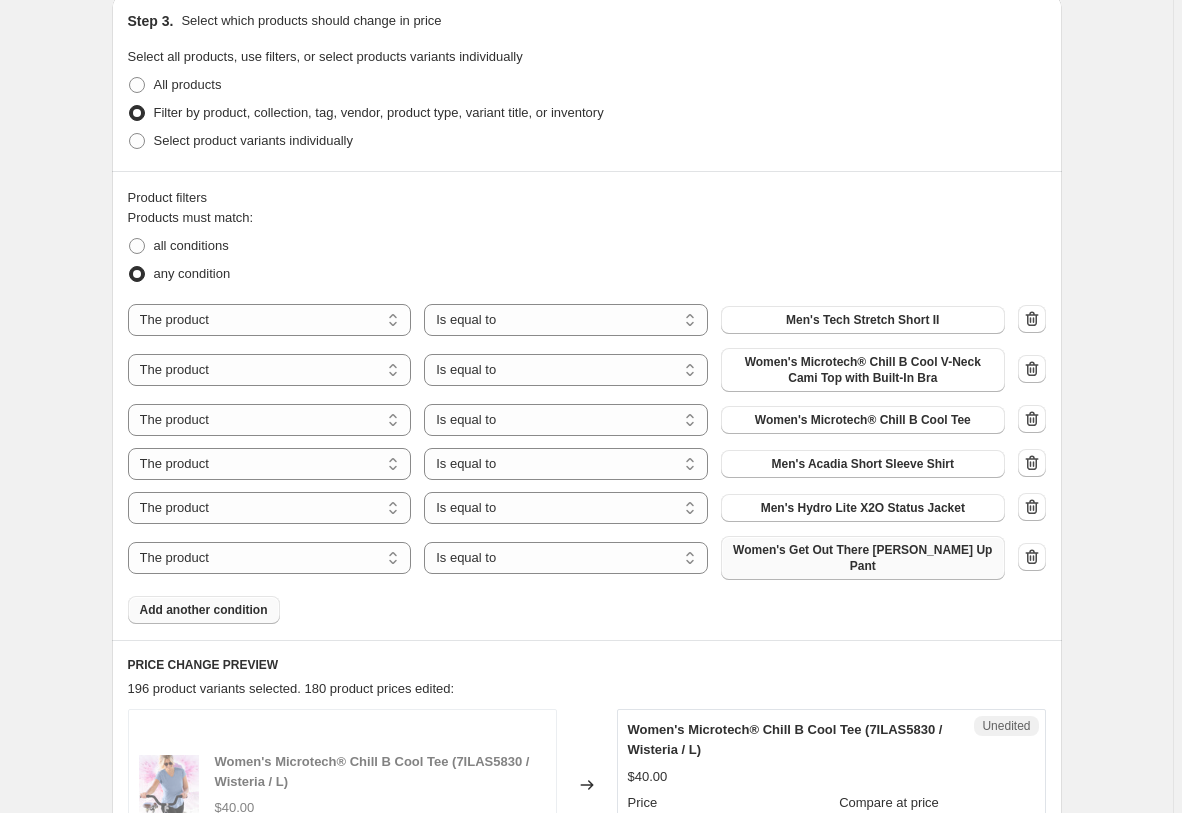 scroll, scrollTop: 1079, scrollLeft: 0, axis: vertical 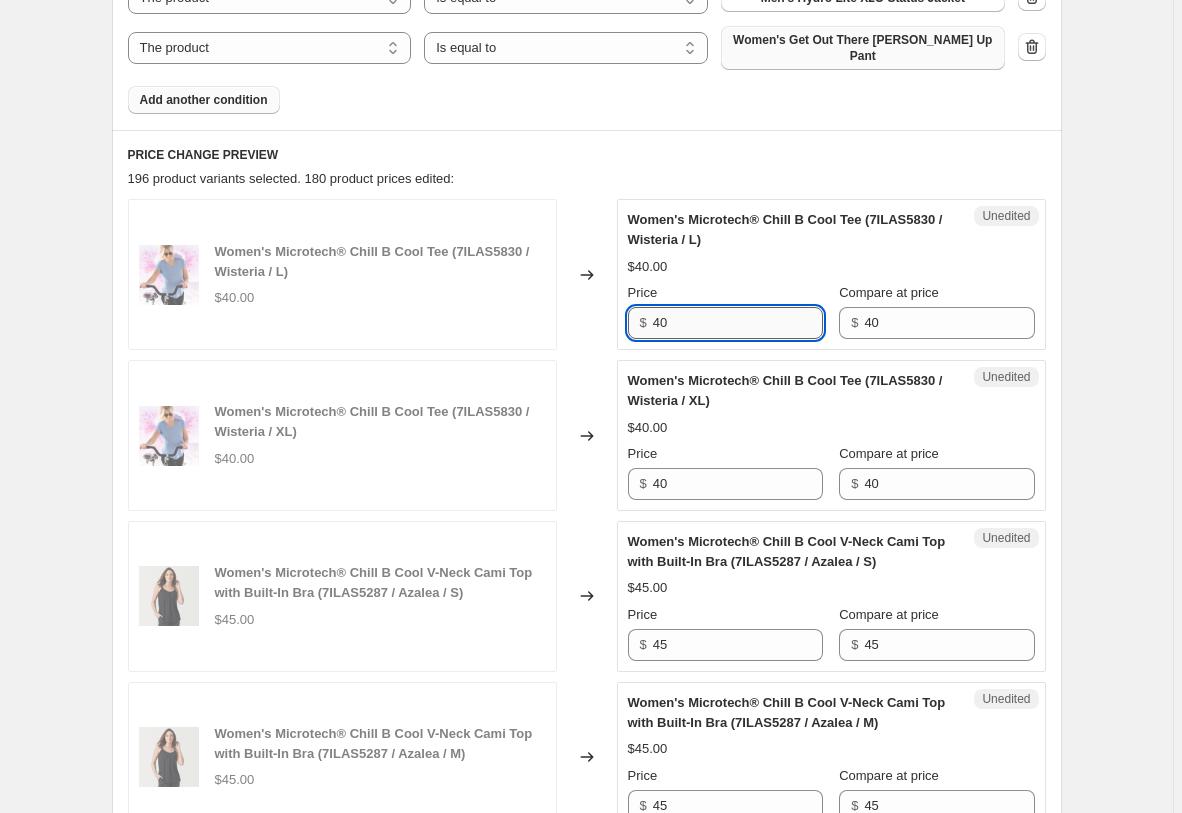 click on "40" at bounding box center [738, 323] 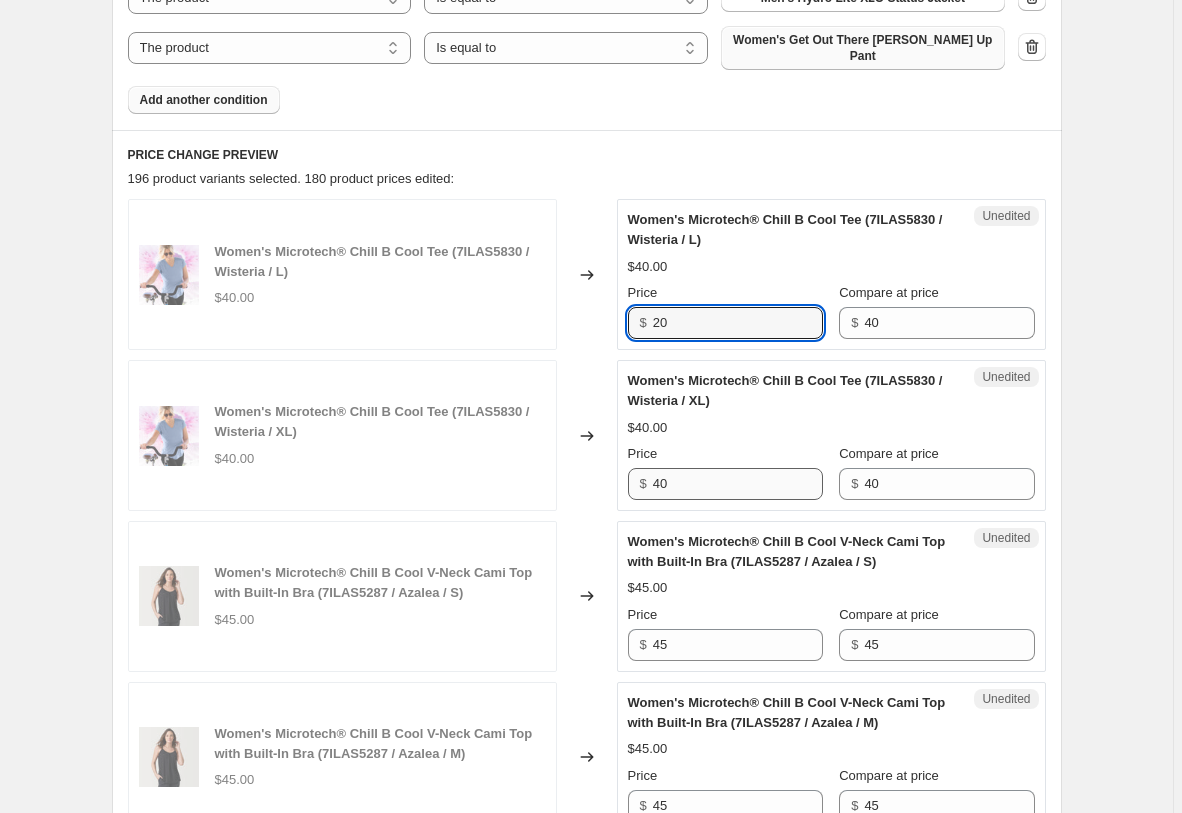 type on "20" 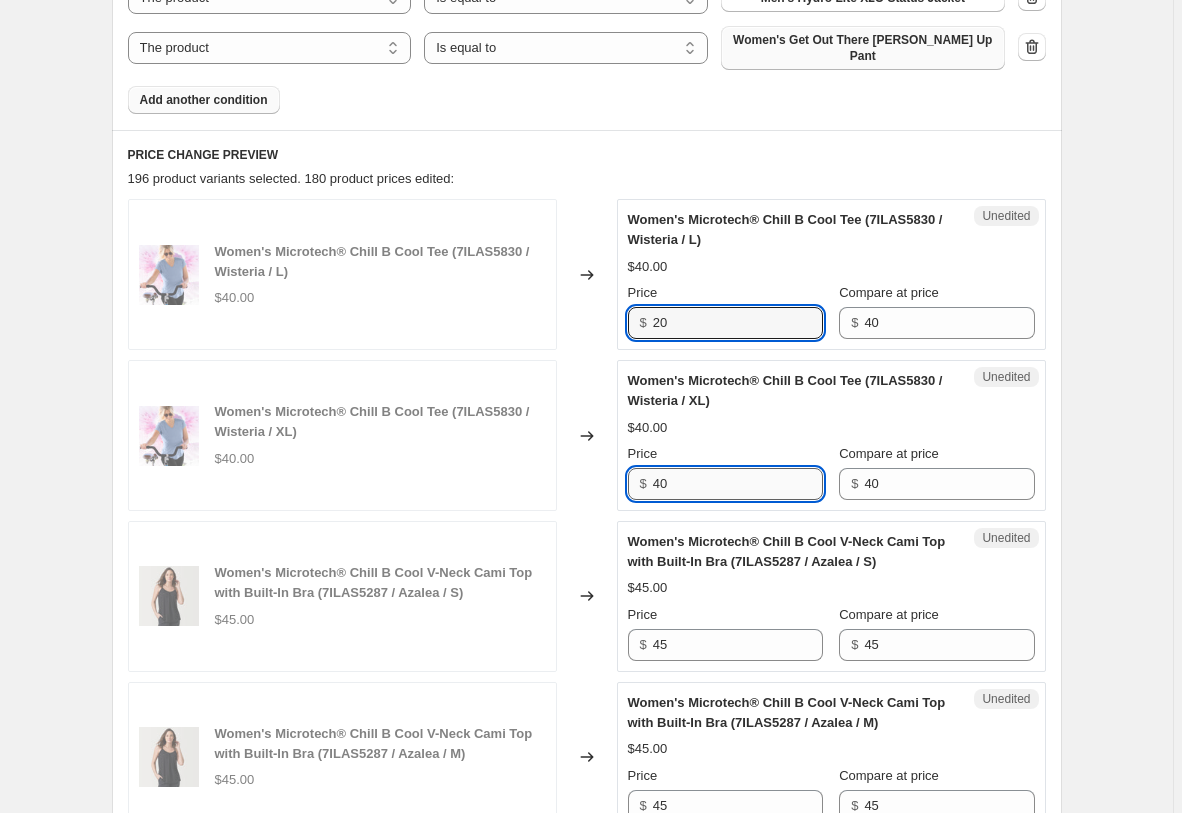 click on "40" at bounding box center [738, 484] 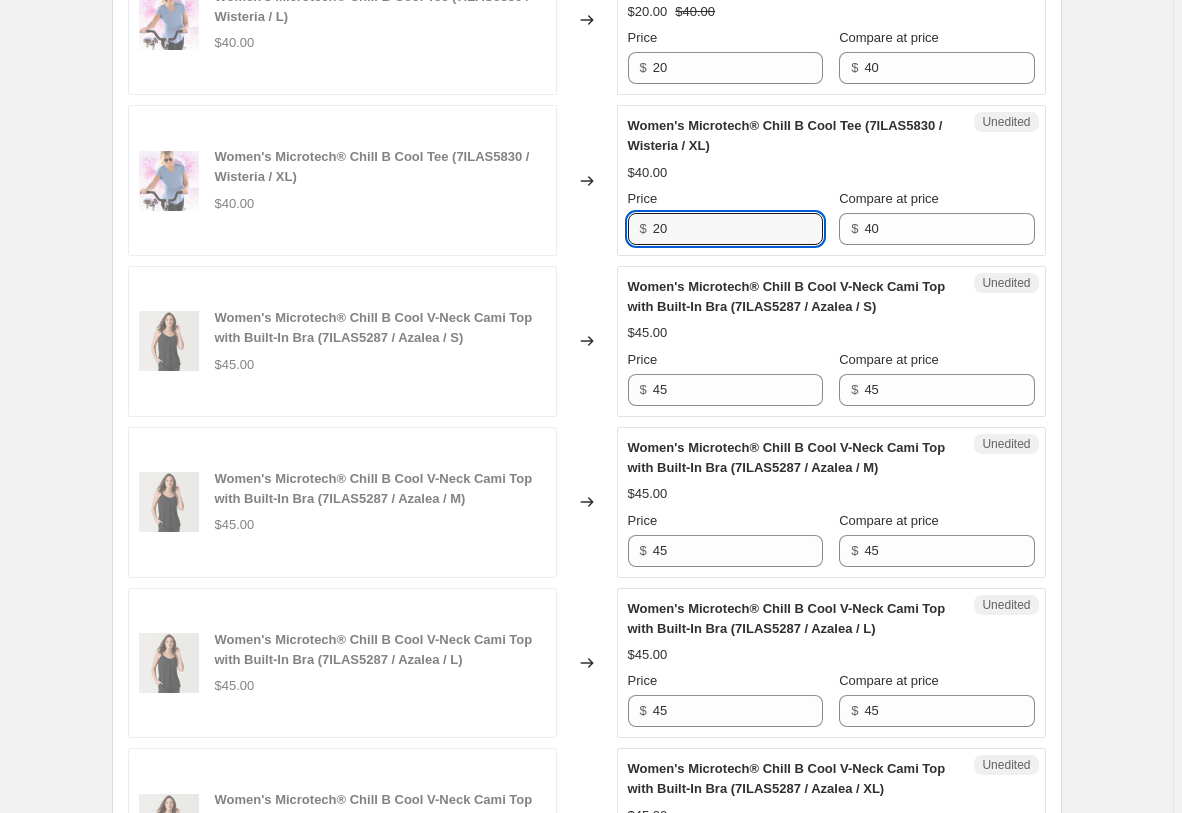 scroll, scrollTop: 1487, scrollLeft: 0, axis: vertical 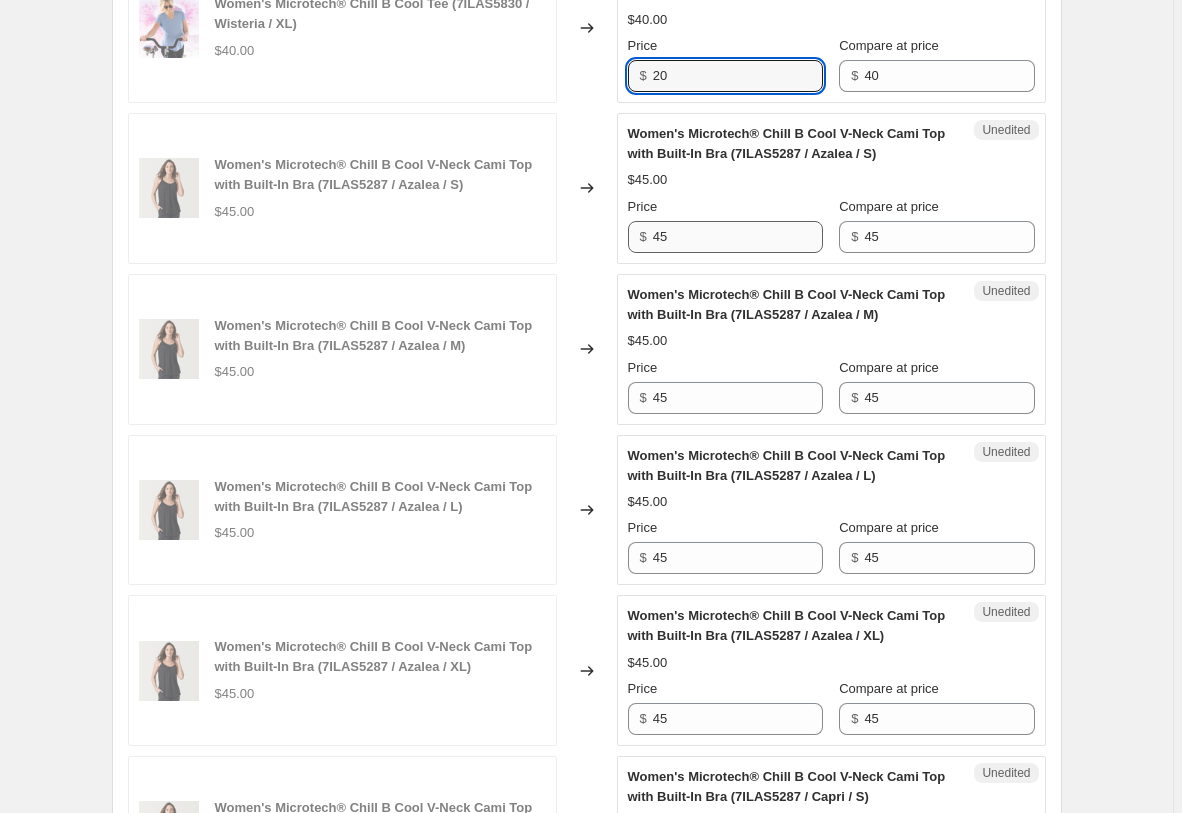 type on "20" 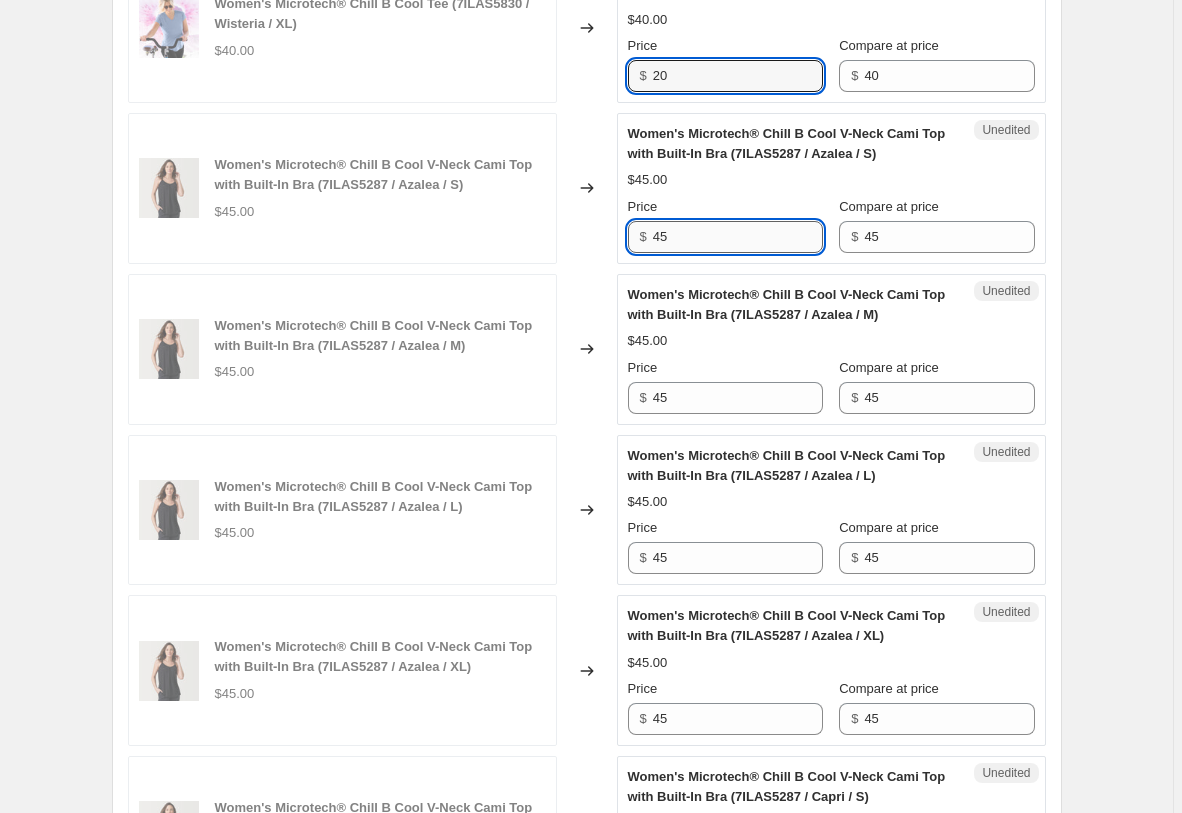 click on "45" at bounding box center [738, 237] 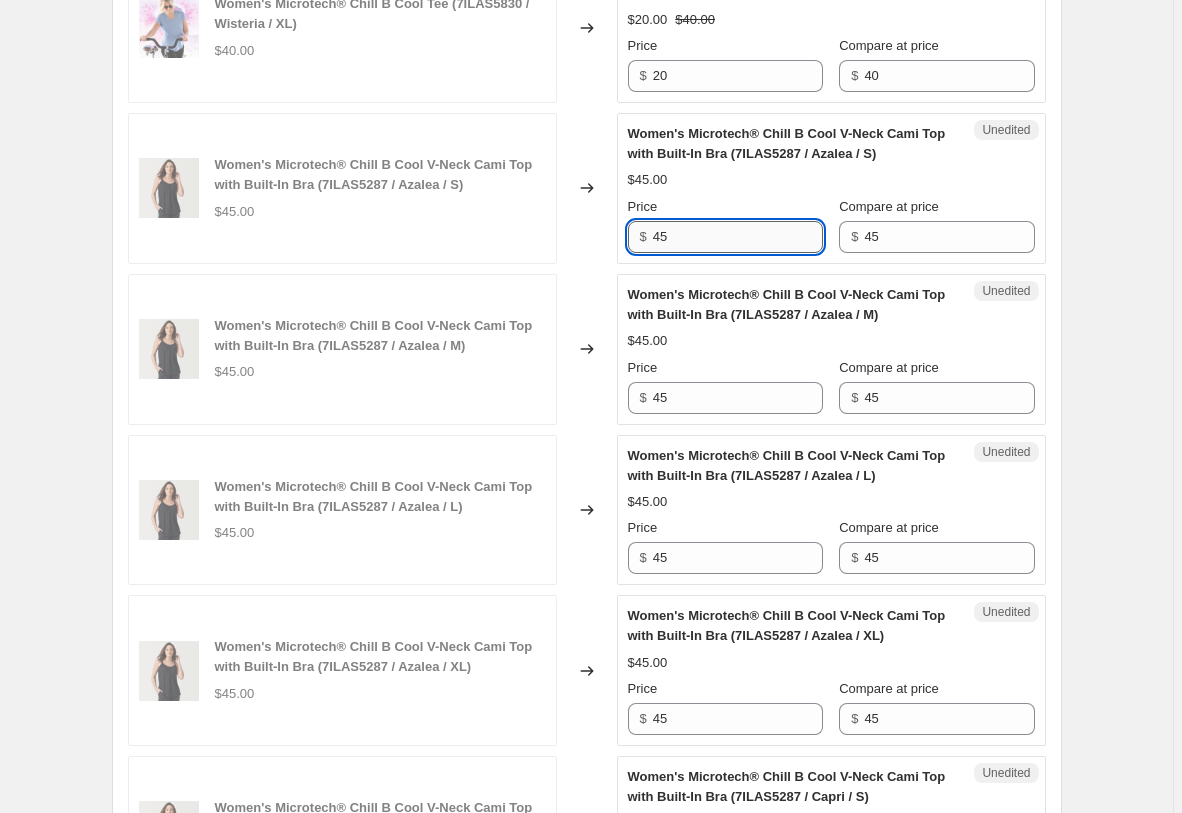 click on "45" at bounding box center [738, 237] 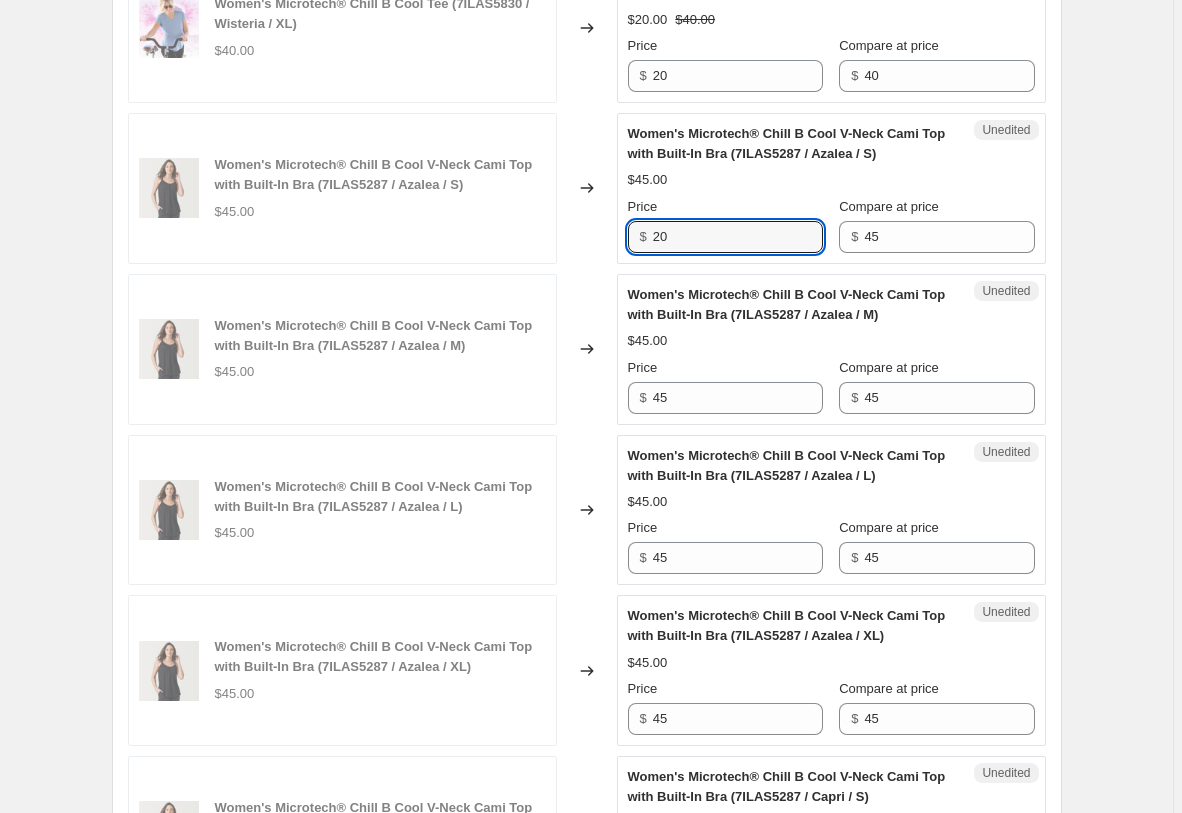 type on "20" 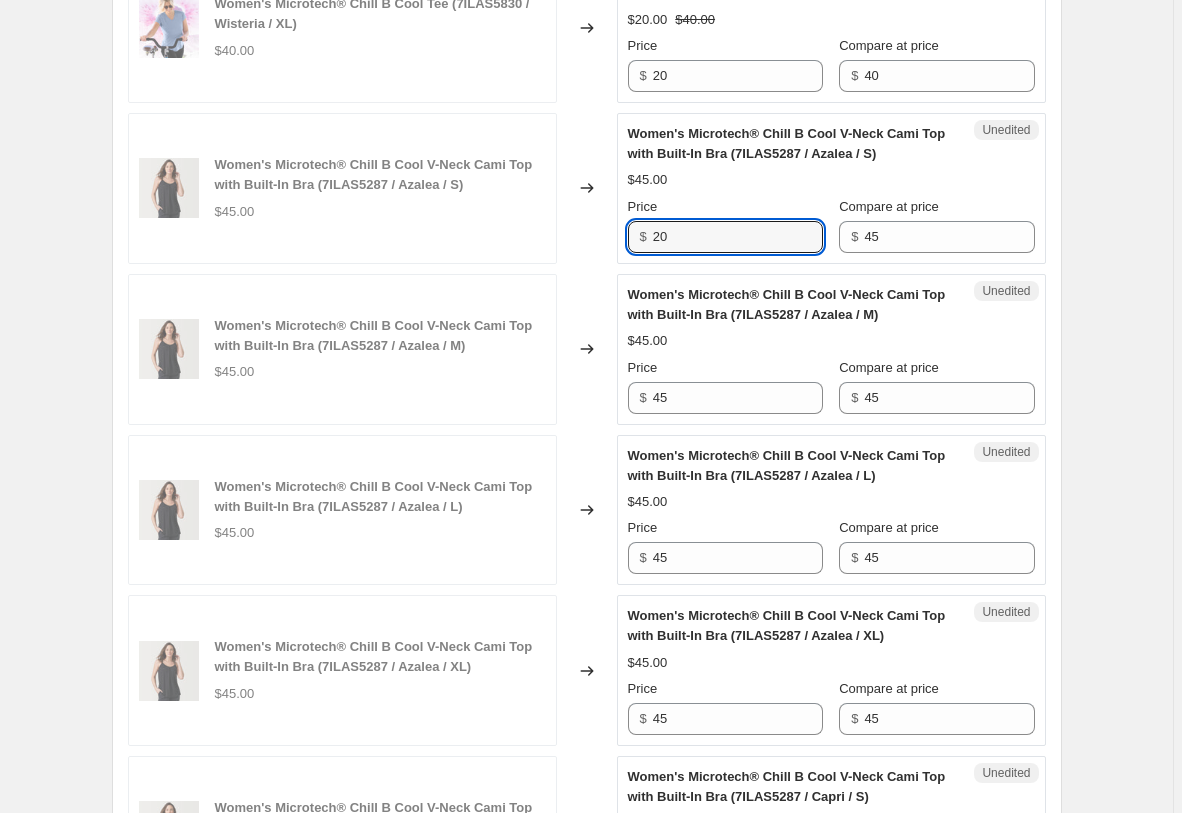 click on "Women's Microtech® Chill B Cool V-Neck Cami Top with Built-In Bra (7ILAS5287 / Azalea / S) $45.00 Price $ 20 Compare at price $ 45" at bounding box center [831, 188] 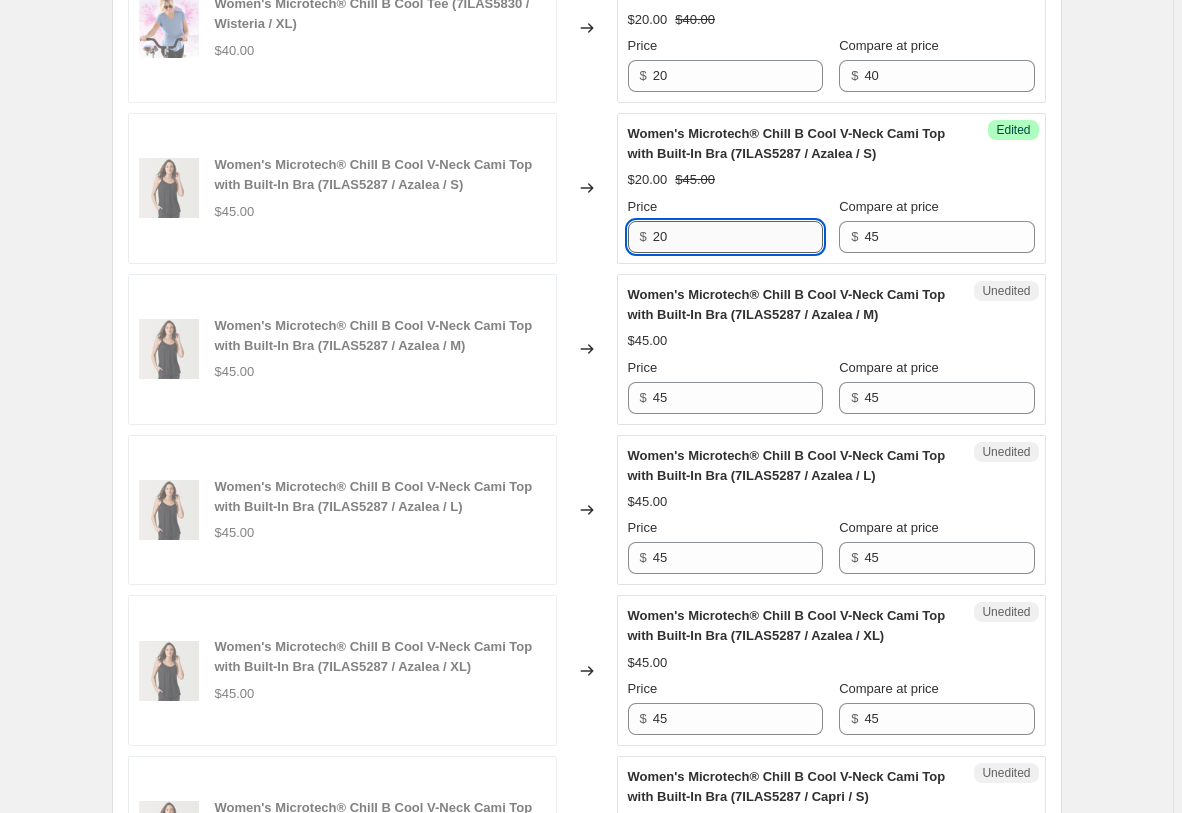 click on "20" at bounding box center (738, 237) 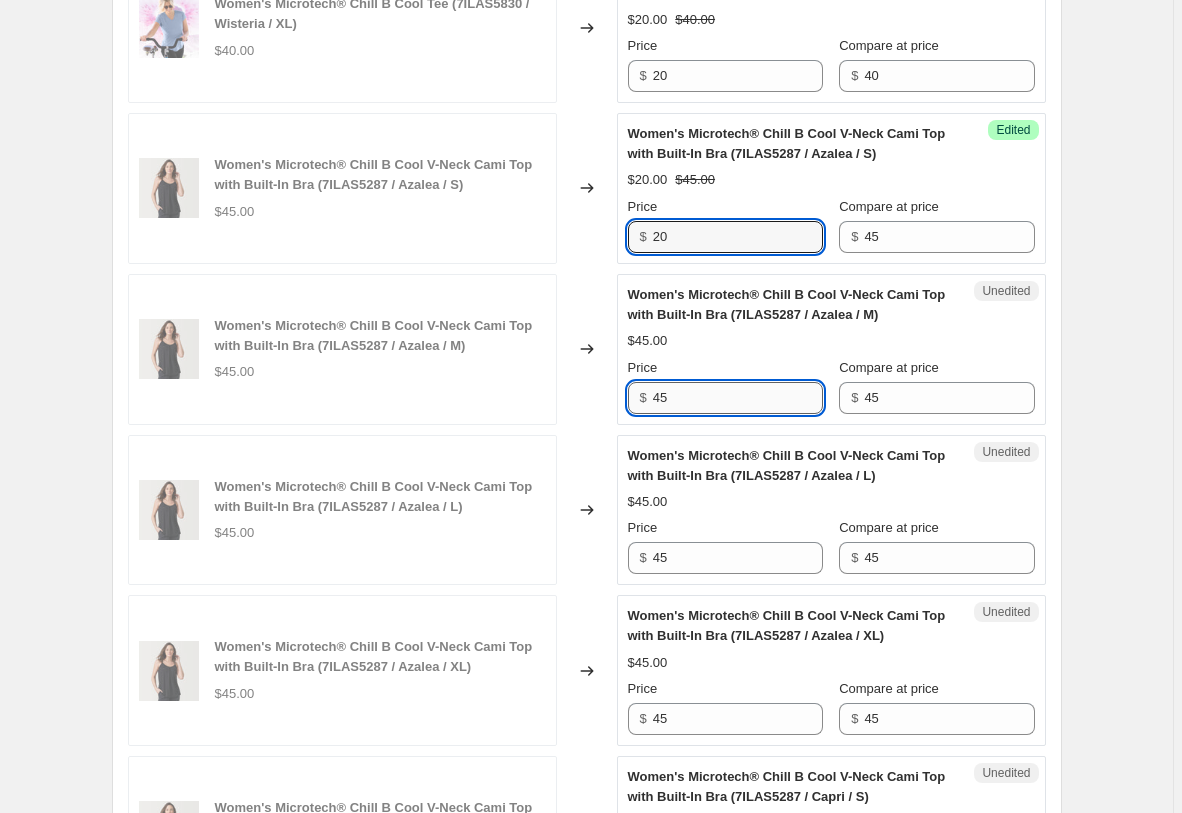 click on "45" at bounding box center (738, 398) 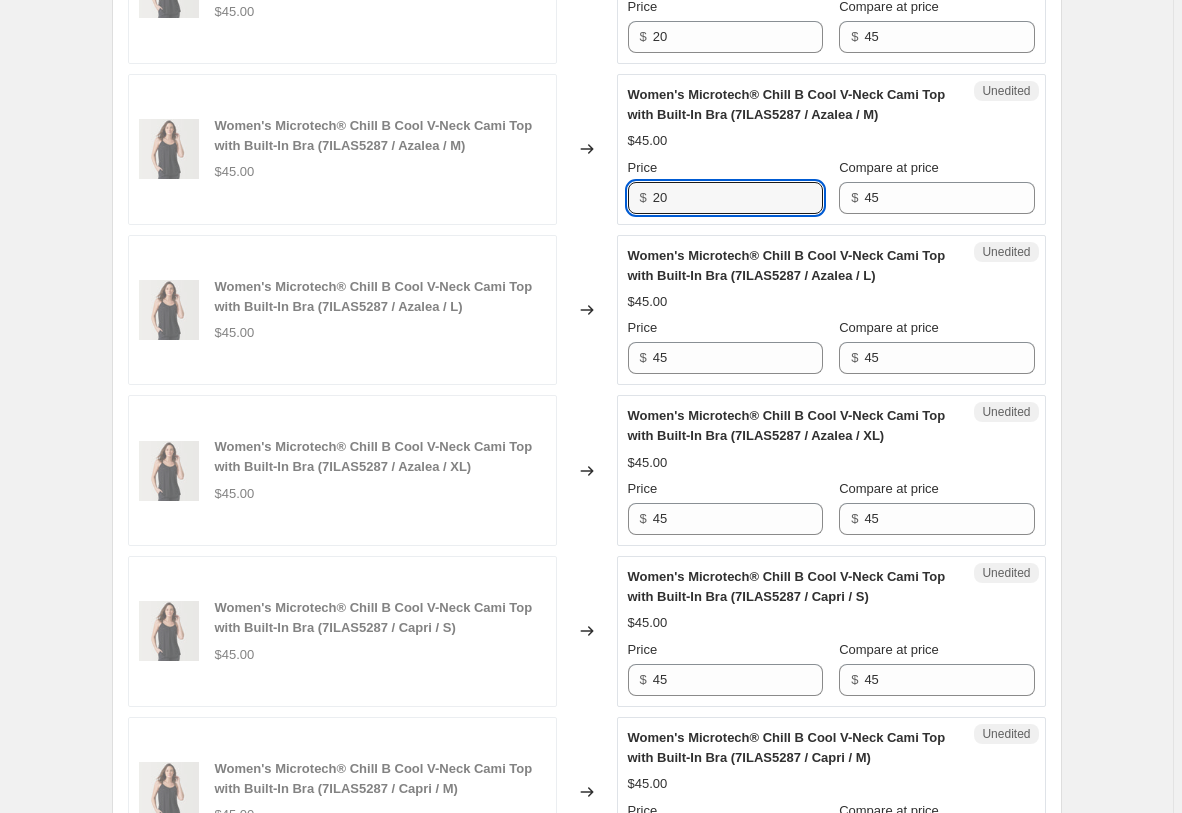scroll, scrollTop: 1691, scrollLeft: 0, axis: vertical 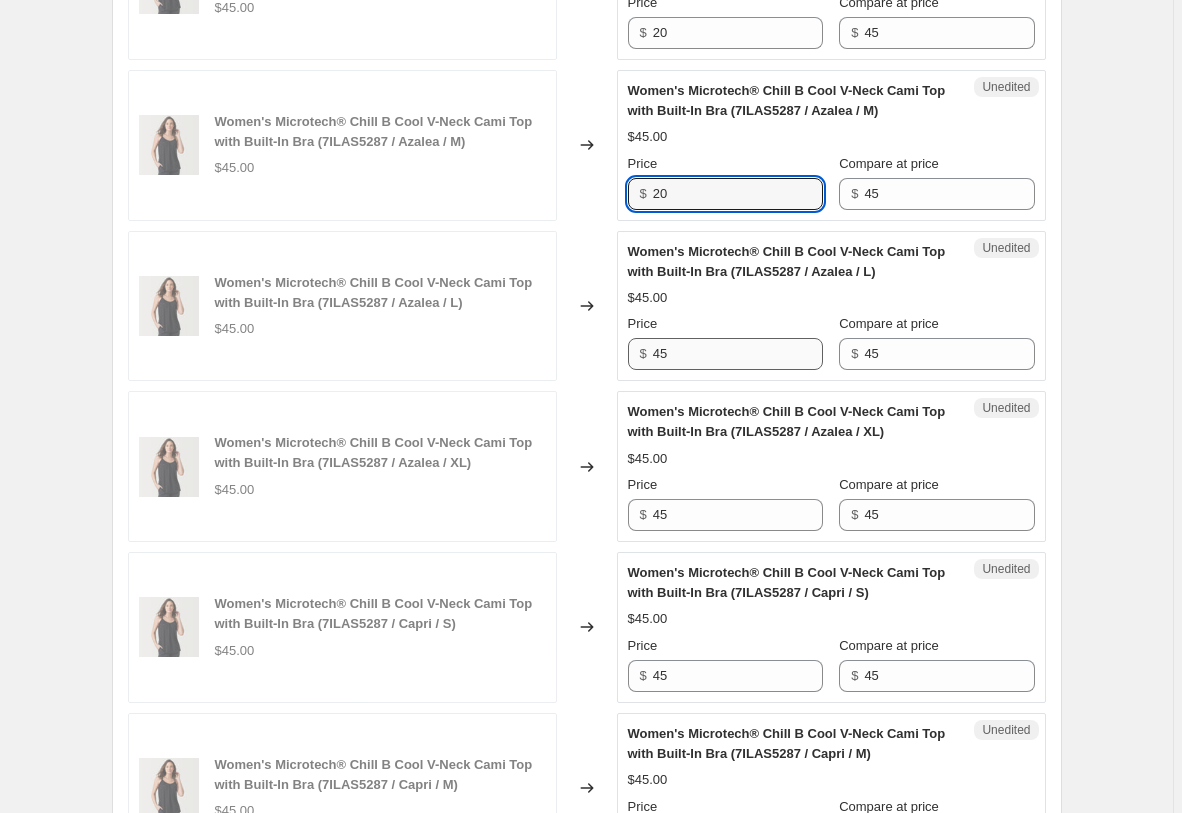 type on "20" 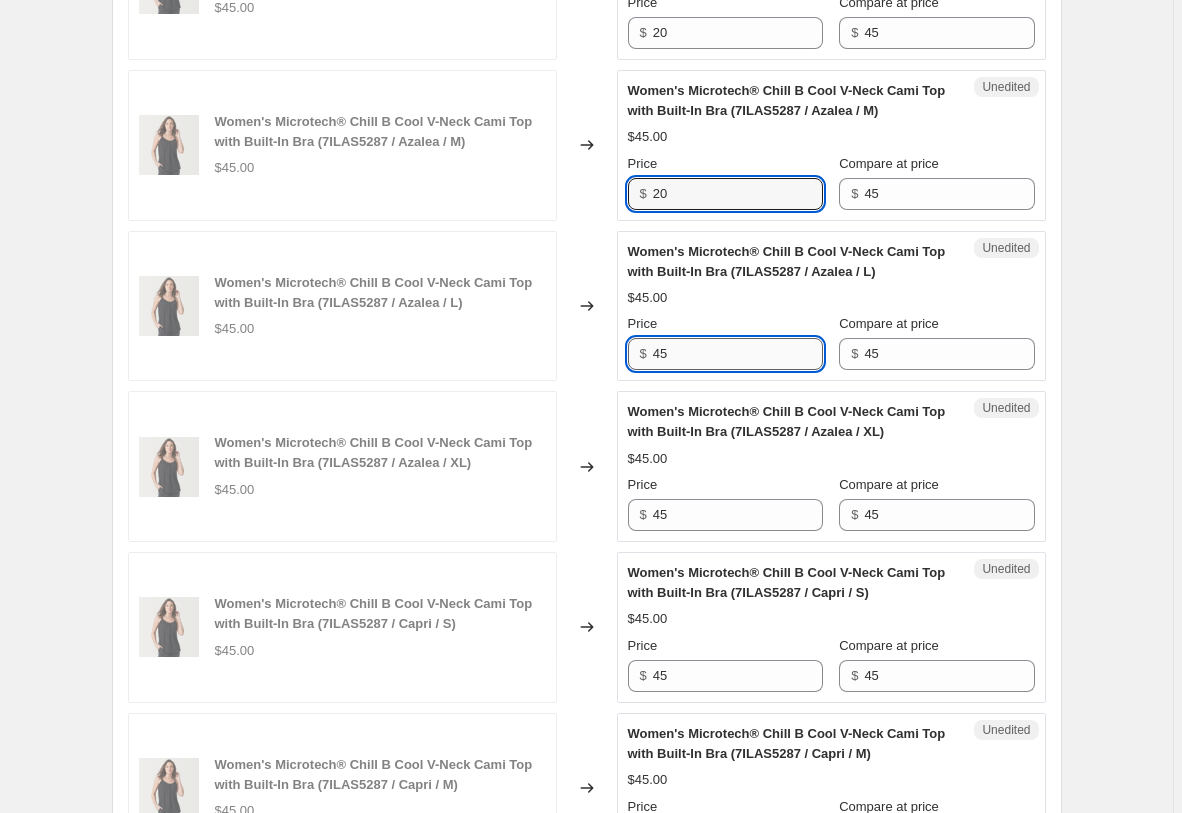 click on "45" at bounding box center (738, 354) 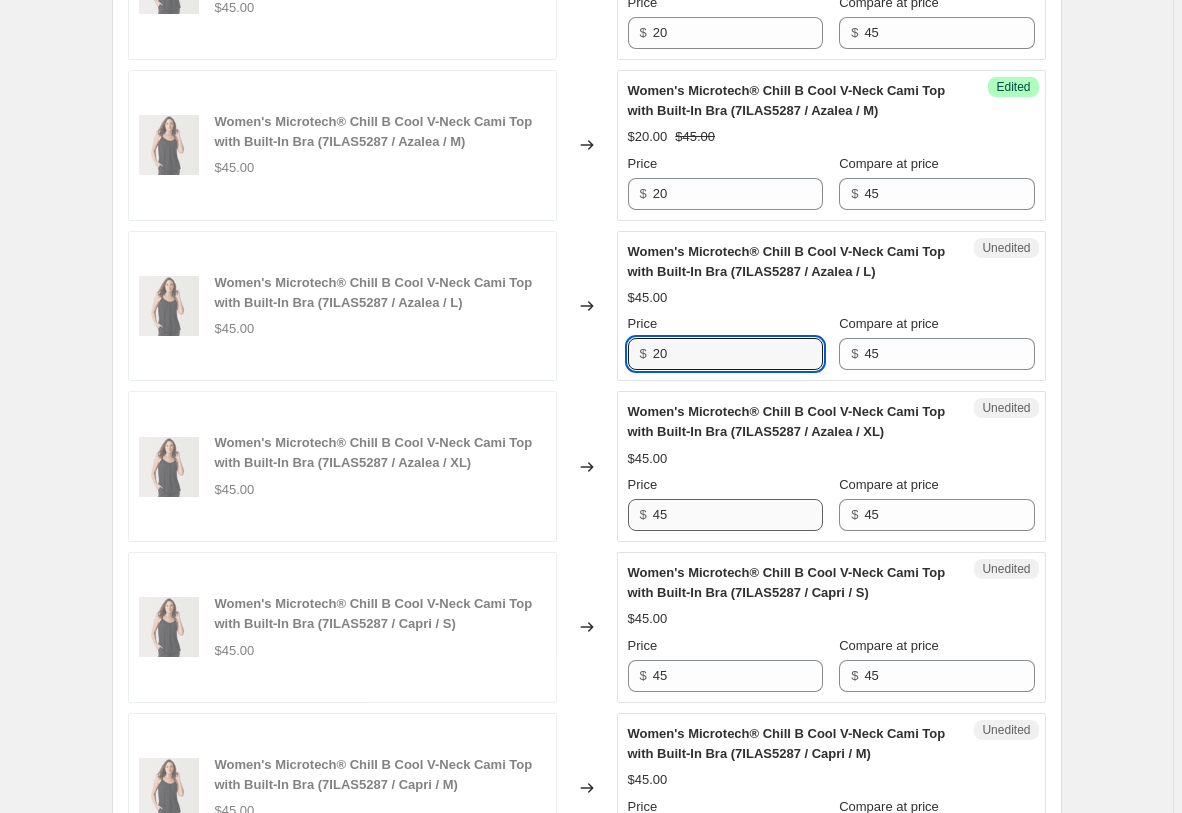 type on "20" 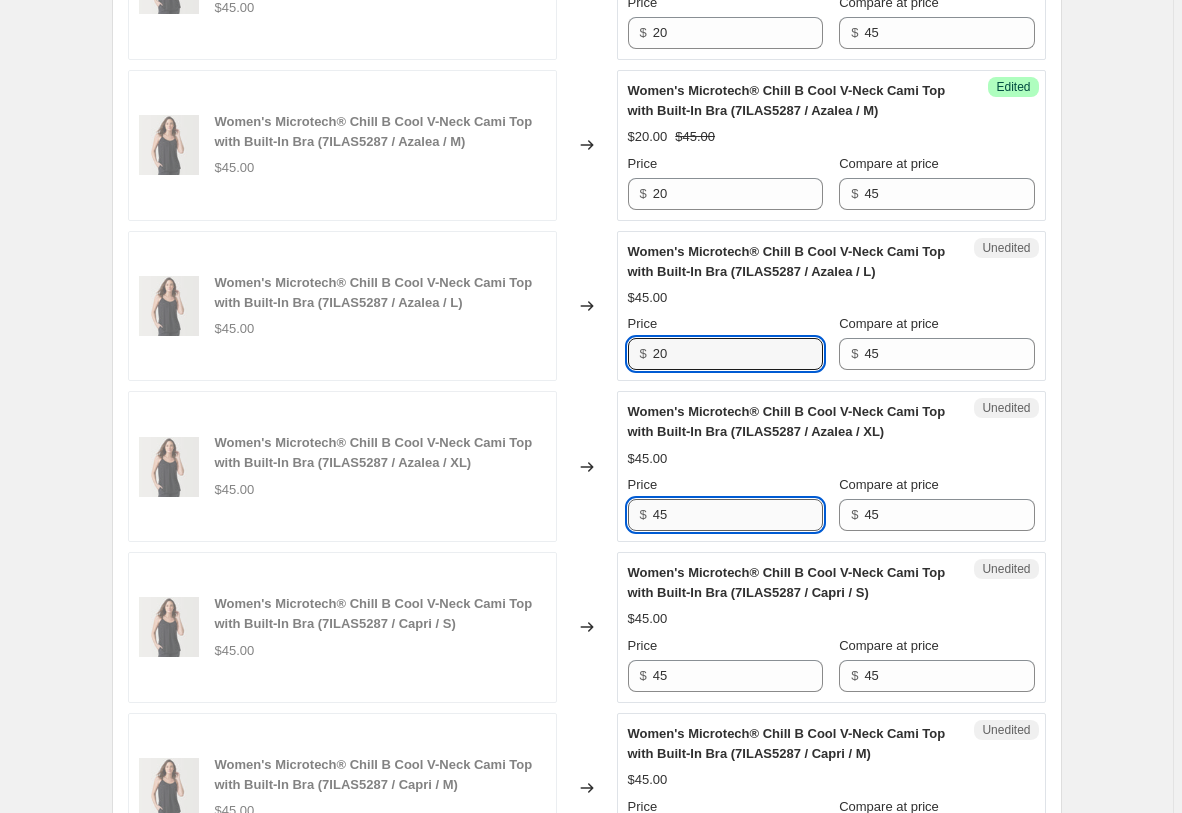 click on "45" at bounding box center (738, 515) 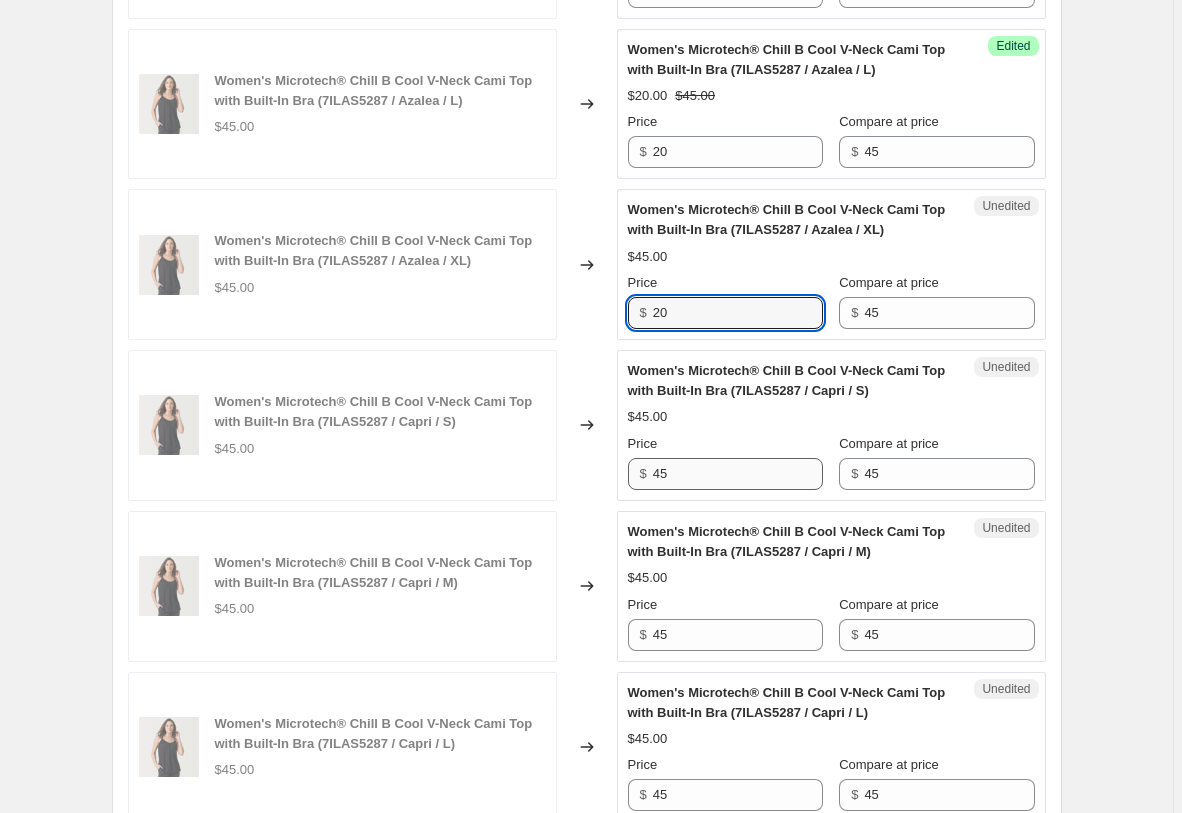 scroll, scrollTop: 1895, scrollLeft: 0, axis: vertical 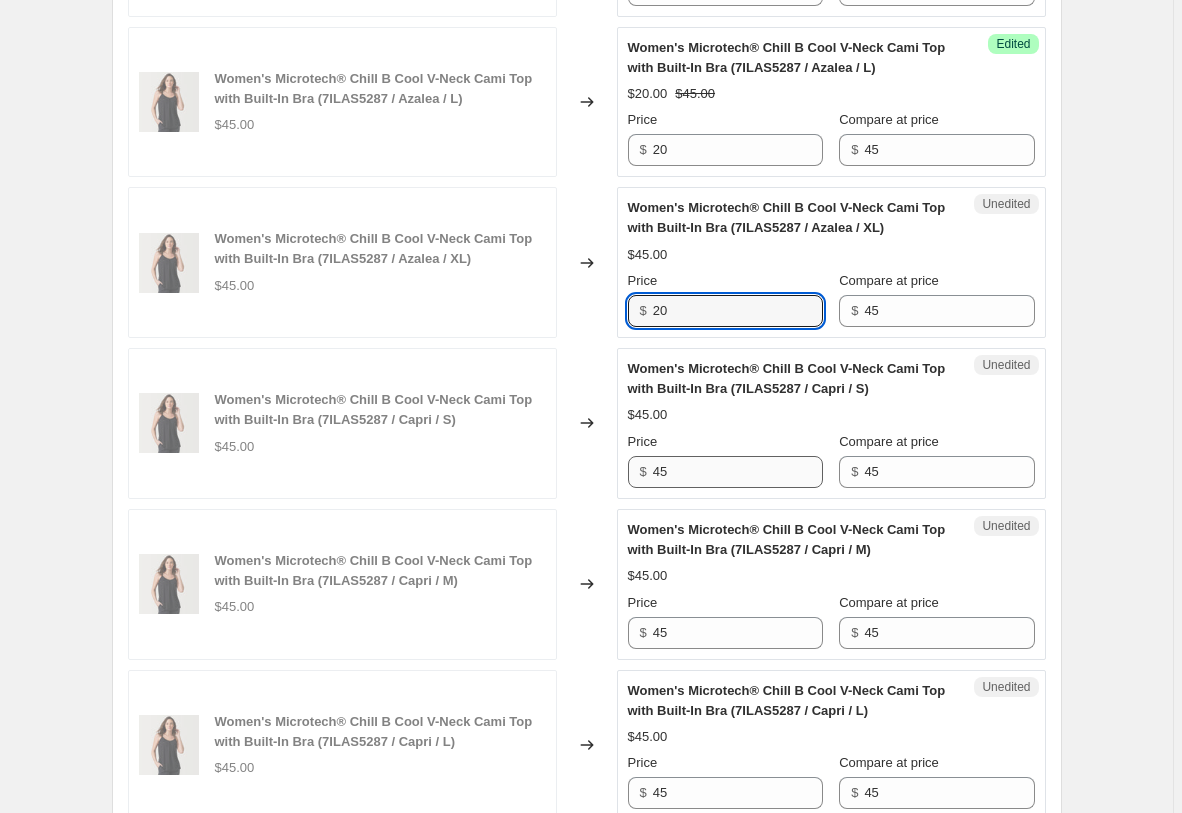 type on "20" 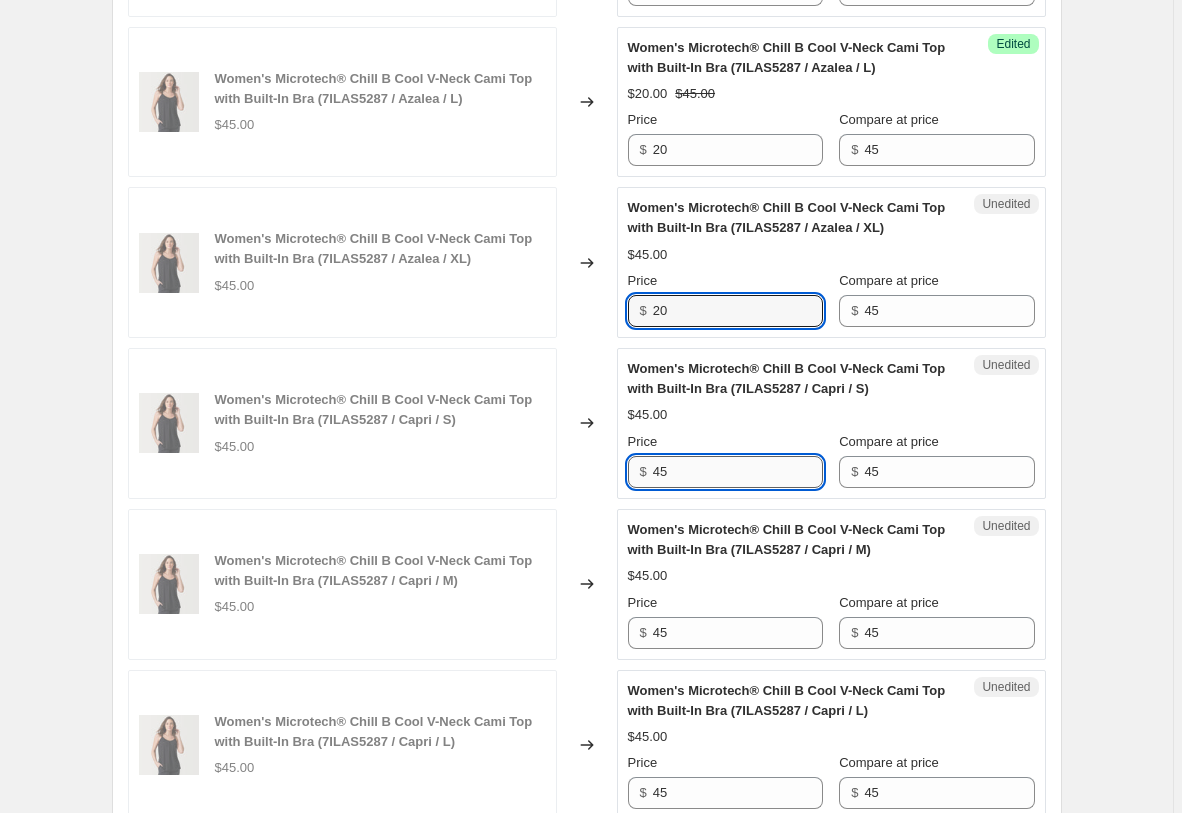 click on "45" at bounding box center (738, 472) 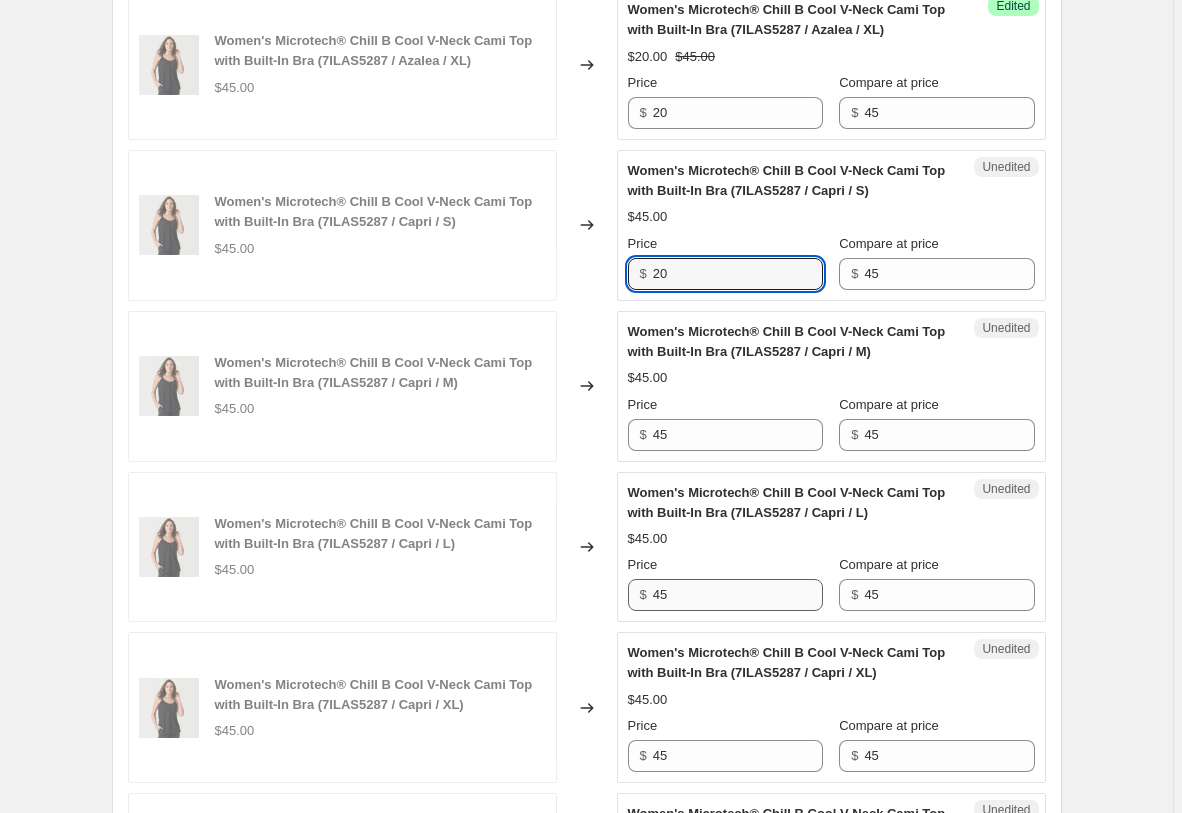 scroll, scrollTop: 2303, scrollLeft: 0, axis: vertical 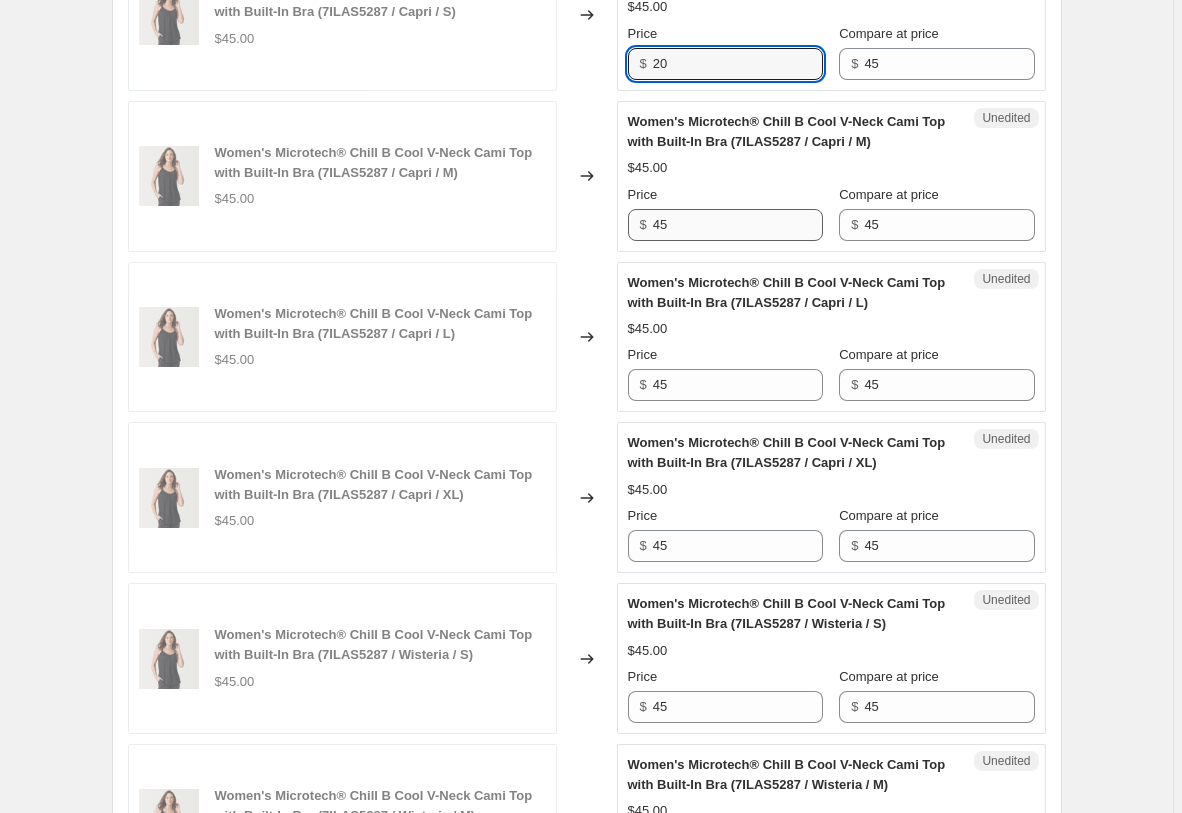type on "20" 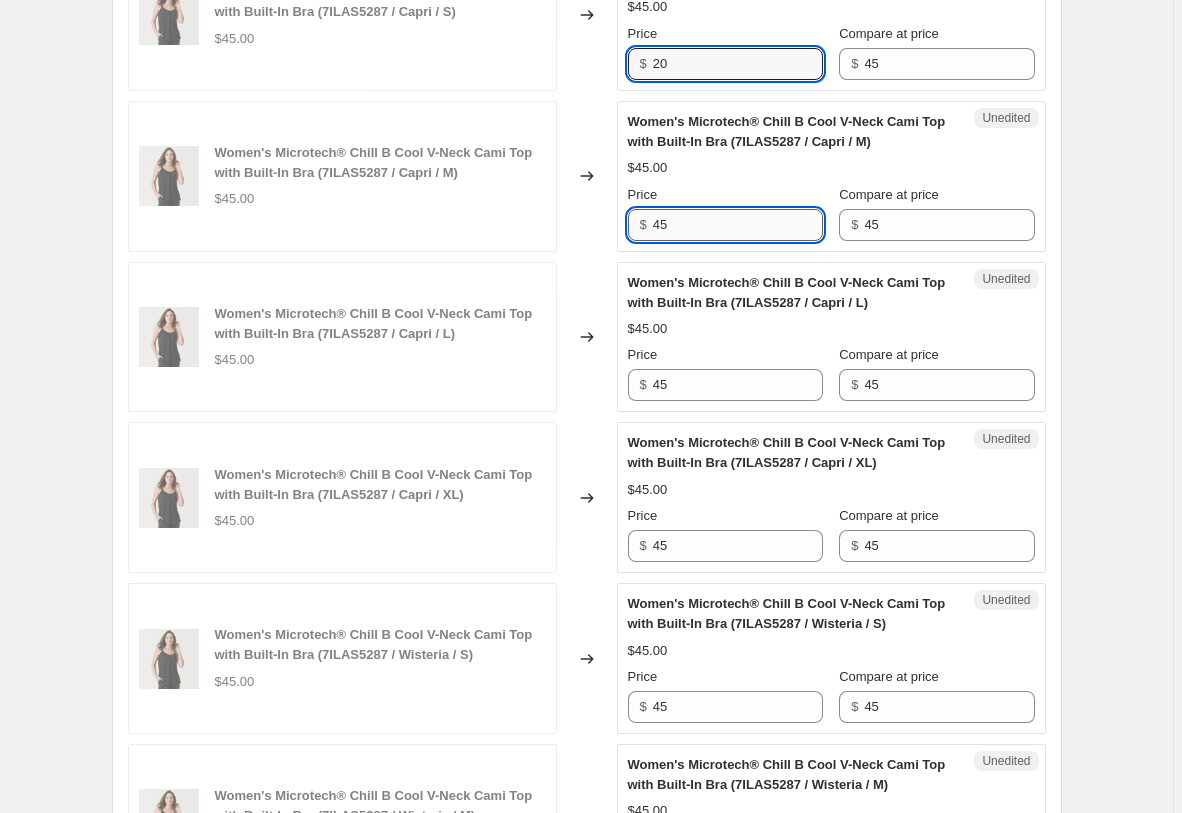 click on "45" at bounding box center (738, 225) 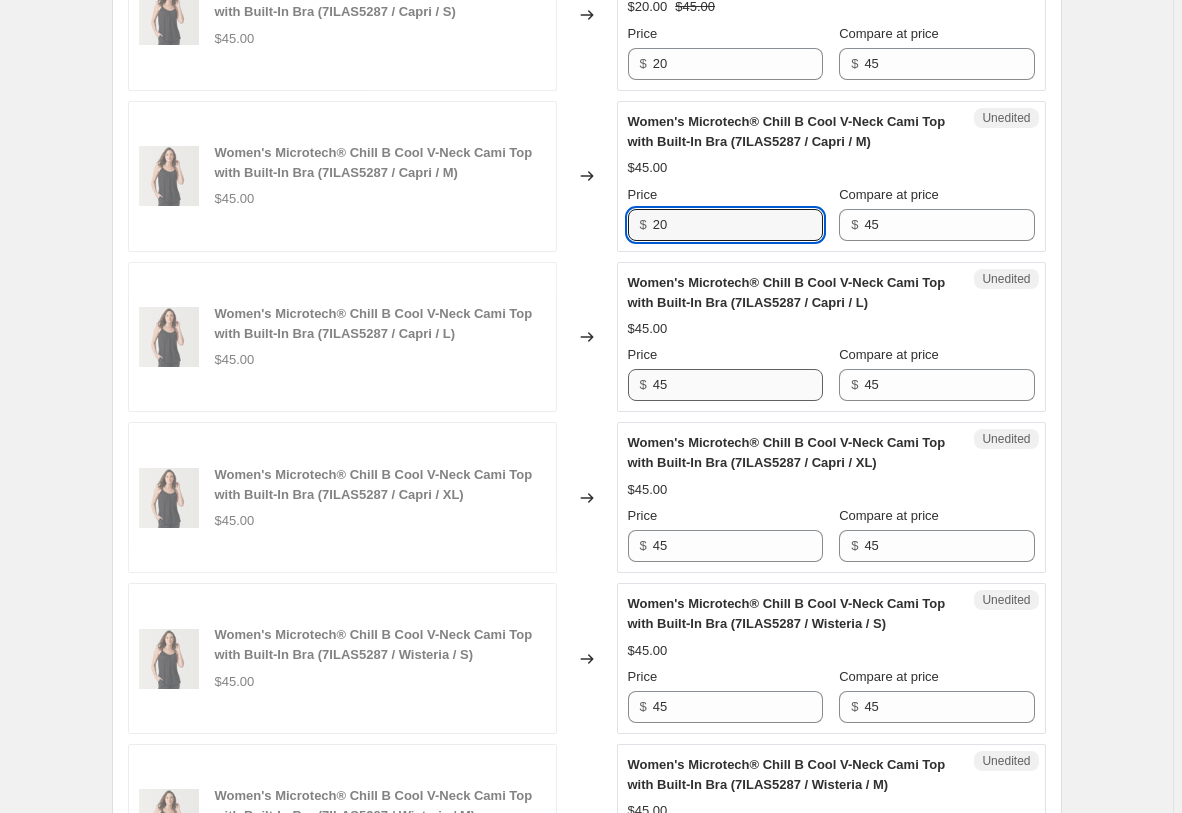 type on "20" 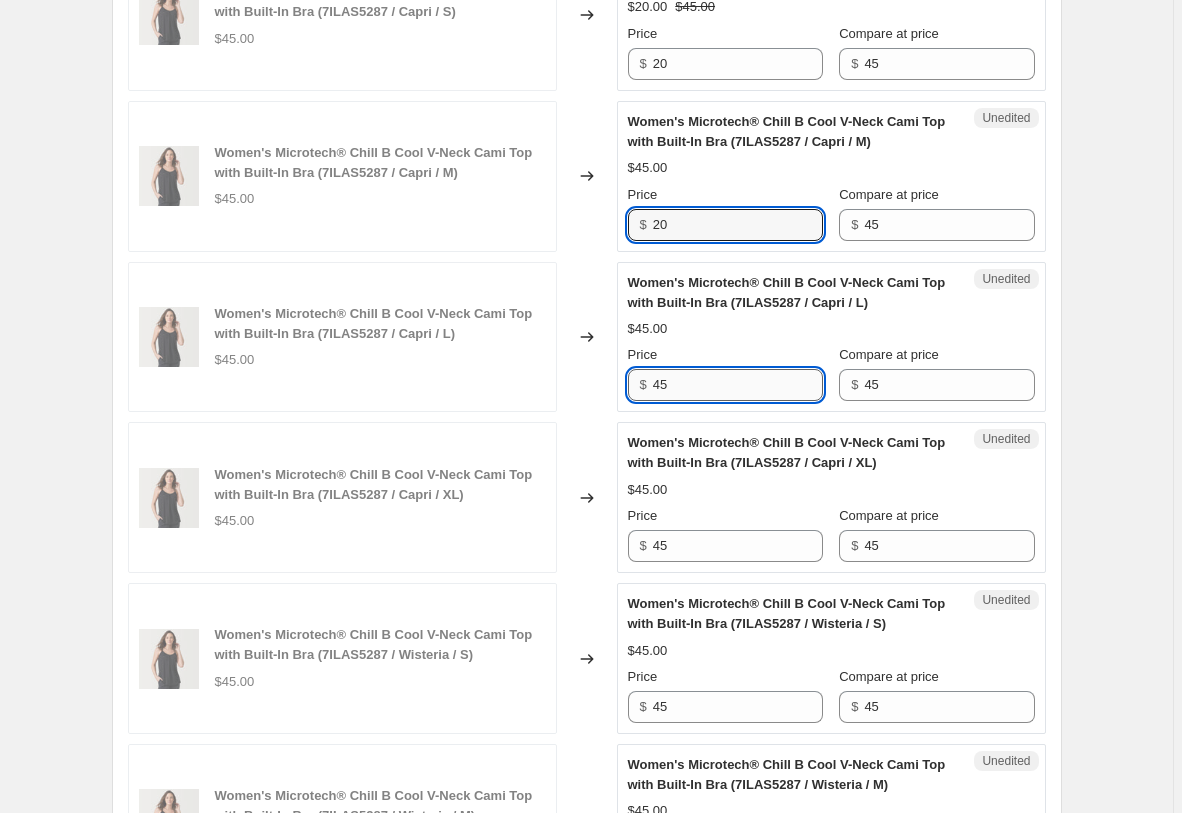 click on "45" at bounding box center (738, 385) 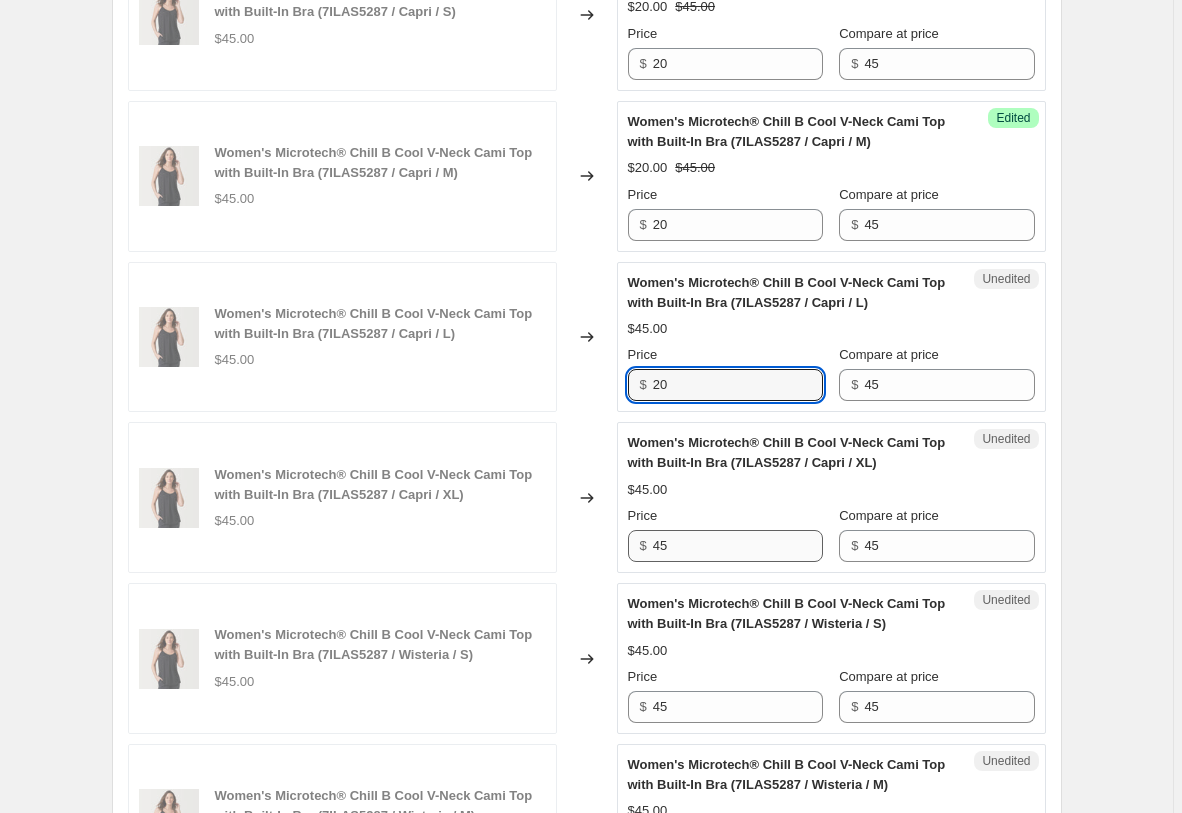type on "20" 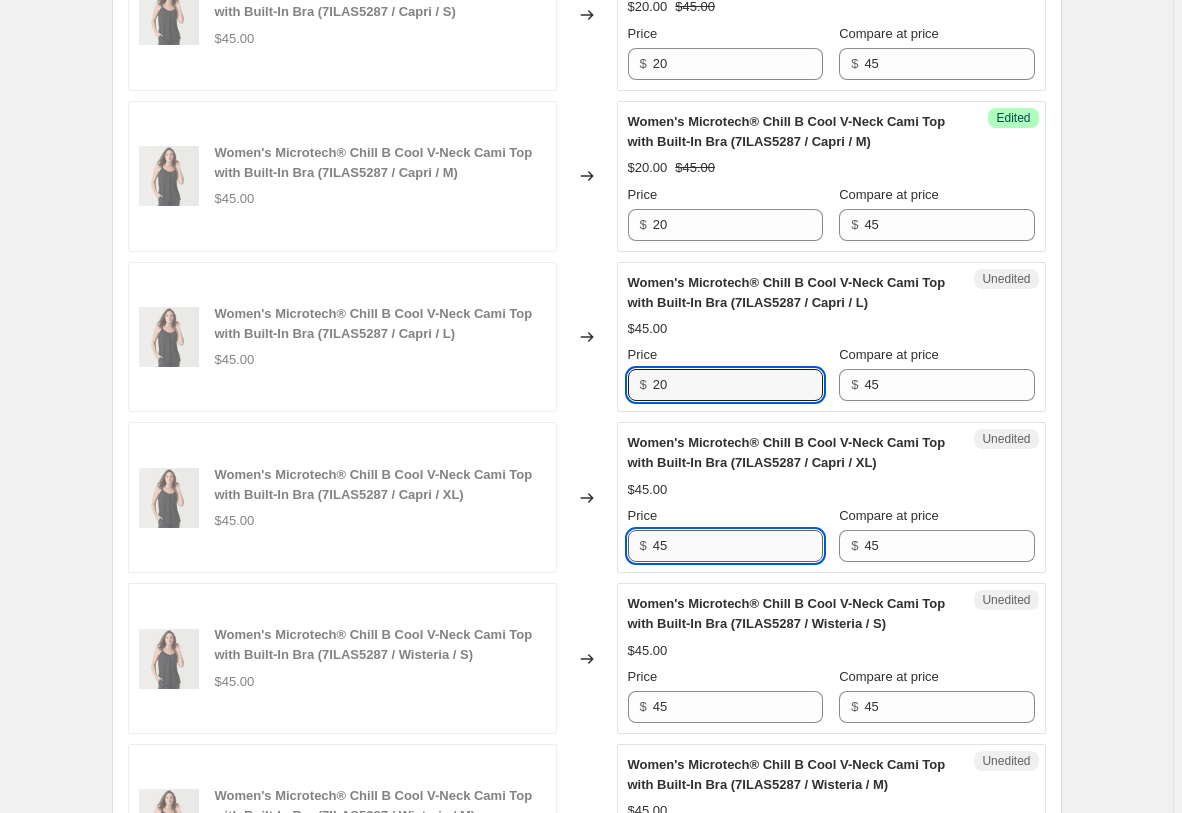 click on "45" at bounding box center (738, 546) 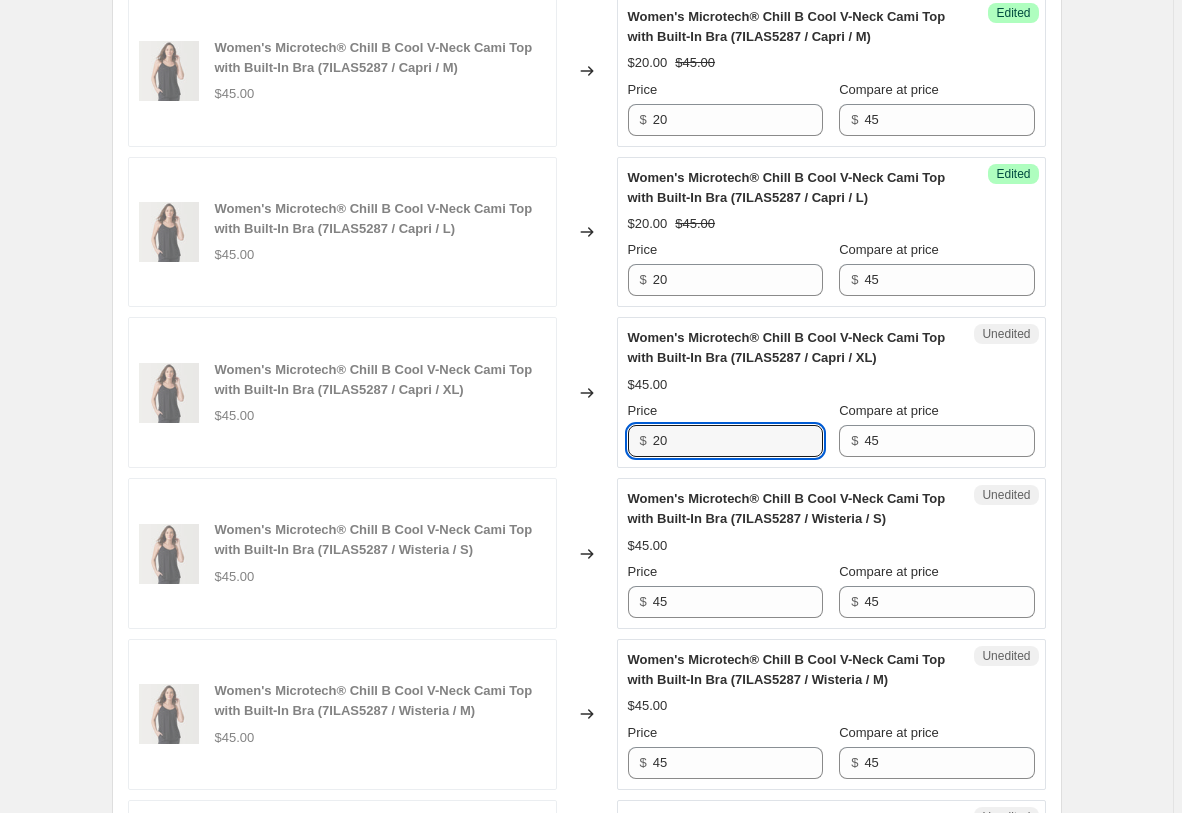 scroll, scrollTop: 2507, scrollLeft: 0, axis: vertical 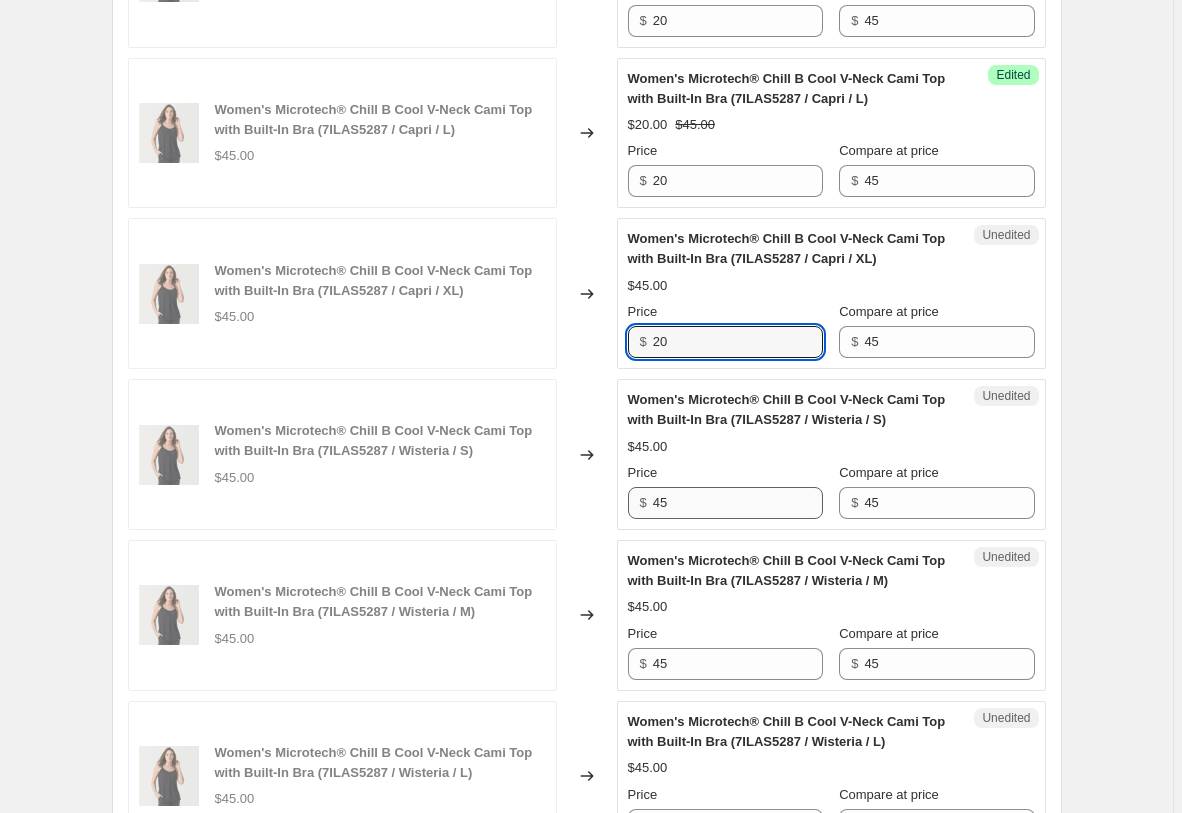type on "20" 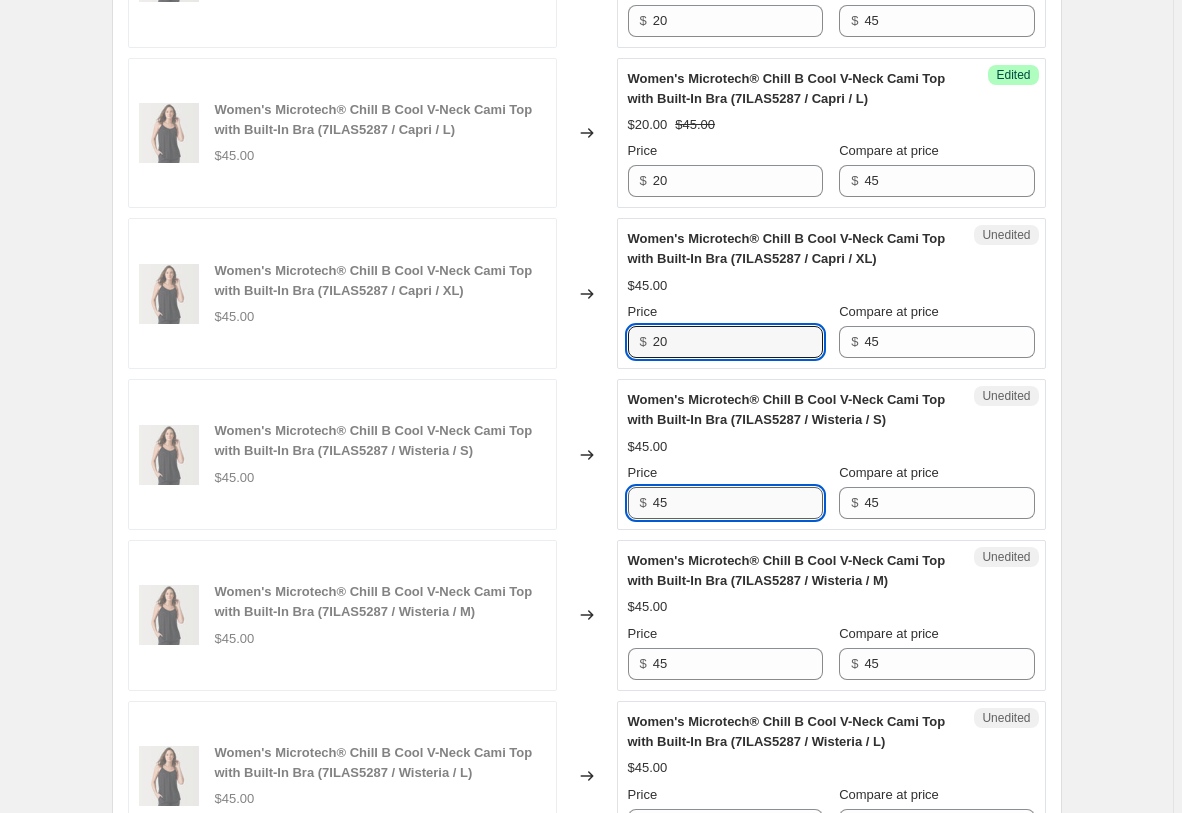 click on "45" at bounding box center [738, 503] 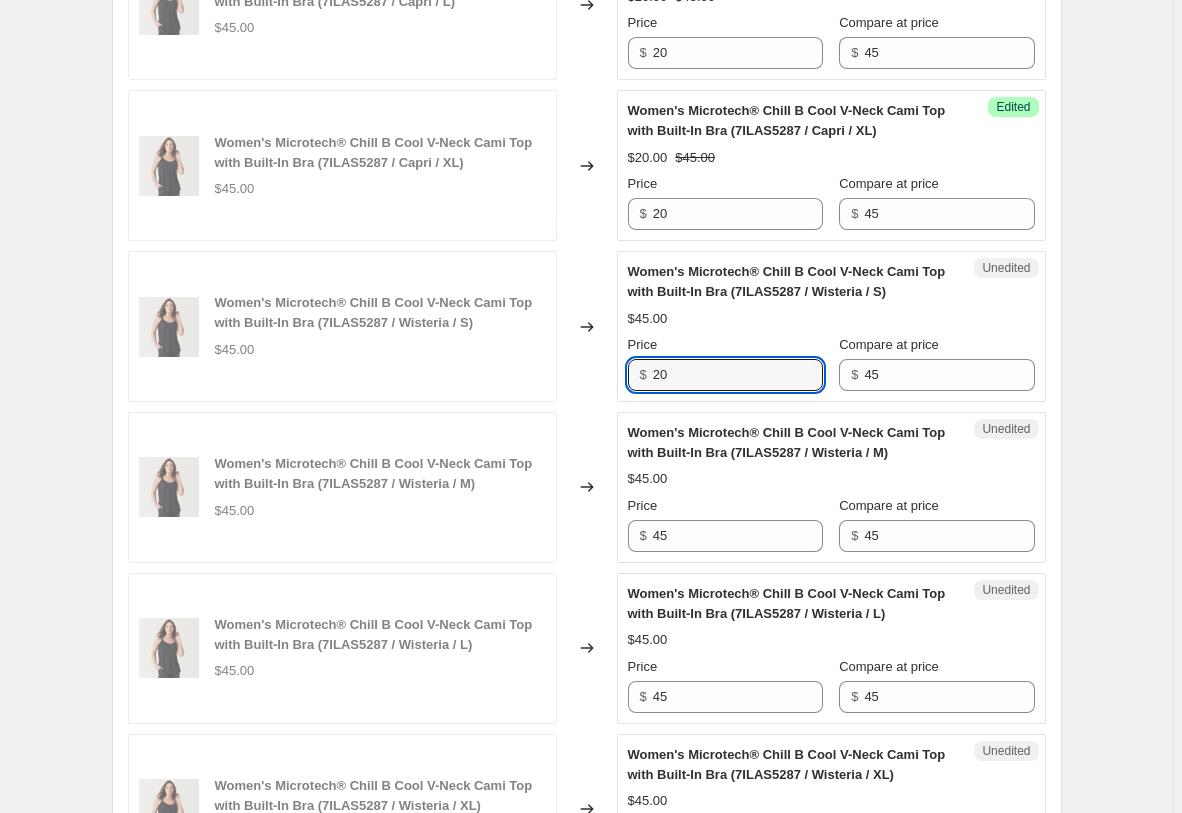 scroll, scrollTop: 2915, scrollLeft: 0, axis: vertical 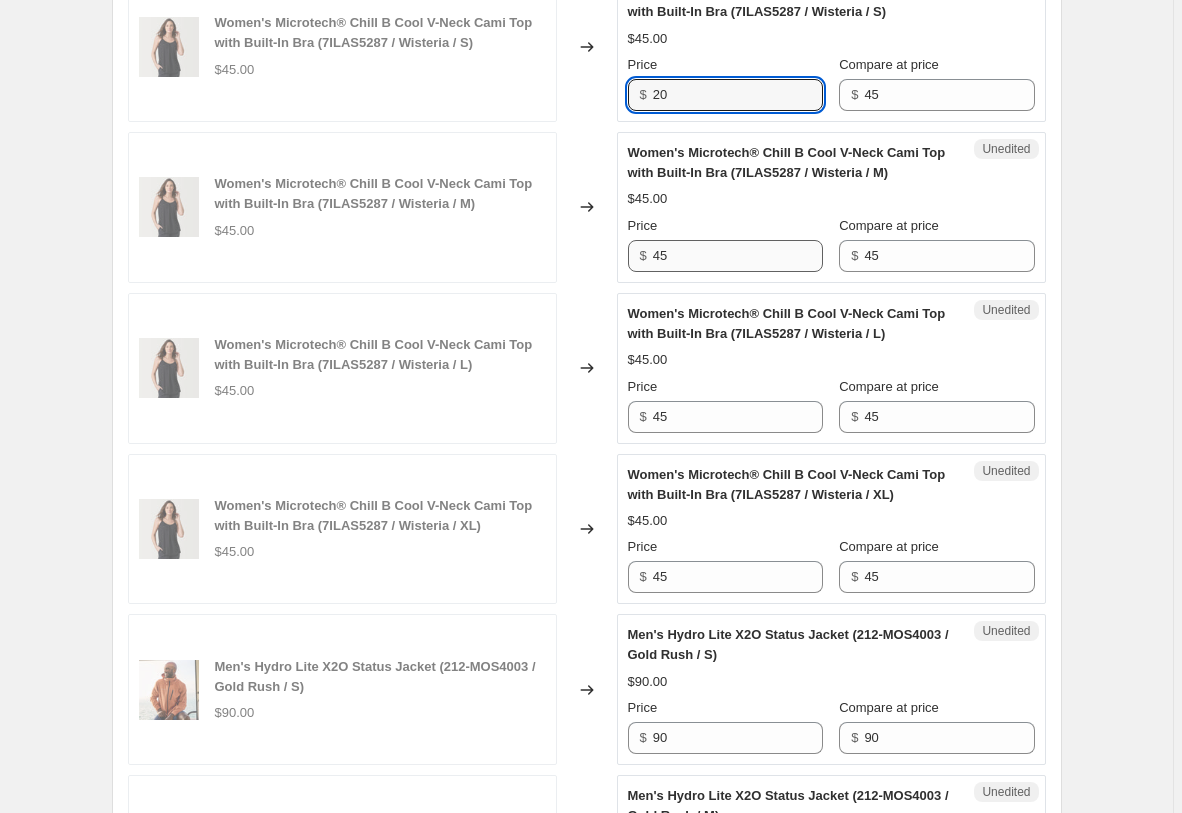 type on "20" 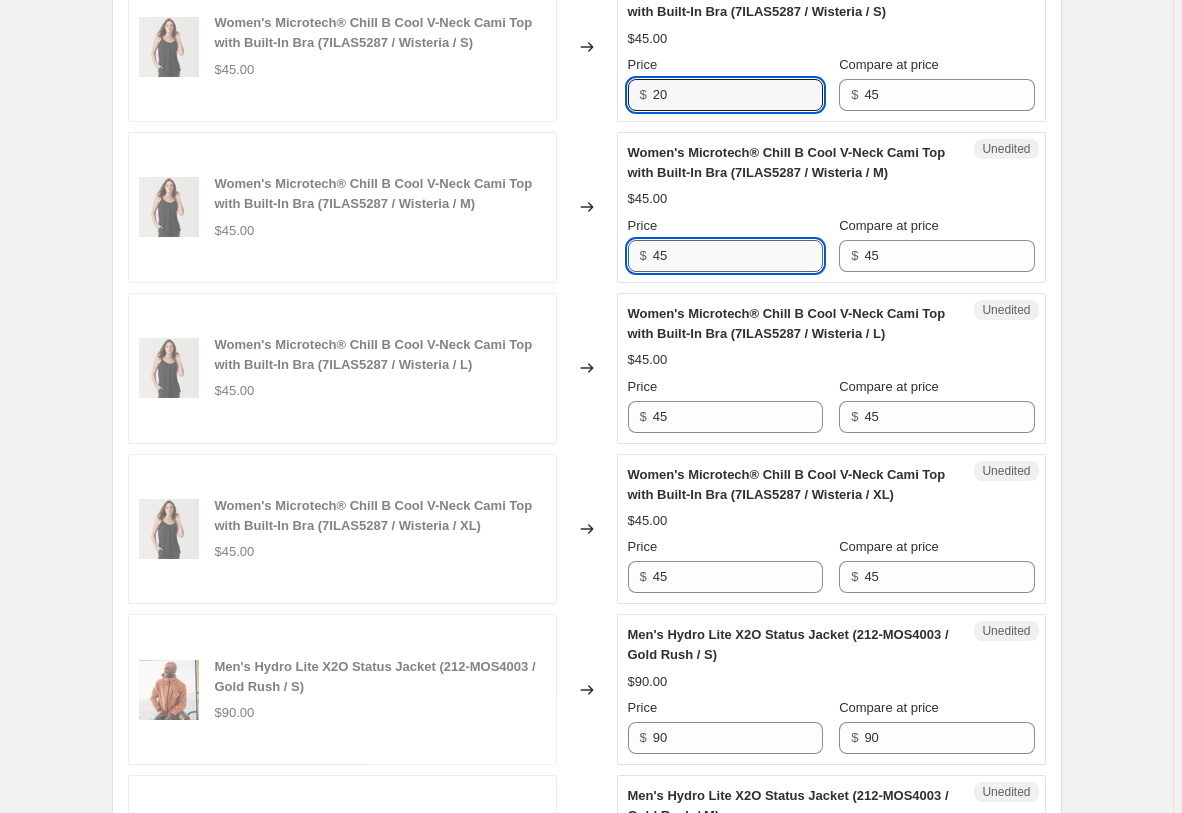 click on "45" at bounding box center [738, 256] 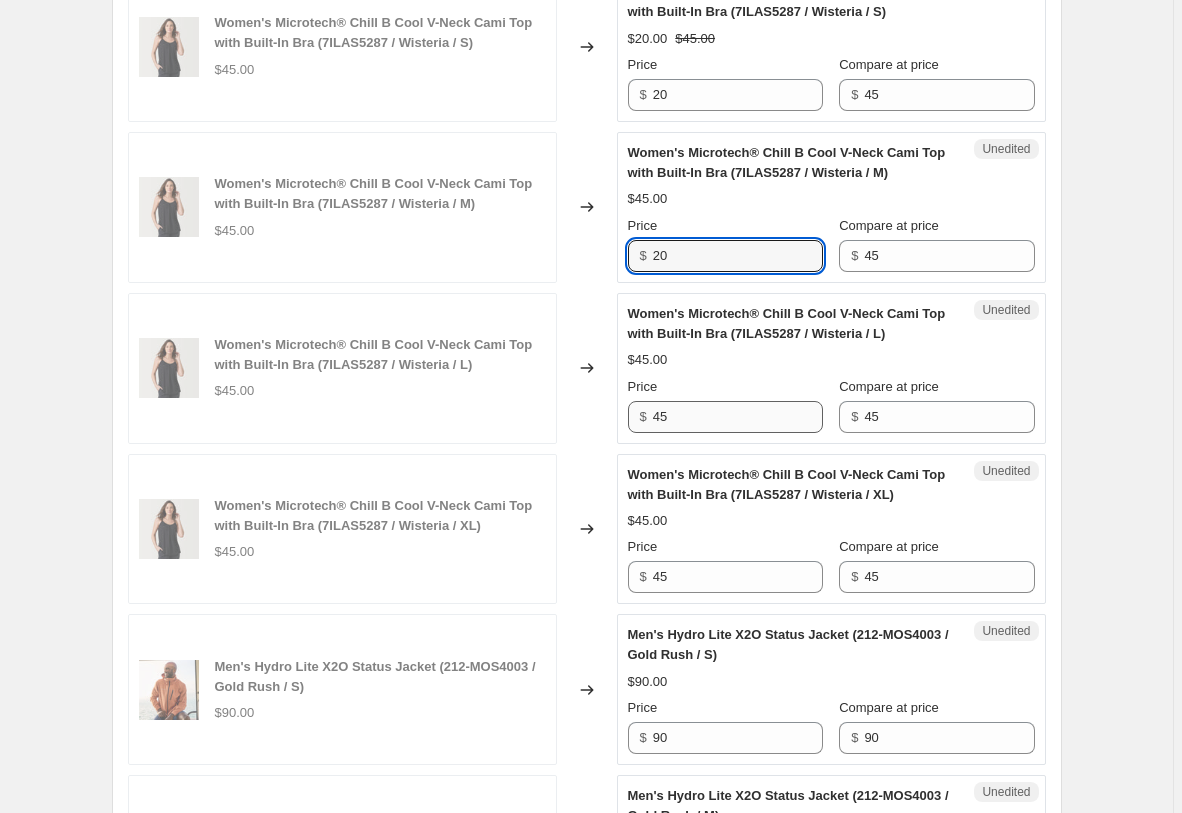 type on "20" 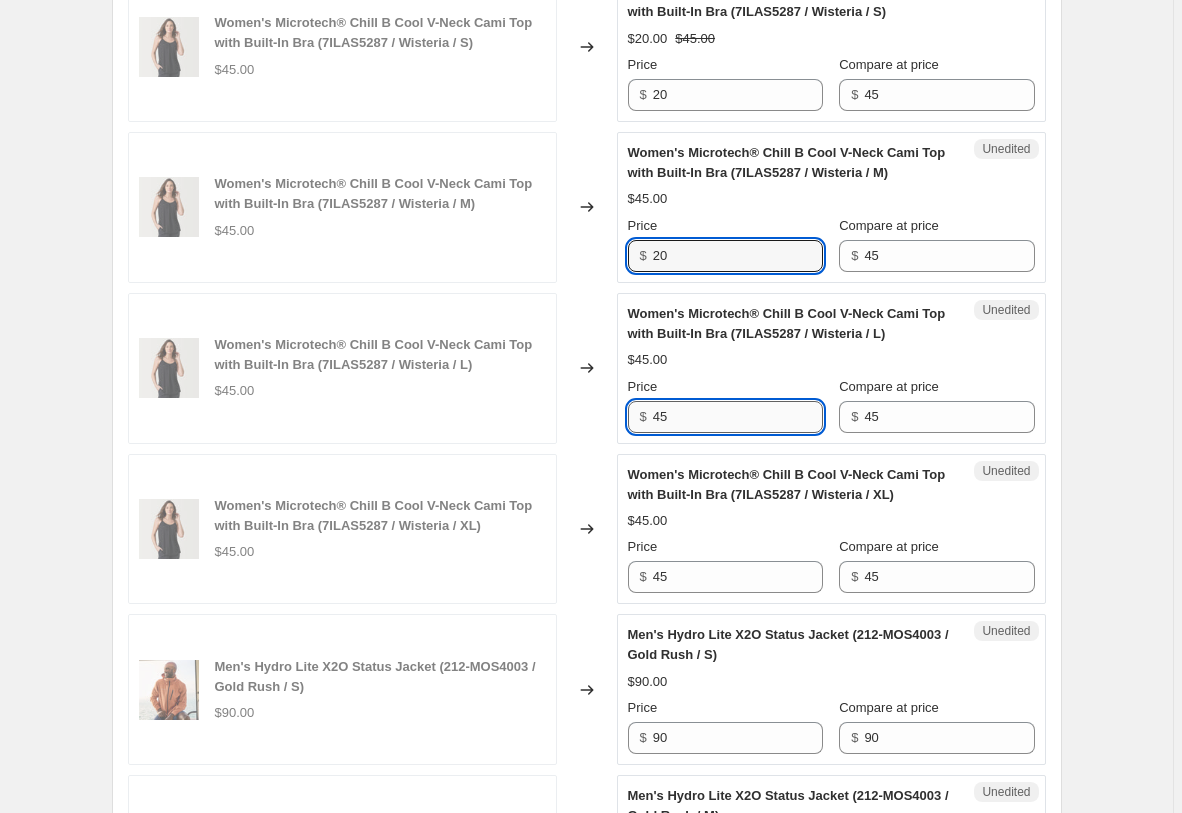click on "45" at bounding box center (738, 417) 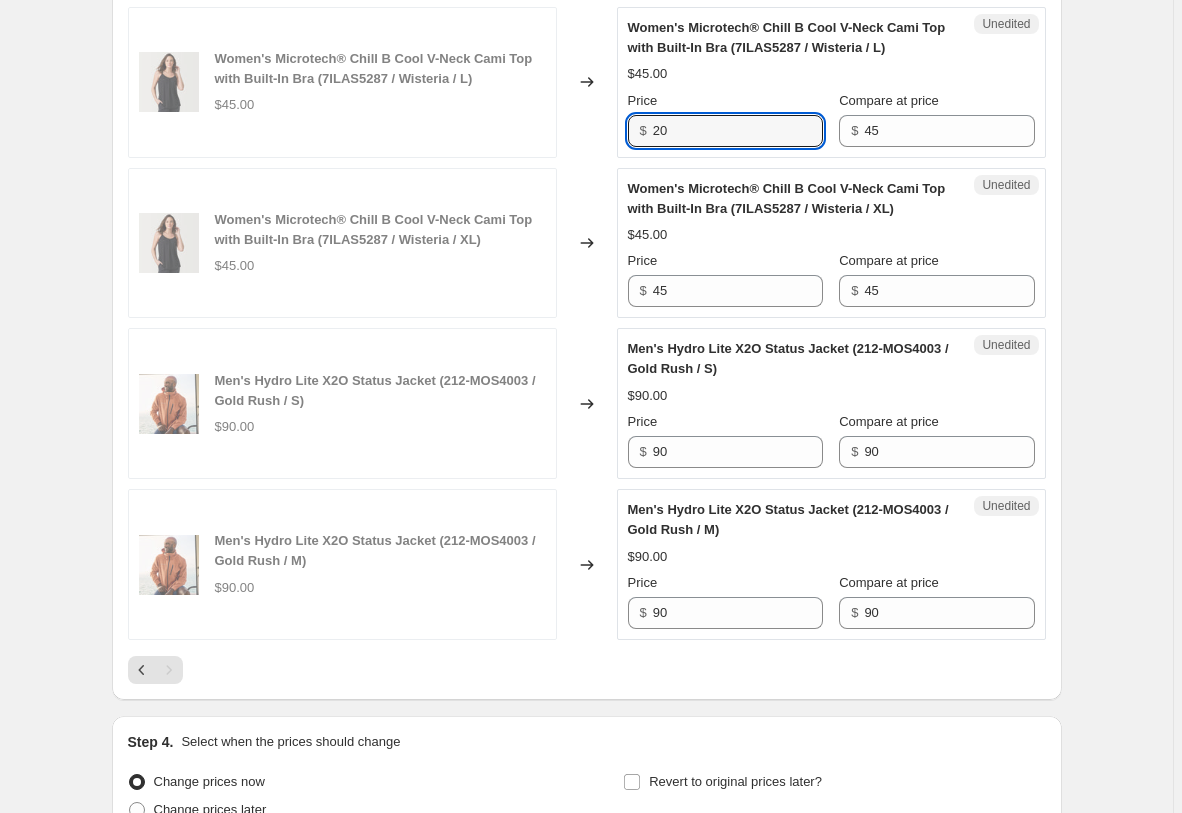 scroll, scrollTop: 3221, scrollLeft: 0, axis: vertical 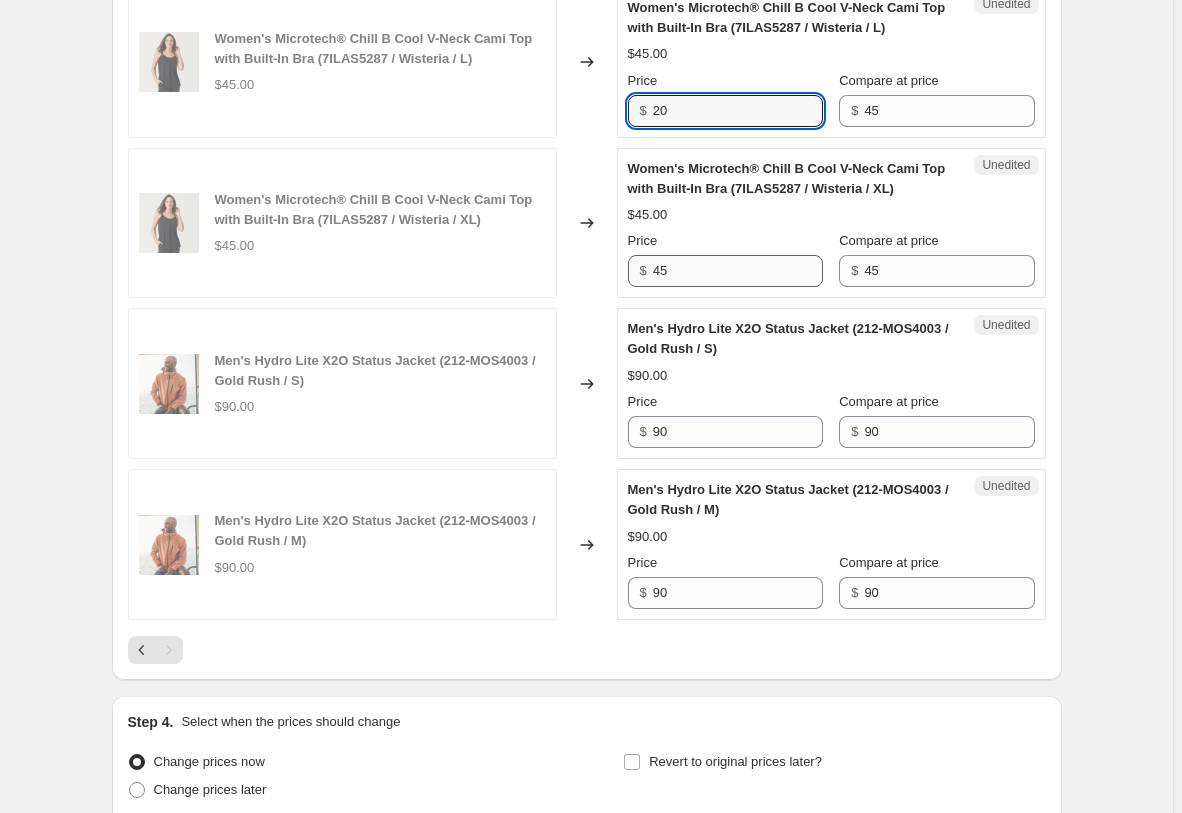 type on "20" 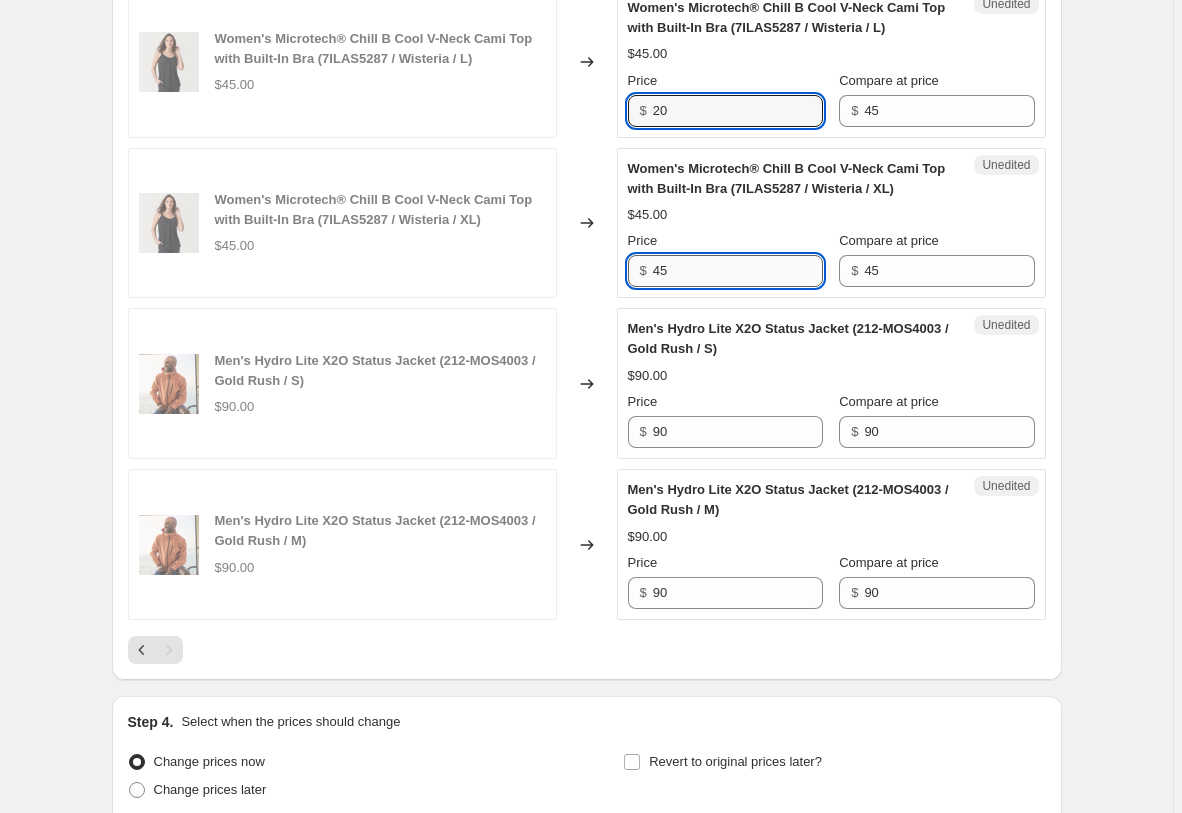 click on "45" at bounding box center (738, 271) 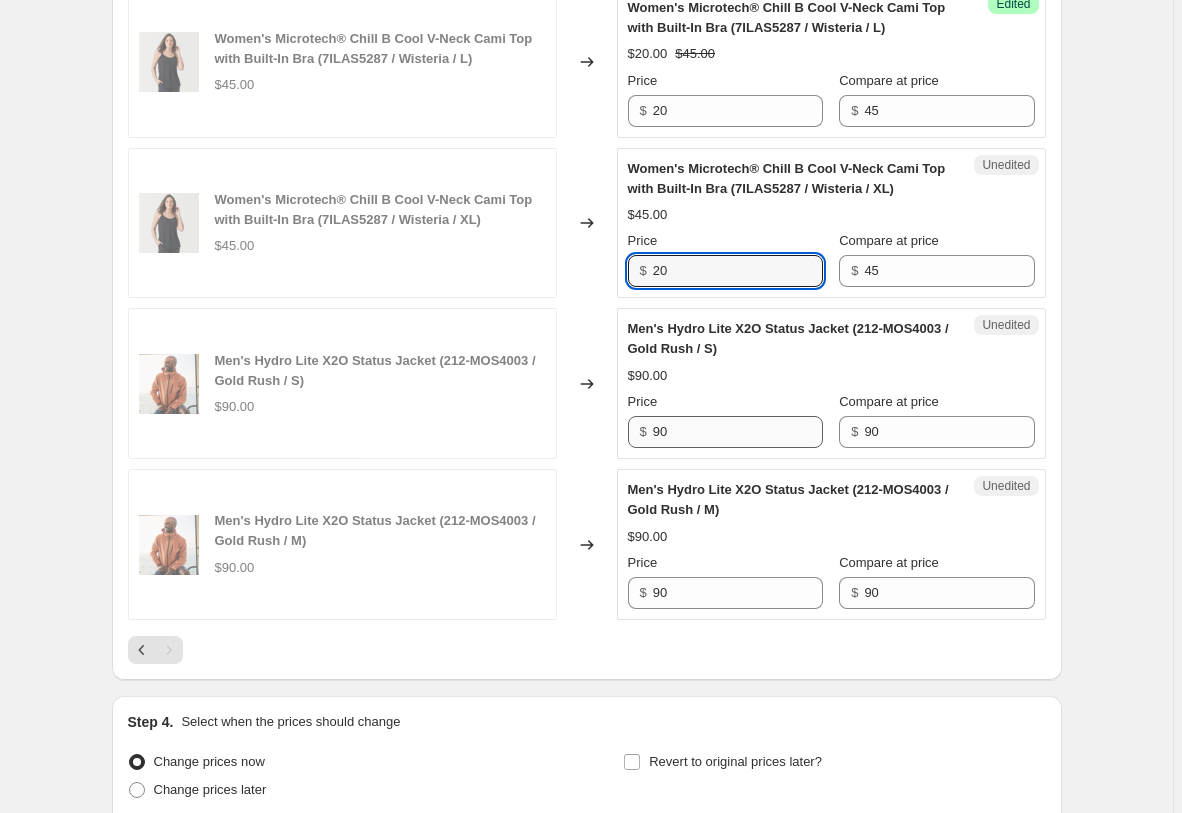type on "20" 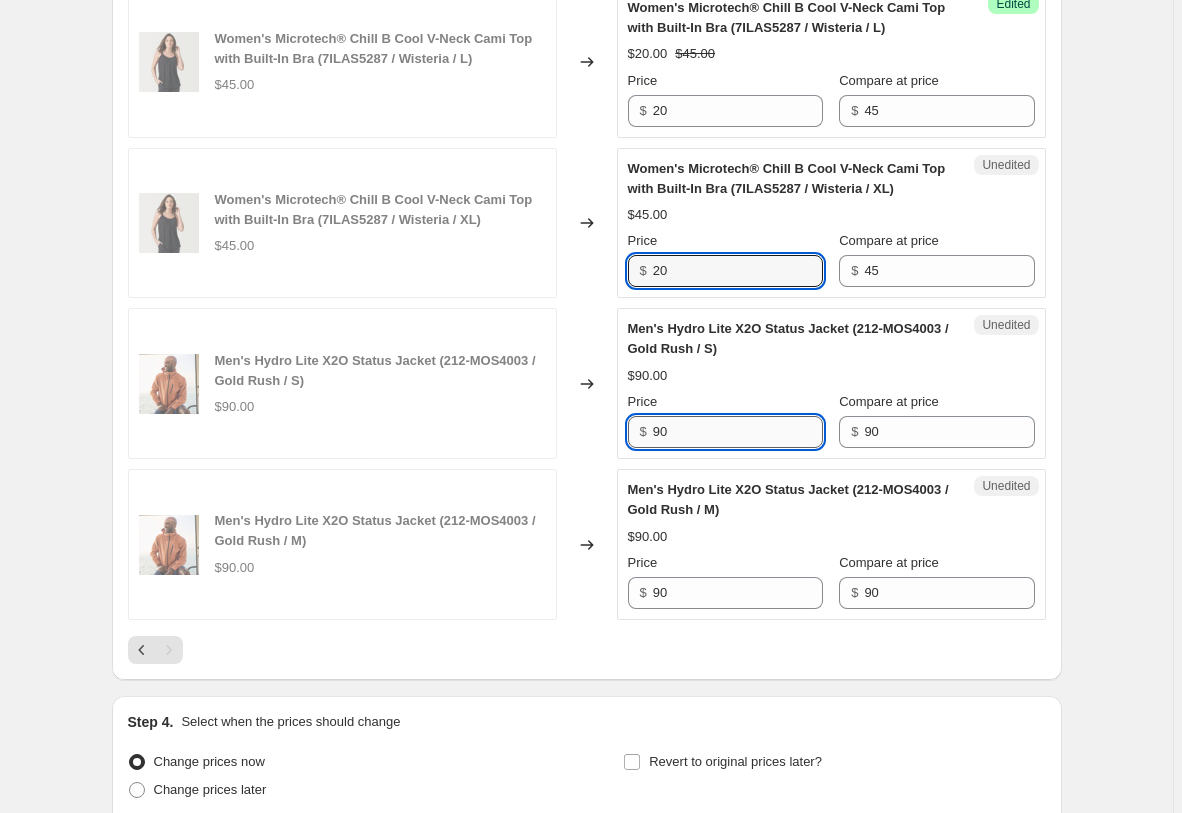 click on "90" at bounding box center (738, 432) 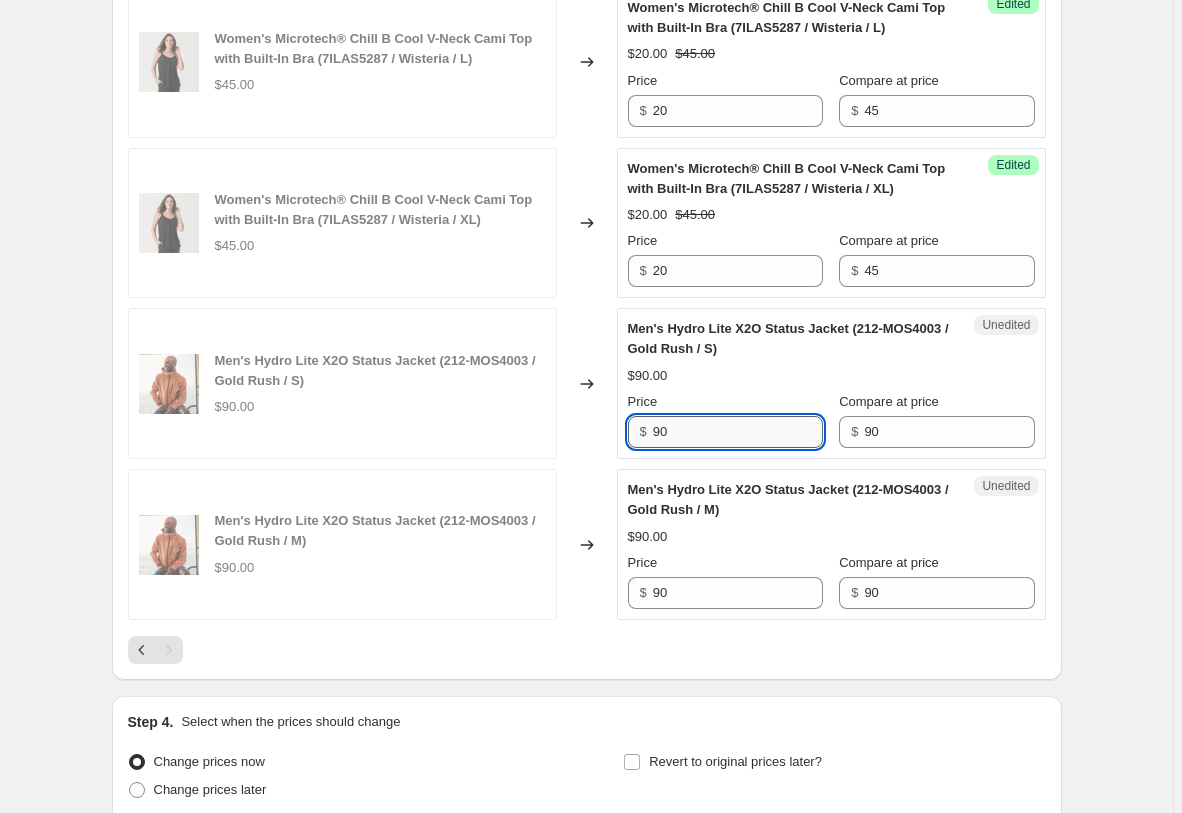click on "90" at bounding box center (738, 432) 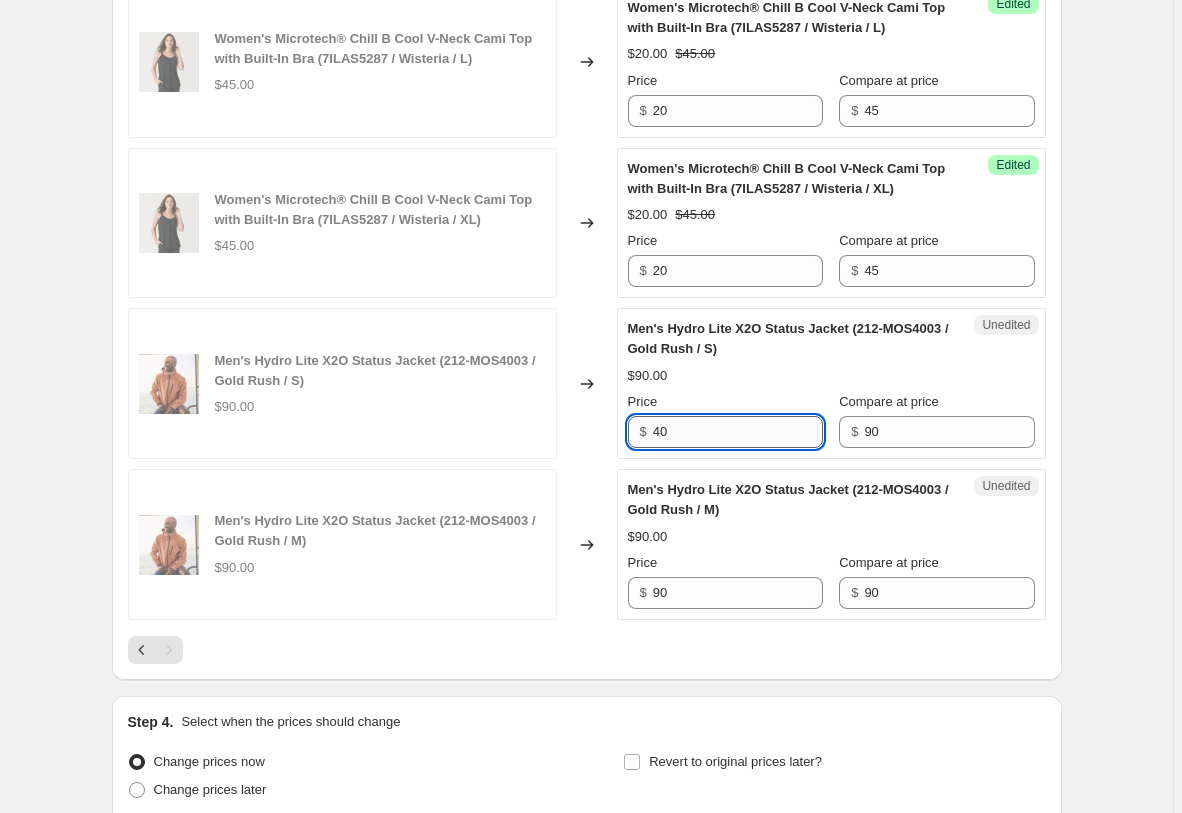 click on "40" at bounding box center (738, 432) 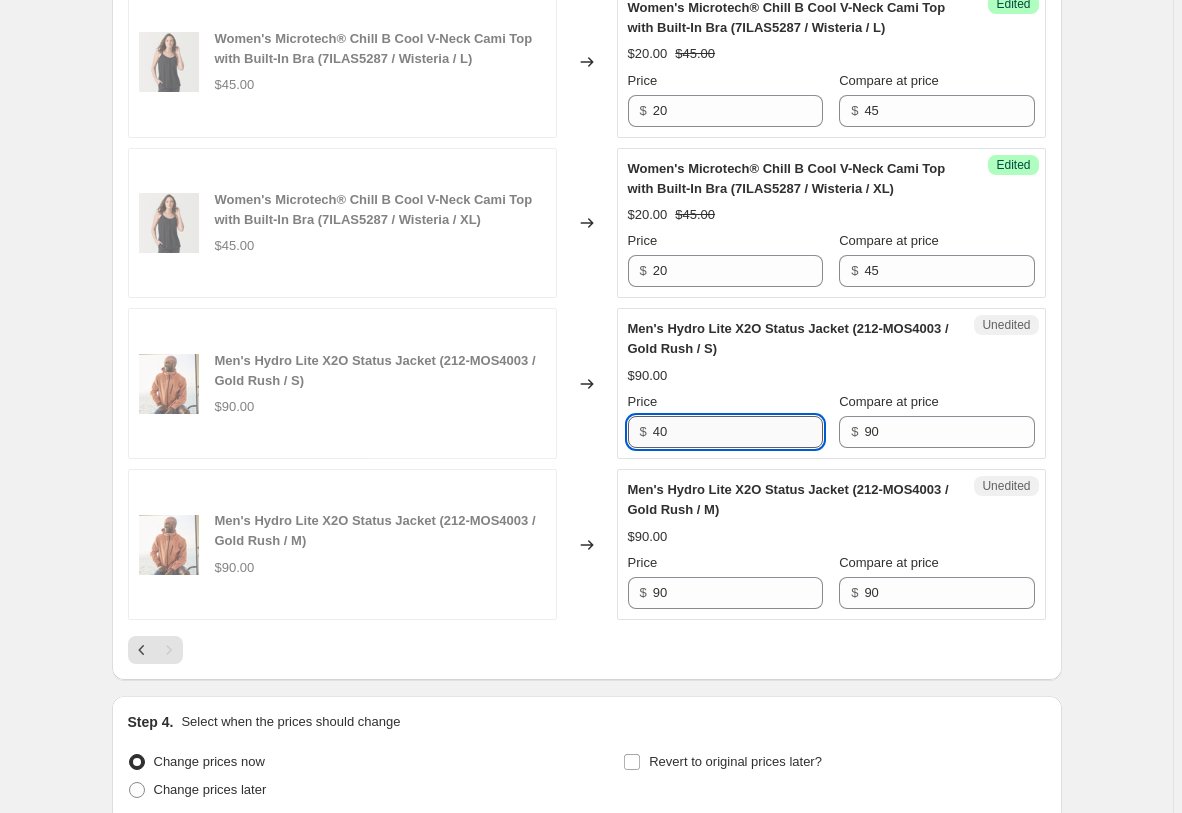 click on "40" at bounding box center [738, 432] 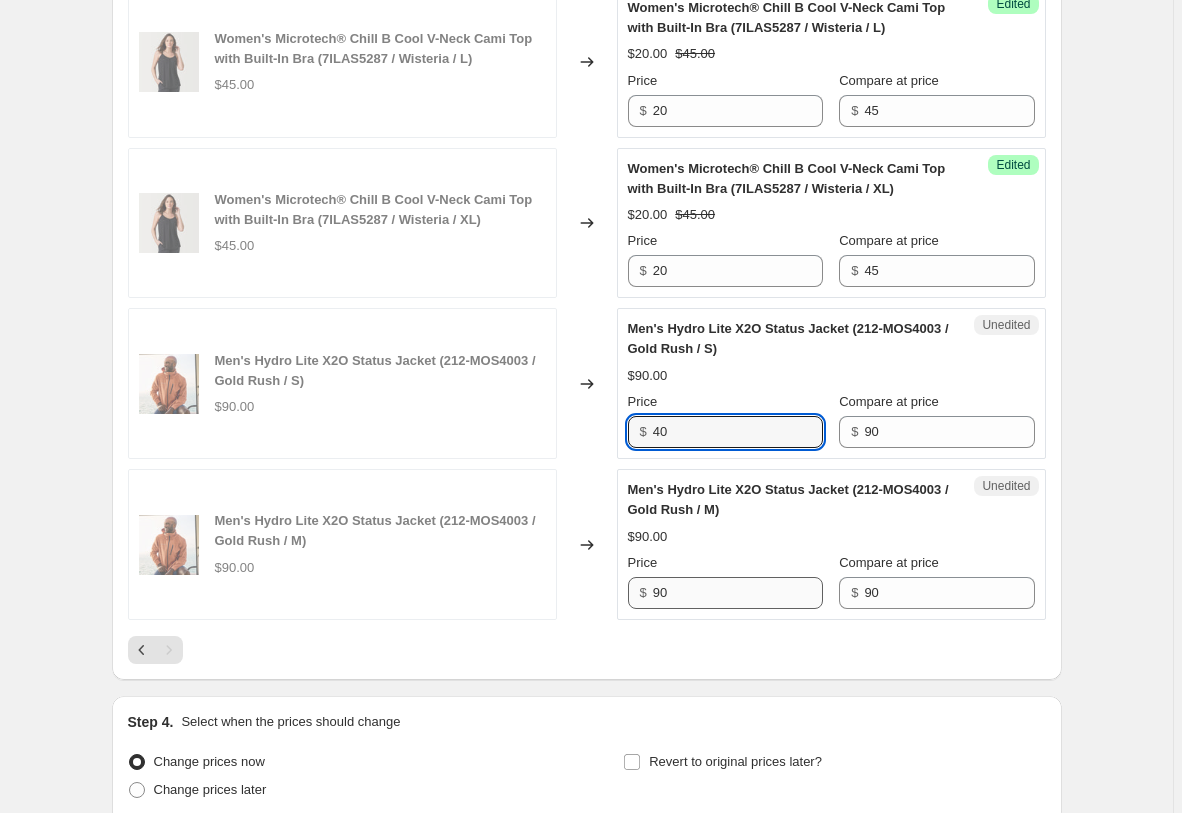 type on "40" 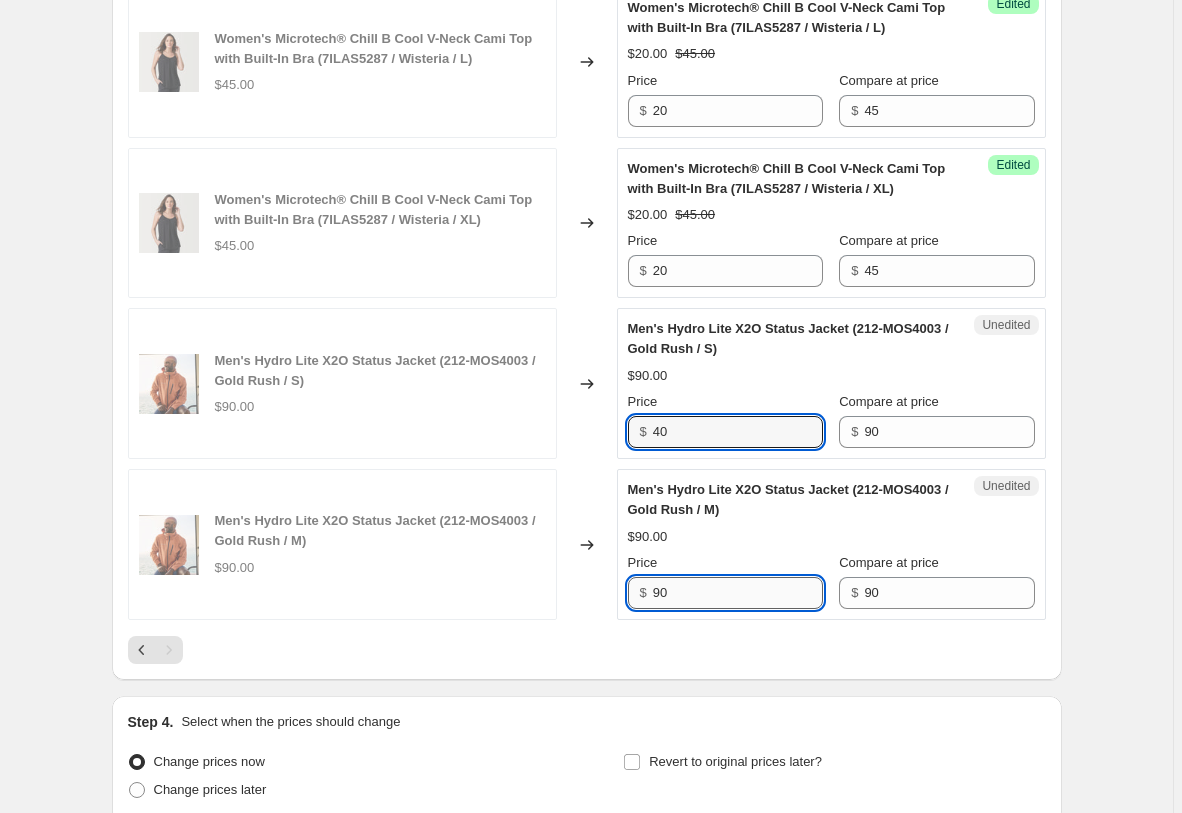 click on "90" at bounding box center [738, 593] 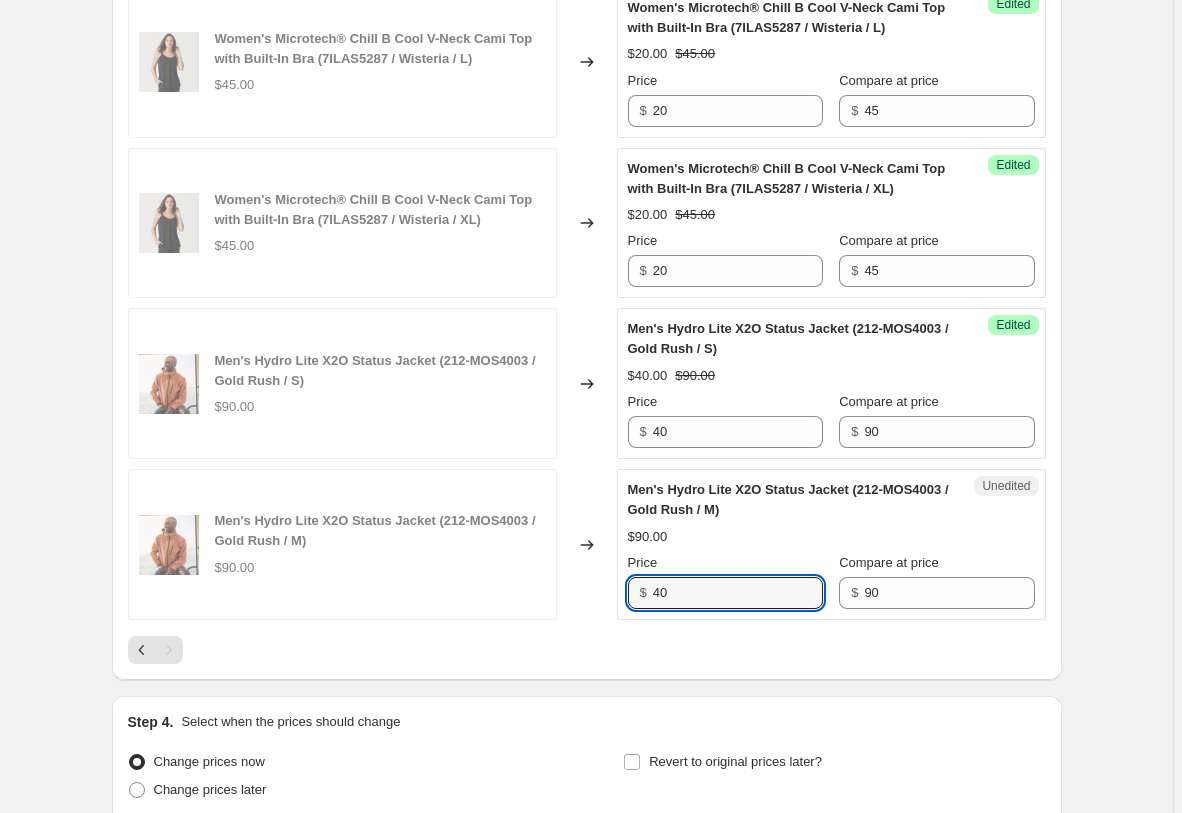 type on "40" 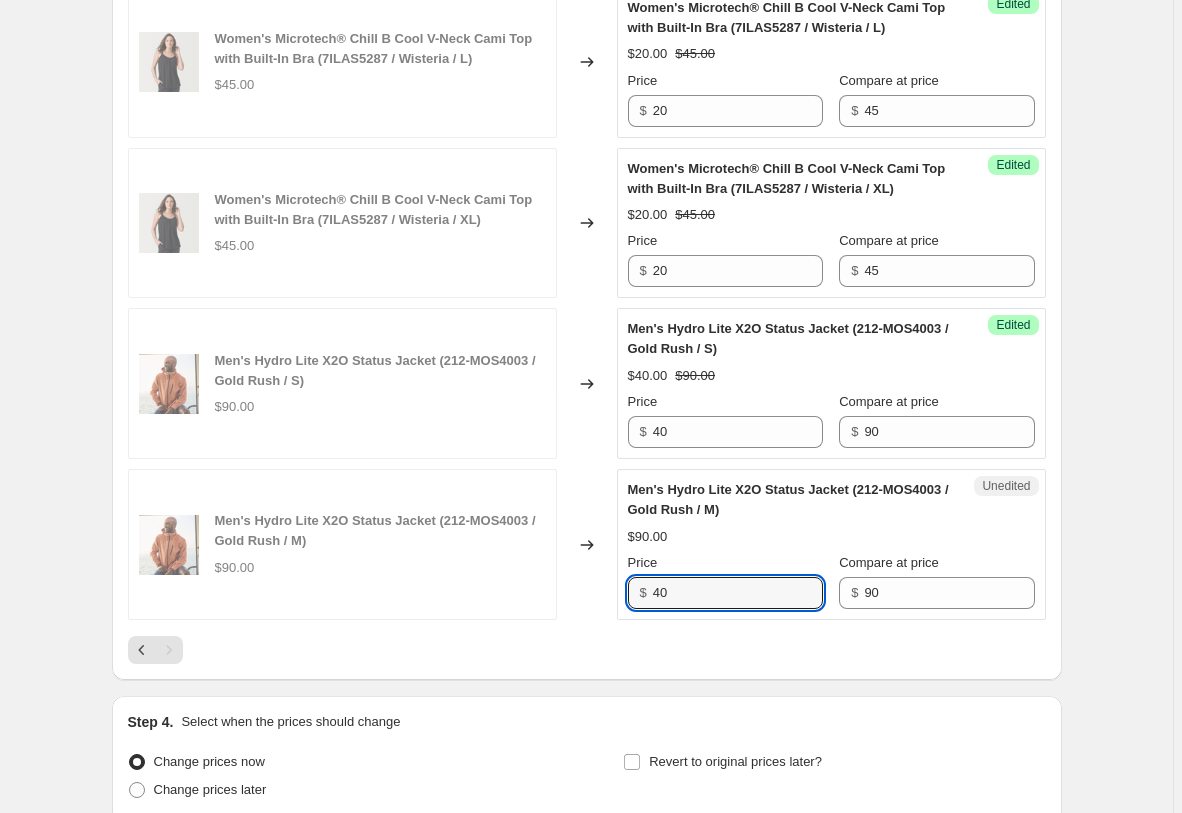 click at bounding box center (587, 650) 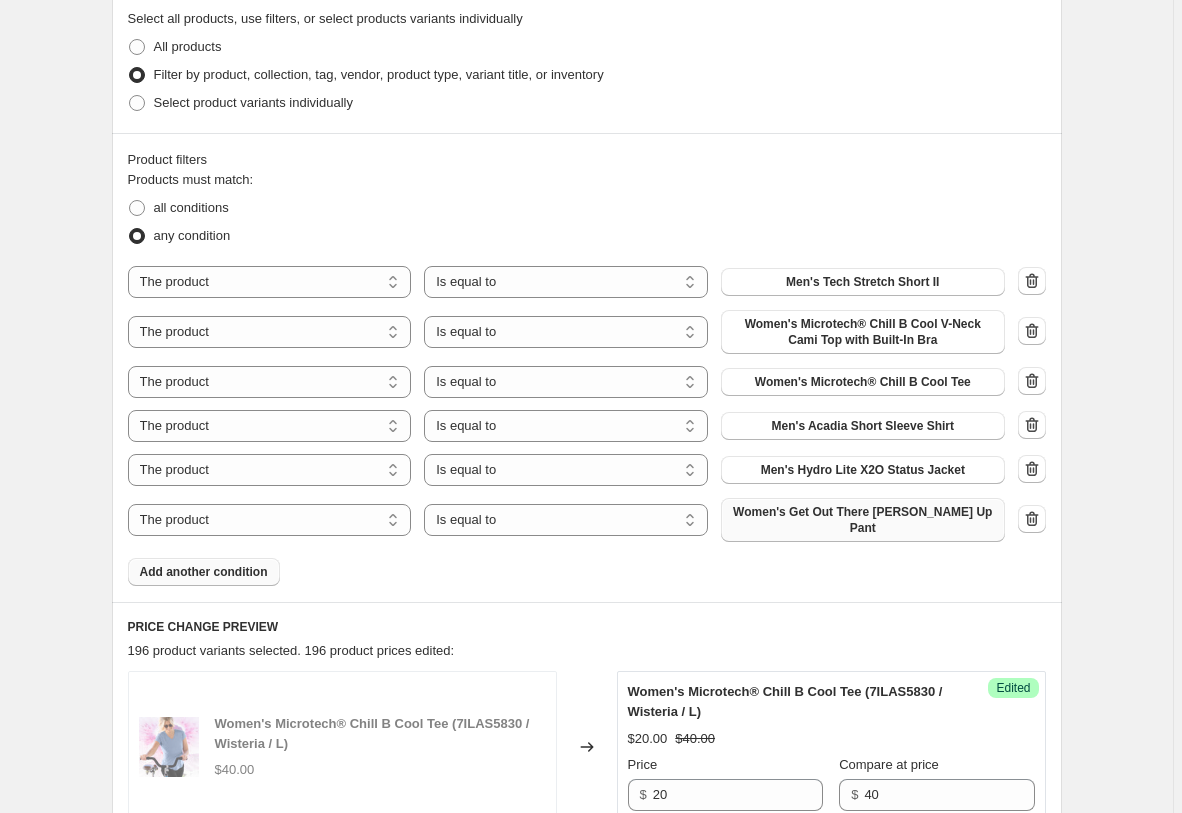 scroll, scrollTop: 773, scrollLeft: 0, axis: vertical 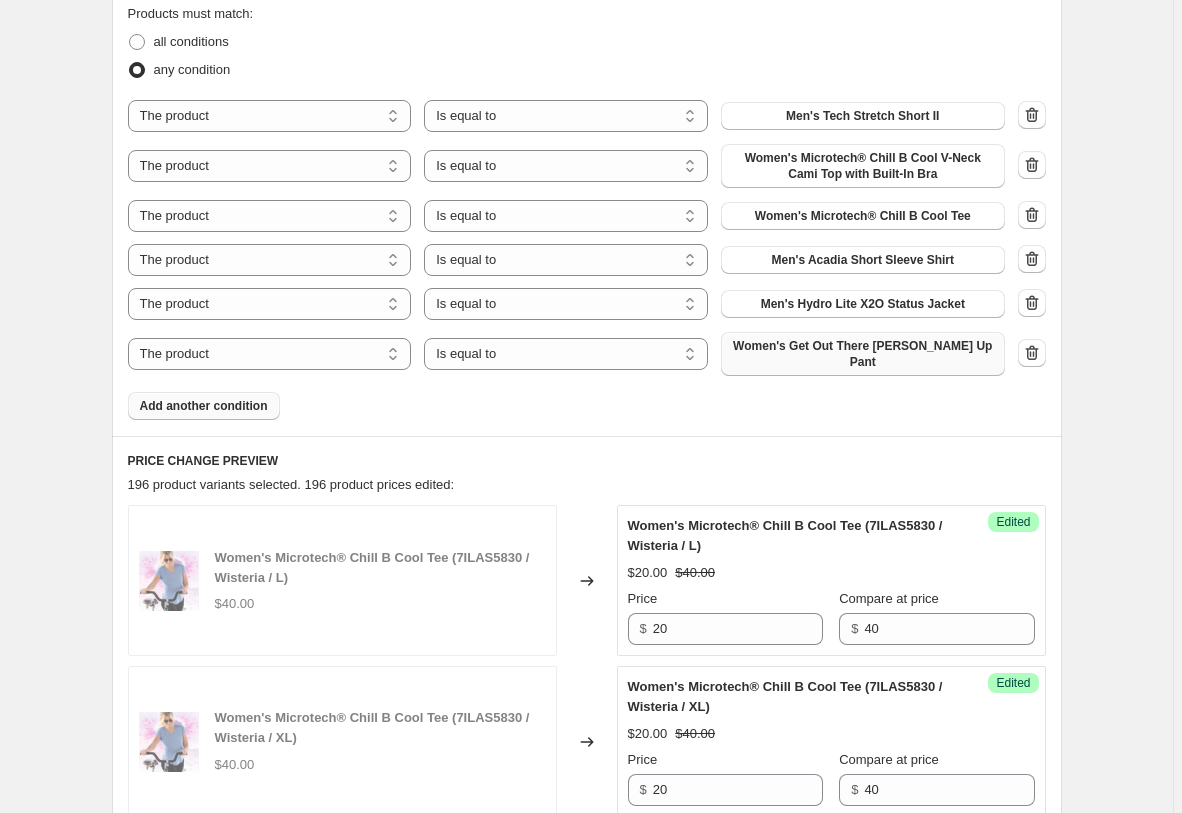 click on "Add another condition" at bounding box center (204, 406) 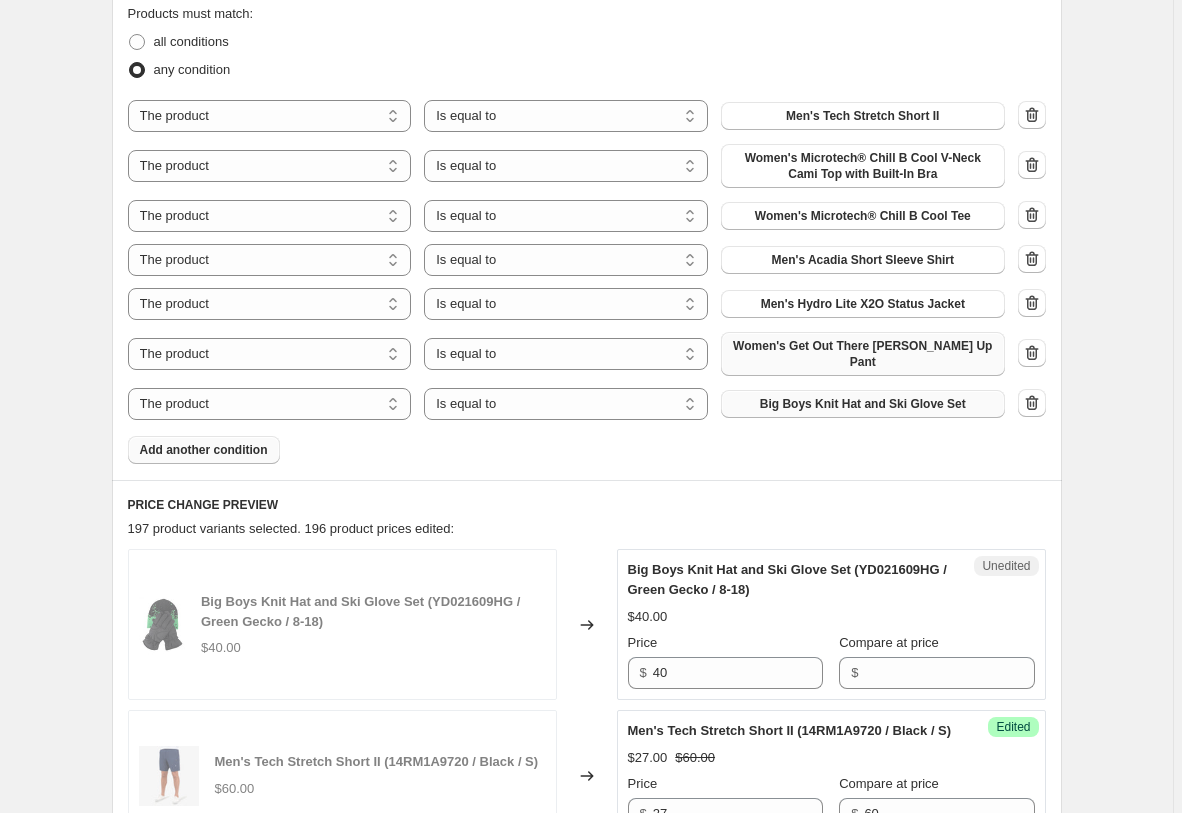 click on "Big Boys Knit Hat and Ski Glove Set" at bounding box center (863, 404) 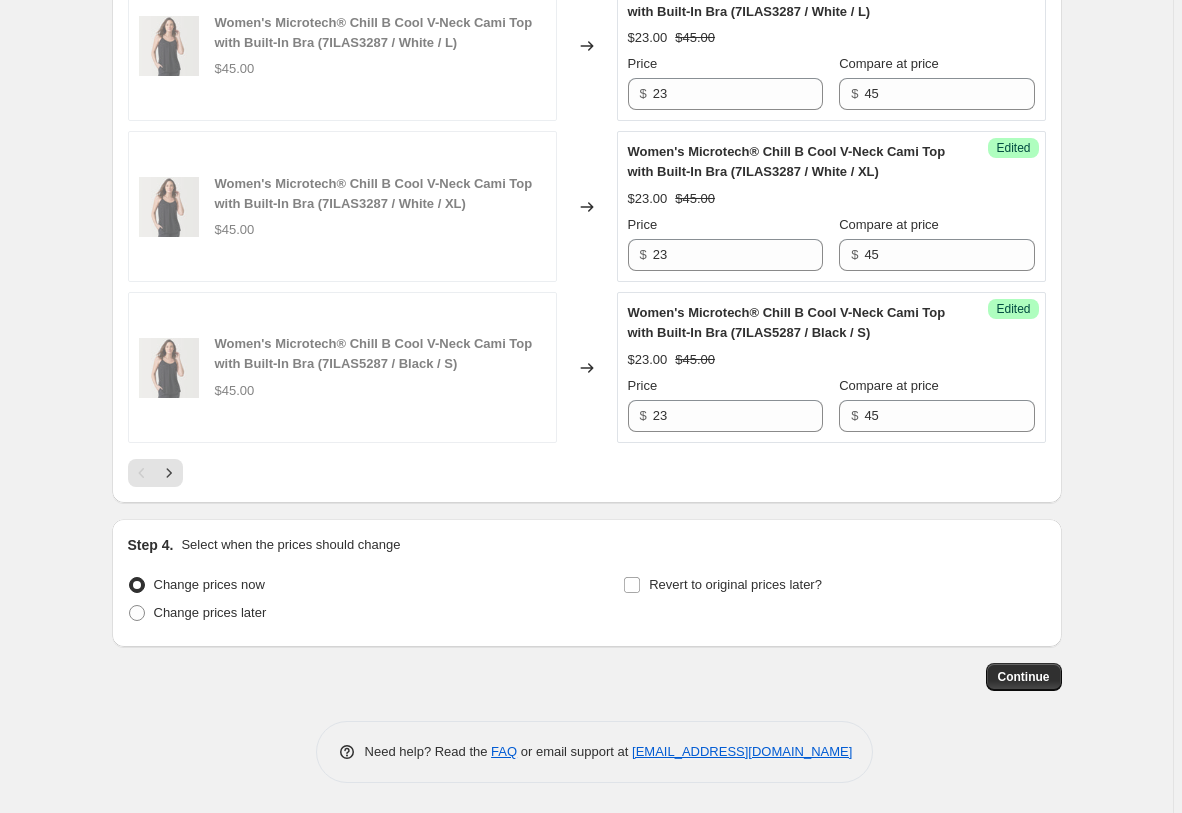 scroll, scrollTop: 4073, scrollLeft: 0, axis: vertical 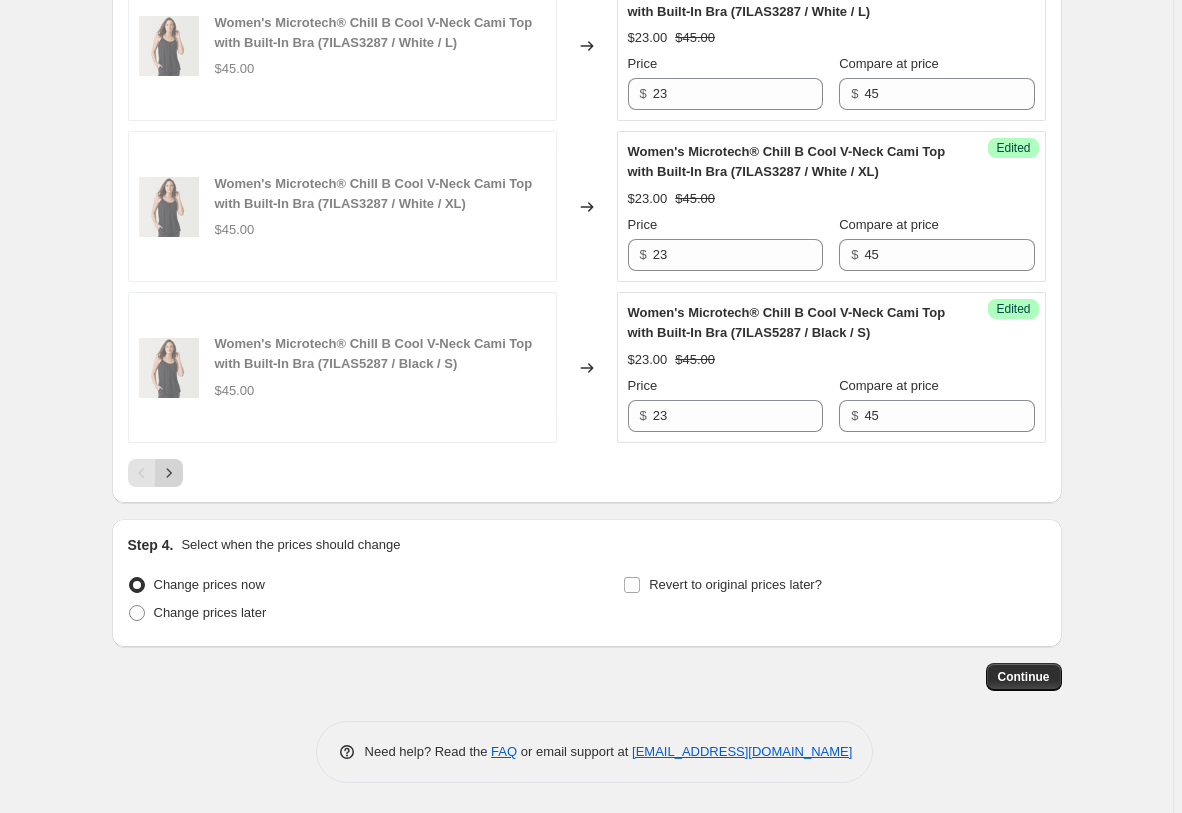 click 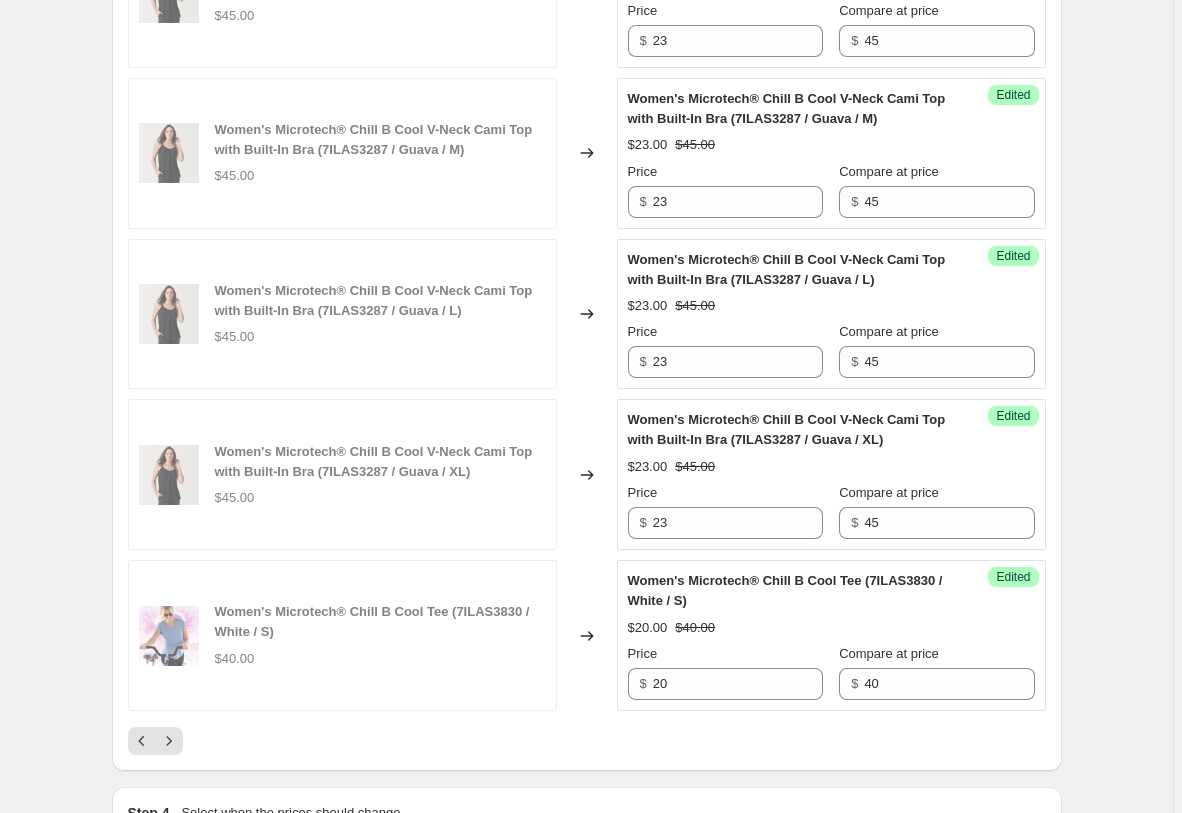 scroll, scrollTop: 3847, scrollLeft: 0, axis: vertical 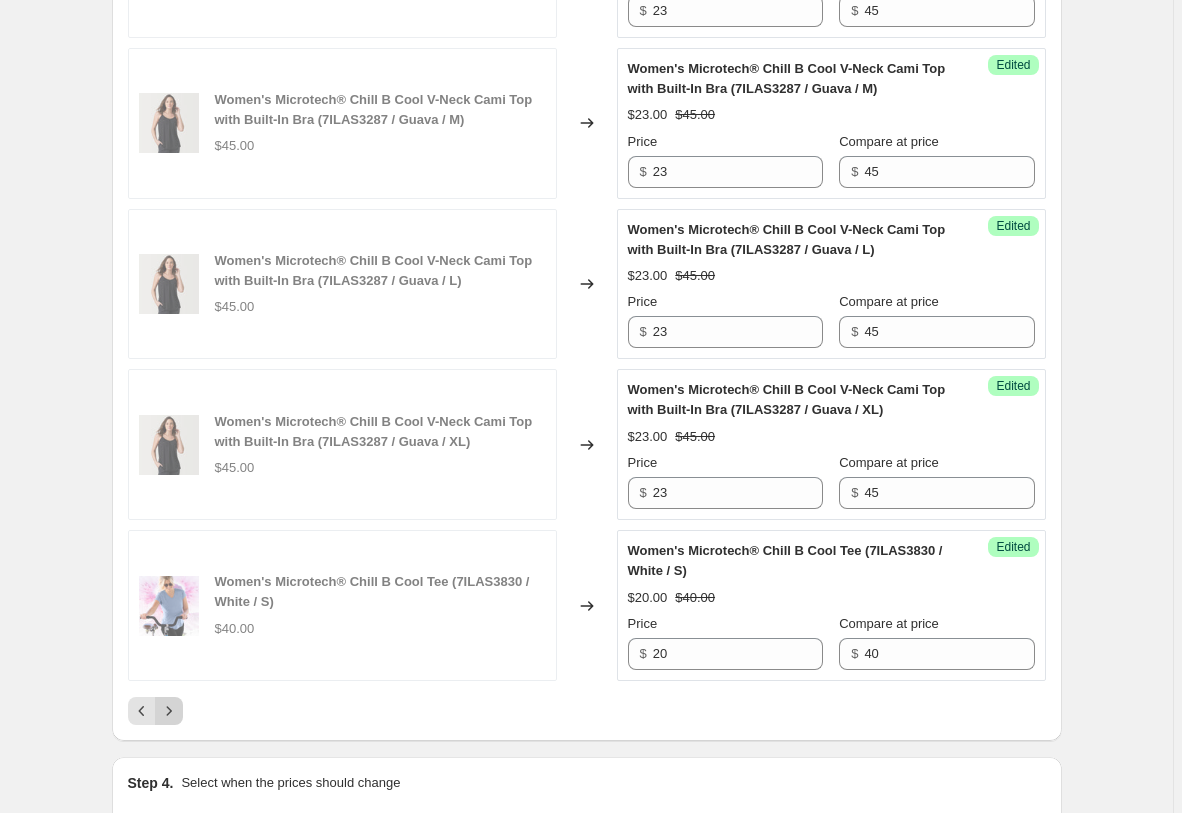 click at bounding box center [169, 711] 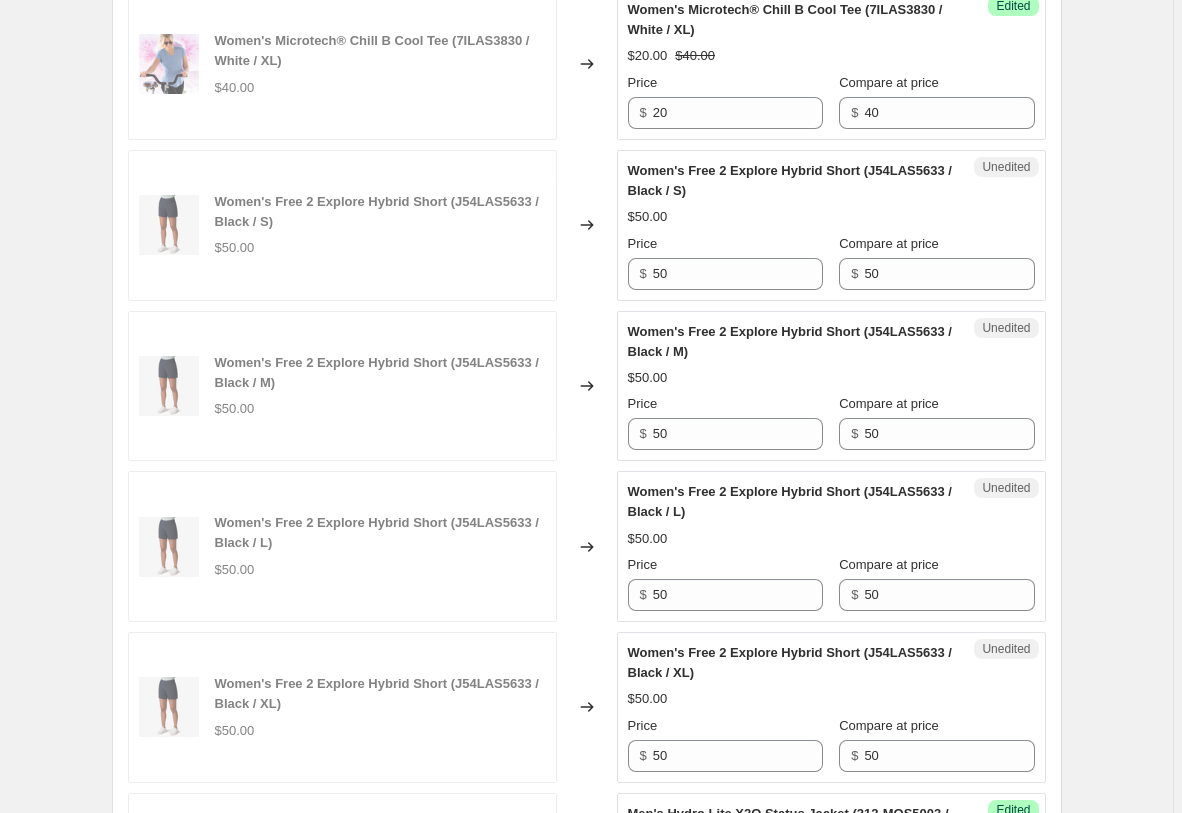 scroll, scrollTop: 1614, scrollLeft: 0, axis: vertical 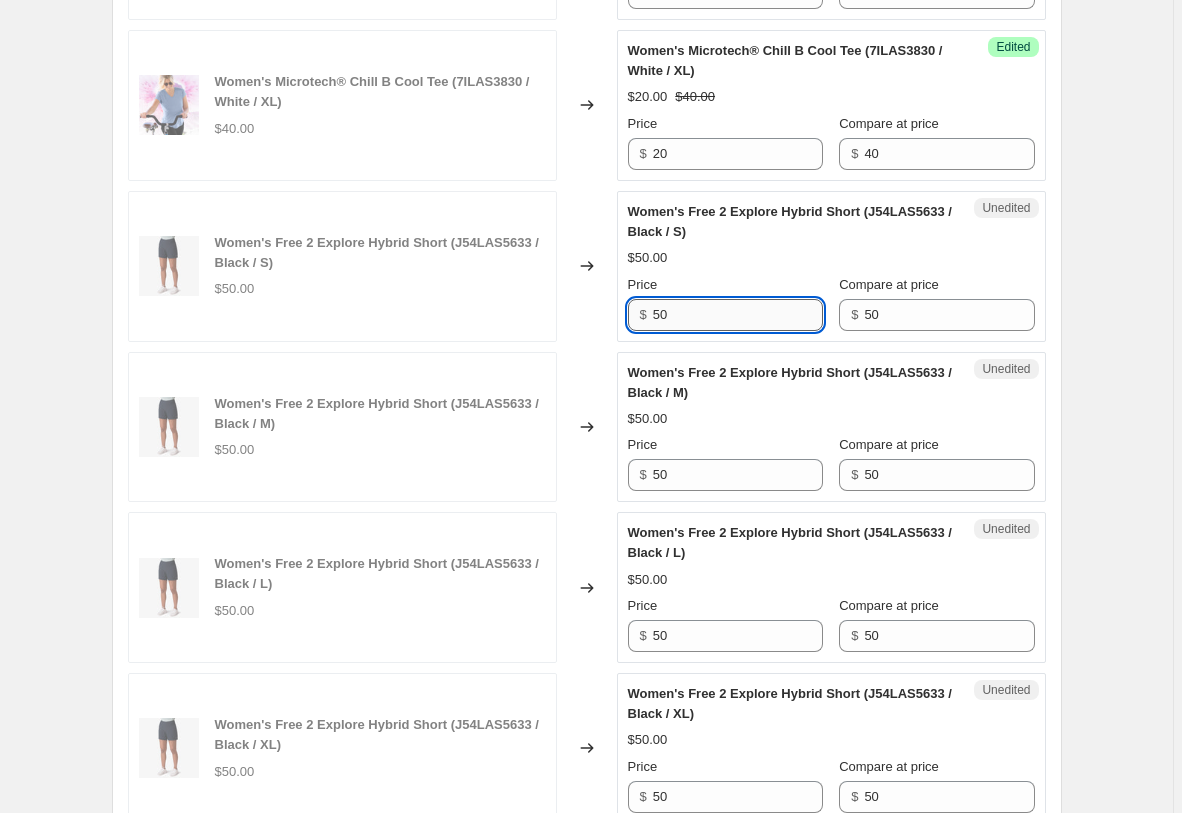click on "50" at bounding box center (738, 315) 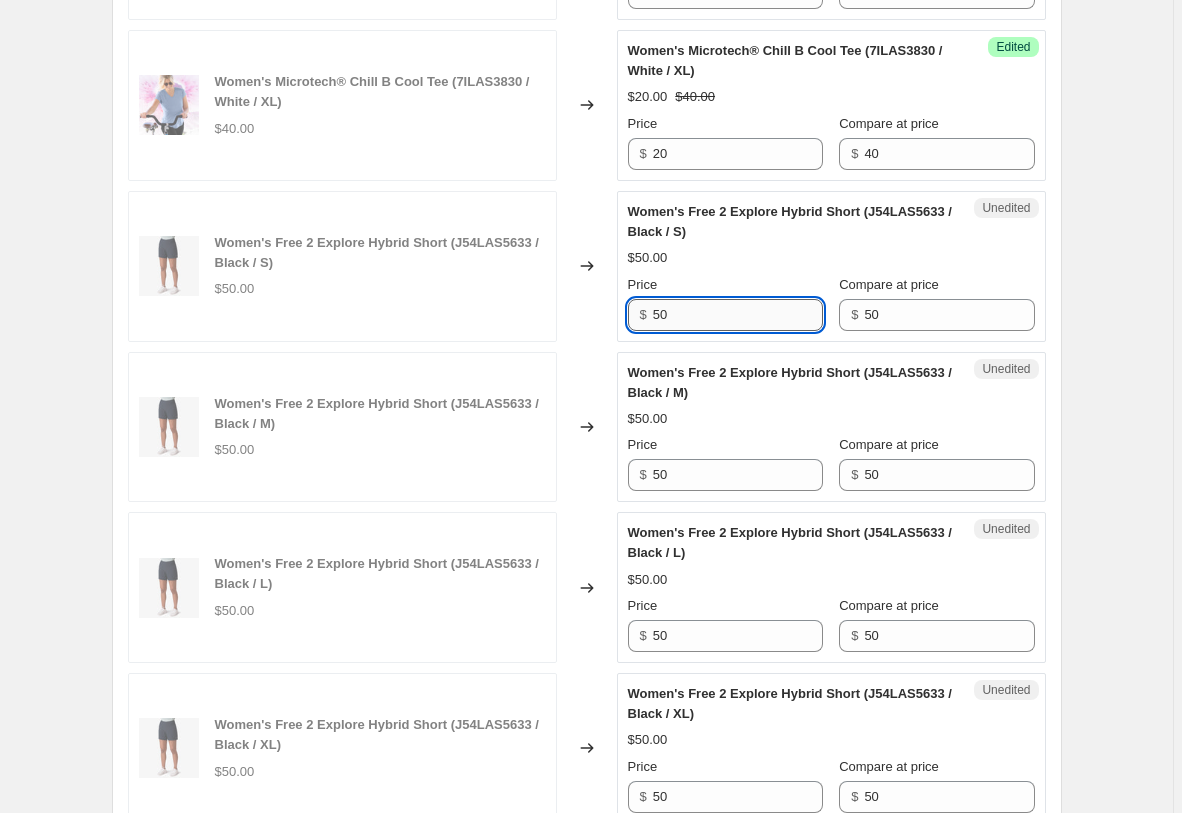 click on "50" at bounding box center (738, 315) 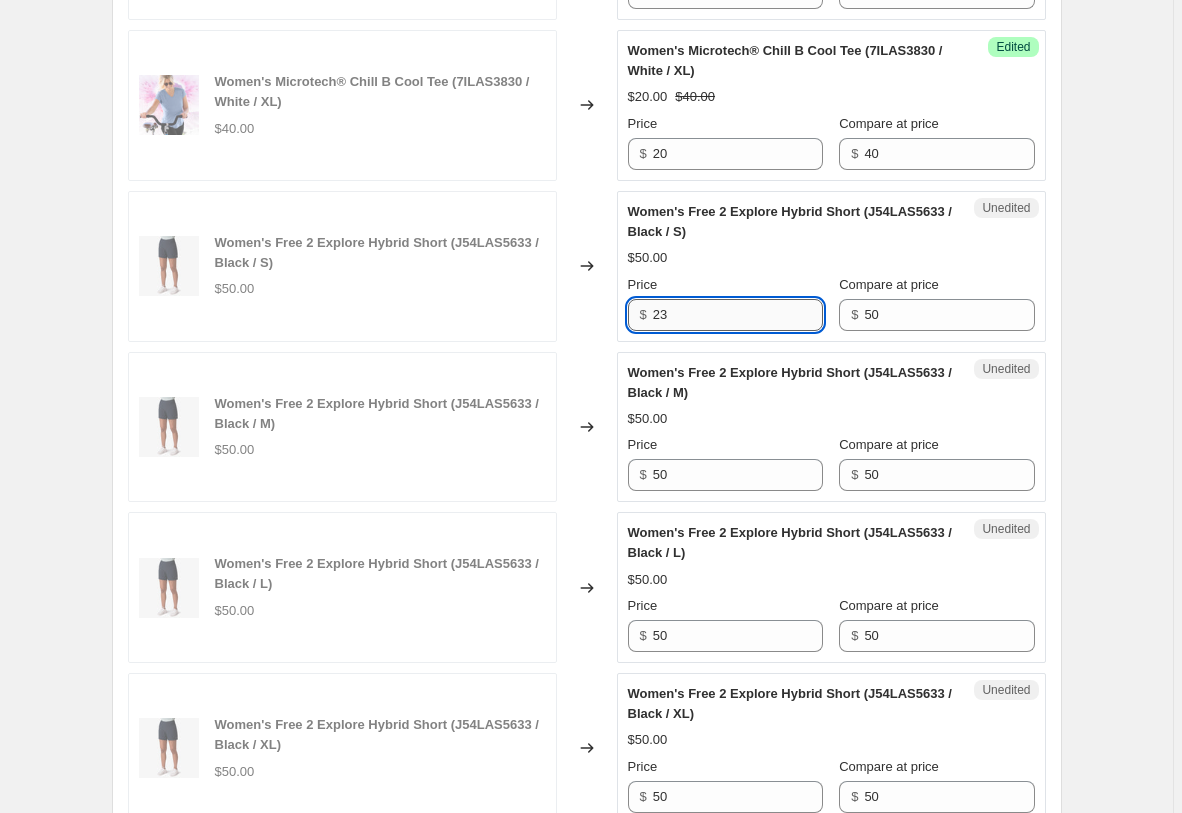 click on "23" at bounding box center (738, 315) 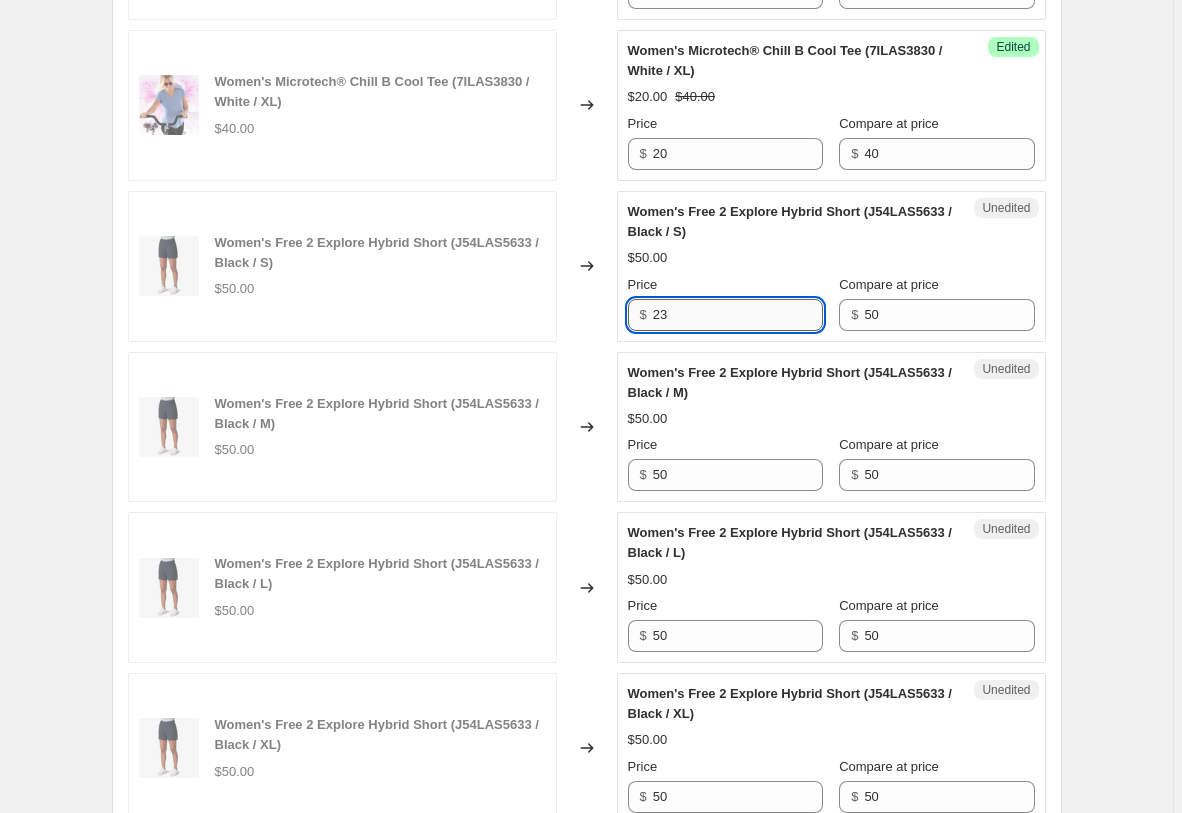 click on "23" at bounding box center (738, 315) 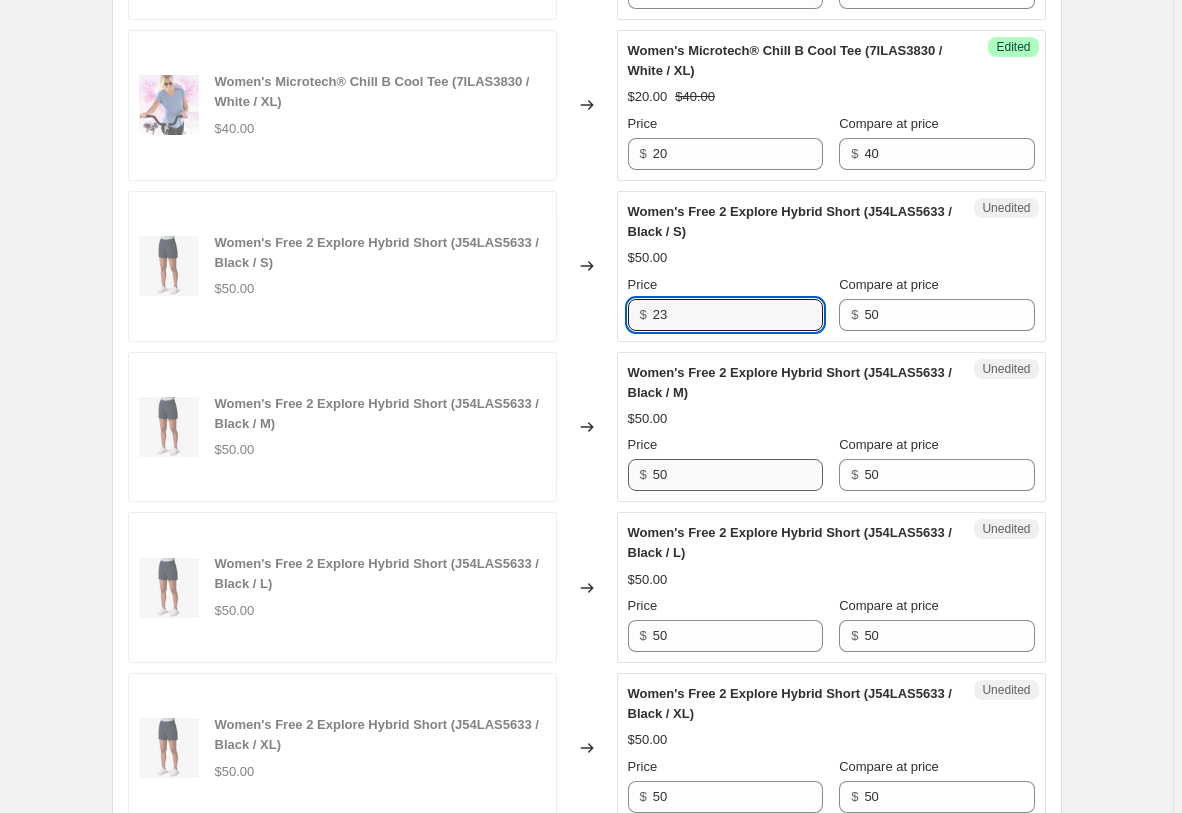 type on "23" 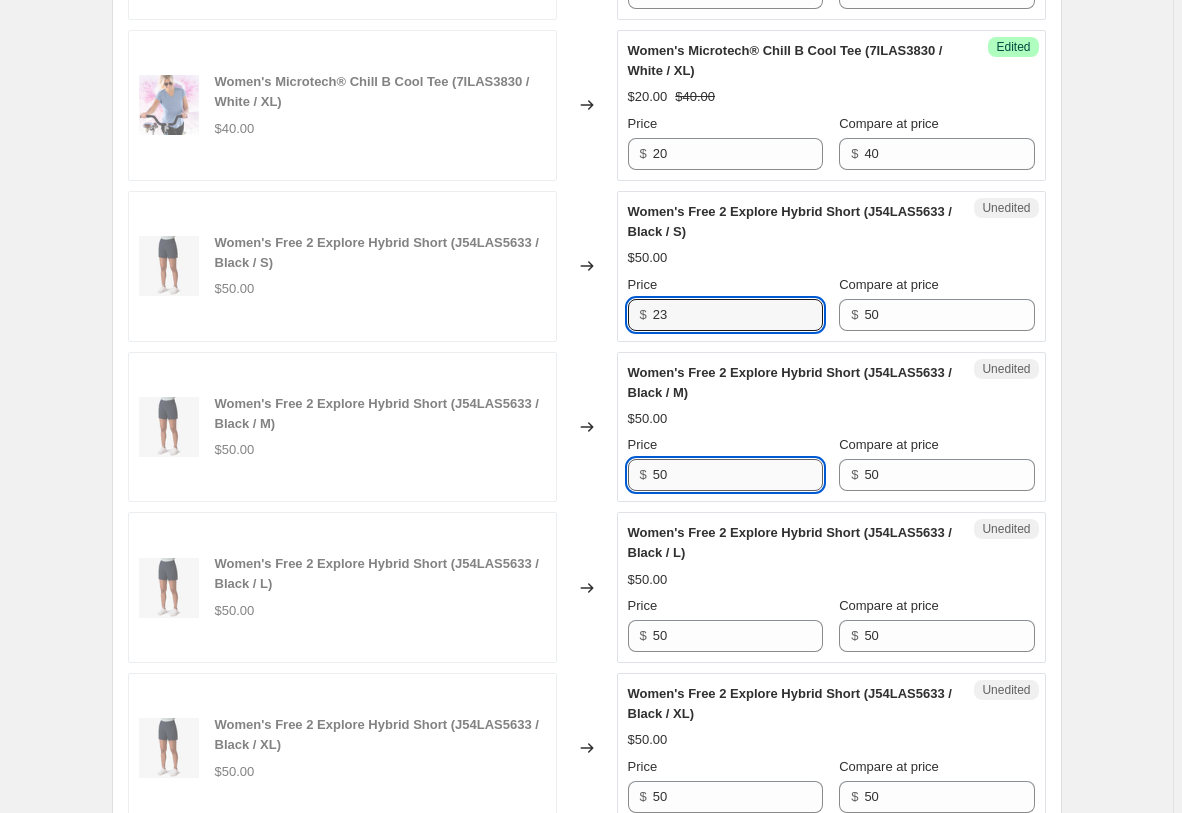 click on "50" at bounding box center (738, 475) 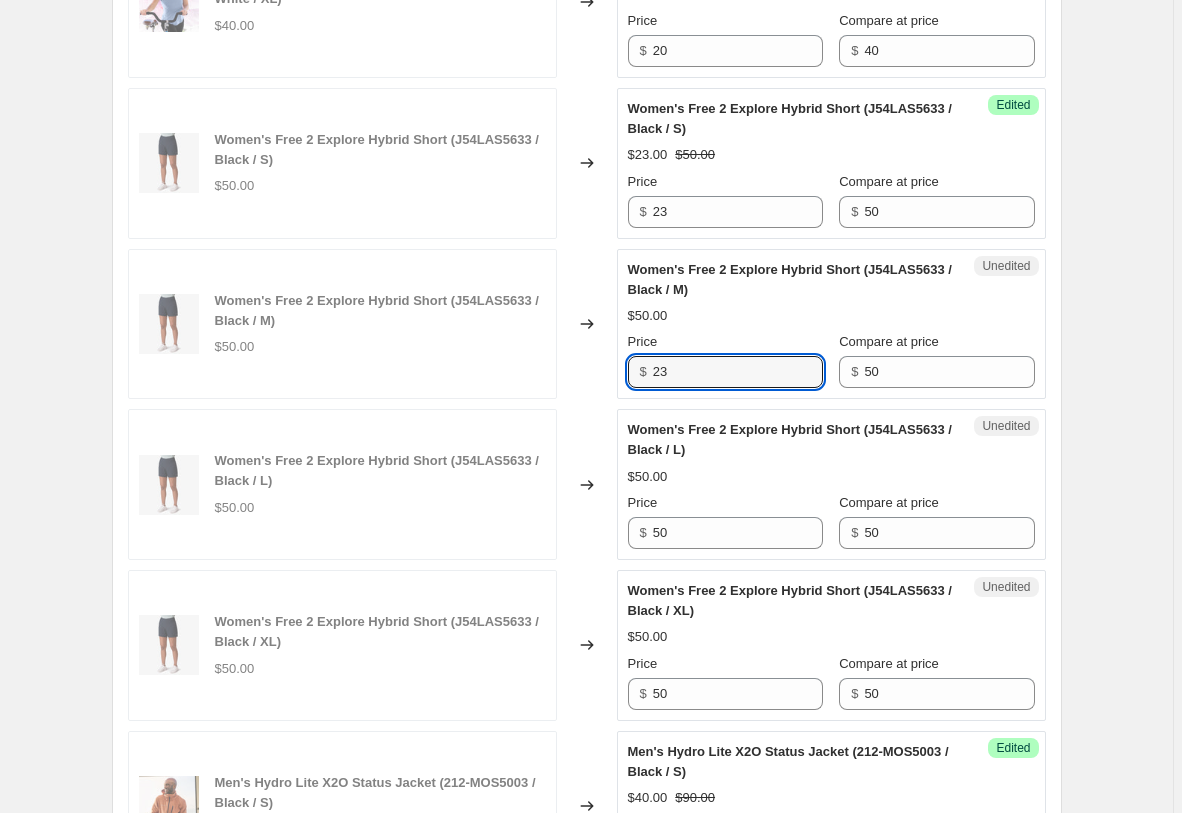 scroll, scrollTop: 1818, scrollLeft: 0, axis: vertical 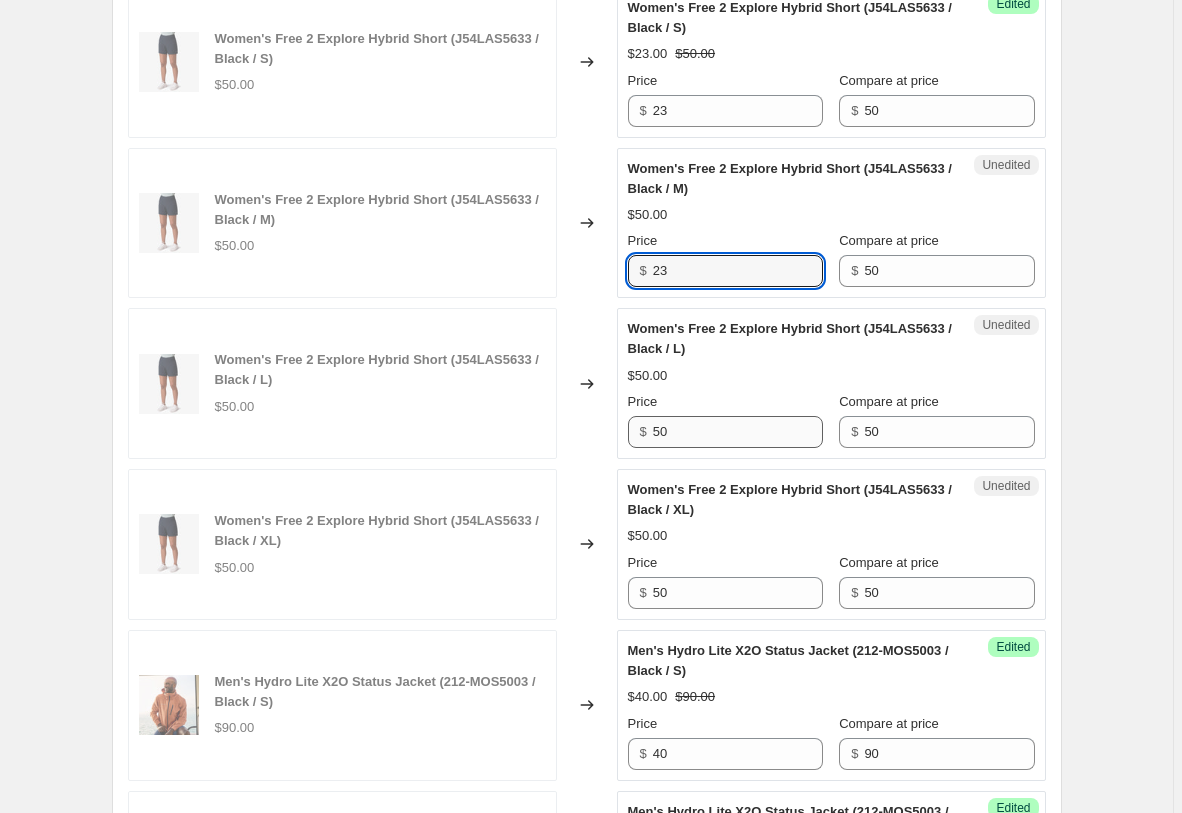 type on "23" 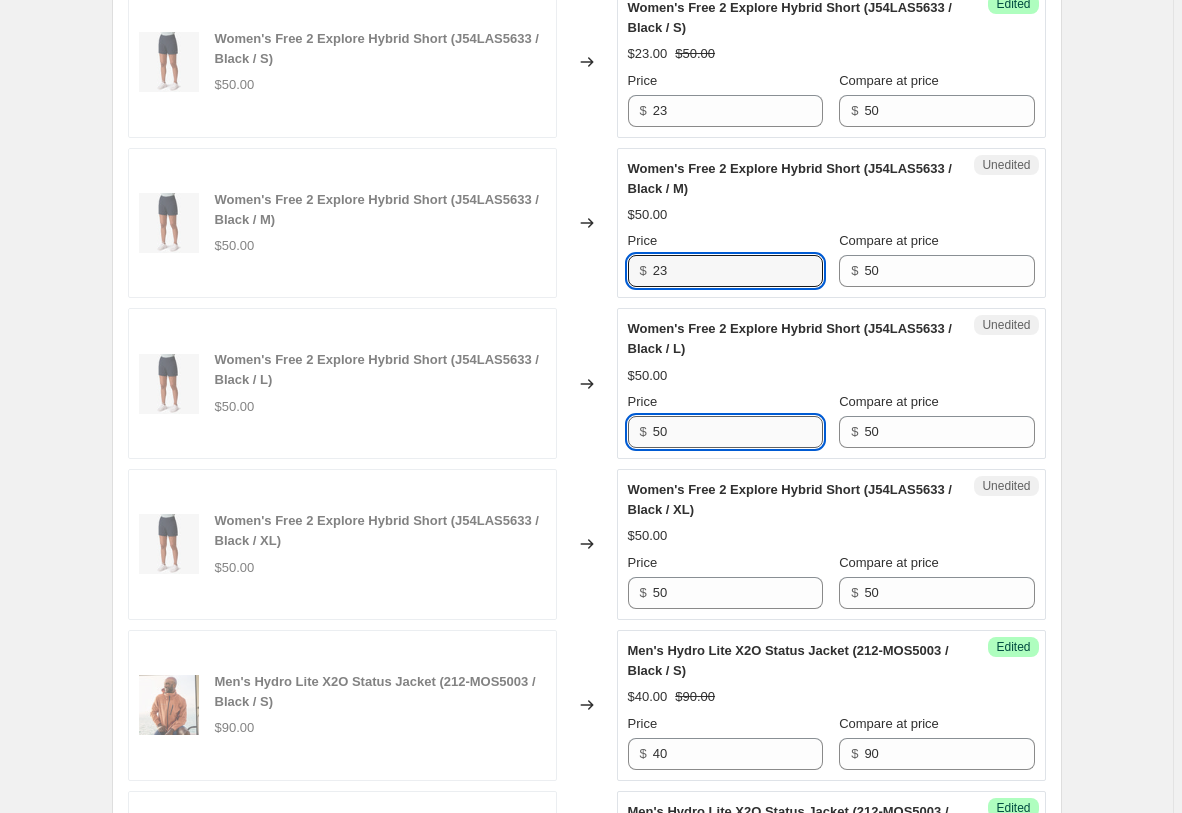click on "50" at bounding box center [738, 432] 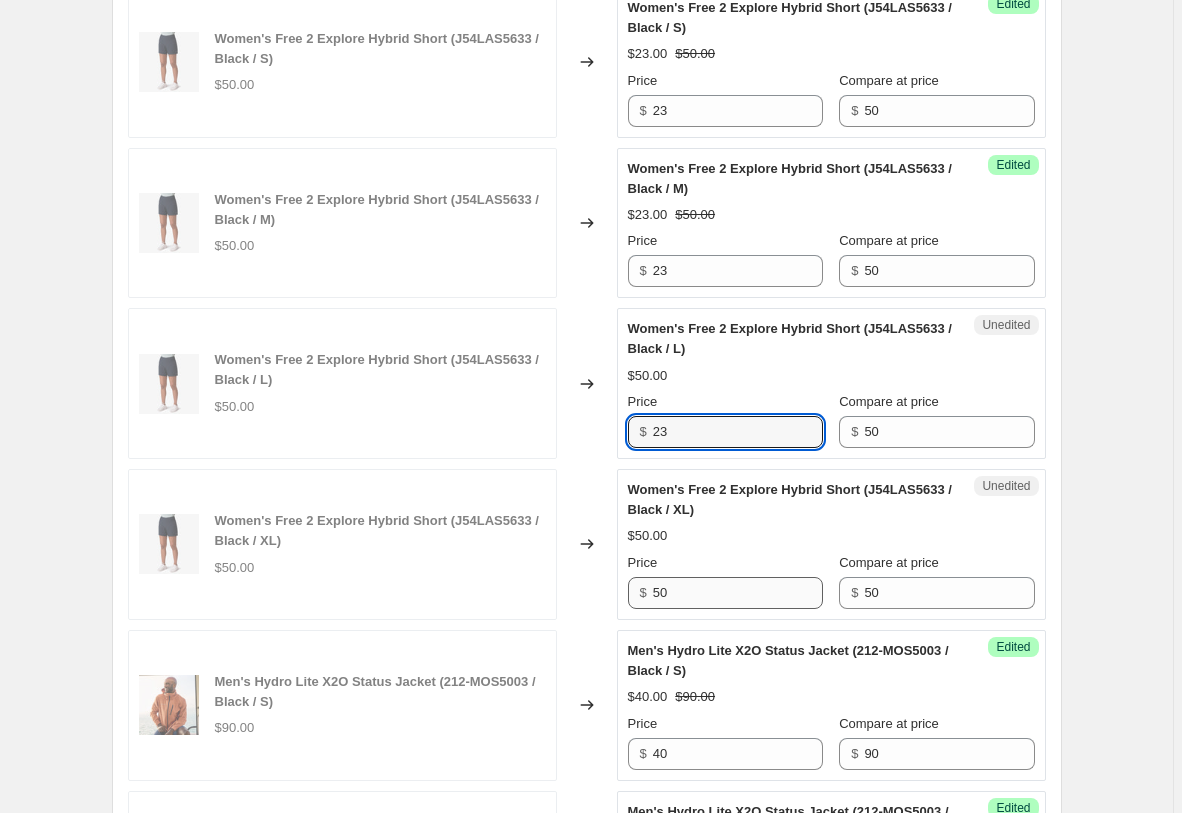 type 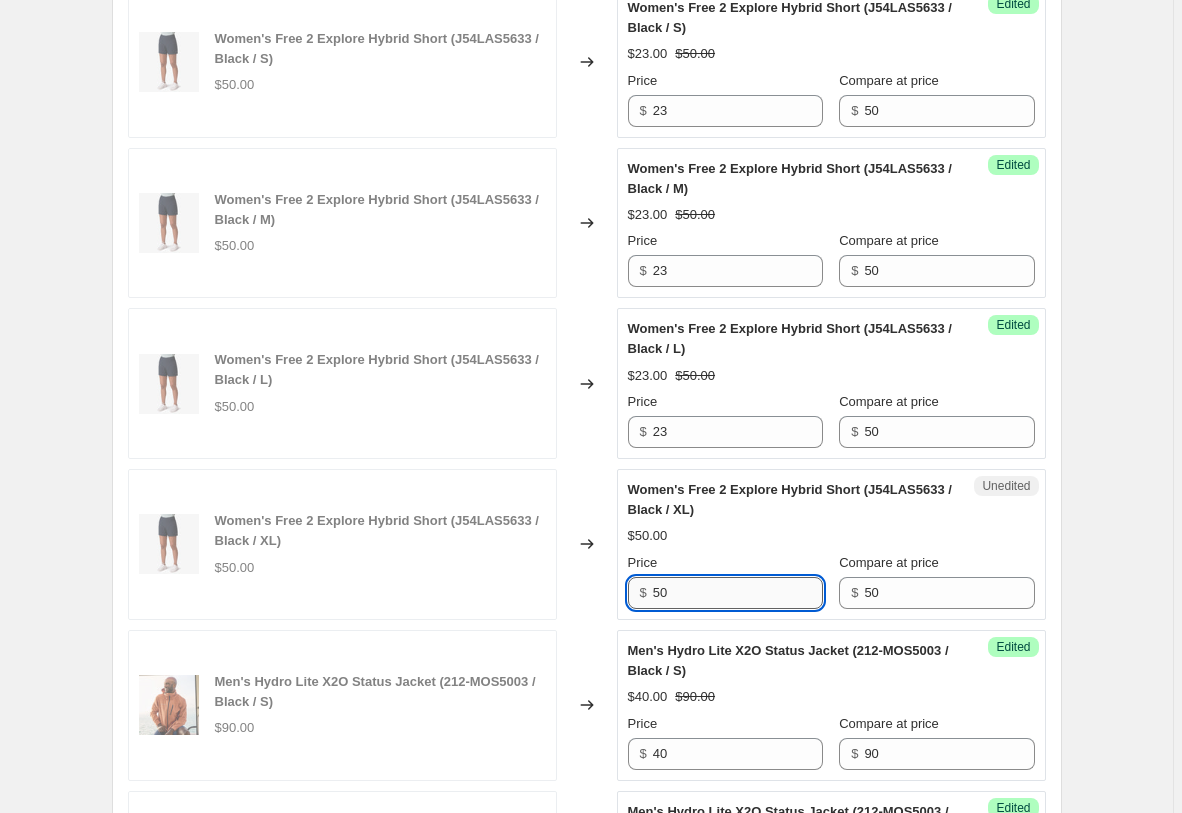 click on "50" at bounding box center (738, 593) 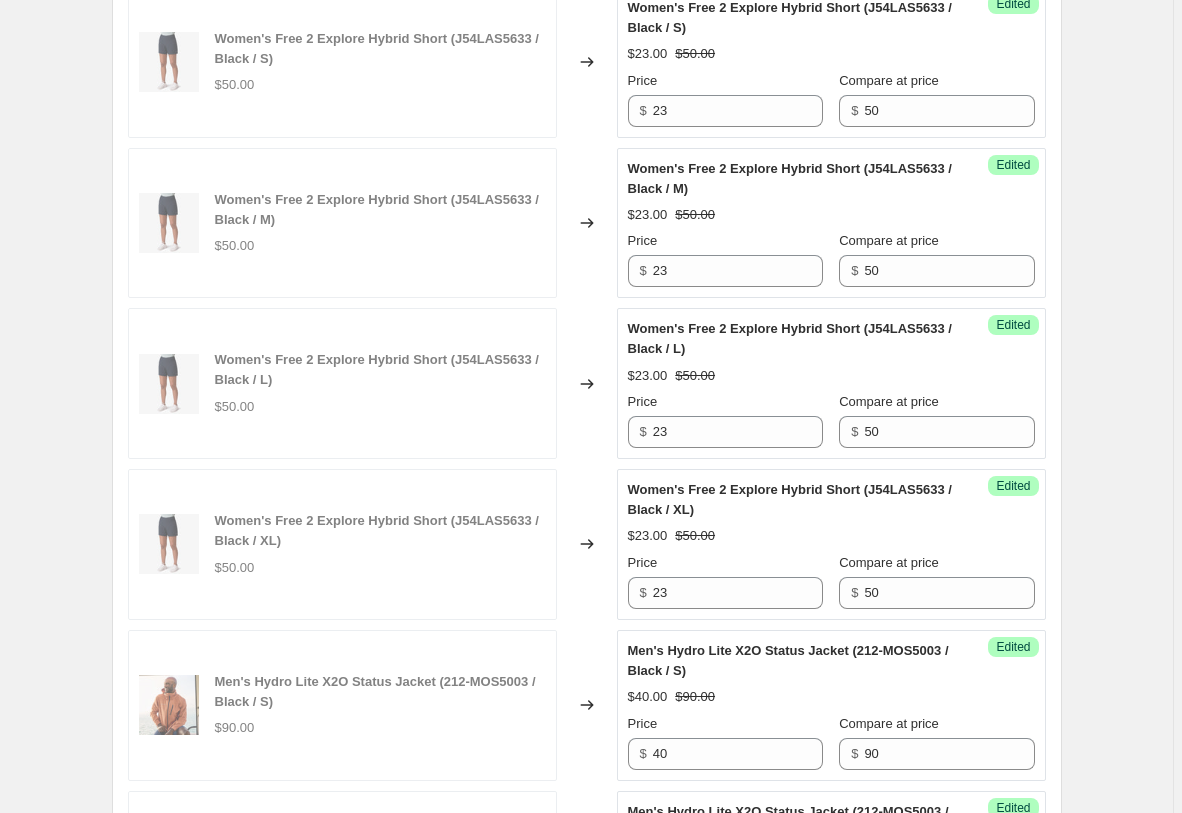 click on "Changed to" at bounding box center (587, 544) 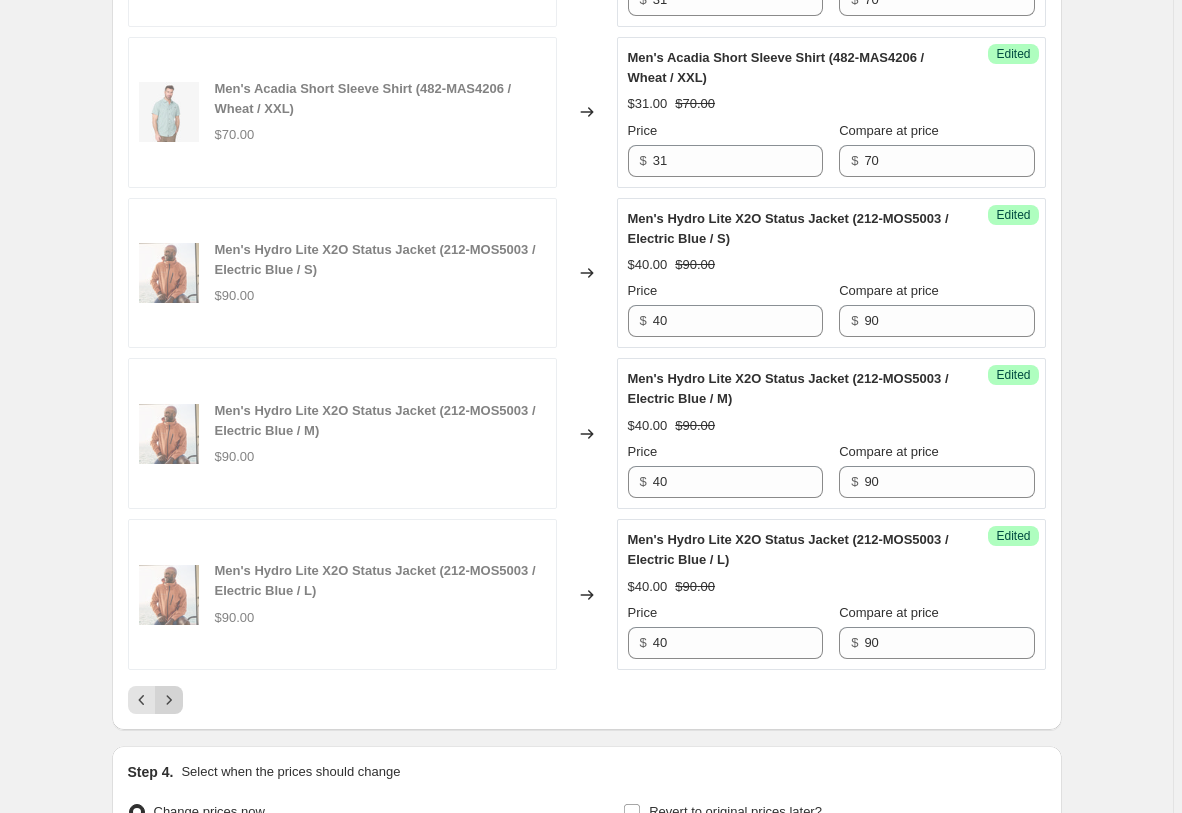 click 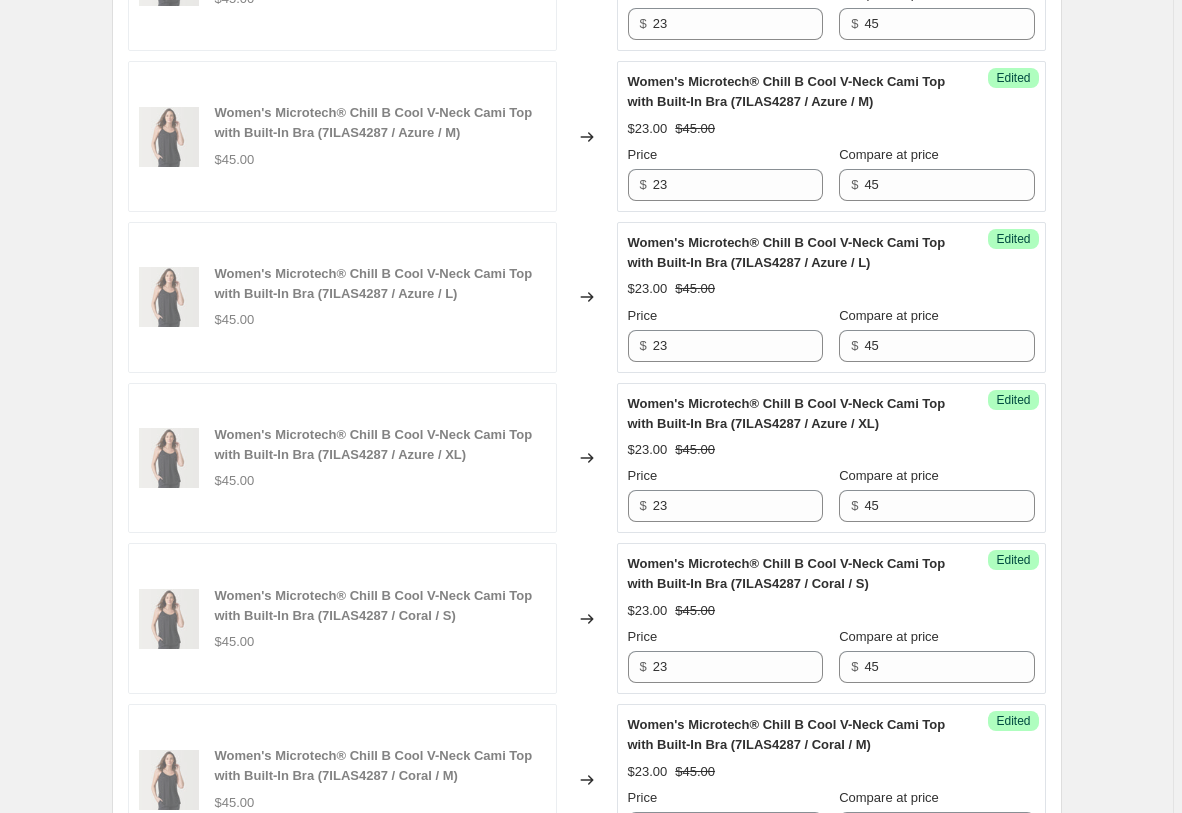 scroll, scrollTop: 4073, scrollLeft: 0, axis: vertical 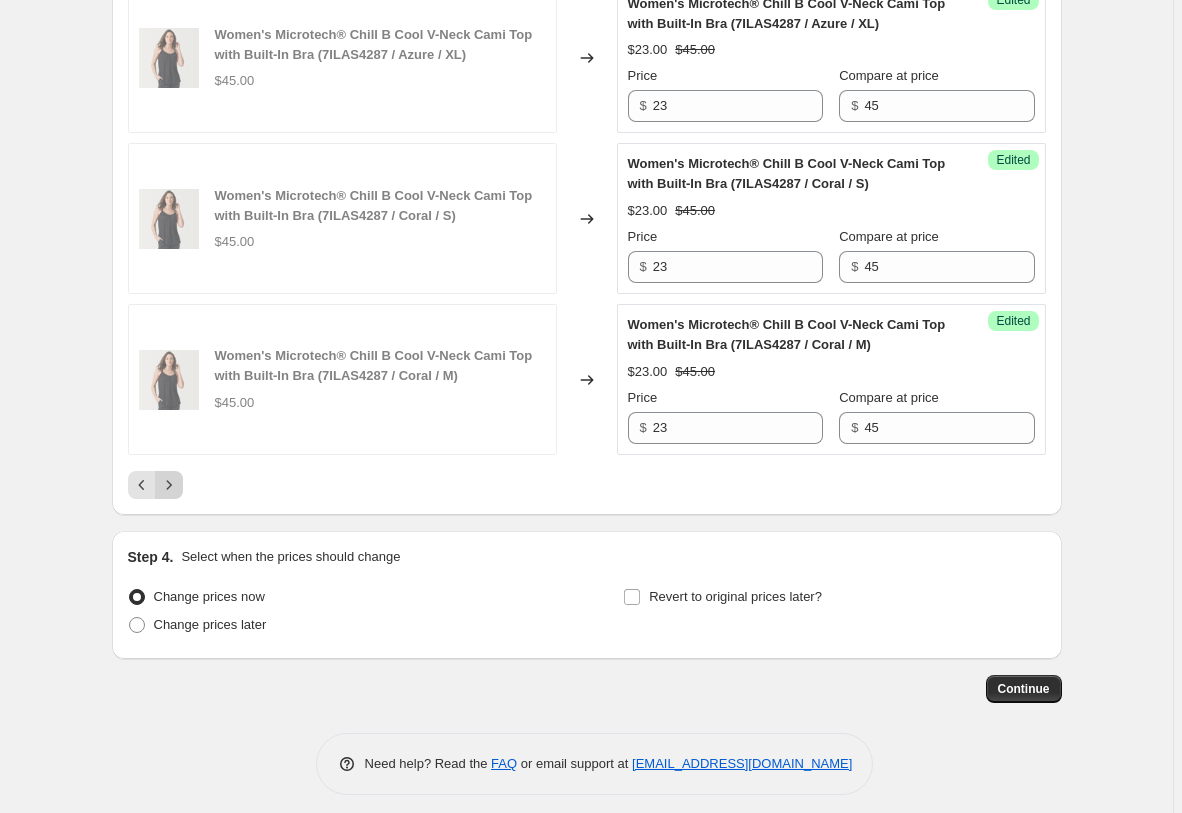 click at bounding box center [169, 485] 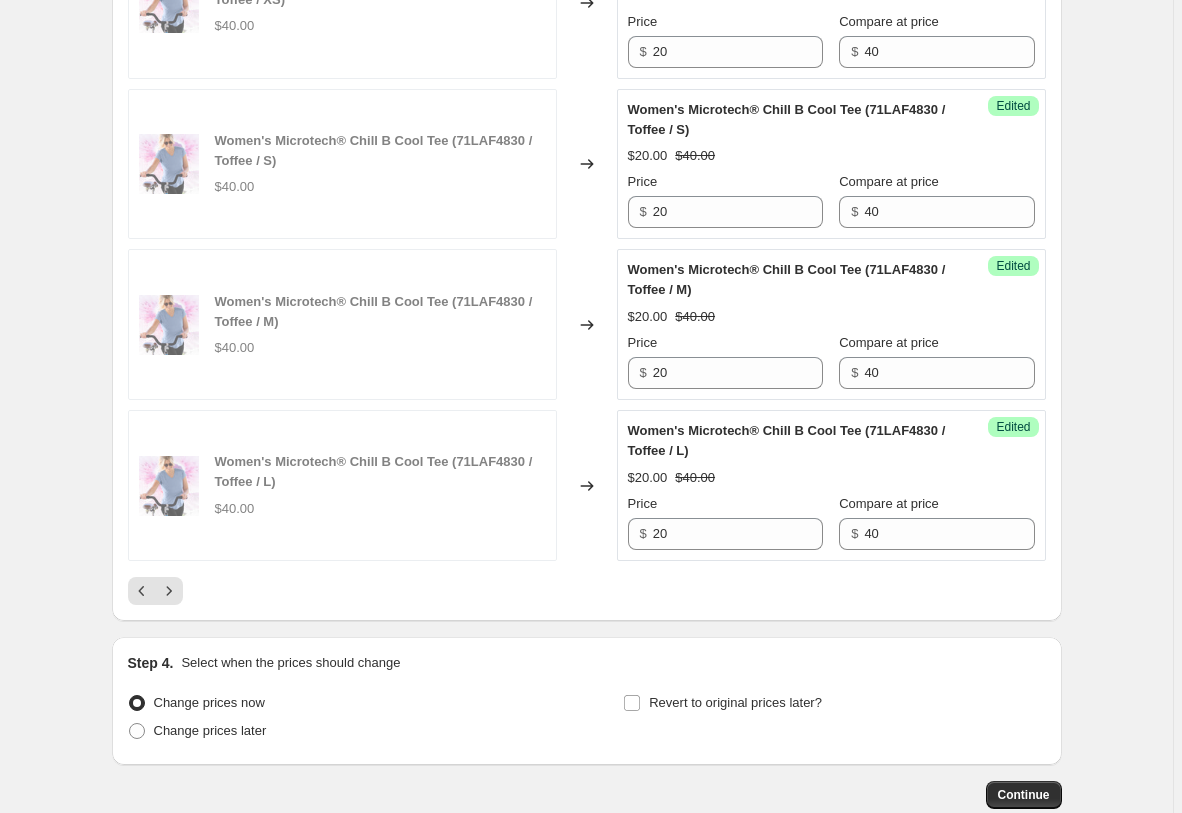 scroll, scrollTop: 3979, scrollLeft: 0, axis: vertical 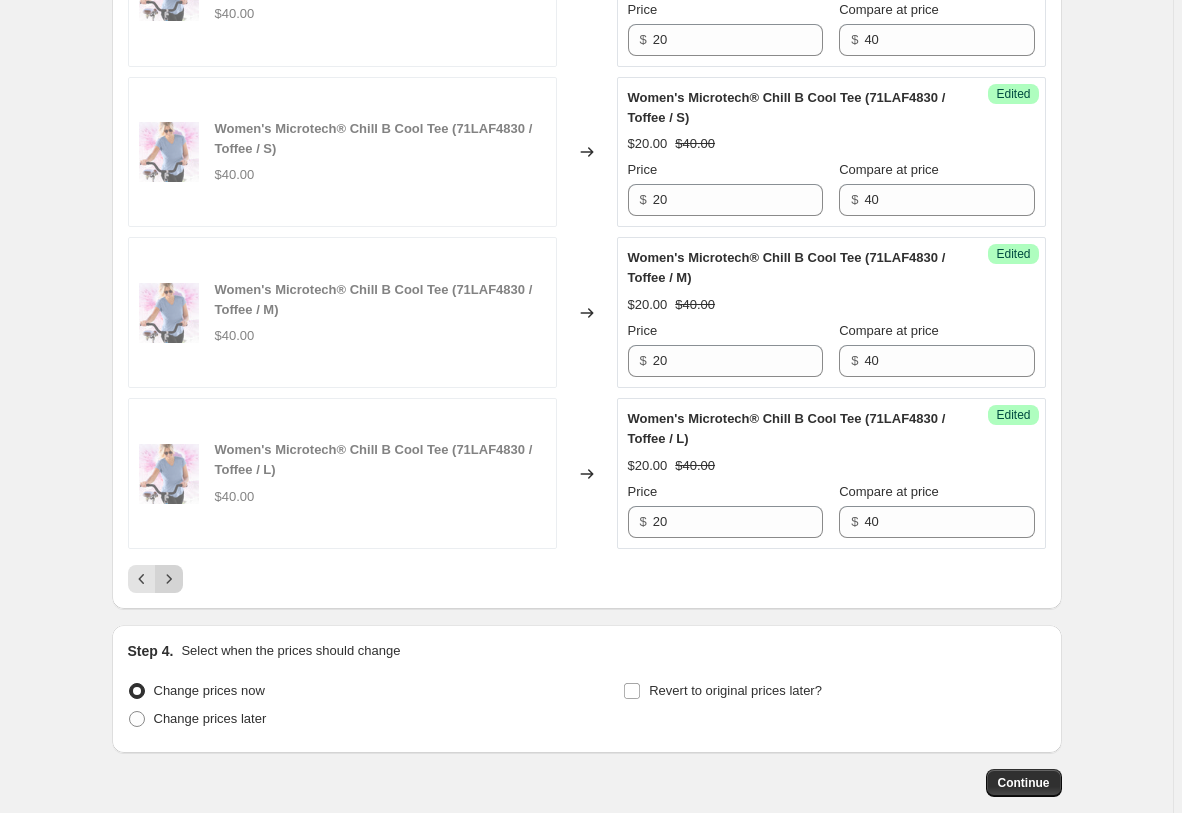 click 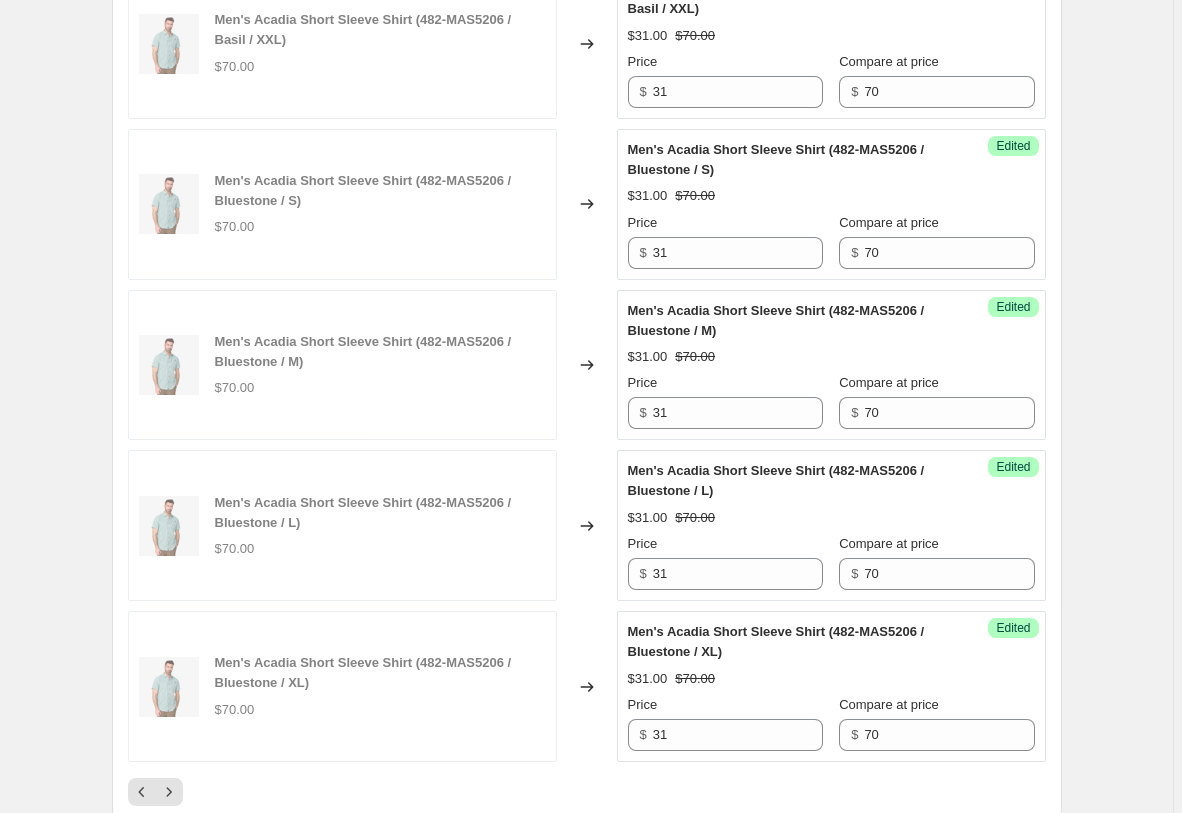 scroll, scrollTop: 3767, scrollLeft: 0, axis: vertical 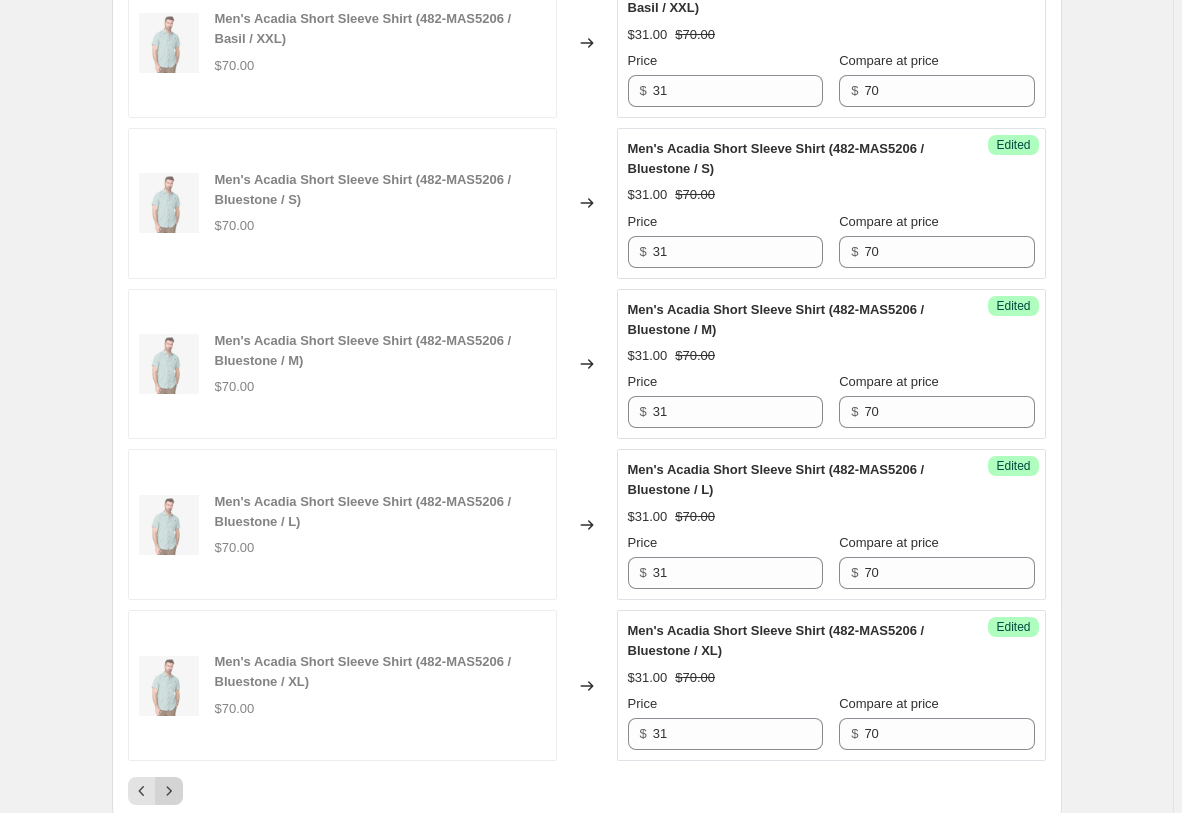 click 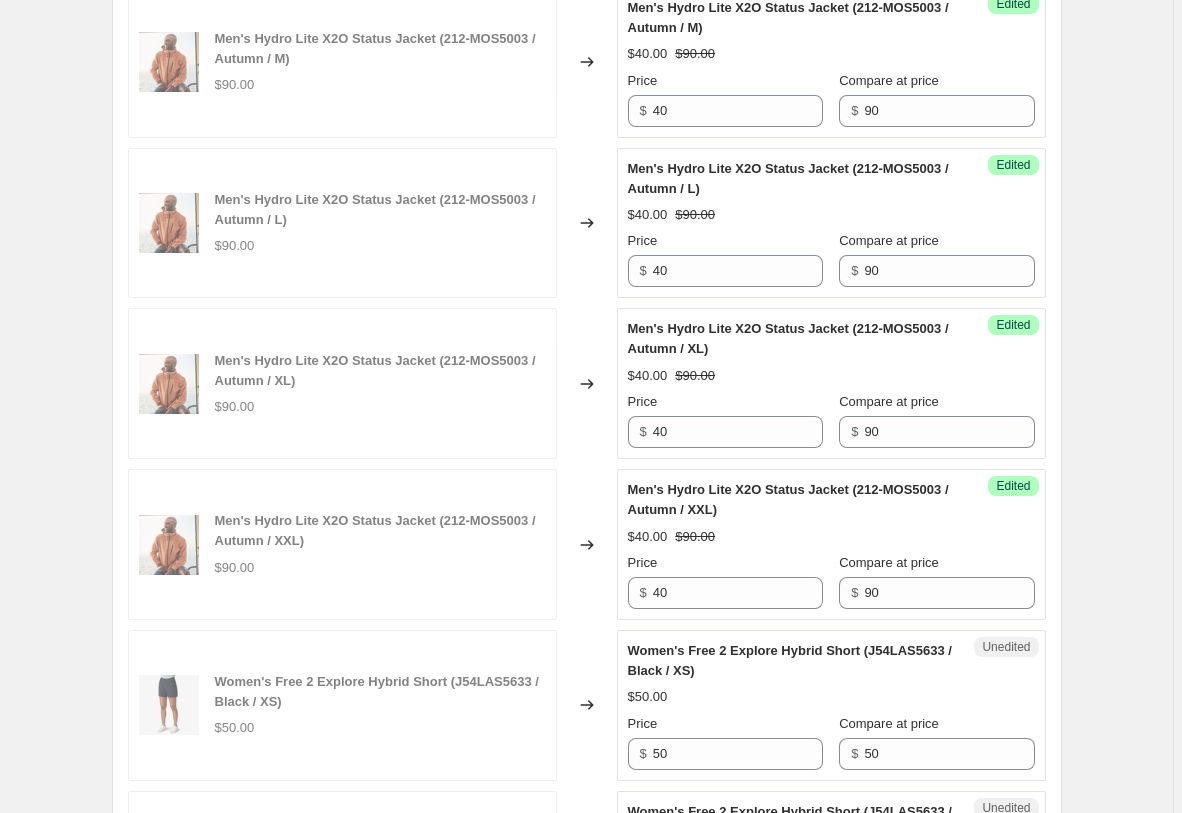 scroll, scrollTop: 3673, scrollLeft: 0, axis: vertical 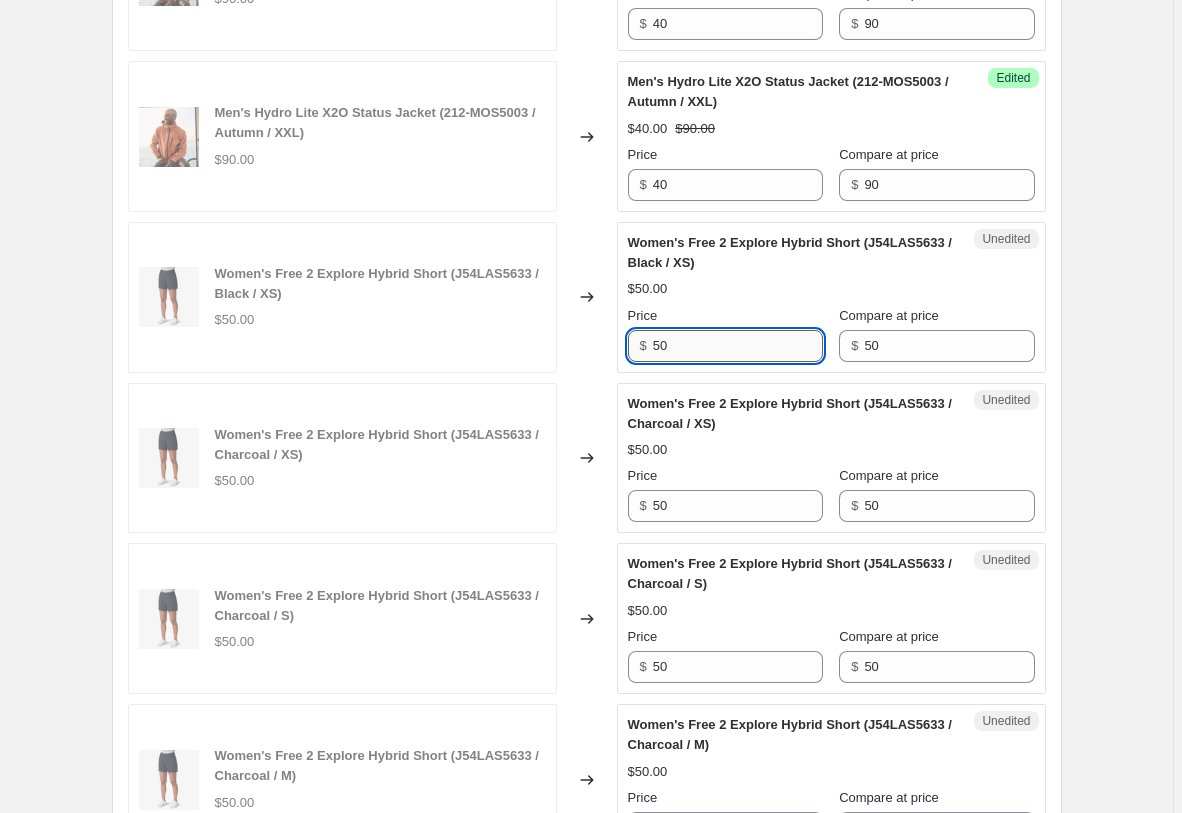 click on "50" at bounding box center [738, 346] 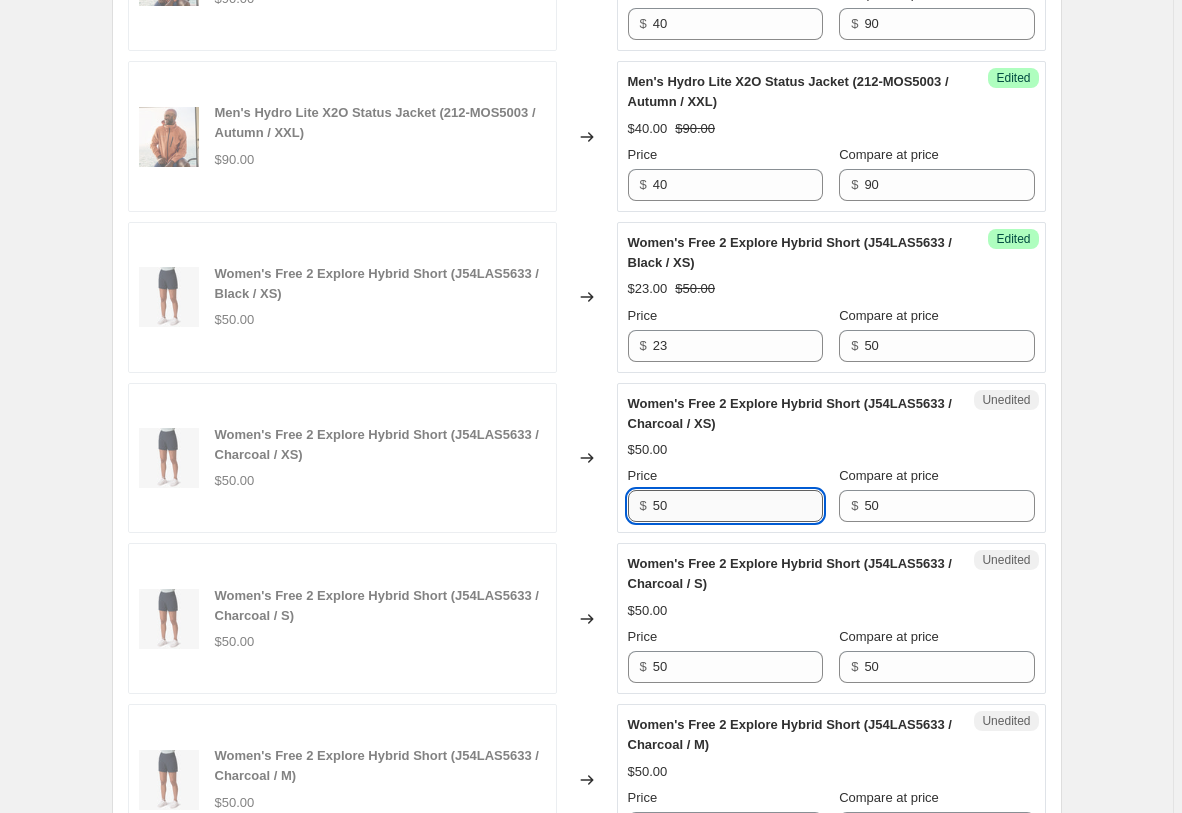click on "50" at bounding box center [738, 506] 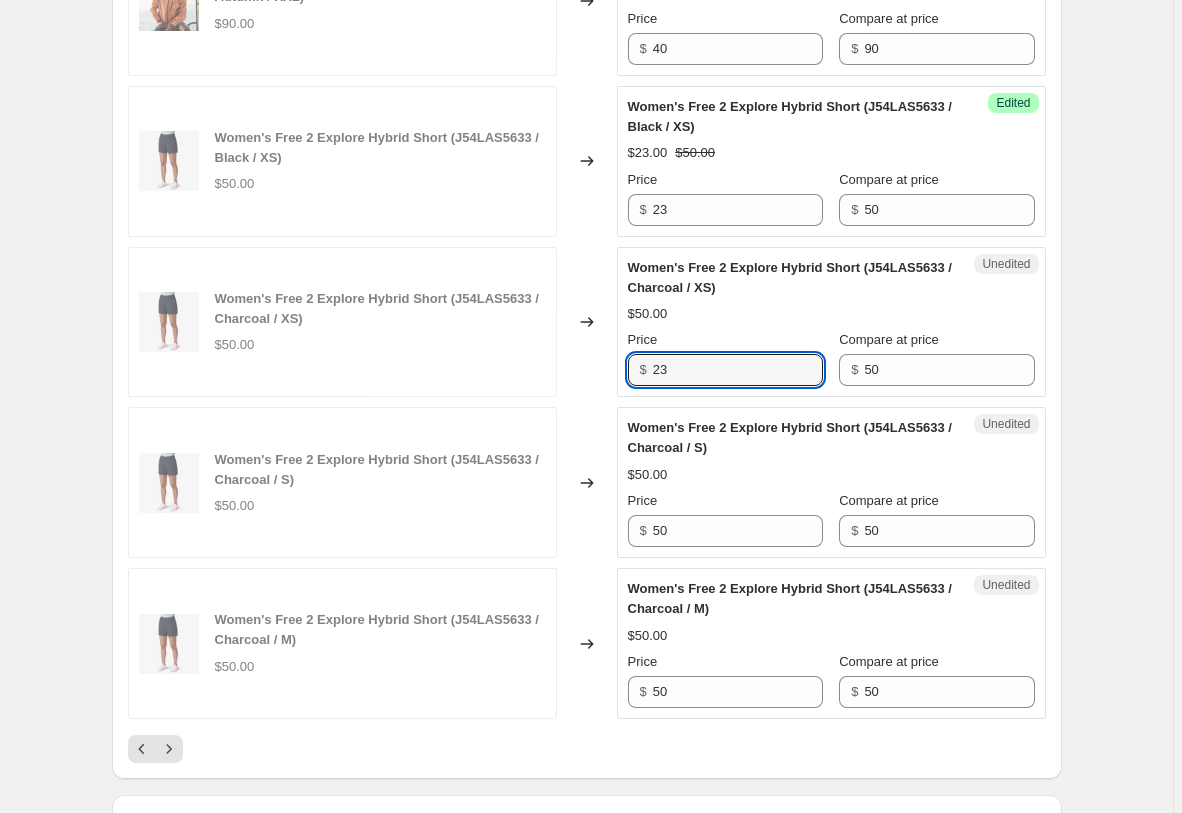 scroll, scrollTop: 3877, scrollLeft: 0, axis: vertical 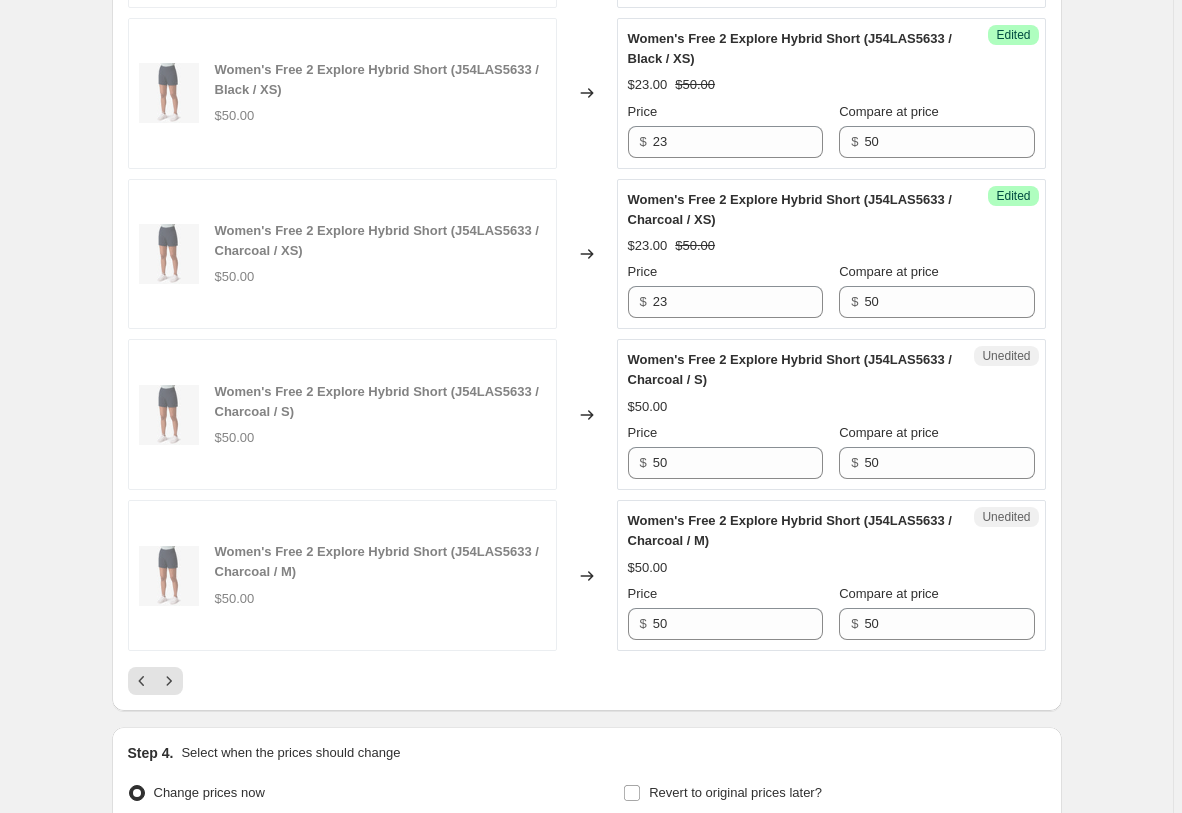 click on "Unedited Women's Free 2 Explore Hybrid Short (J54LAS5633 / Charcoal / S) $50.00 Price $ 50 Compare at price $ 50" at bounding box center [831, 414] 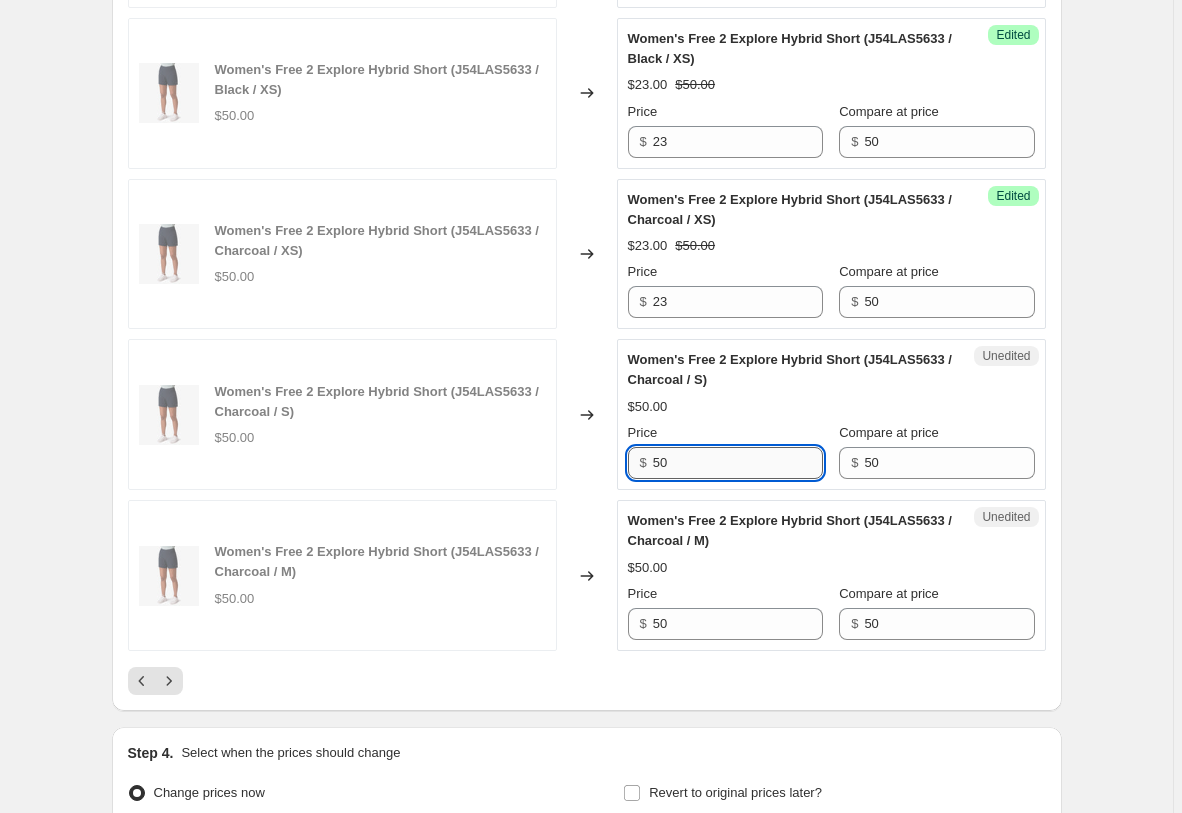 click on "50" at bounding box center (738, 463) 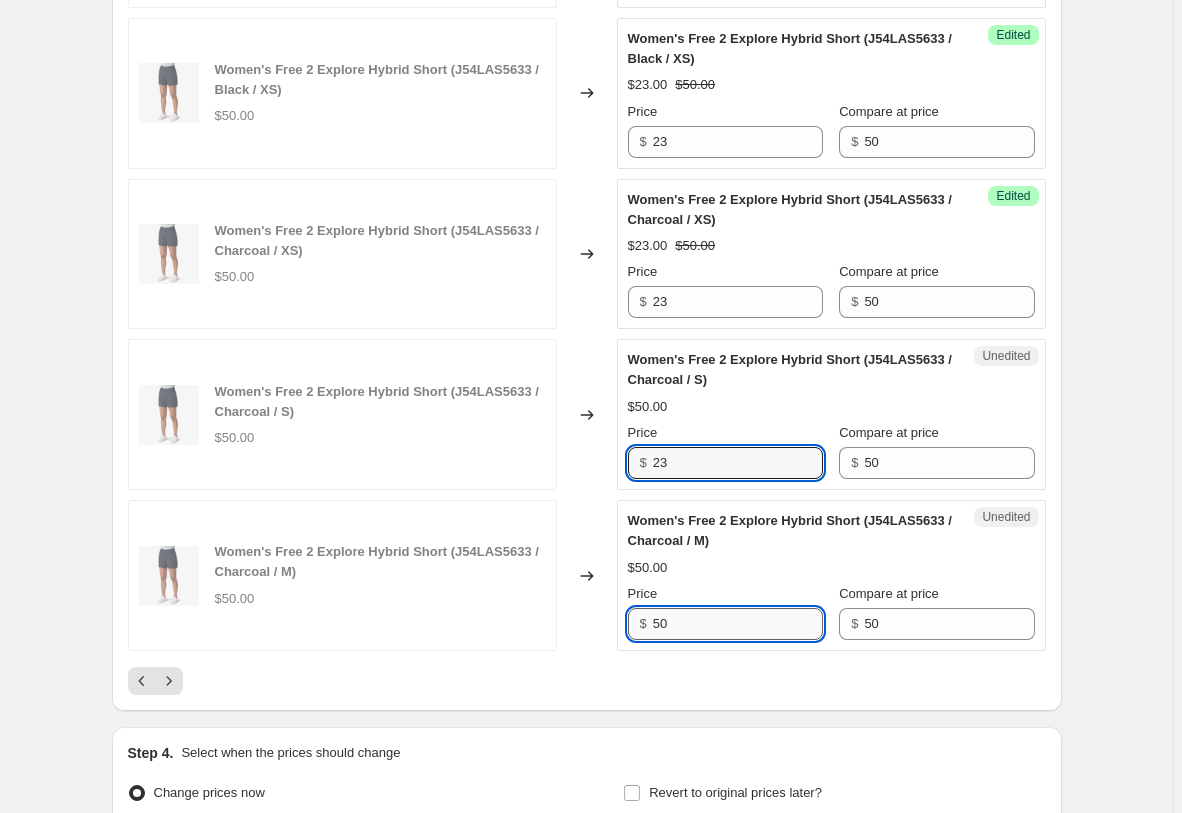 click on "50" at bounding box center (738, 624) 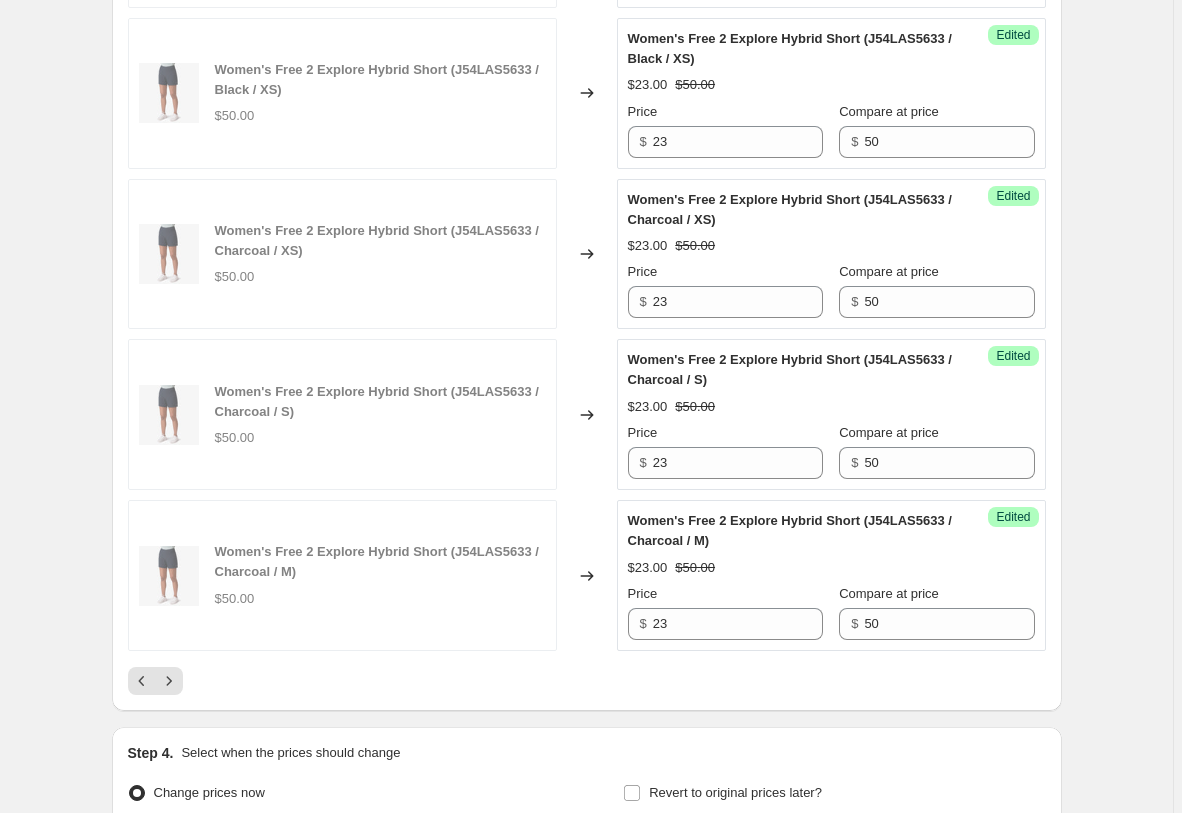 click at bounding box center [587, 681] 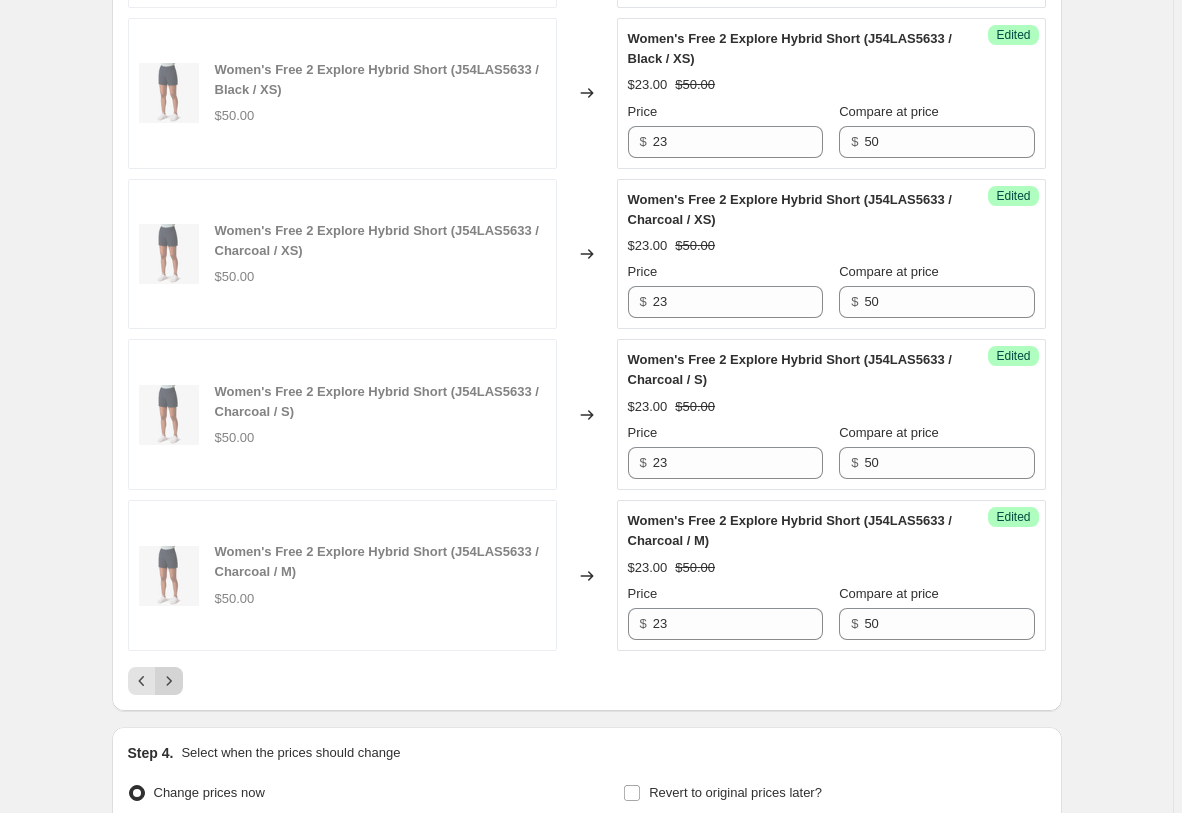 click 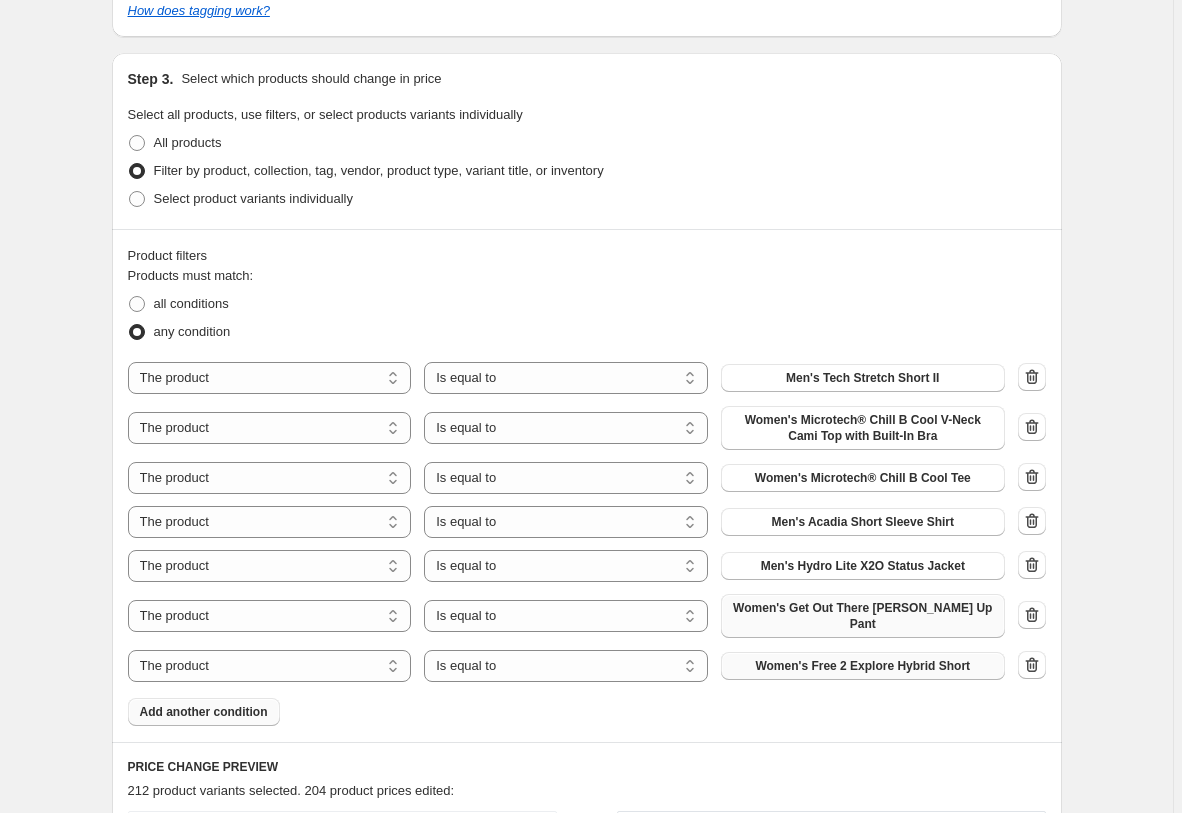 scroll, scrollTop: 817, scrollLeft: 0, axis: vertical 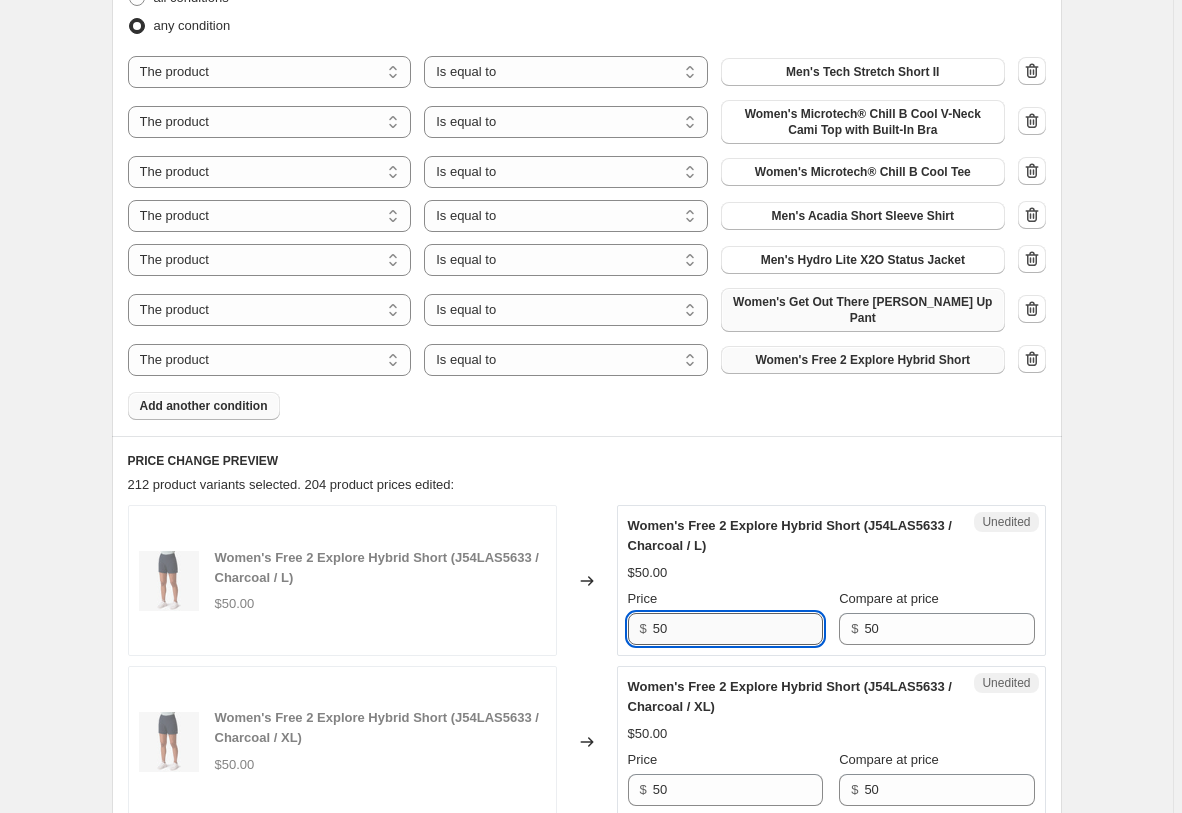 click on "50" at bounding box center (738, 629) 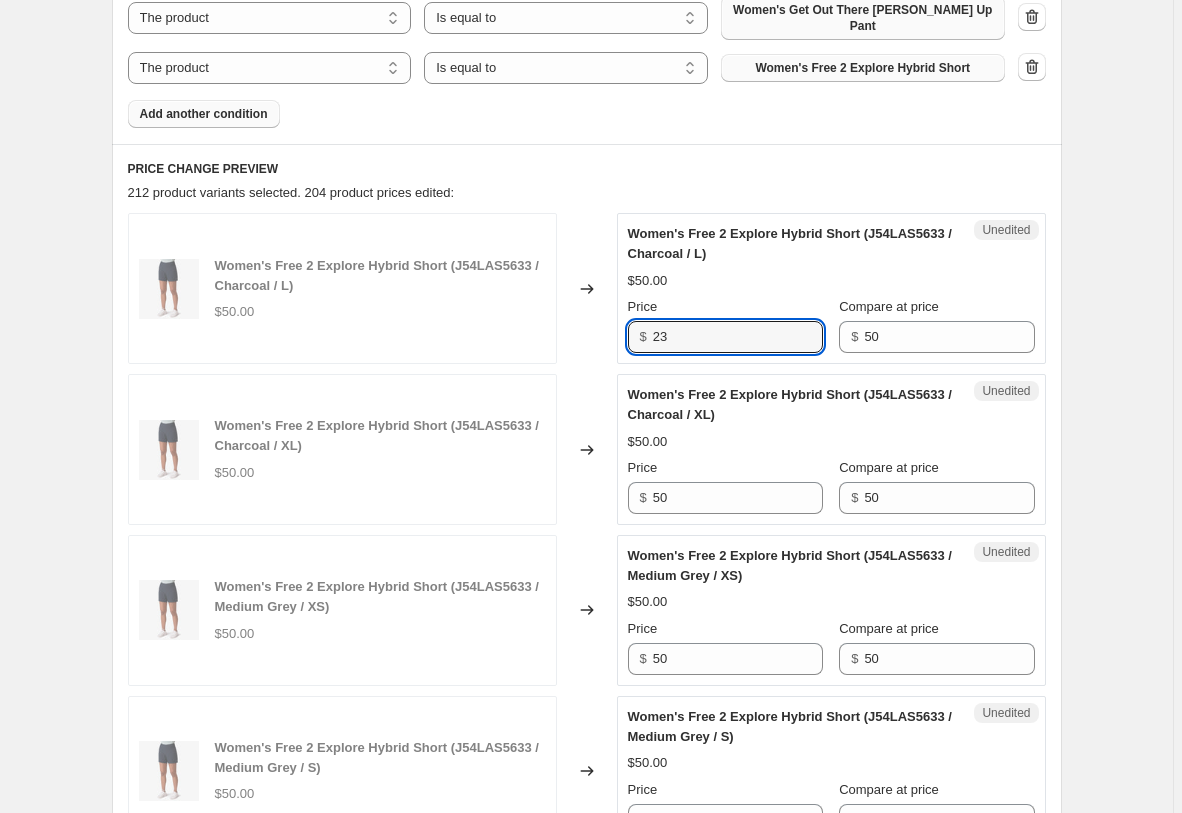 scroll, scrollTop: 1327, scrollLeft: 0, axis: vertical 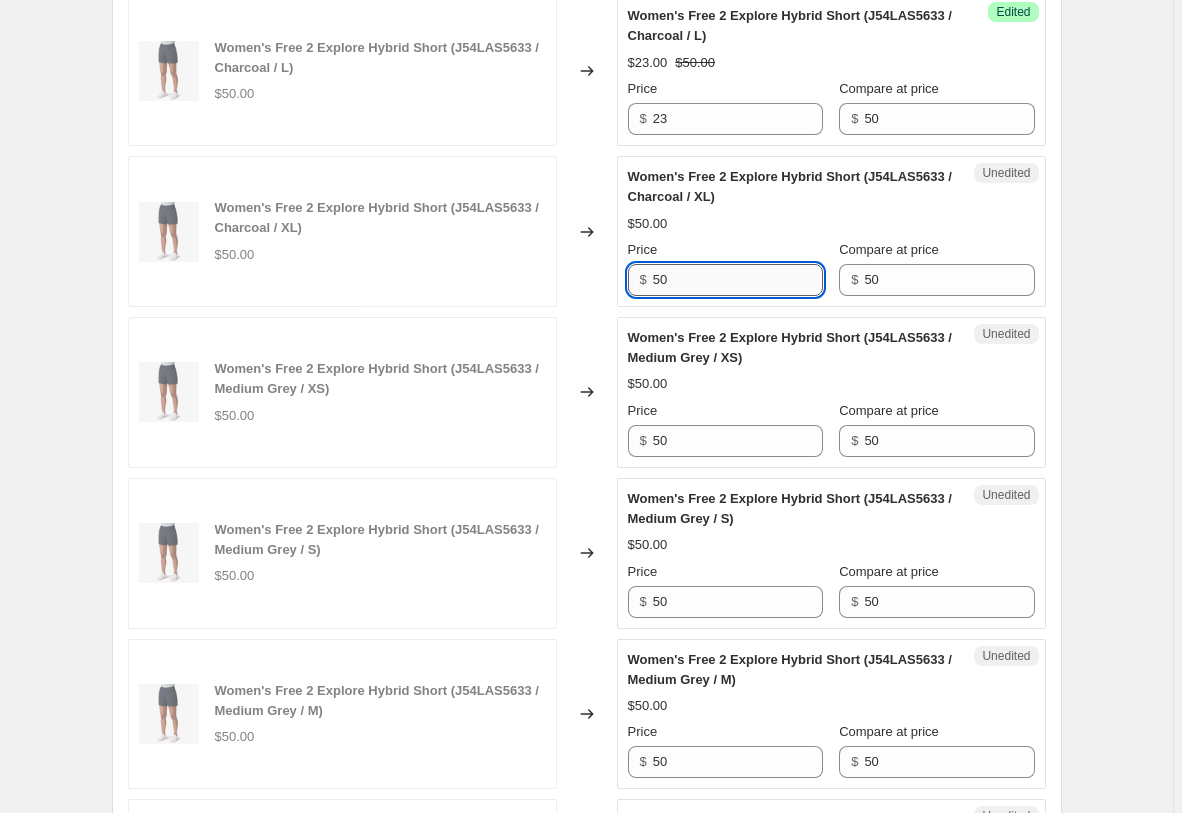 click on "50" at bounding box center (738, 280) 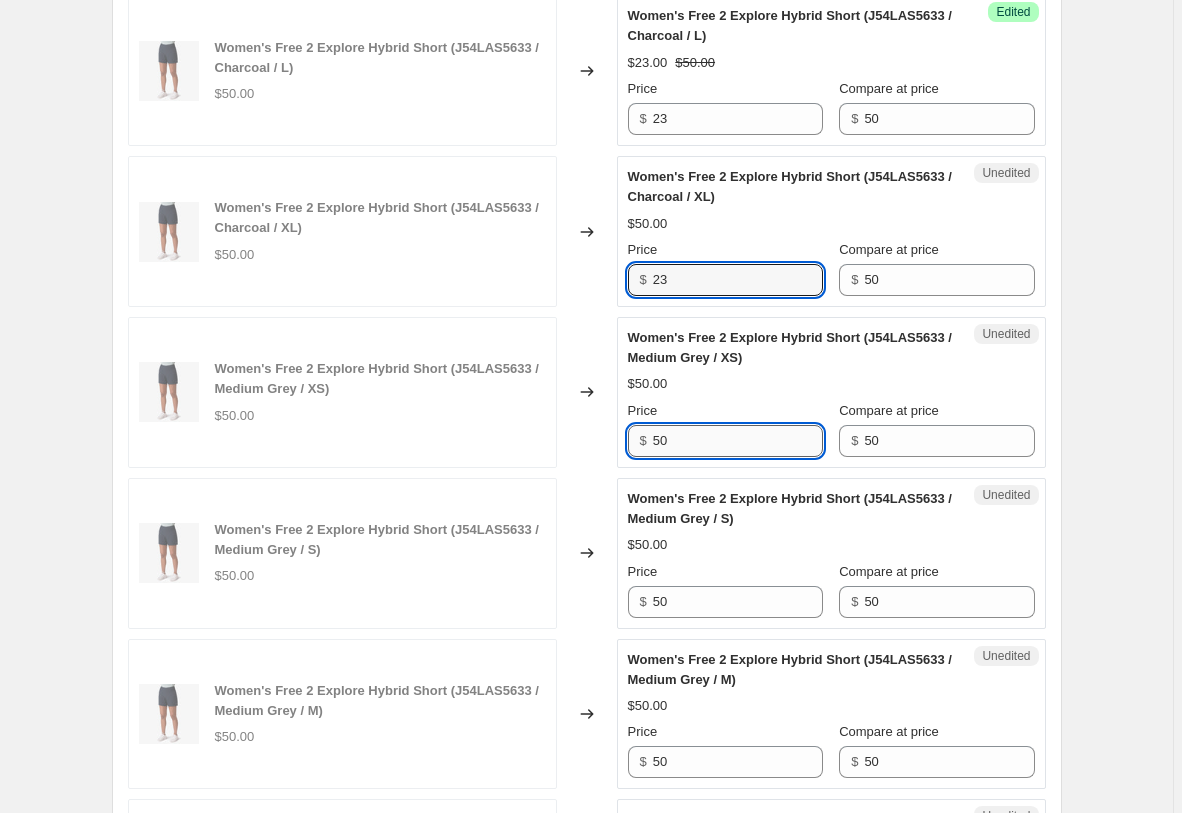 click on "50" at bounding box center (738, 441) 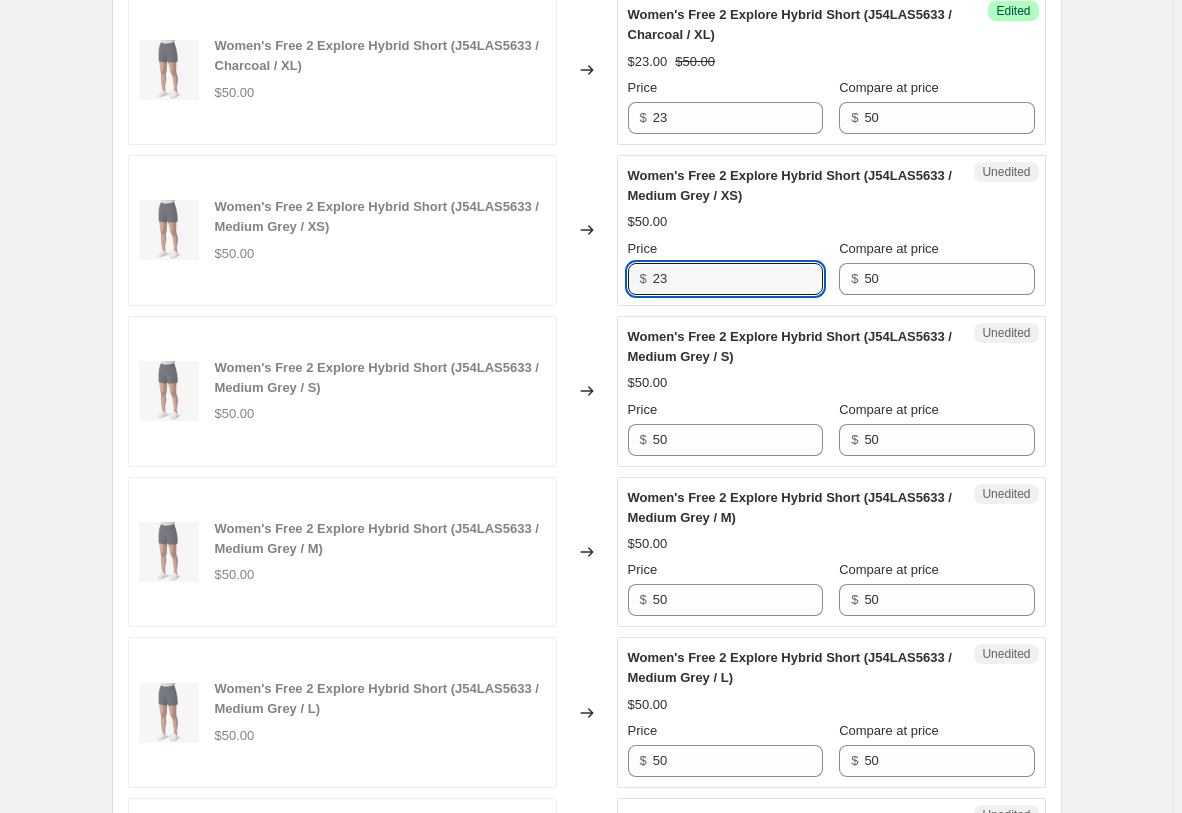 scroll, scrollTop: 1633, scrollLeft: 0, axis: vertical 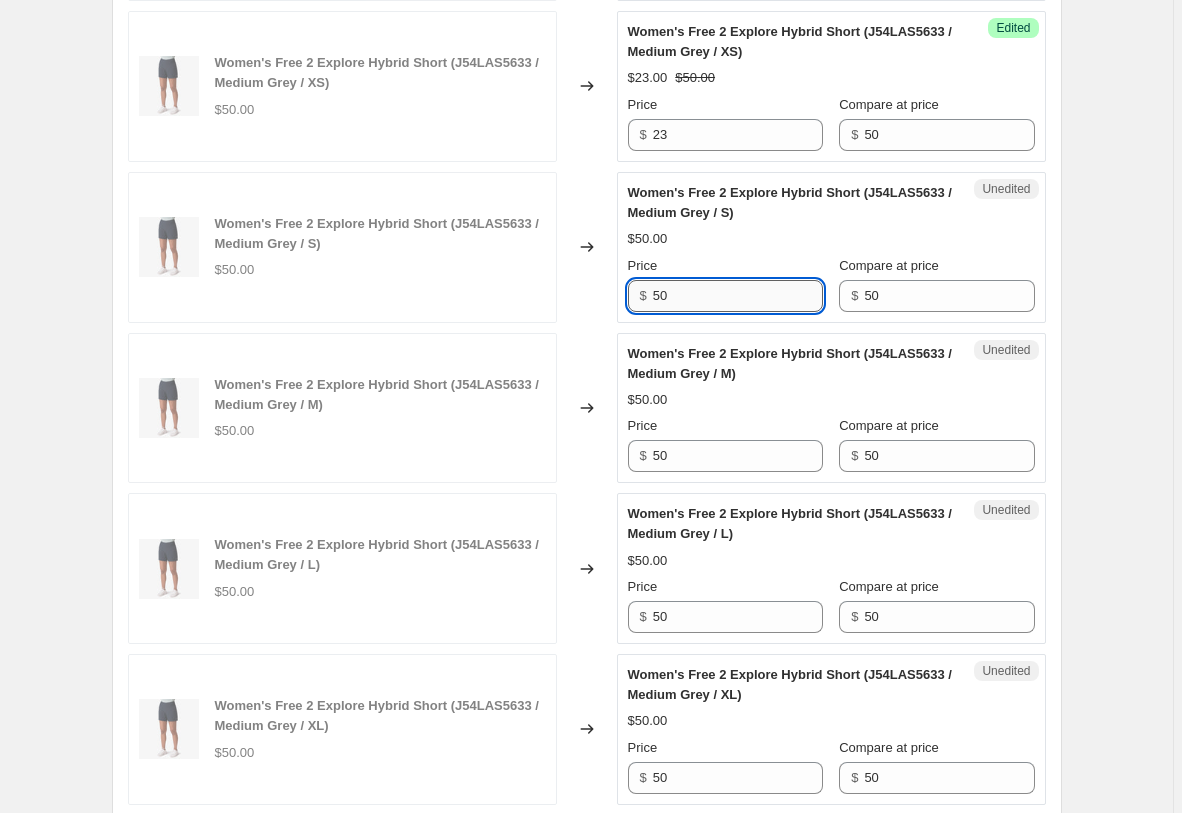 click on "50" at bounding box center [738, 296] 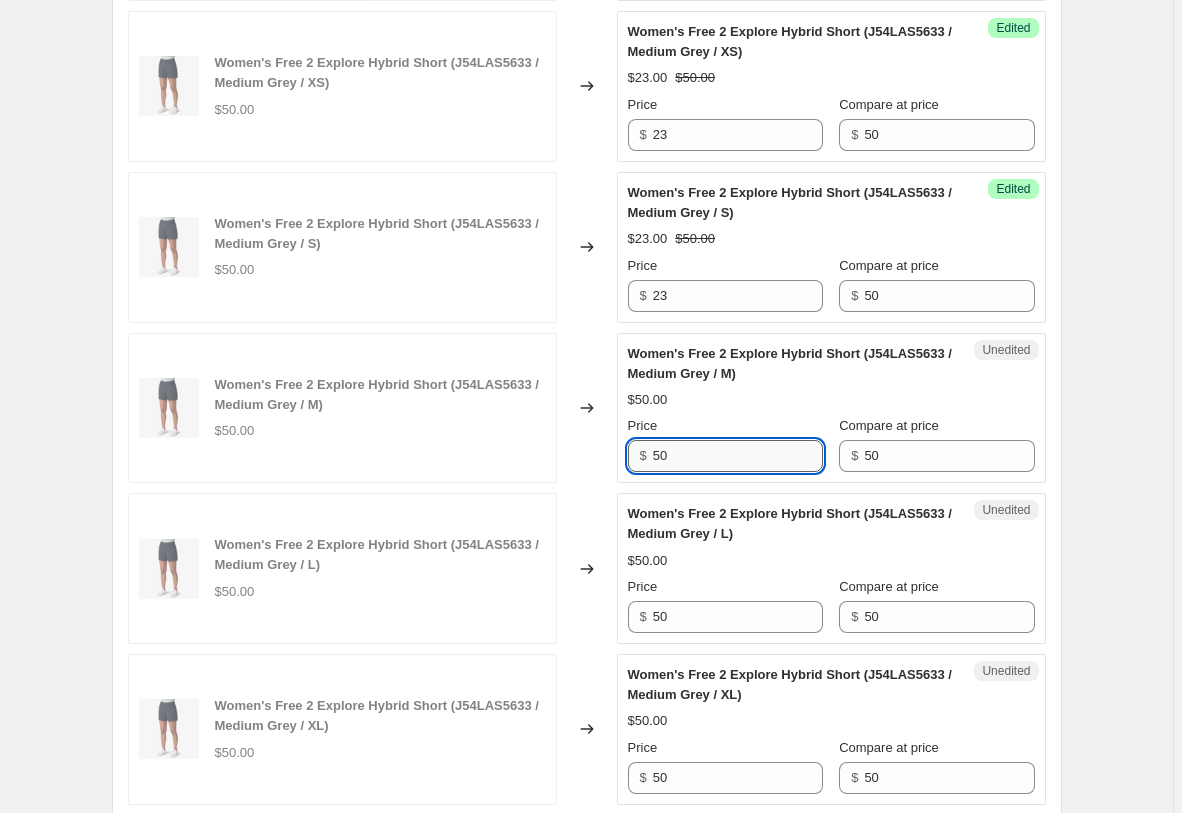 click on "50" at bounding box center (738, 456) 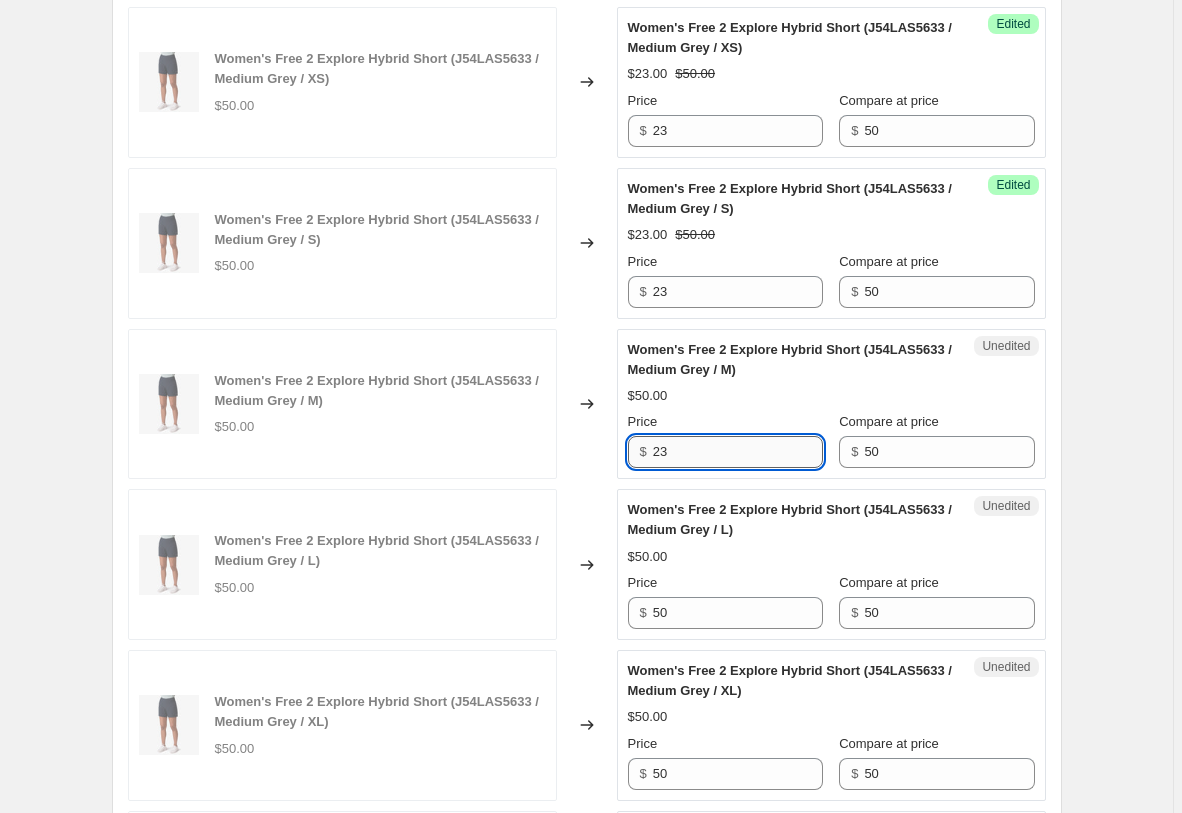 scroll, scrollTop: 1633, scrollLeft: 0, axis: vertical 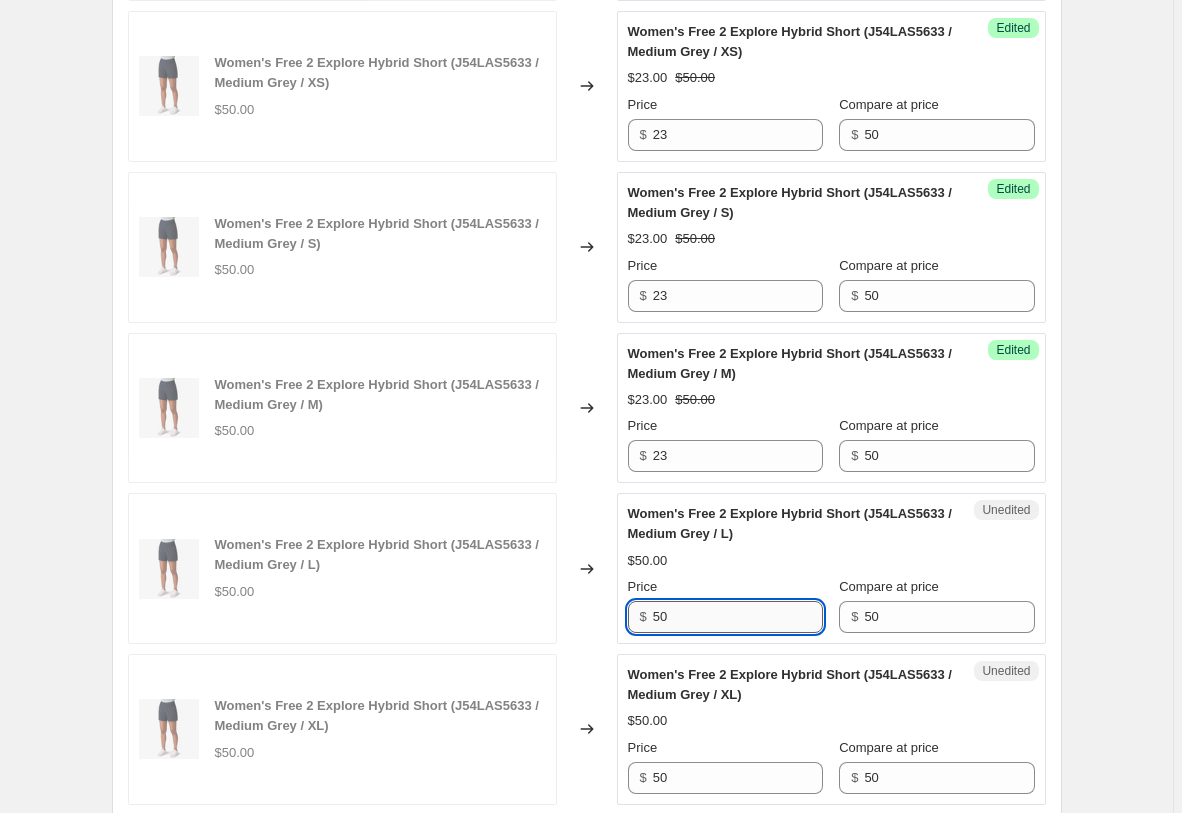 click on "50" at bounding box center [738, 617] 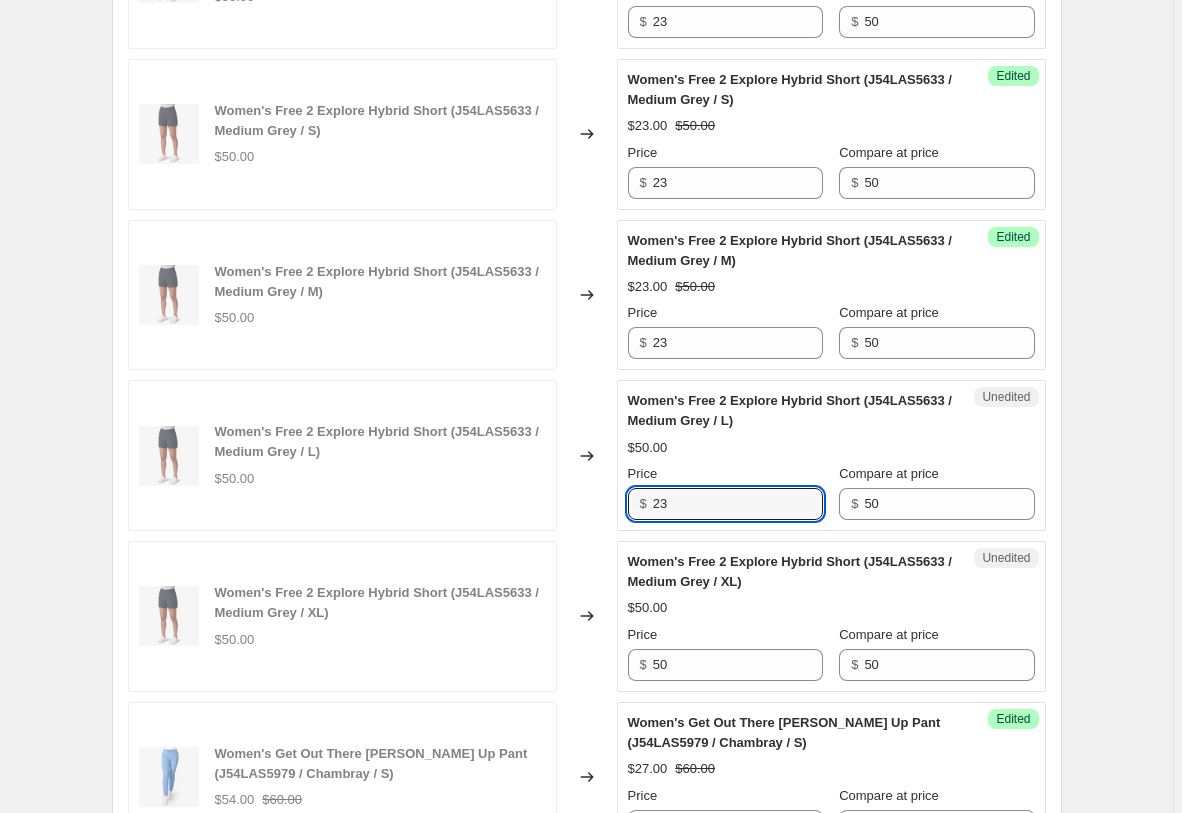 scroll, scrollTop: 2041, scrollLeft: 0, axis: vertical 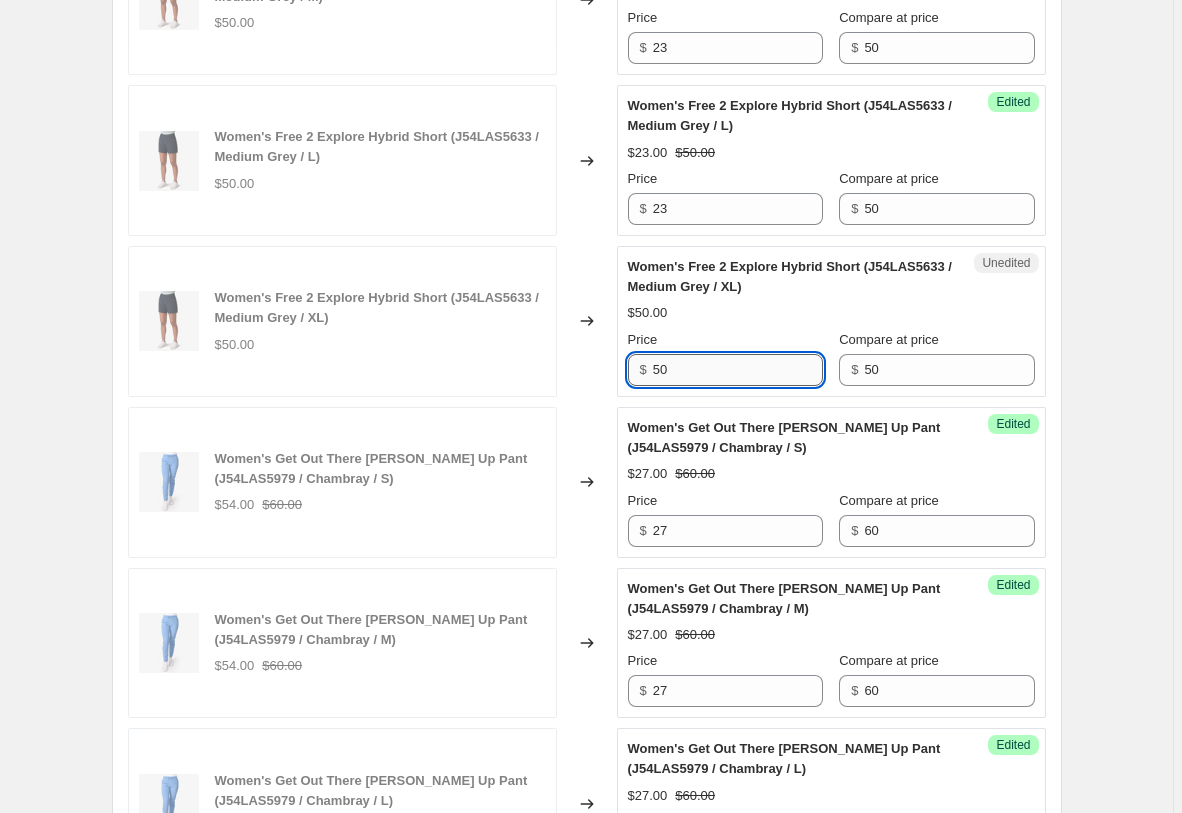 click on "50" at bounding box center [738, 370] 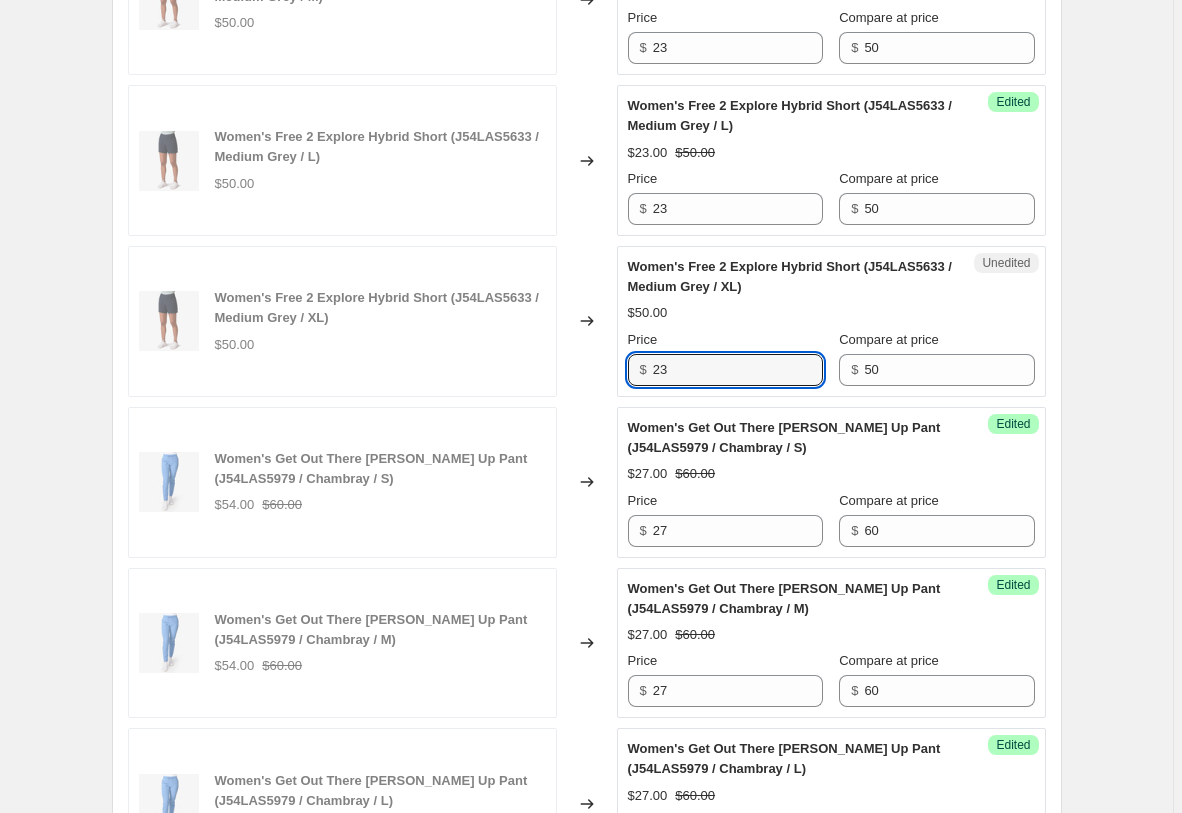 click on "Changed to" at bounding box center (587, 321) 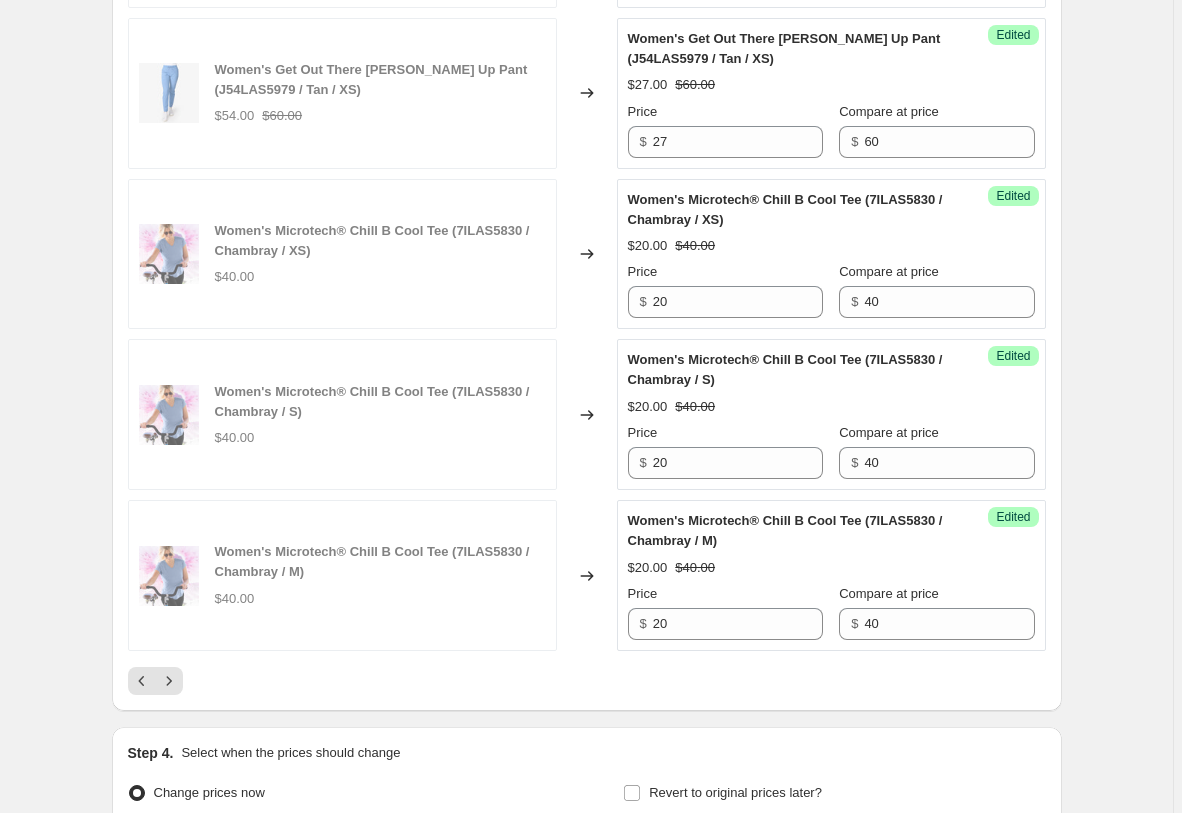scroll, scrollTop: 4073, scrollLeft: 0, axis: vertical 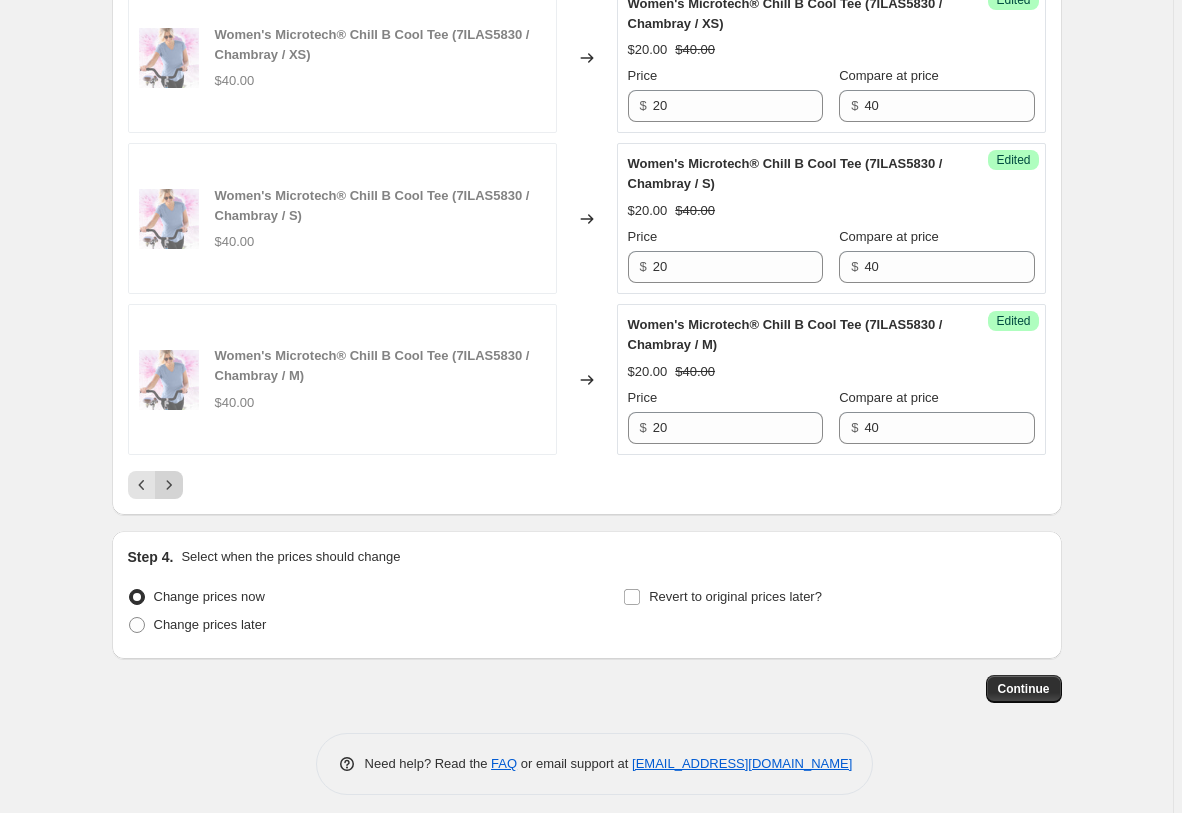 click at bounding box center (169, 485) 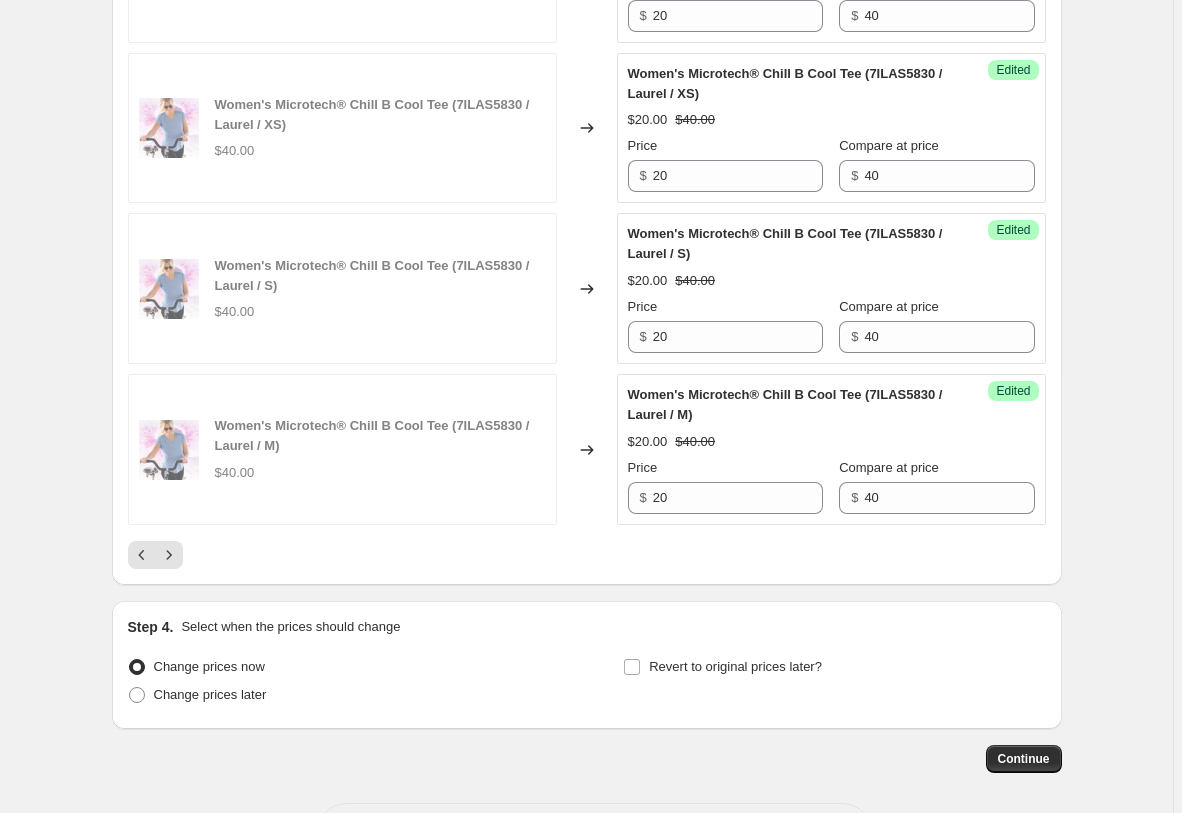 scroll, scrollTop: 3971, scrollLeft: 0, axis: vertical 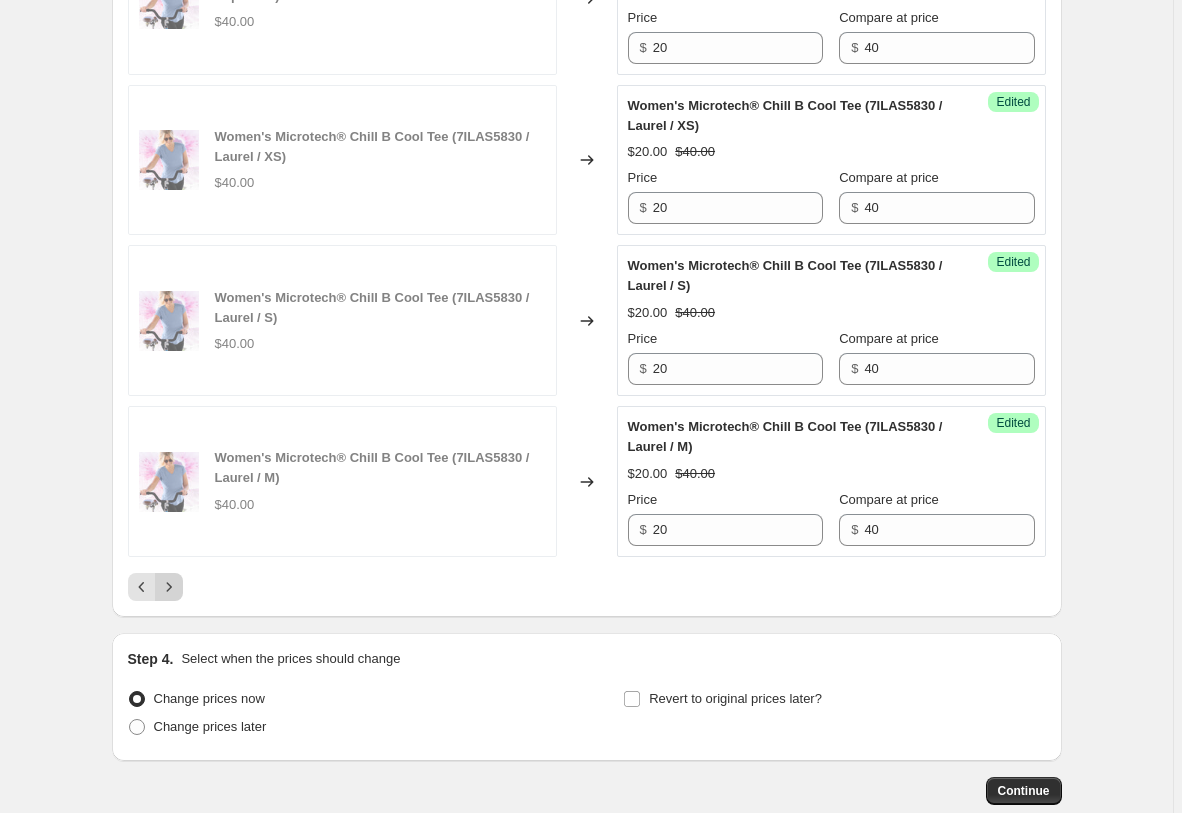 click 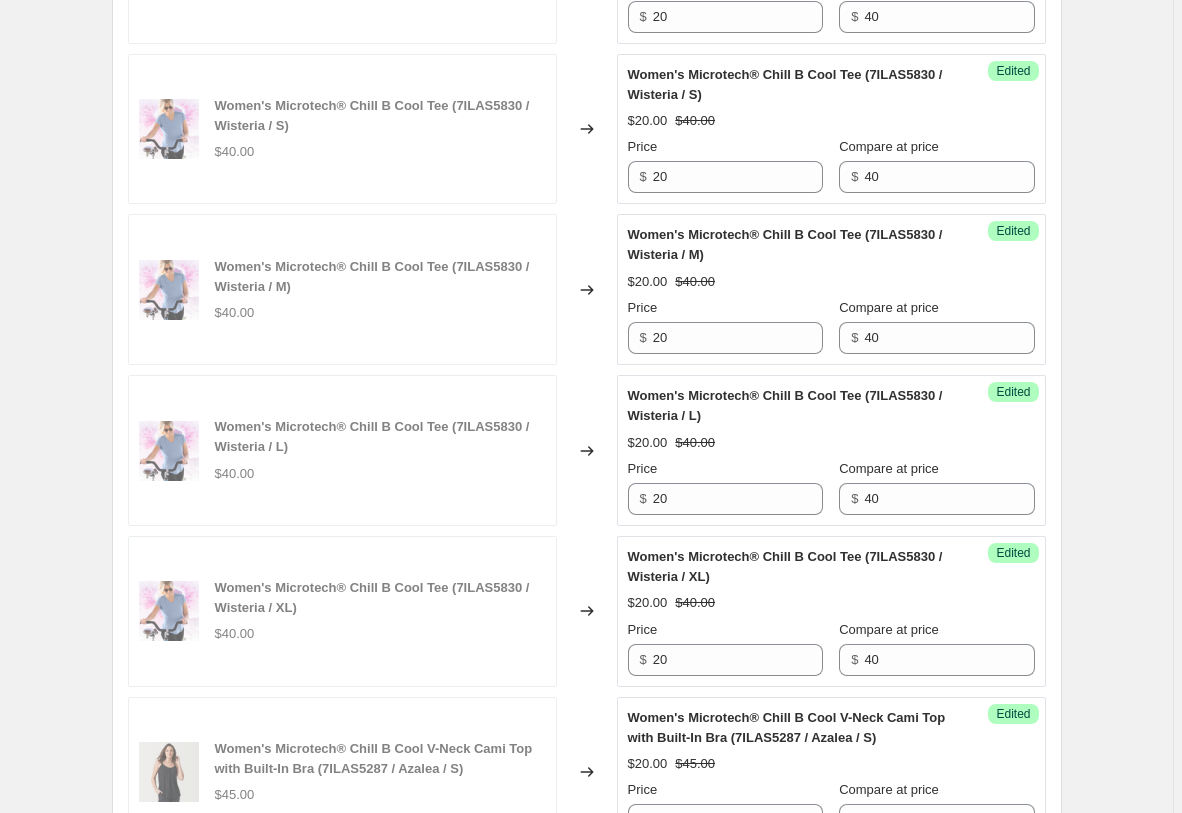 scroll, scrollTop: 4073, scrollLeft: 0, axis: vertical 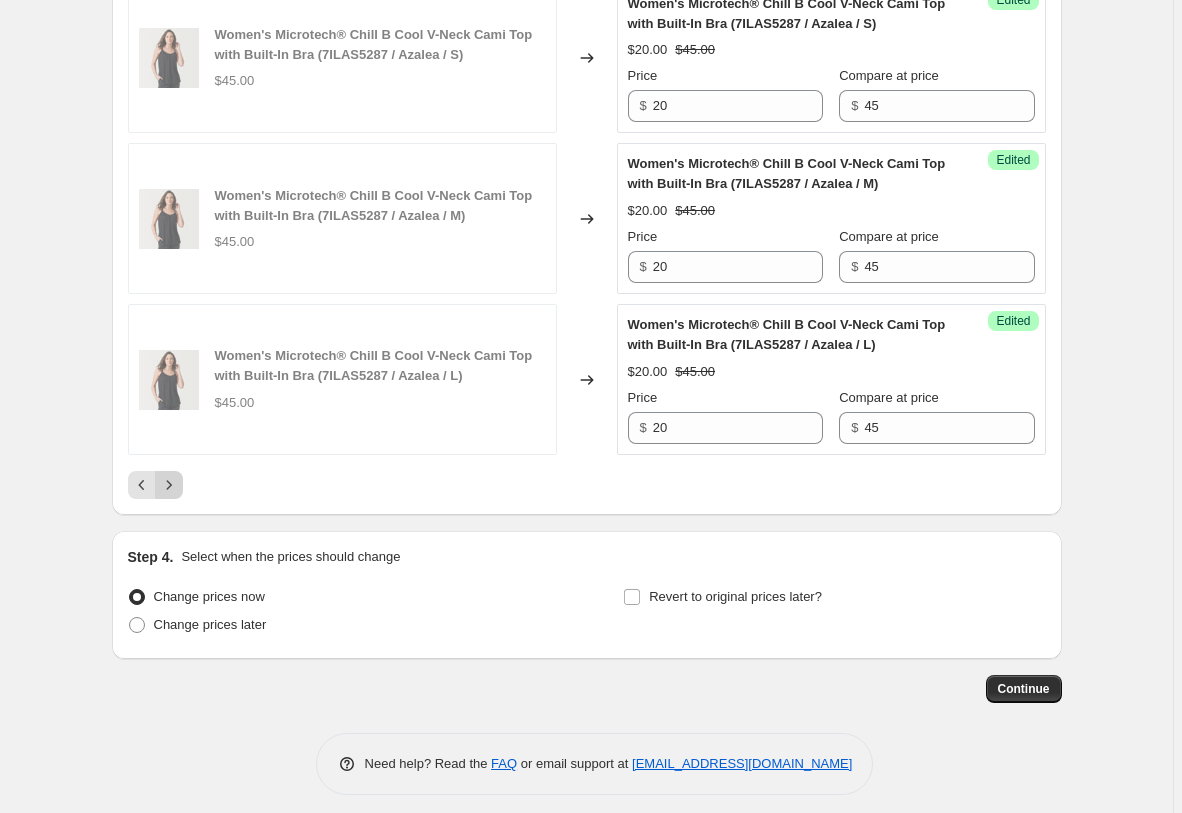 click 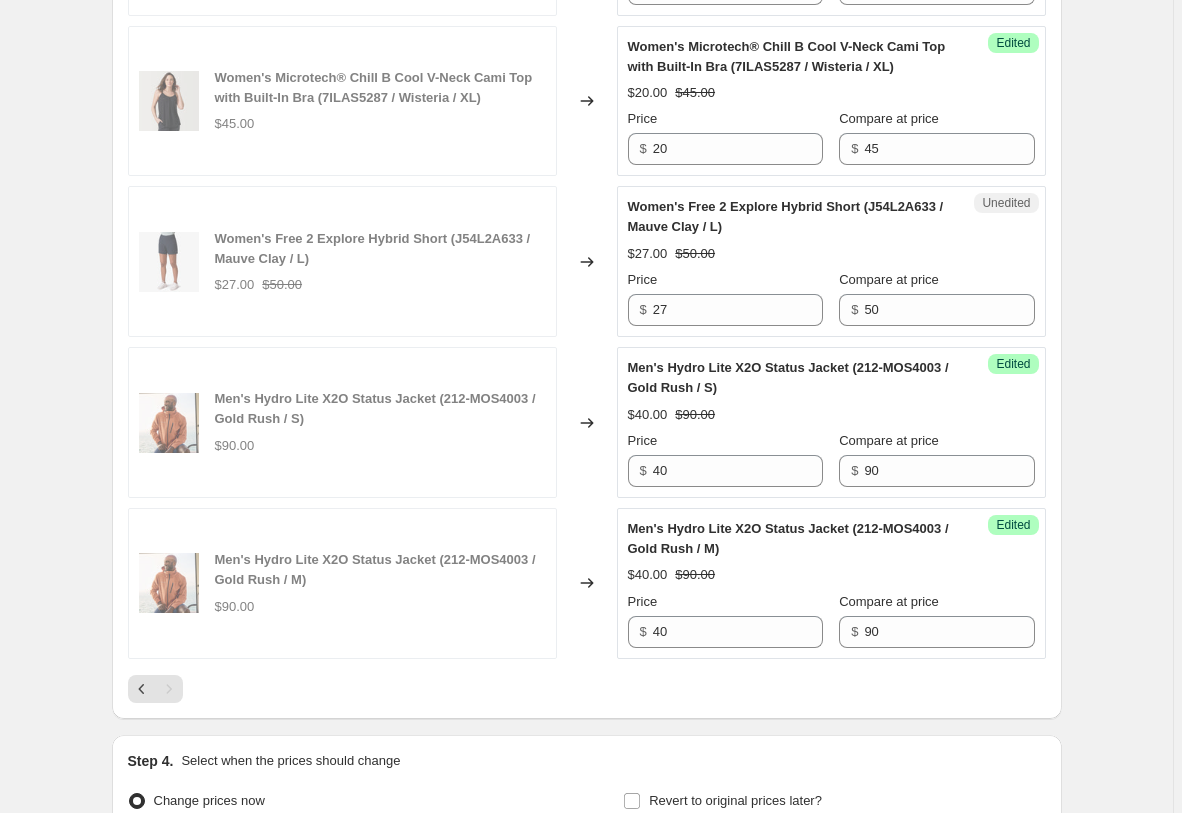 scroll, scrollTop: 2787, scrollLeft: 0, axis: vertical 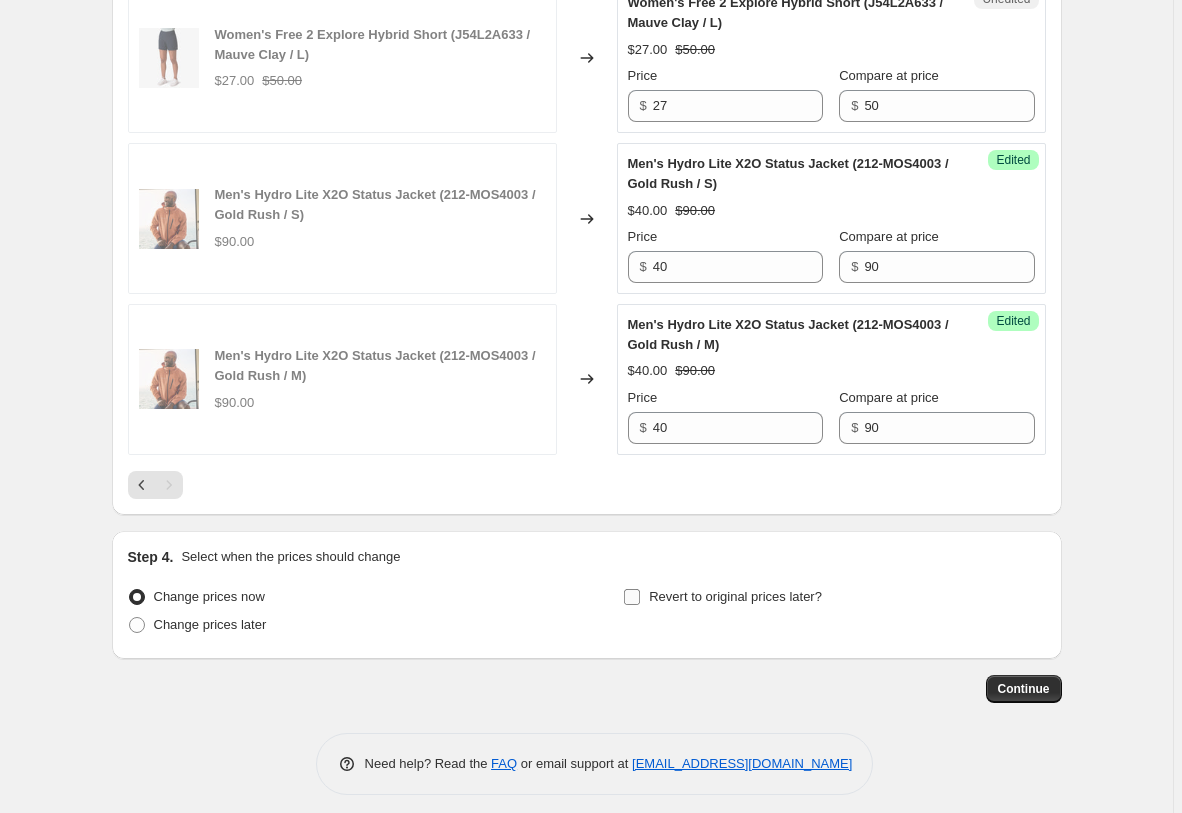 click on "Revert to original prices later?" at bounding box center (735, 596) 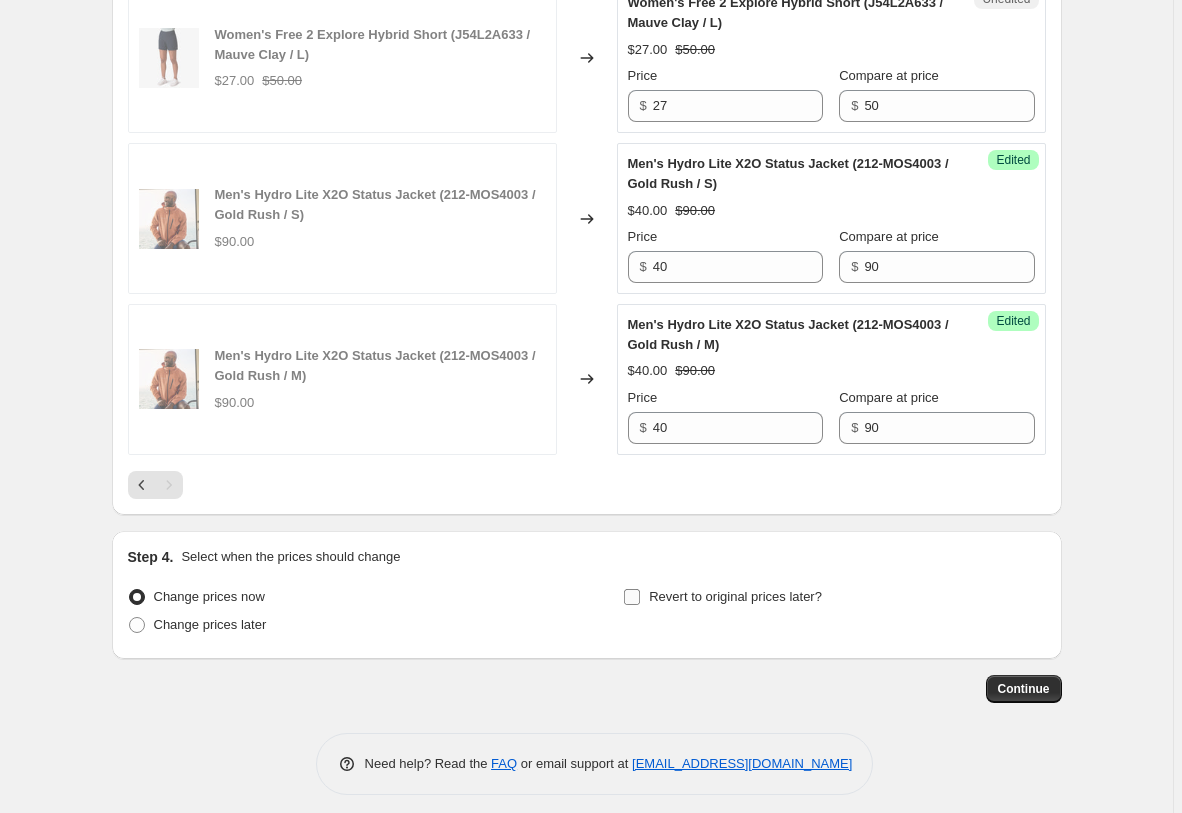 click on "Revert to original prices later?" at bounding box center (632, 597) 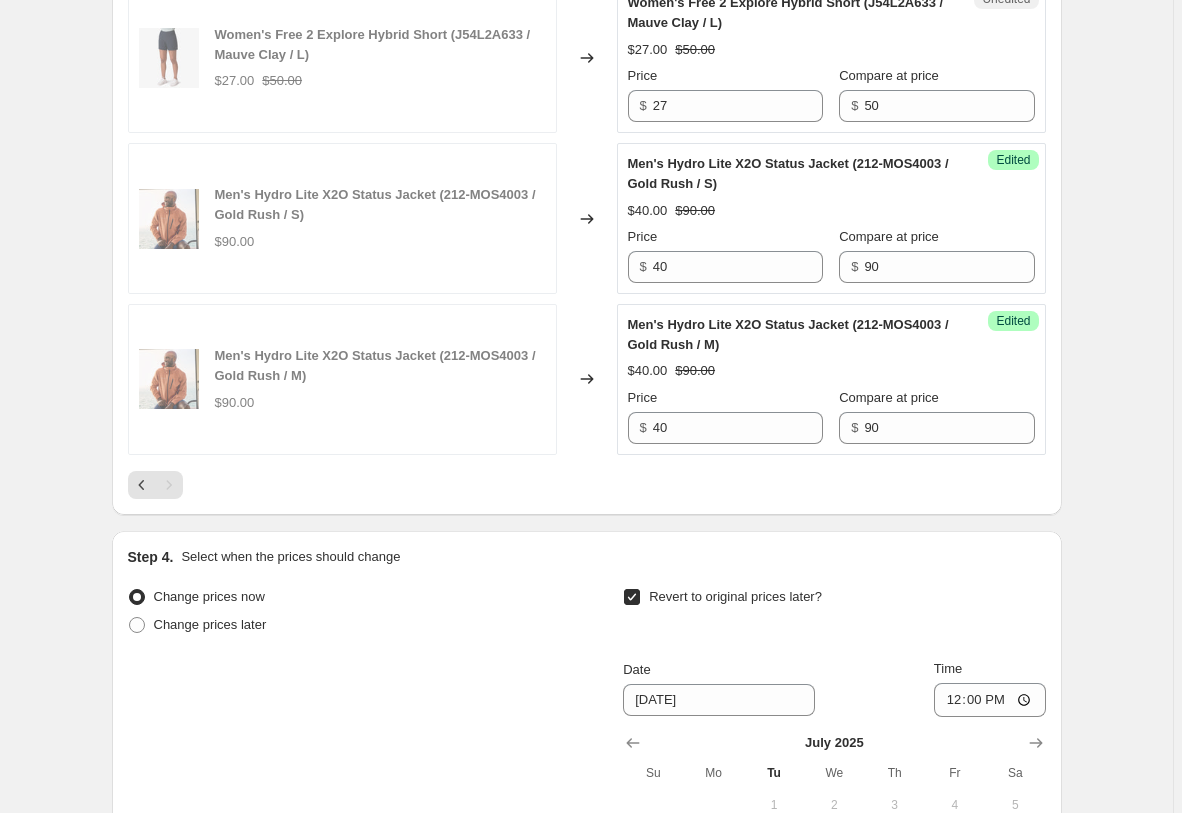 scroll, scrollTop: 3127, scrollLeft: 0, axis: vertical 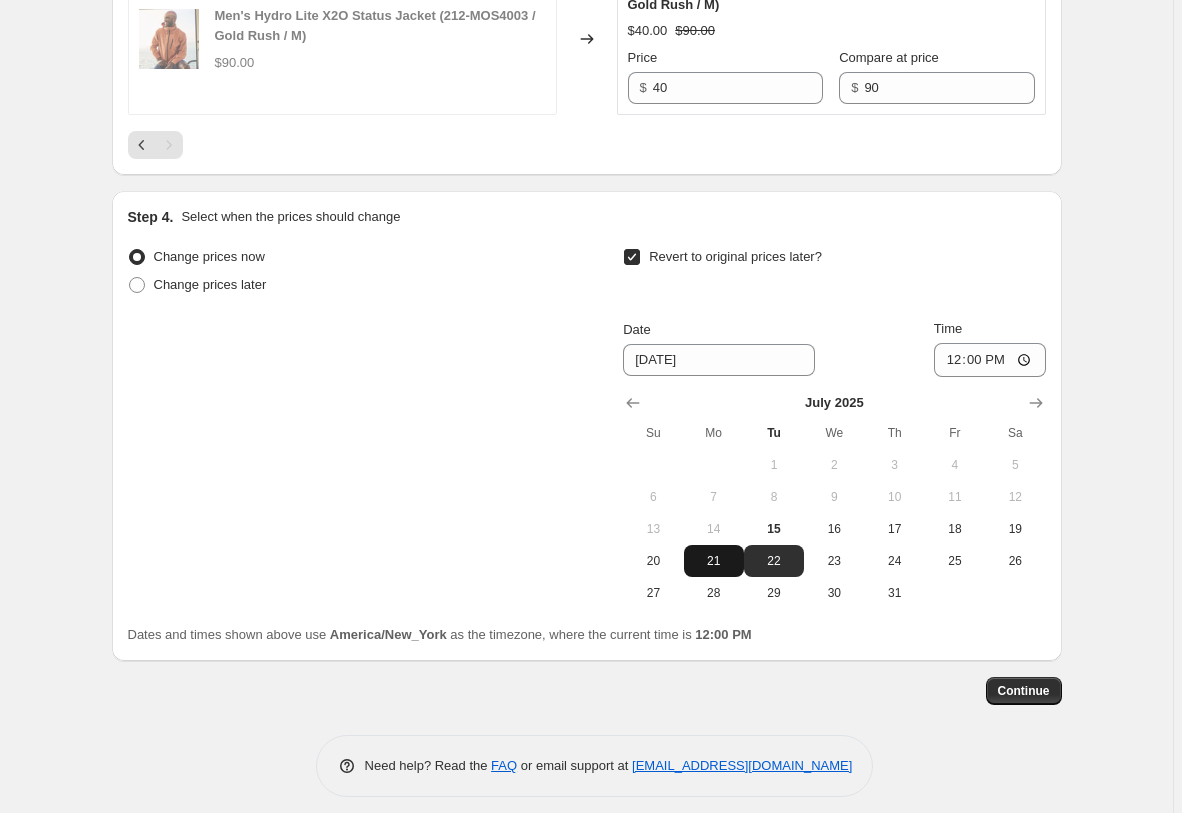 click on "21" at bounding box center [714, 561] 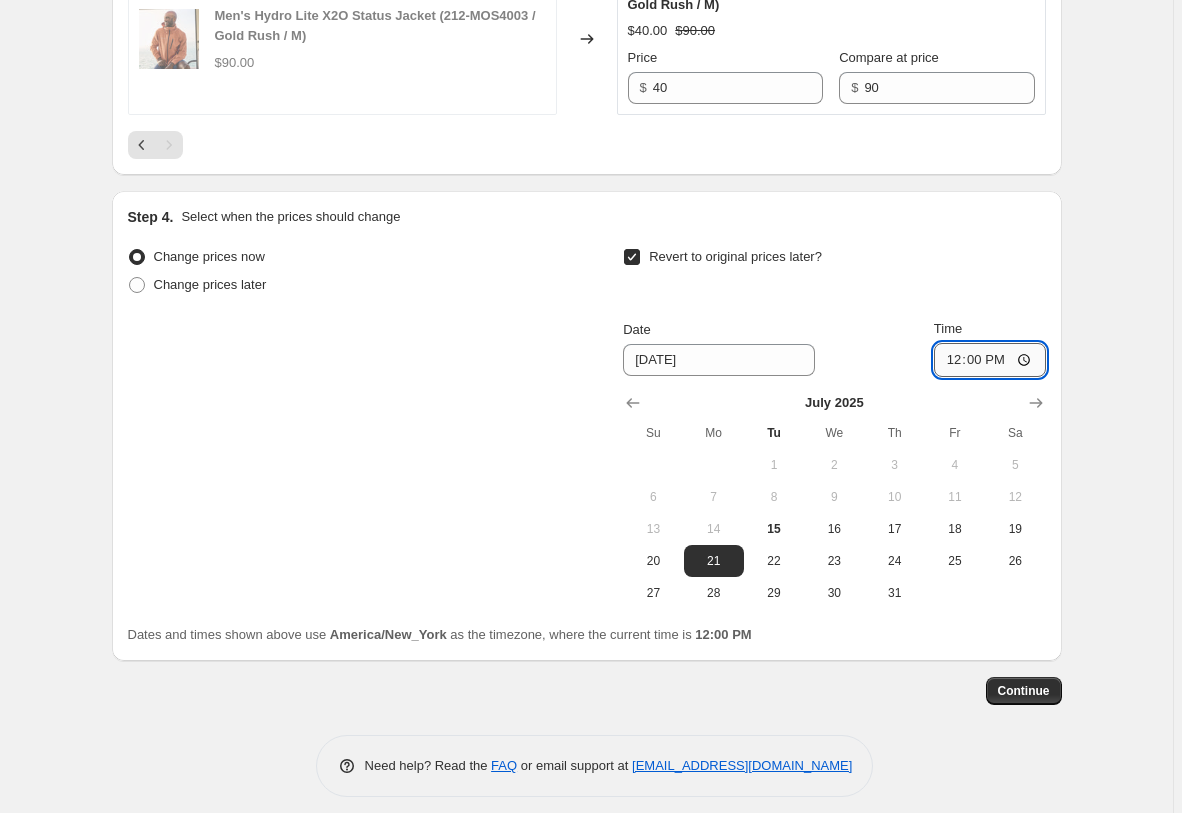 click on "12:00" at bounding box center [990, 360] 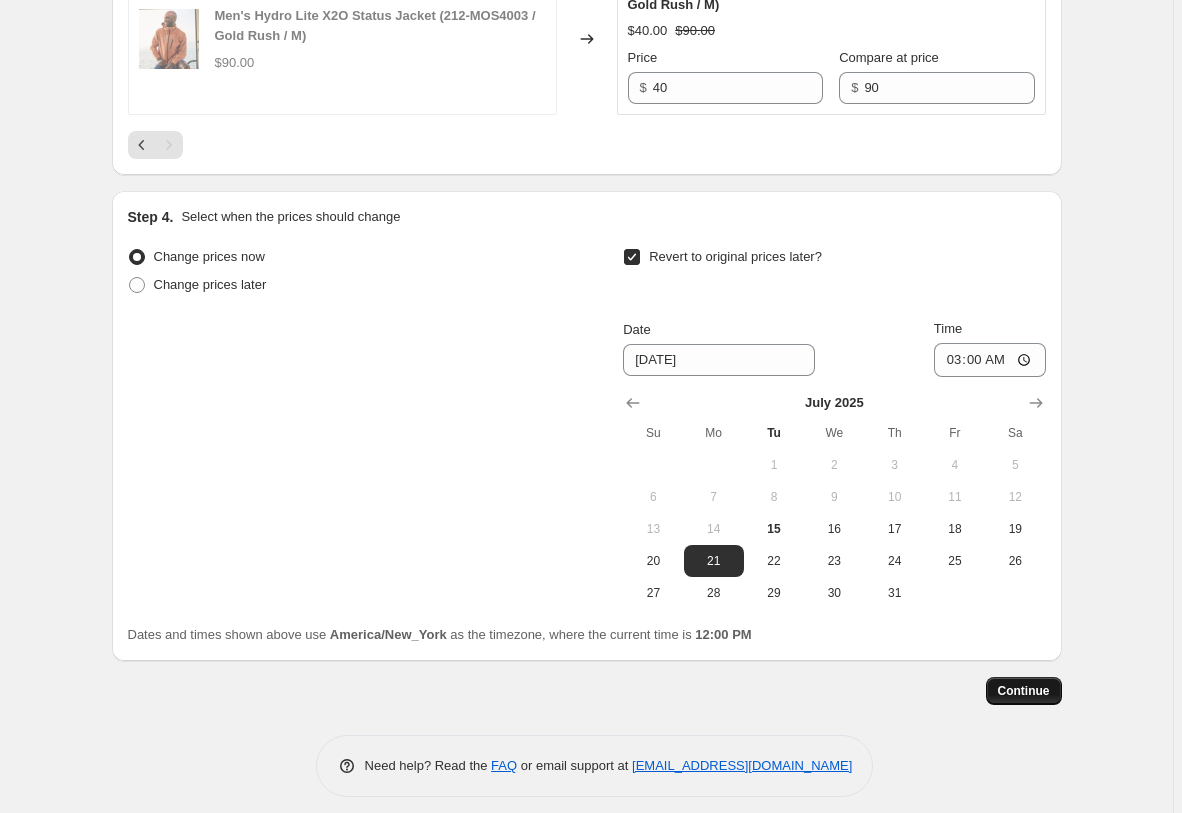 click on "Continue" at bounding box center [1024, 691] 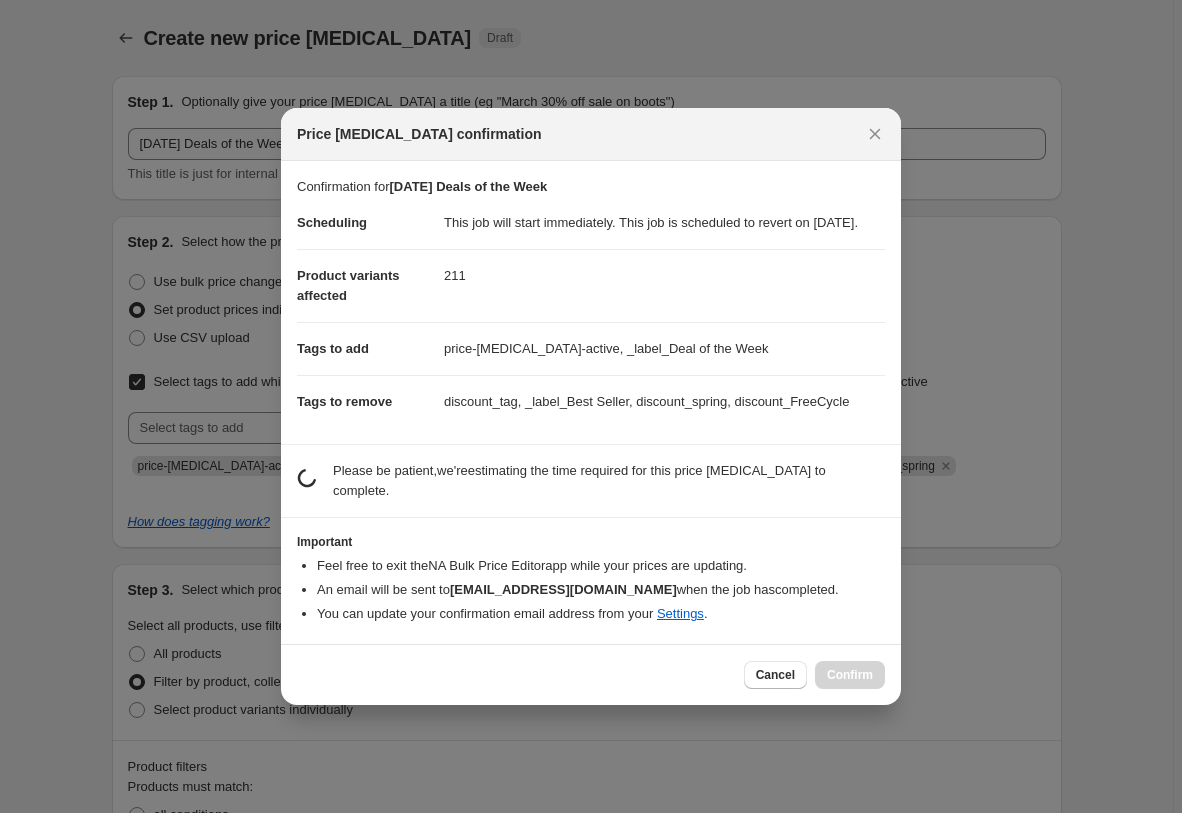 scroll, scrollTop: 0, scrollLeft: 0, axis: both 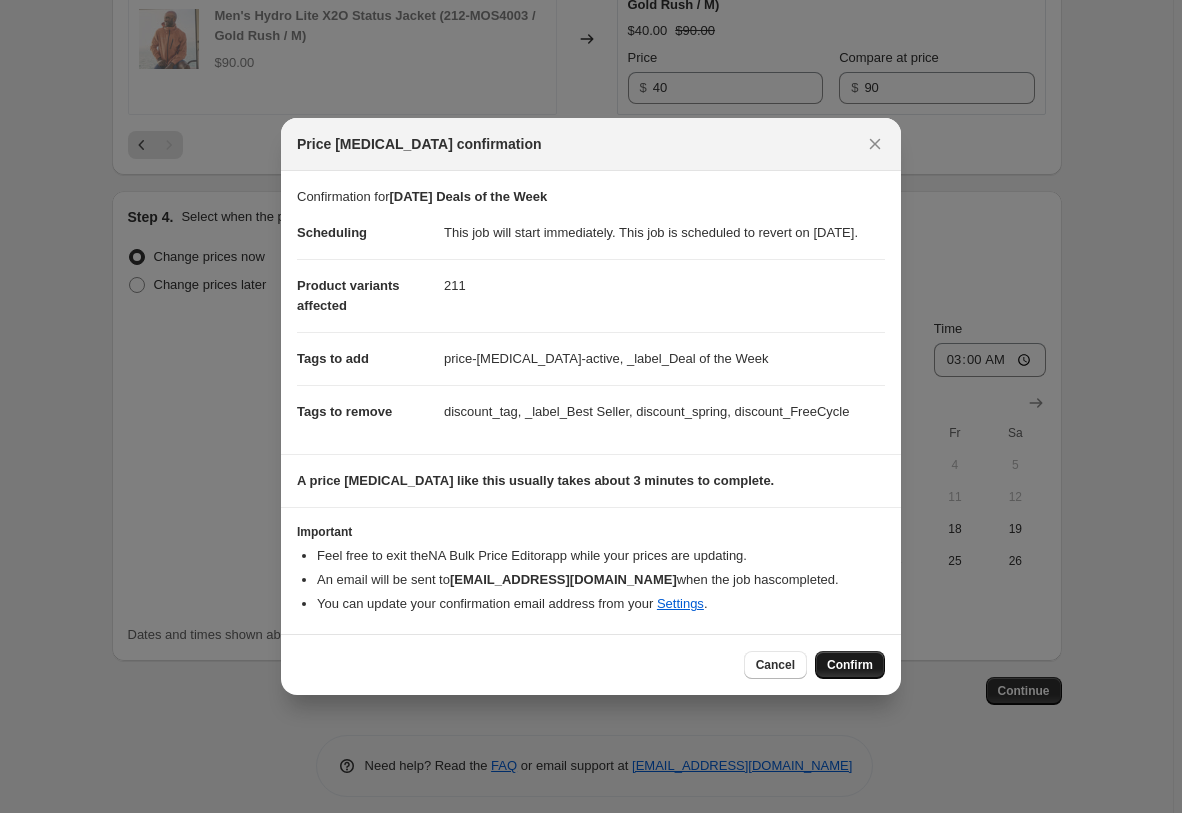 click on "Confirm" at bounding box center [850, 665] 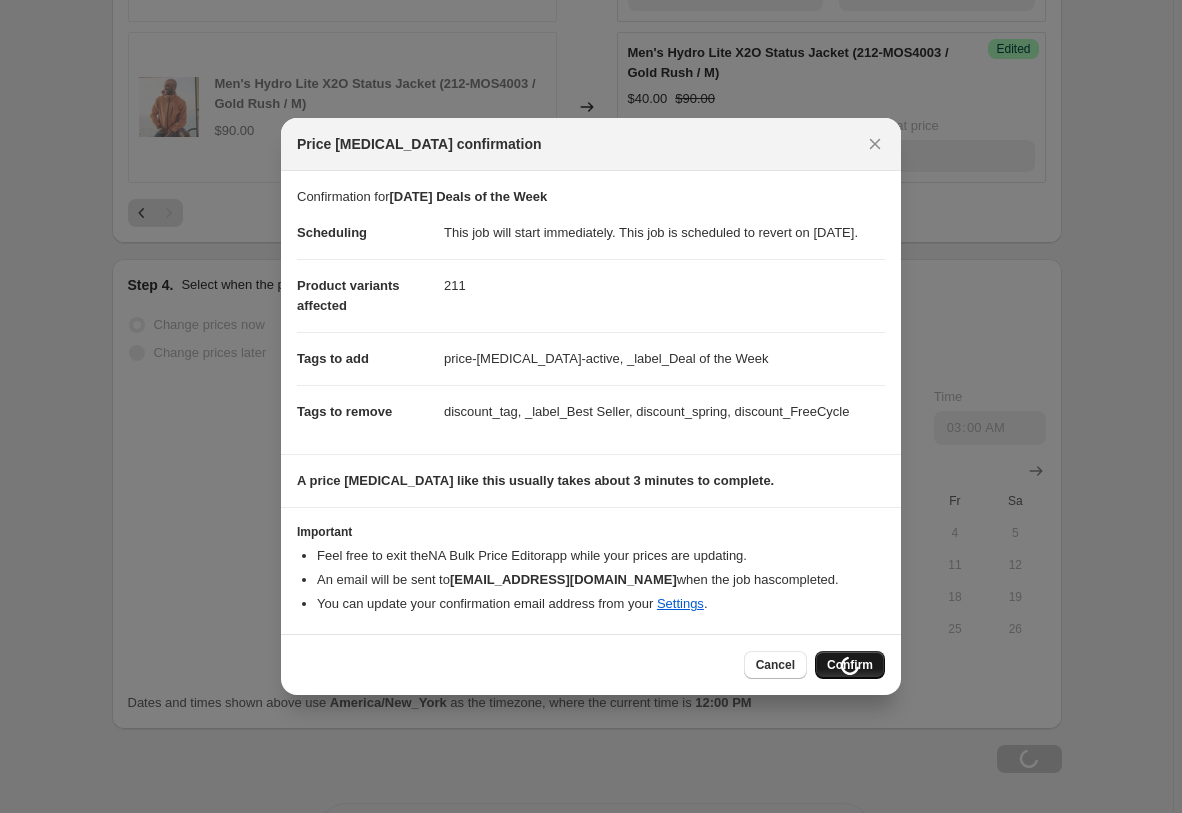 scroll, scrollTop: 3195, scrollLeft: 0, axis: vertical 